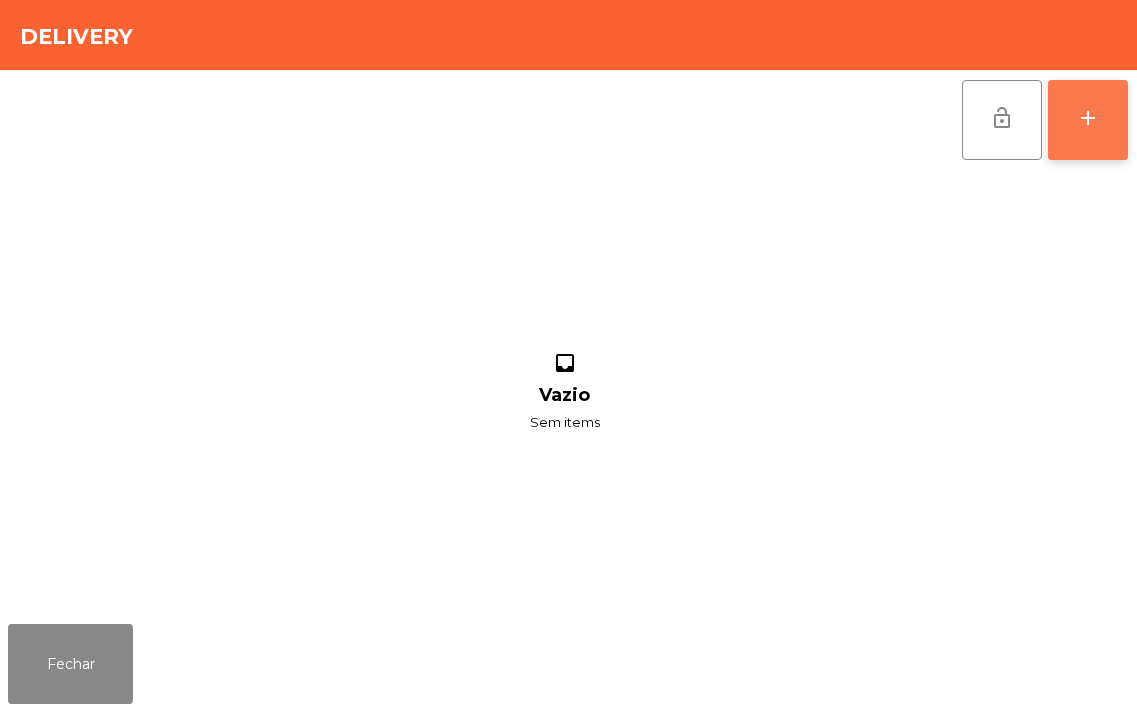 click on "add" 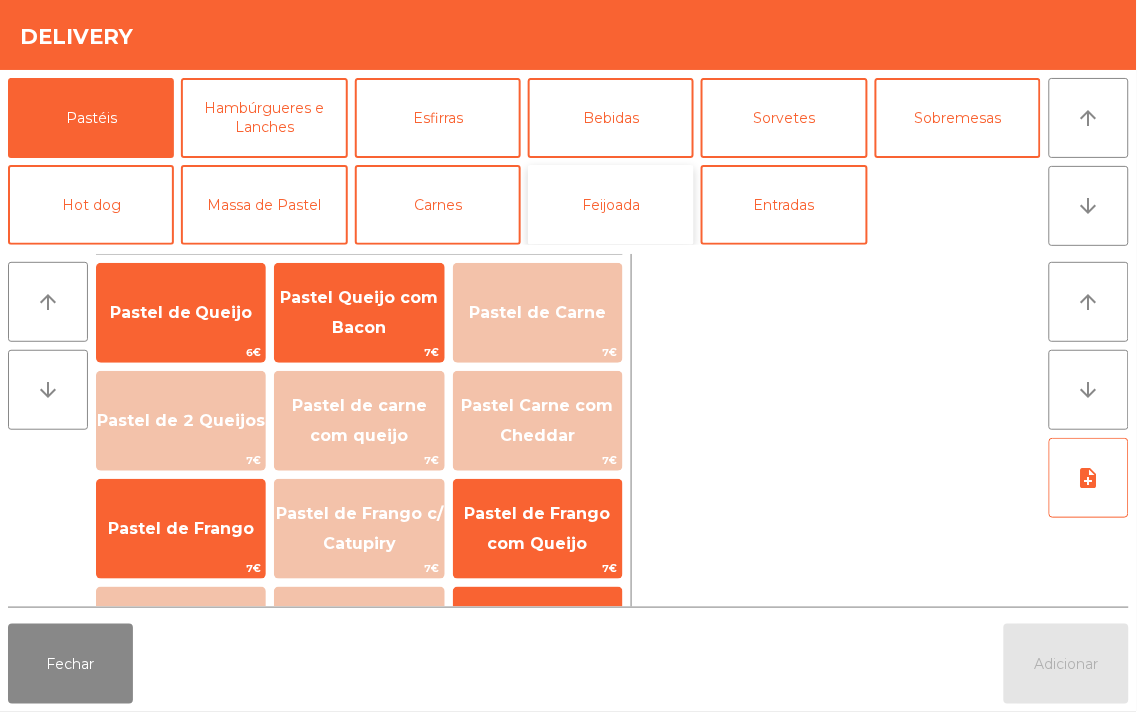 click on "Feijoada" 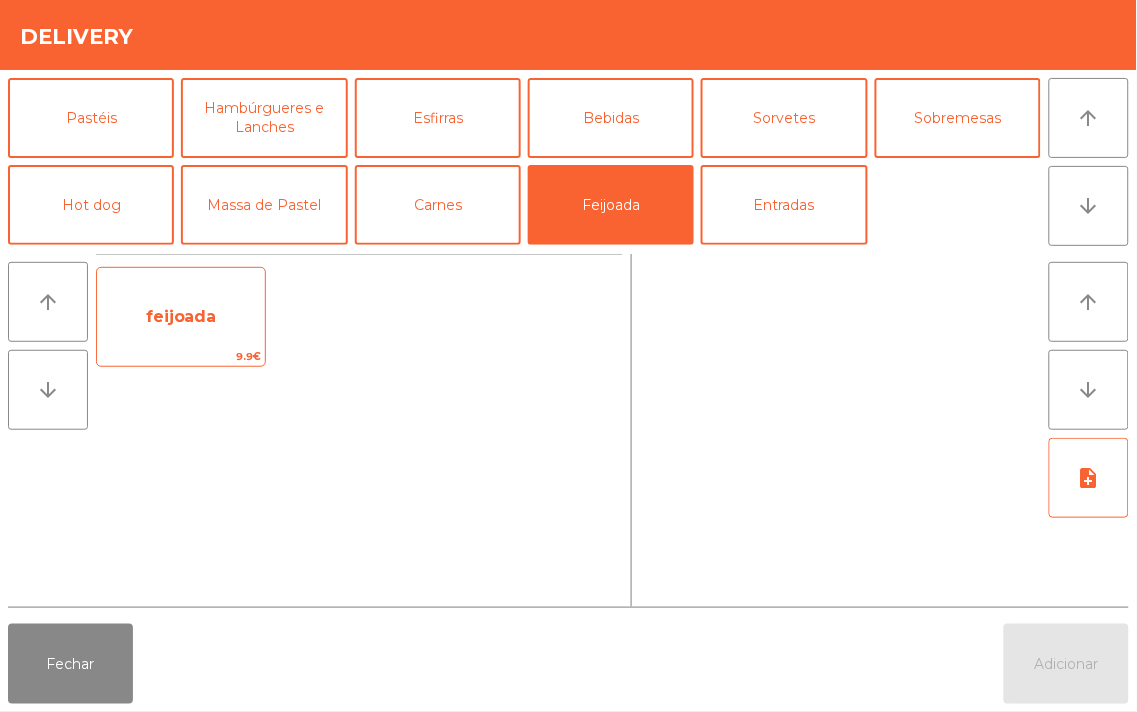 click on "feijoada" 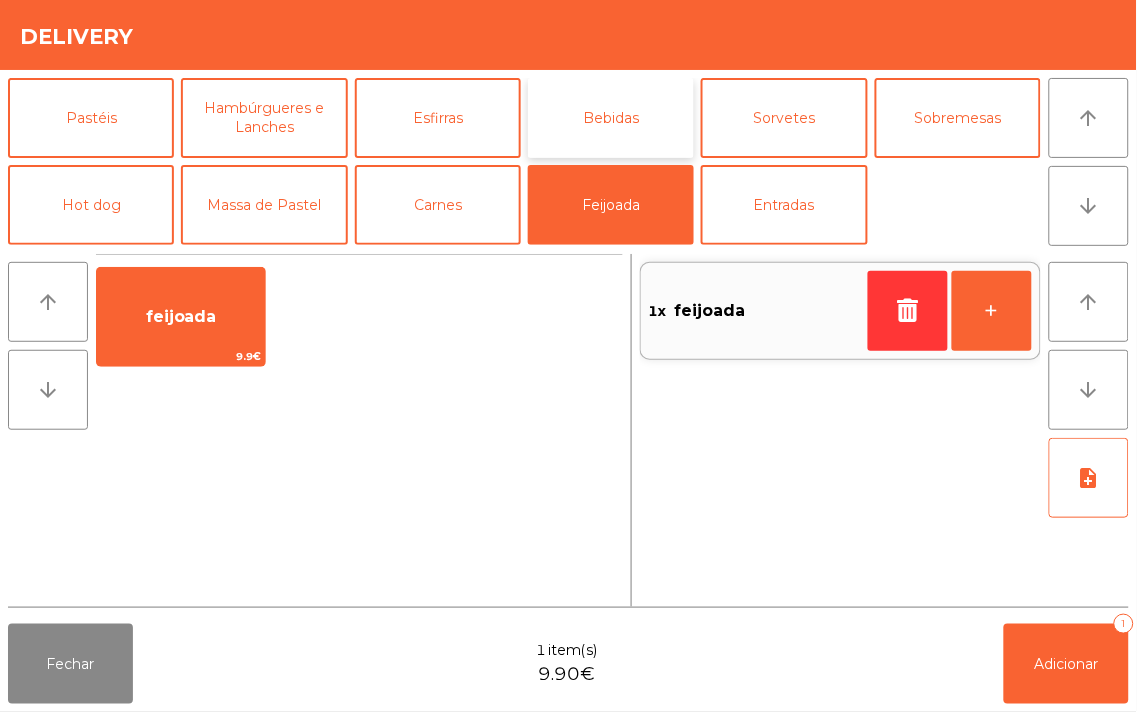 click on "Bebidas" 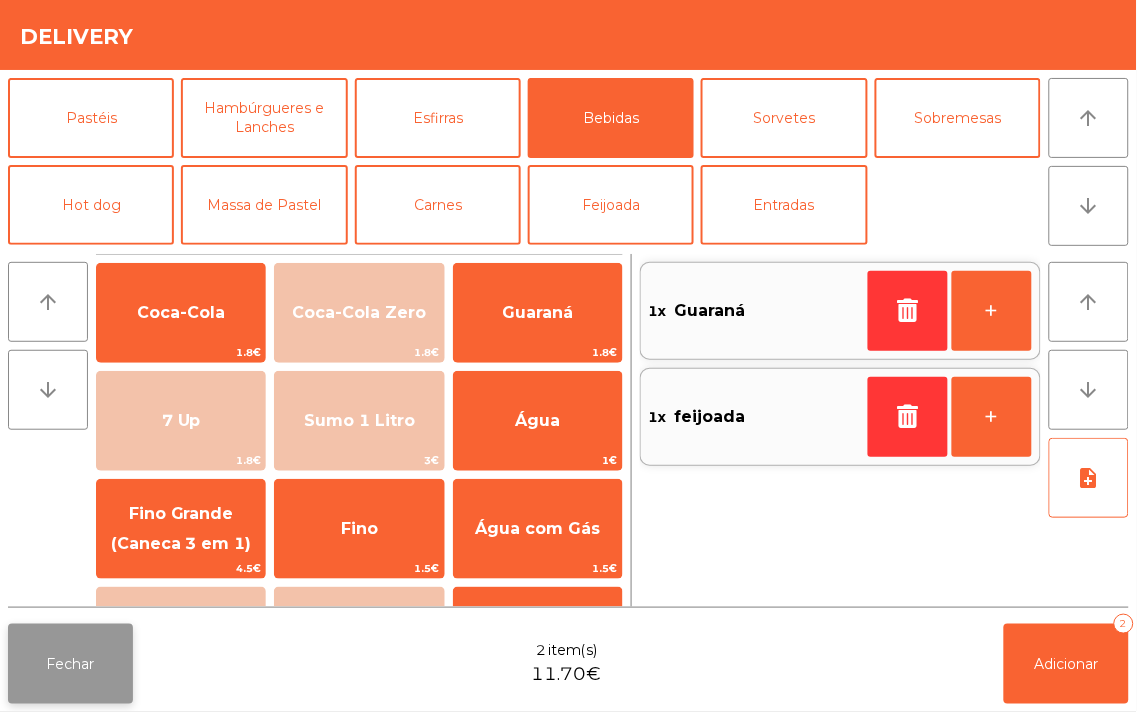 click on "Fechar" 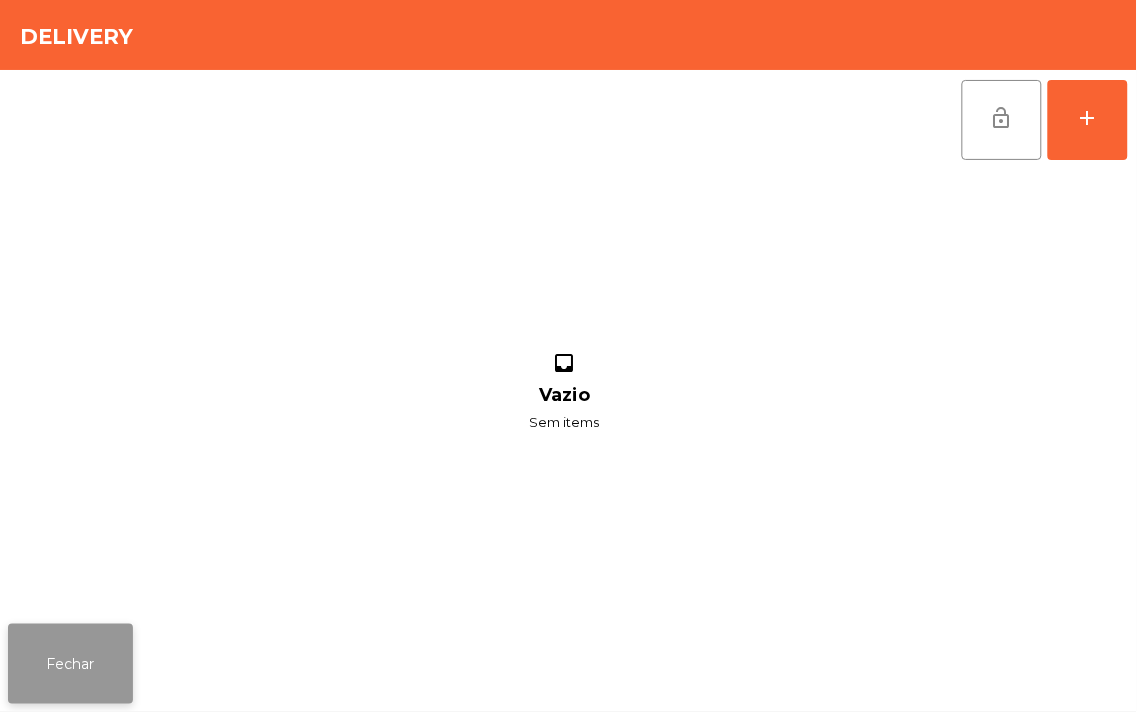 click on "Fechar" 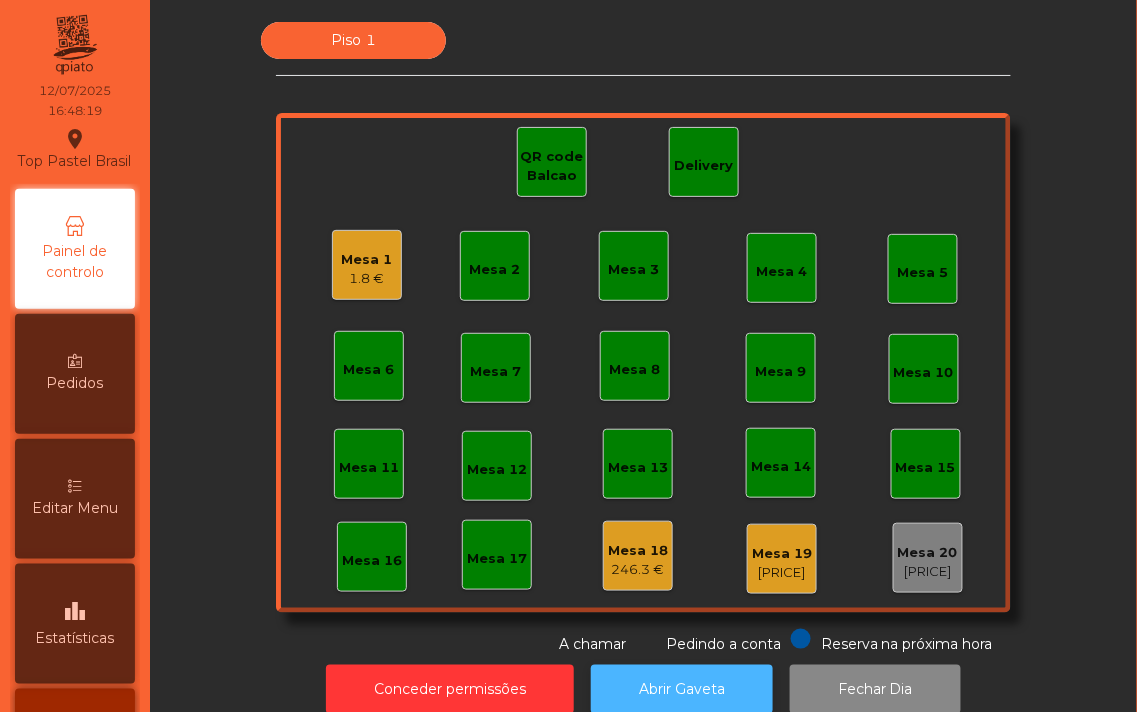 click on "Abrir Gaveta" 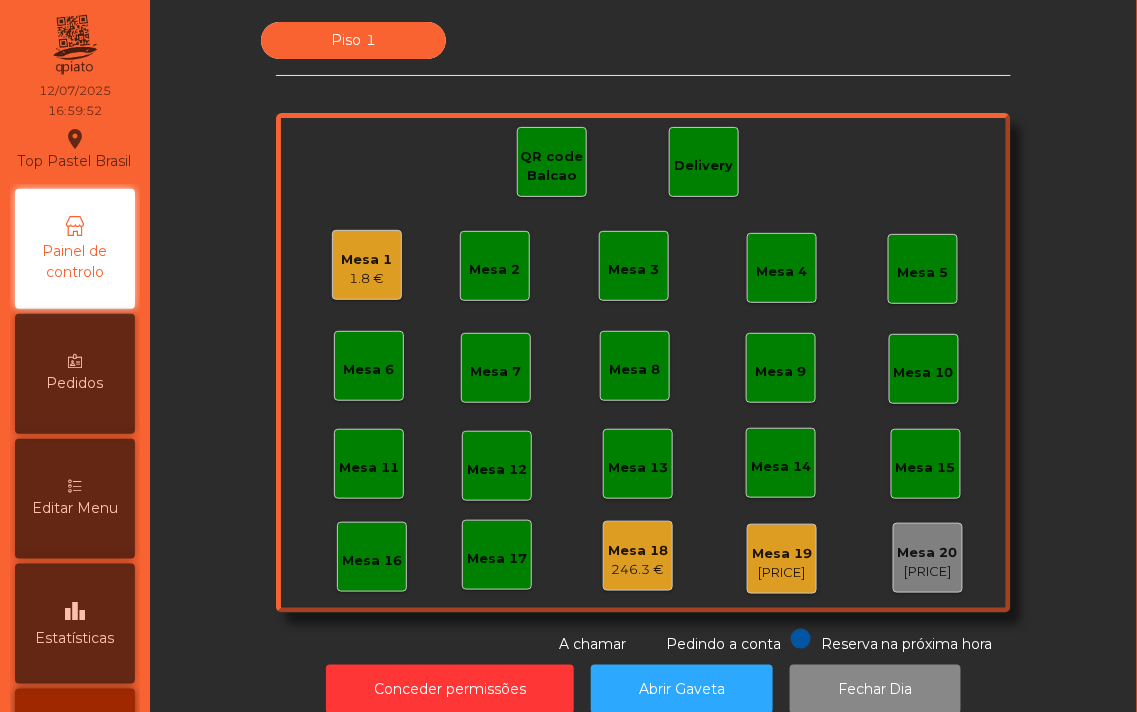click on "Mesa 17" 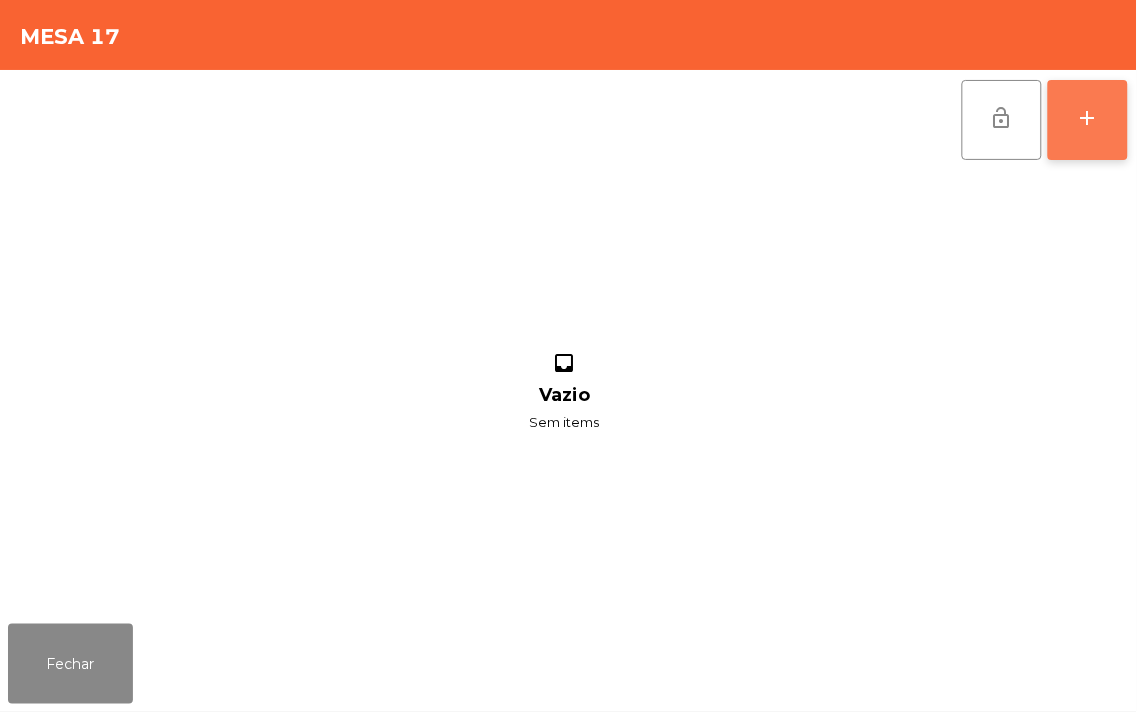 click on "add" 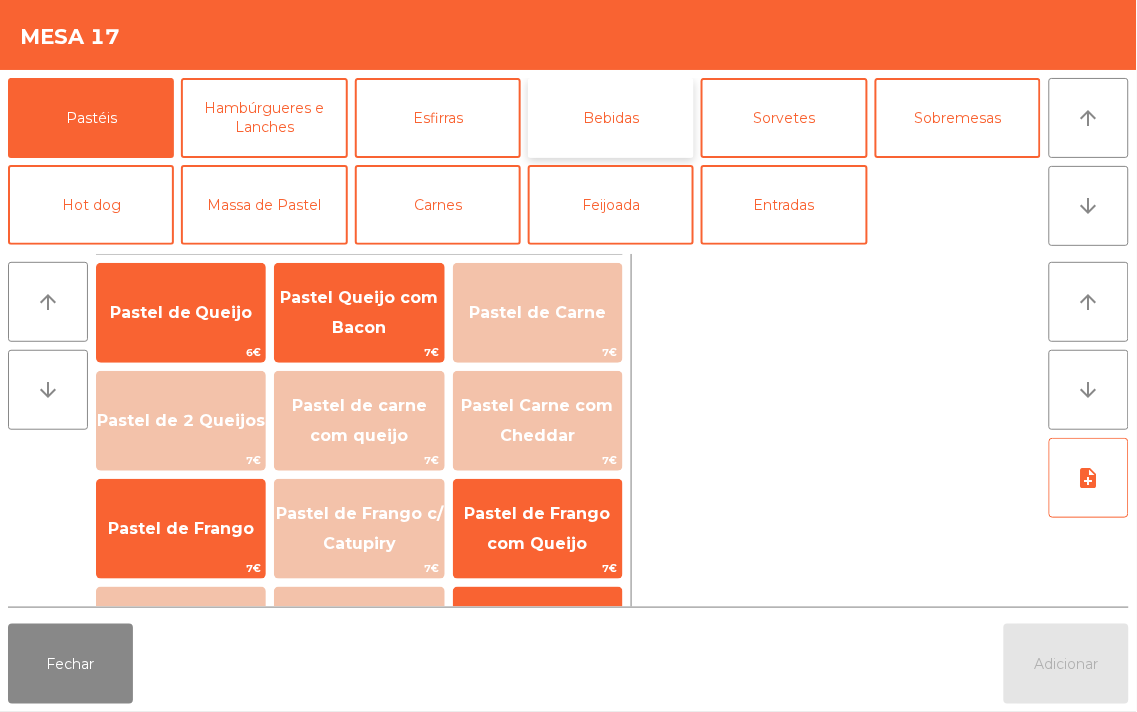 click on "Bebidas" 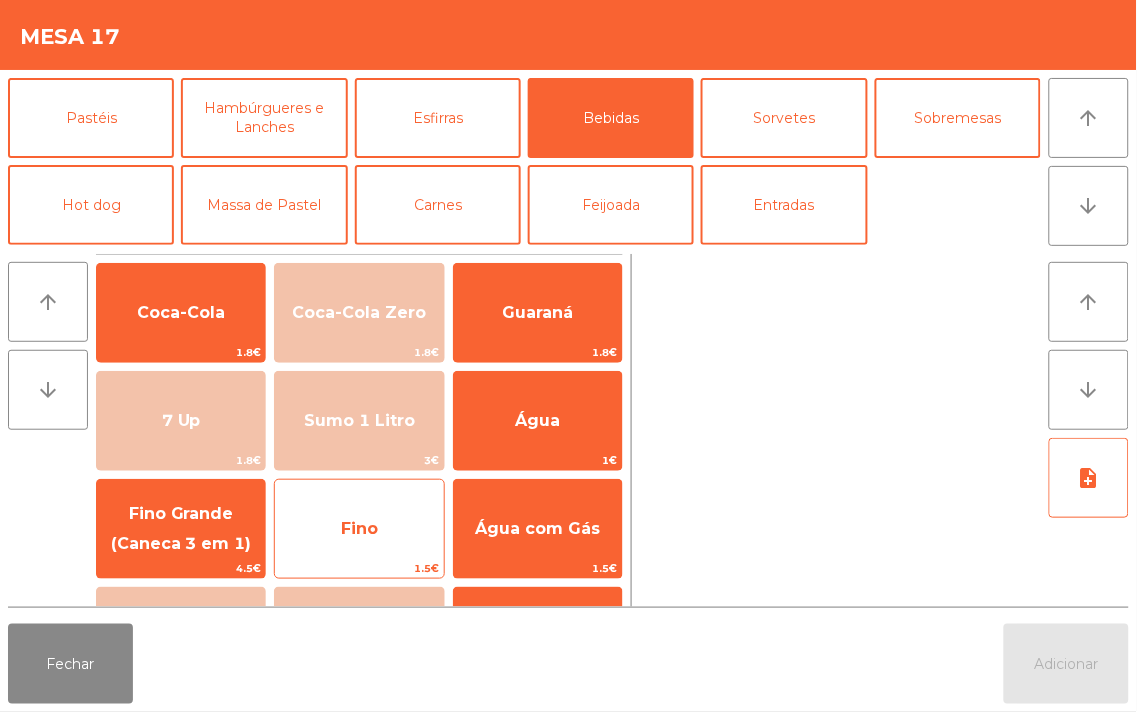 click on "Fino" 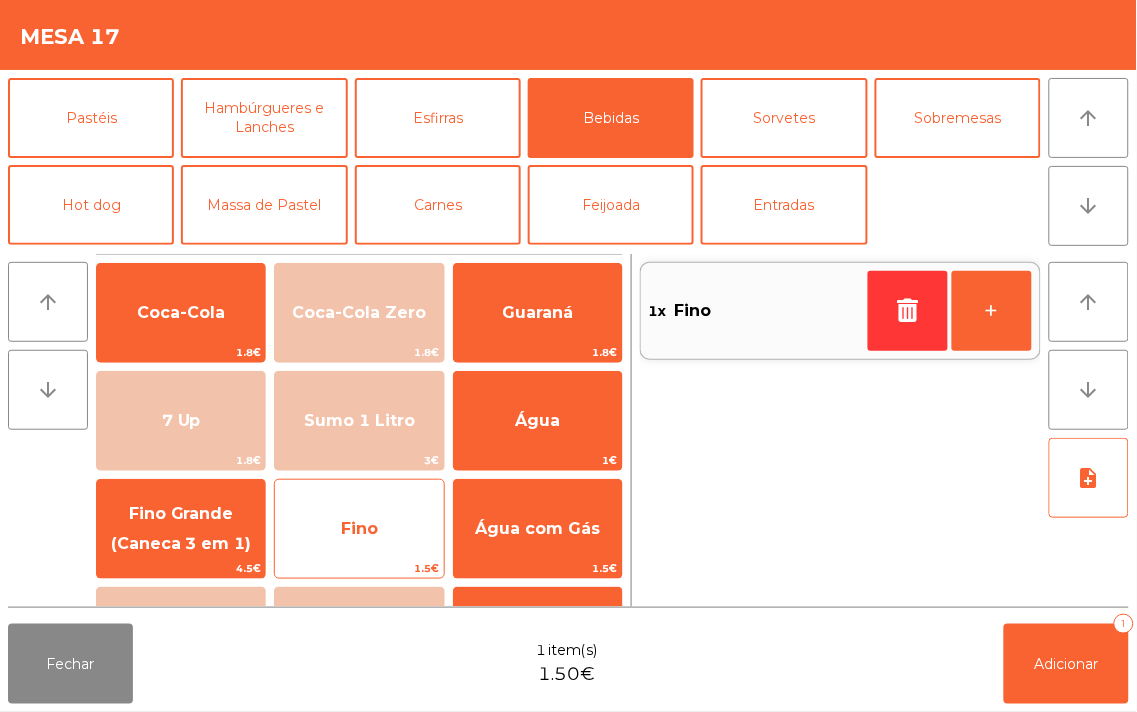 click on "Fino" 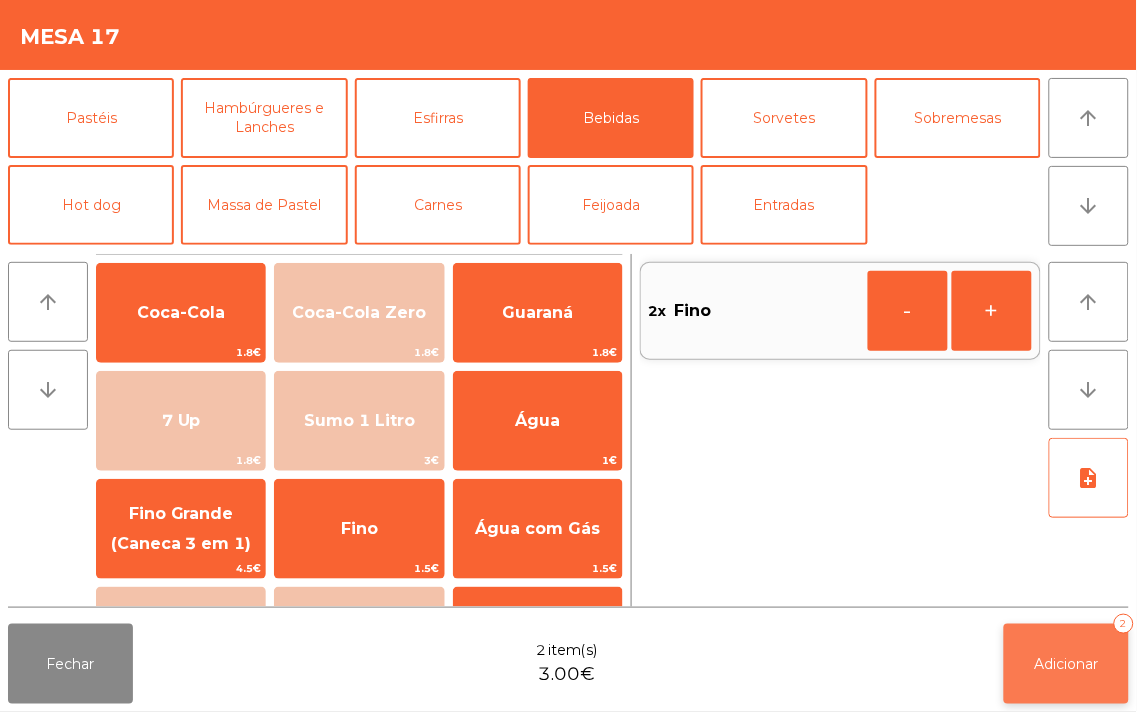 click on "Adicionar" 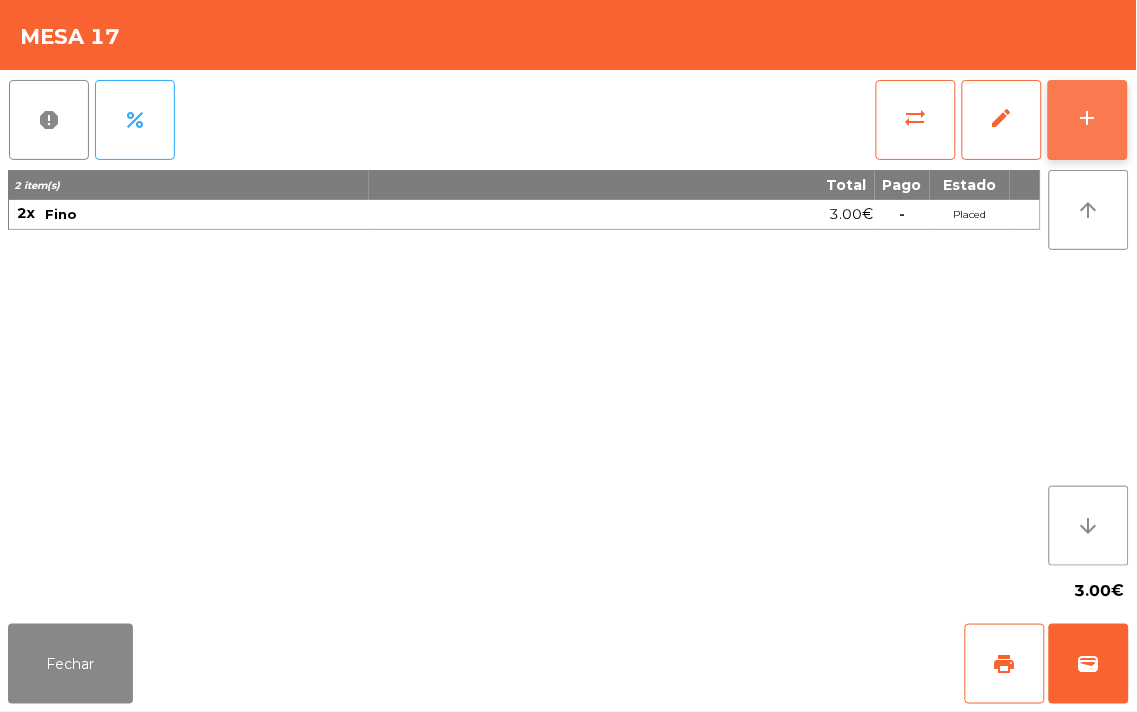 click on "add" 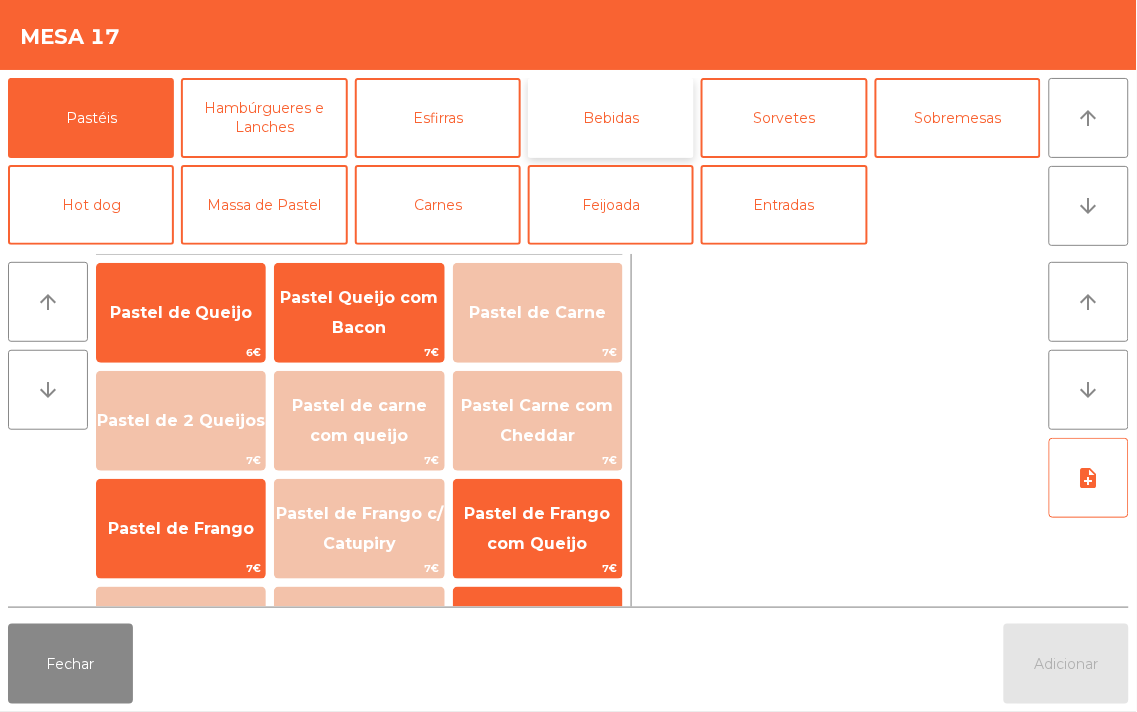 click on "Bebidas" 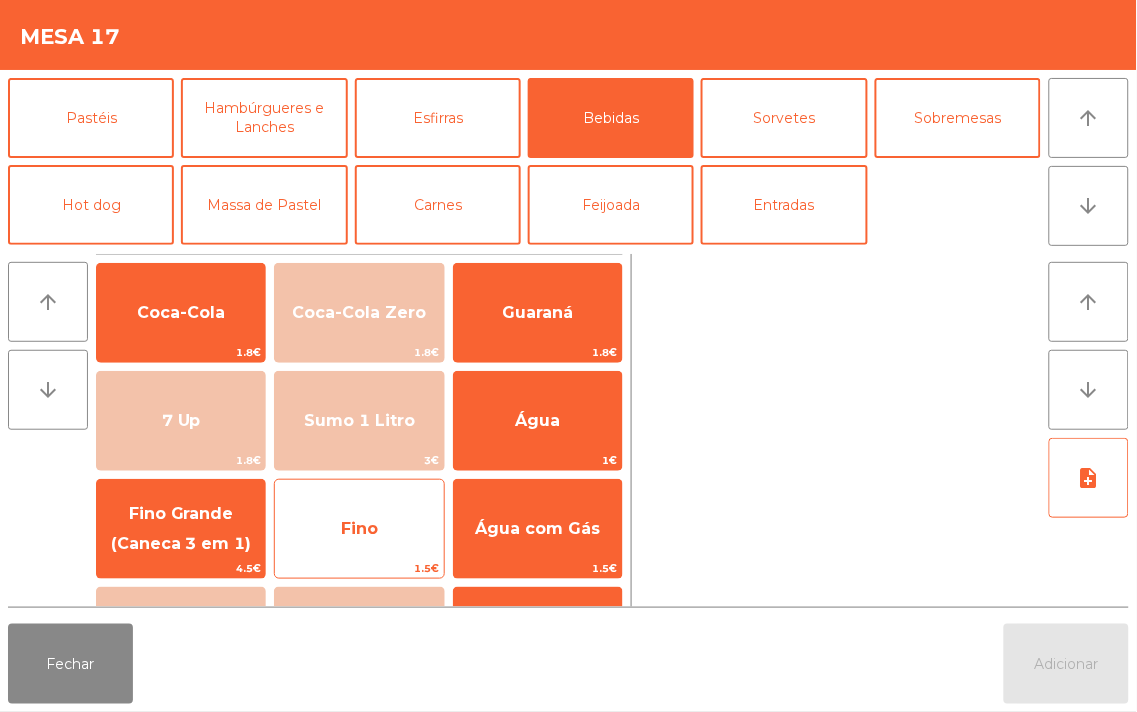 click on "Fino" 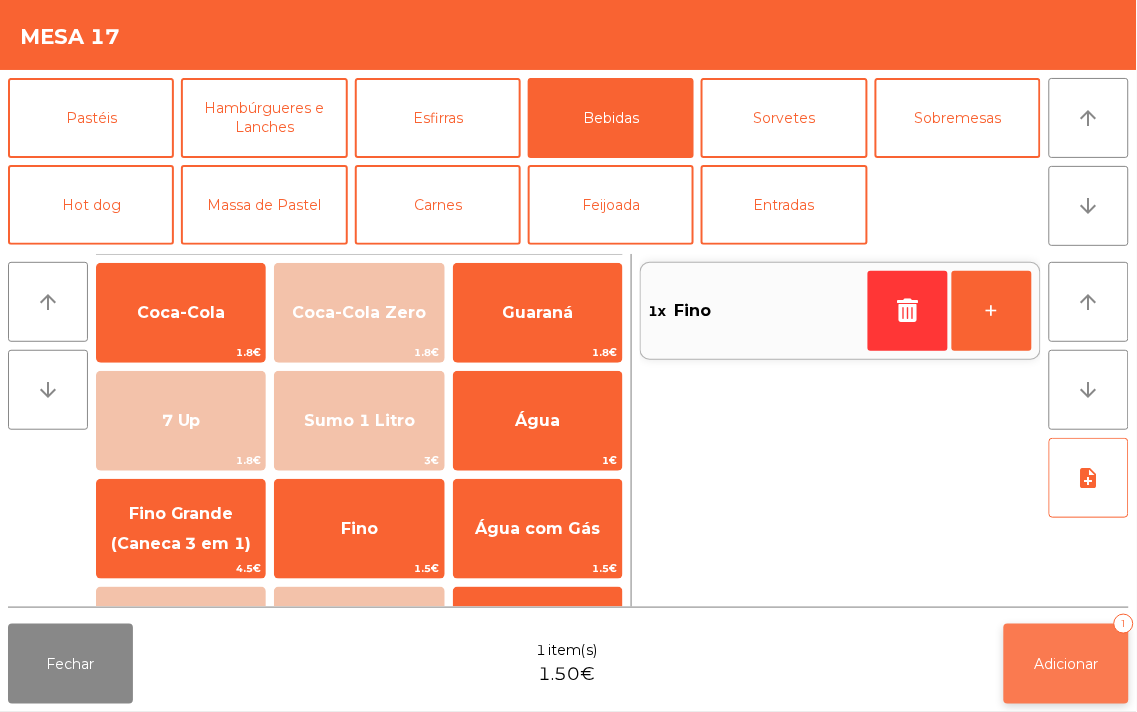 click on "Adicionar   1" 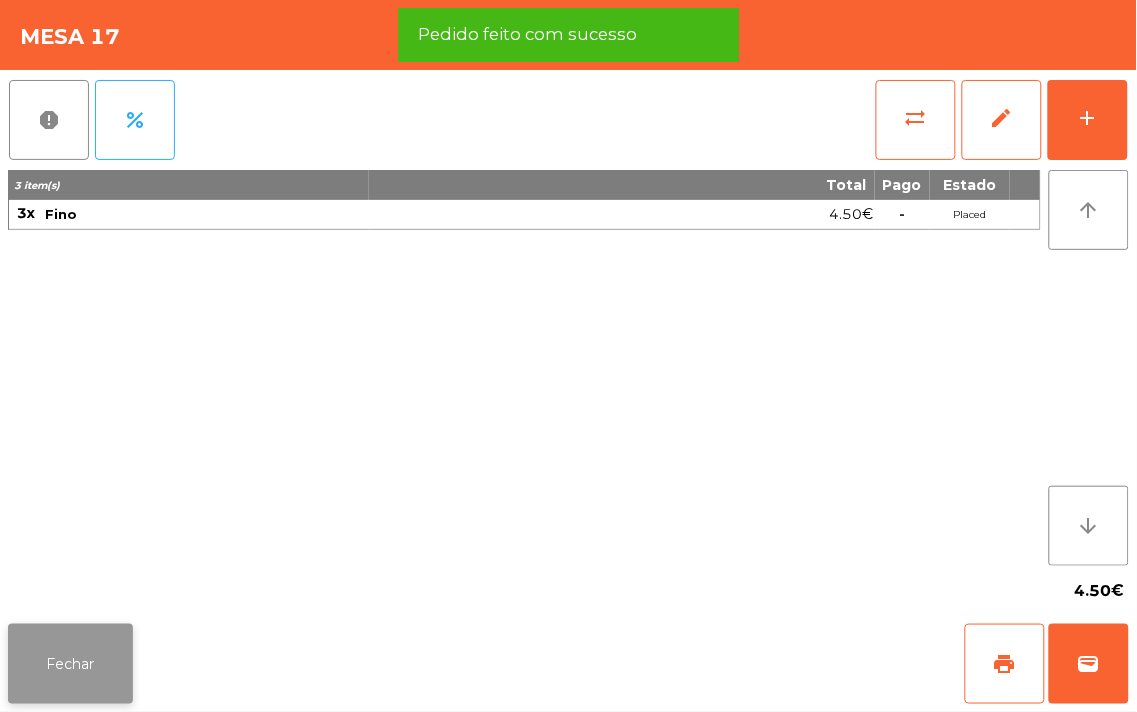 click on "Fechar" 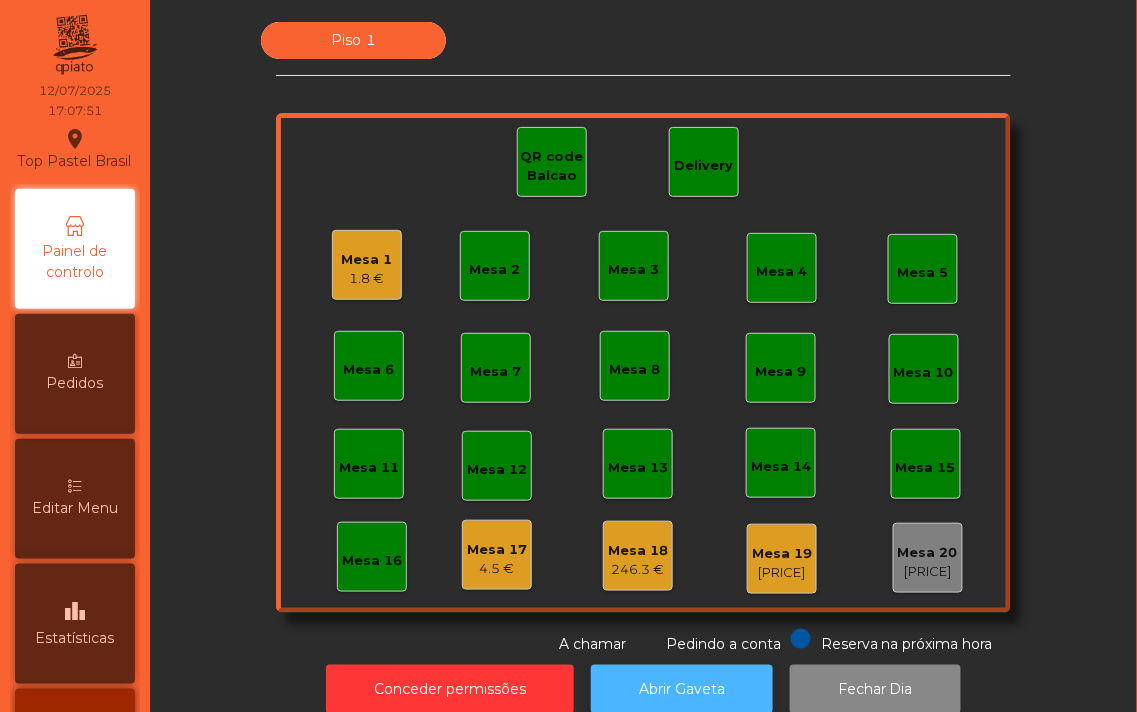 click on "Abrir Gaveta" 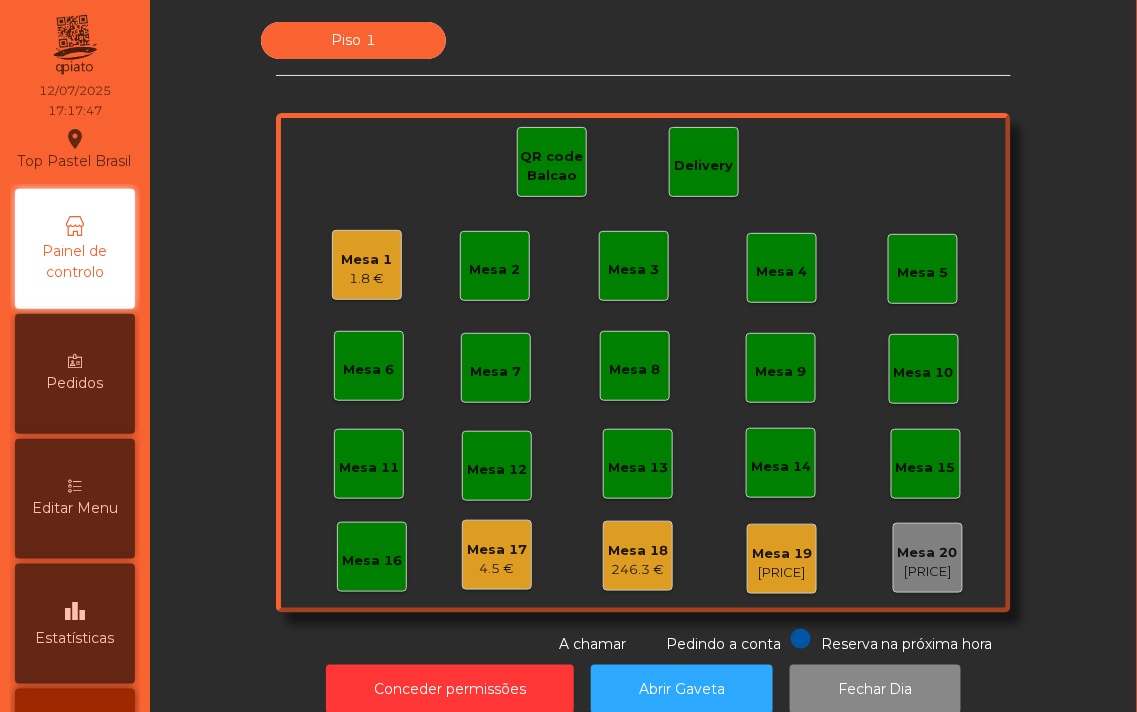 click on "Mesa 2" 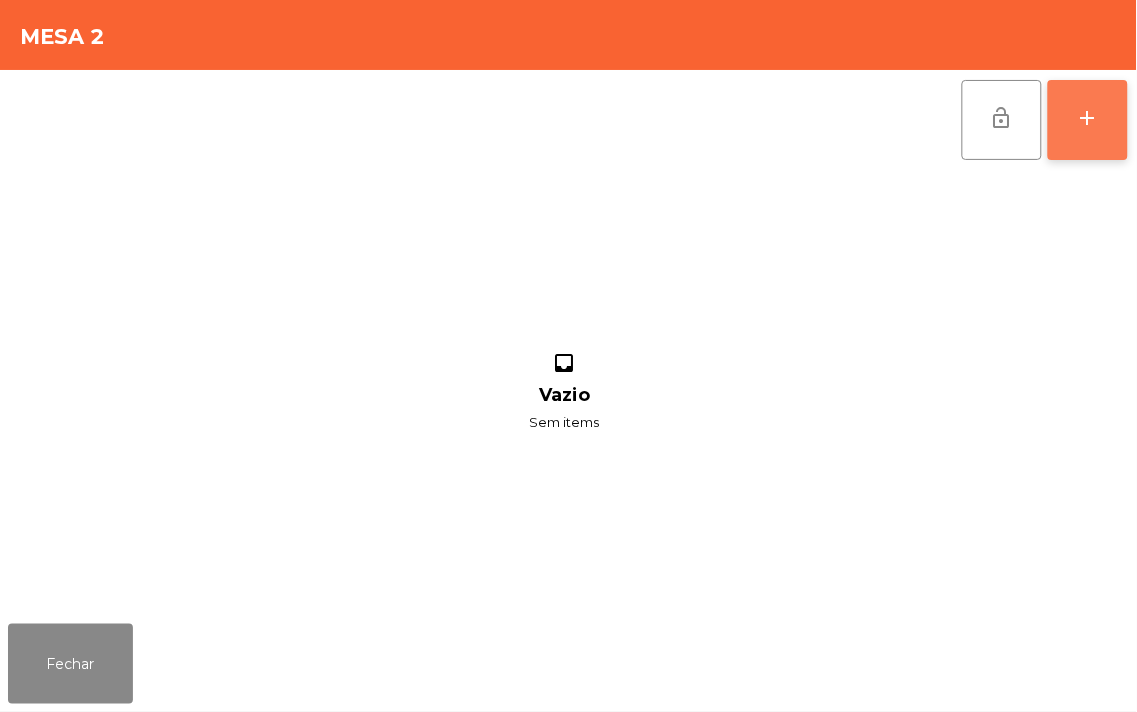 click on "add" 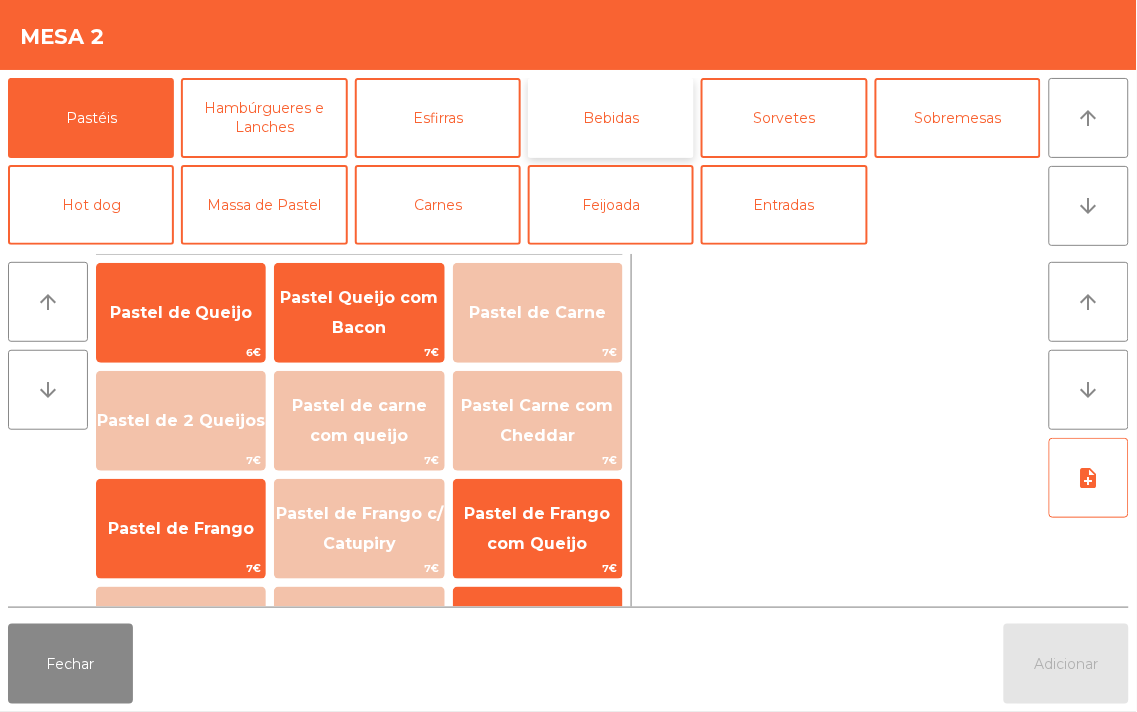 click on "Bebidas" 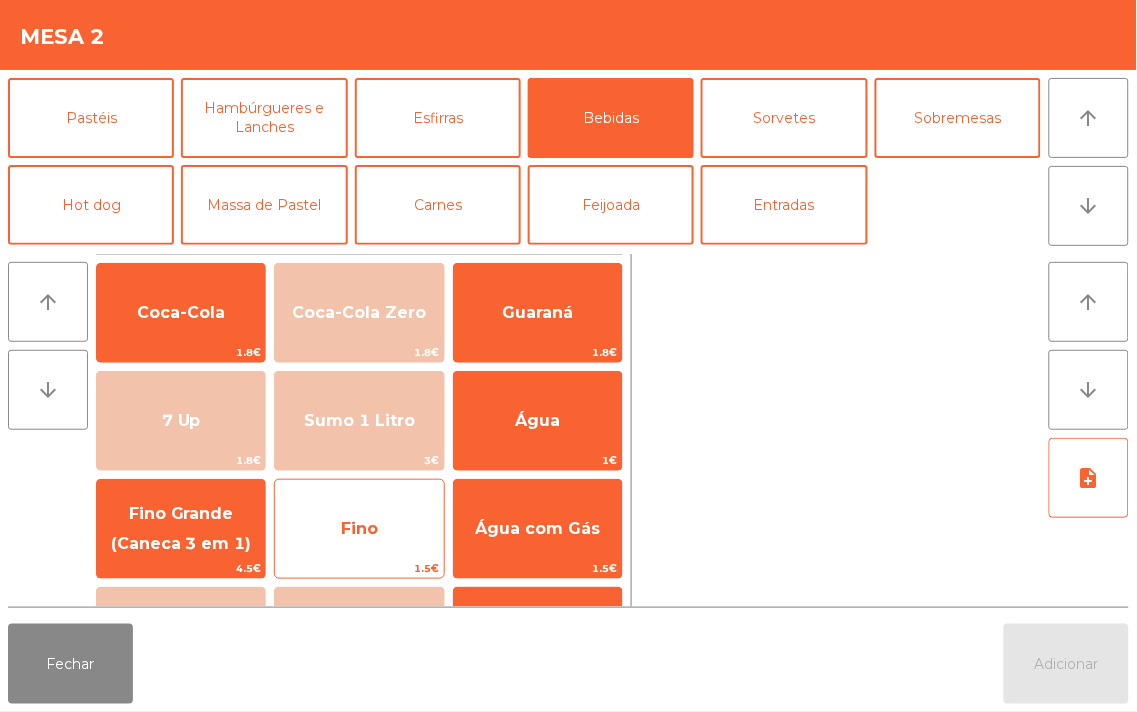 click on "Fino" 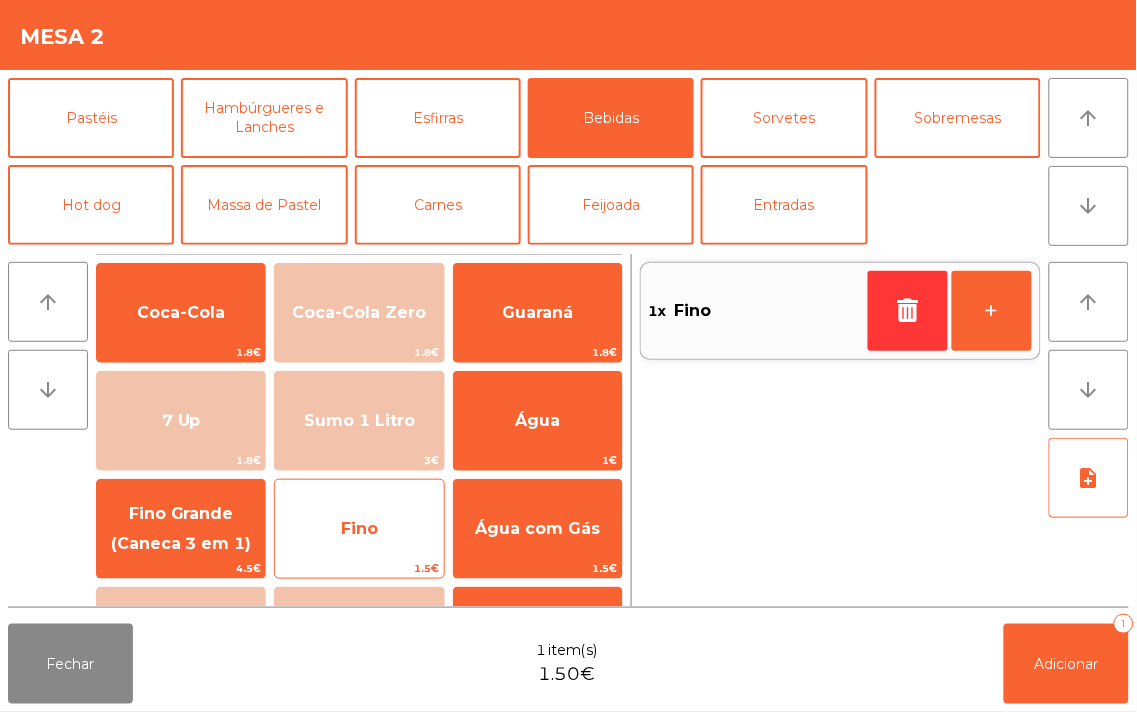 click on "Fino" 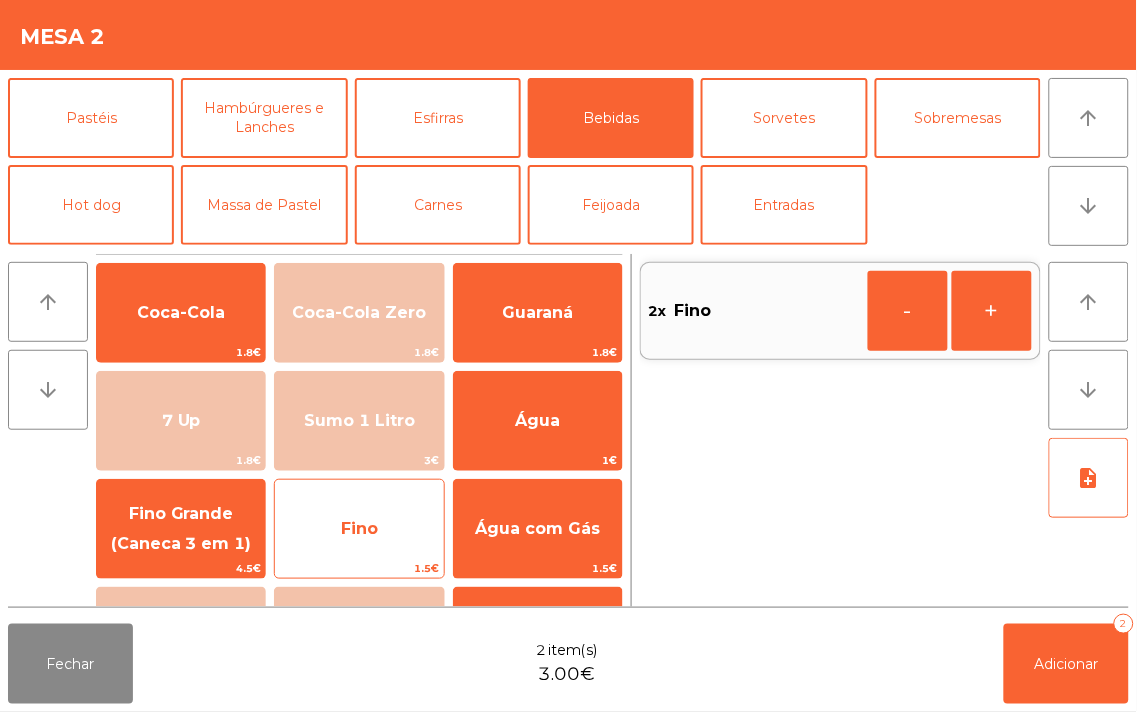 scroll, scrollTop: 195, scrollLeft: 0, axis: vertical 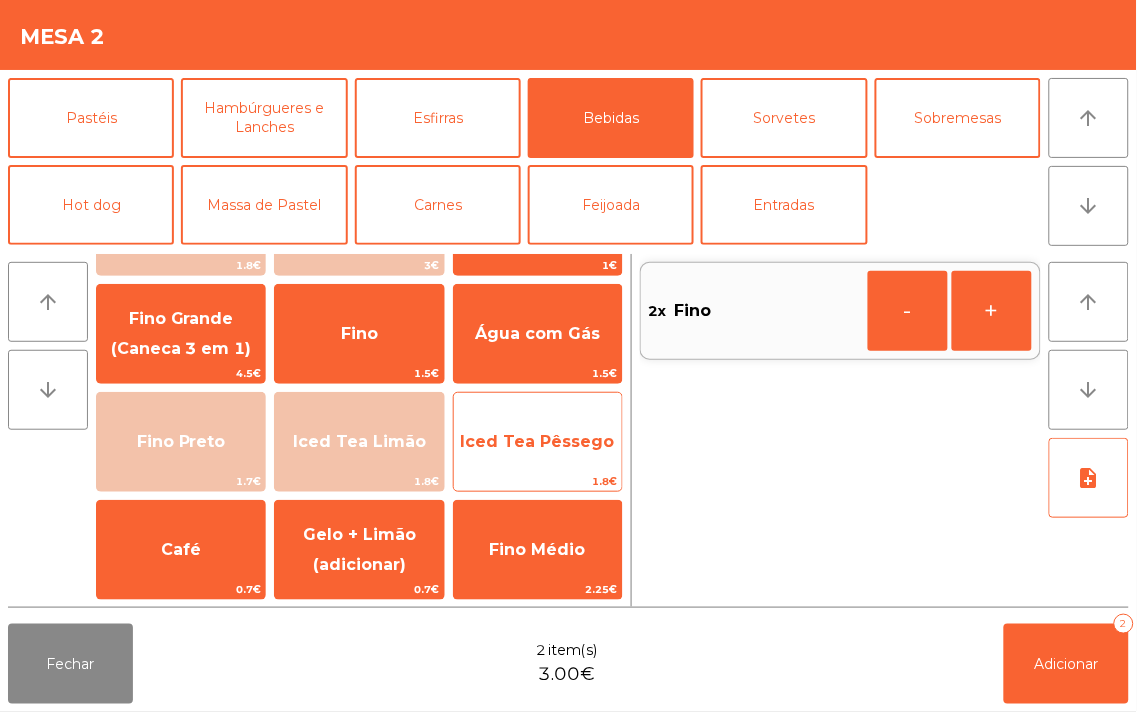 click on "Iced Tea Pêssego" 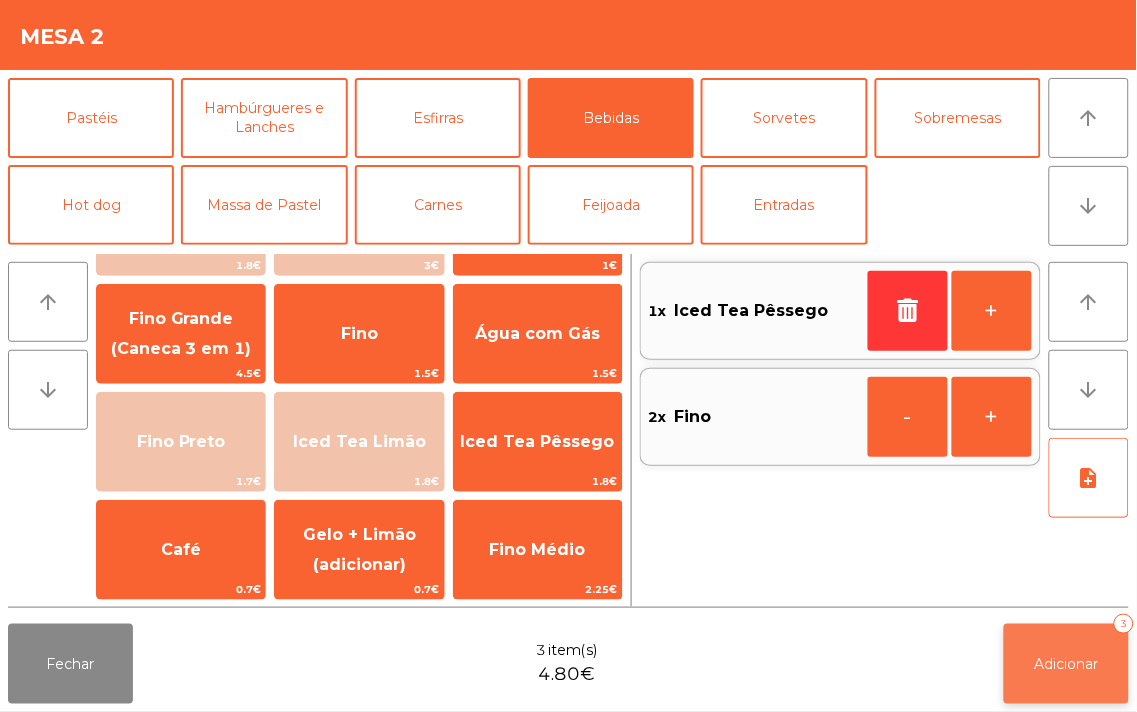 click on "Adicionar   3" 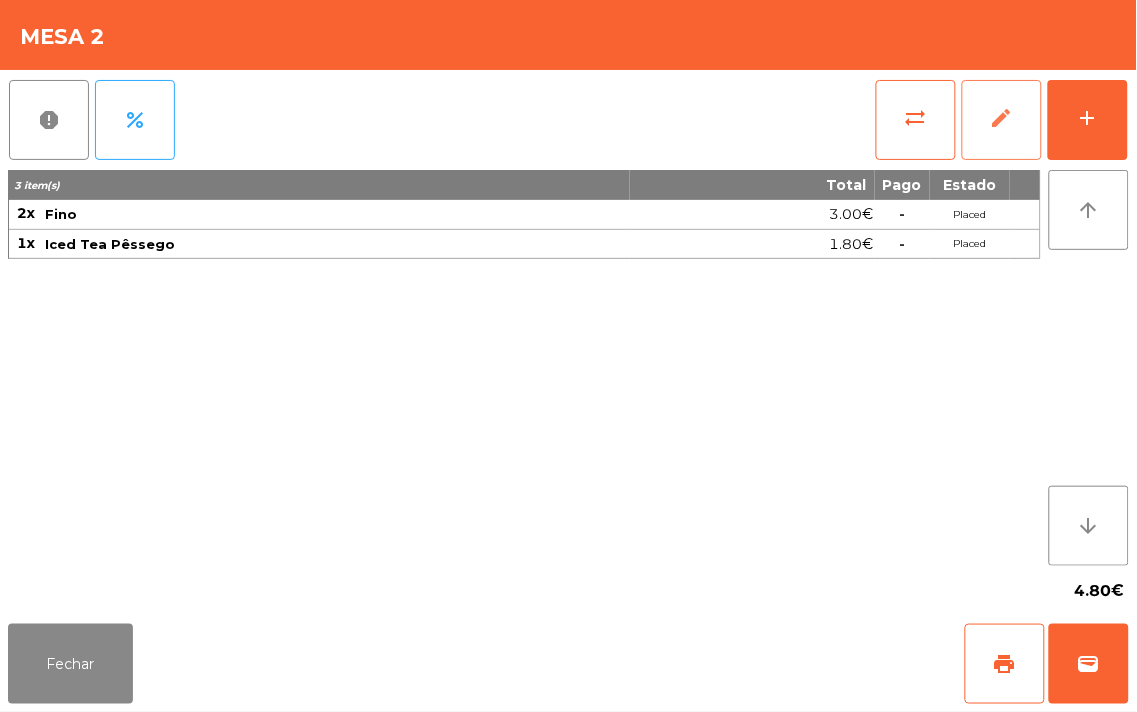 click on "edit" 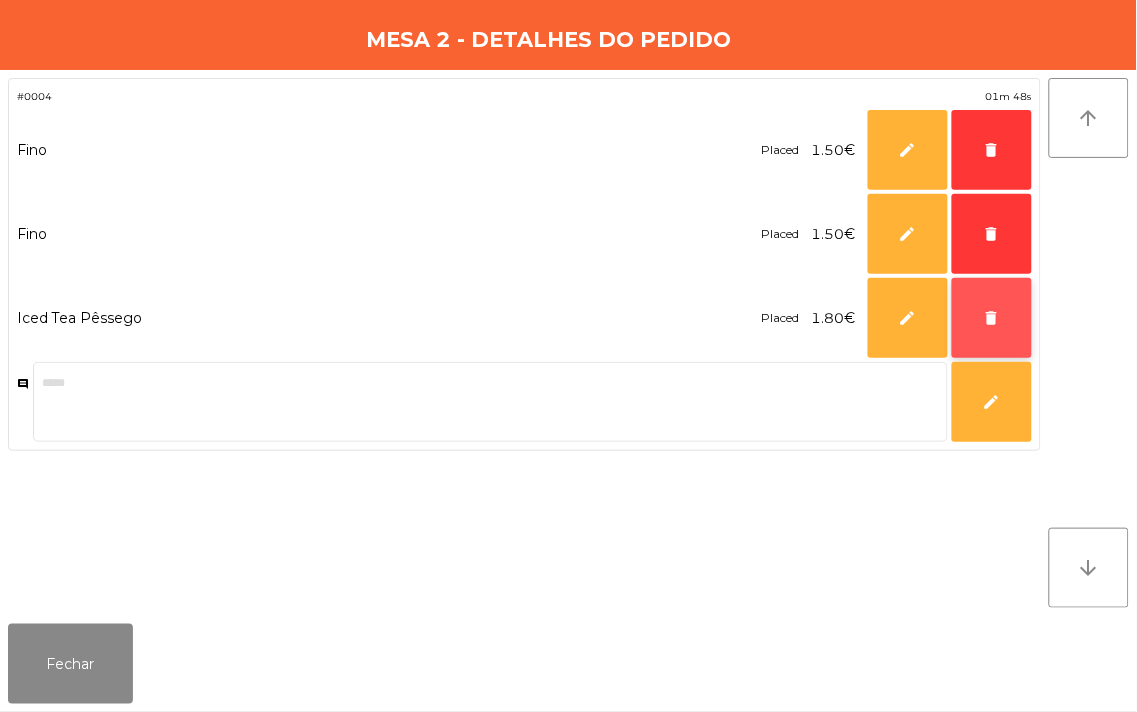 click on "delete" 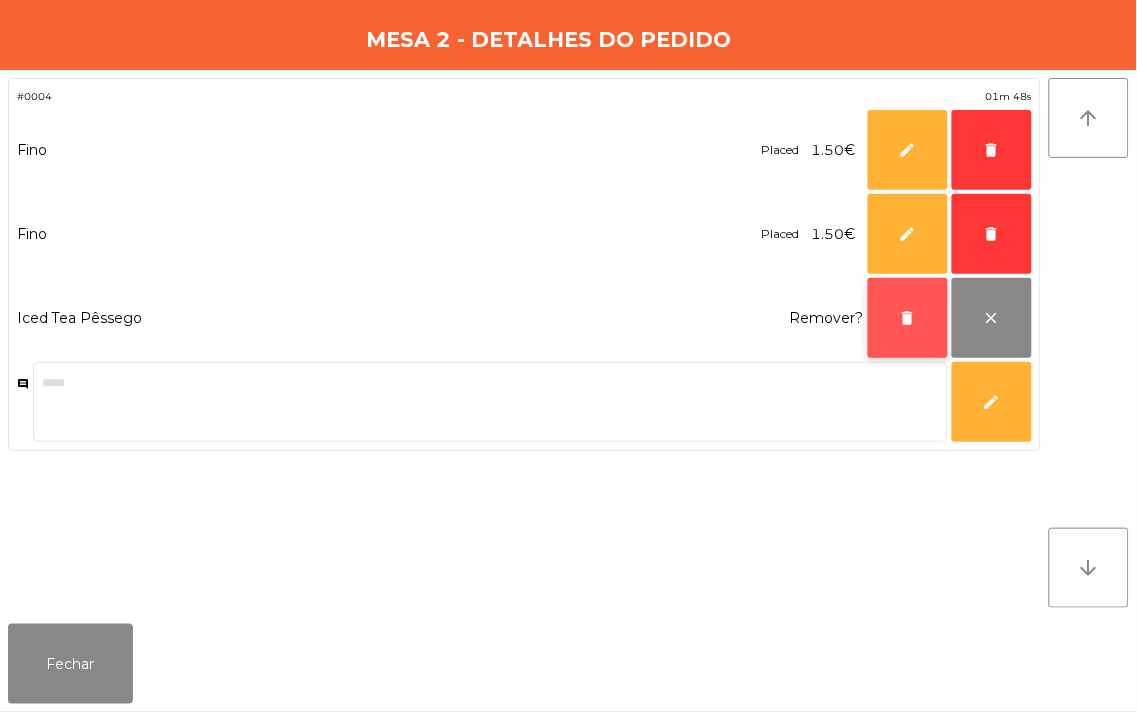 click on "delete" 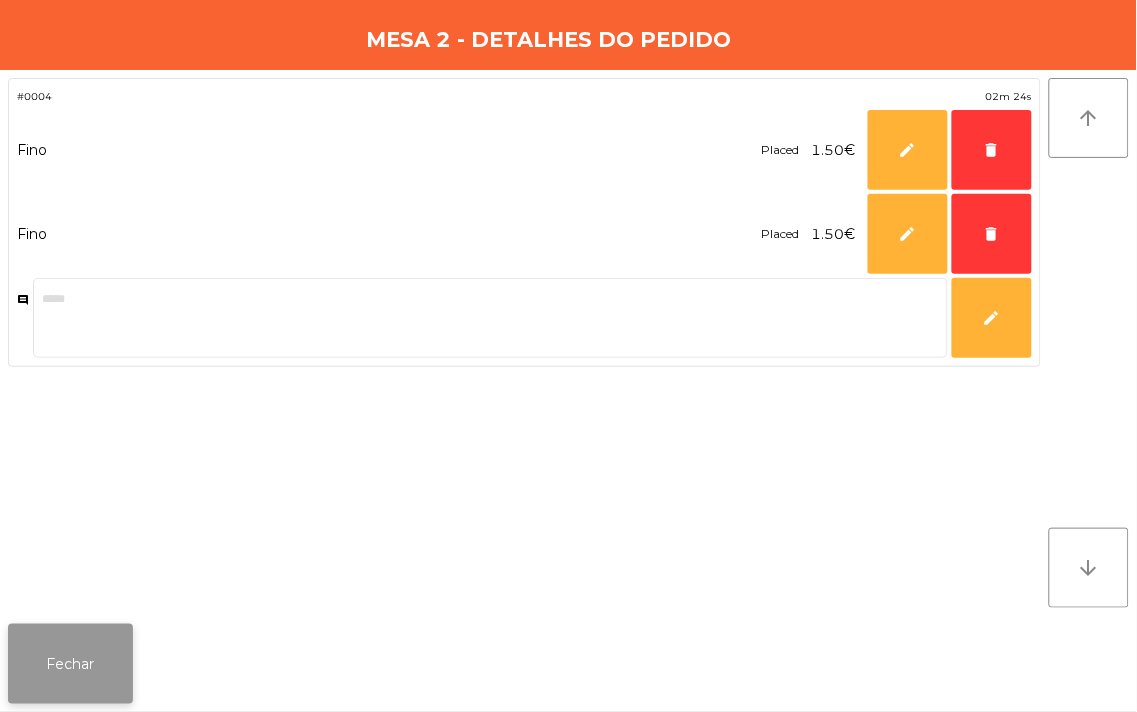 click on "Fechar" 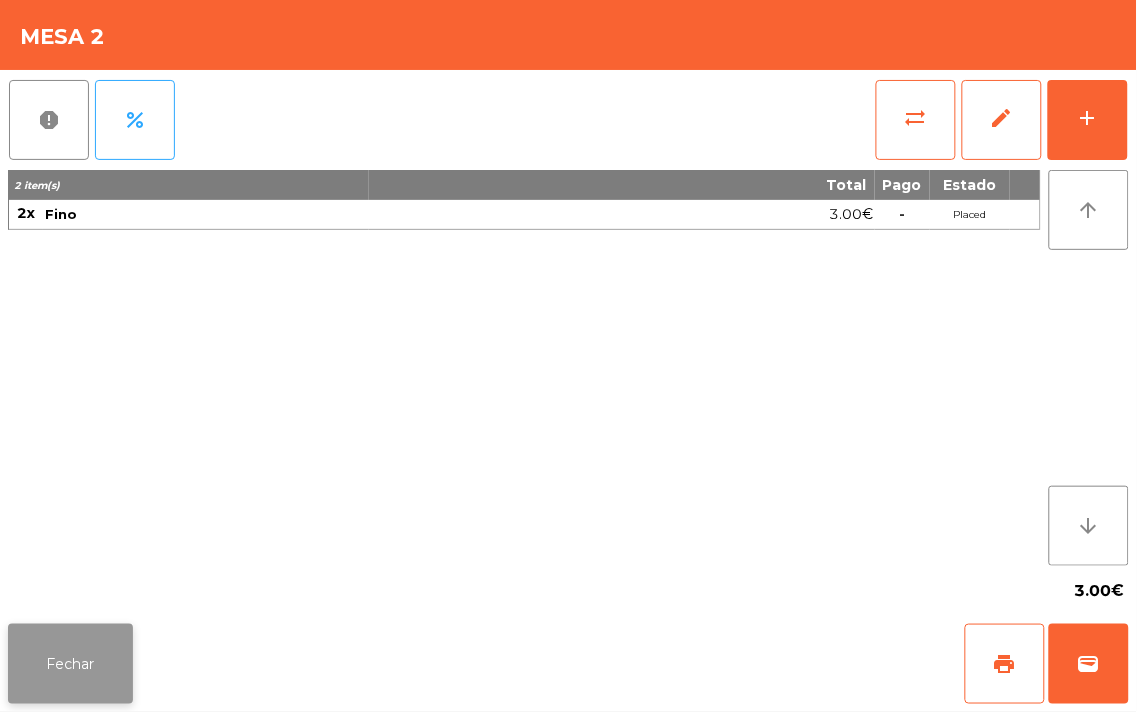click on "Fechar" 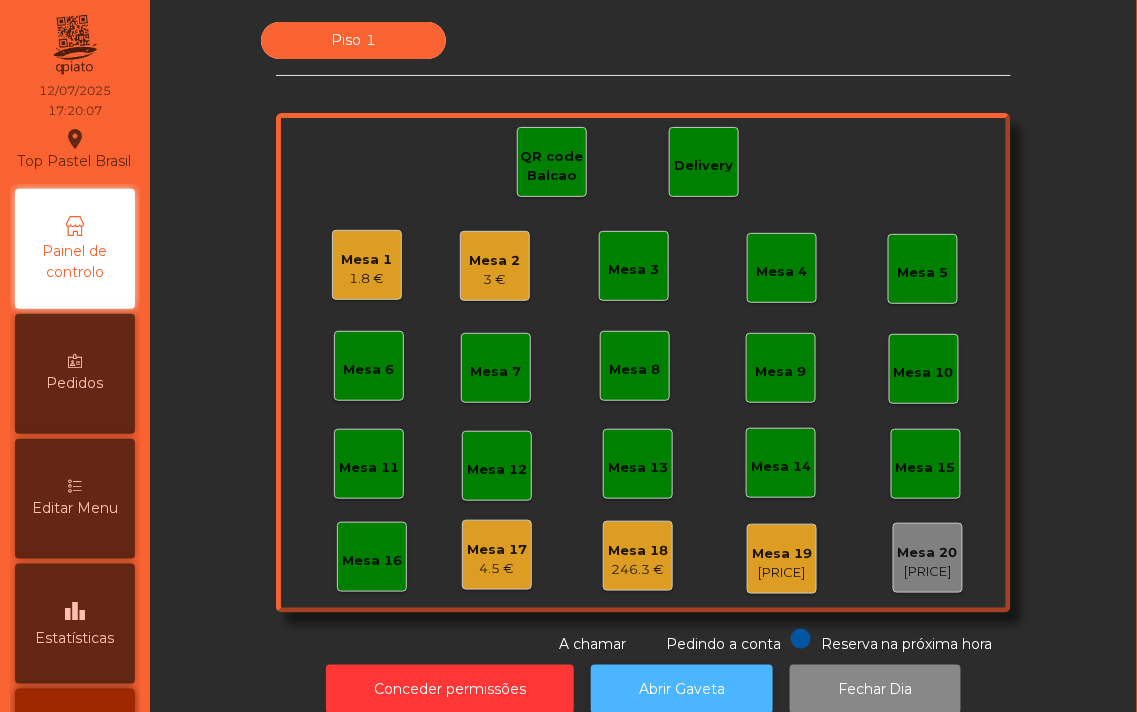 click on "Abrir Gaveta" 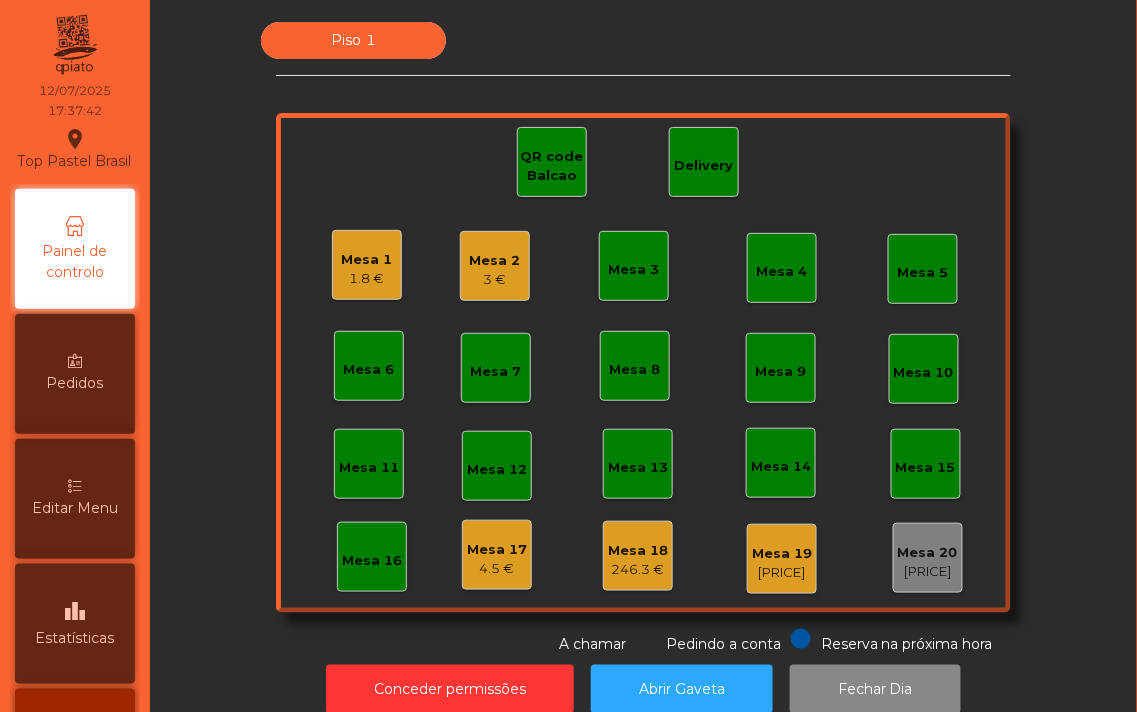 click on "4.5 €" 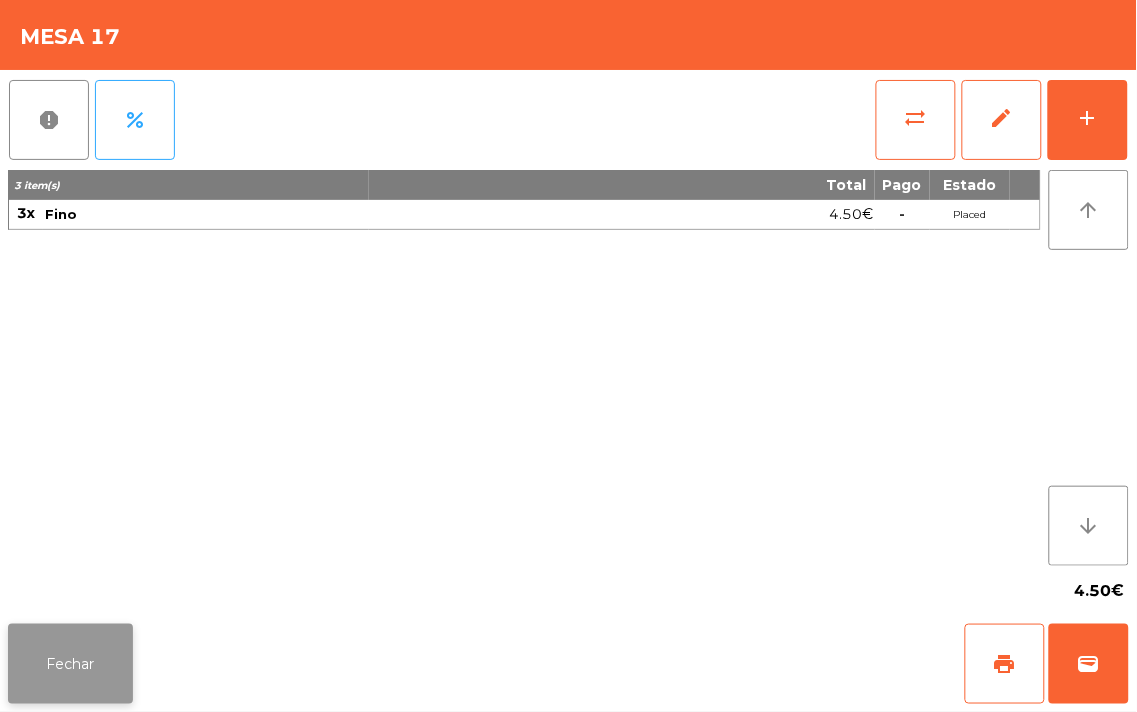 click on "Fechar" 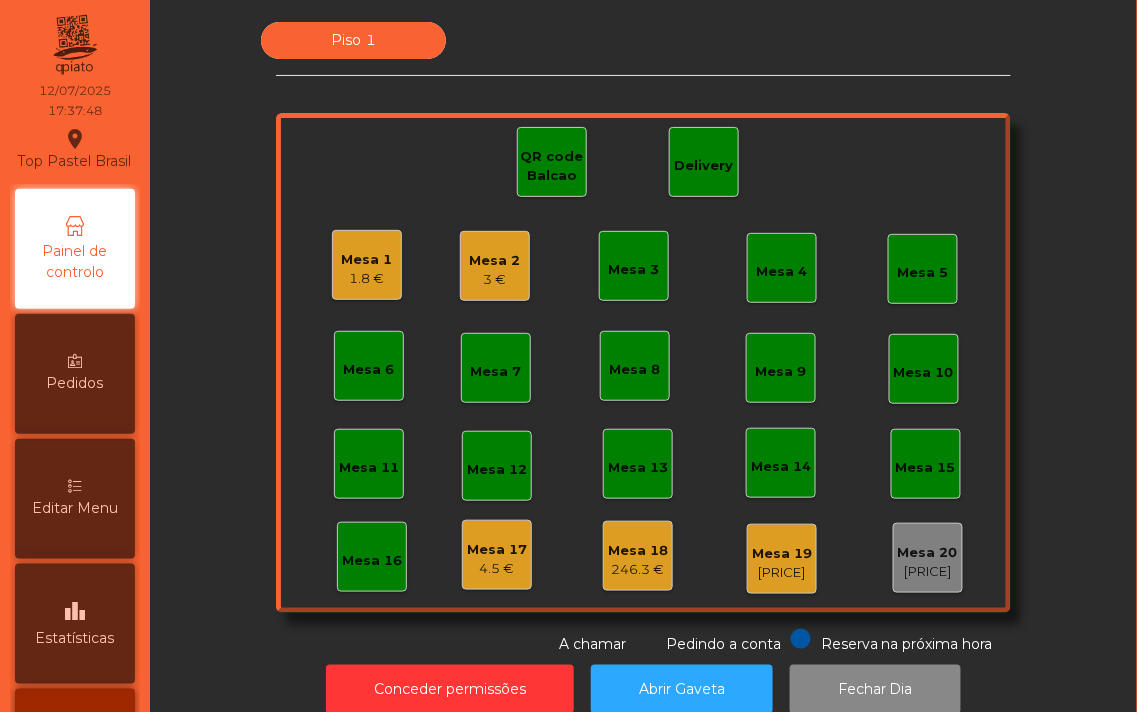 click on "Mesa 1" 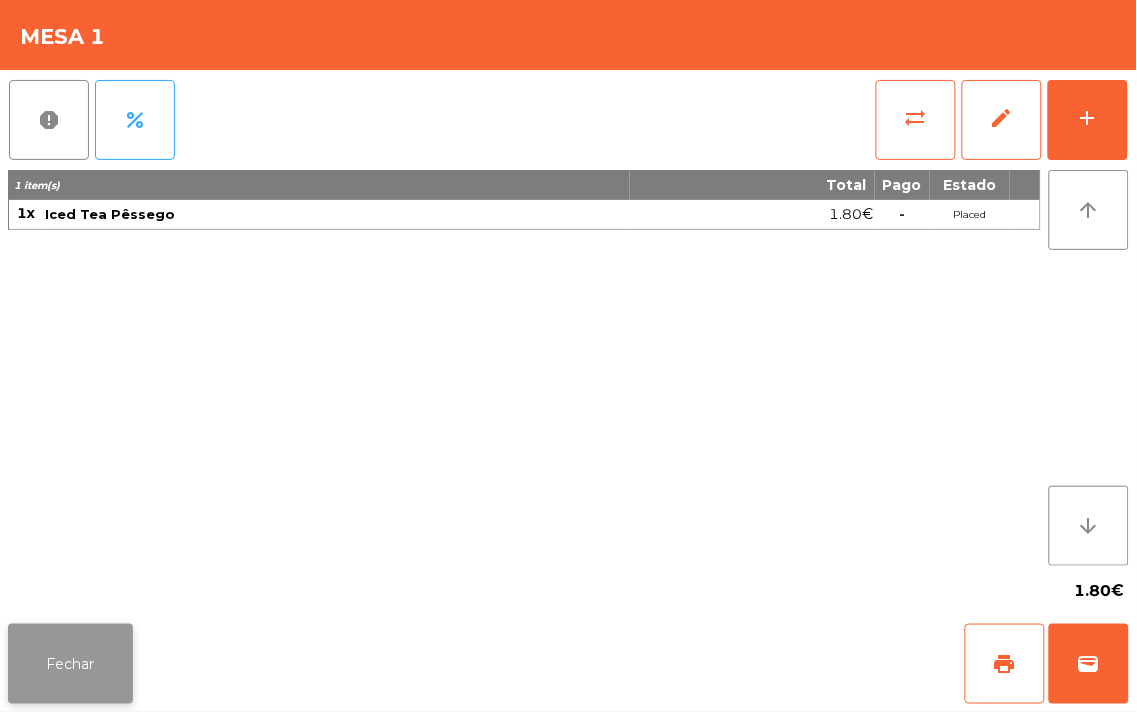 click on "Fechar" 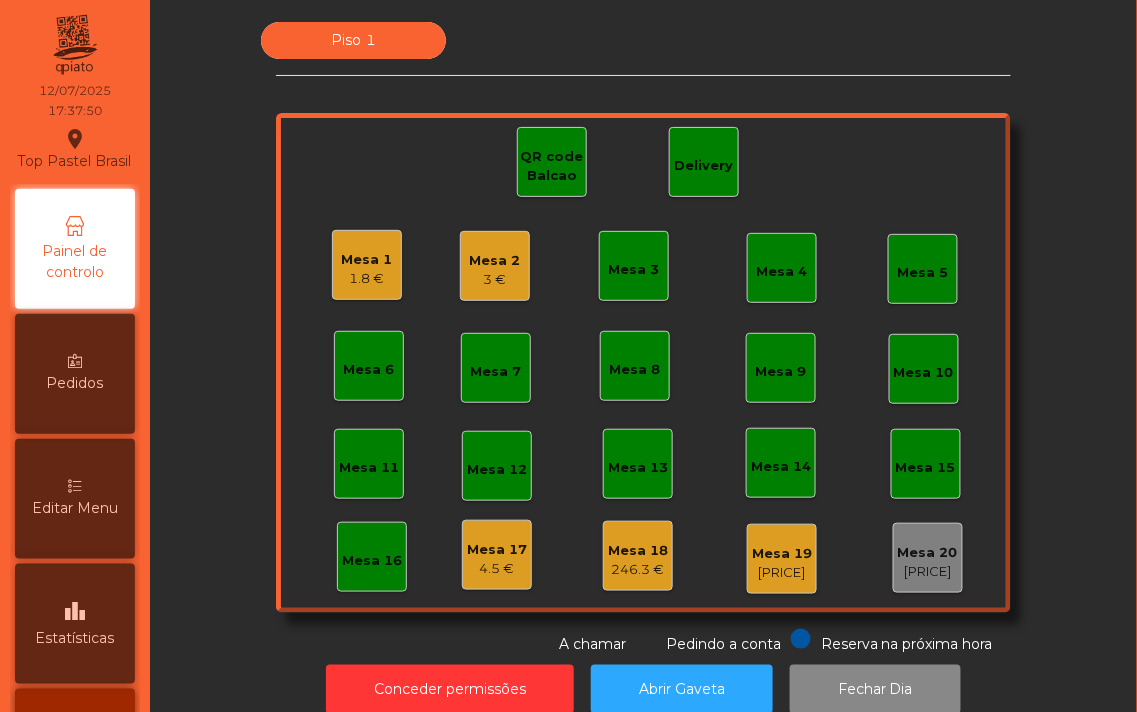 click on "Mesa 2" 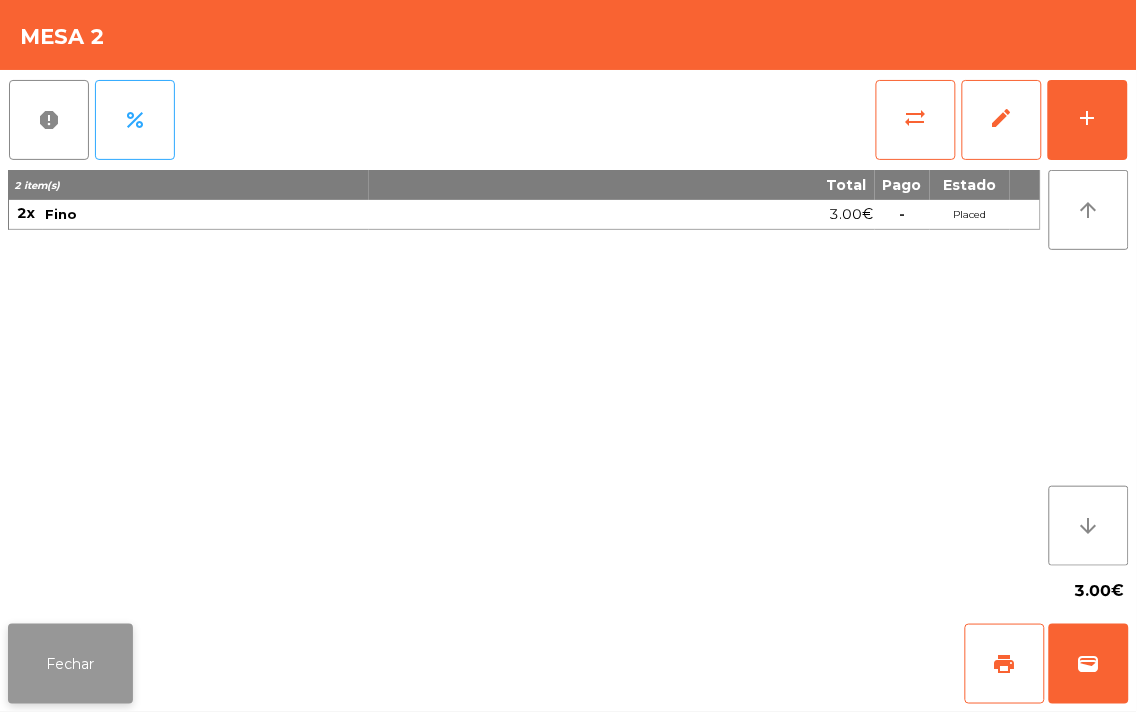click on "Fechar" 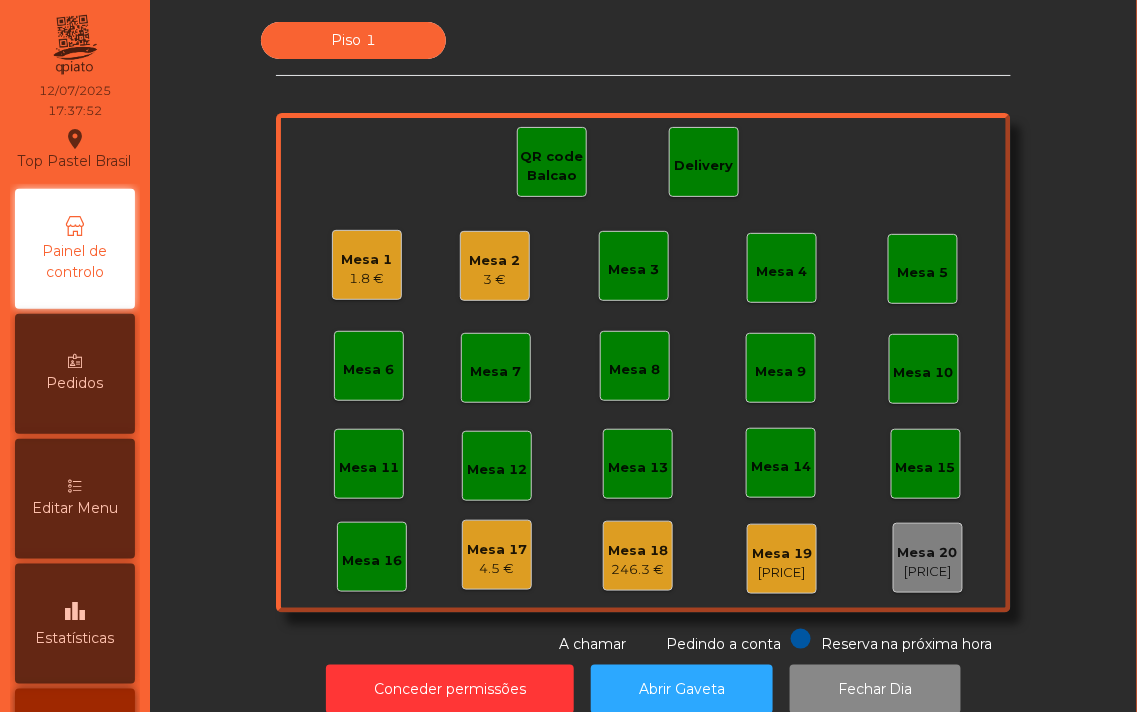 click on "Mesa 16" 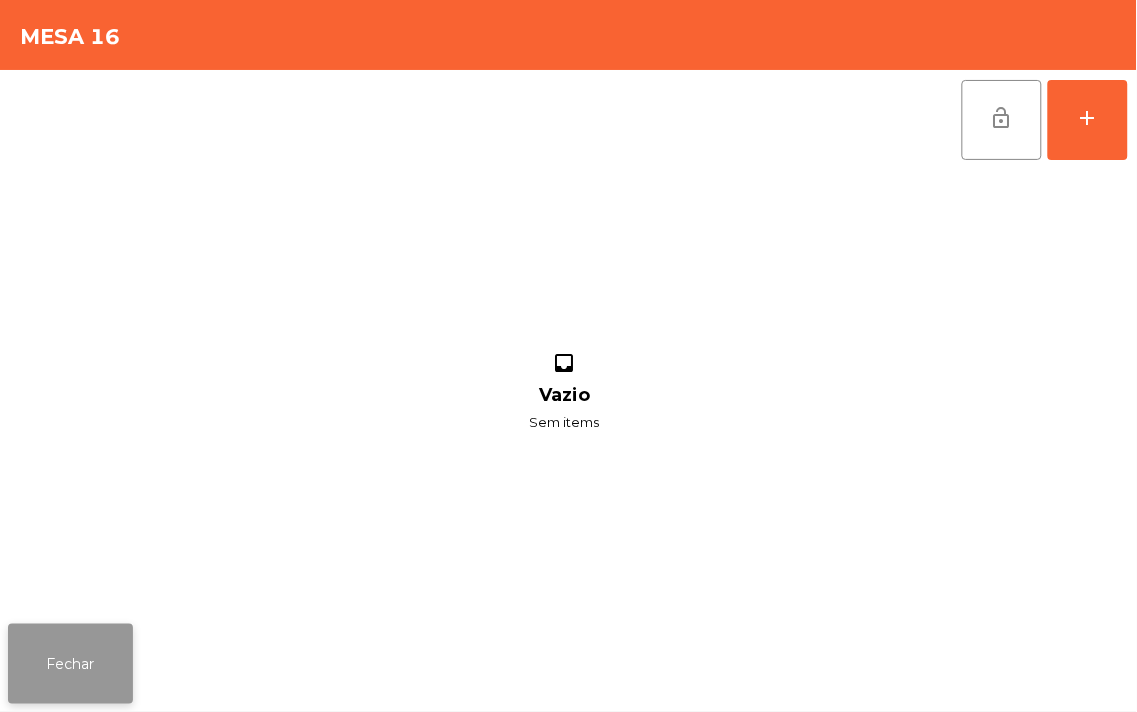 click on "Fechar" 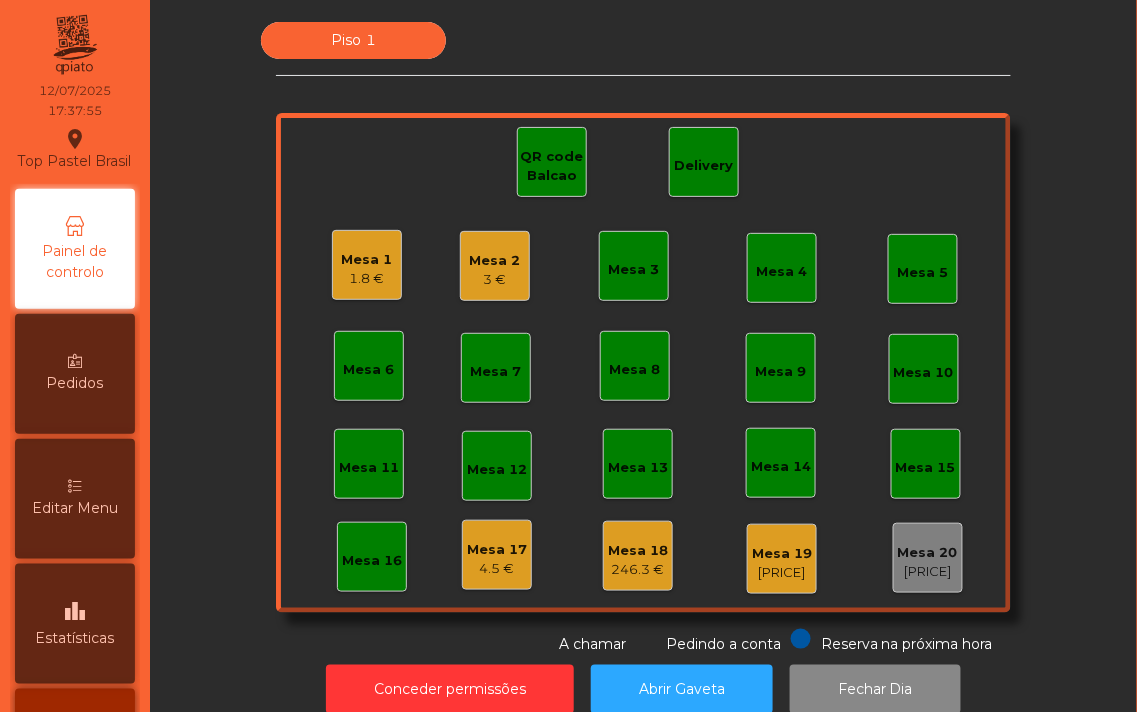 scroll, scrollTop: 127, scrollLeft: 0, axis: vertical 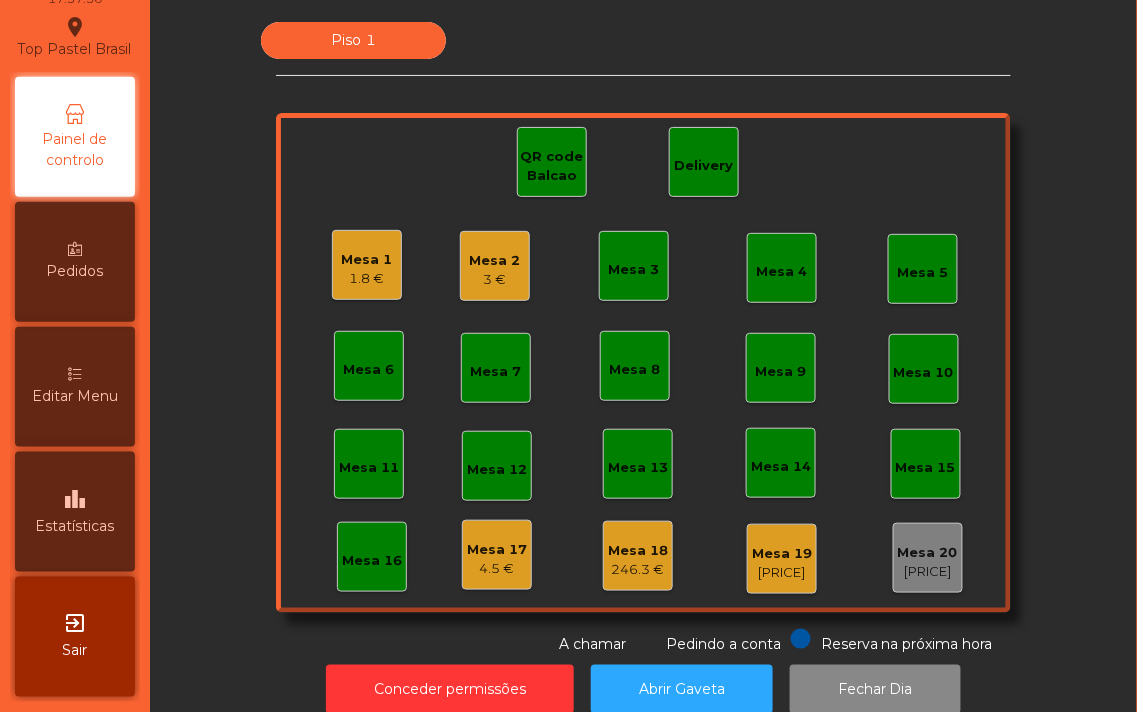 click on "Editar Menu" at bounding box center [75, 396] 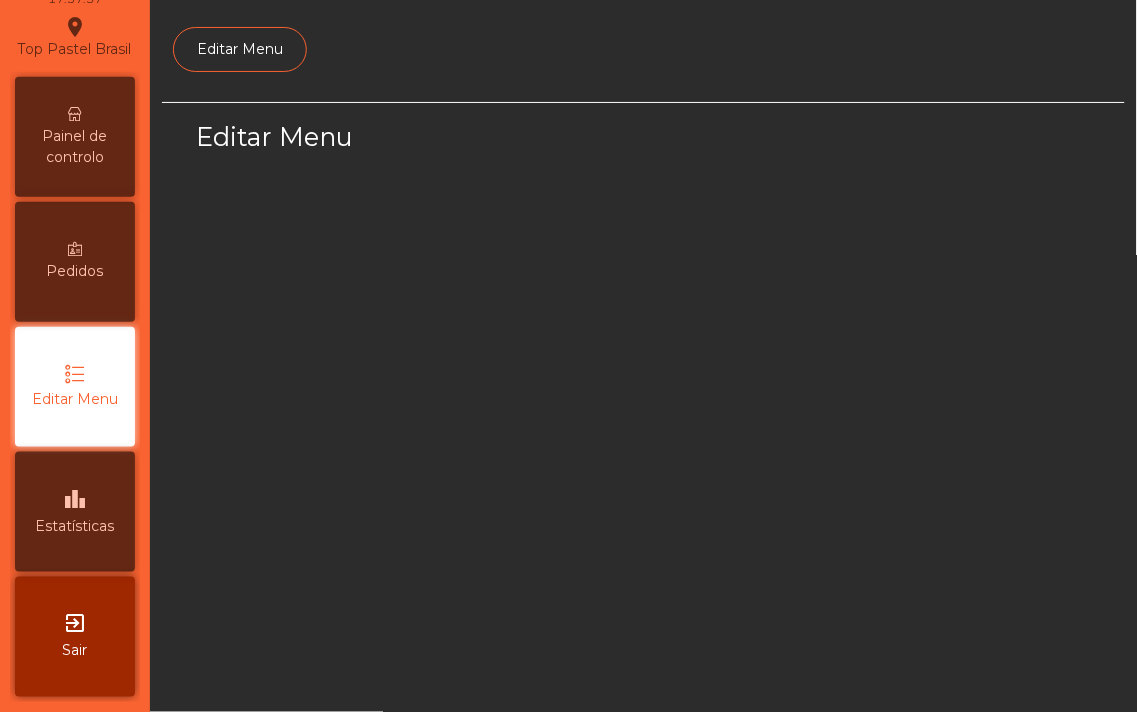 select on "*" 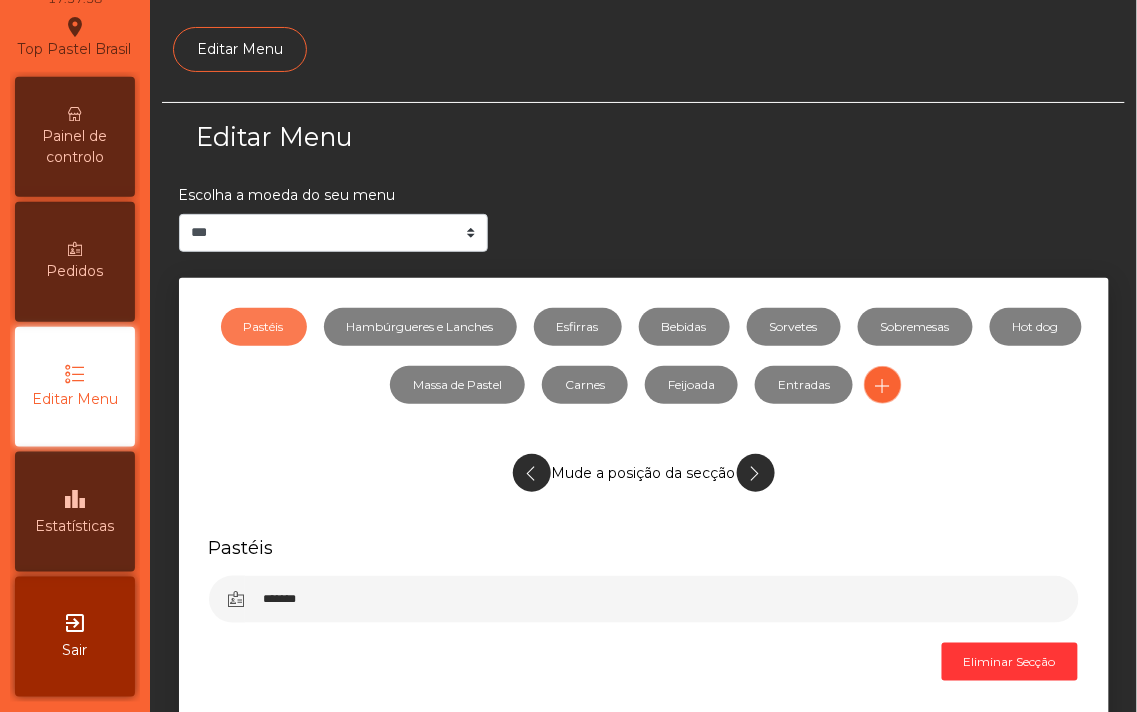 scroll, scrollTop: 0, scrollLeft: 0, axis: both 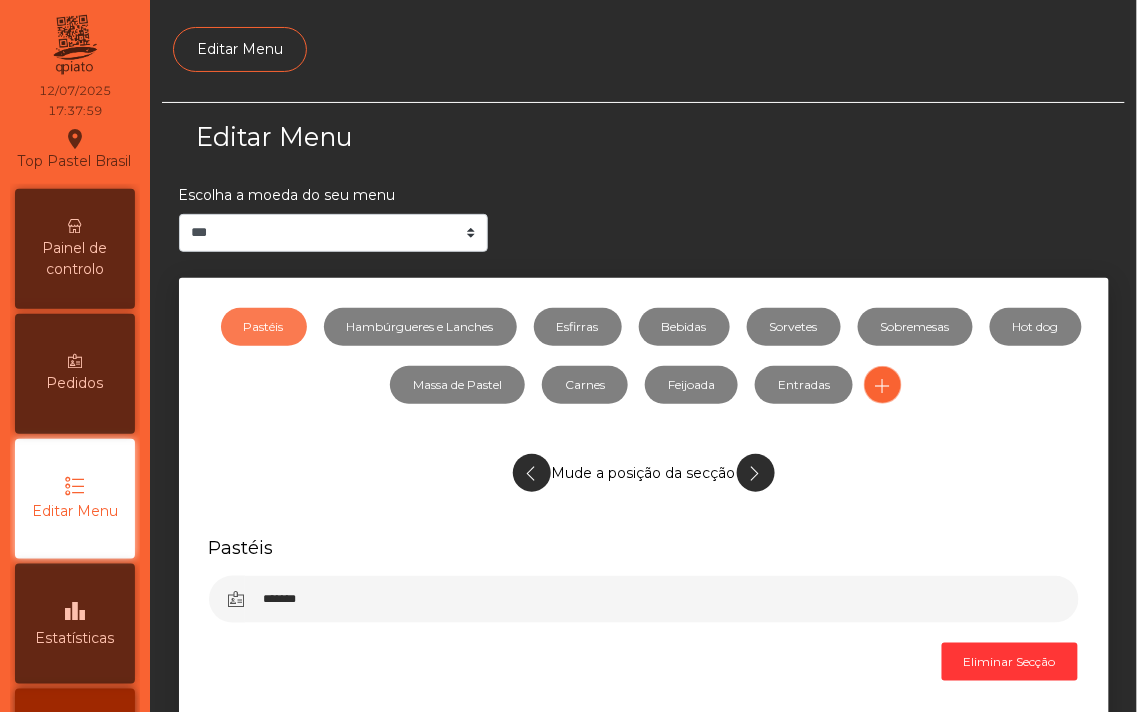click on "Painel de controlo" at bounding box center (75, 249) 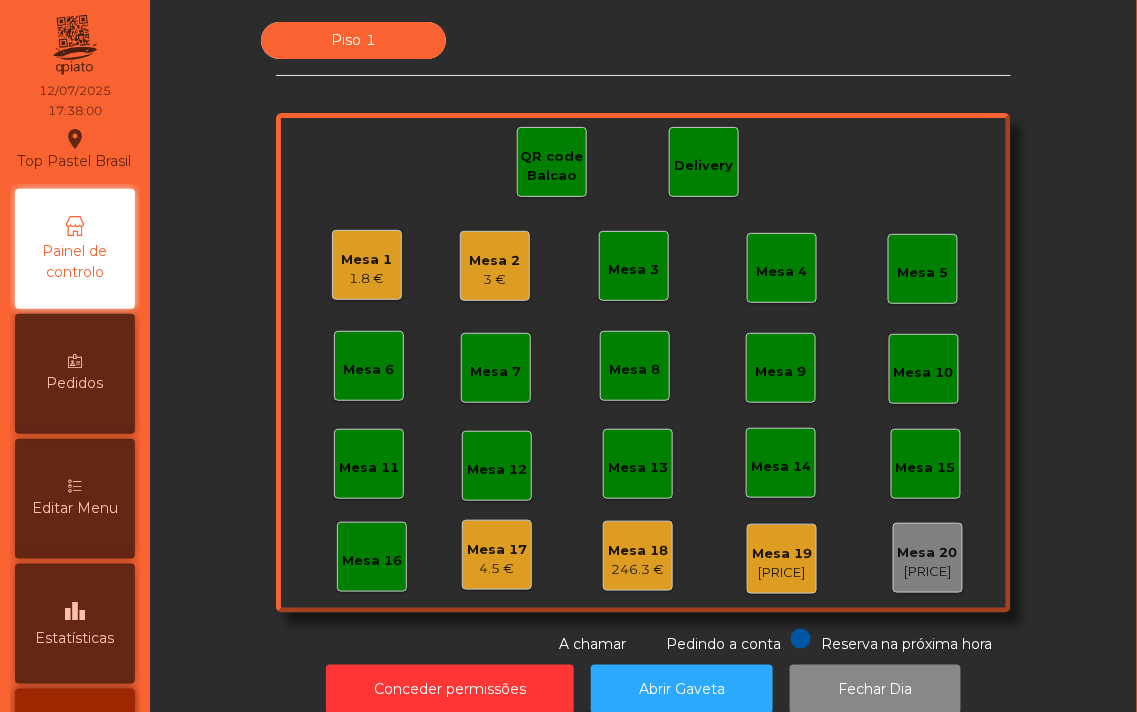 scroll, scrollTop: 127, scrollLeft: 0, axis: vertical 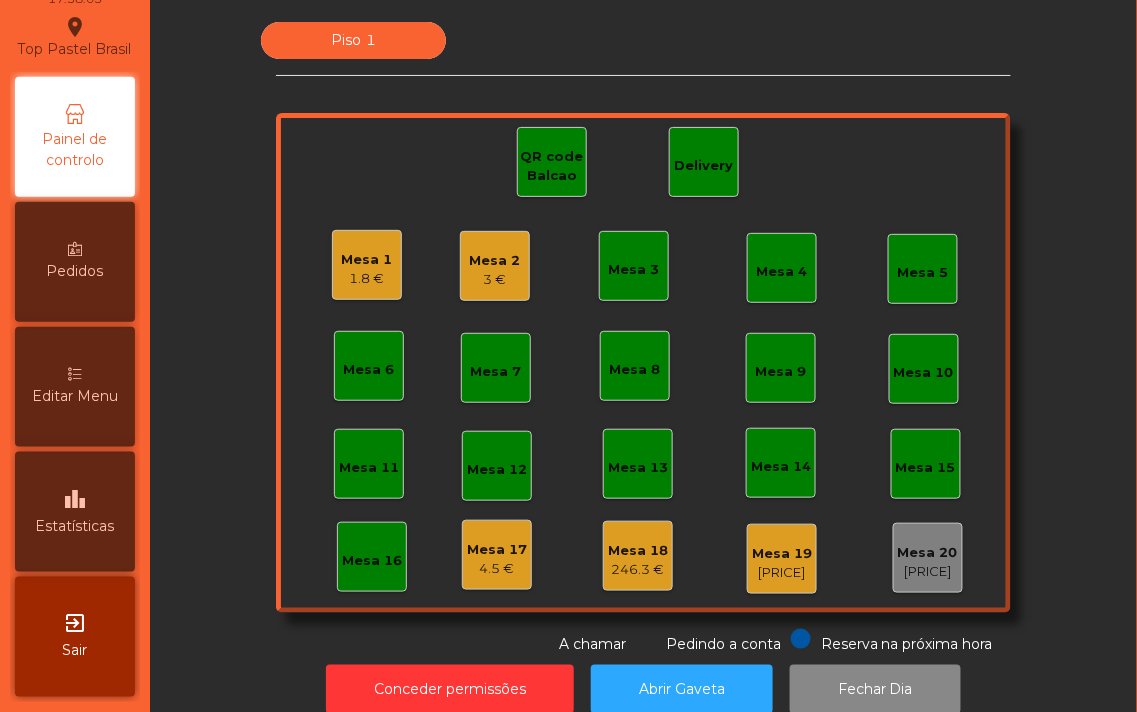 click at bounding box center [75, 249] 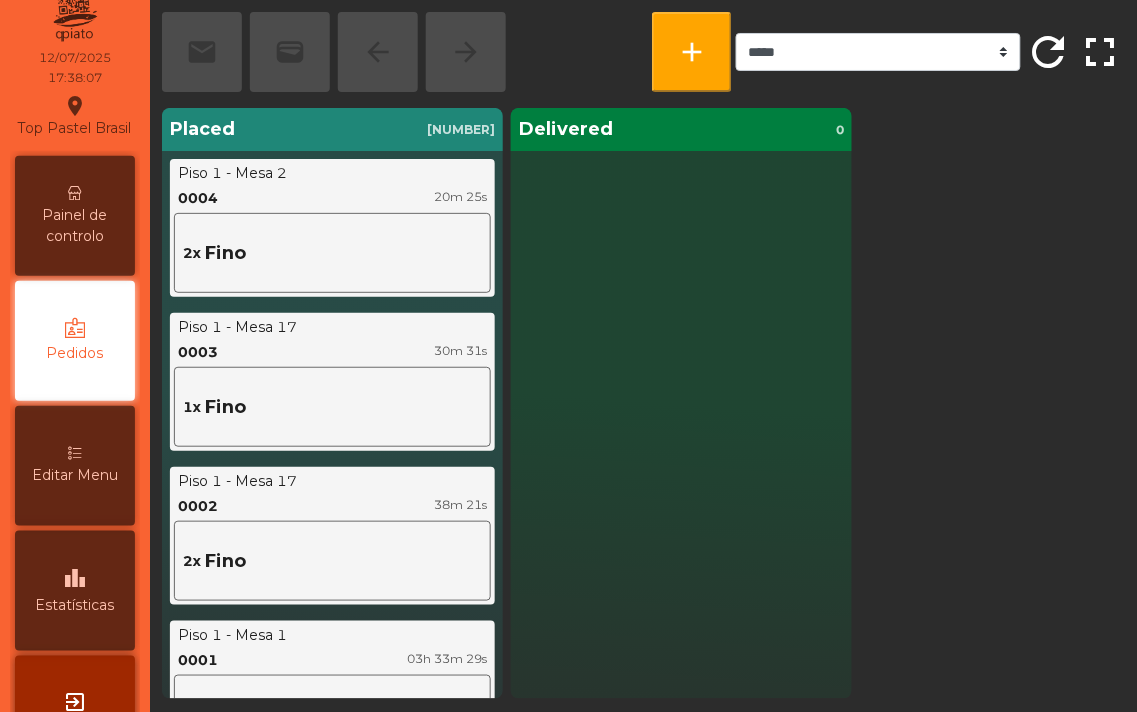 scroll, scrollTop: 127, scrollLeft: 0, axis: vertical 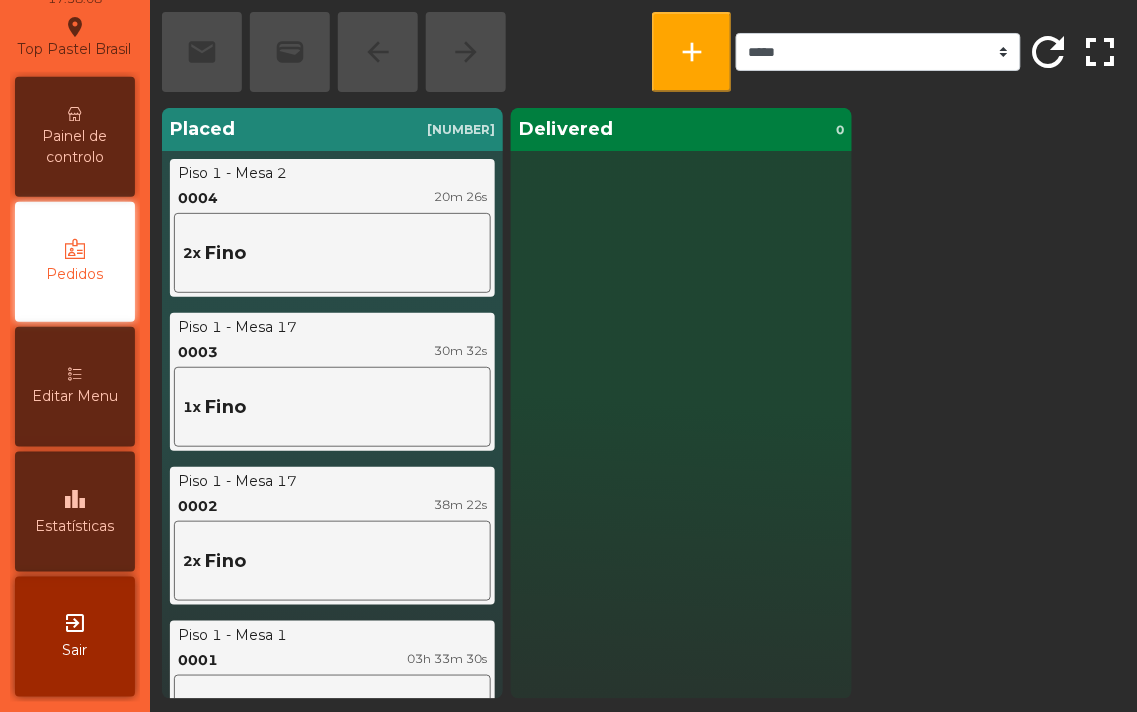 click on "Estatísticas" at bounding box center (75, 526) 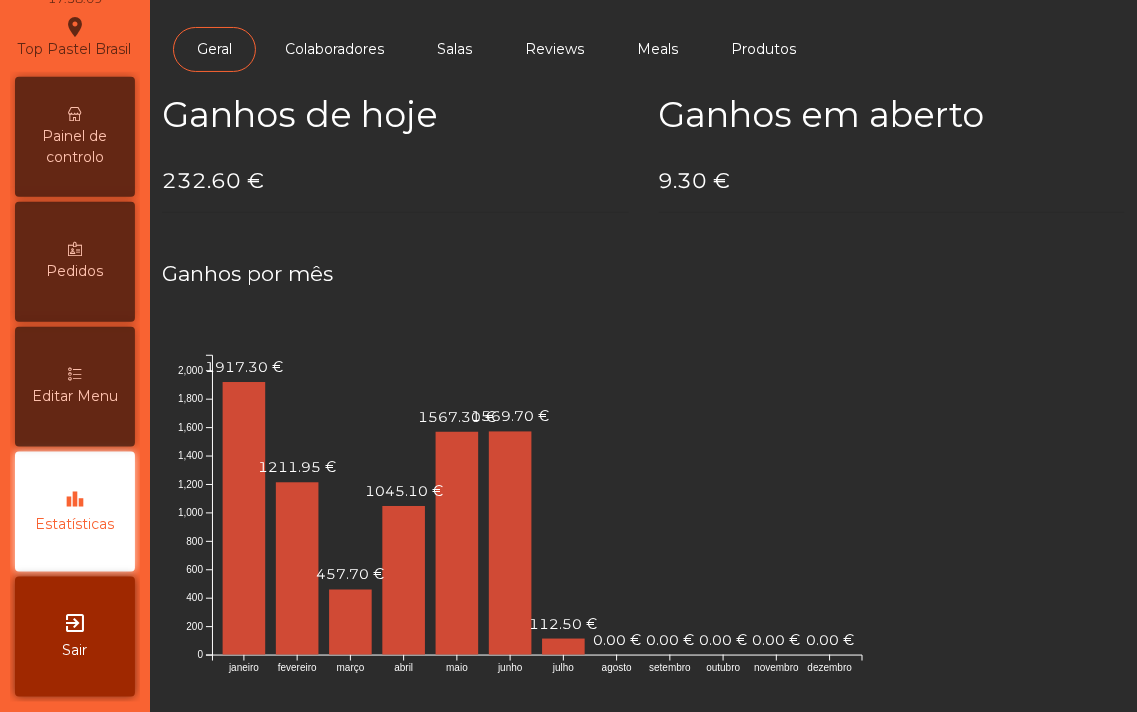 click on "Editar Menu" at bounding box center [75, 396] 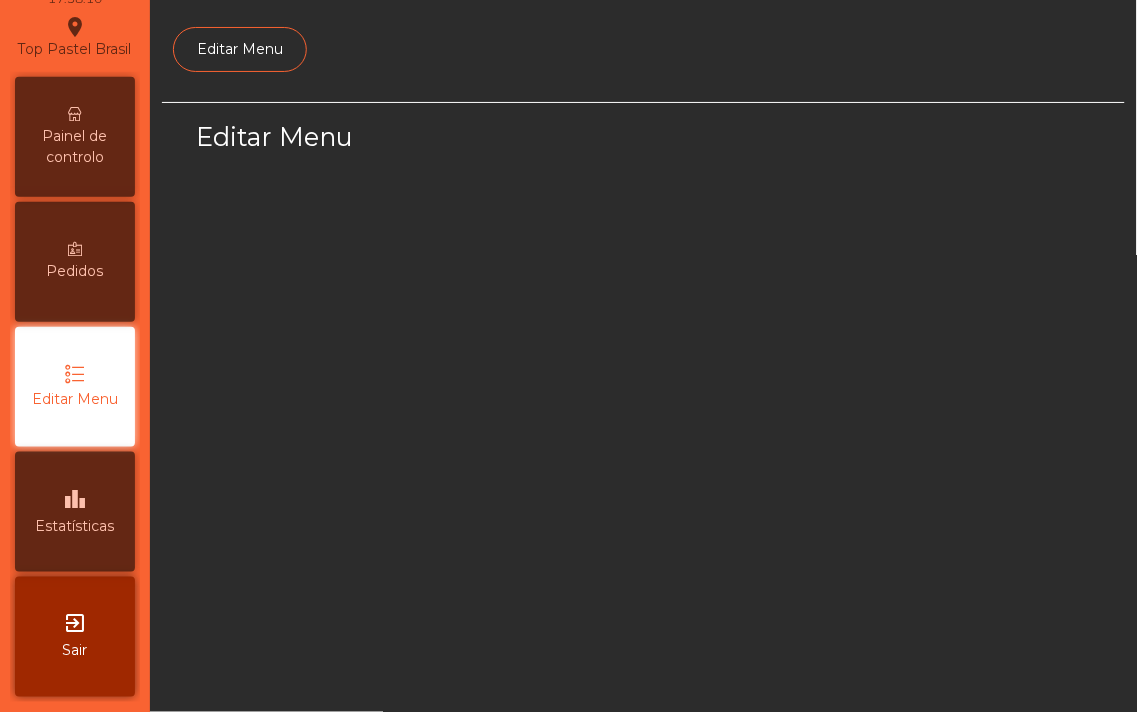 select on "*" 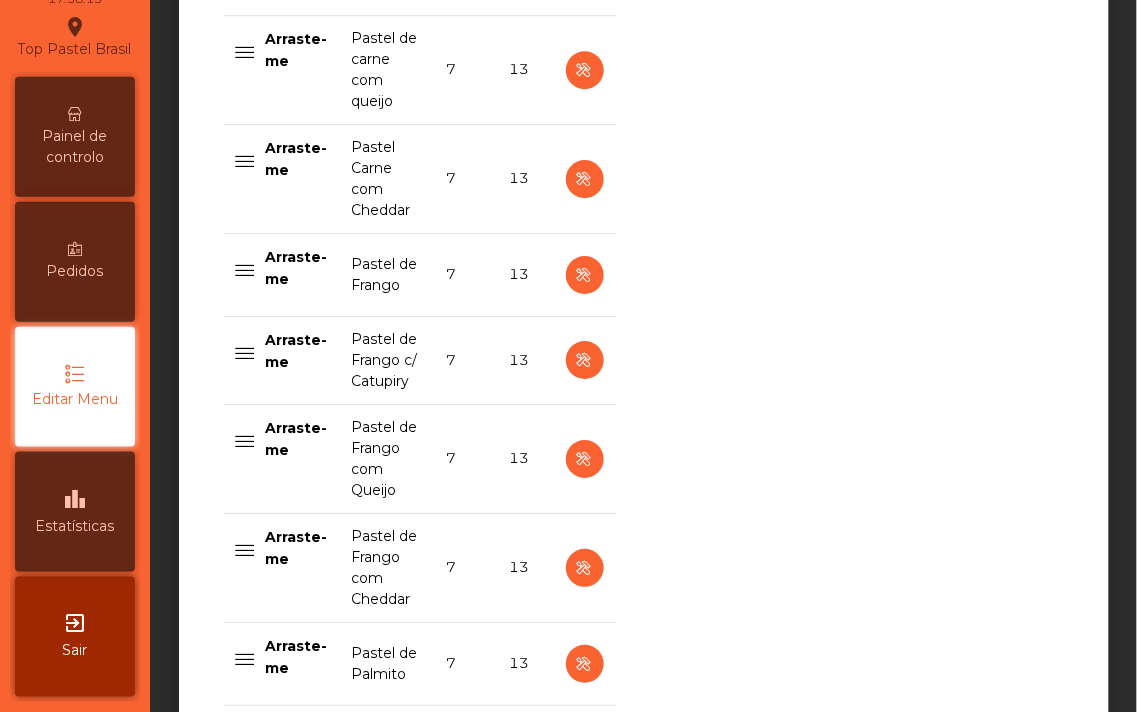 scroll, scrollTop: 1134, scrollLeft: 0, axis: vertical 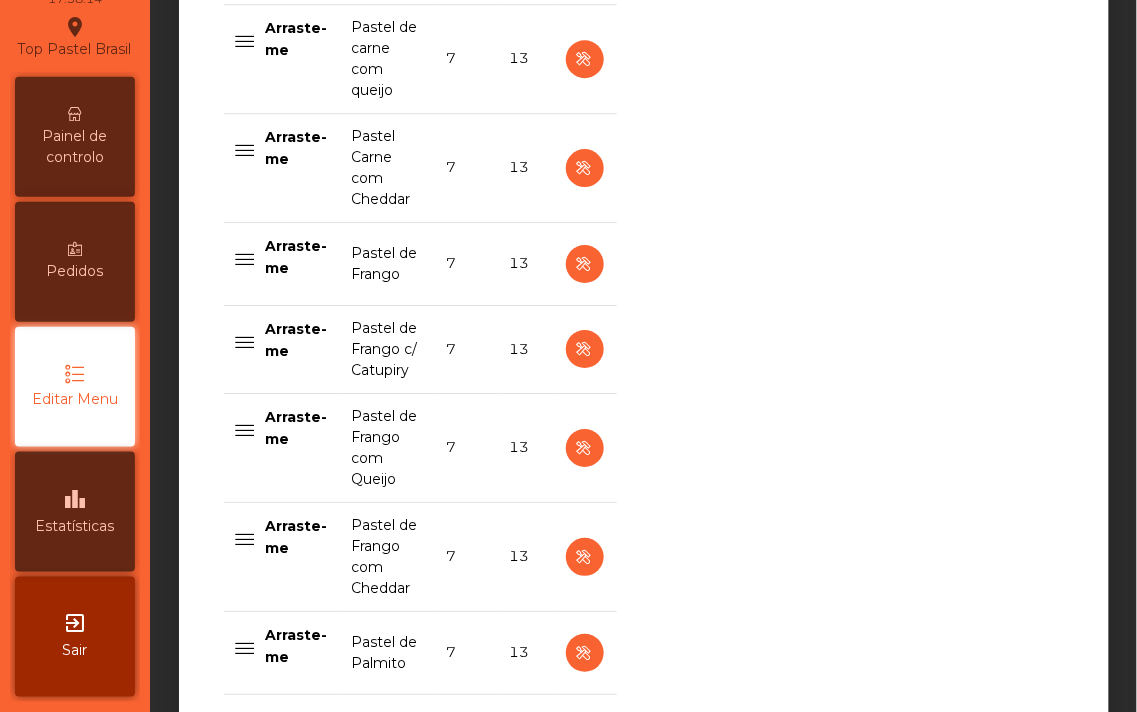 click on "Painel de controlo" at bounding box center (75, 137) 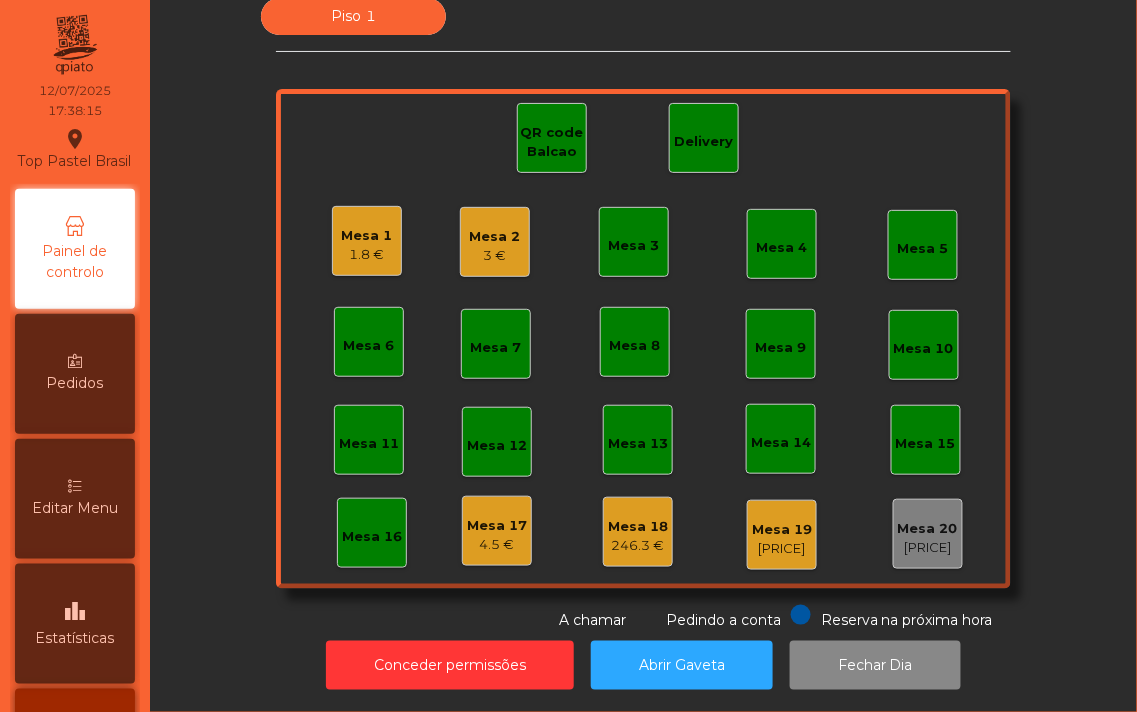 click on "17:38:15" 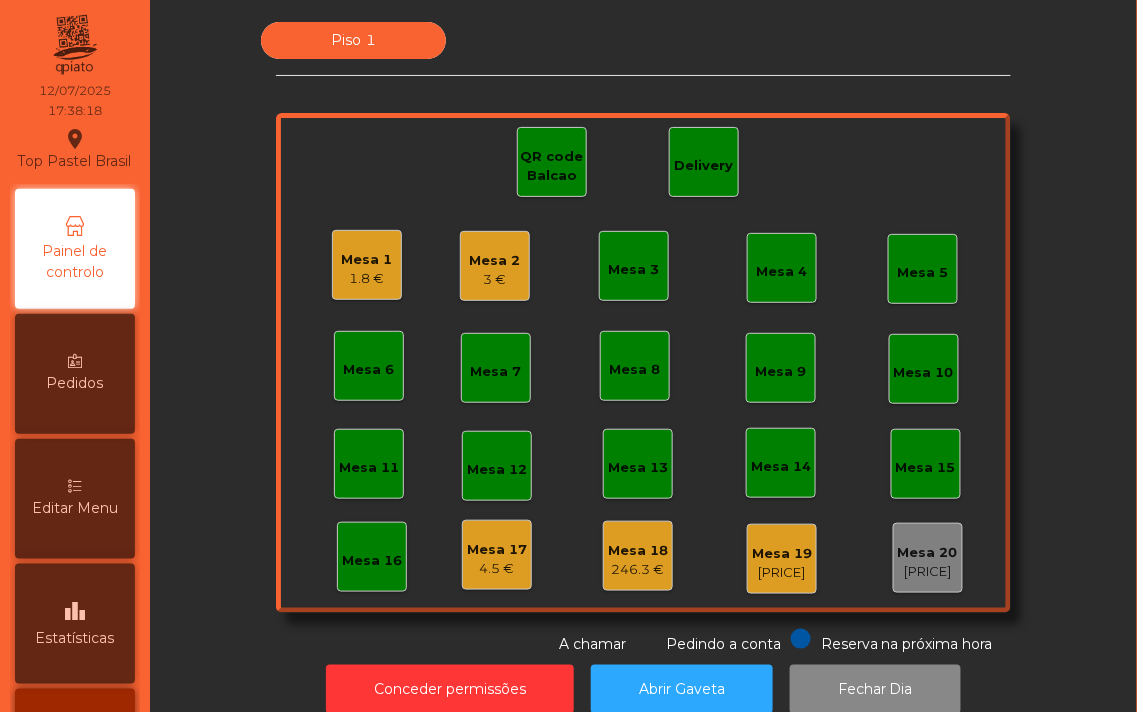 click at bounding box center [75, 486] 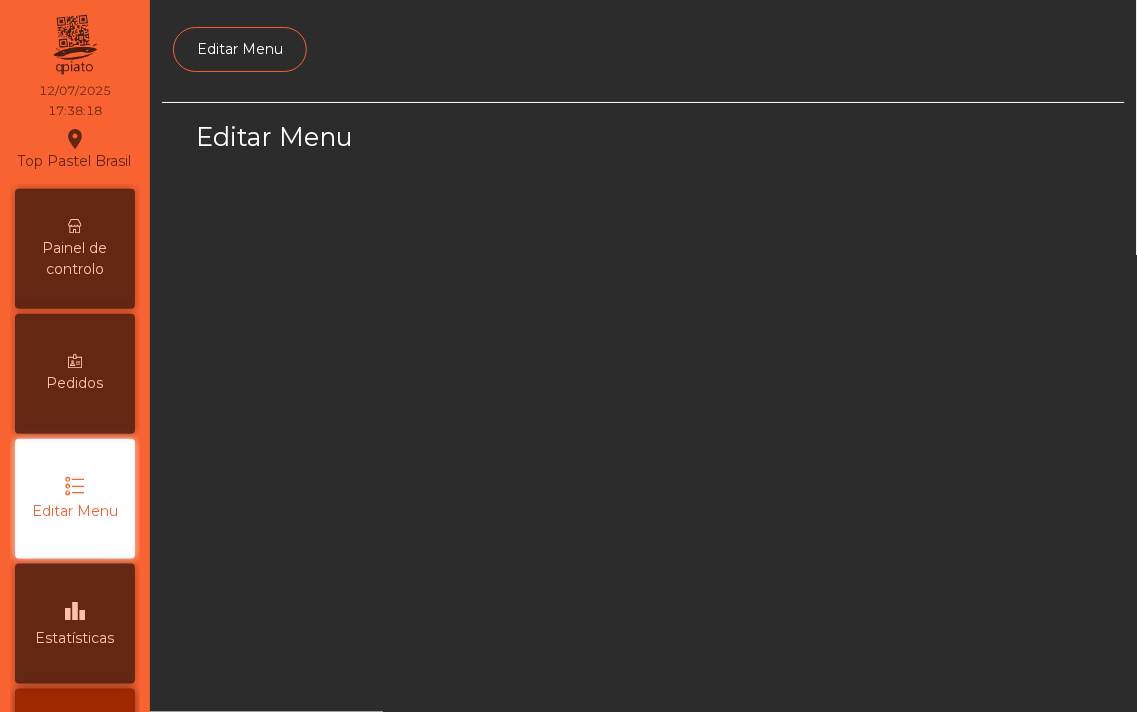 scroll, scrollTop: 127, scrollLeft: 0, axis: vertical 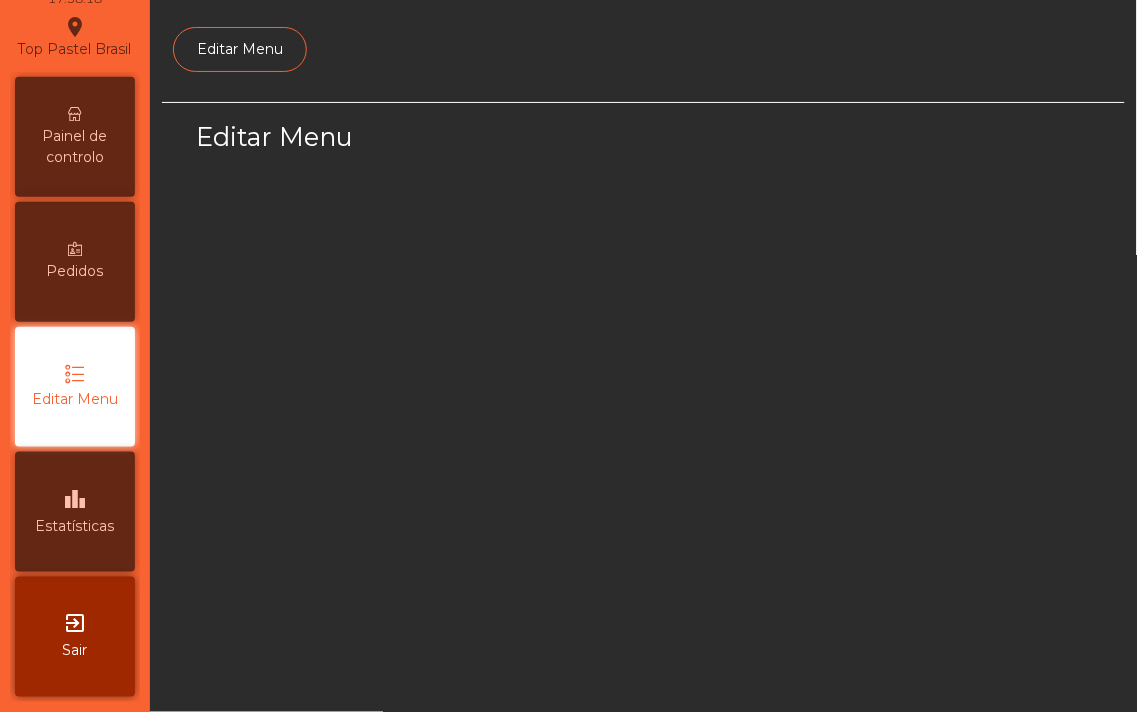 select on "*" 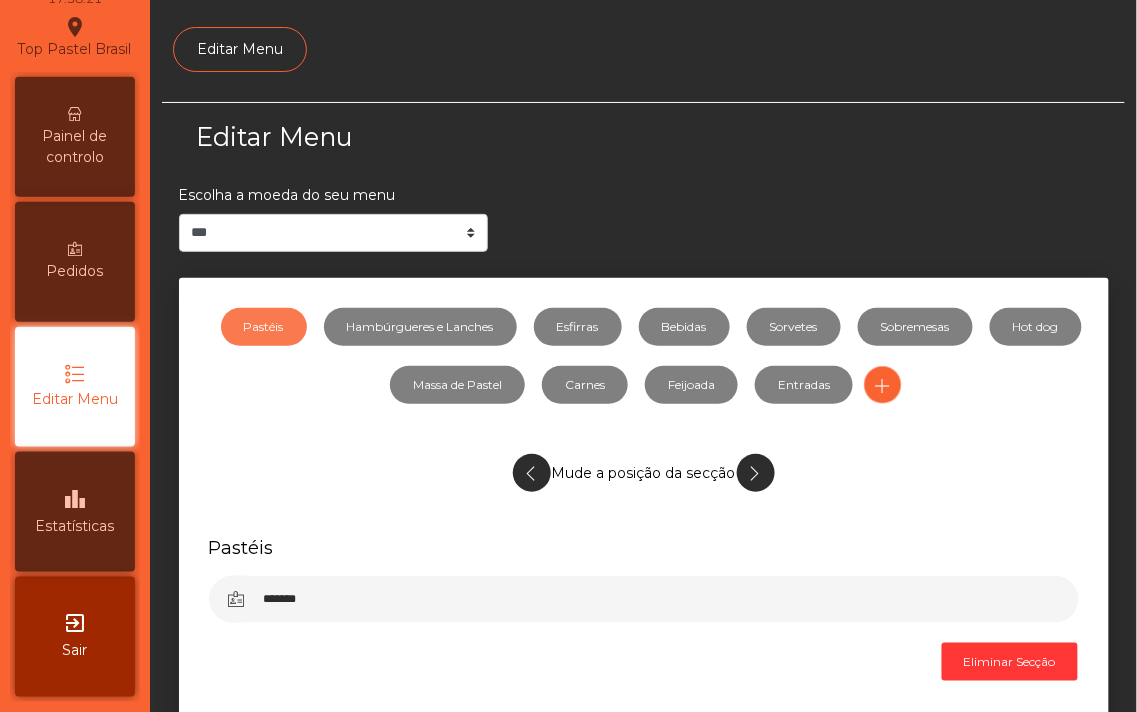click on "Editar Menu" at bounding box center [240, 49] 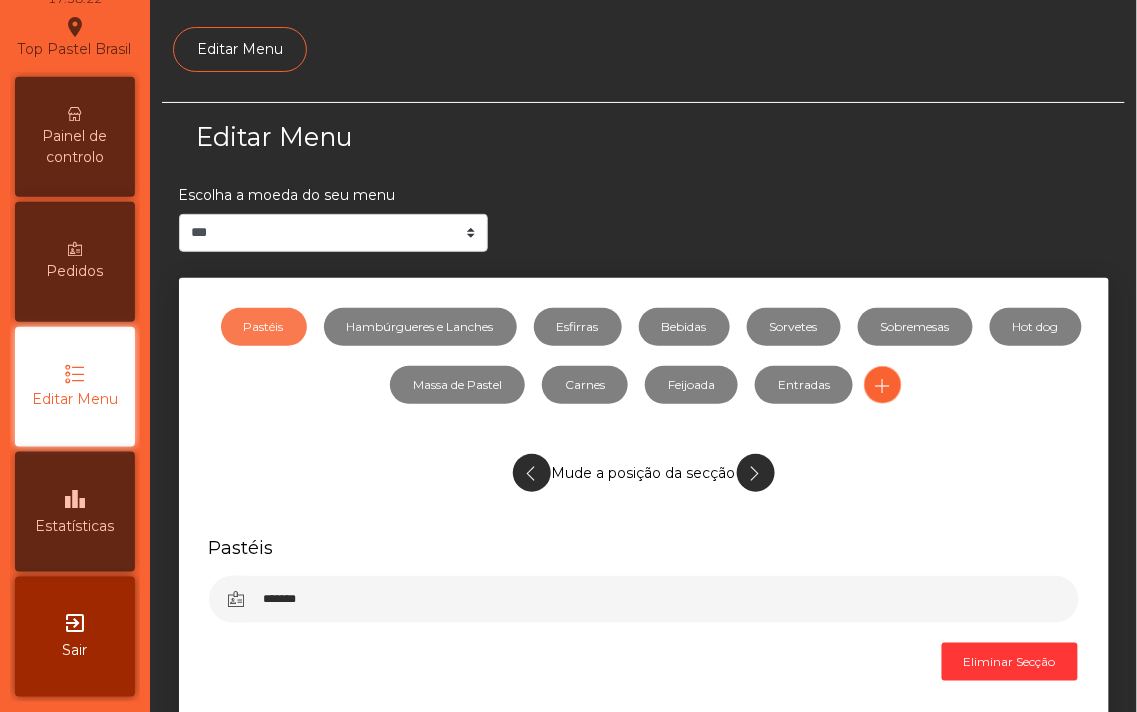 click on "Editar Menu" at bounding box center (240, 49) 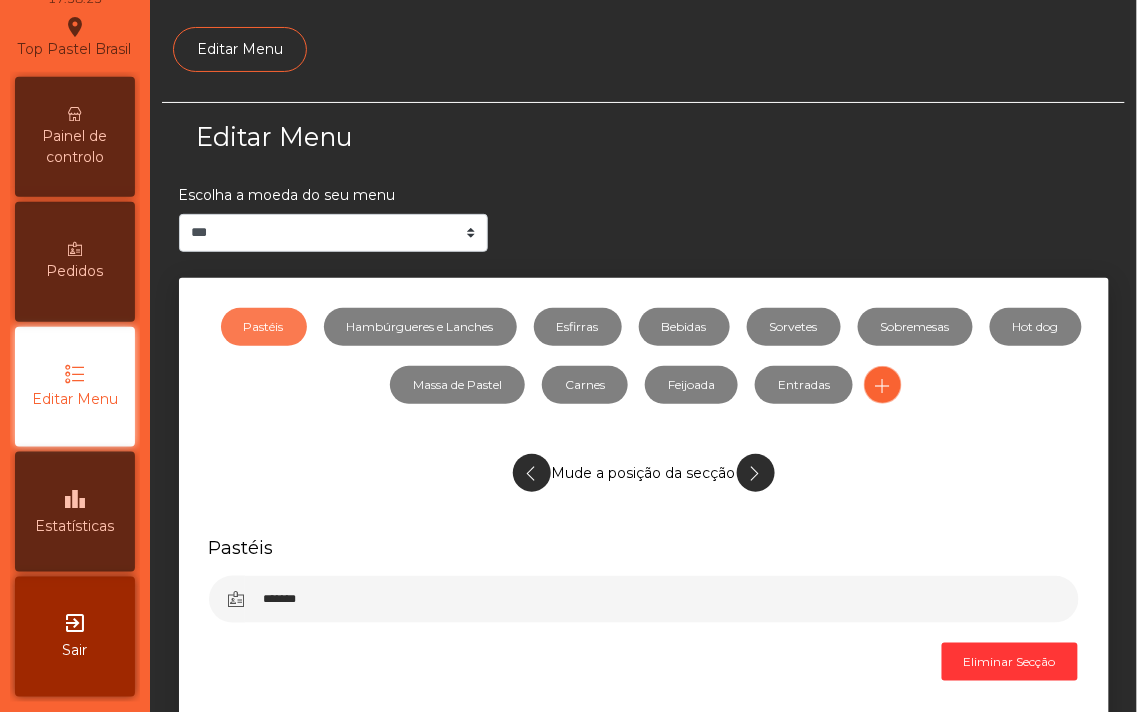 click on "Editar Menu" at bounding box center [240, 49] 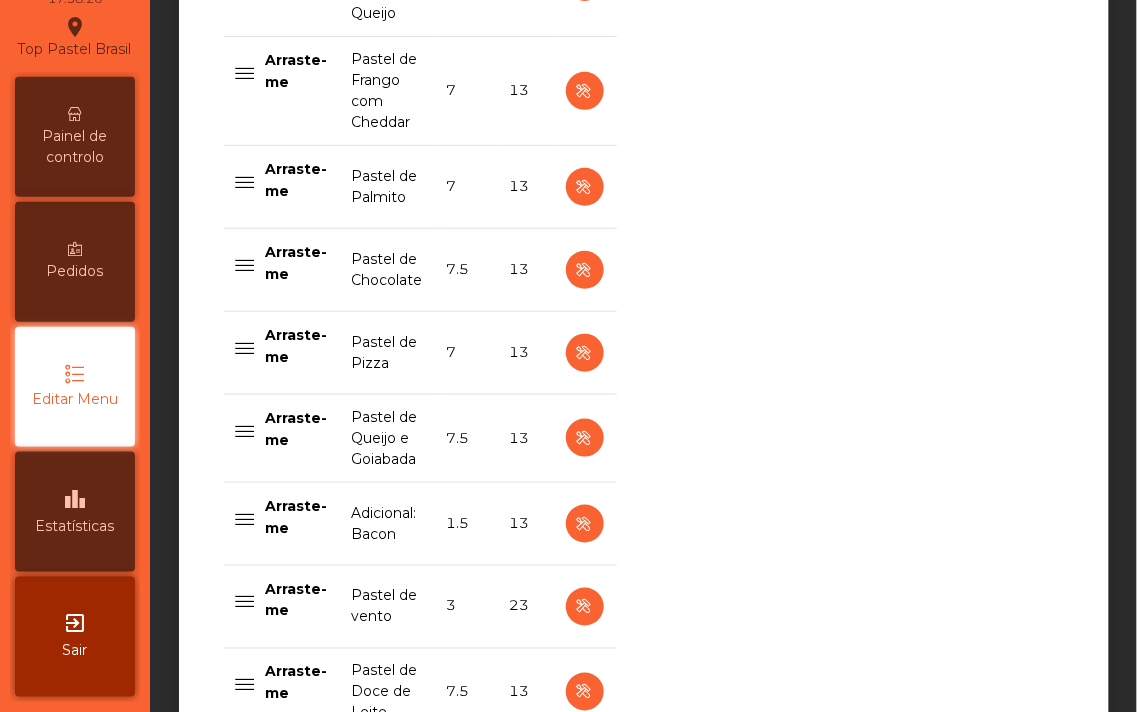 scroll, scrollTop: 1877, scrollLeft: 0, axis: vertical 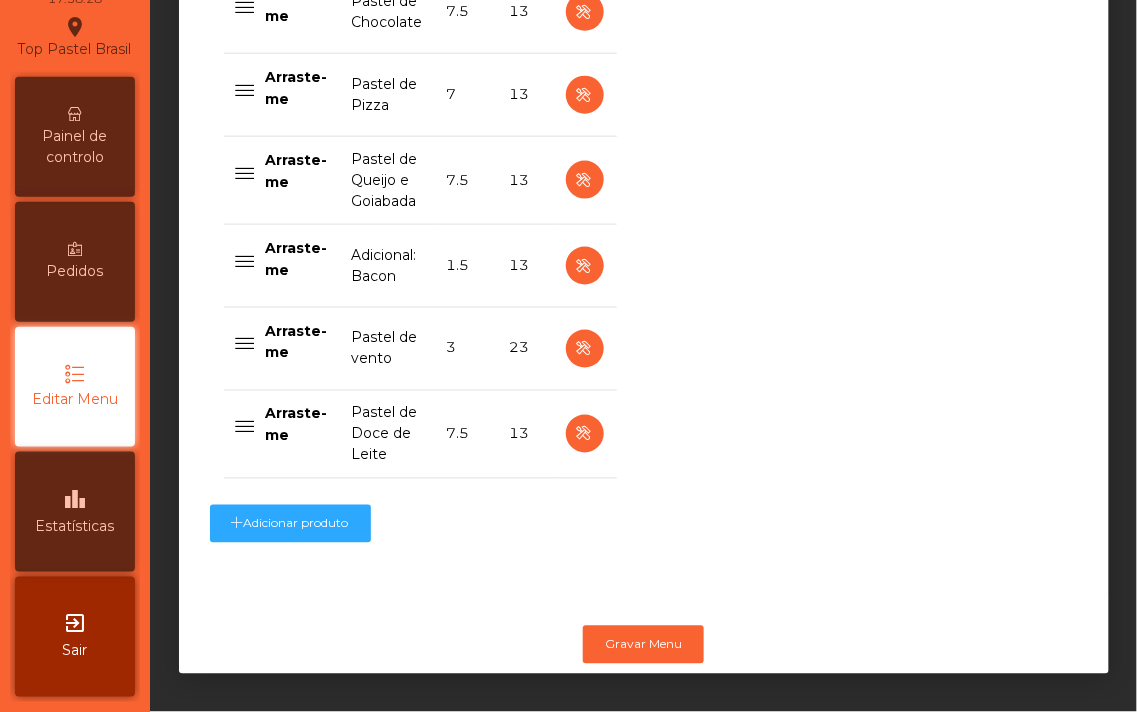 click on "Estatísticas" at bounding box center [75, 526] 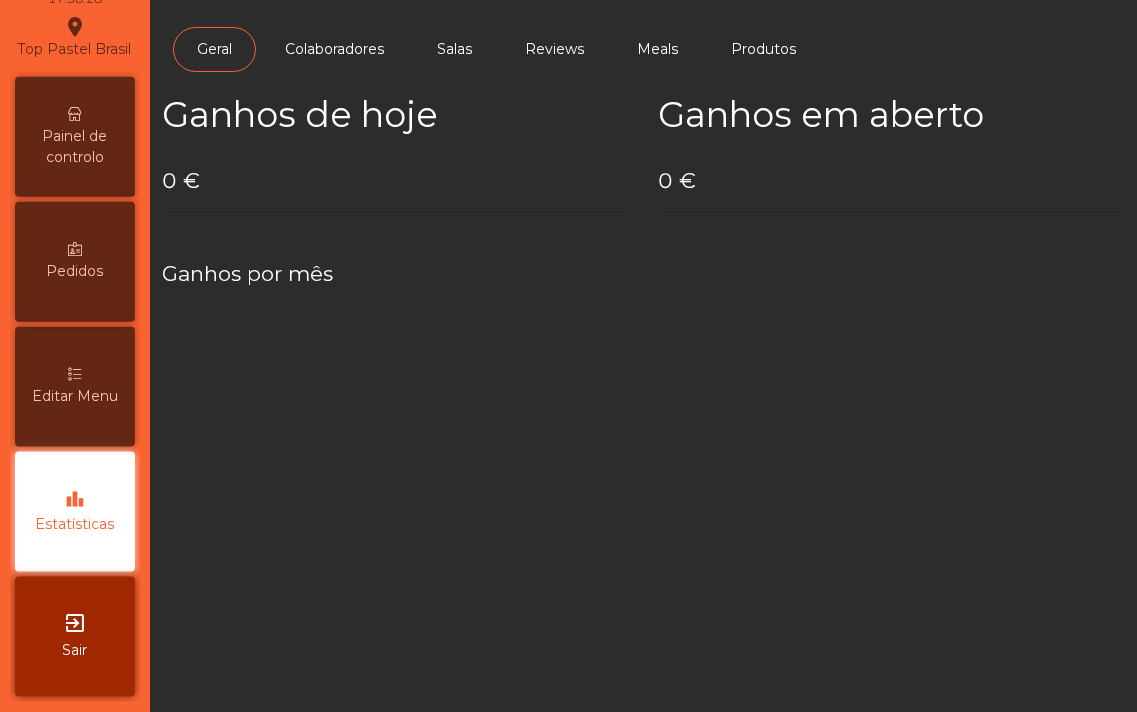 scroll, scrollTop: 0, scrollLeft: 0, axis: both 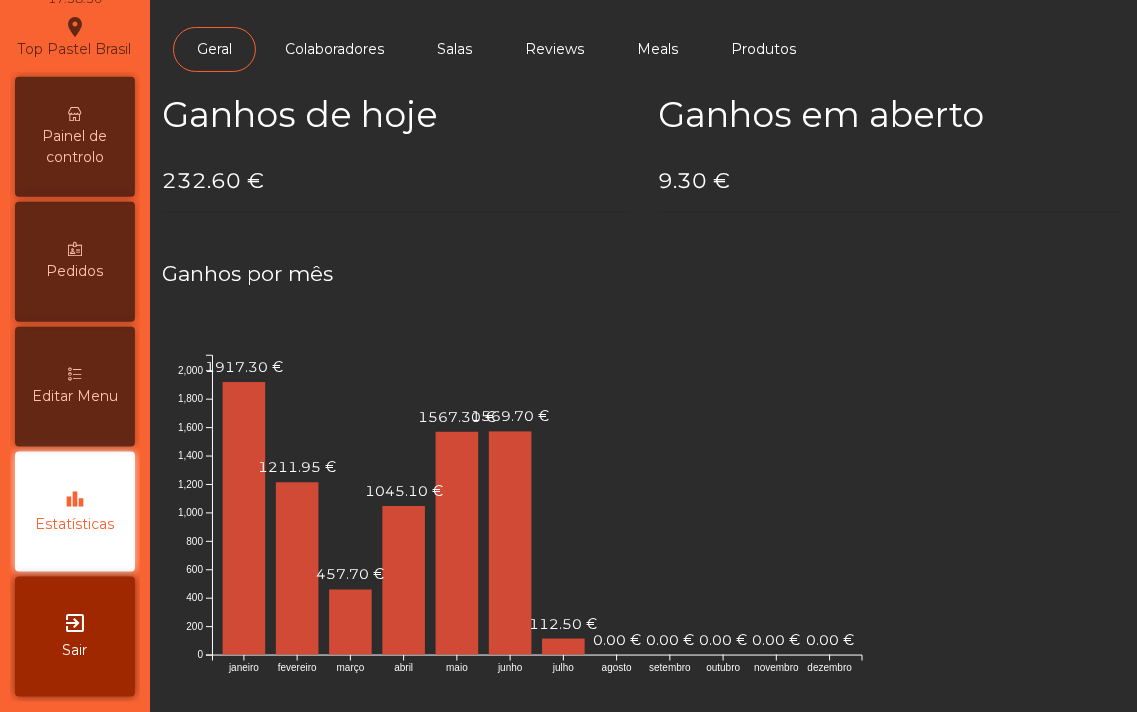 click on "Pedidos" at bounding box center [75, 262] 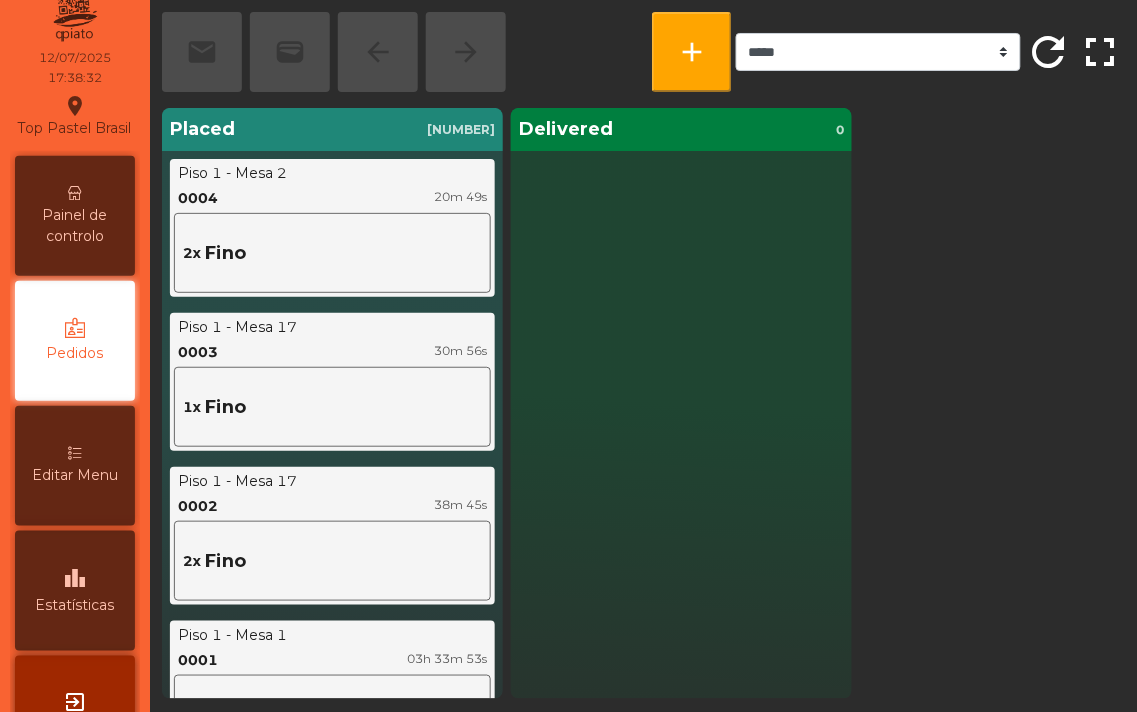 click on "Painel de controlo" at bounding box center [75, 226] 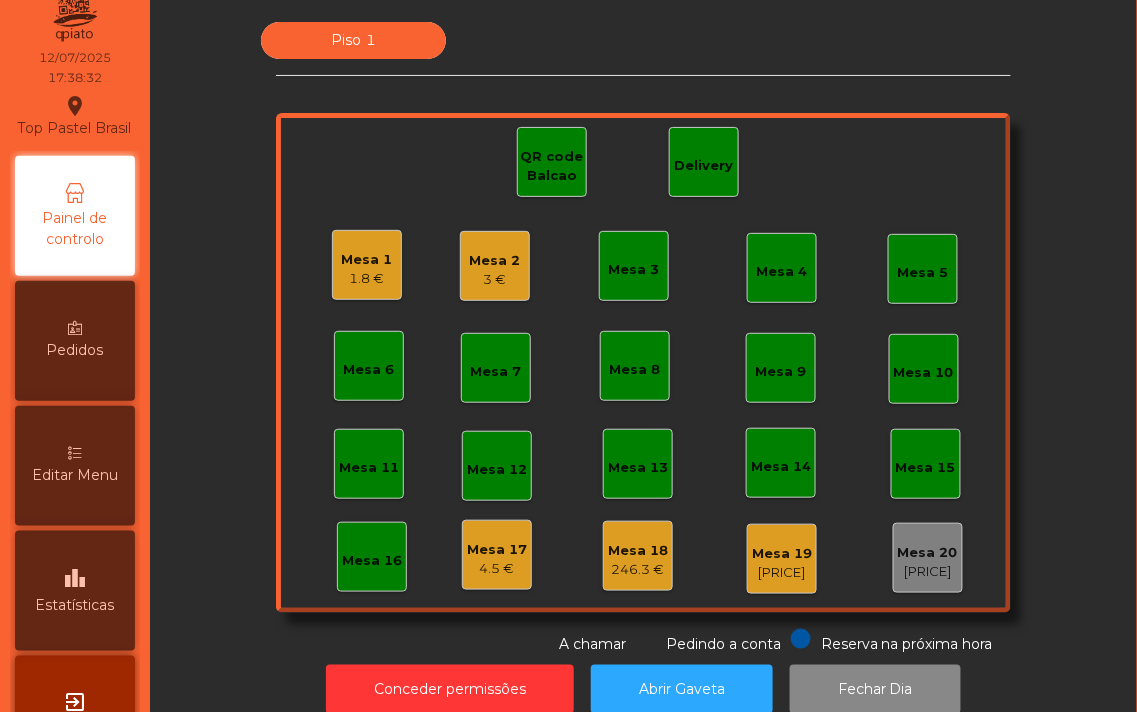 scroll, scrollTop: 0, scrollLeft: 0, axis: both 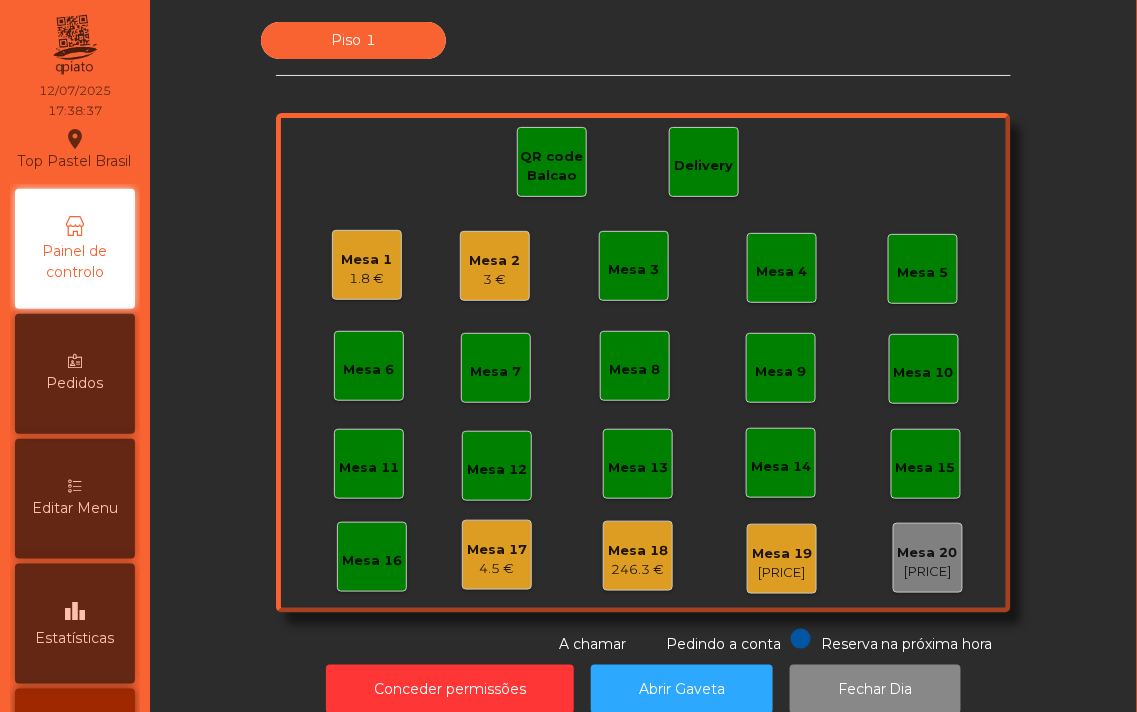 click on "Mesa 16" 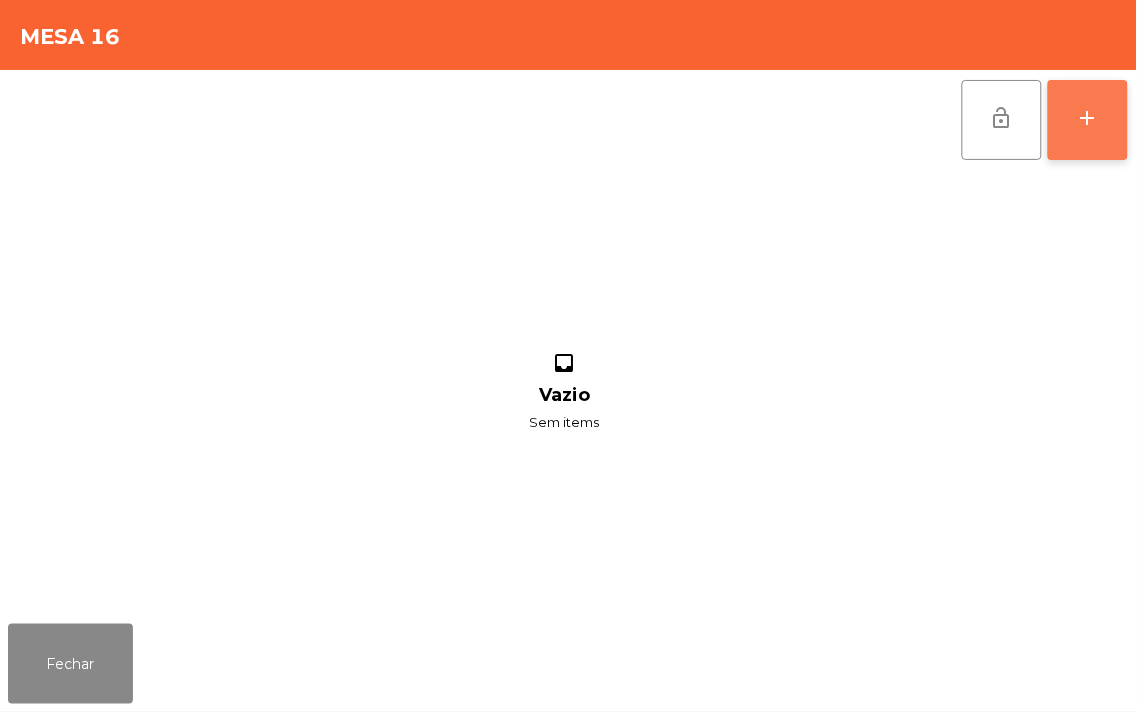click on "add" 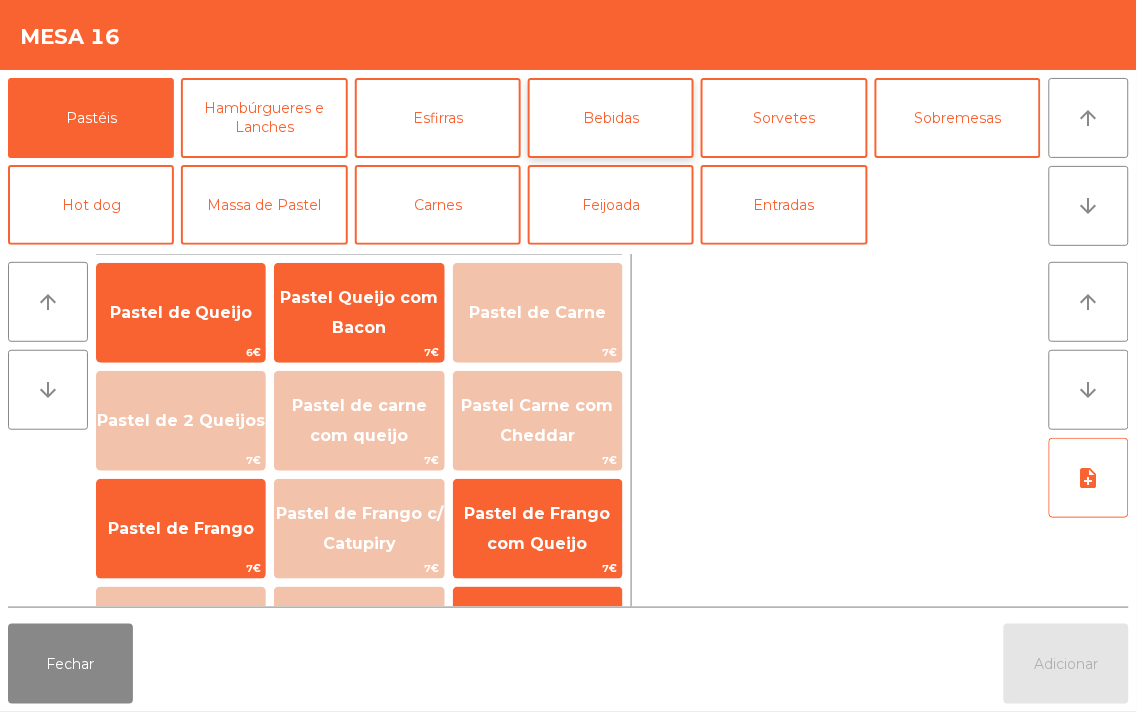 click on "Bebidas" 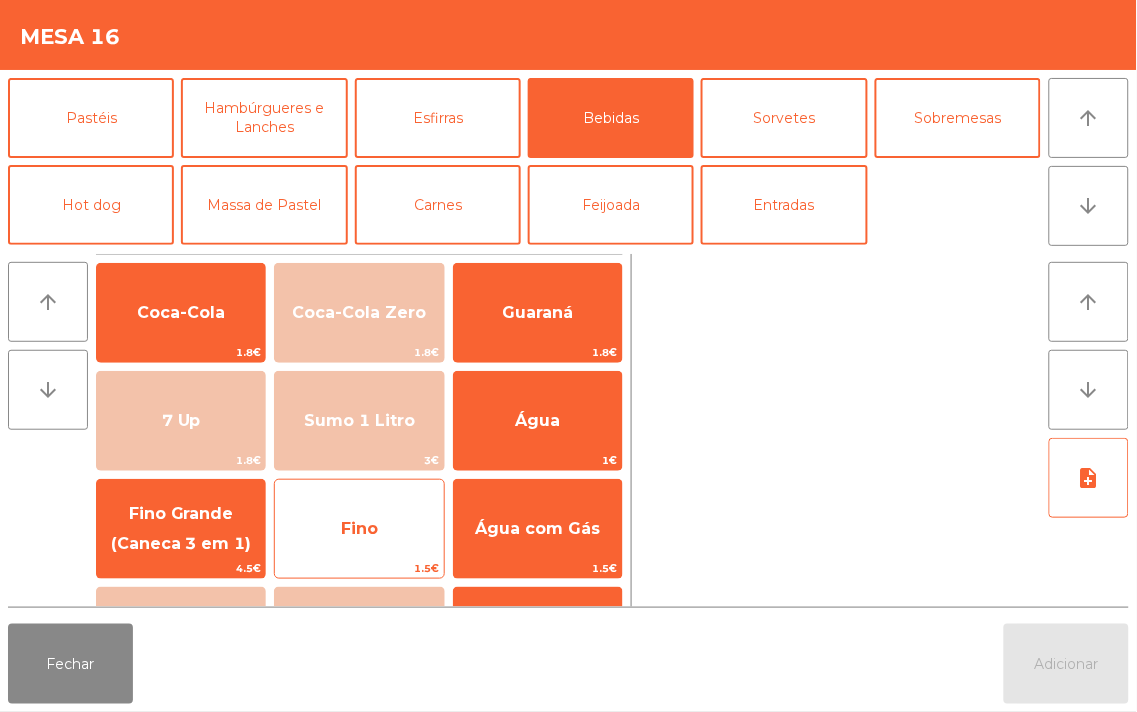 click on "Fino" 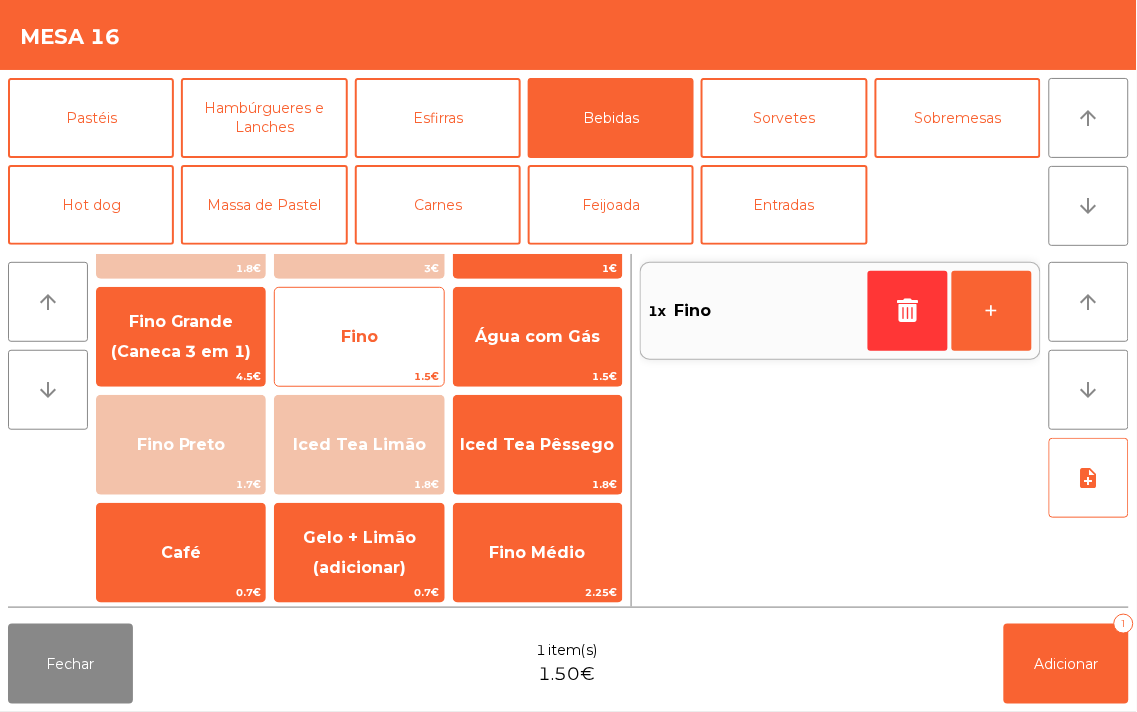 scroll, scrollTop: 195, scrollLeft: 0, axis: vertical 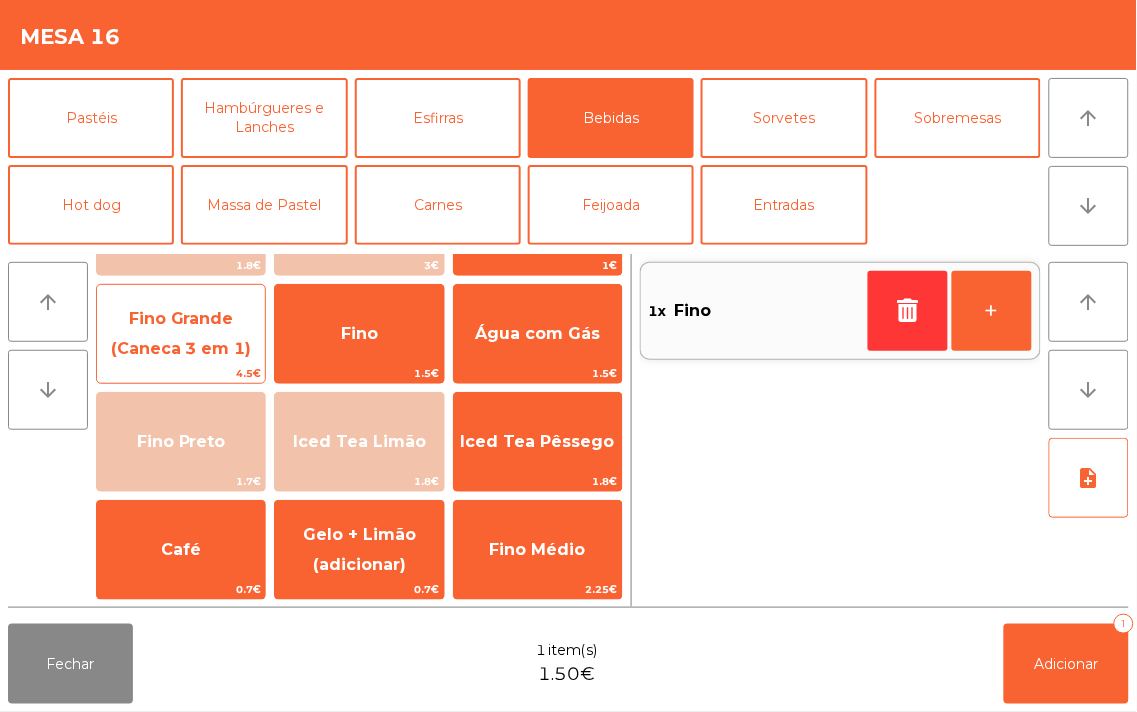click on "Fino Grande (Caneca 3 em 1)" 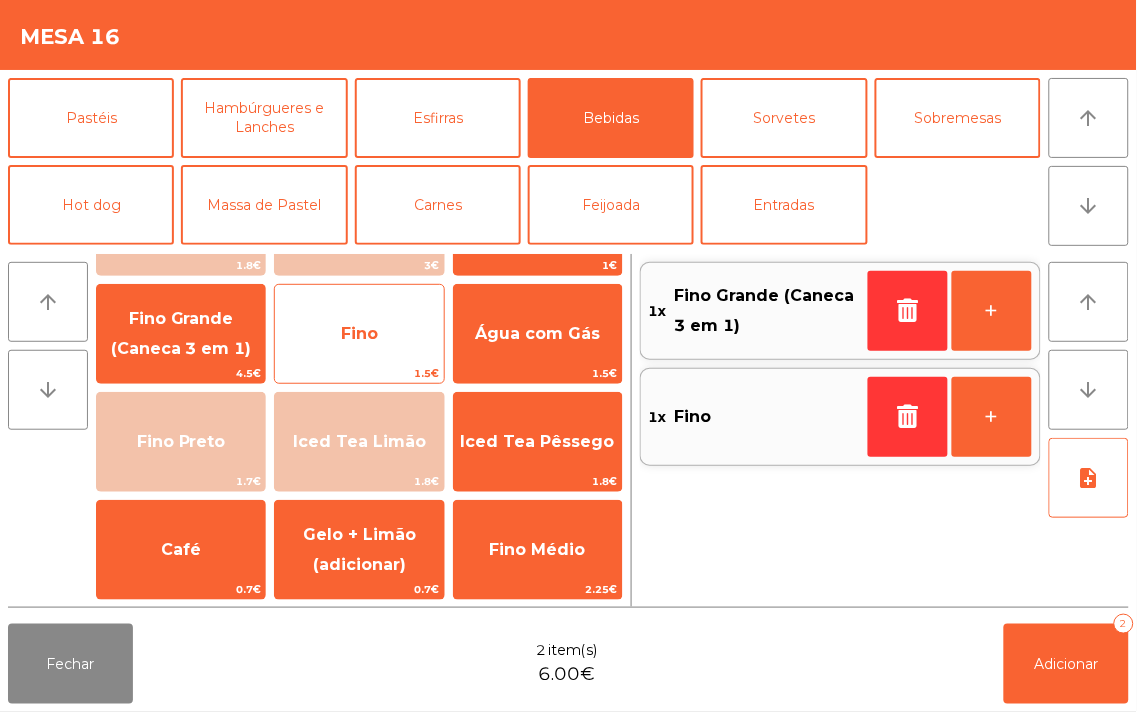 click on "Fino" 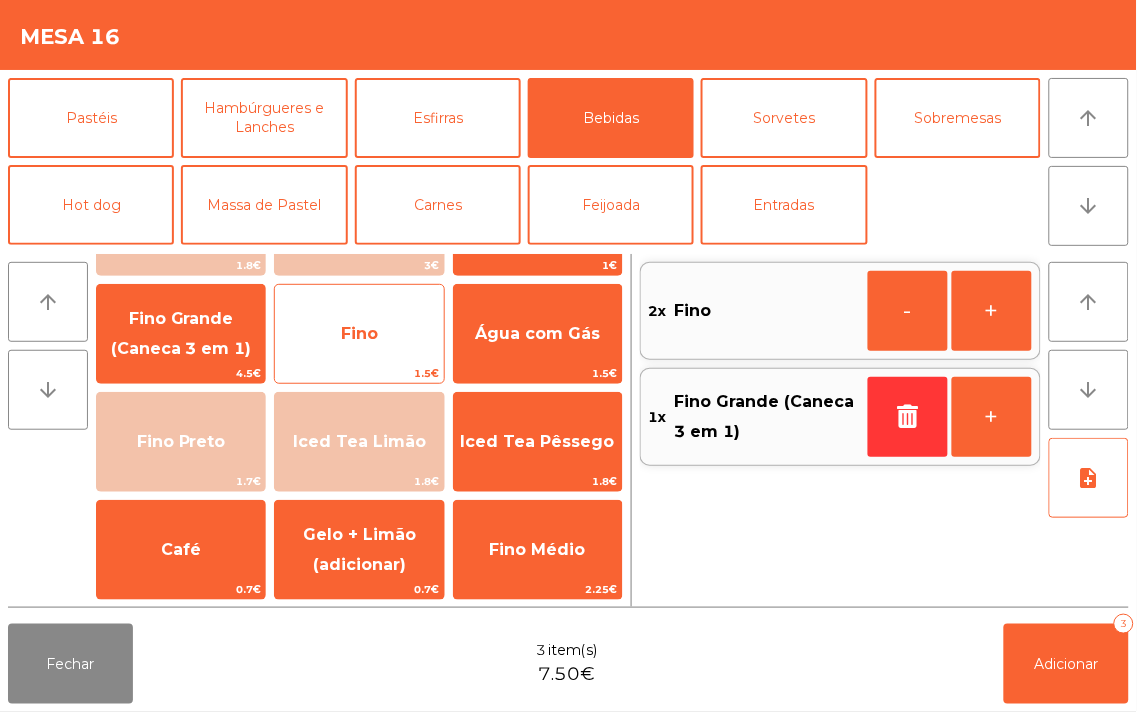 click on "Fino" 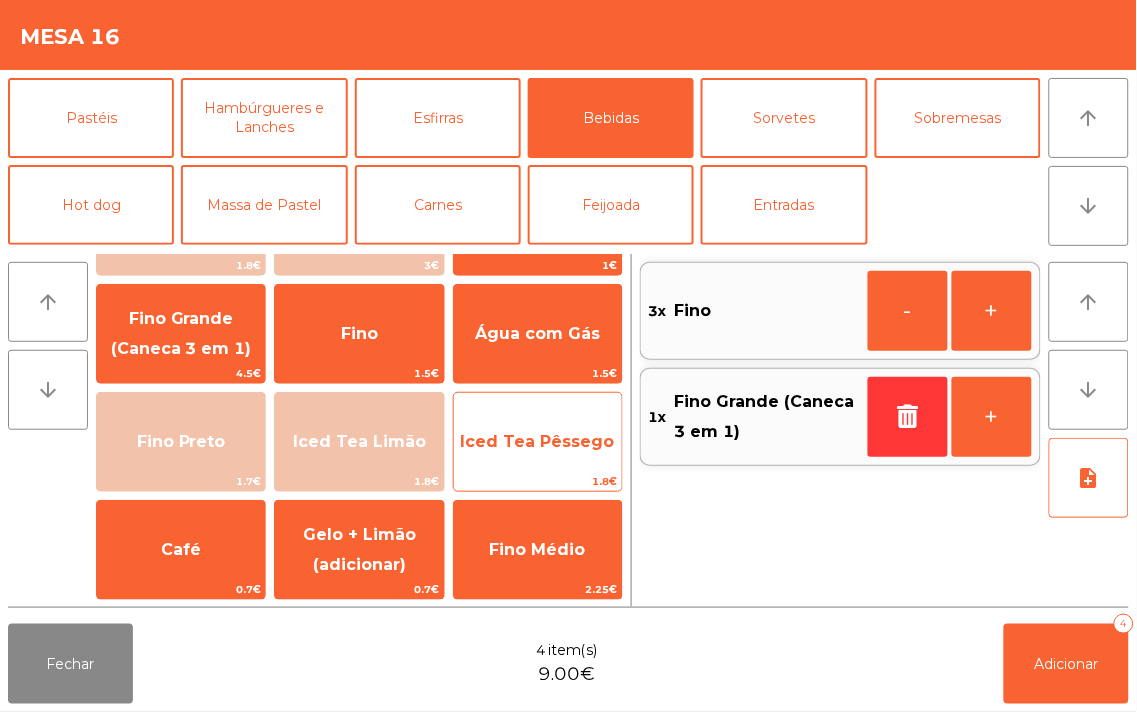 click on "Iced Tea Pêssego" 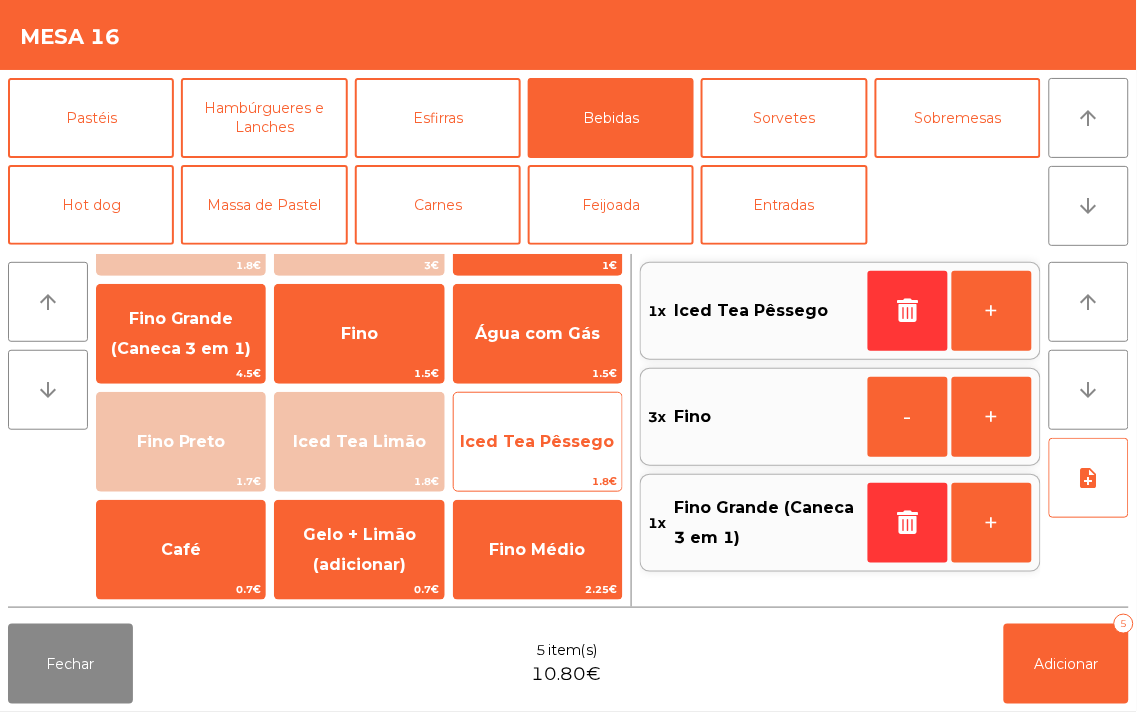 click on "Iced Tea Pêssego" 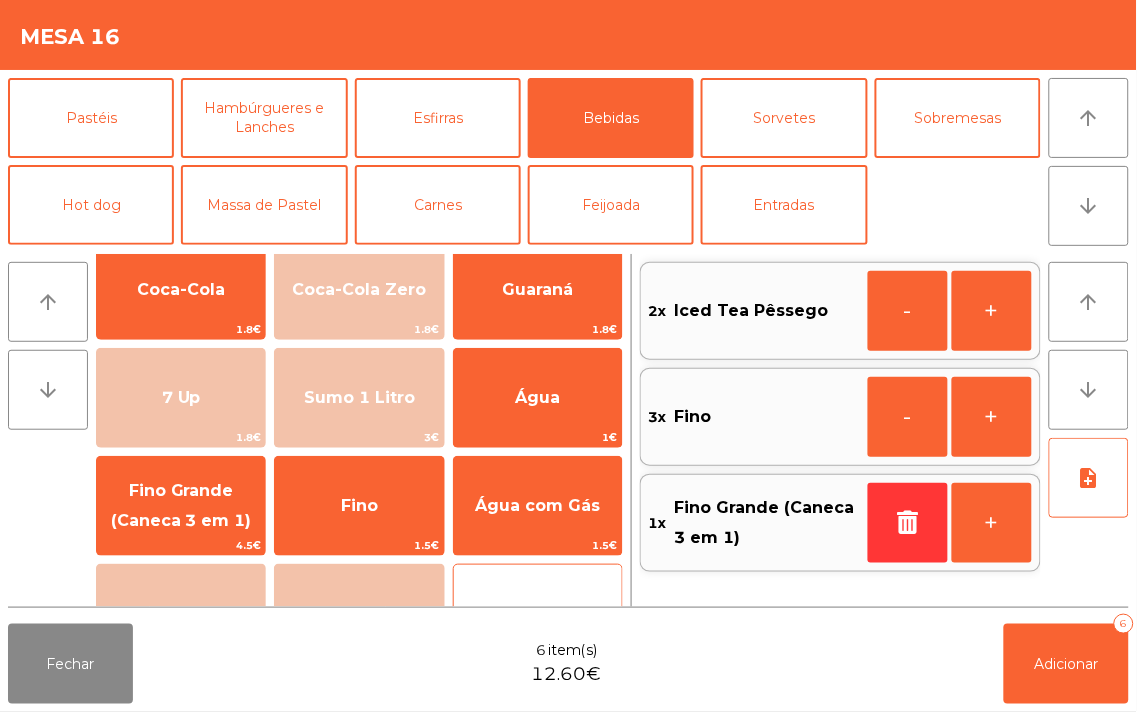 scroll, scrollTop: 22, scrollLeft: 0, axis: vertical 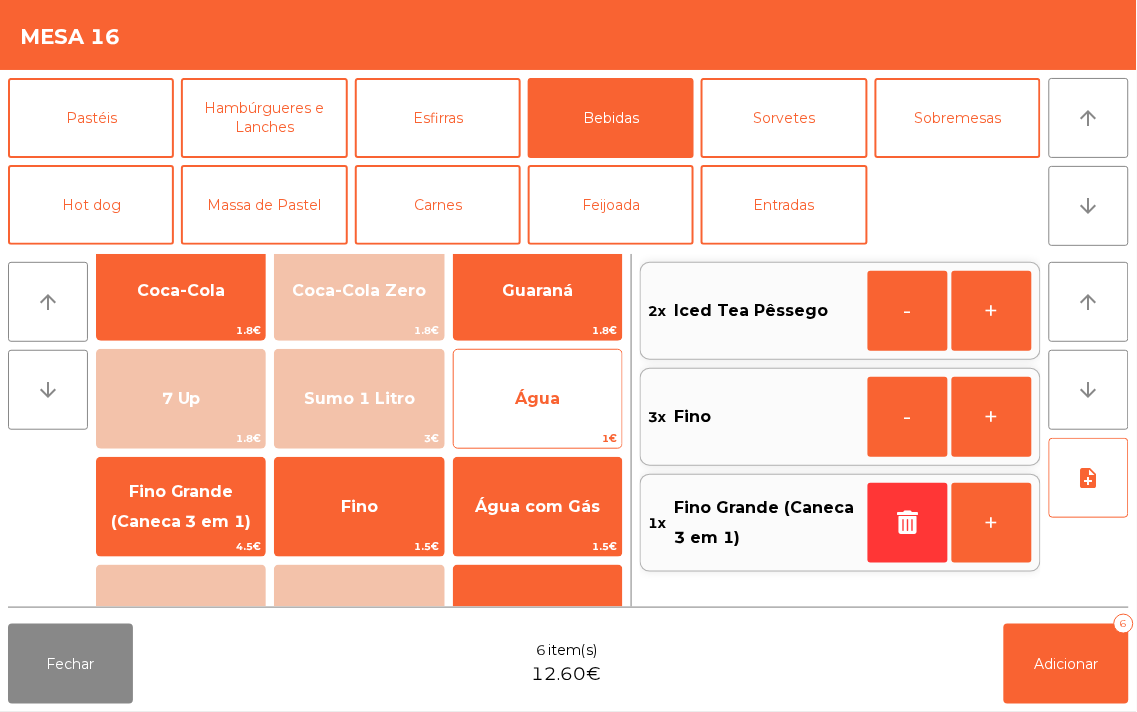 click on "Água" 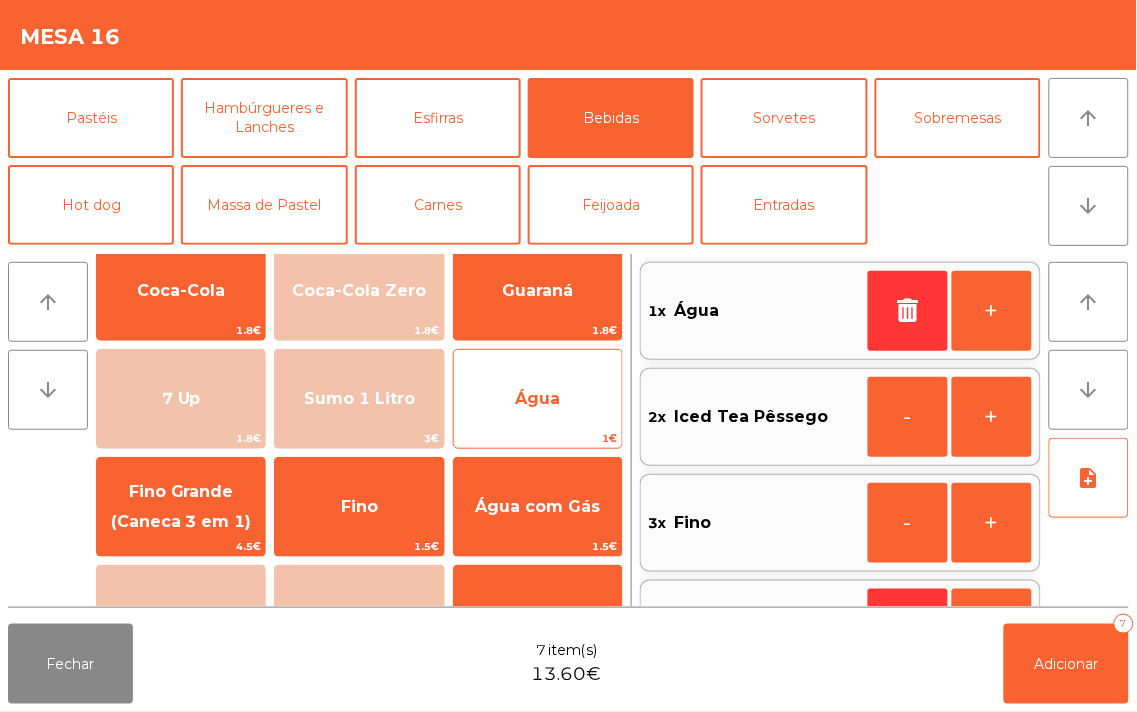 click on "Água" 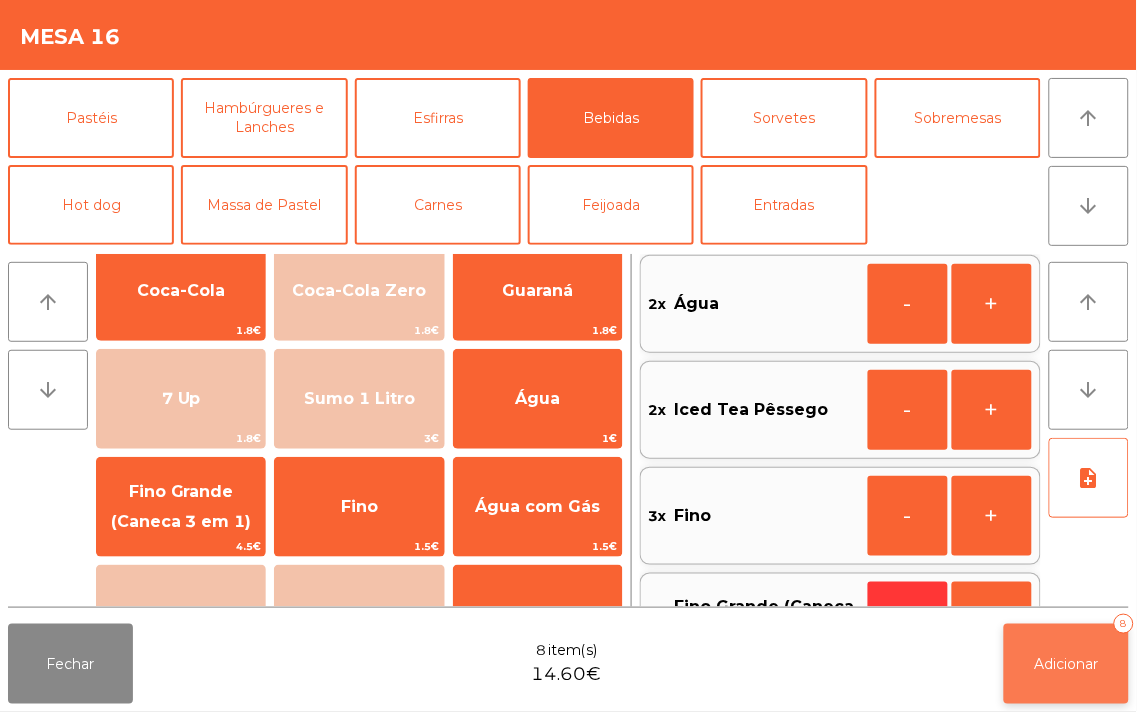 click on "Adicionar   8" 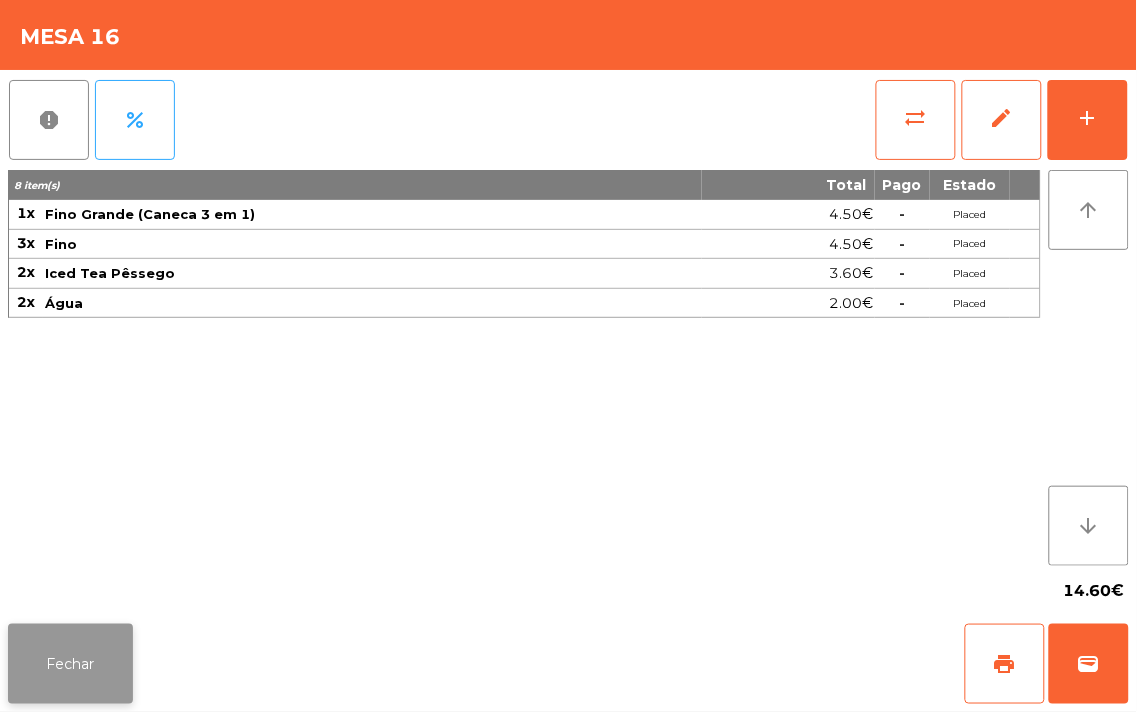 click on "Fechar" 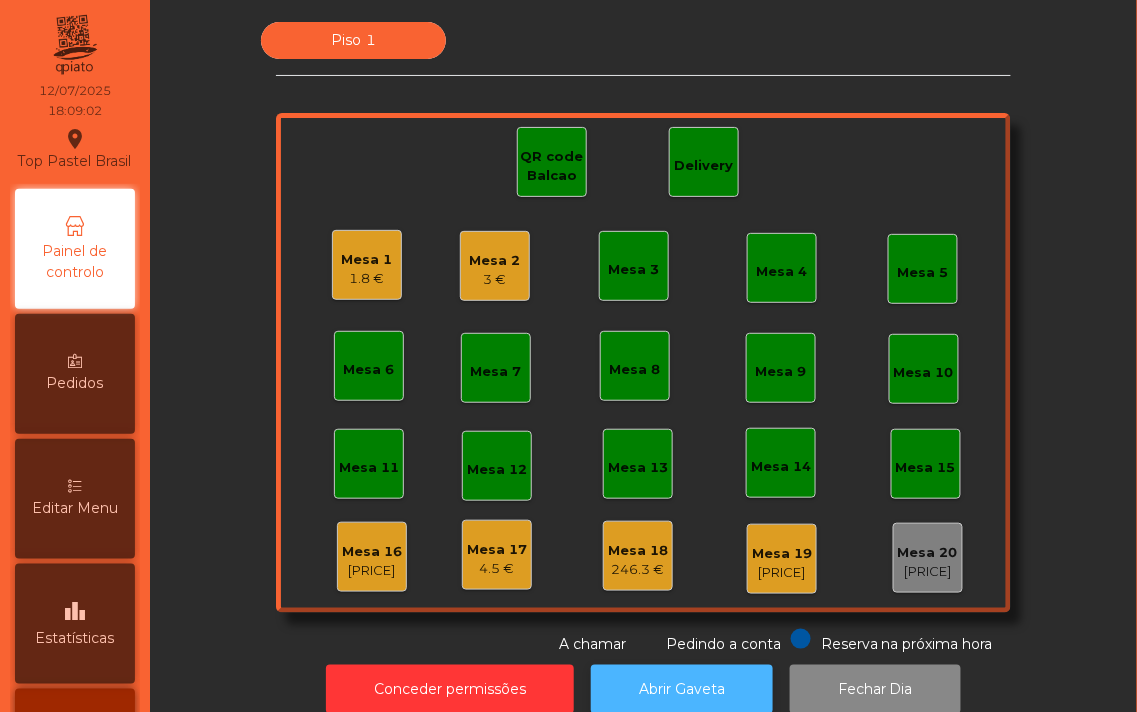 click on "Abrir Gaveta" 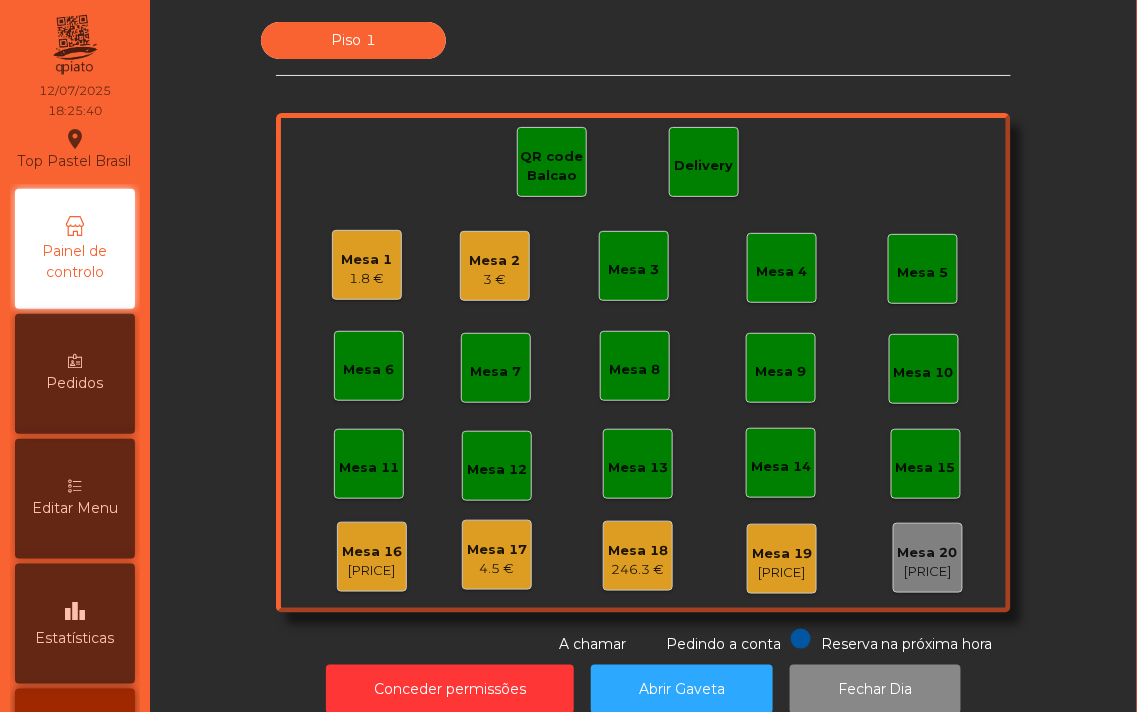click on "Mesa 2   3 €" 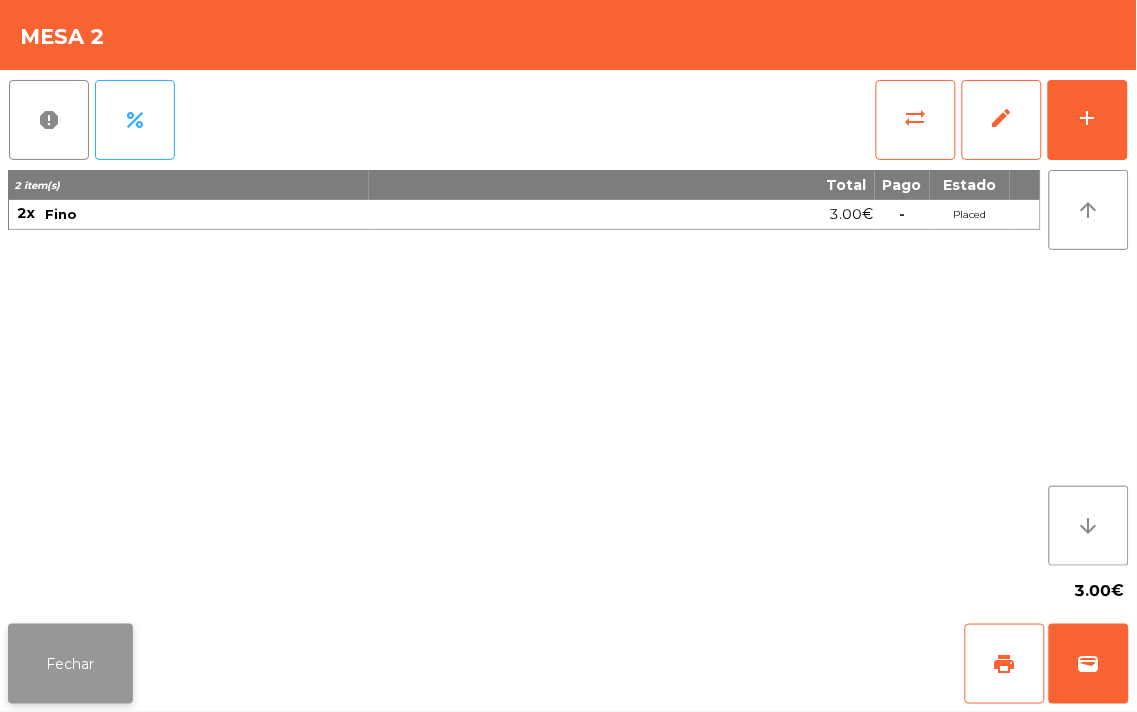 click on "Fechar" 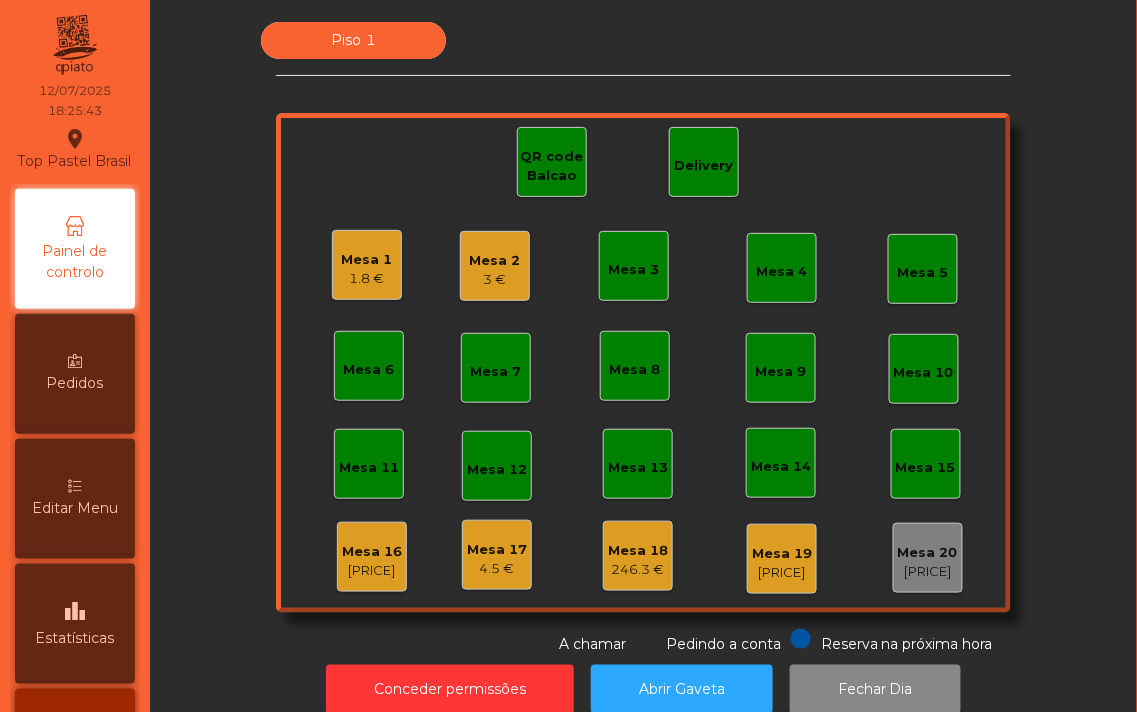 click on "14.6 €" 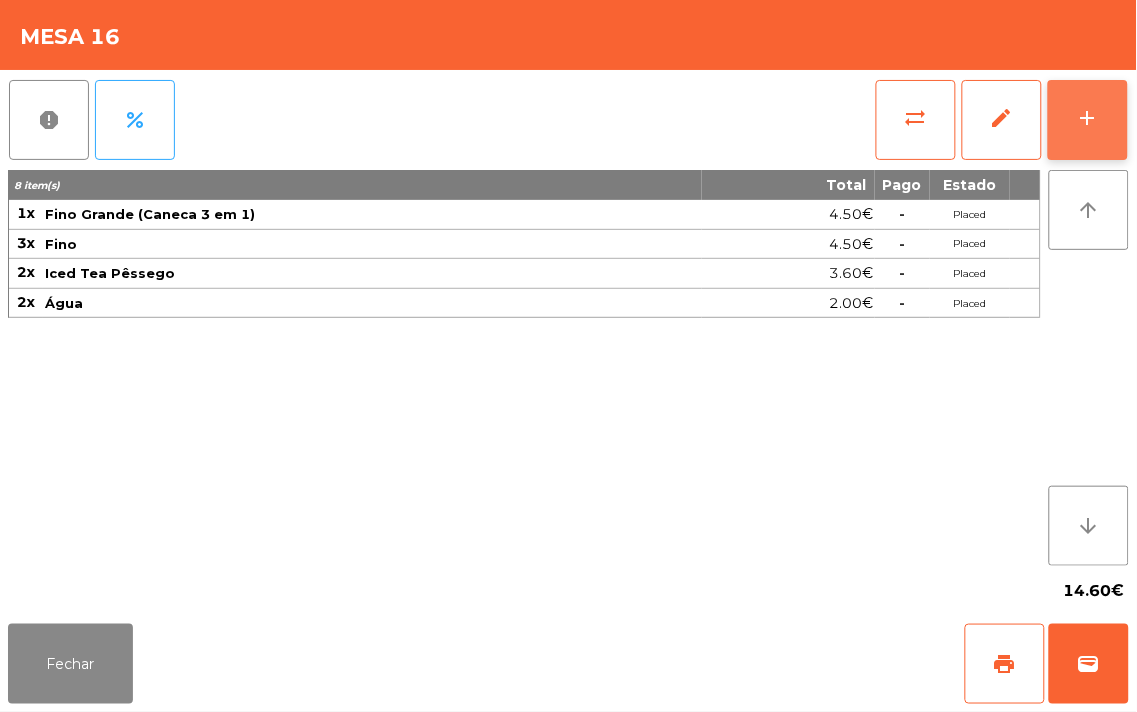 click on "add" 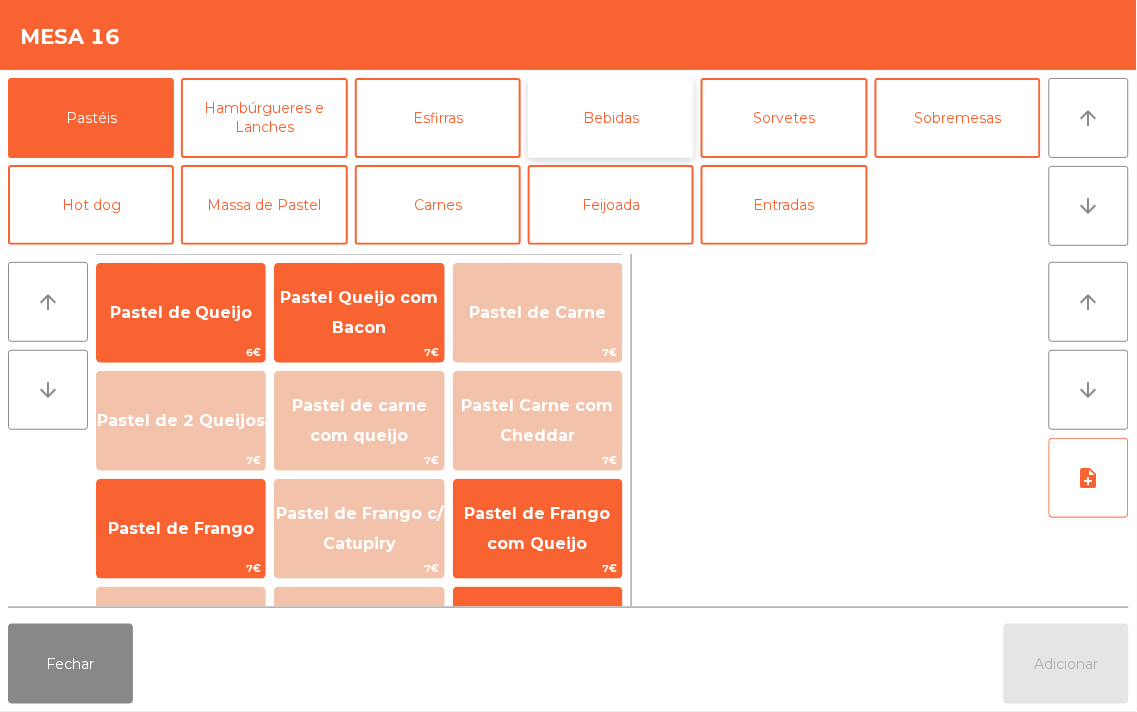 click on "Bebidas" 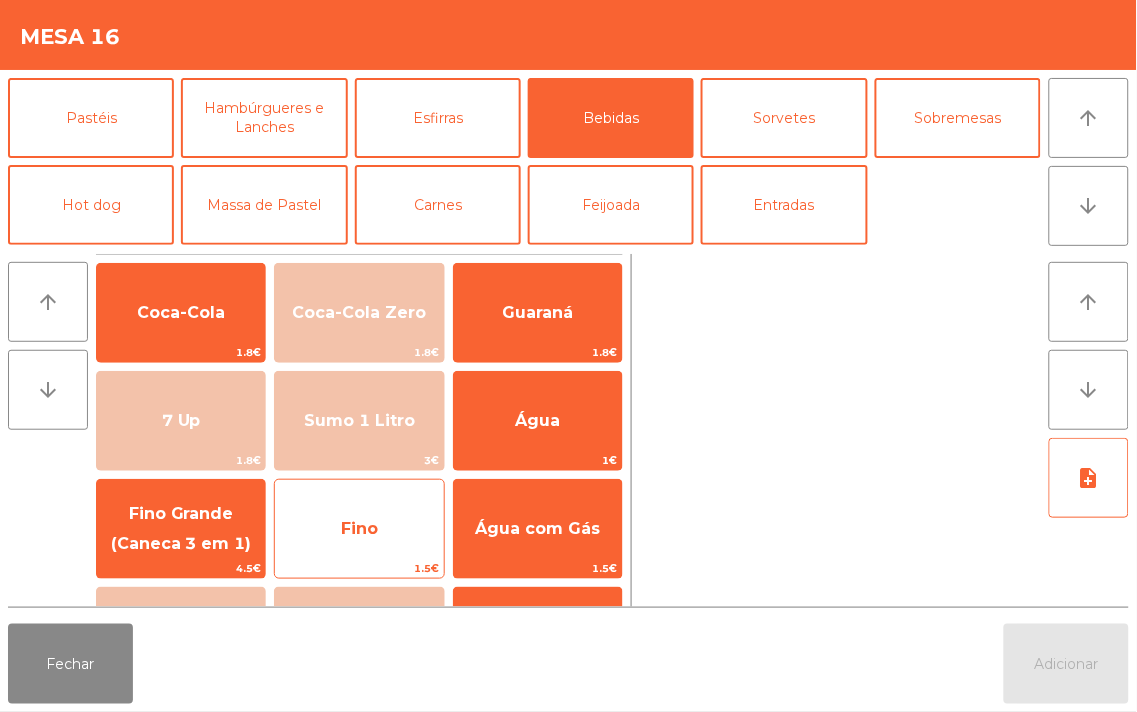 click on "Fino" 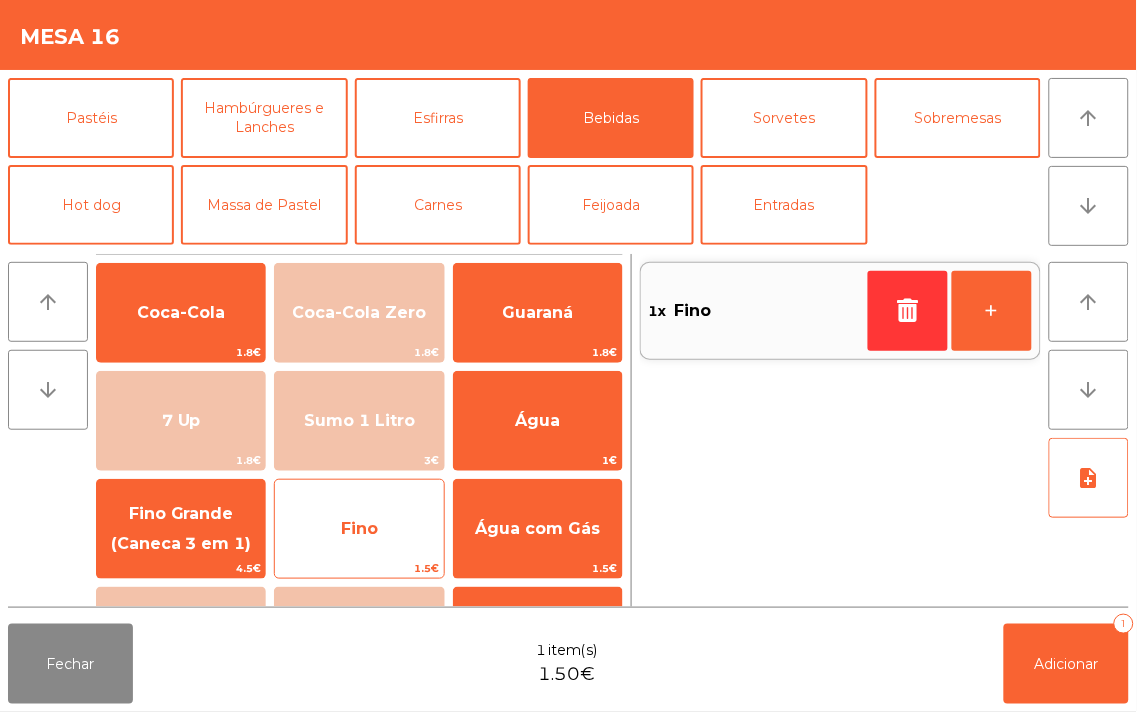 click on "Fino" 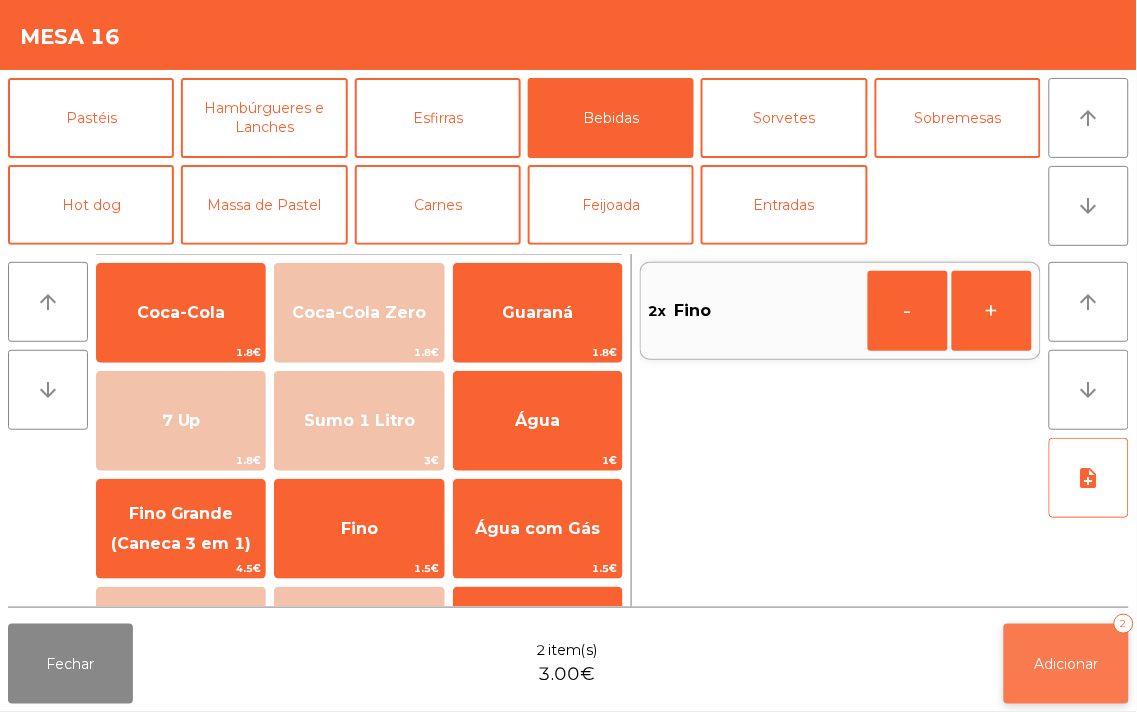 click on "Adicionar" 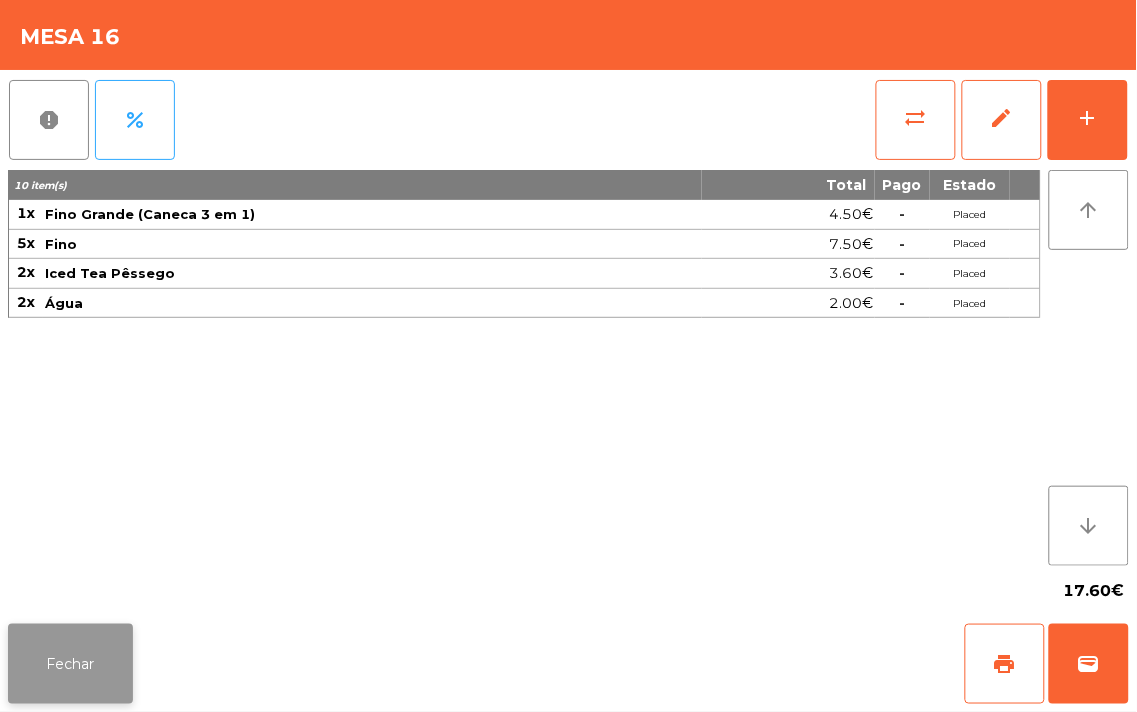 click on "Fechar" 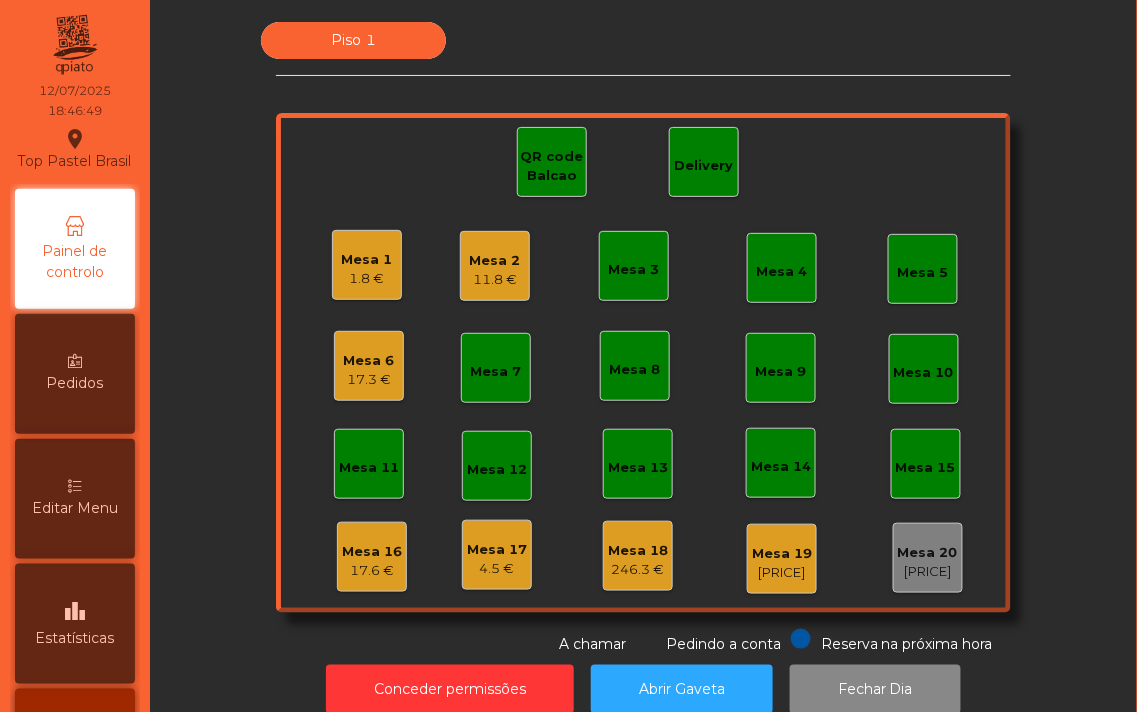 click on "11.8 €" 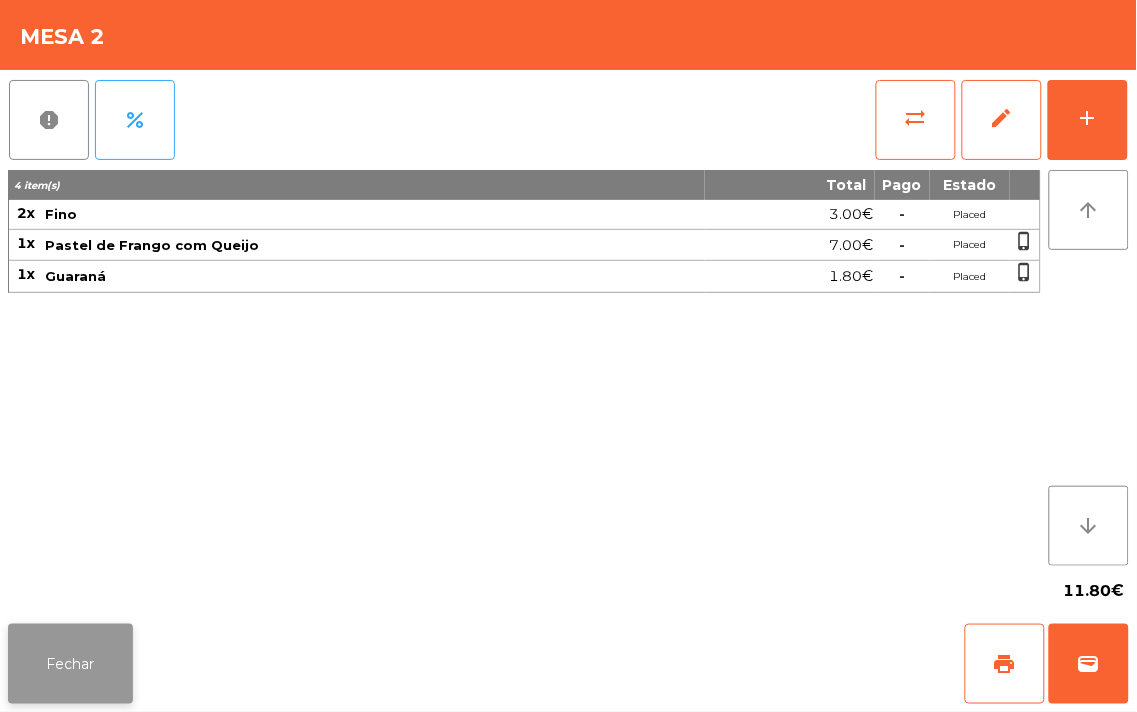 click on "Fechar" 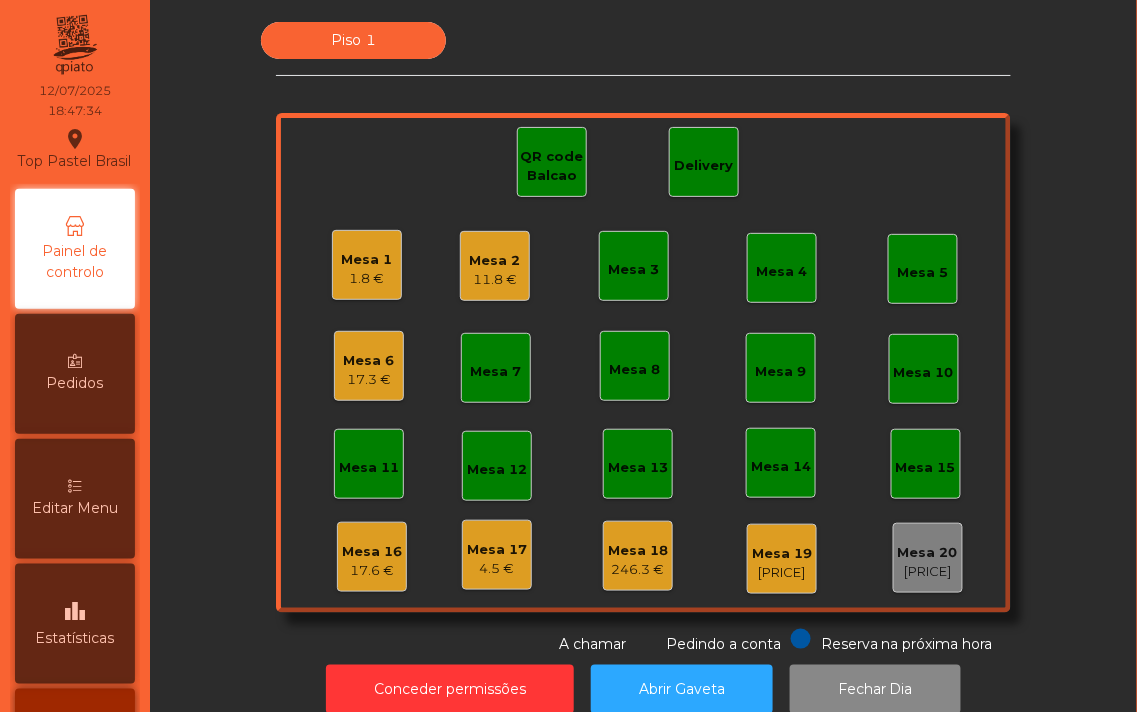 click on "17.3 €" 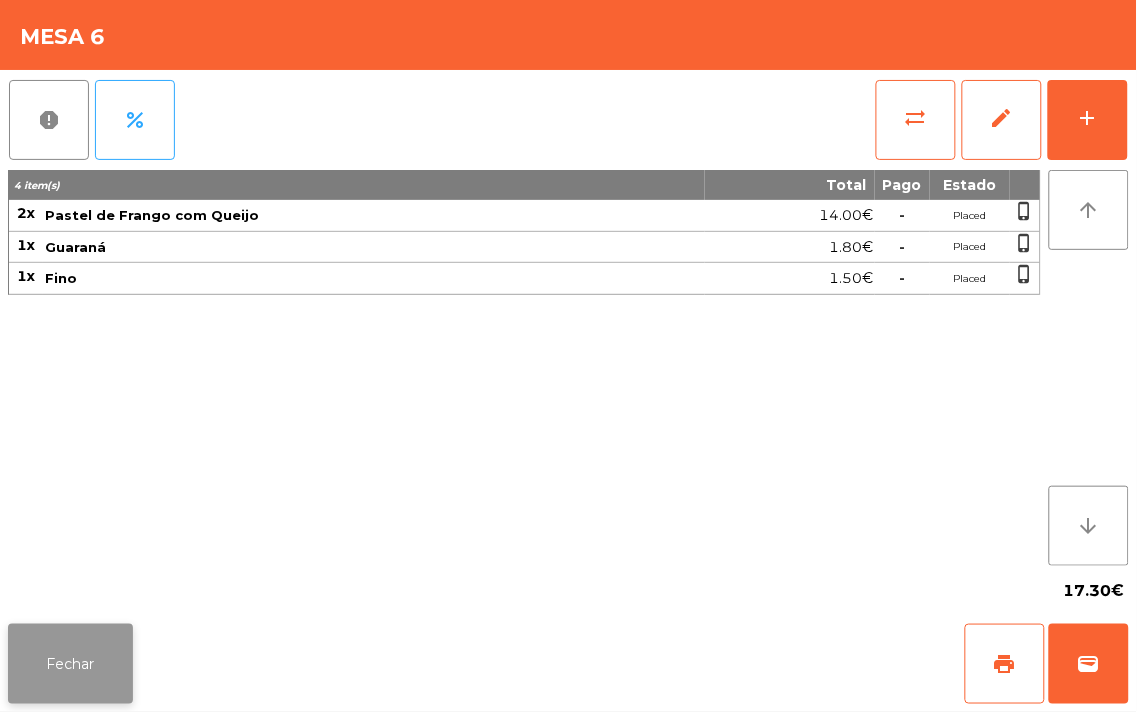 click on "Fechar" 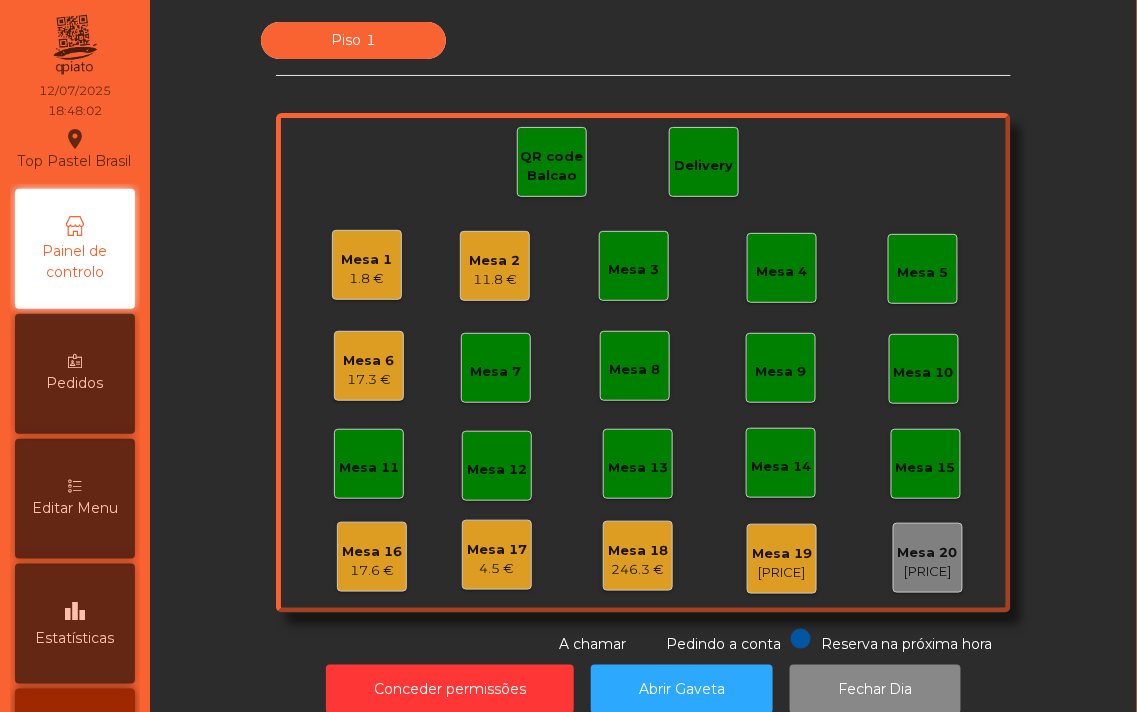 click on "Mesa 6" 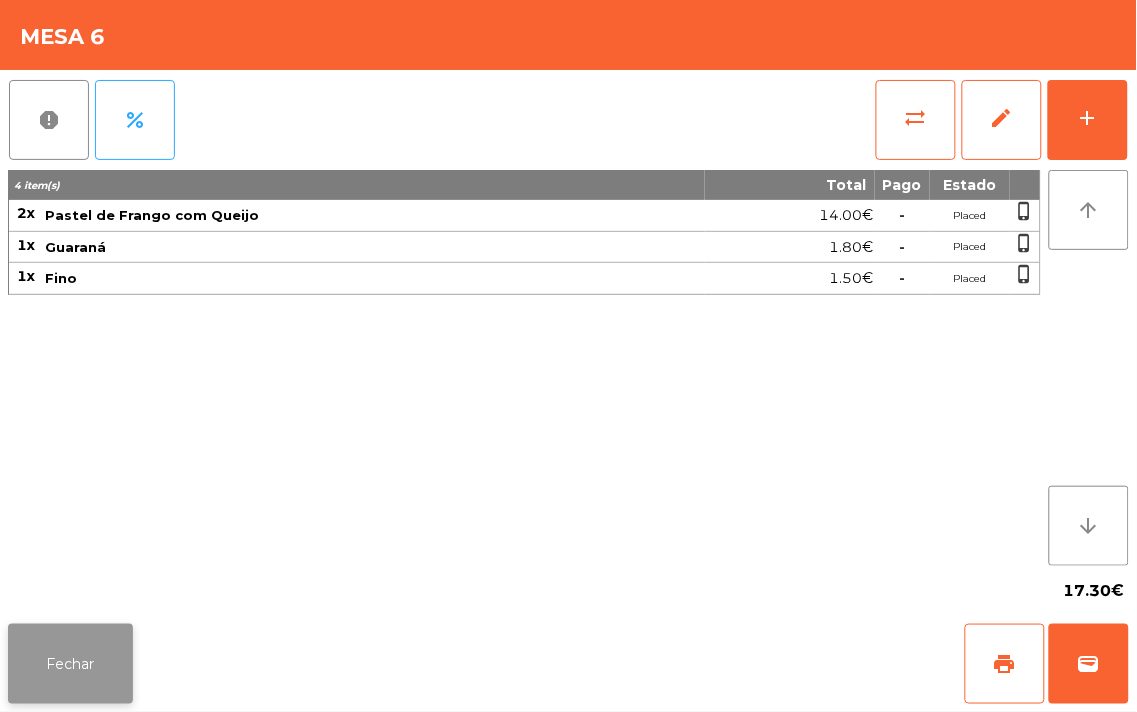 click on "Fechar" 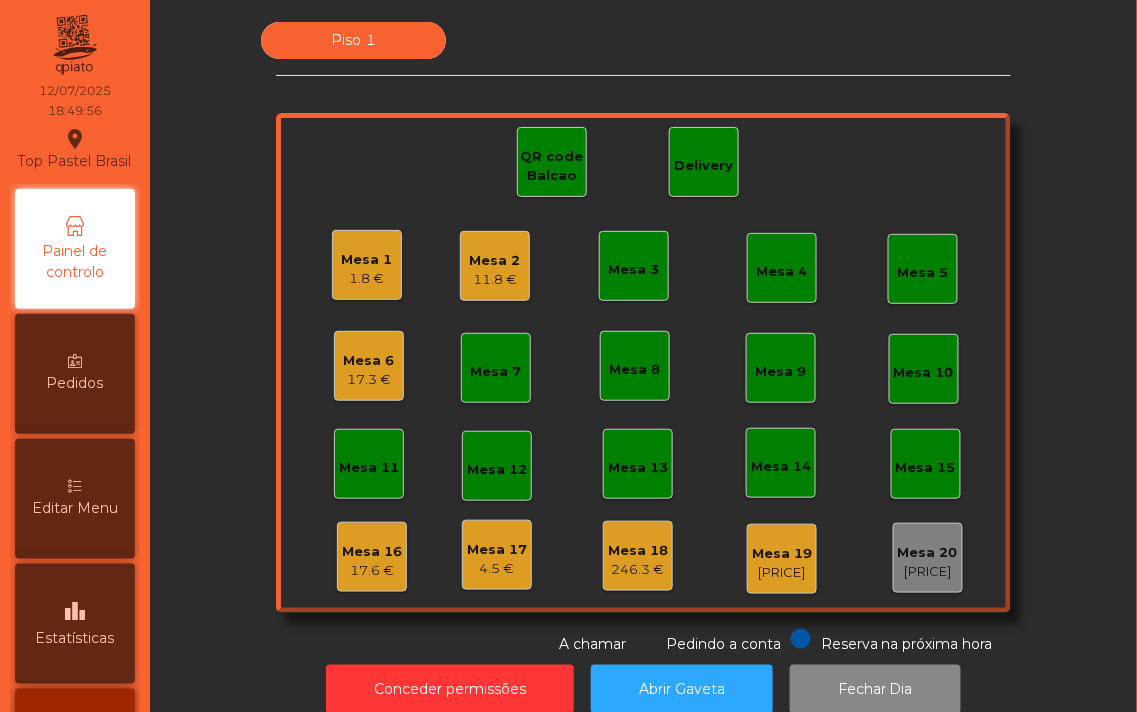 click on "11.8 €" 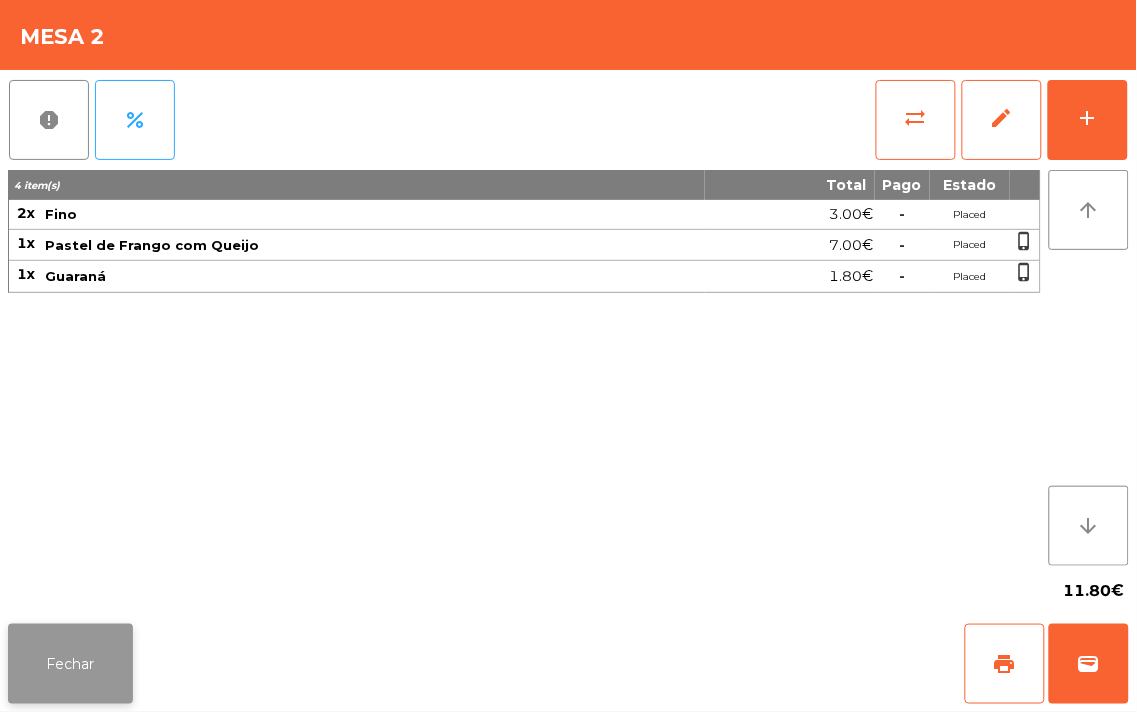 click on "Fechar" 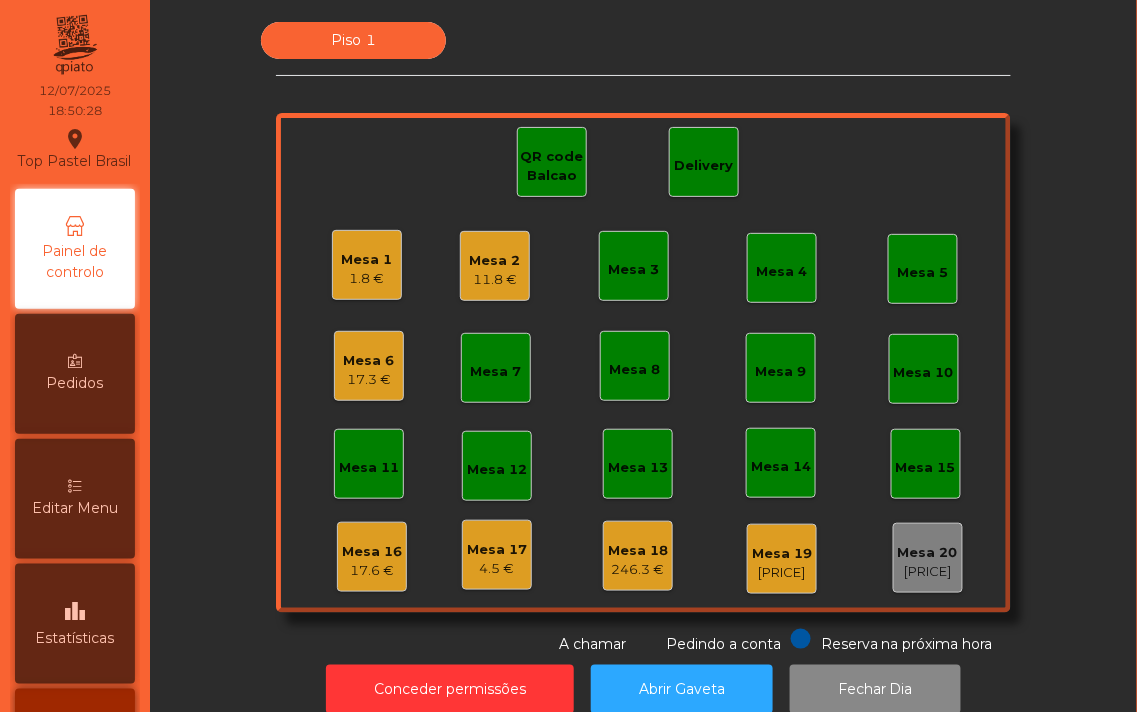 click on "Mesa 1" 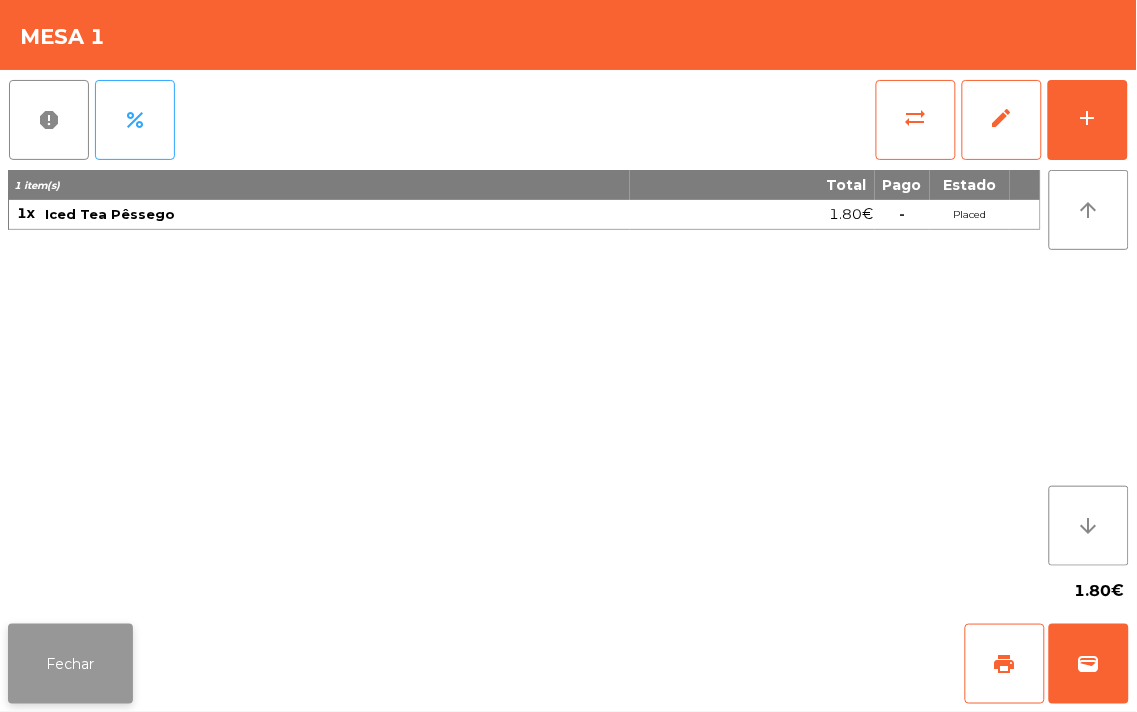 click on "Fechar" 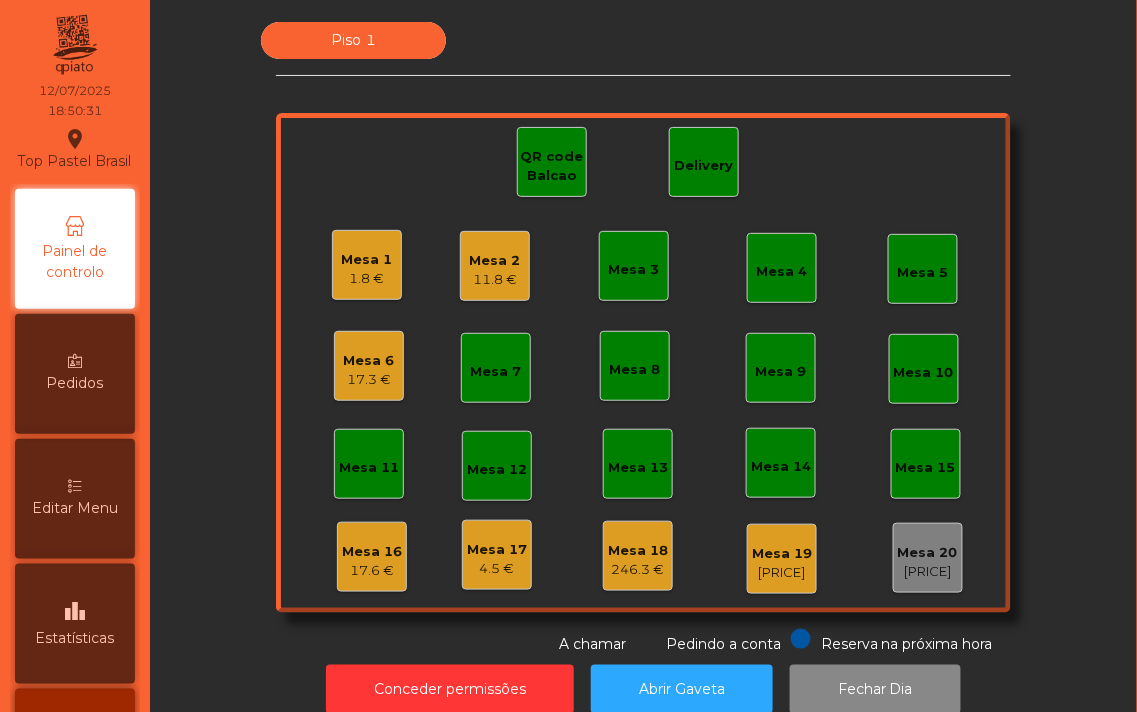 click on "Mesa 16" 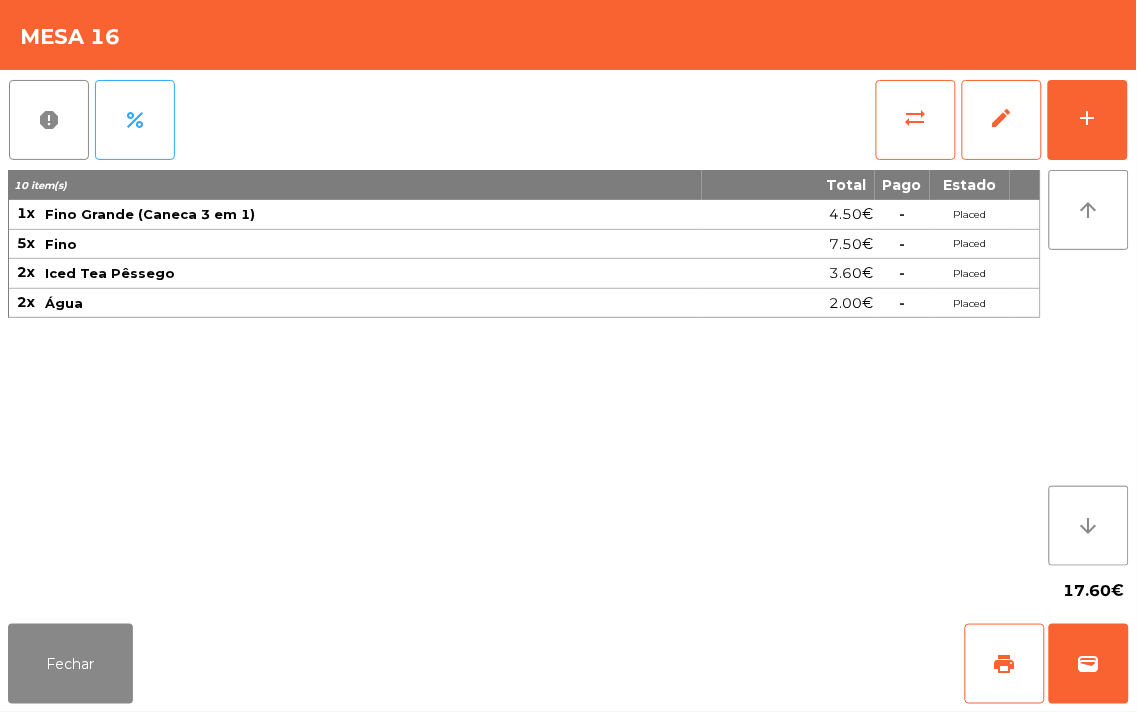 click on "10 item(s) Total Pago Estado 1x Fino Grande (Caneca 3 em 1) 4.50€  -  Placed 5x Fino 7.50€  -  Placed 2x Iced Tea Pêssego 3.60€  -  Placed 2x Água 2.00€  -  Placed" 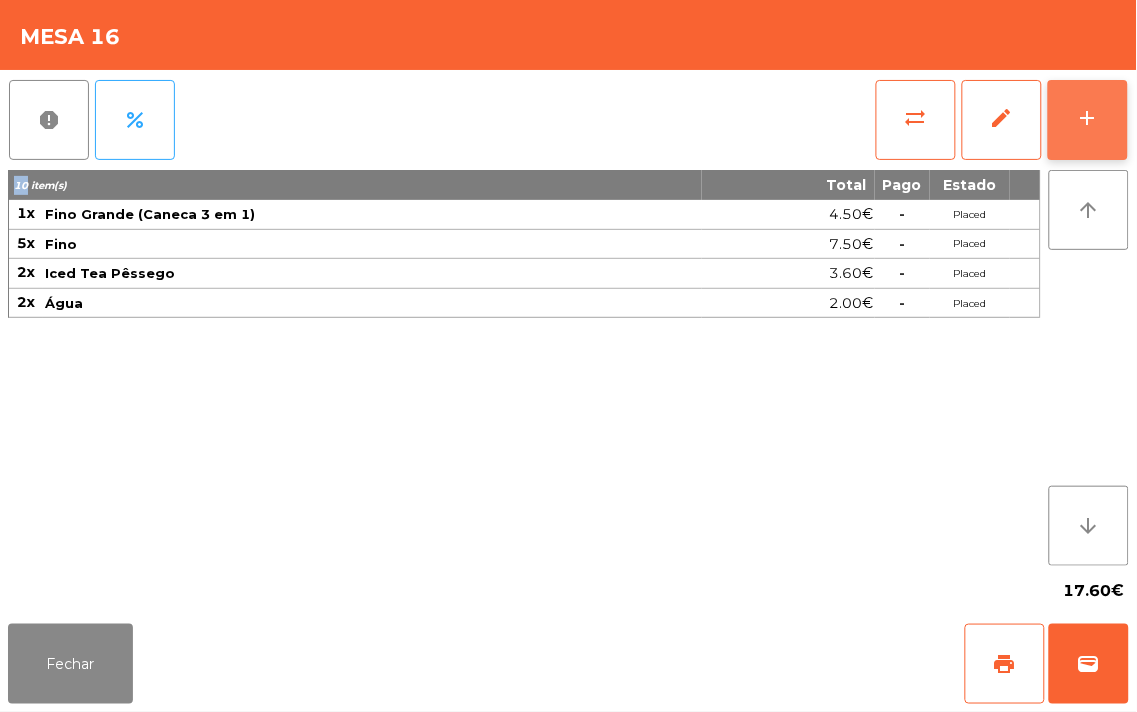 click on "add" 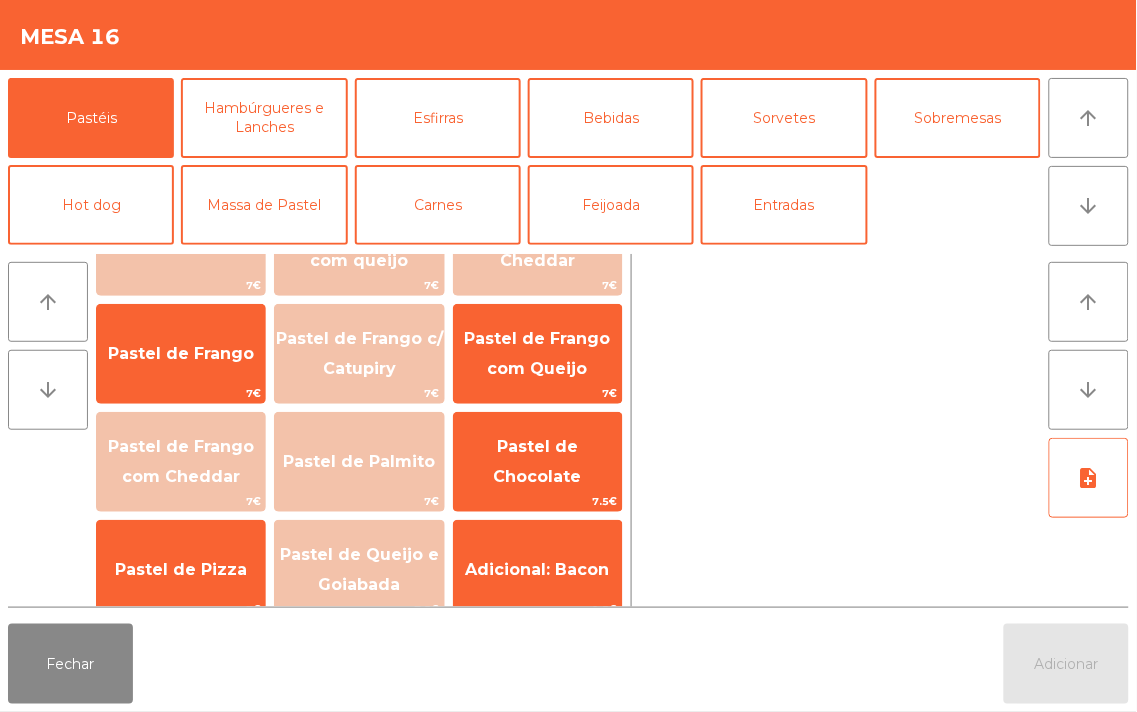 scroll, scrollTop: 0, scrollLeft: 0, axis: both 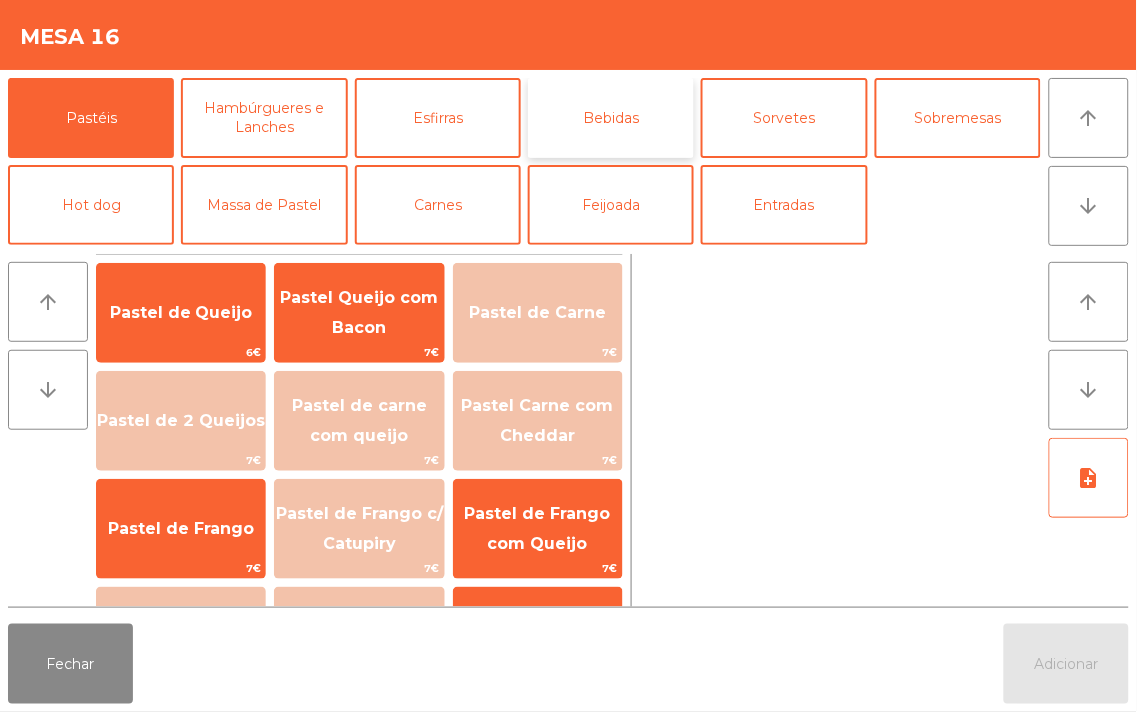 click on "Bebidas" 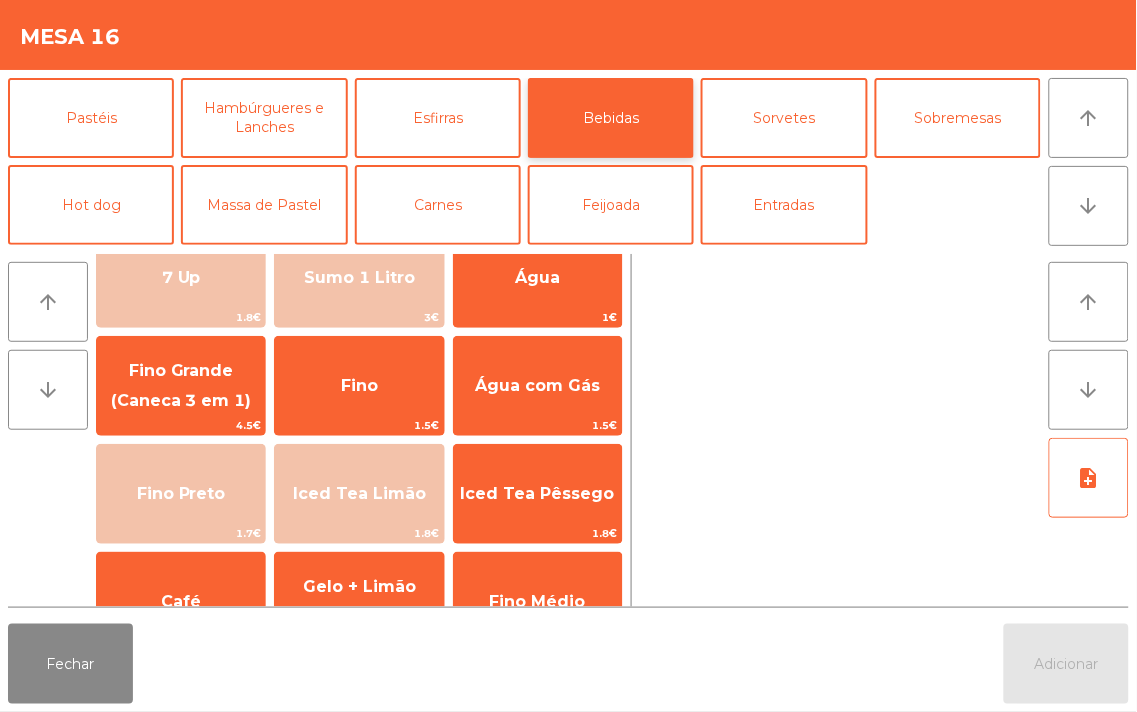 scroll, scrollTop: 195, scrollLeft: 0, axis: vertical 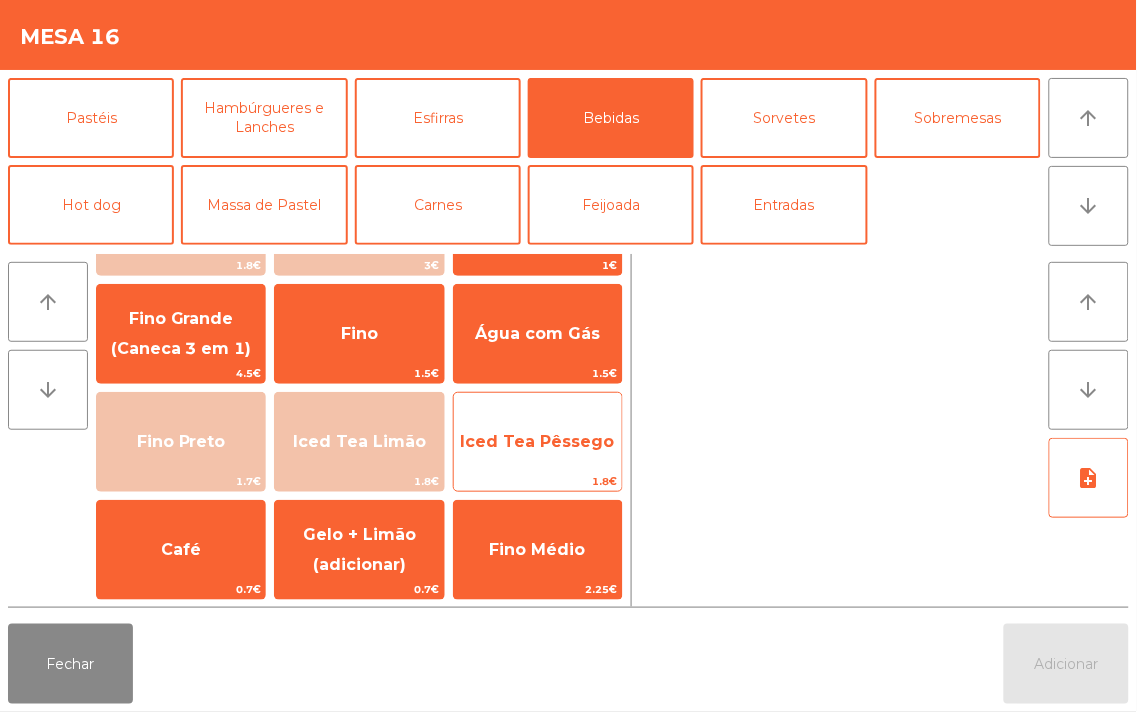 click on "Iced Tea Pêssego" 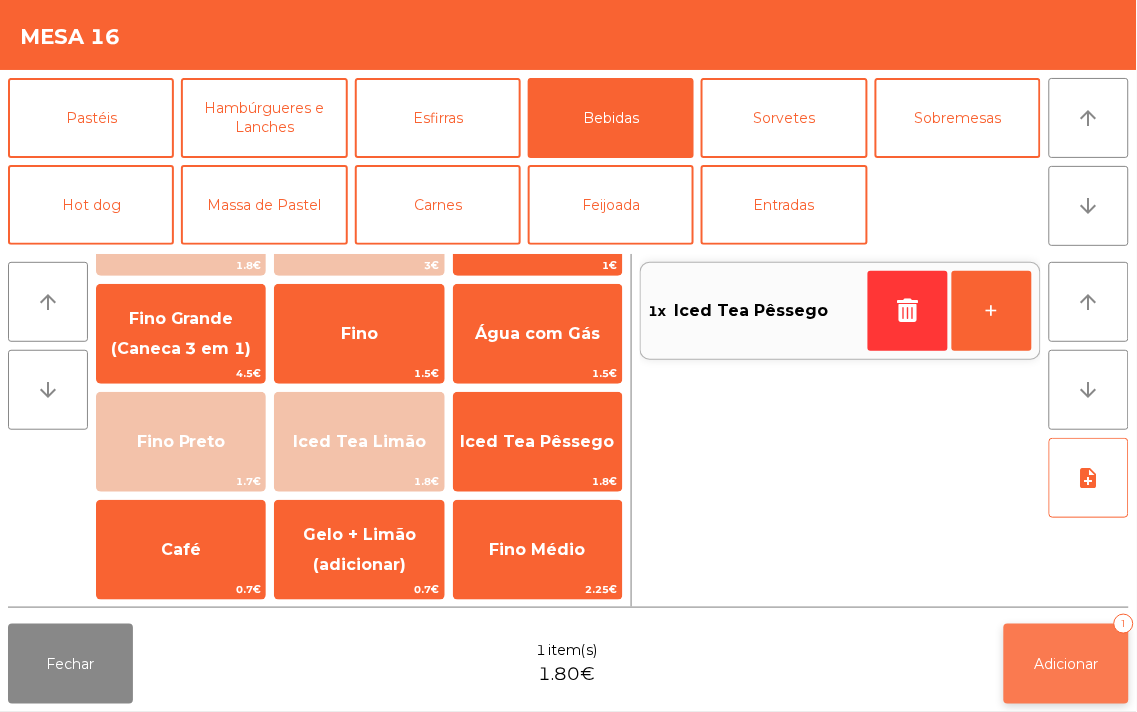 click on "Adicionar   1" 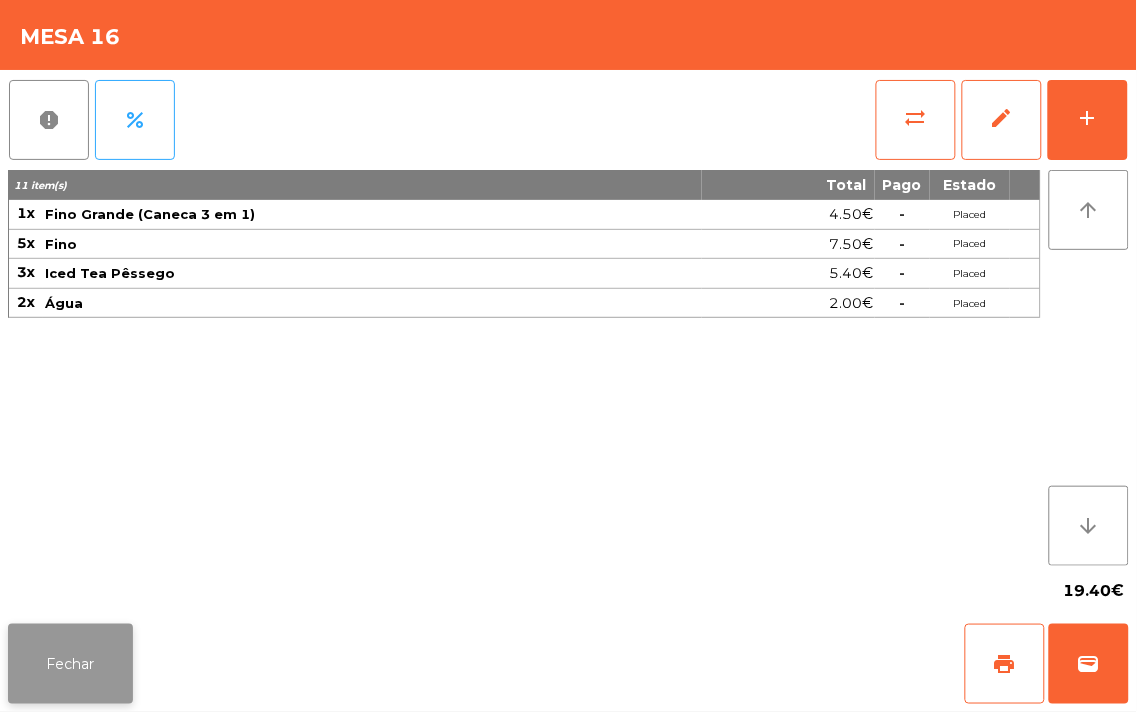 click on "Fechar" 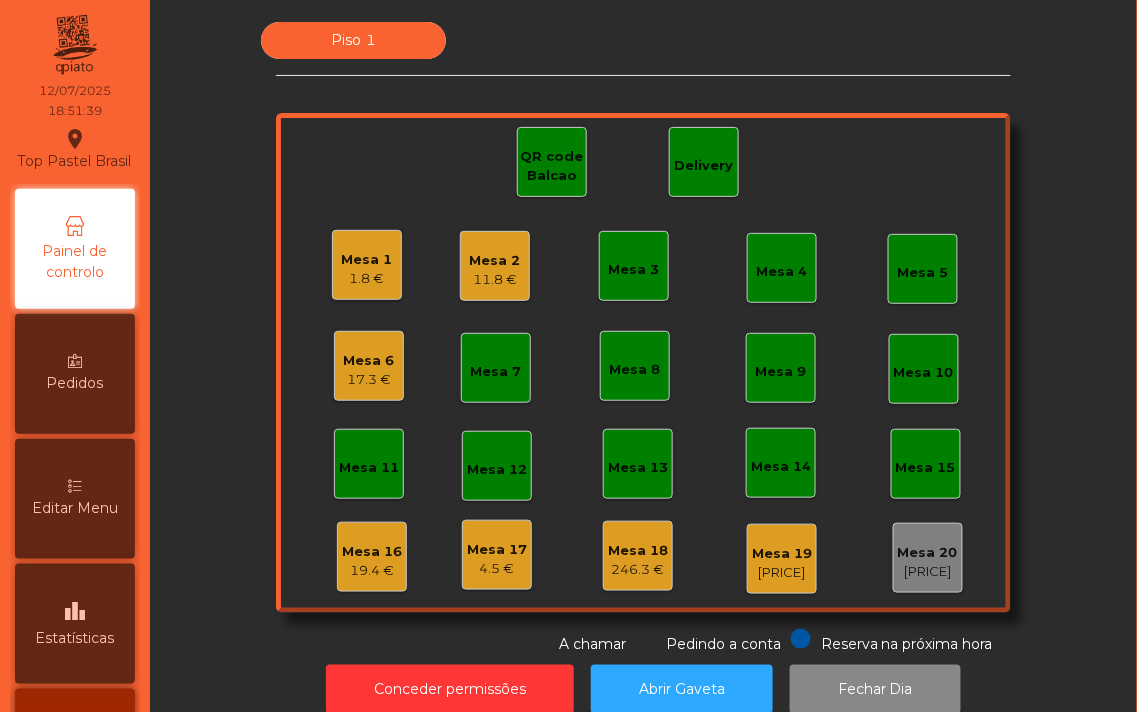 click on "19.4 €" 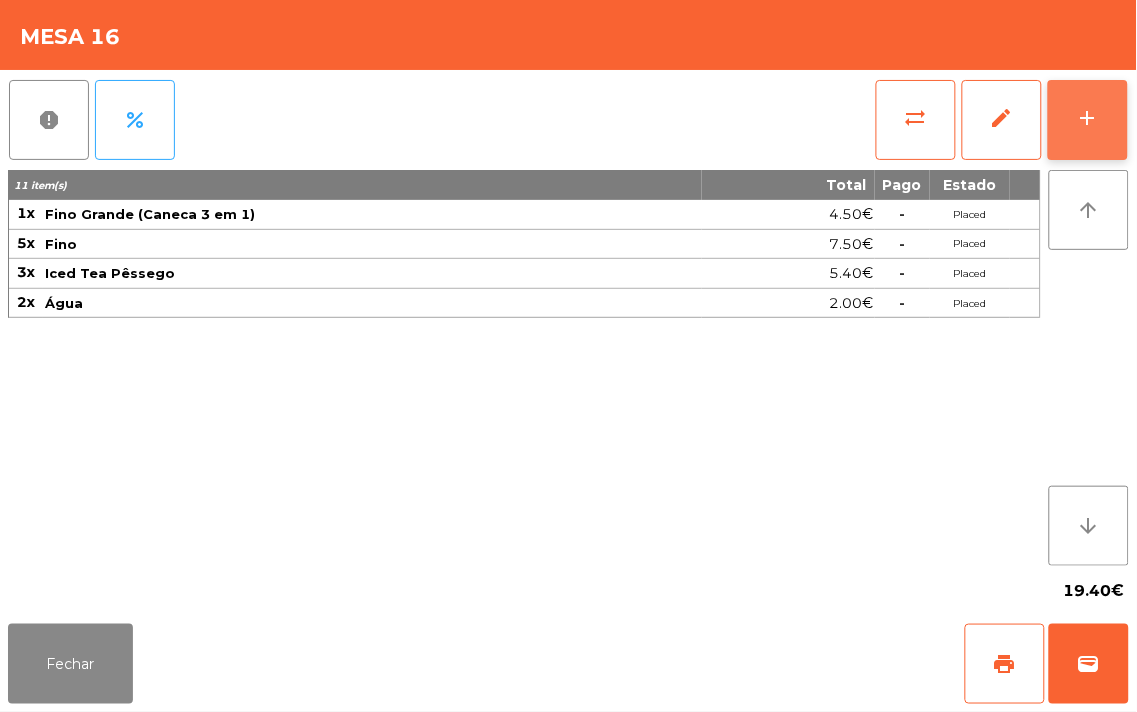 click on "add" 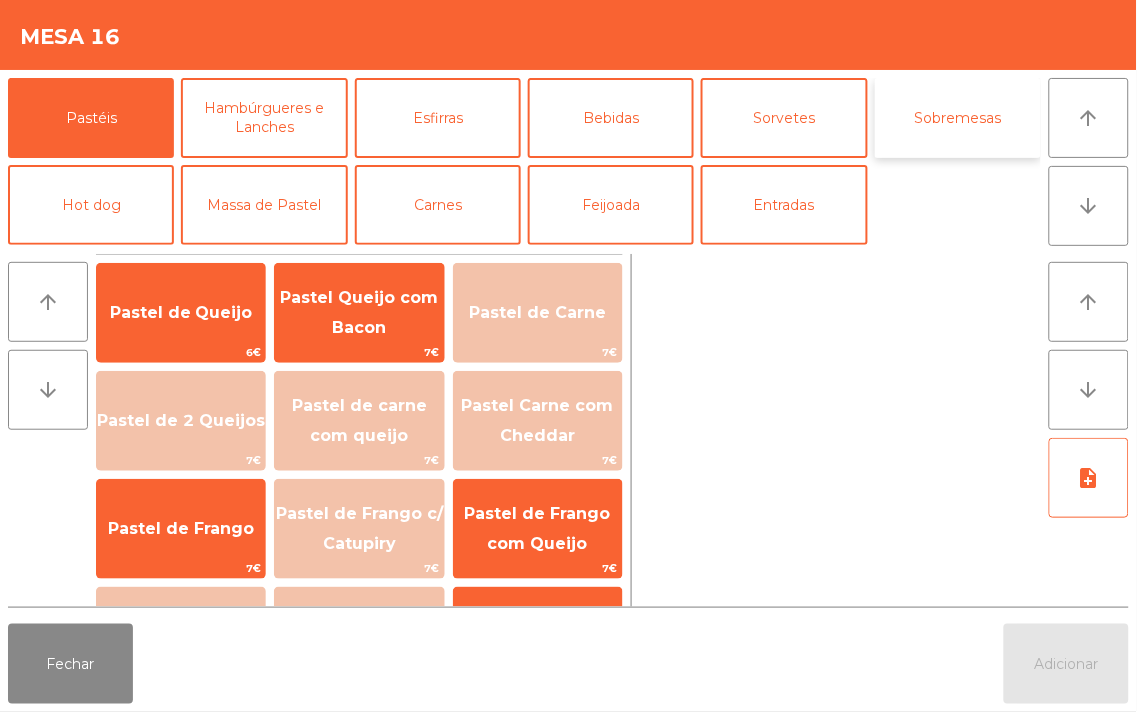click on "Sobremesas" 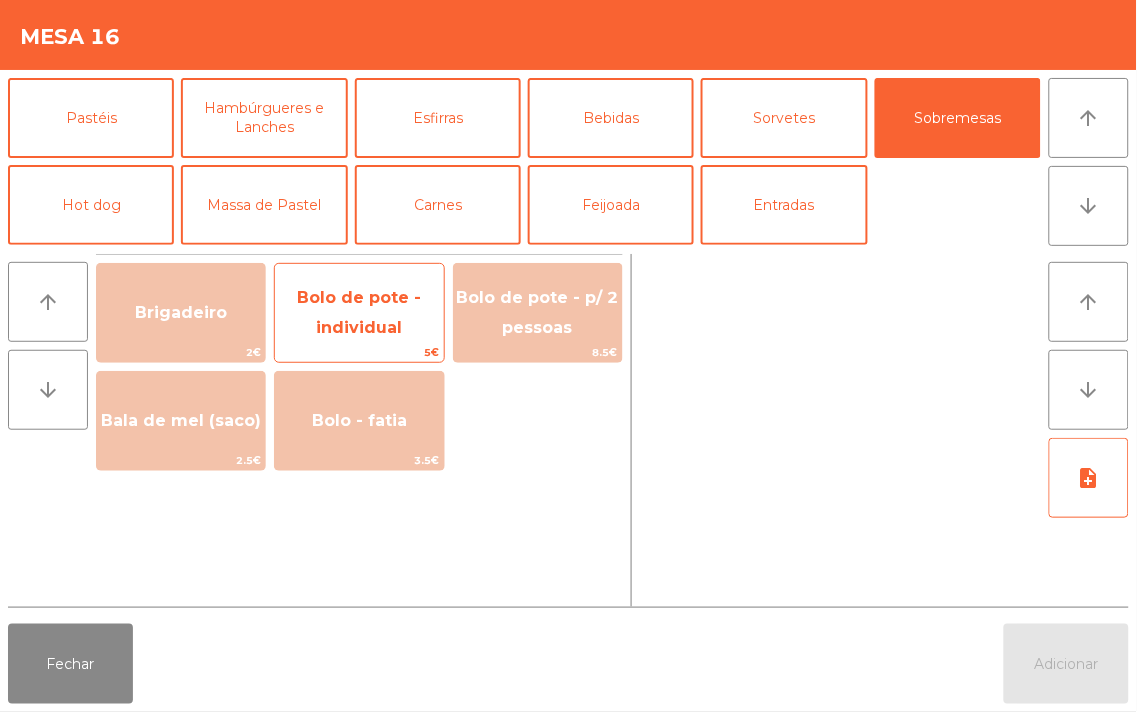 click on "Bolo de pote - individual" 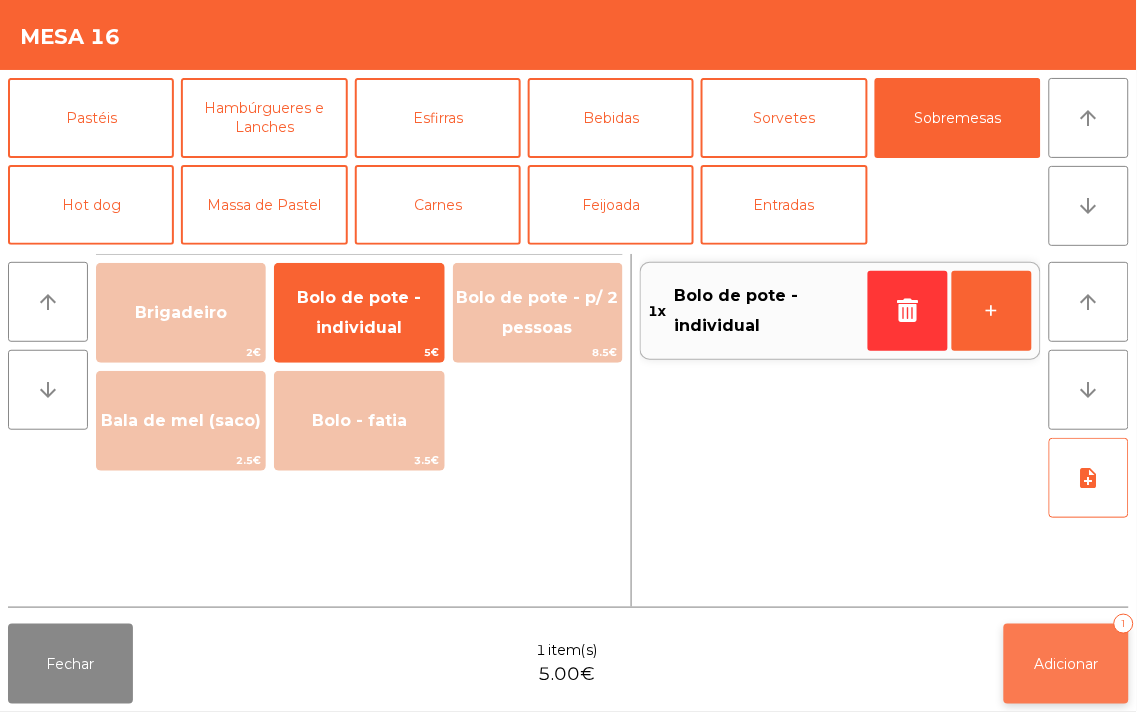 click on "Adicionar" 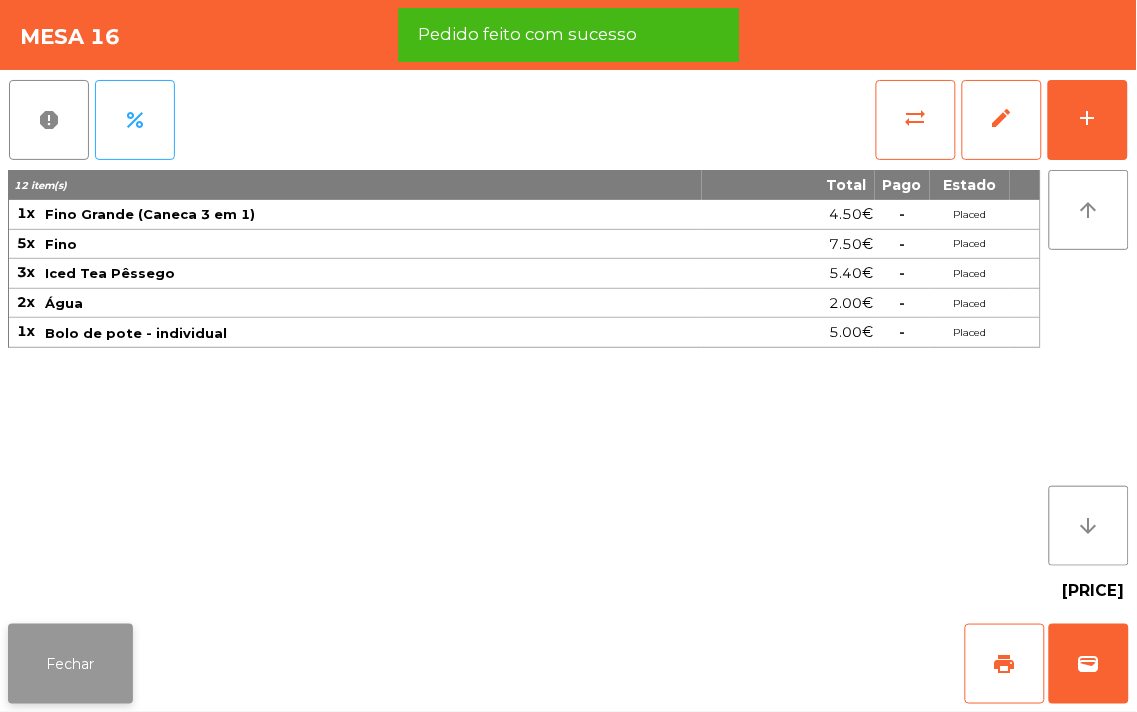 click on "Fechar" 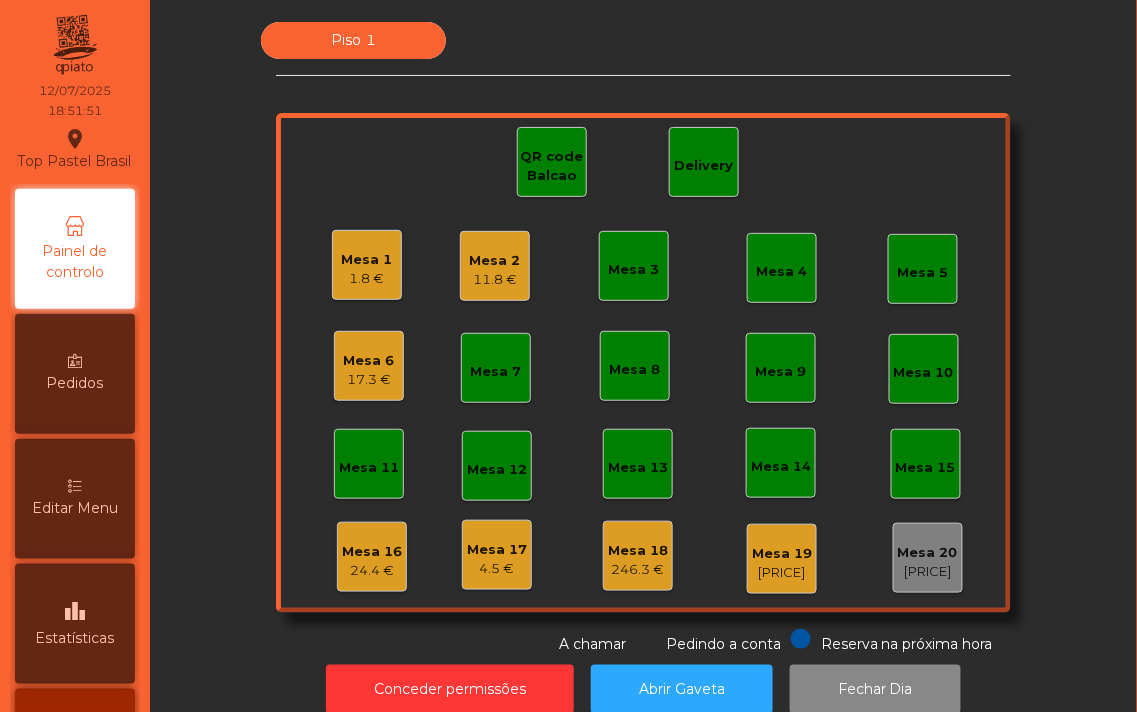 click on "Editar Menu" at bounding box center (75, 508) 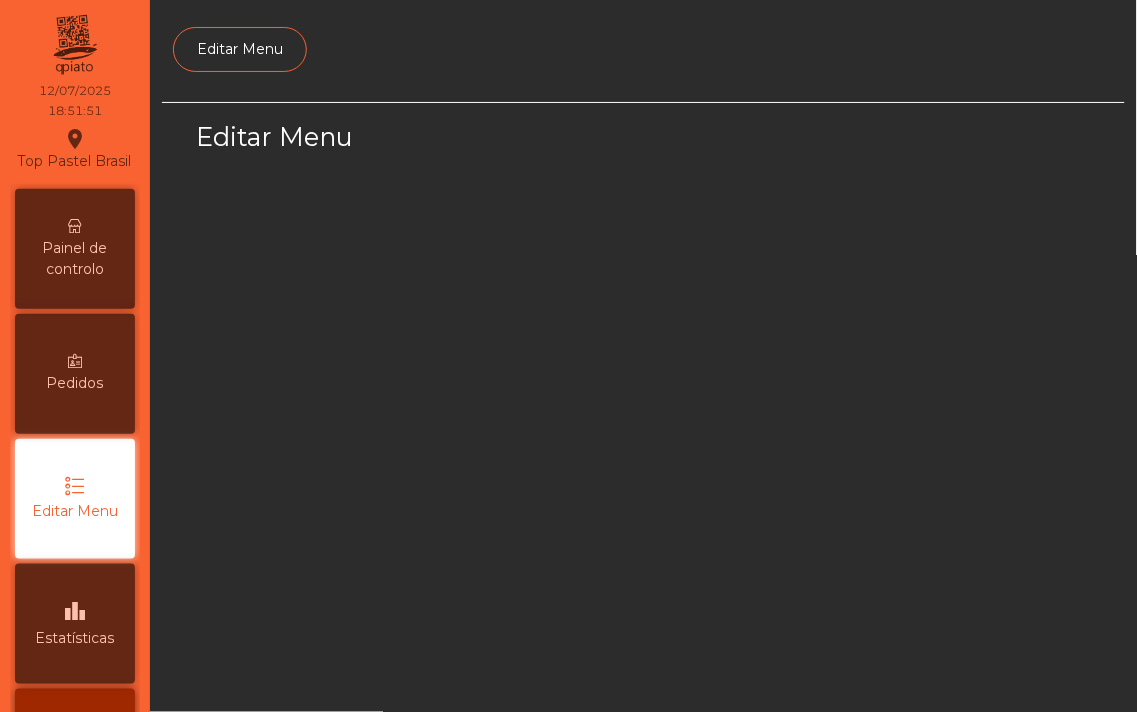 scroll, scrollTop: 127, scrollLeft: 0, axis: vertical 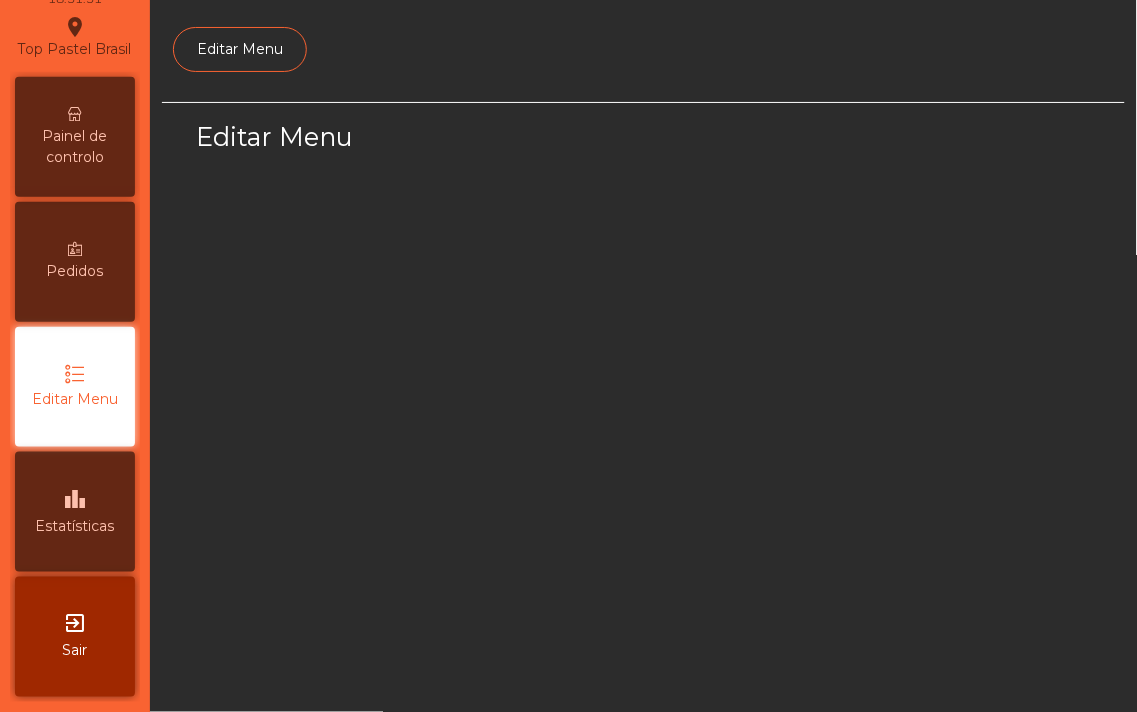 select on "*" 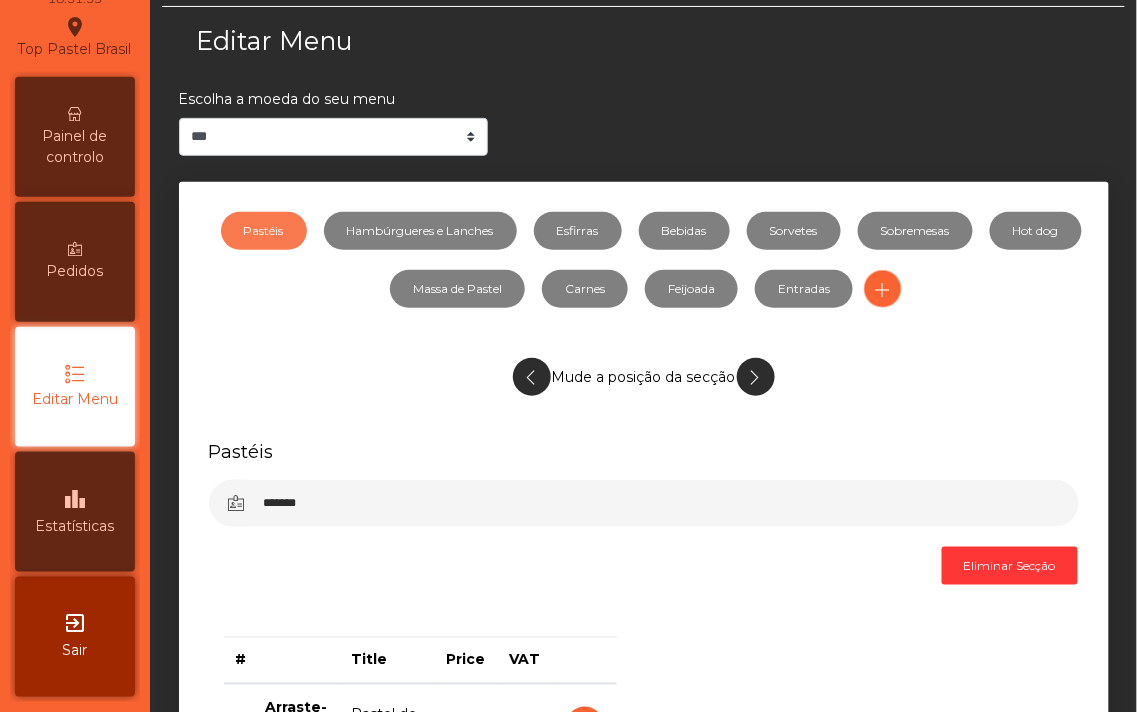 scroll, scrollTop: 97, scrollLeft: 0, axis: vertical 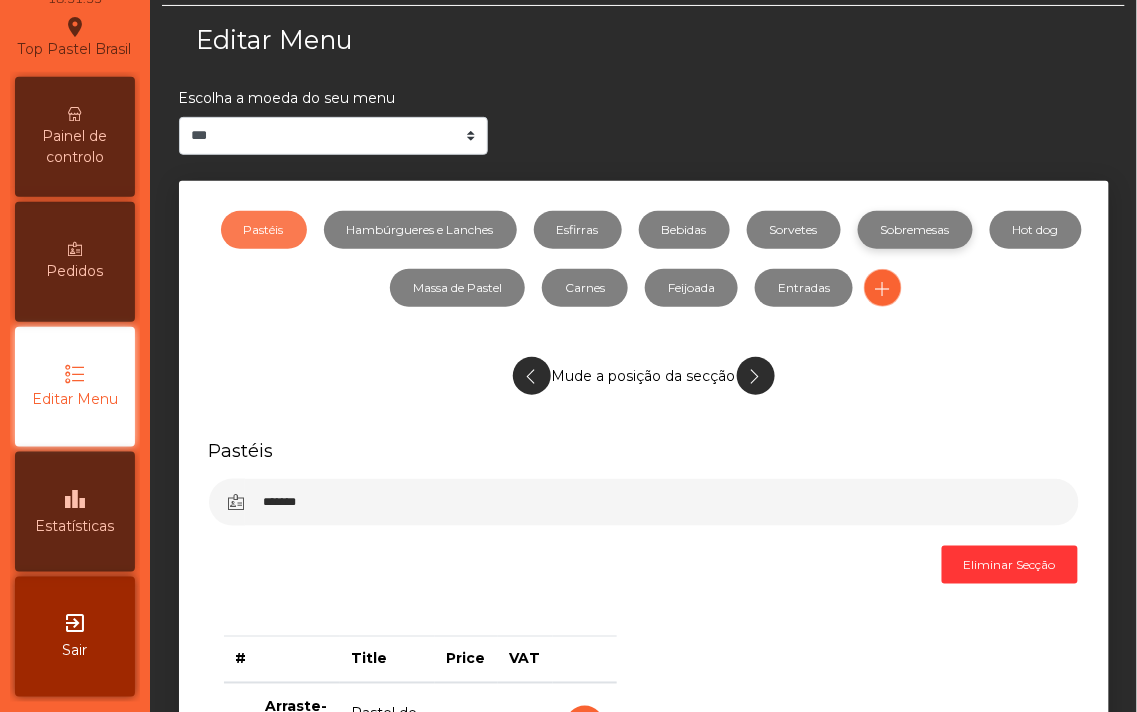 click on "Sobremesas" at bounding box center [915, 230] 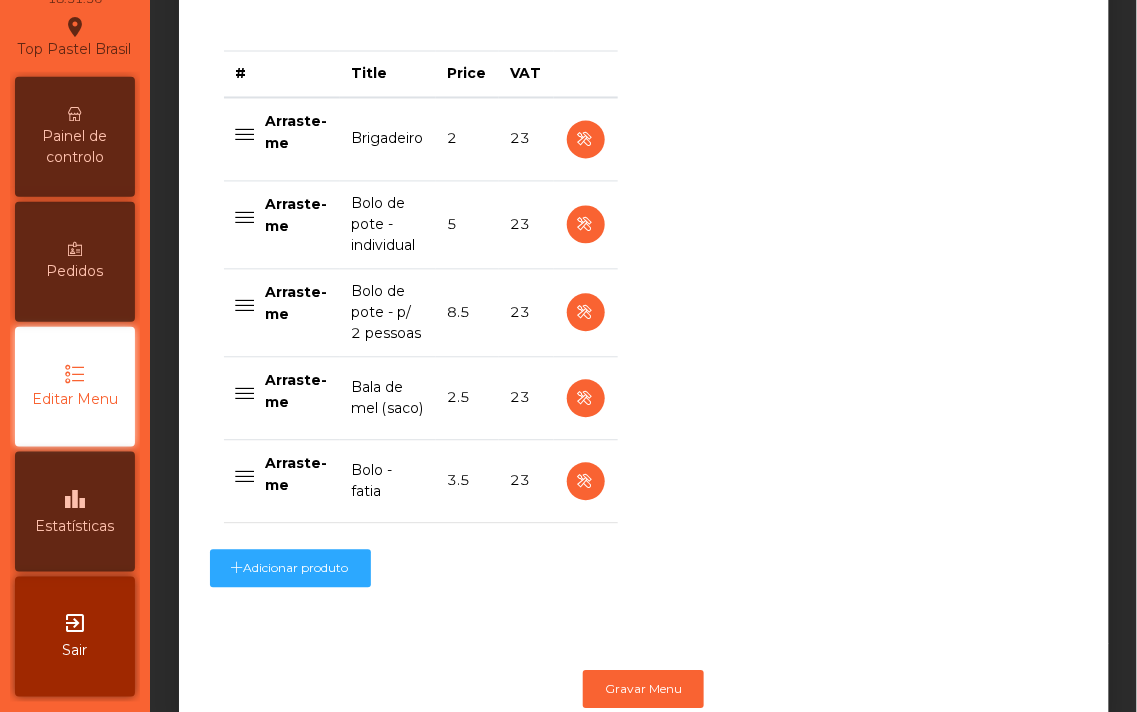 scroll, scrollTop: 678, scrollLeft: 0, axis: vertical 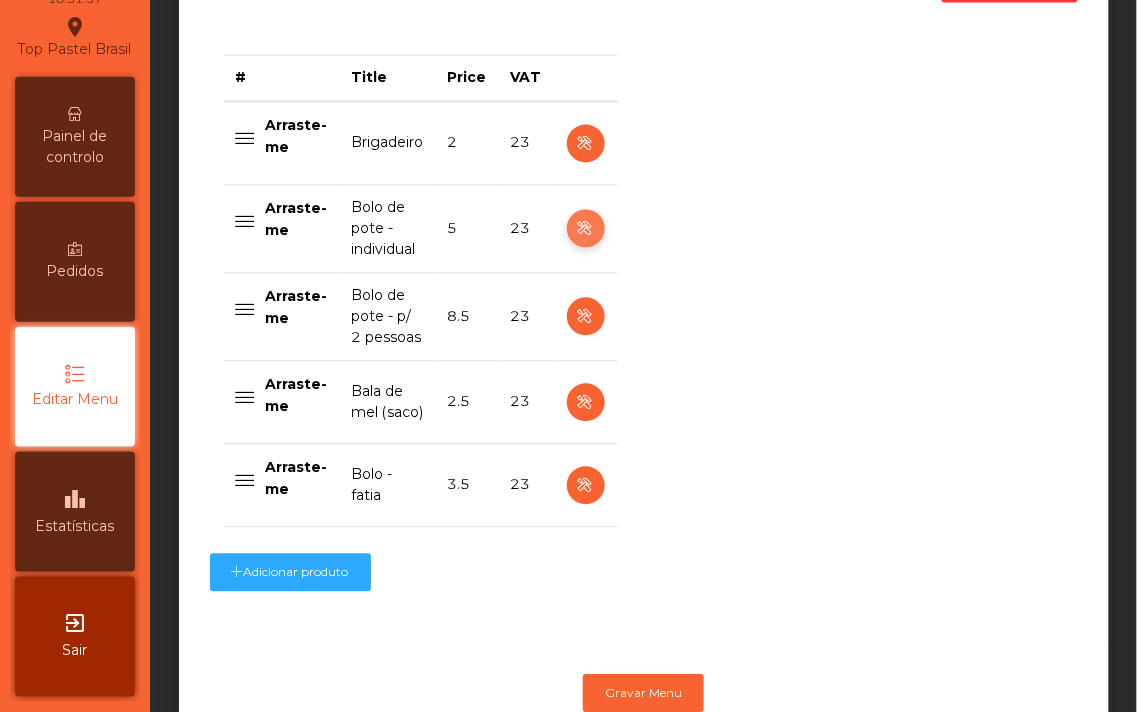 click at bounding box center (585, 229) 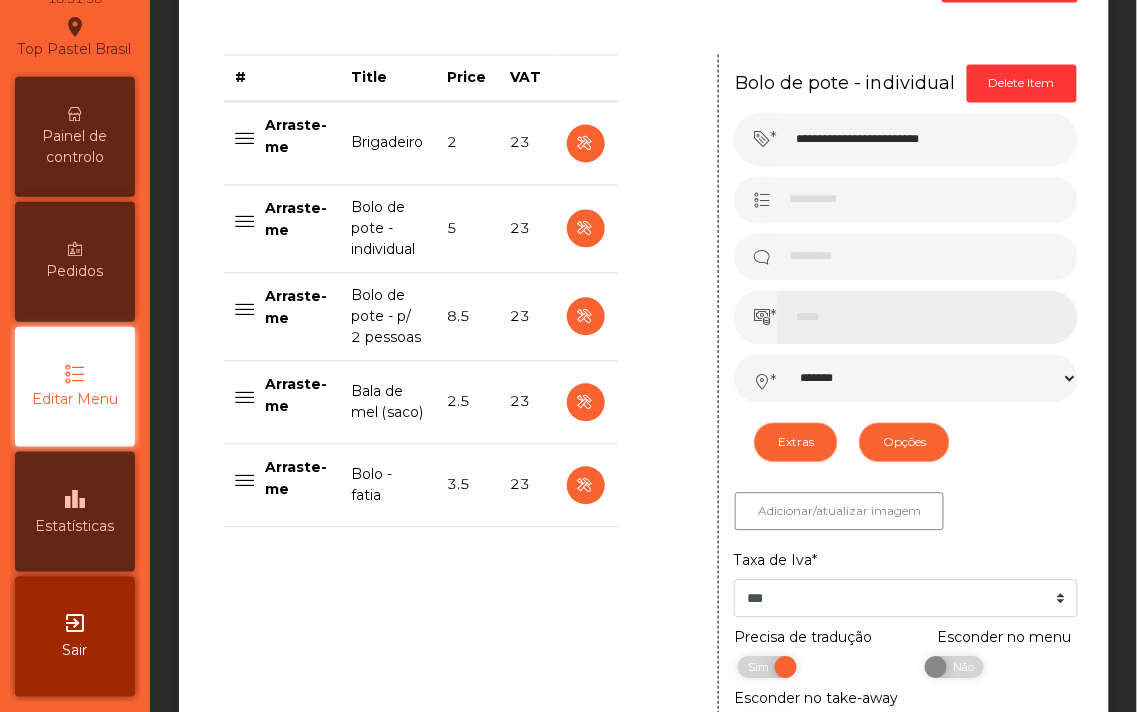 click on "*" at bounding box center (927, 318) 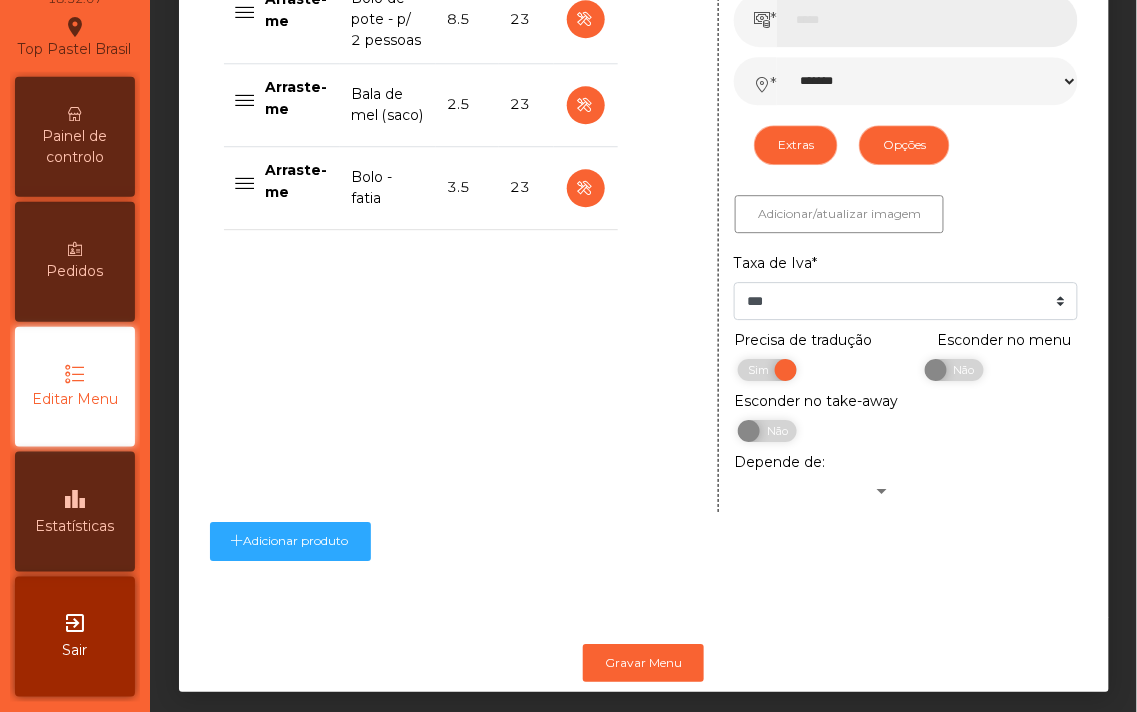 scroll, scrollTop: 983, scrollLeft: 0, axis: vertical 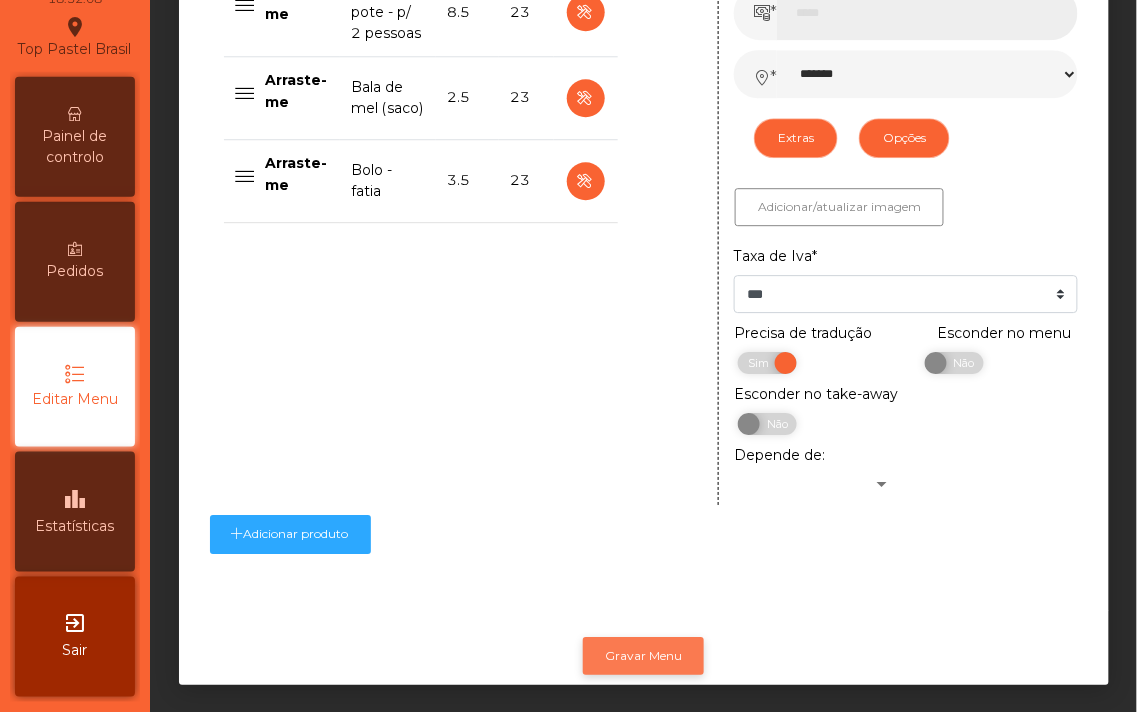 type on "***" 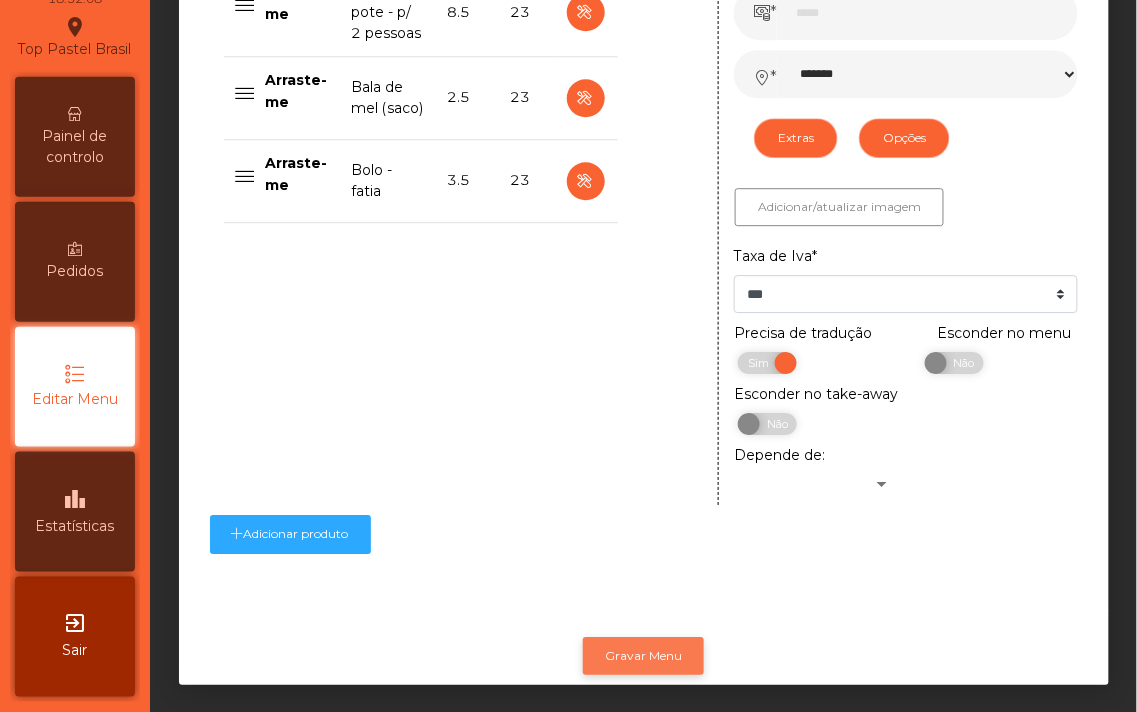 click on "Gravar Menu" at bounding box center (643, 656) 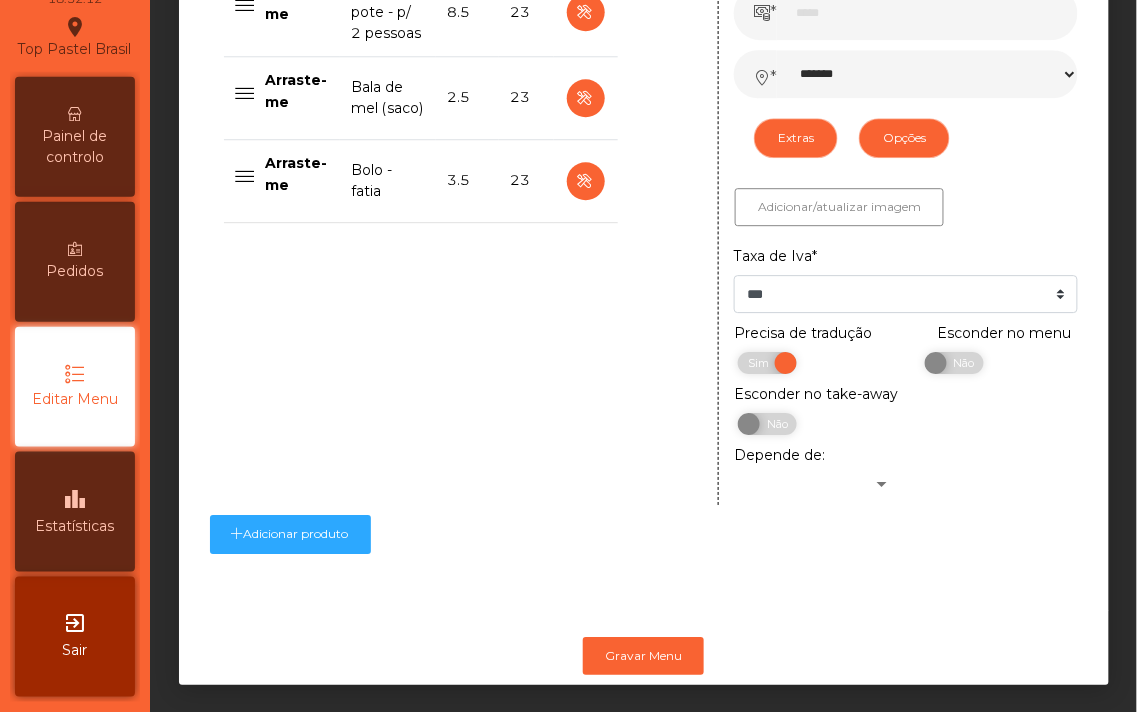 click on "Painel de controlo" at bounding box center (75, 147) 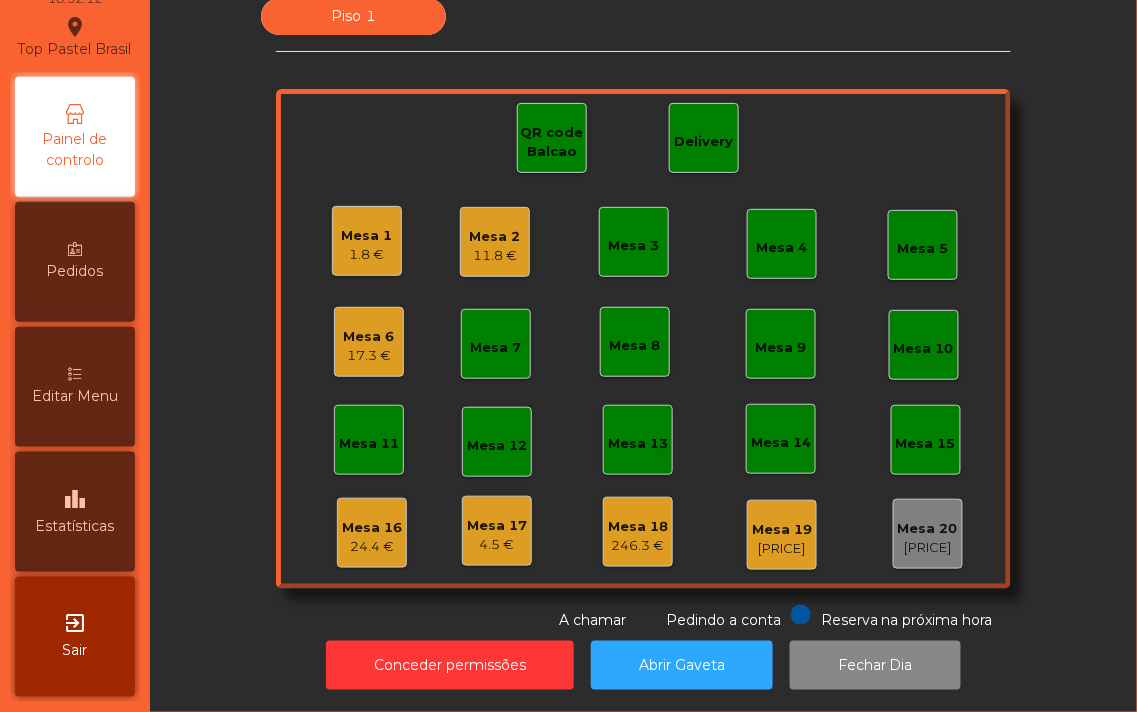scroll, scrollTop: 0, scrollLeft: 0, axis: both 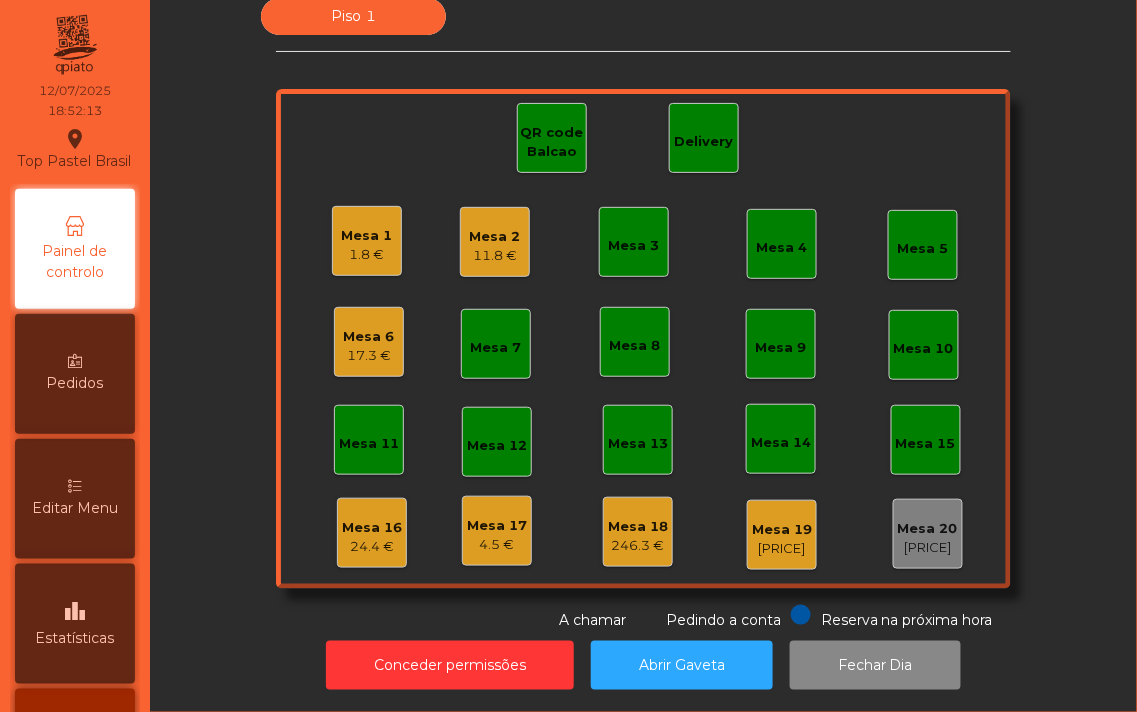 click on "24.4 €" 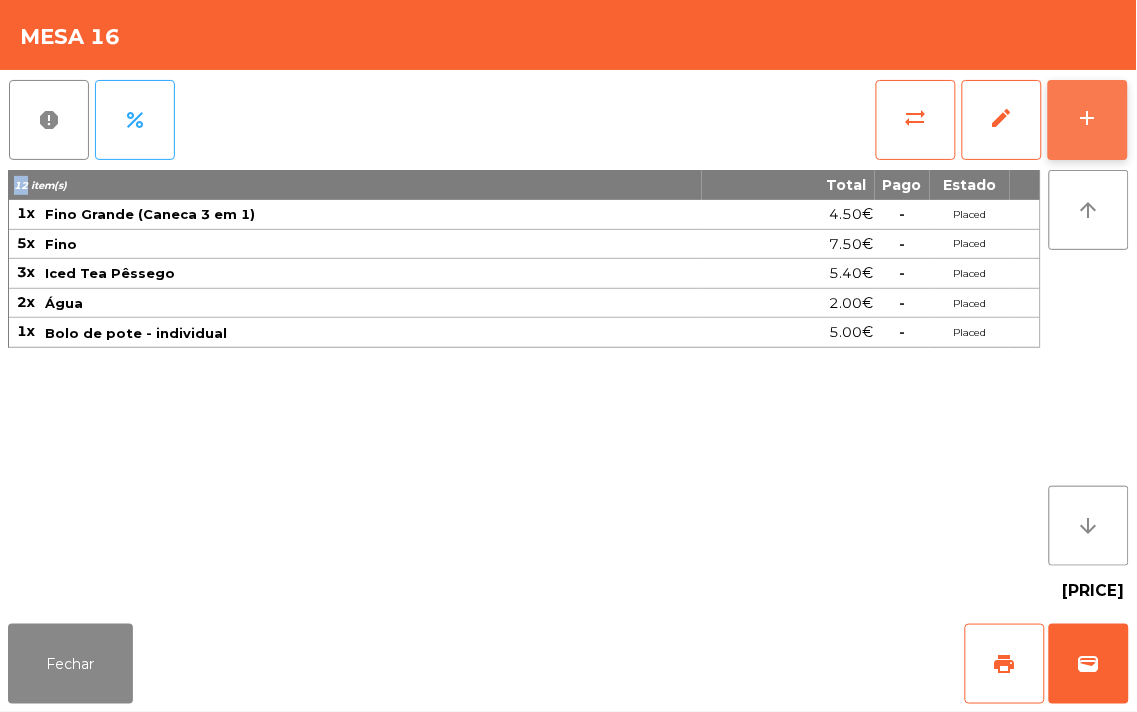 click on "add" 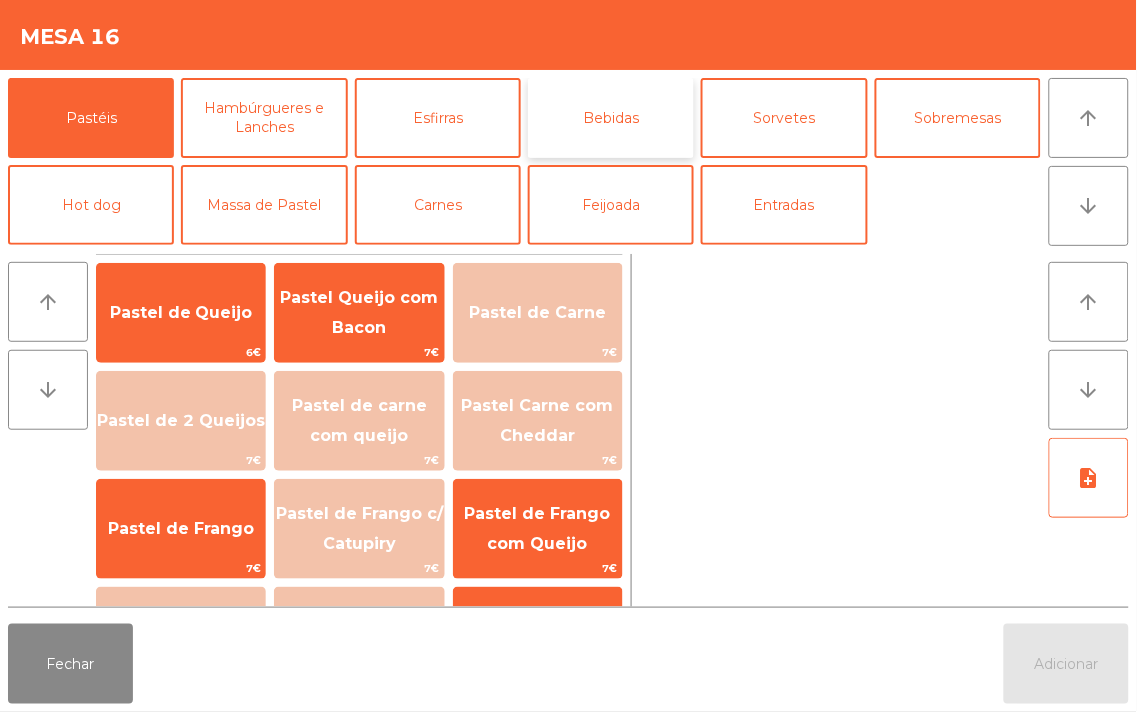 click on "Bebidas" 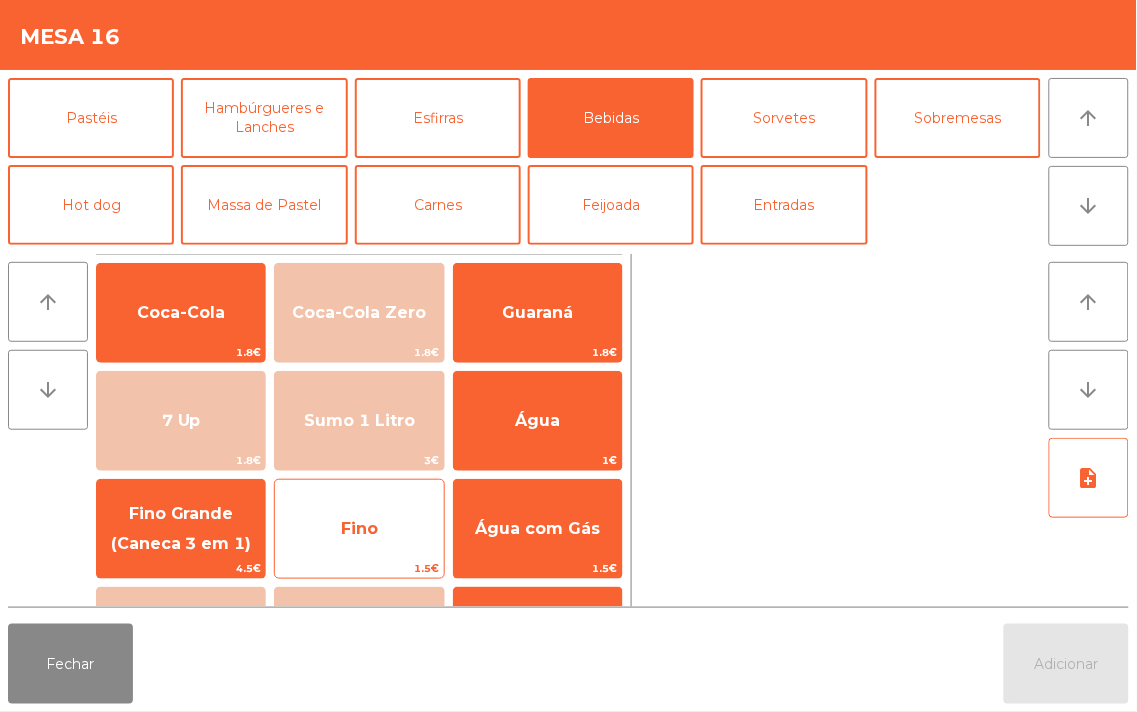 click on "Fino" 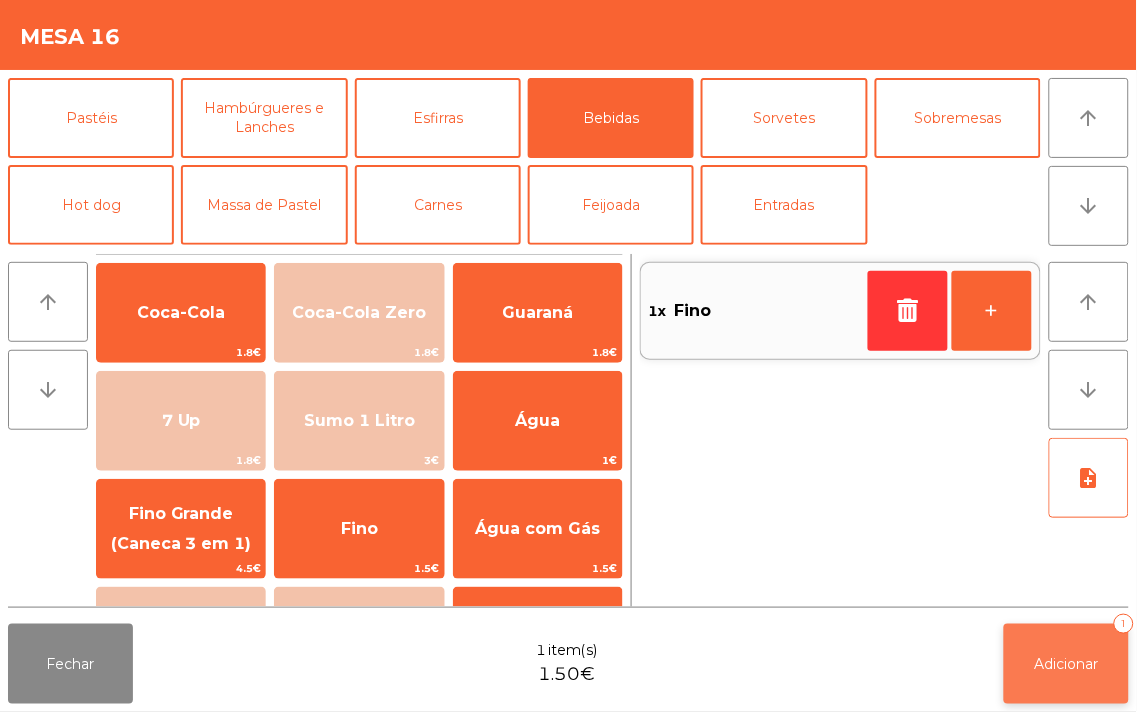 click on "Adicionar" 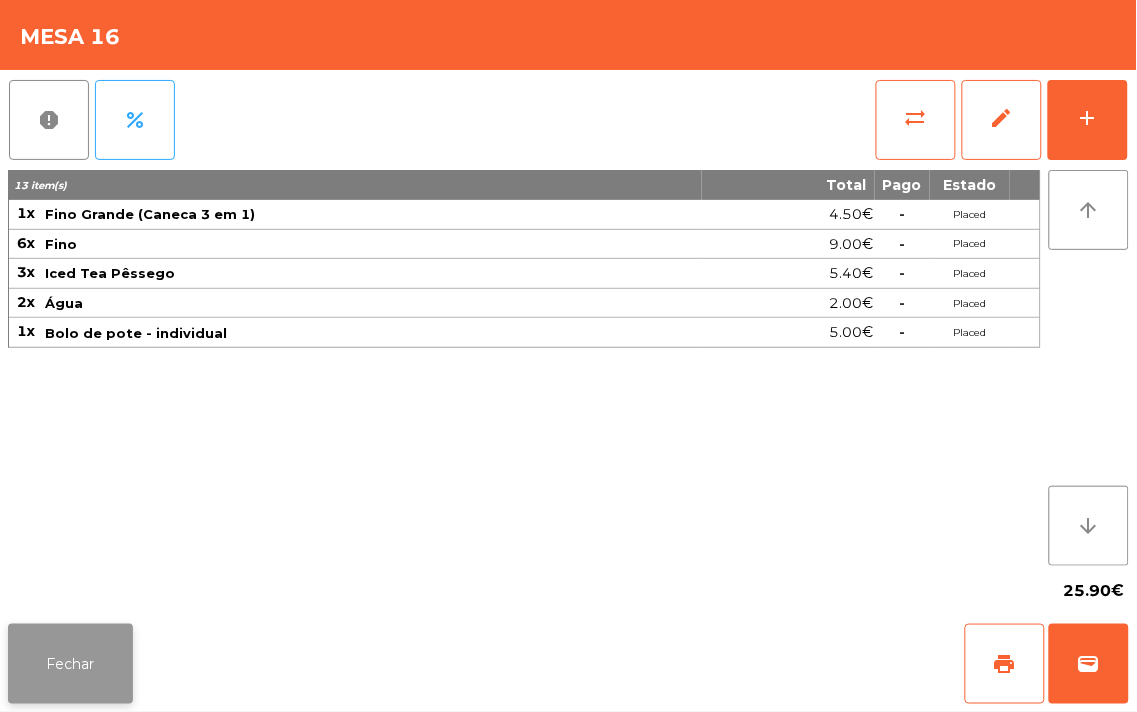 click on "Fechar" 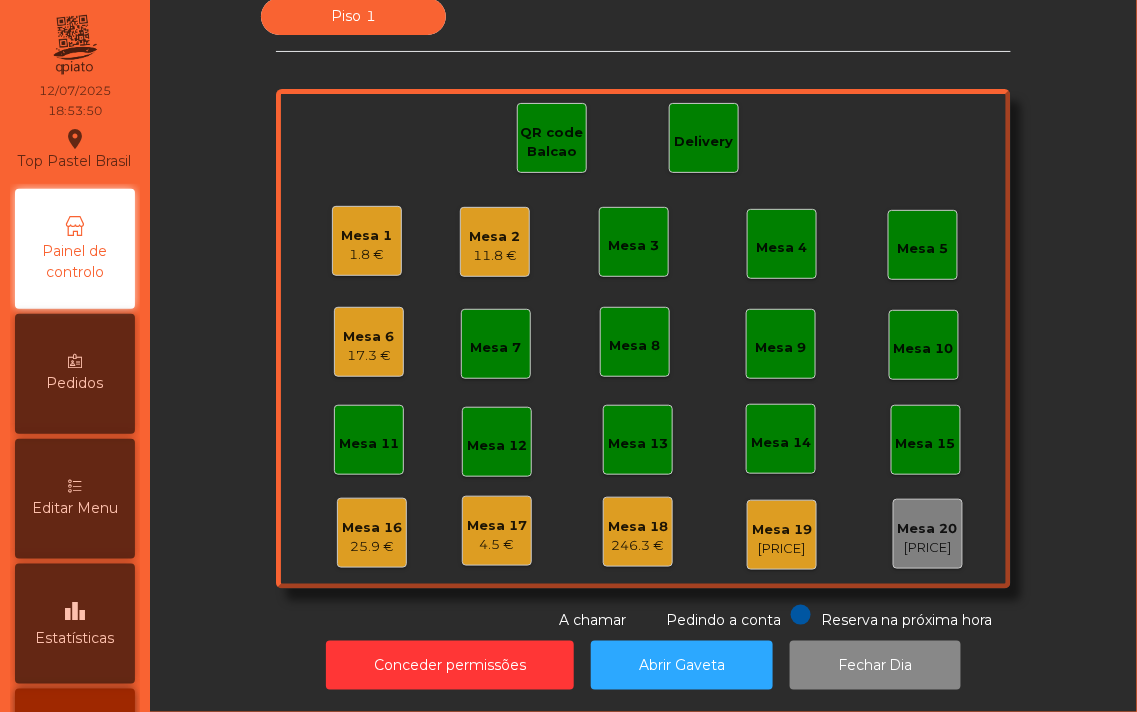 click on "Mesa 2" 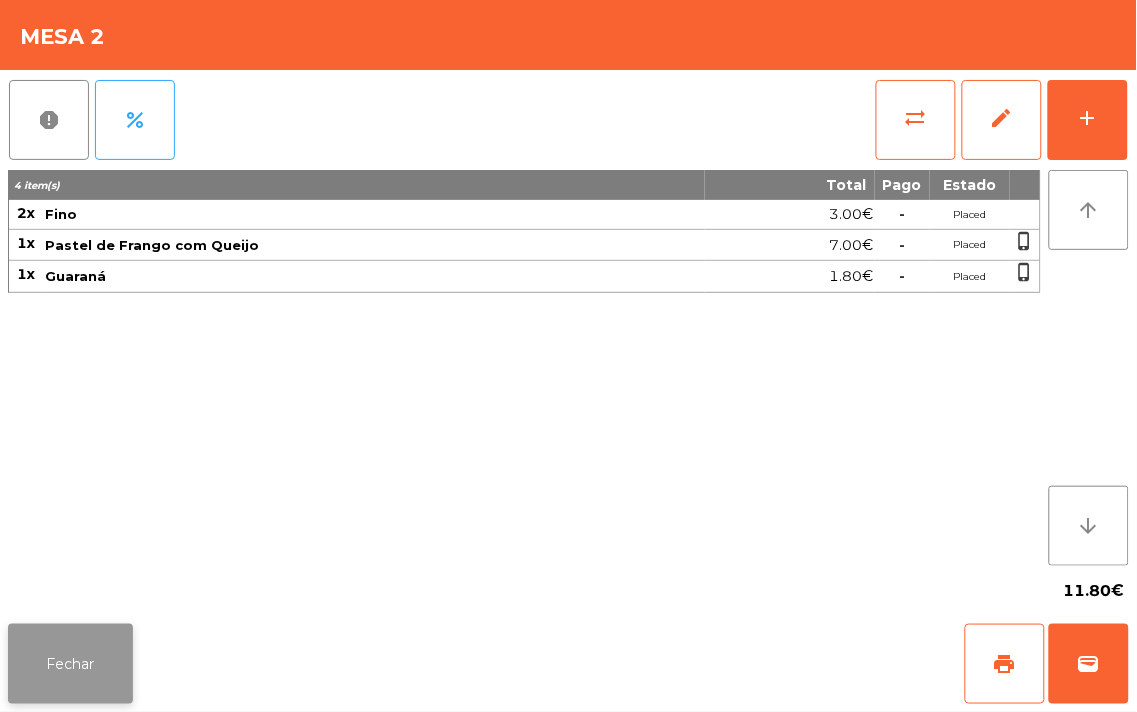 click on "Fechar" 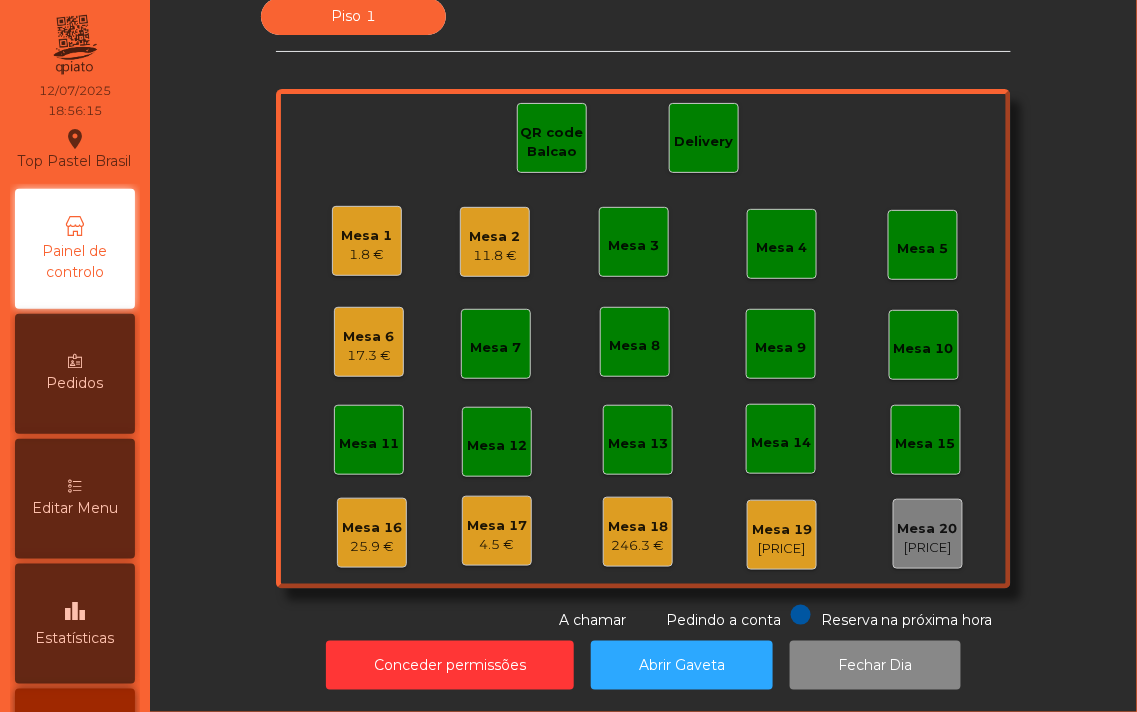 click on "Mesa 17" 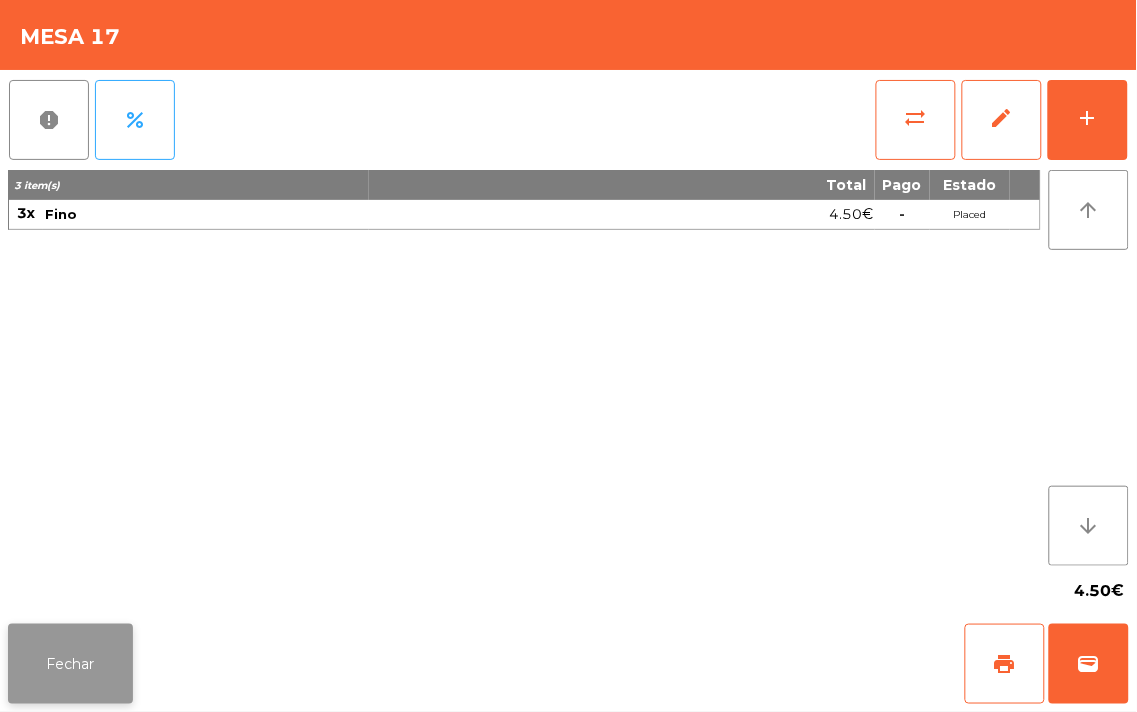 click on "Fechar" 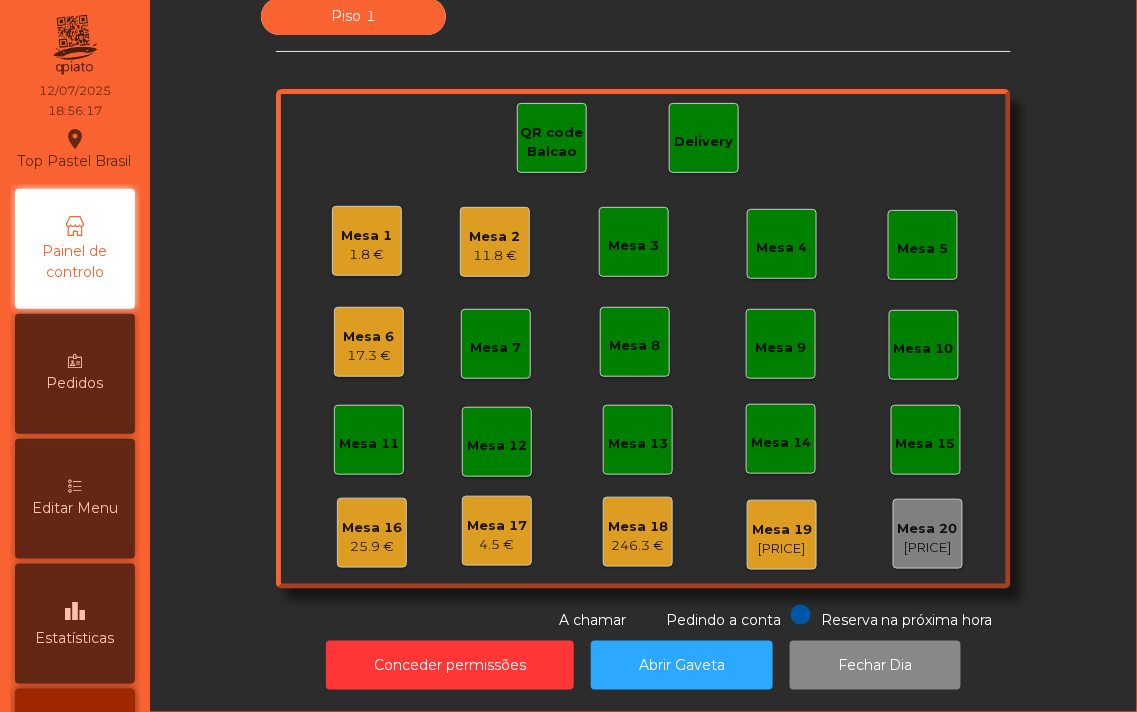 click on "Mesa 18" 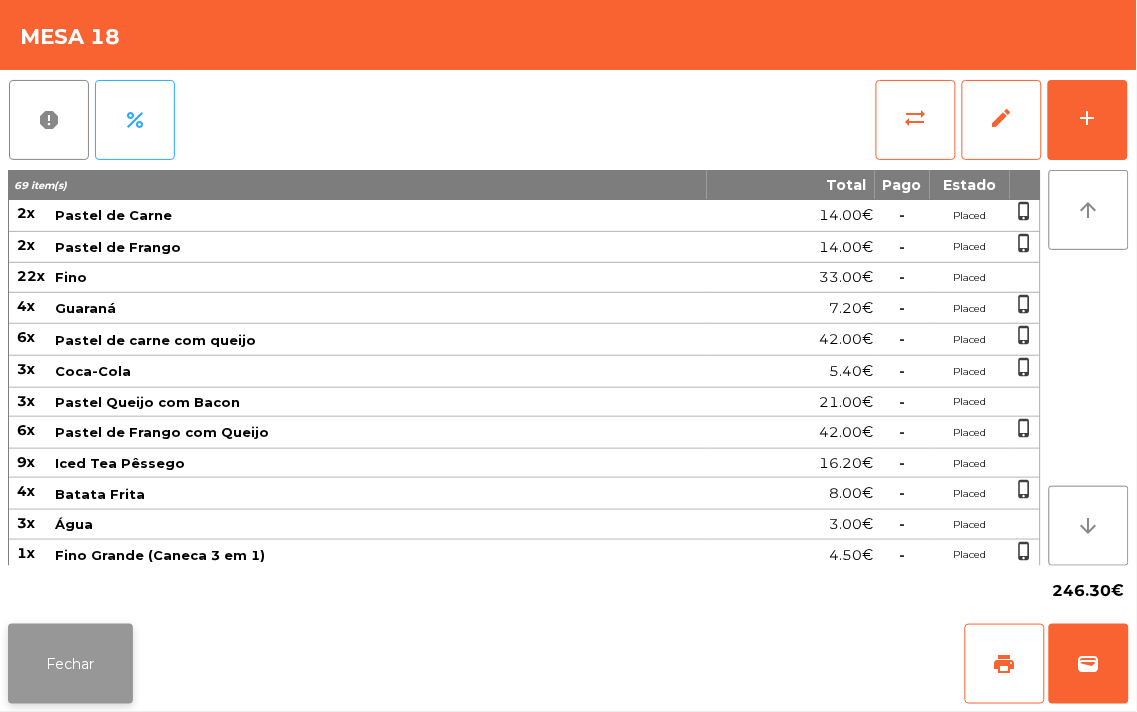 click on "Fechar" 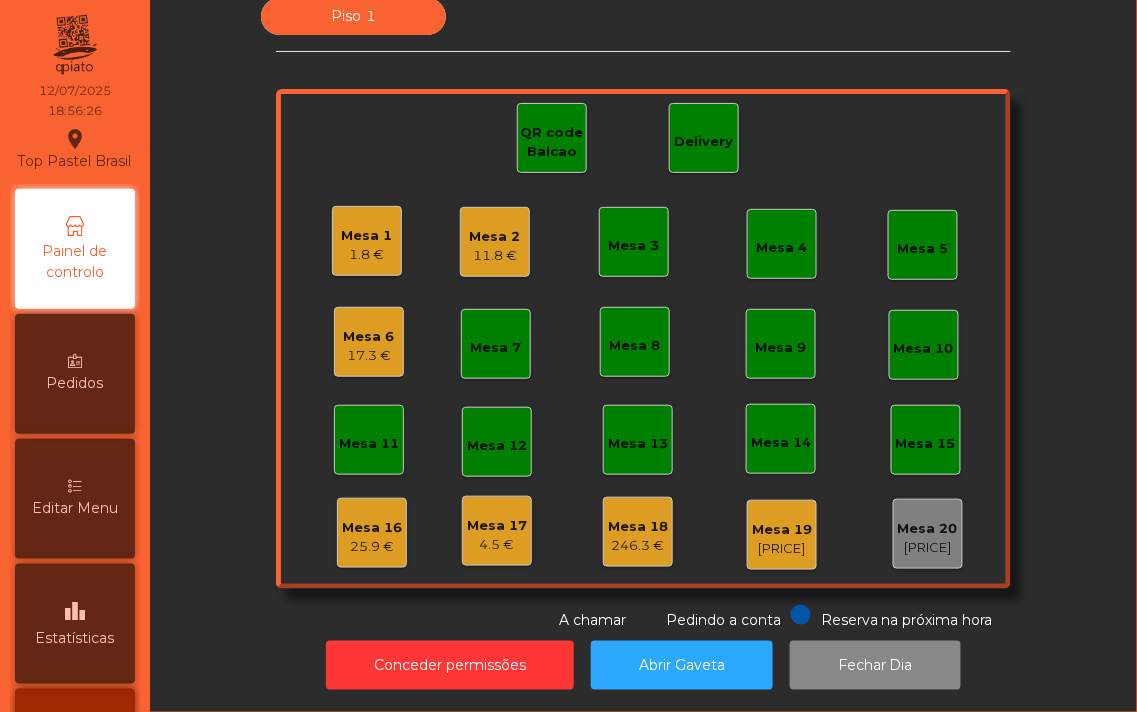 click on "Mesa 6" 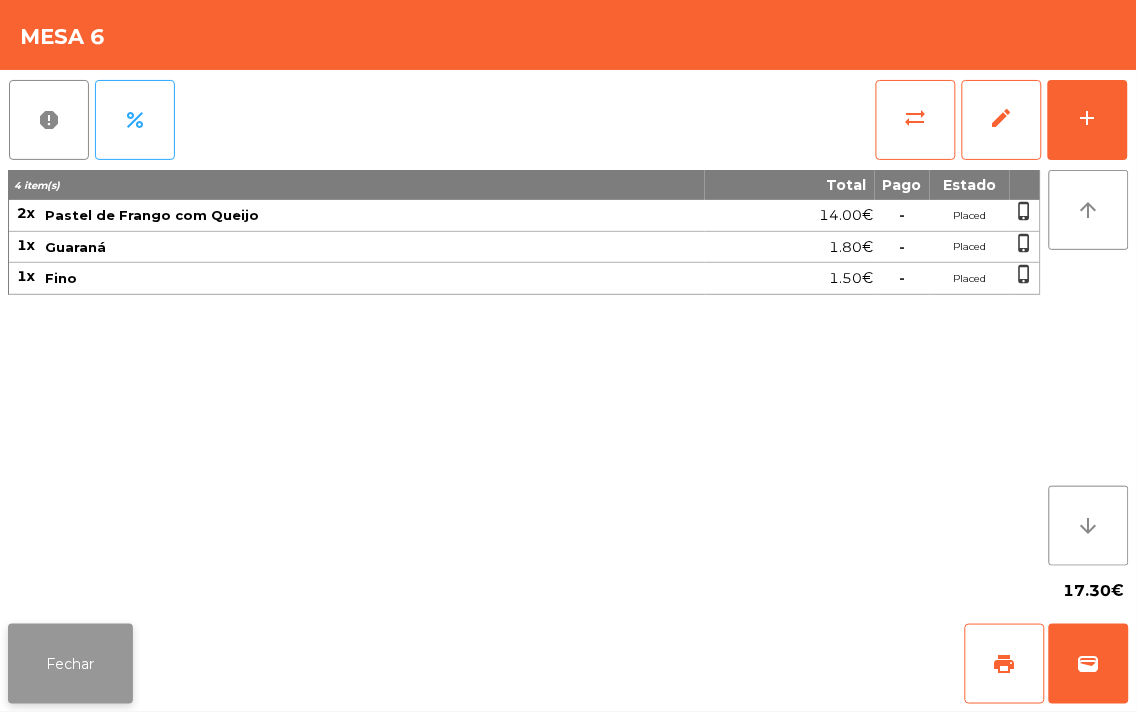 click on "Fechar" 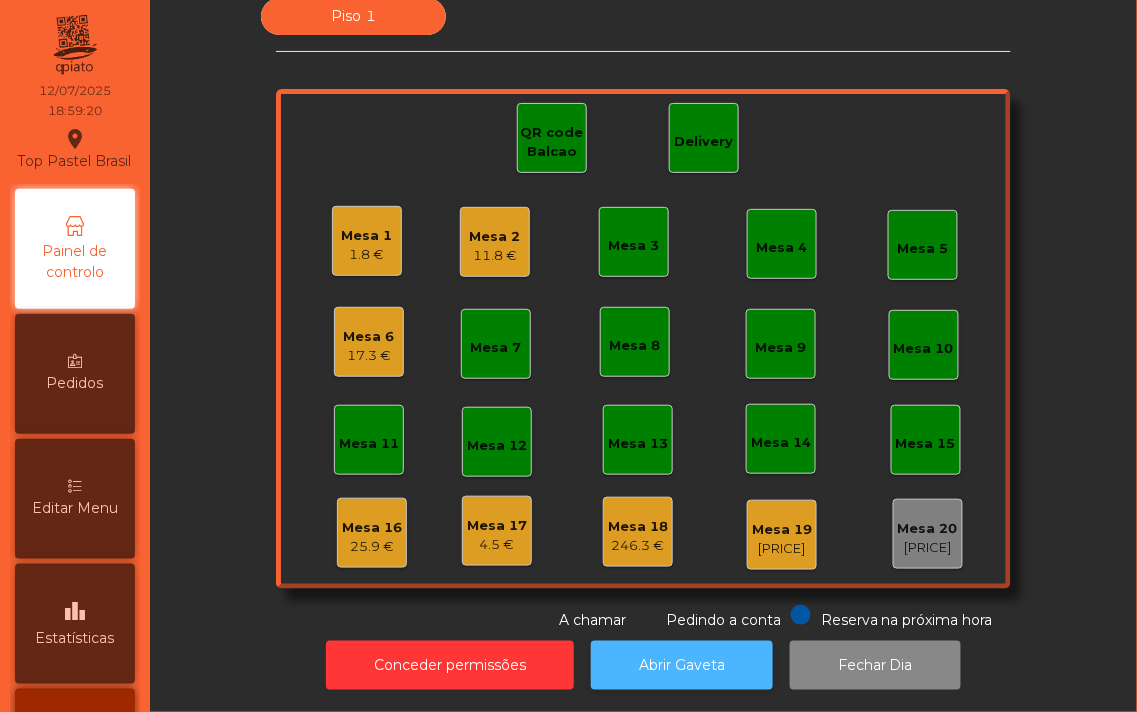click on "Abrir Gaveta" 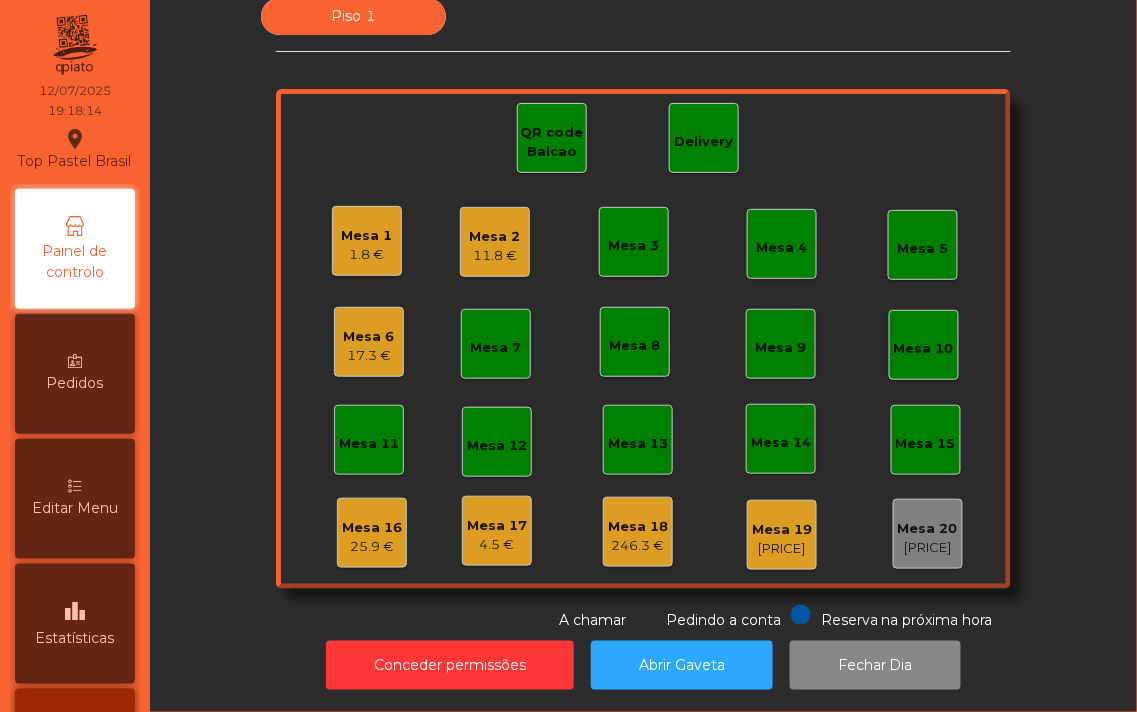 click on "Mesa 16   25.9 €" 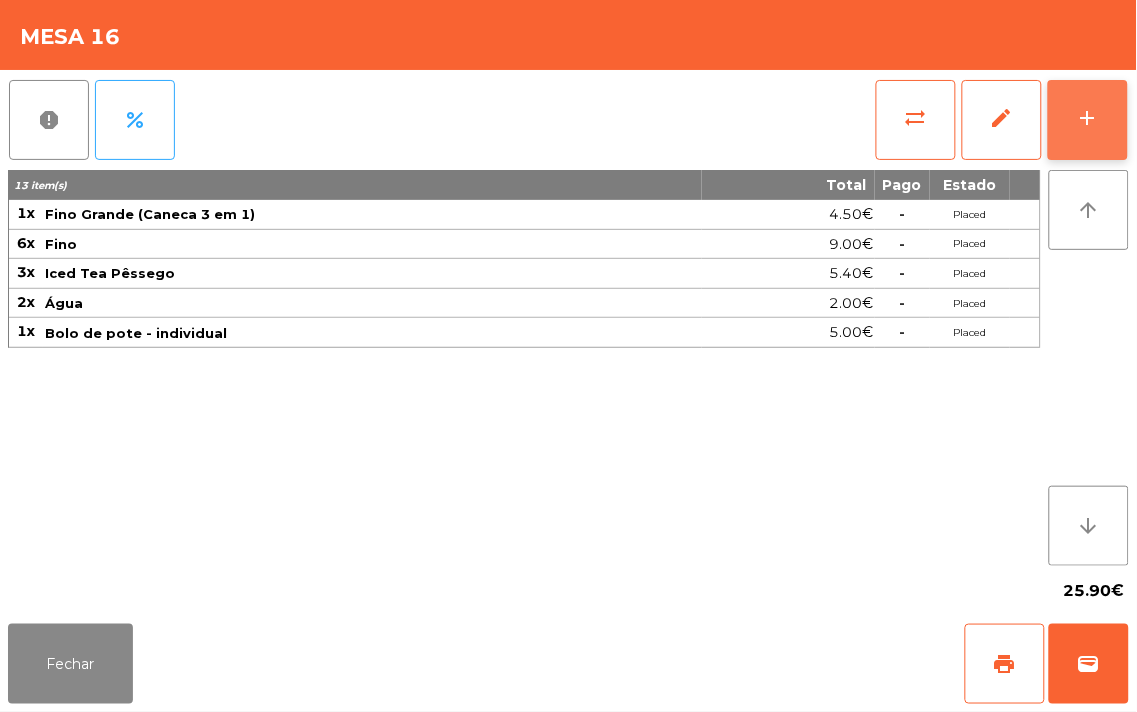 click on "add" 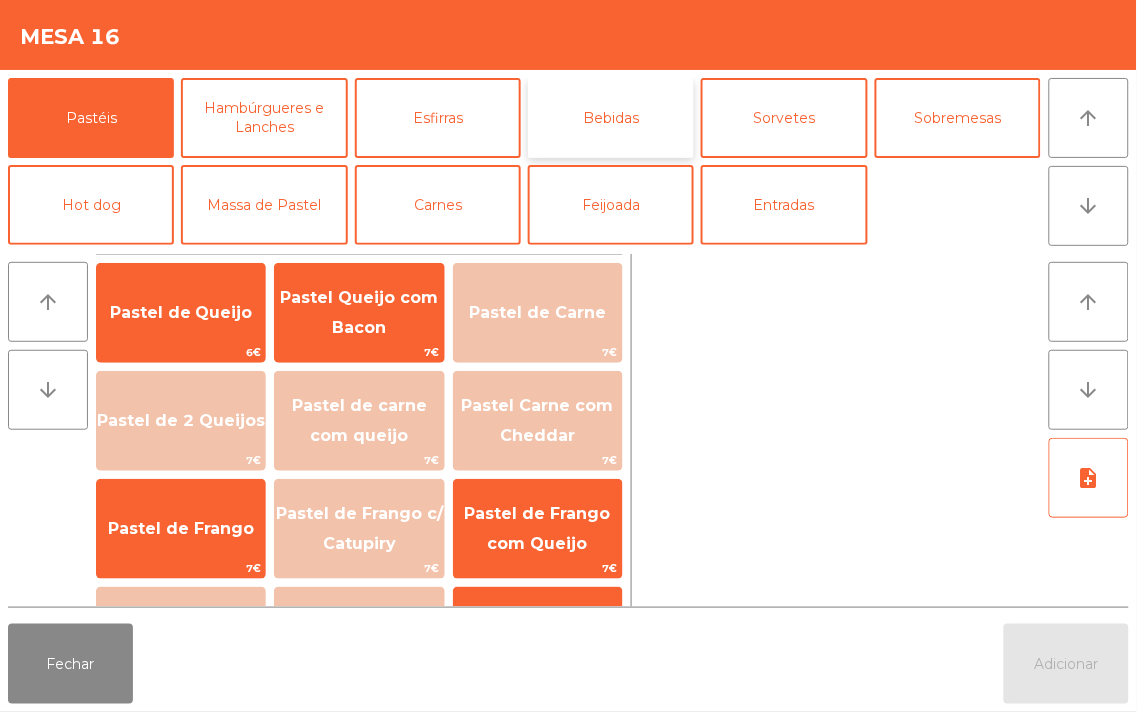 click on "Bebidas" 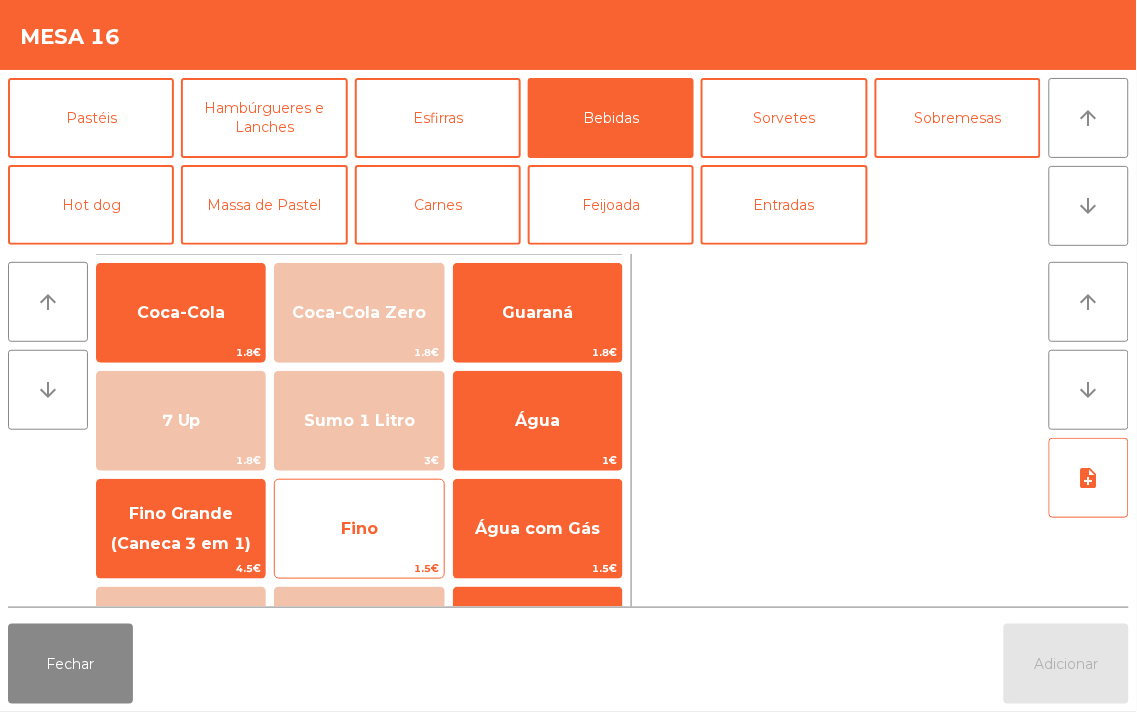 click on "Fino" 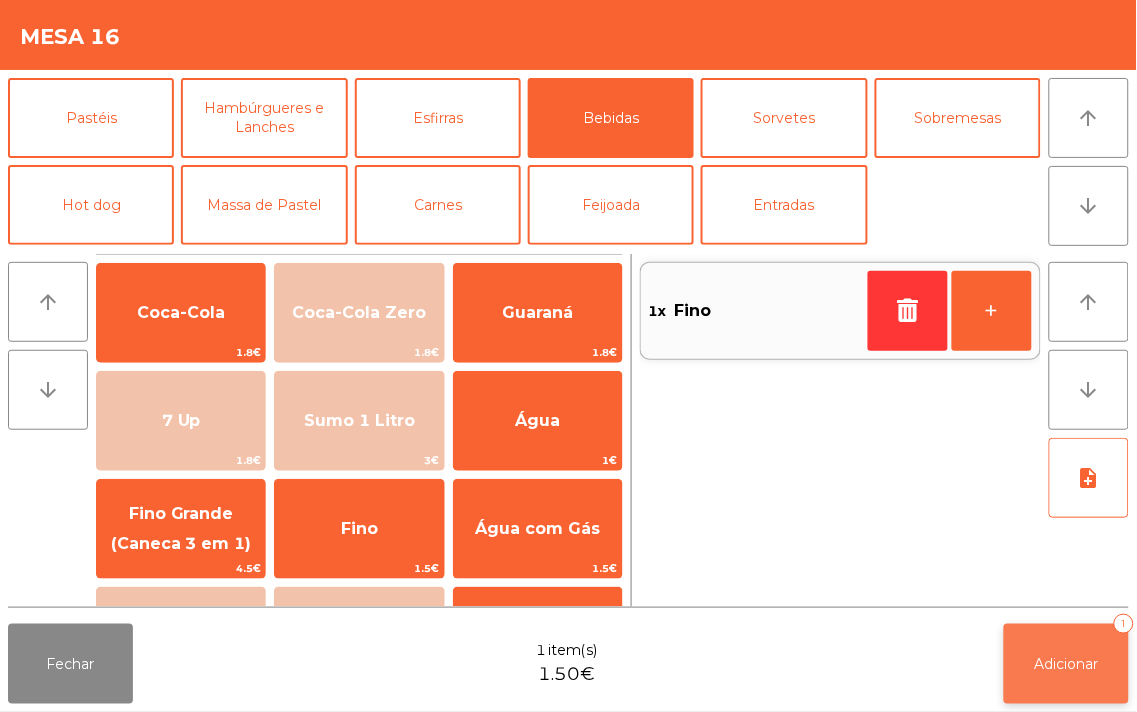 click on "Adicionar" 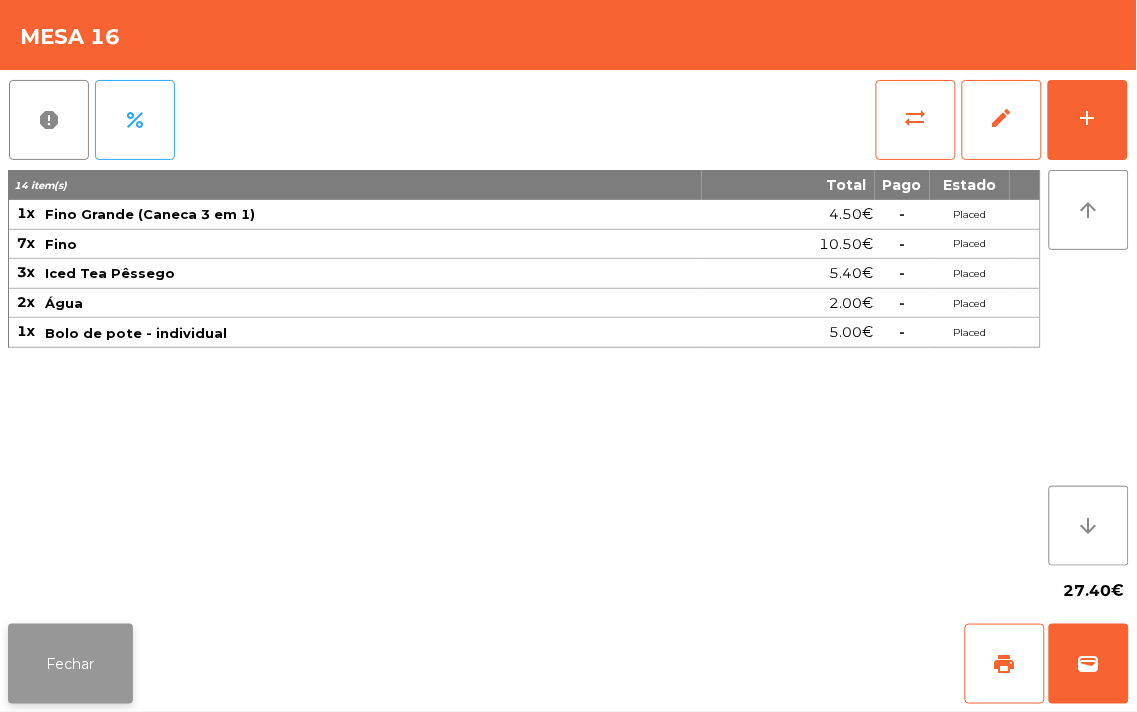 click on "Fechar" 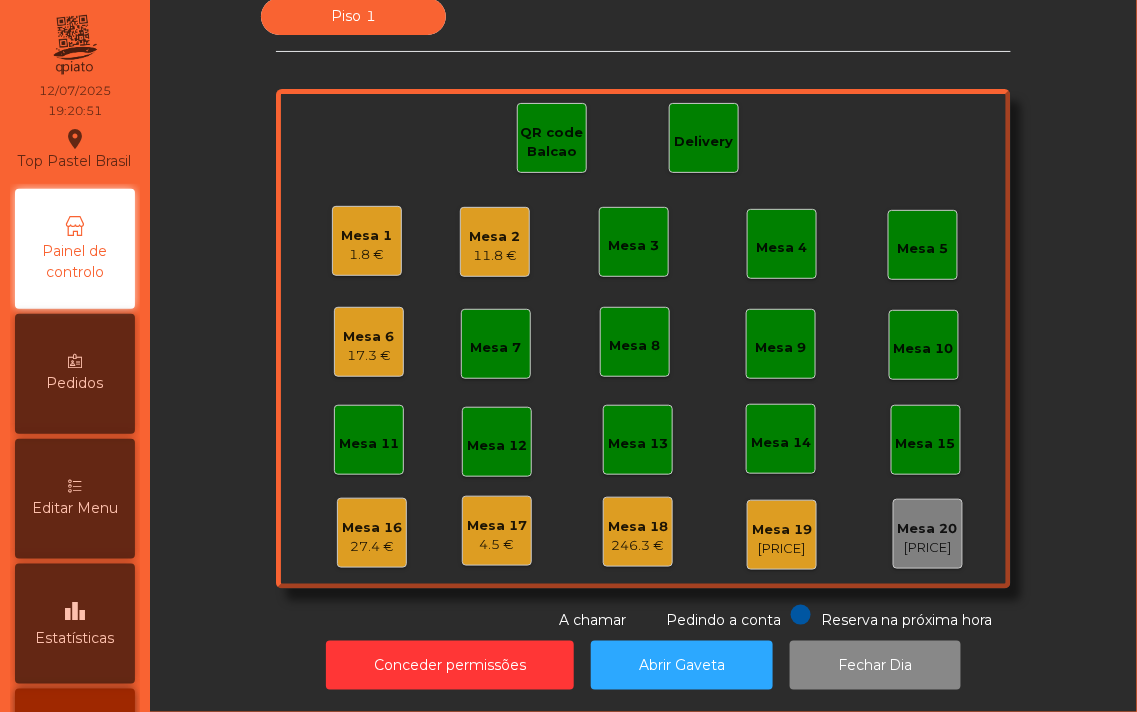 click on "17.3 €" 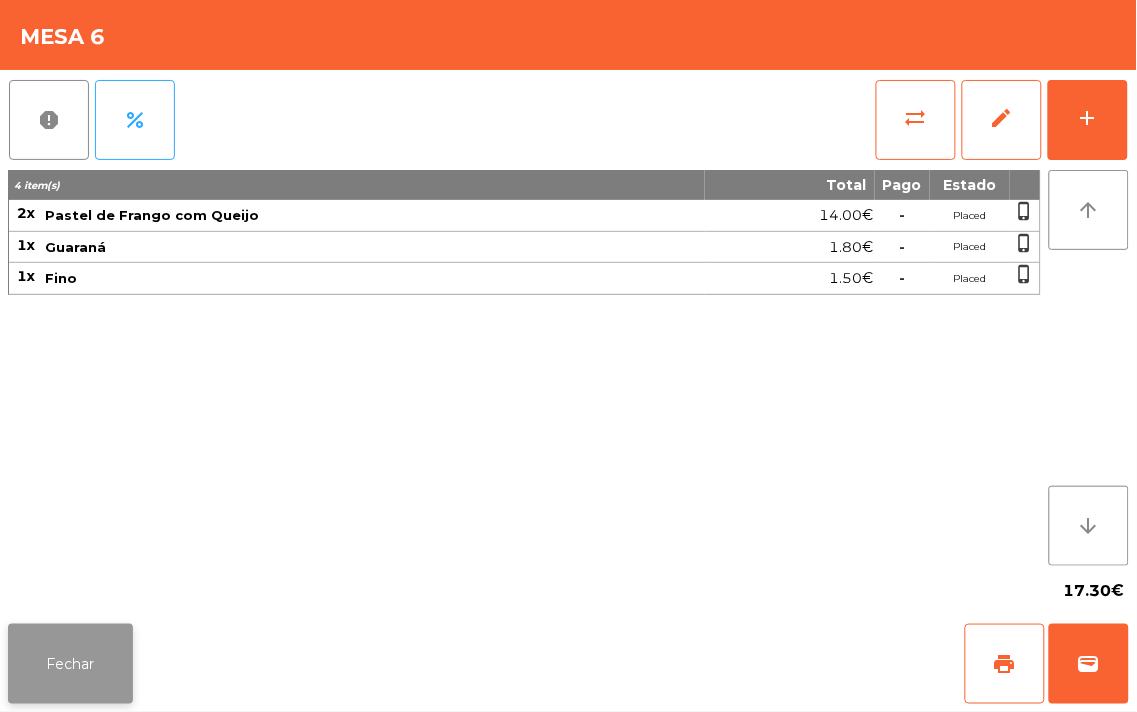 click on "Fechar" 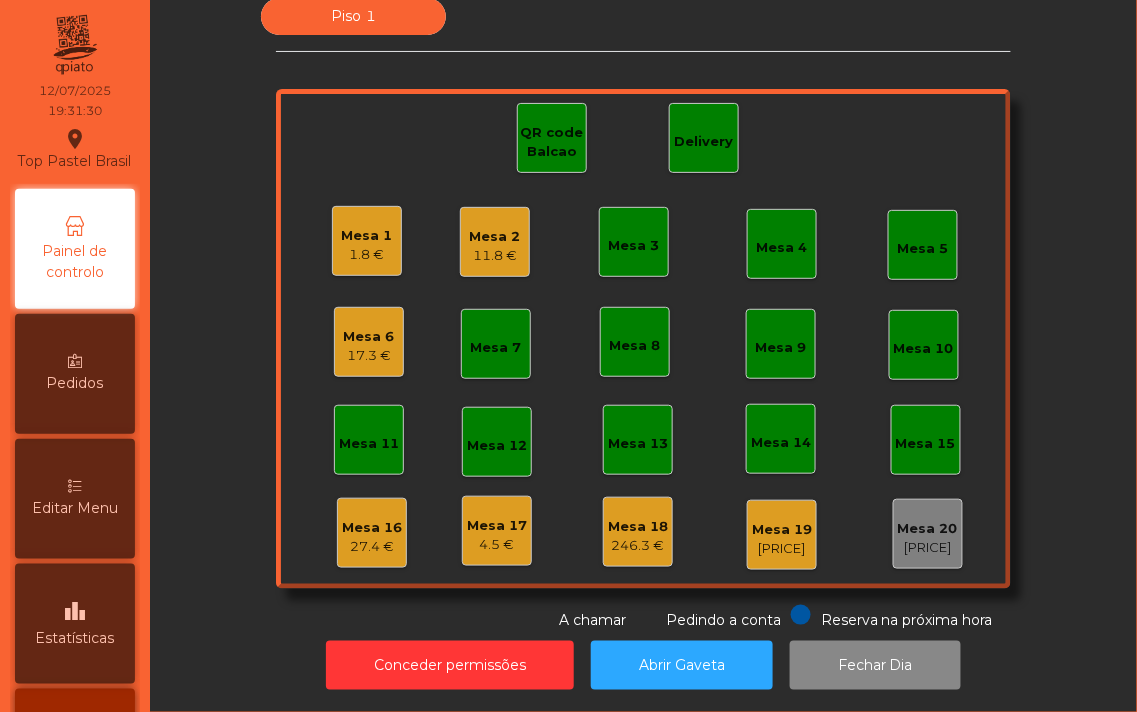 click on "Mesa 6" 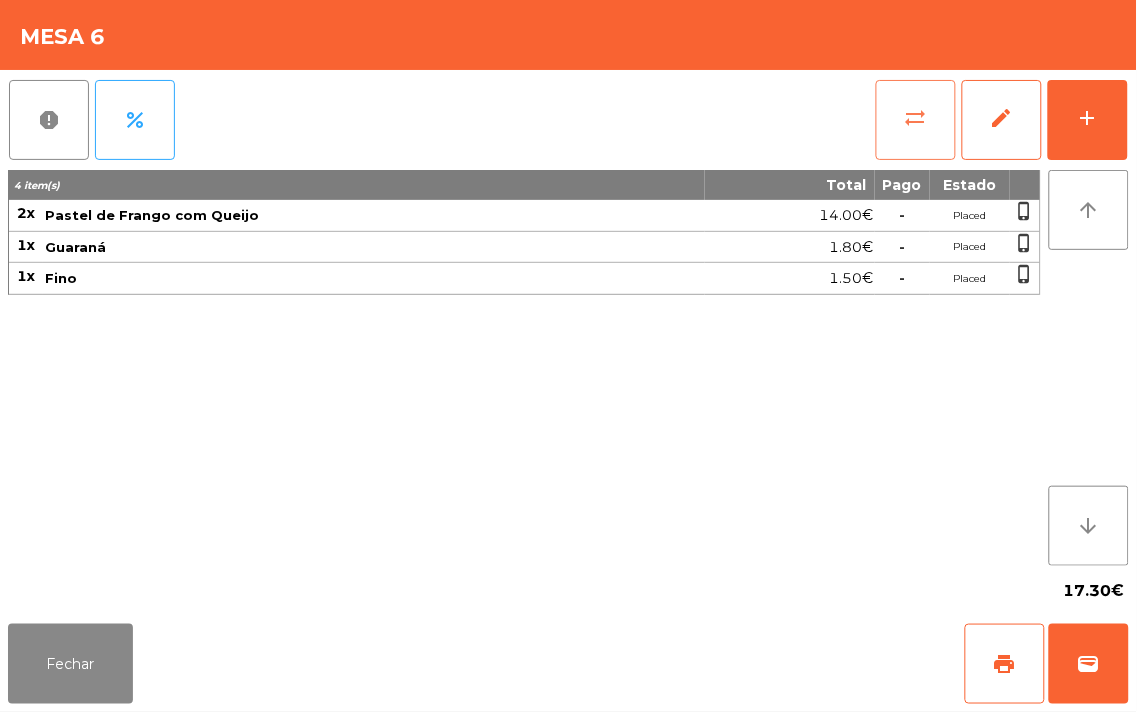 click on "sync_alt" 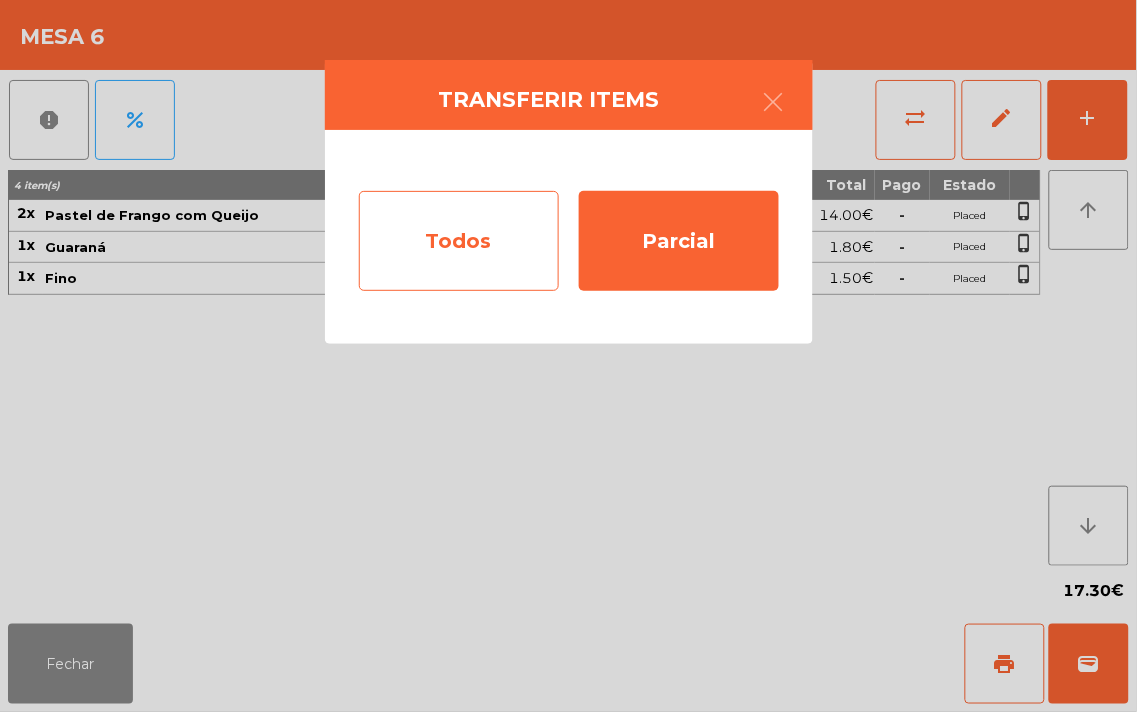 click on "Todos" 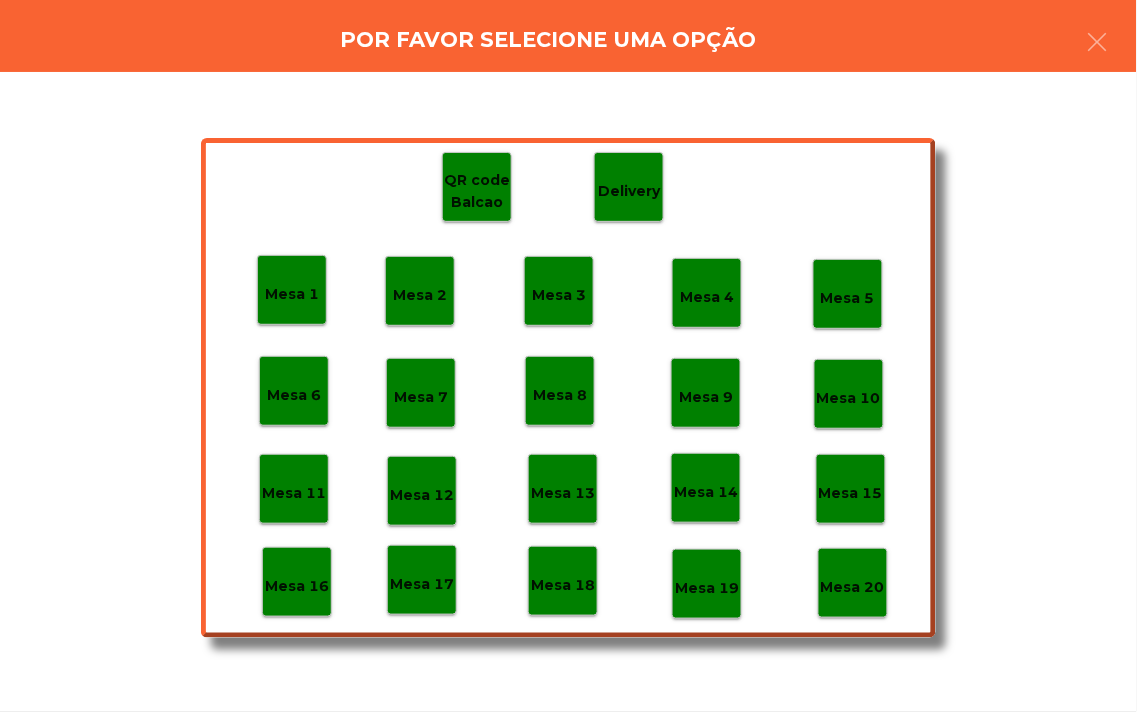 click on "Mesa 18" 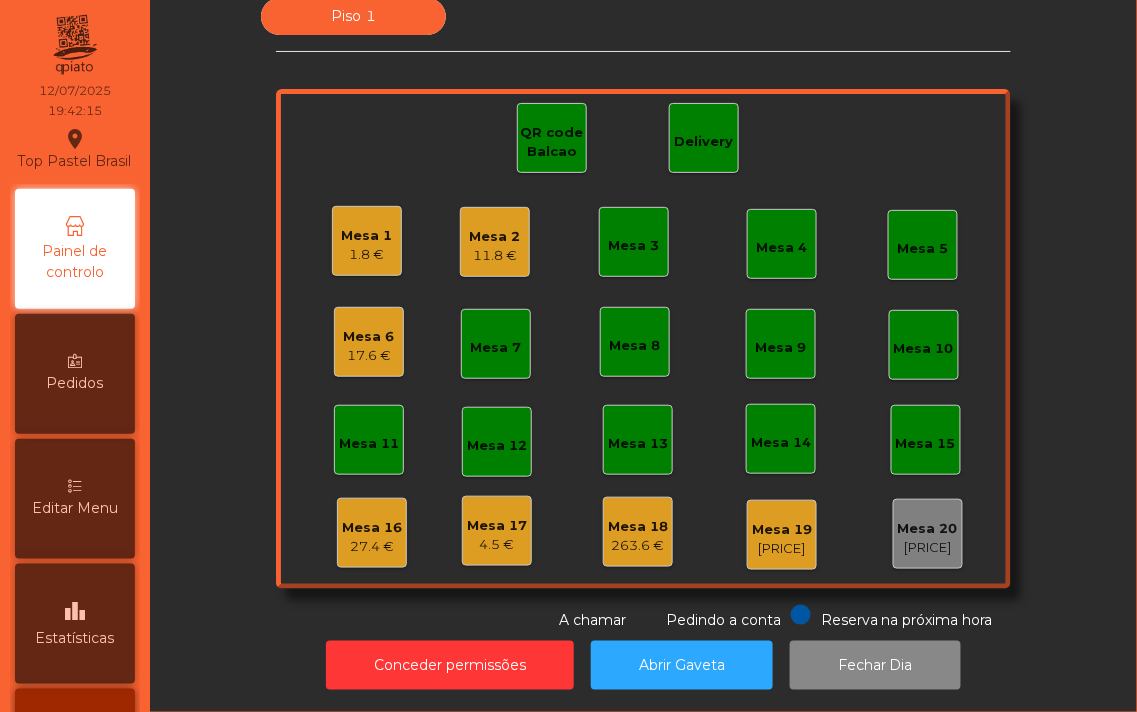 click on "Mesa 6" 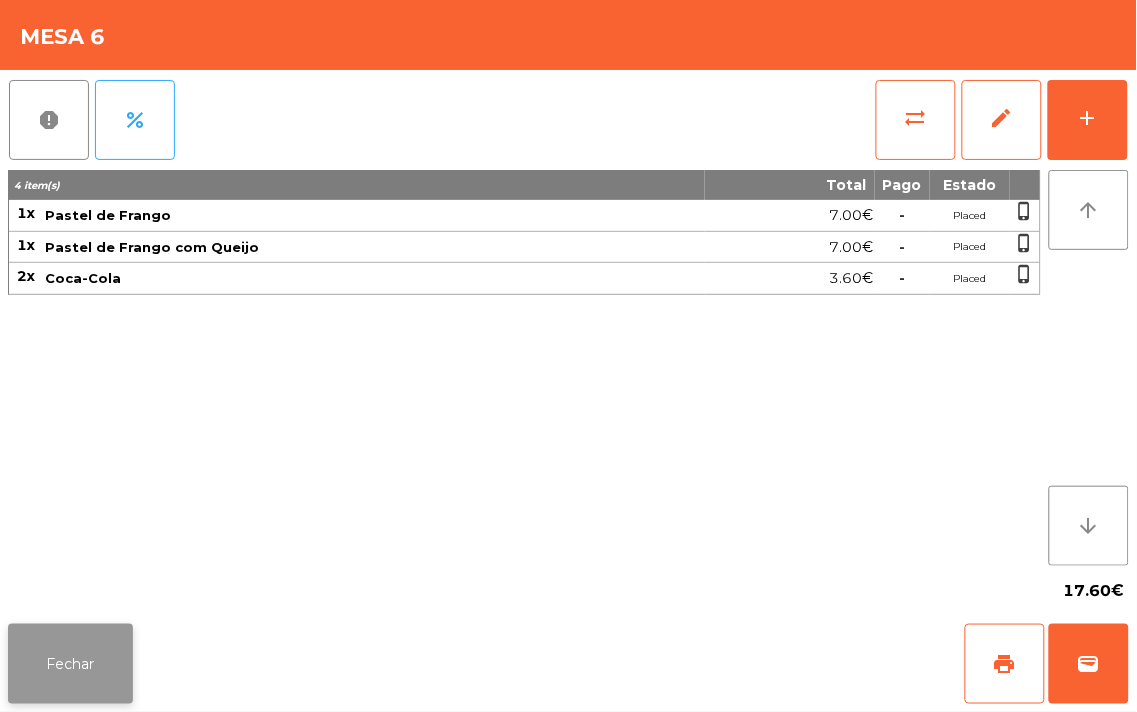 click on "Fechar" 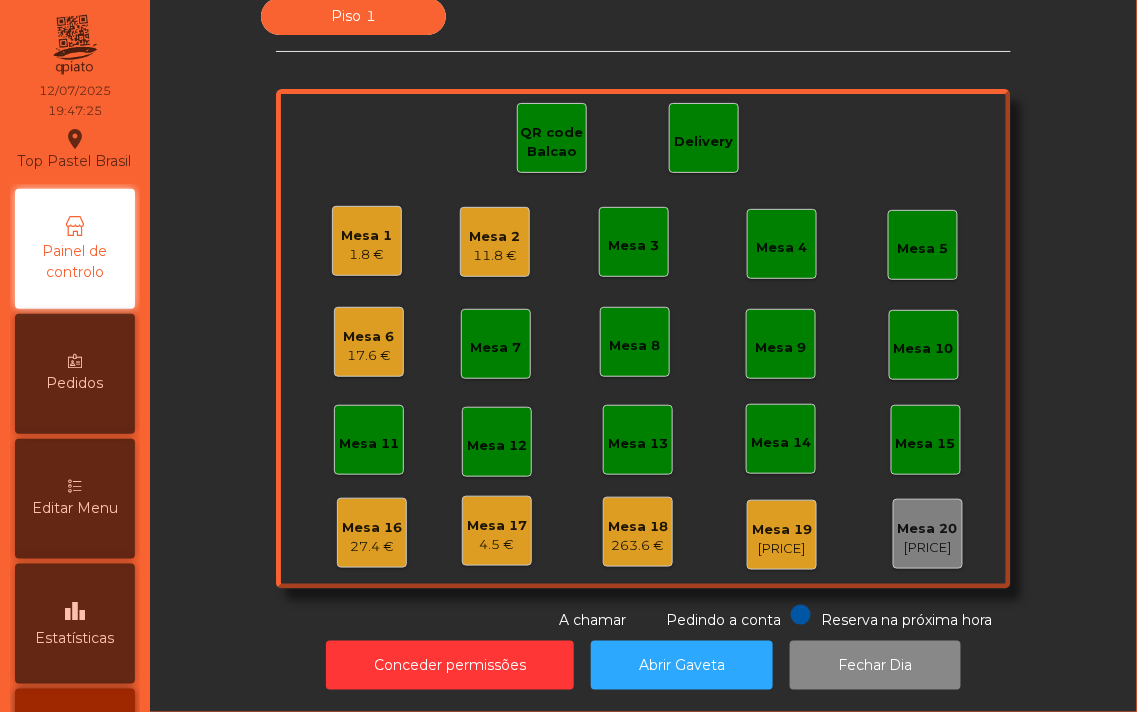 click on "Mesa 3" 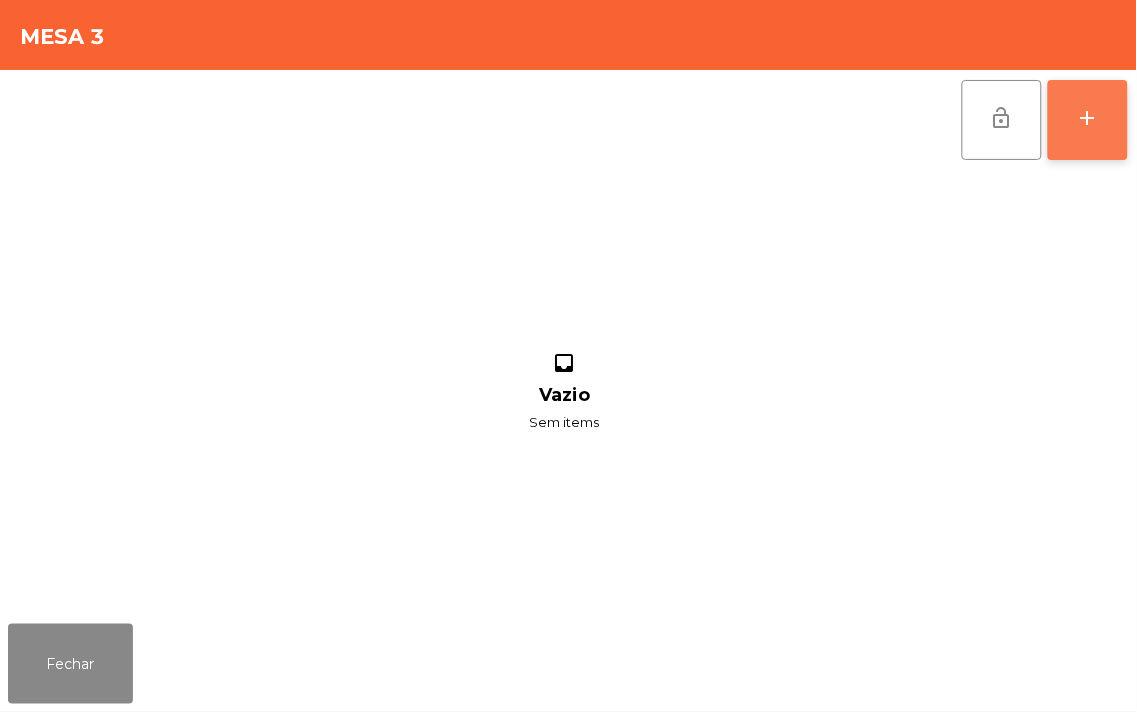 click on "add" 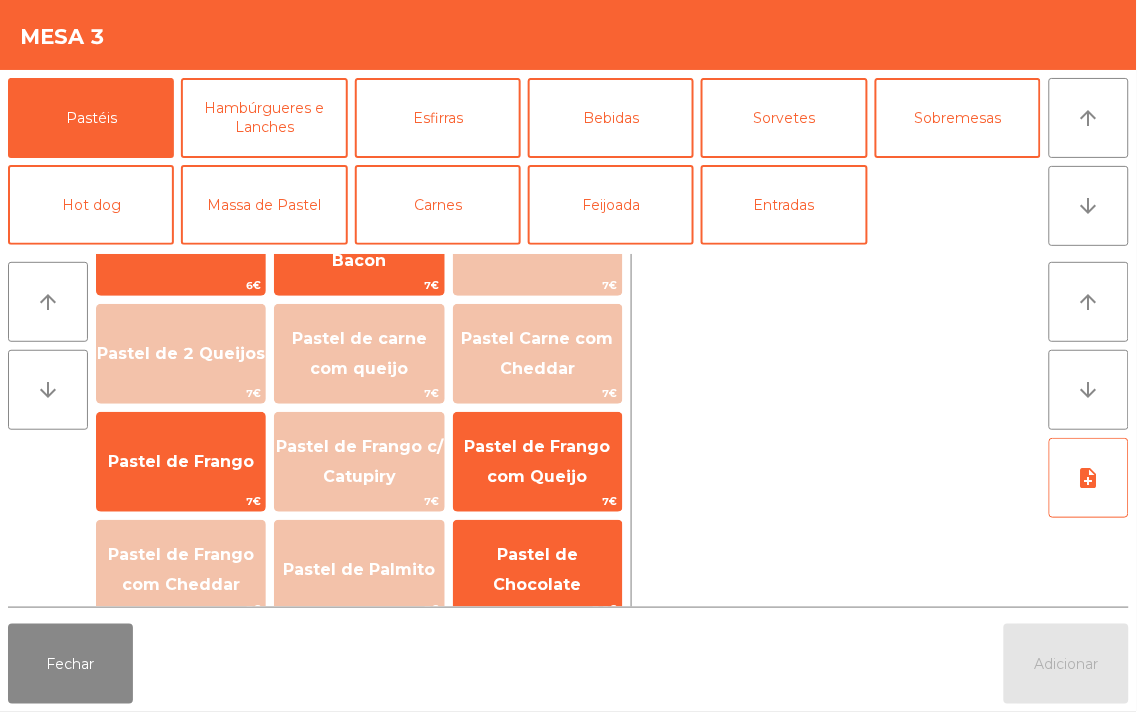 scroll, scrollTop: 0, scrollLeft: 0, axis: both 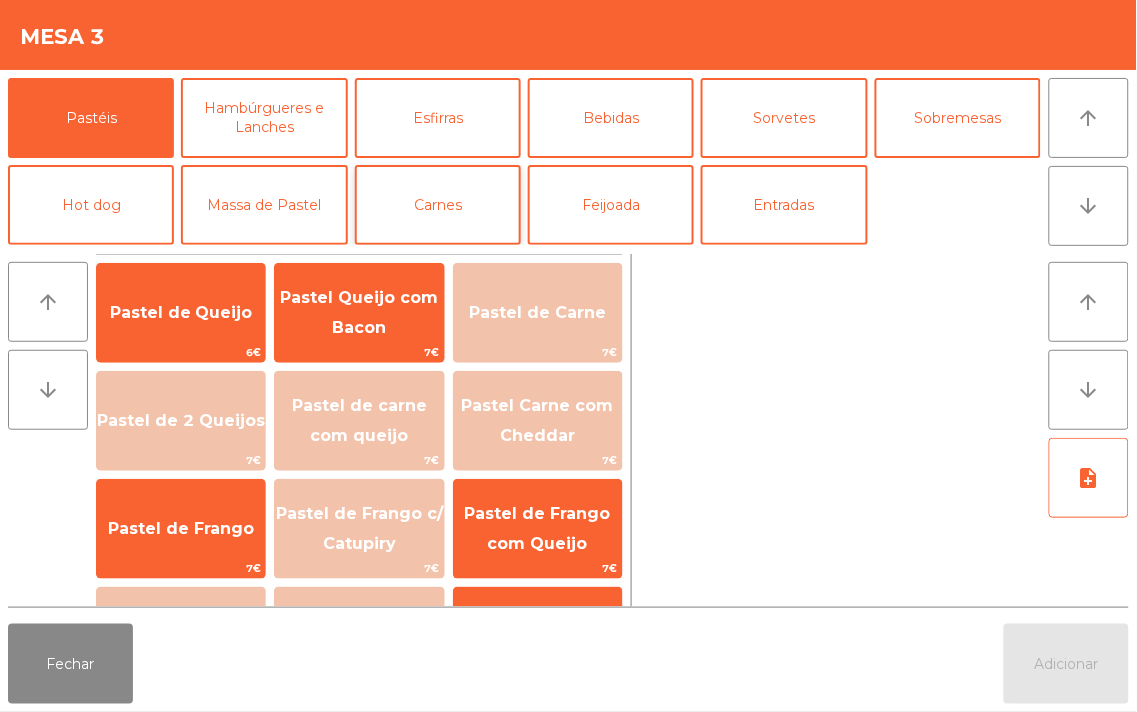 click on "Carnes" 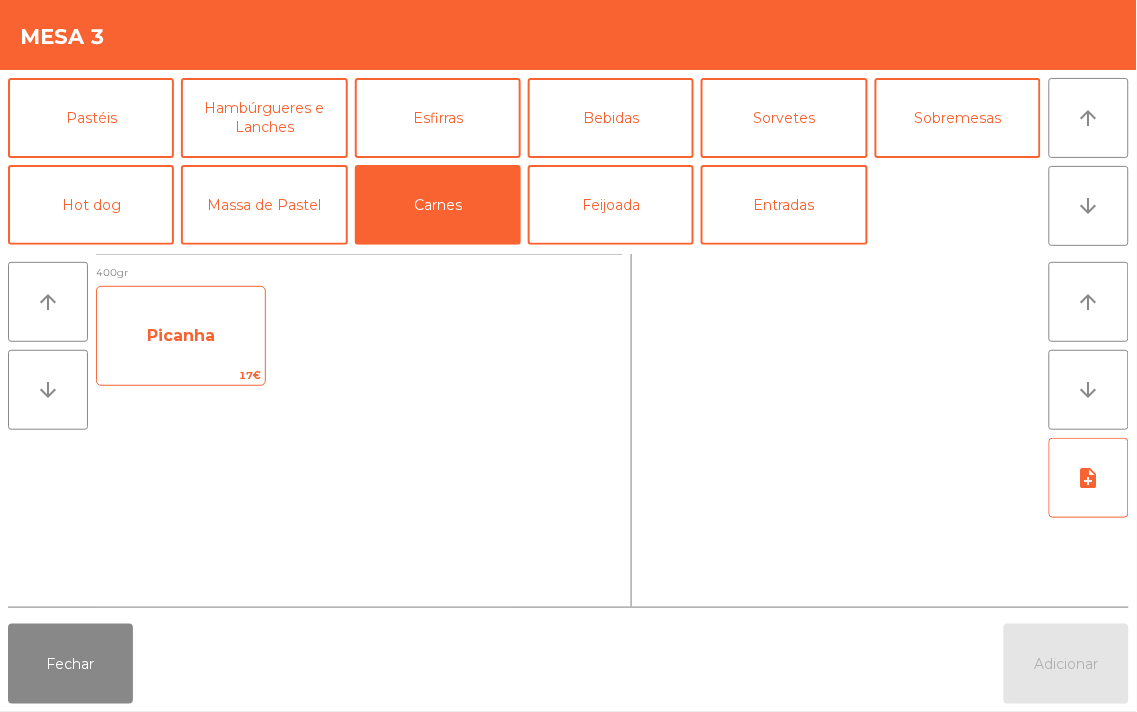 click on "Picanha" 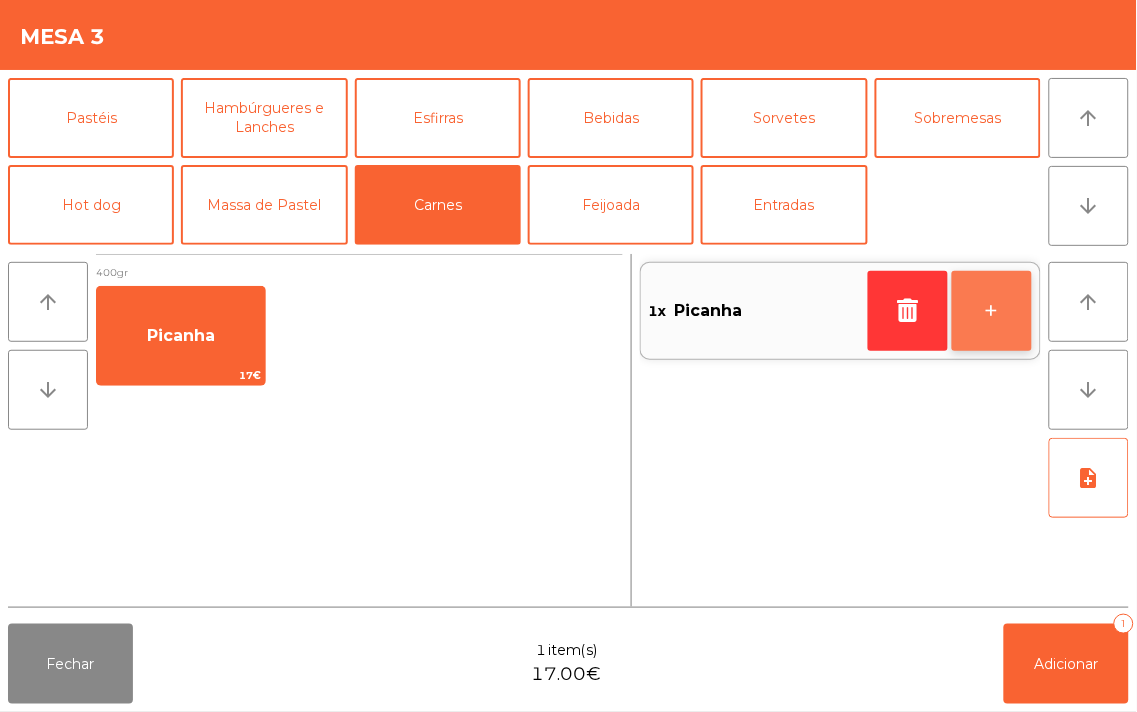 click on "+" 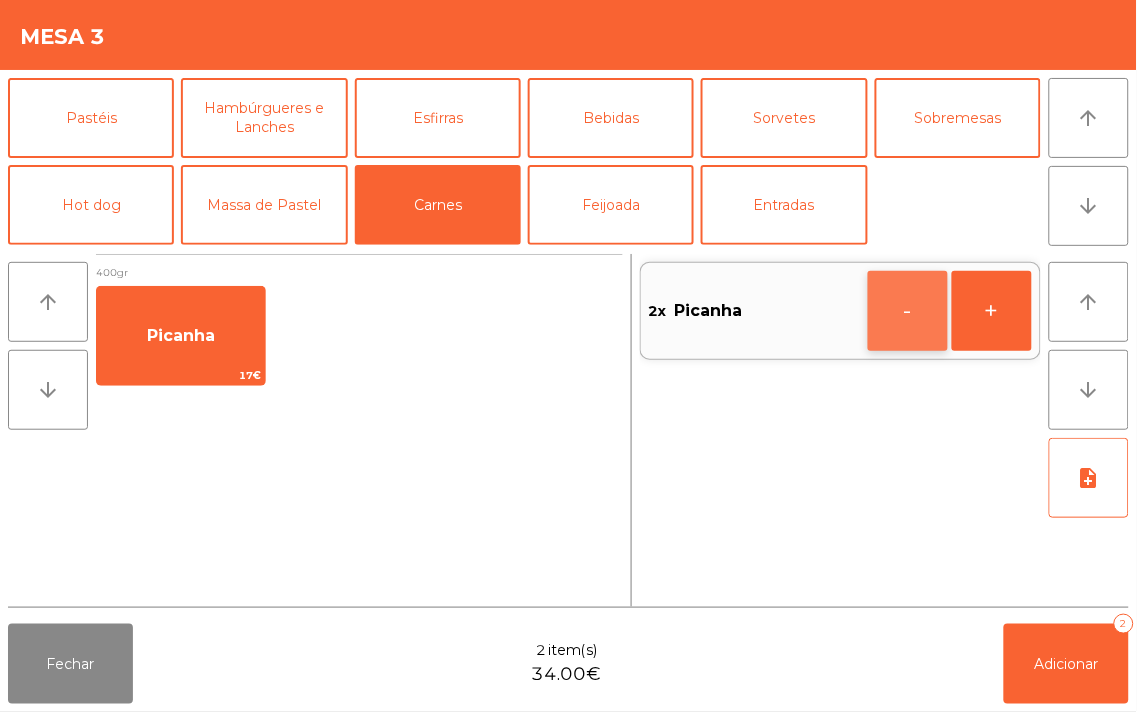 click on "-" 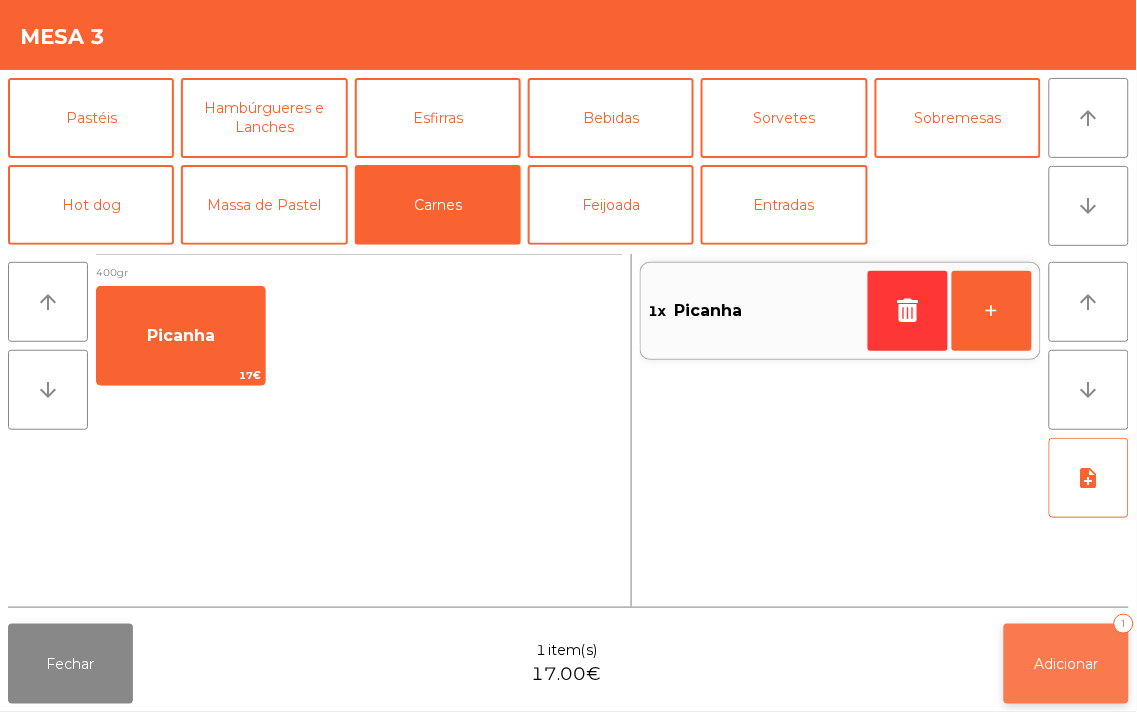 click on "Adicionar" 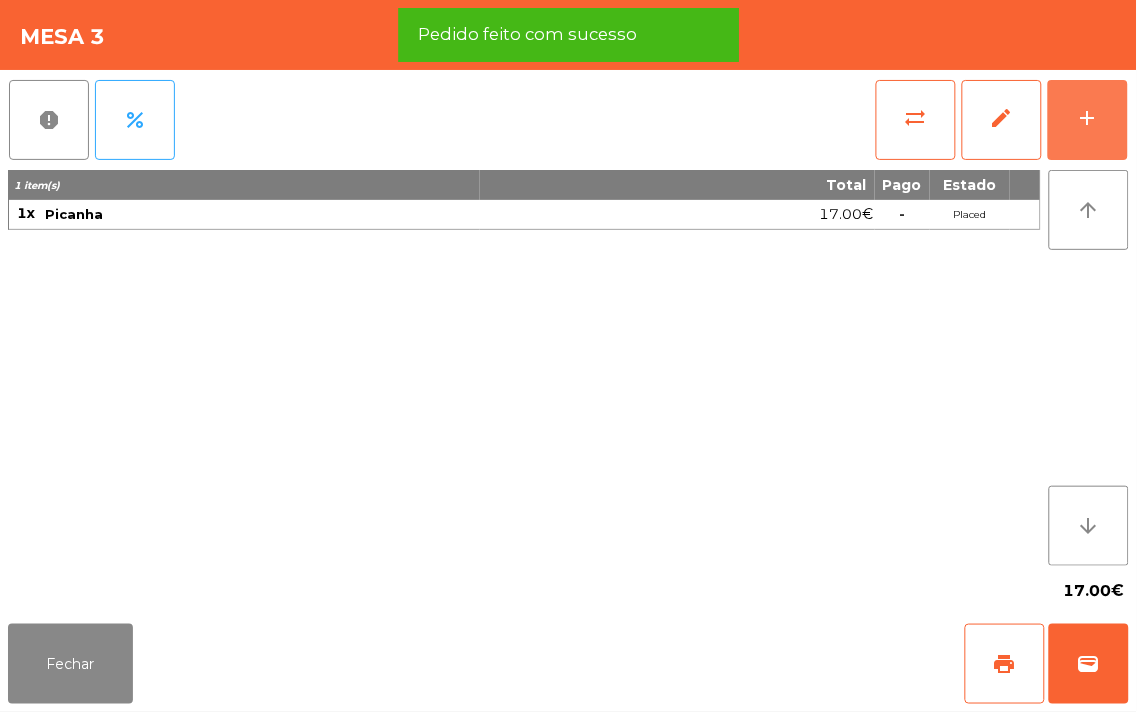 click on "add" 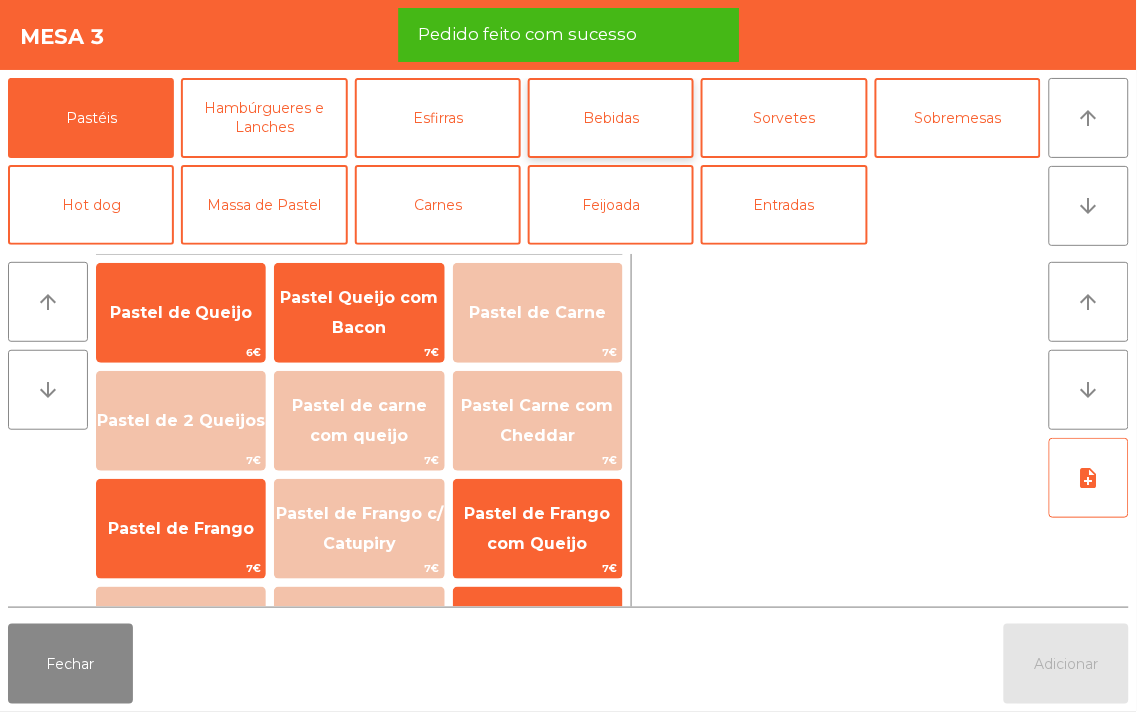 click on "Bebidas" 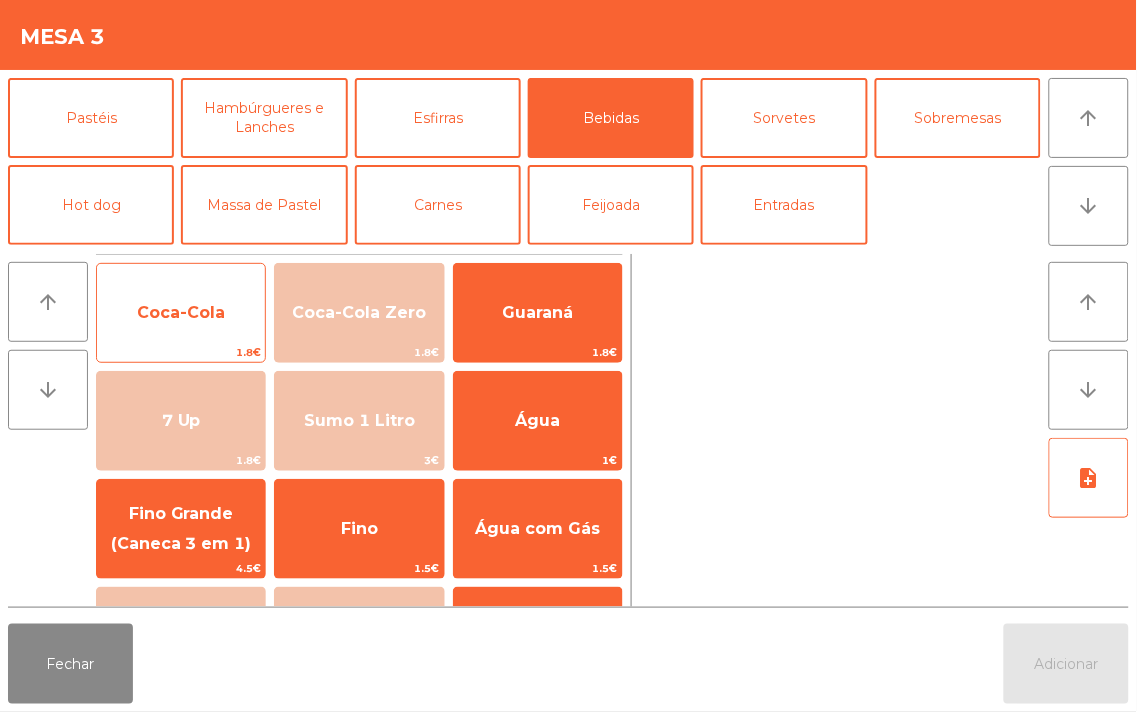click on "Coca-Cola" 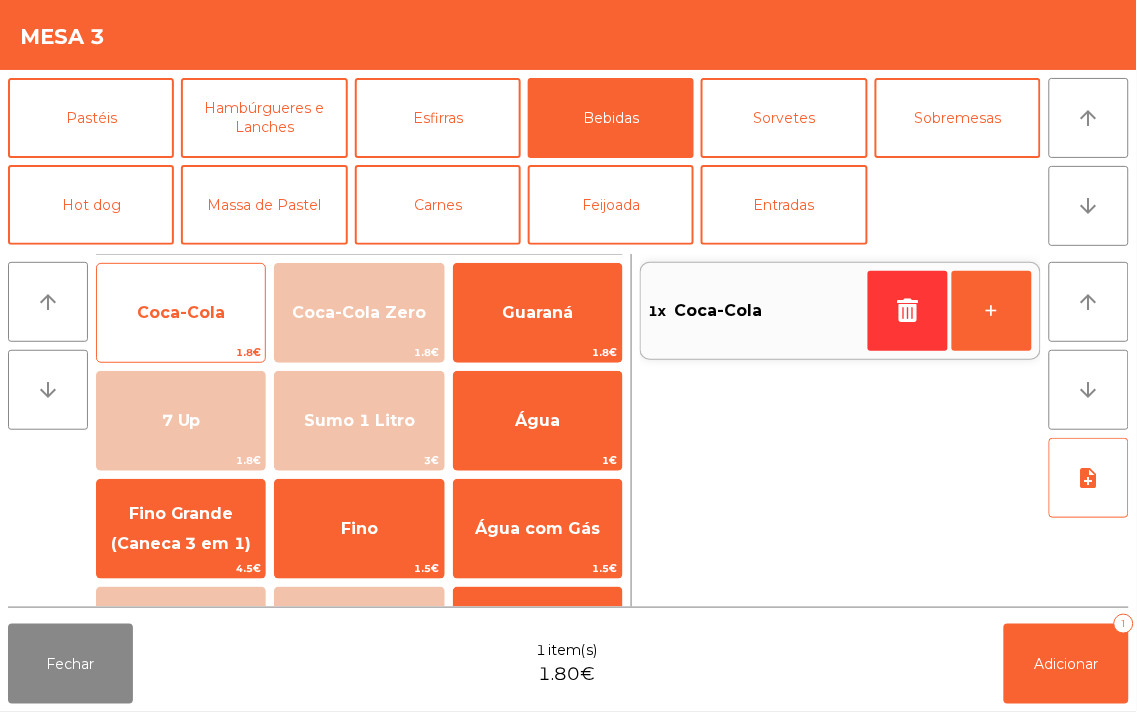 click on "Coca-Cola" 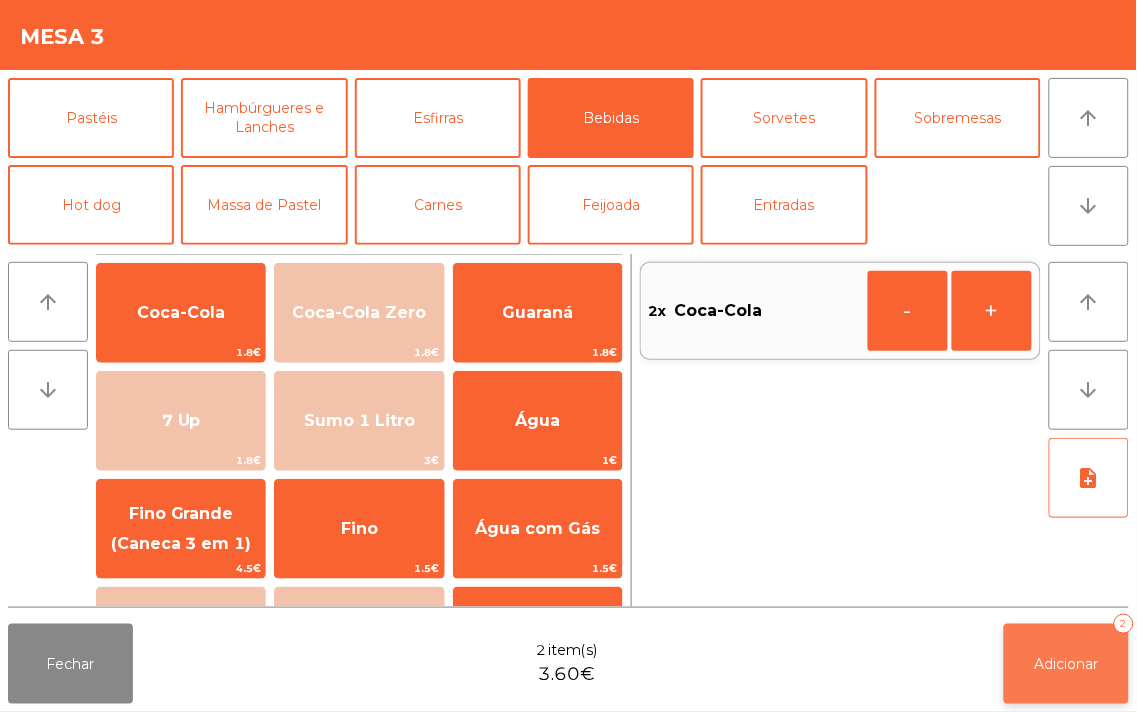 click on "Adicionar" 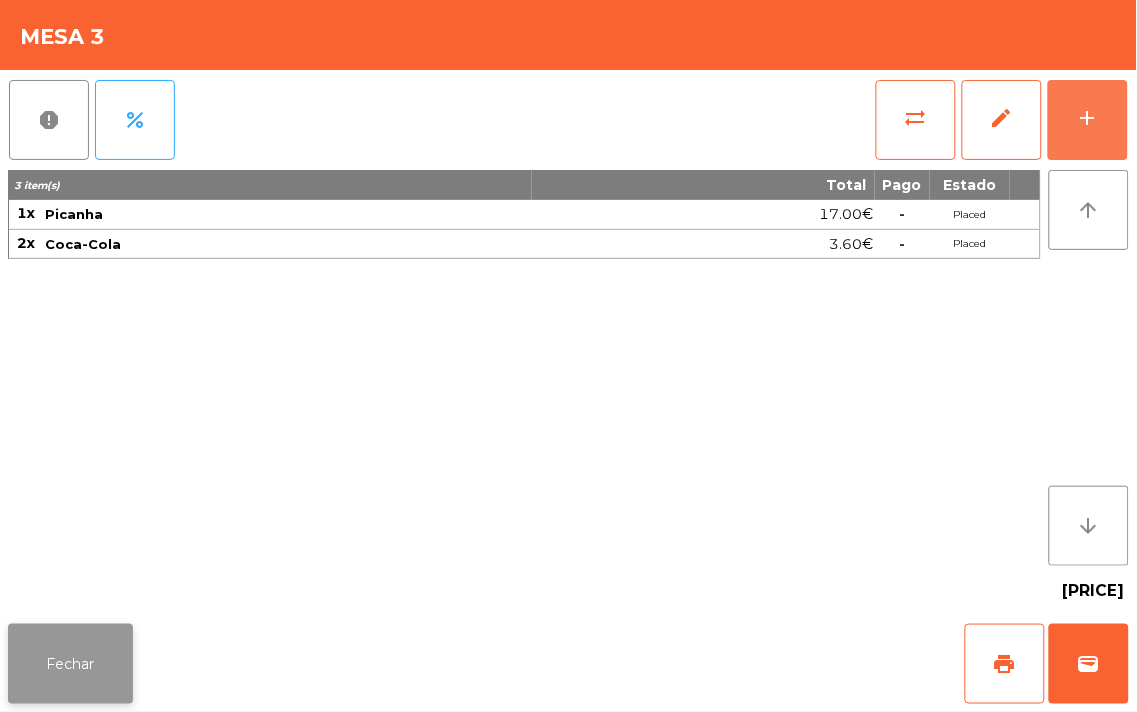 click on "Fechar" 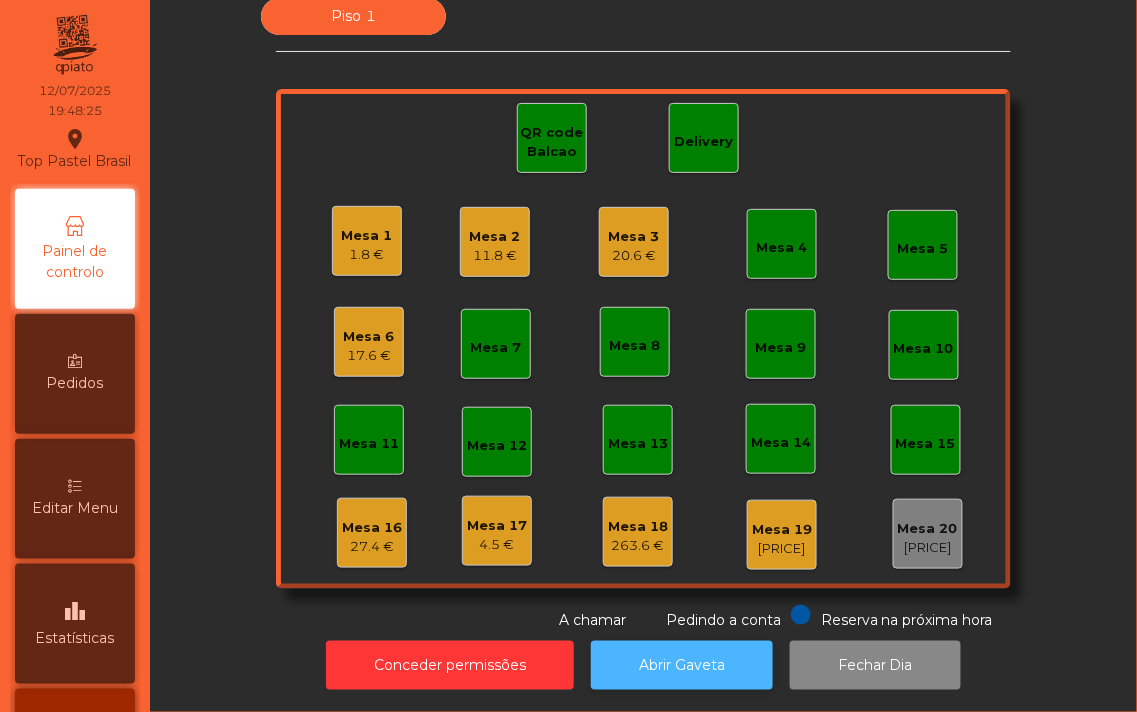 click on "Abrir Gaveta" 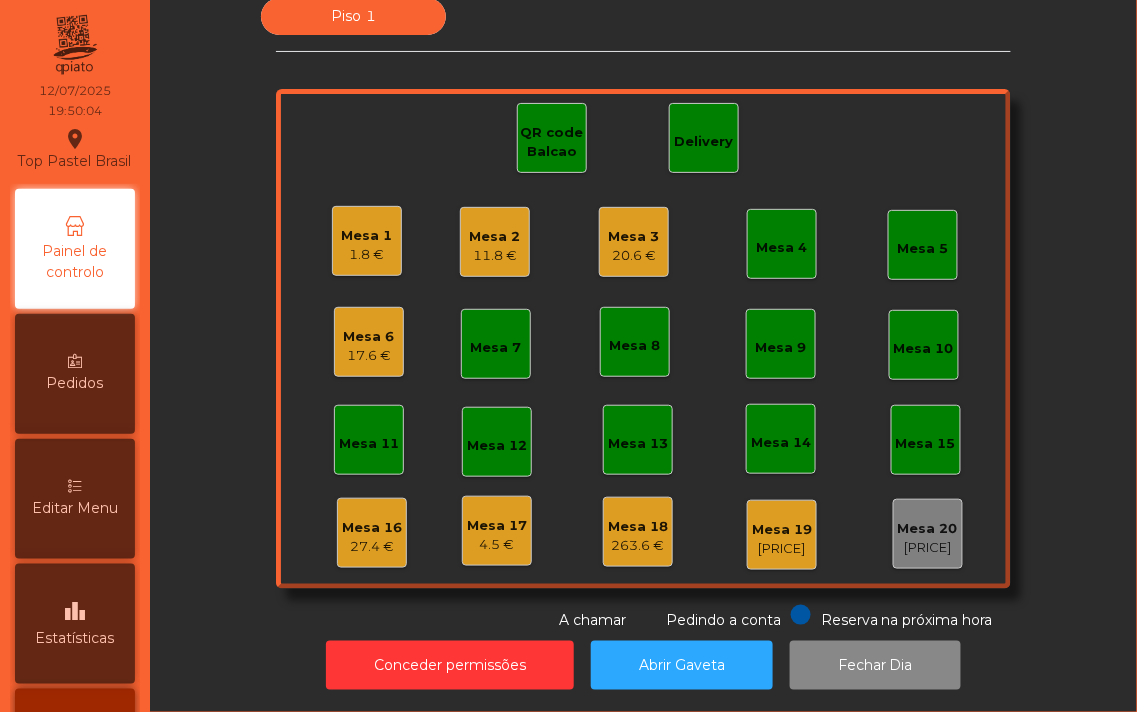 click on "1.8 €" 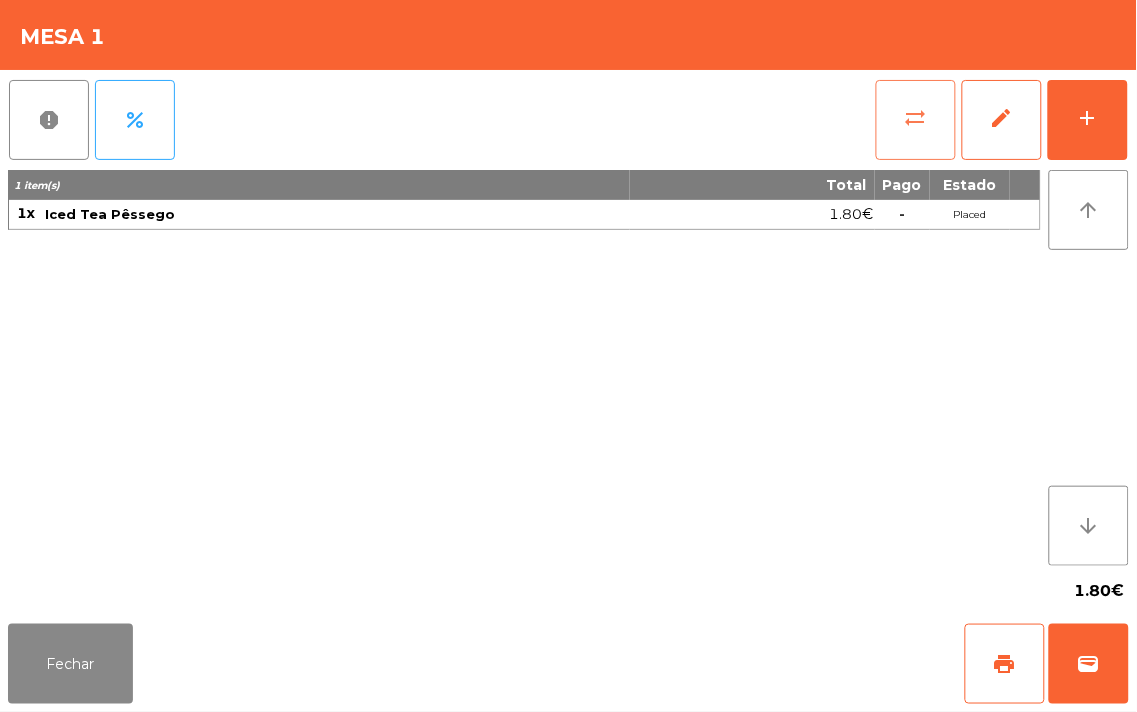 click on "sync_alt" 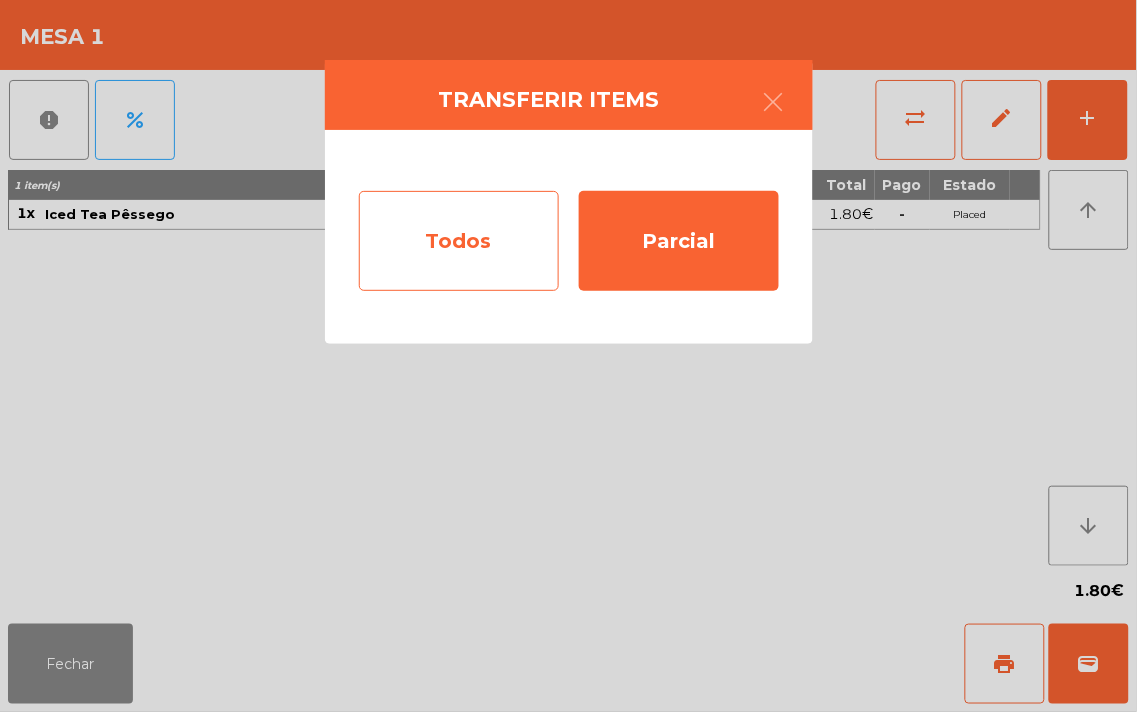 click on "Todos" 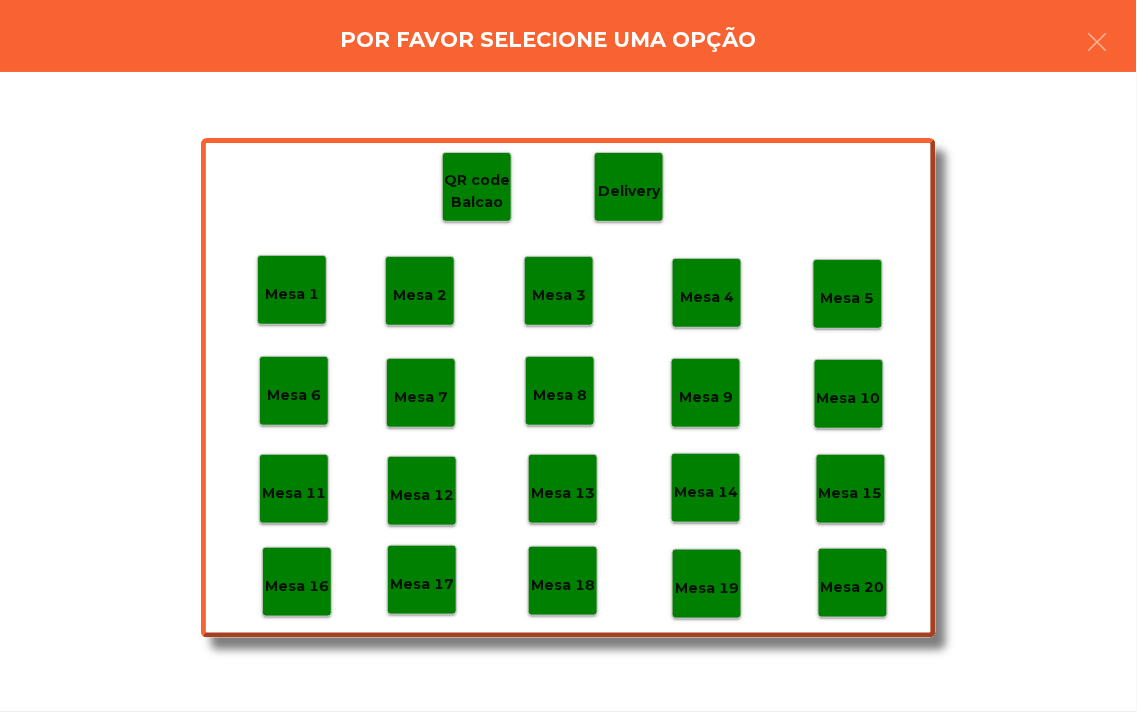 click on "Mesa 18" 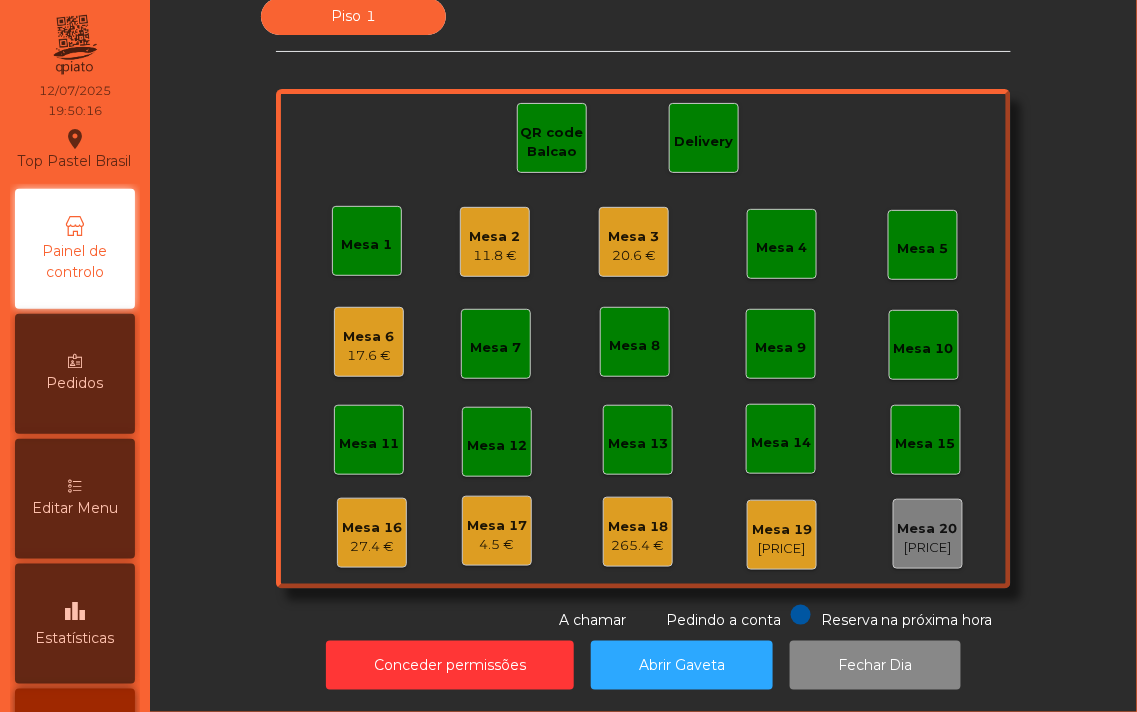 click on "Mesa 18   265.4 €" 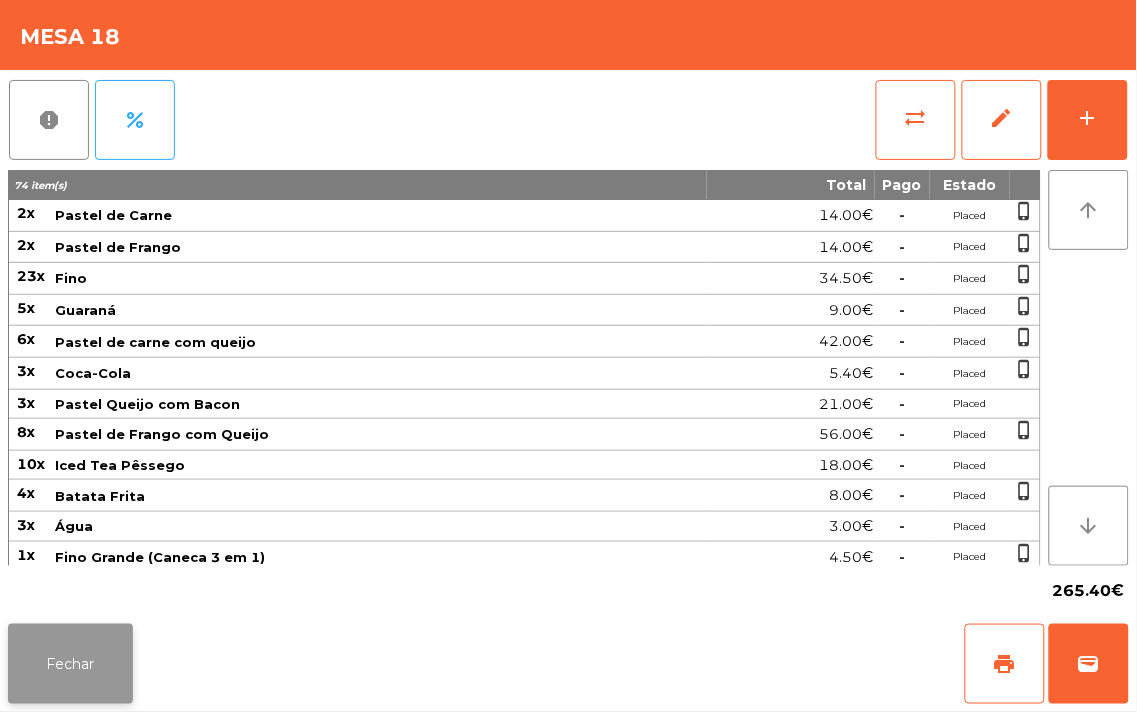 click on "Fechar" 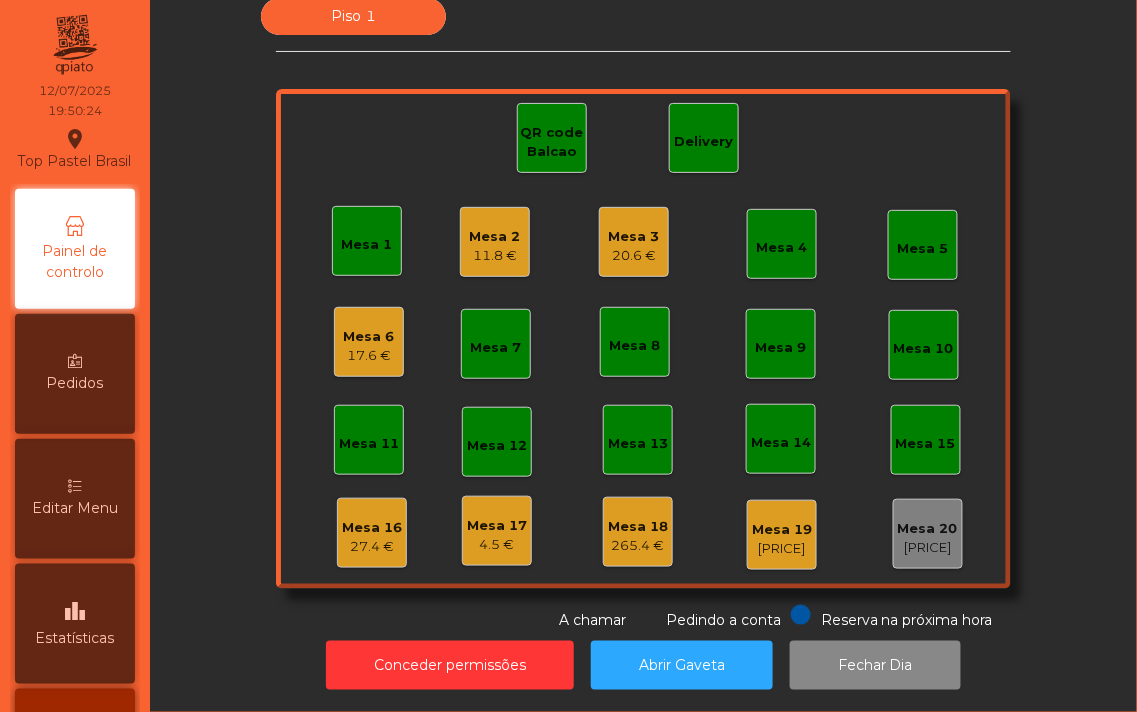 click on "Mesa 2" 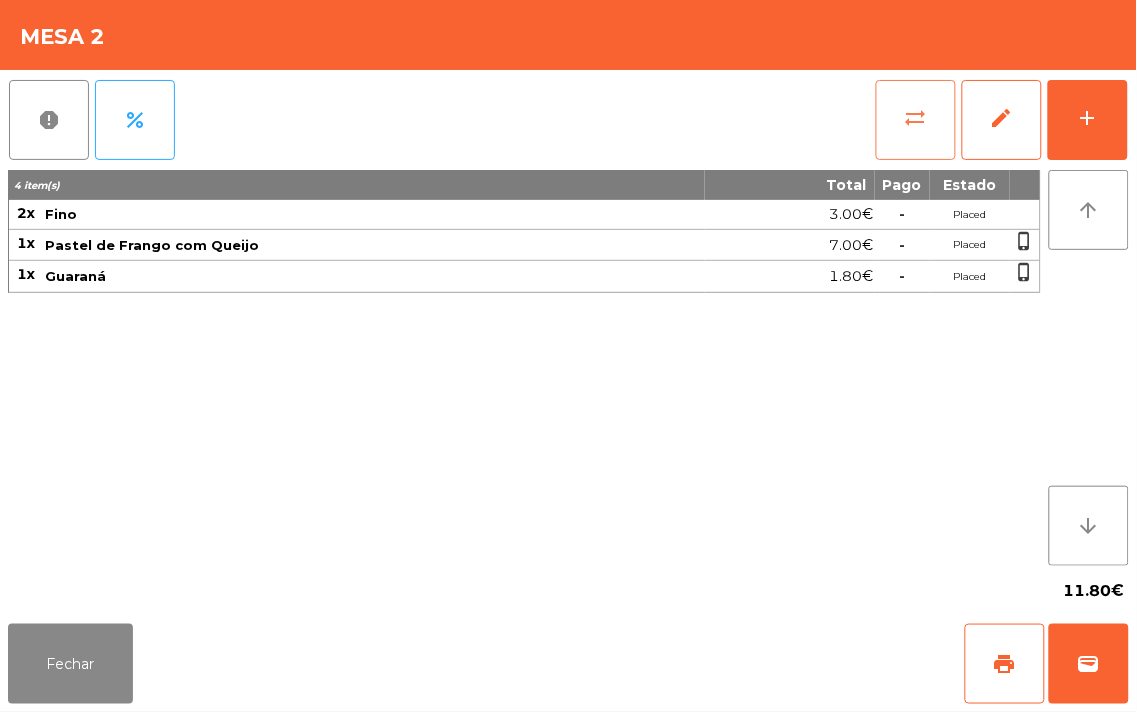 click on "sync_alt" 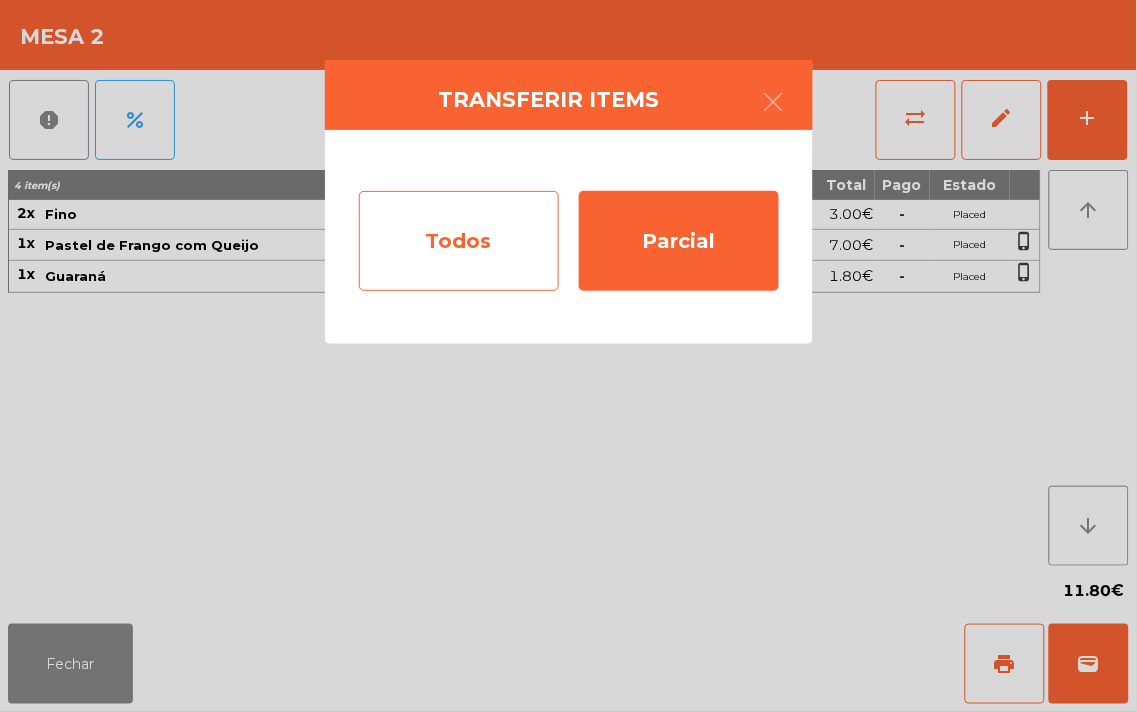 click on "Todos" 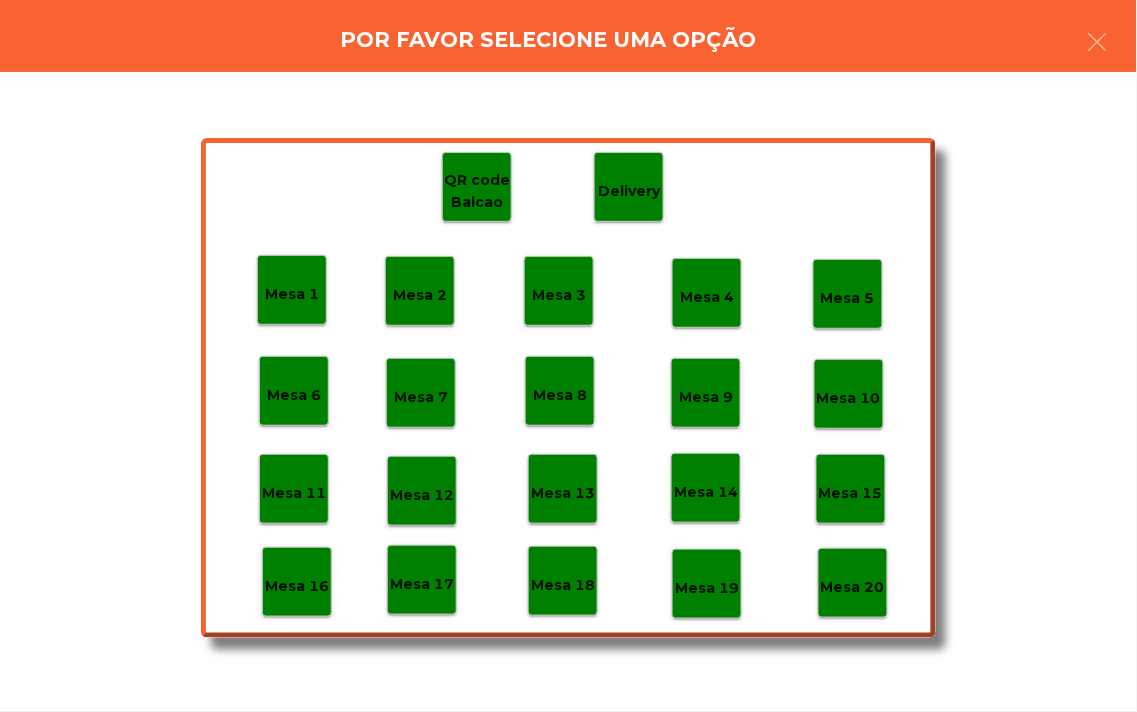 click on "Mesa 17" 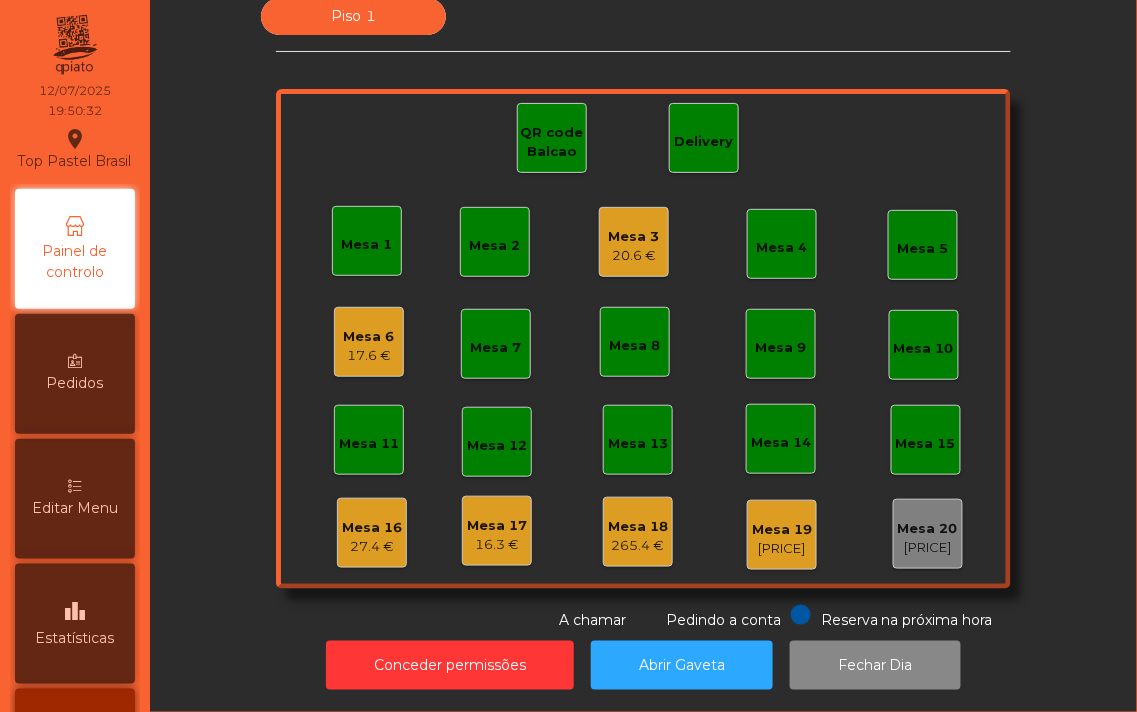 click on "Mesa 3" 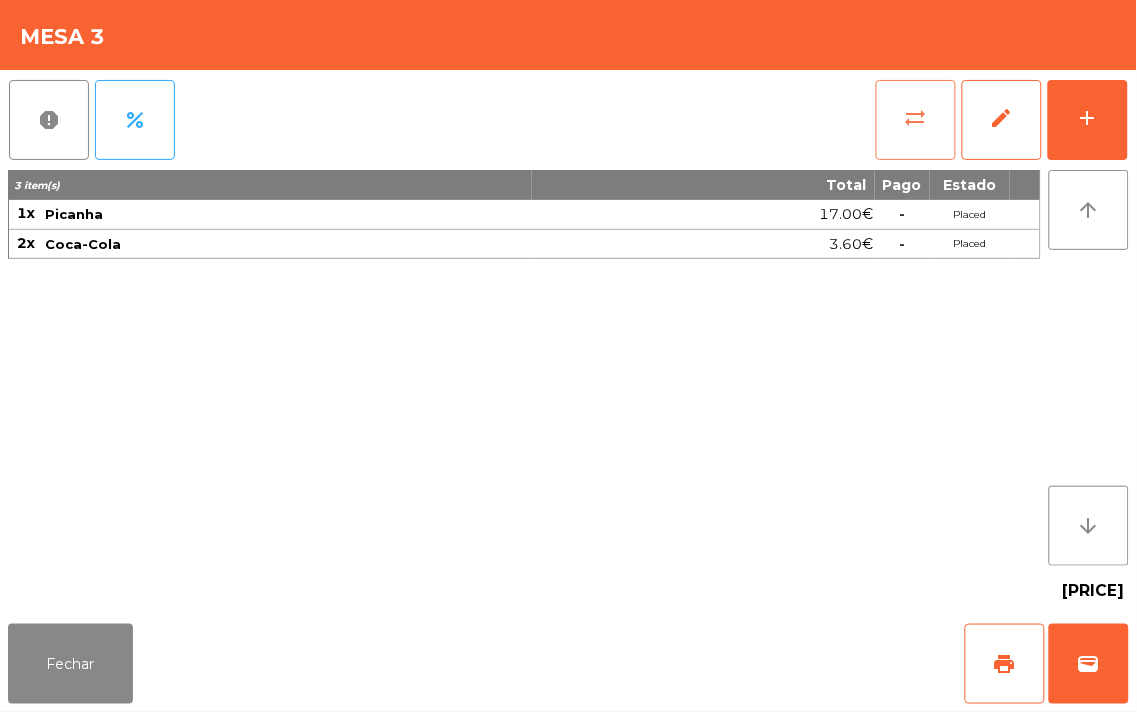 click on "sync_alt" 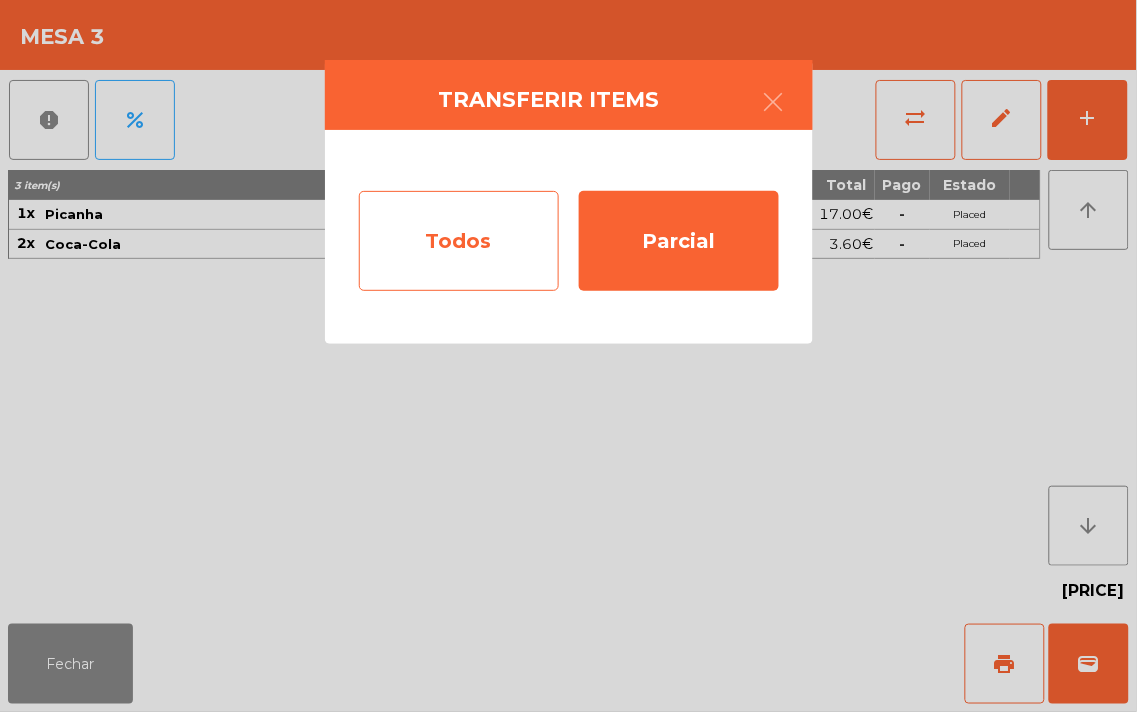 click on "Todos" 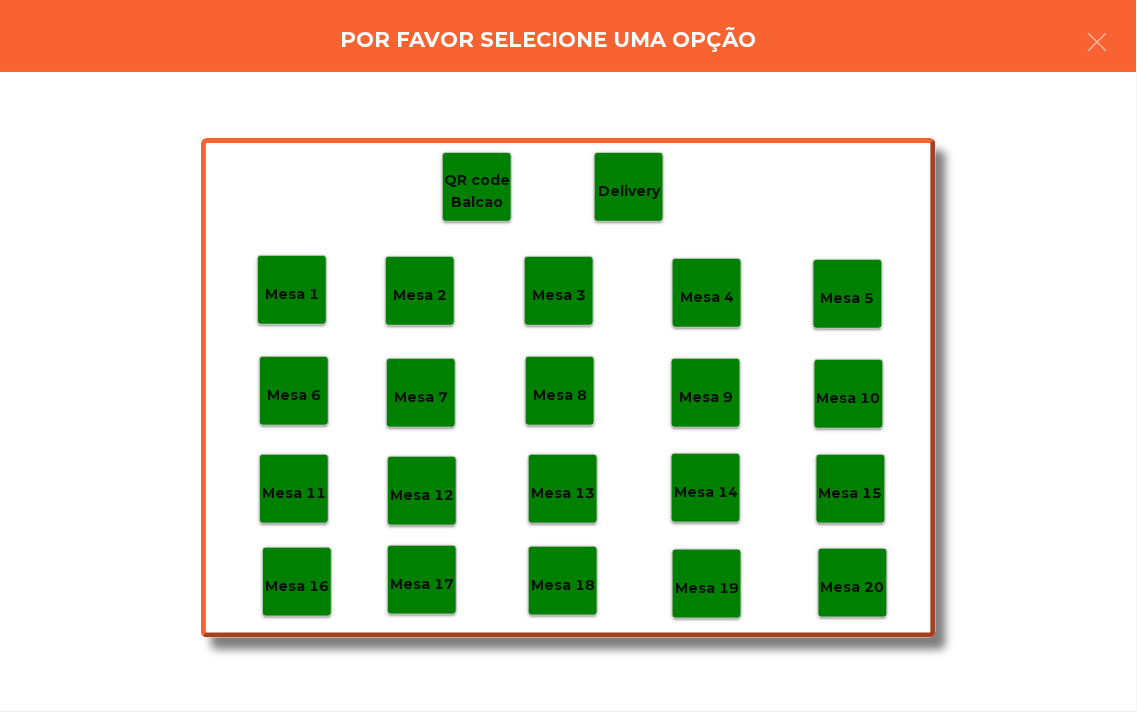 click on "Mesa 17" 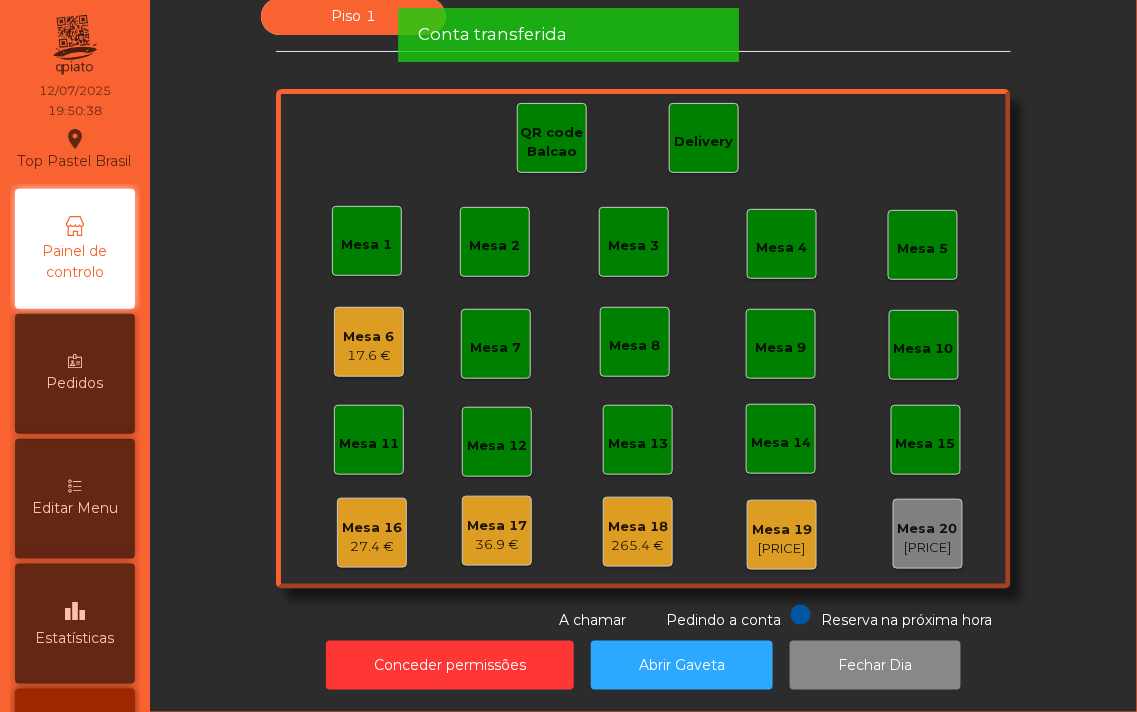 click on "Mesa 16" 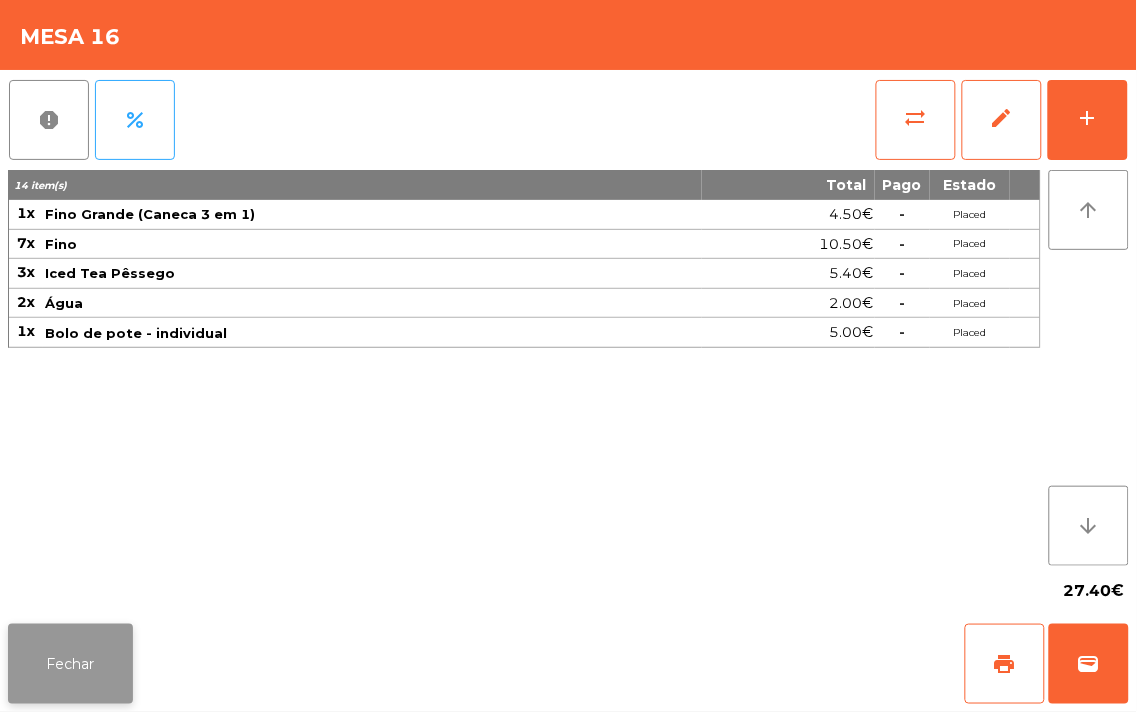 click on "Fechar" 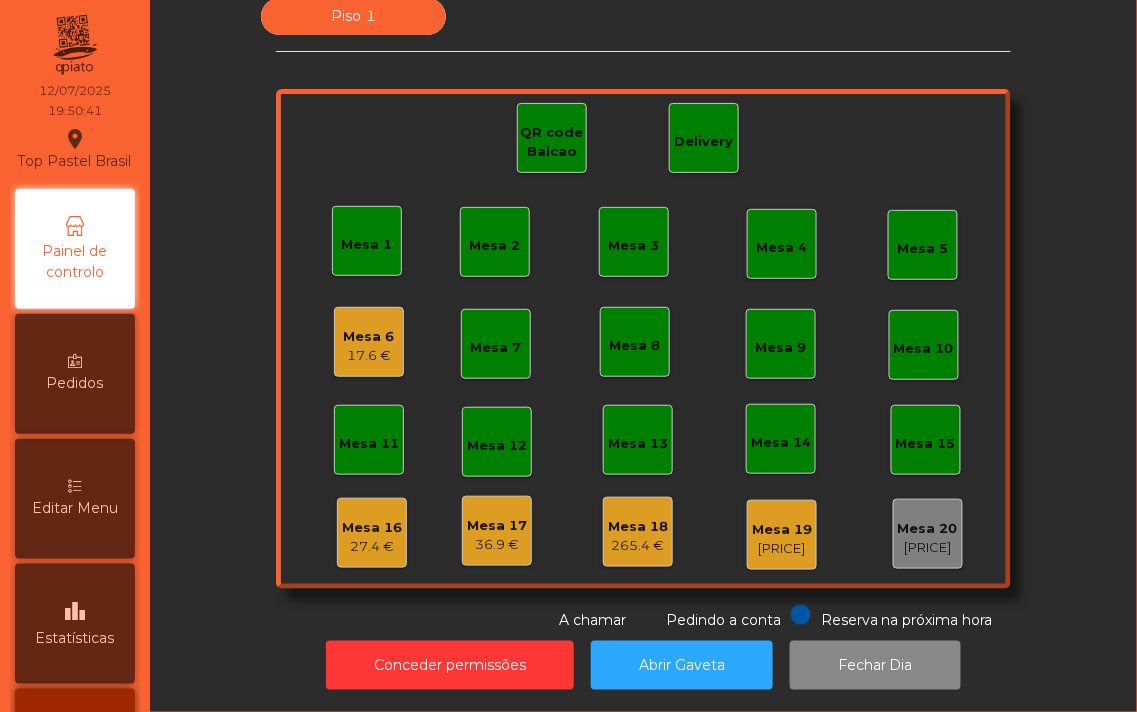 click on "Mesa 6" 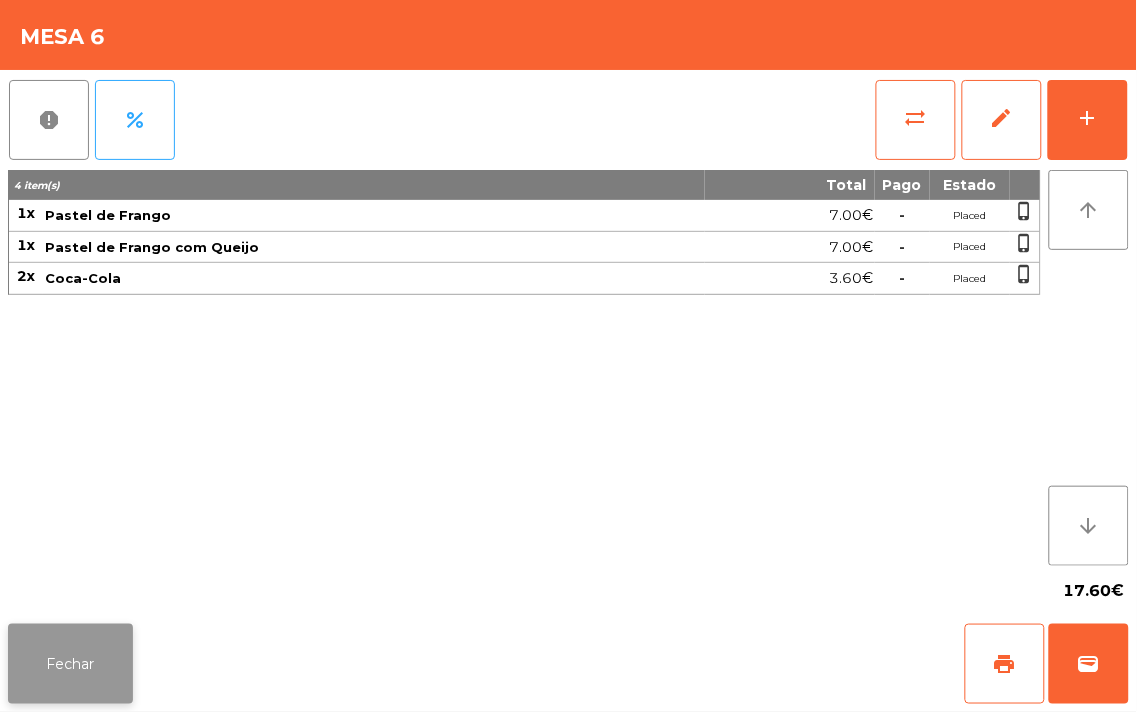 click on "Fechar" 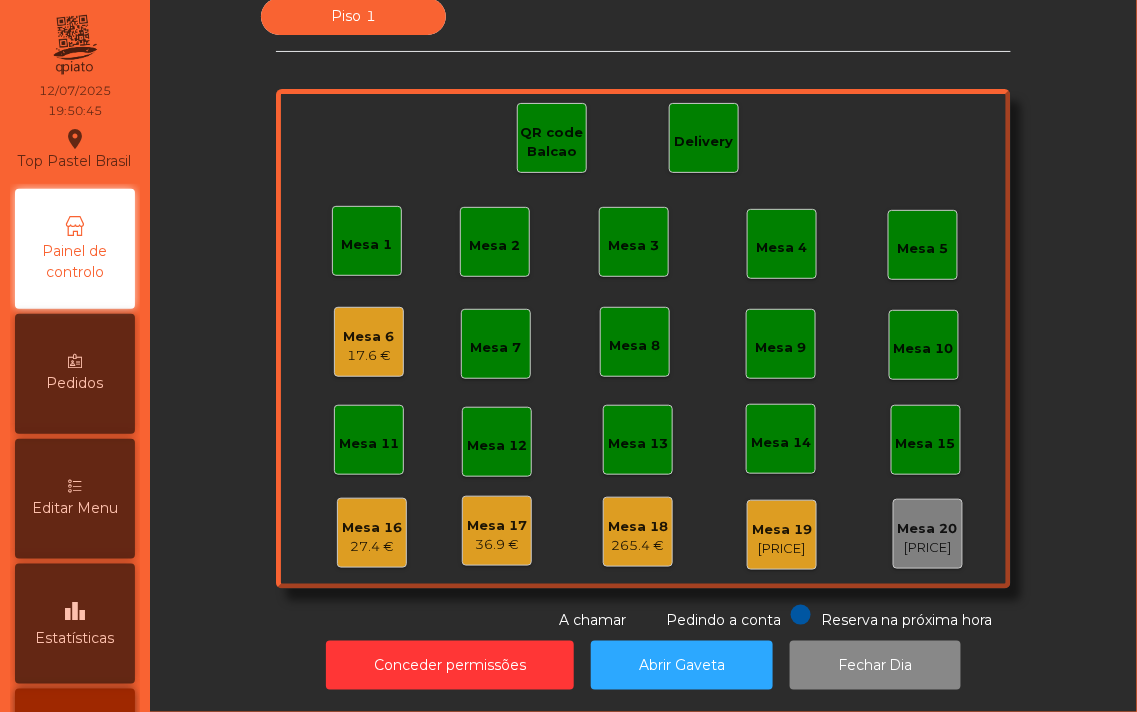 click on "QR code Balcao" 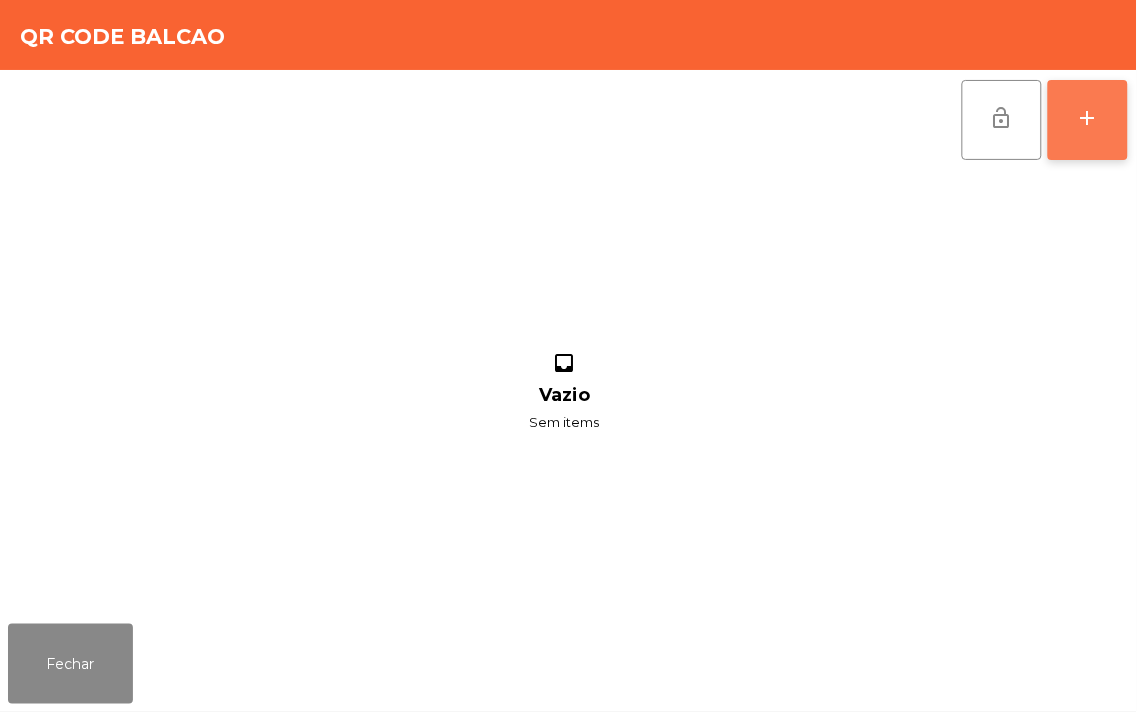 click on "add" 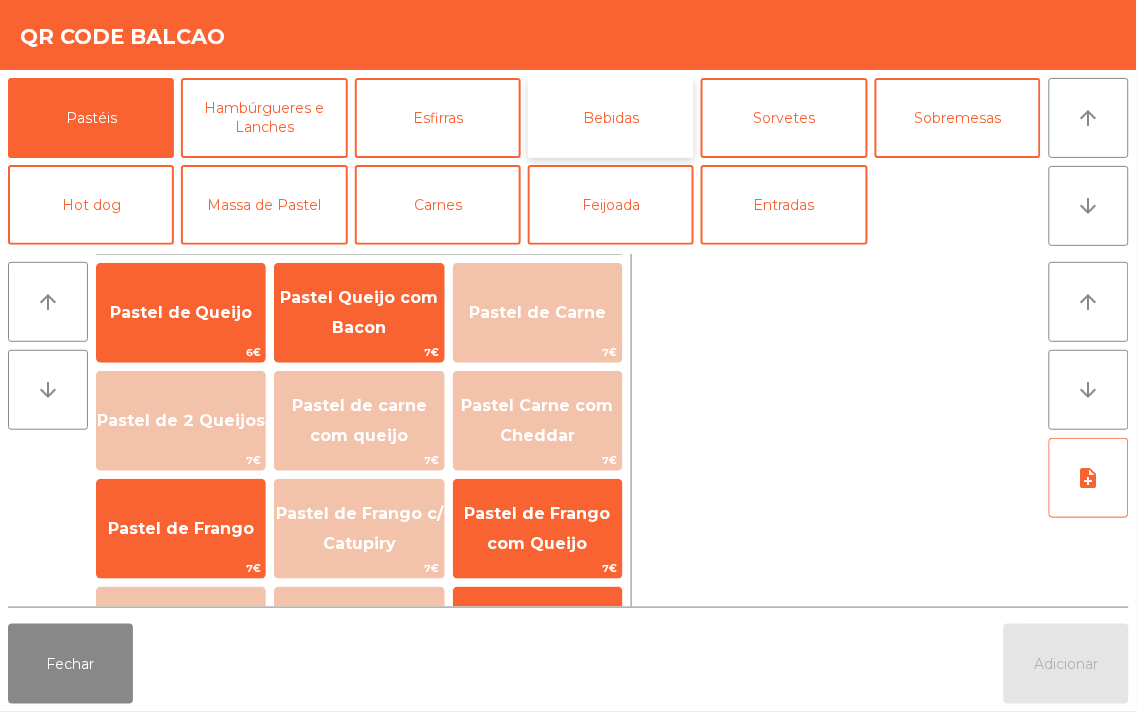 click on "Bebidas" 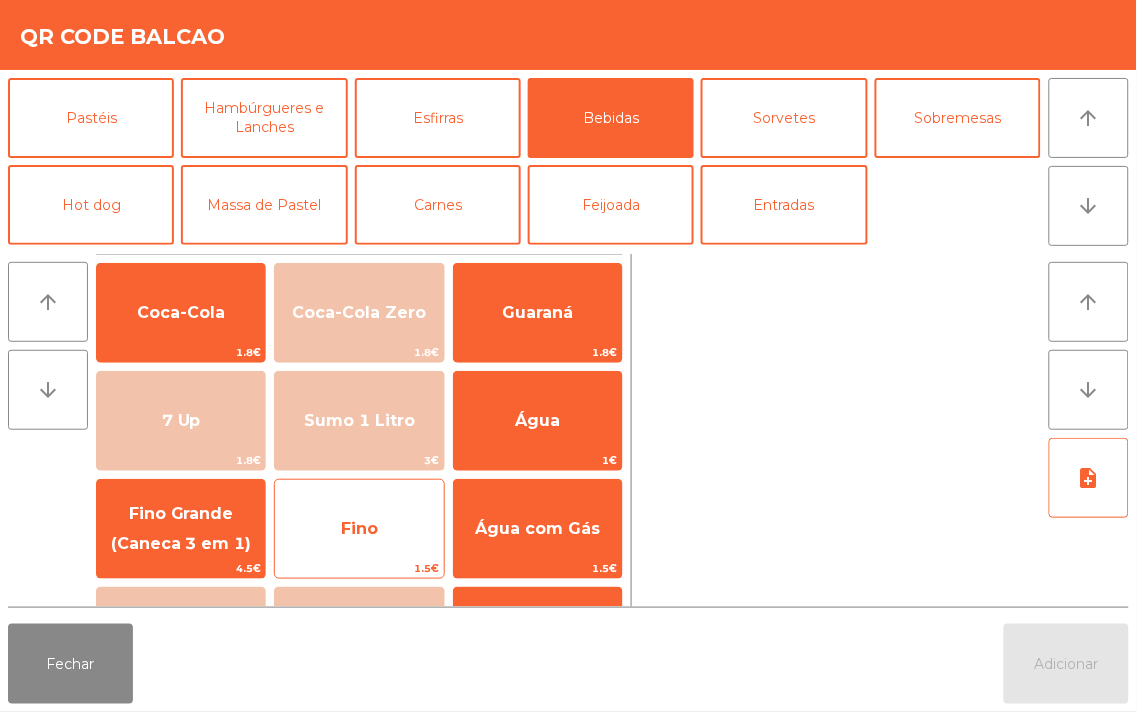 scroll, scrollTop: 41, scrollLeft: 0, axis: vertical 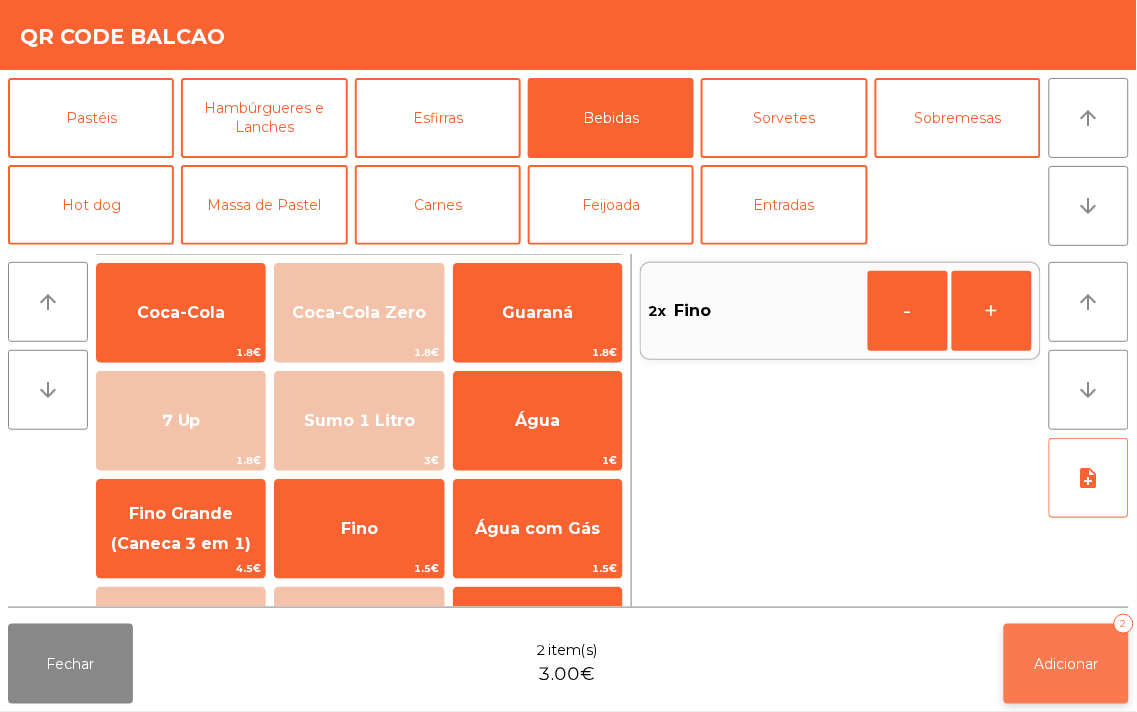 click on "Adicionar   2" 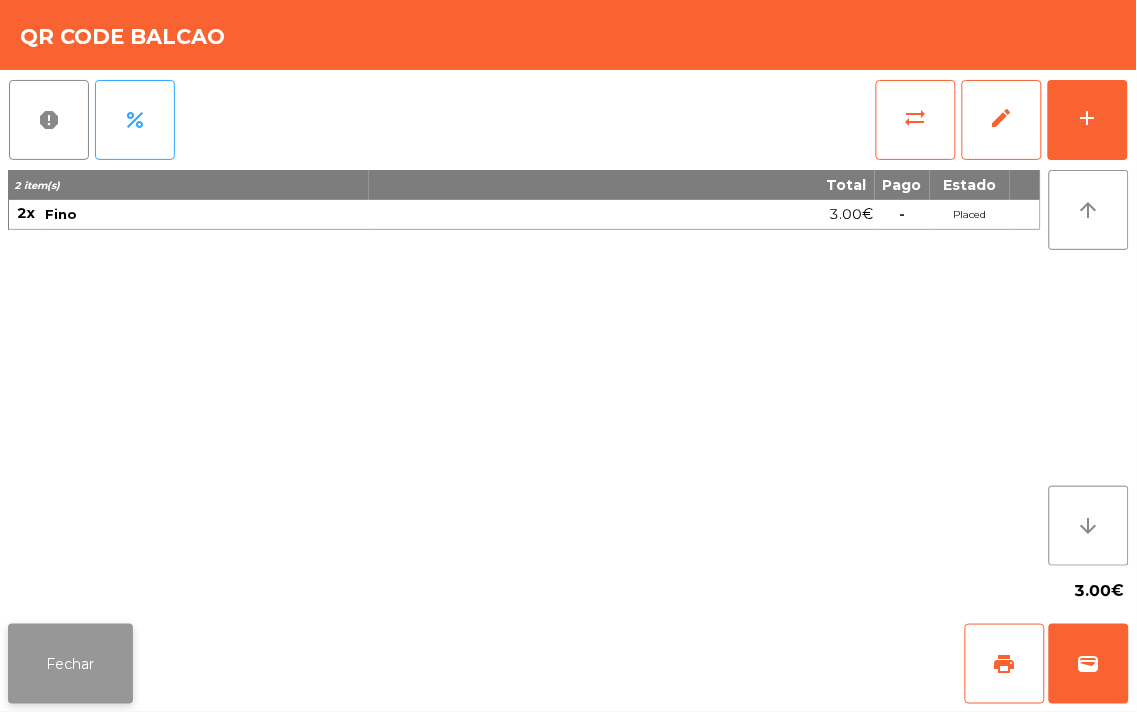 click on "Fechar" 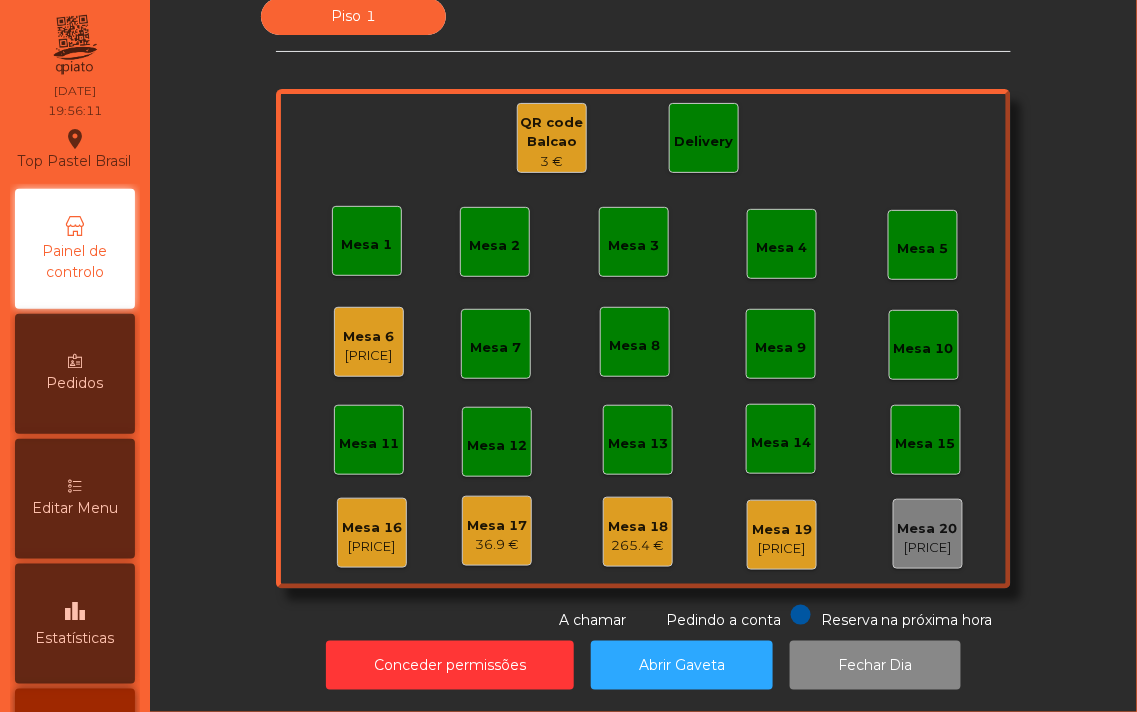 click on "[PRICE]" 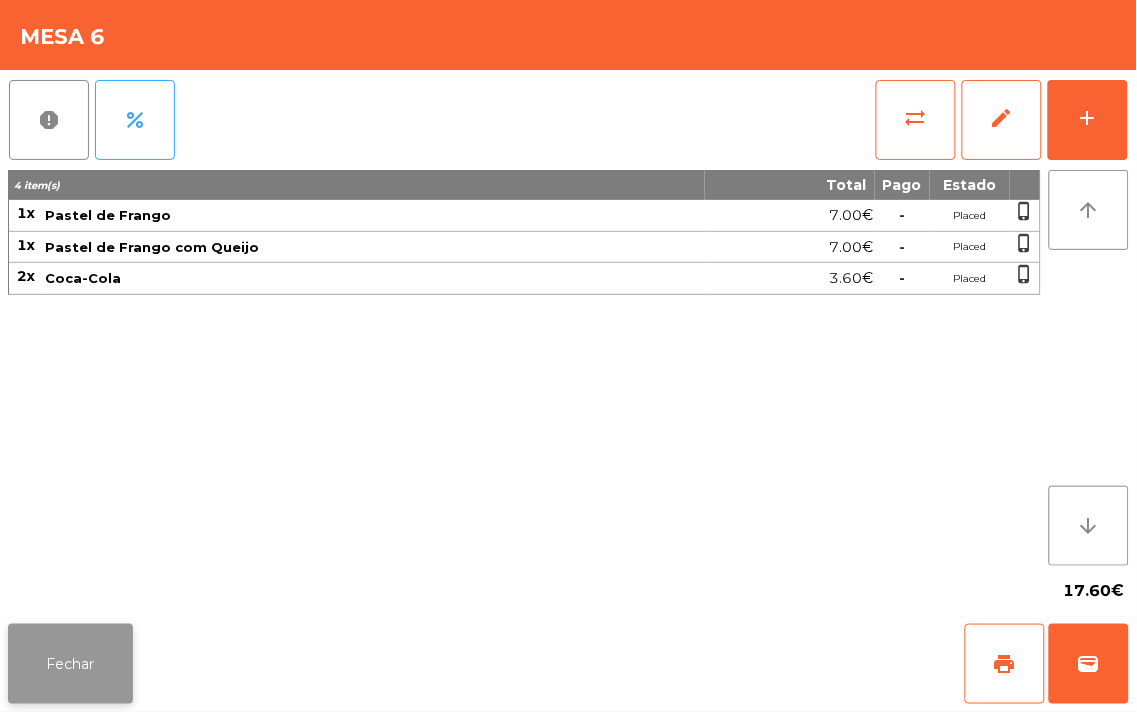 click on "Fechar" 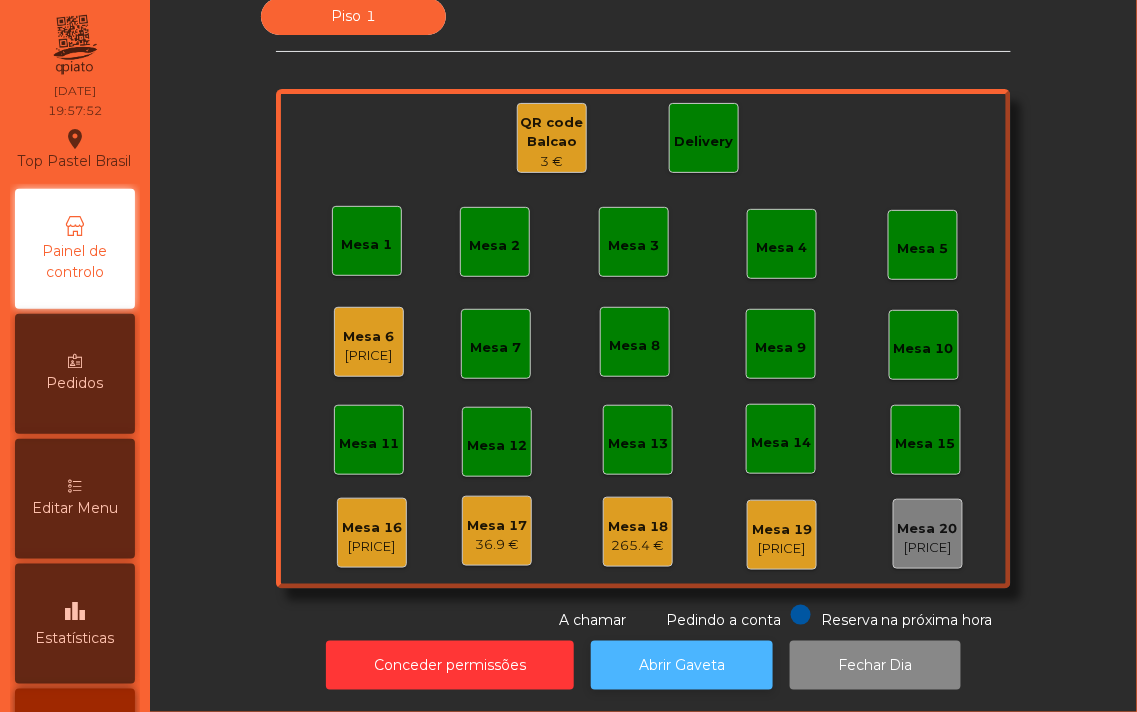 click on "Abrir Gaveta" 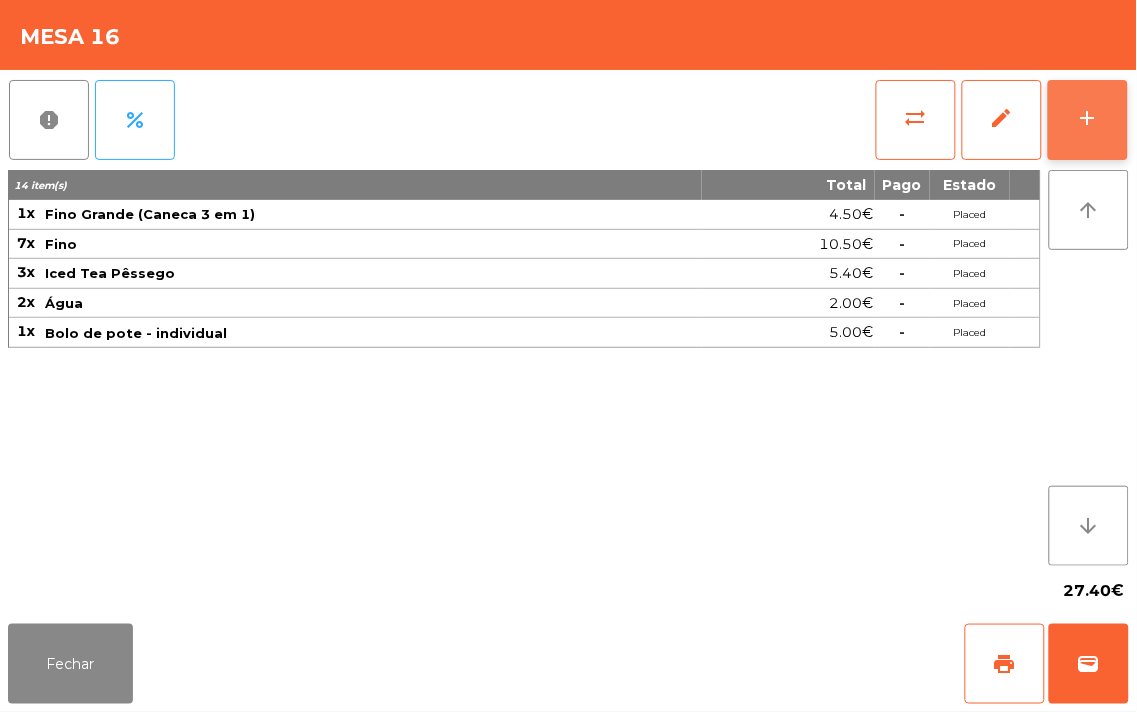 click on "add" 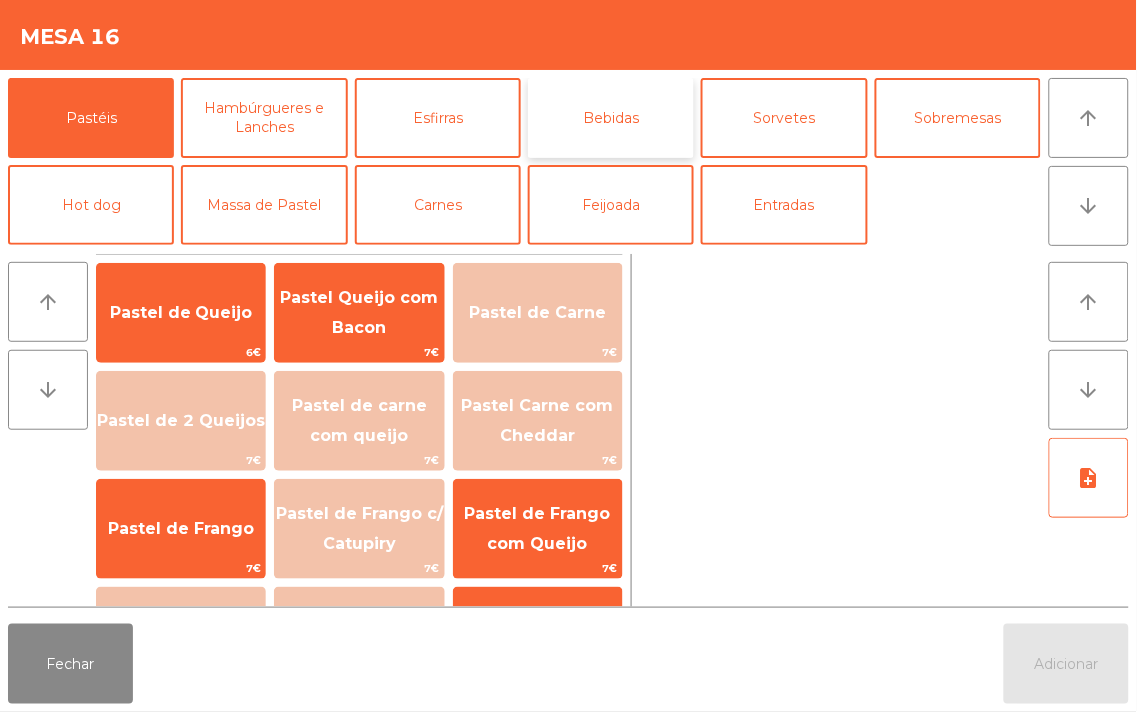 click on "Bebidas" 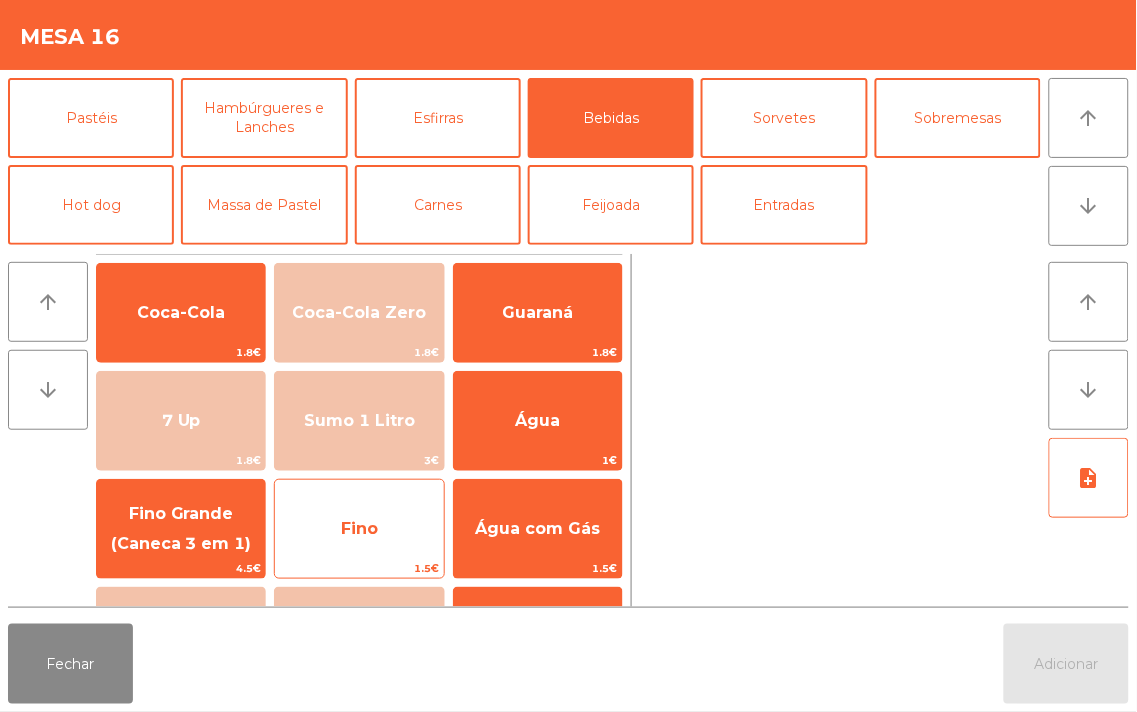 click on "Fino" 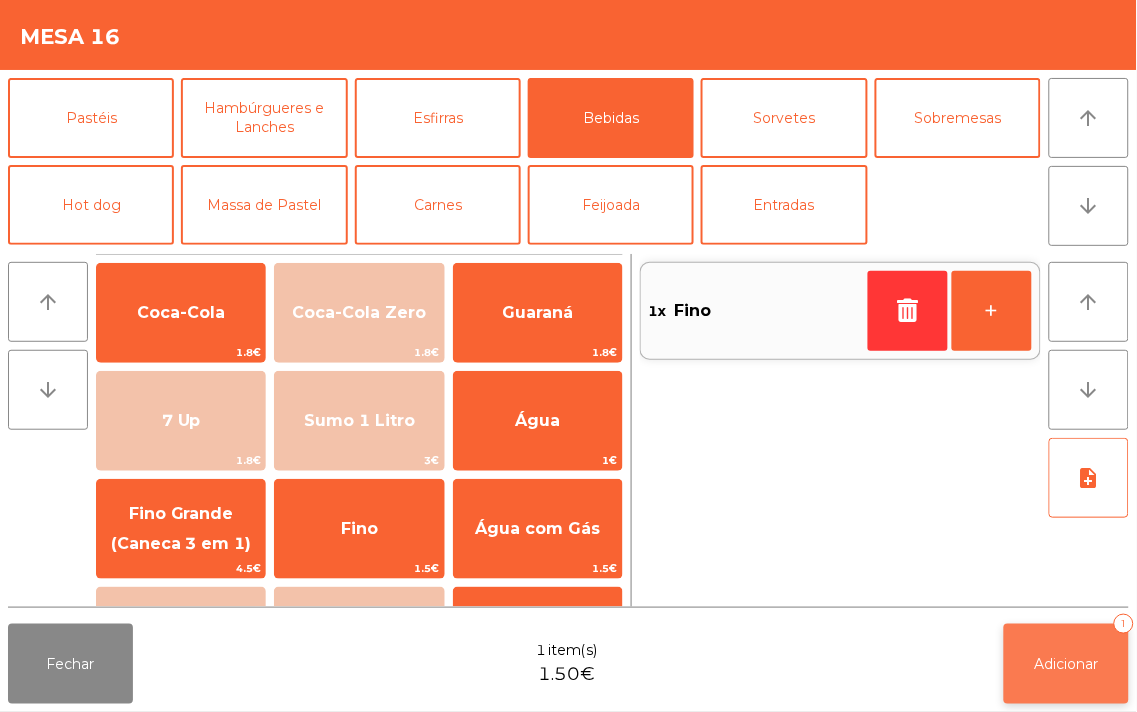 click on "Adicionar" 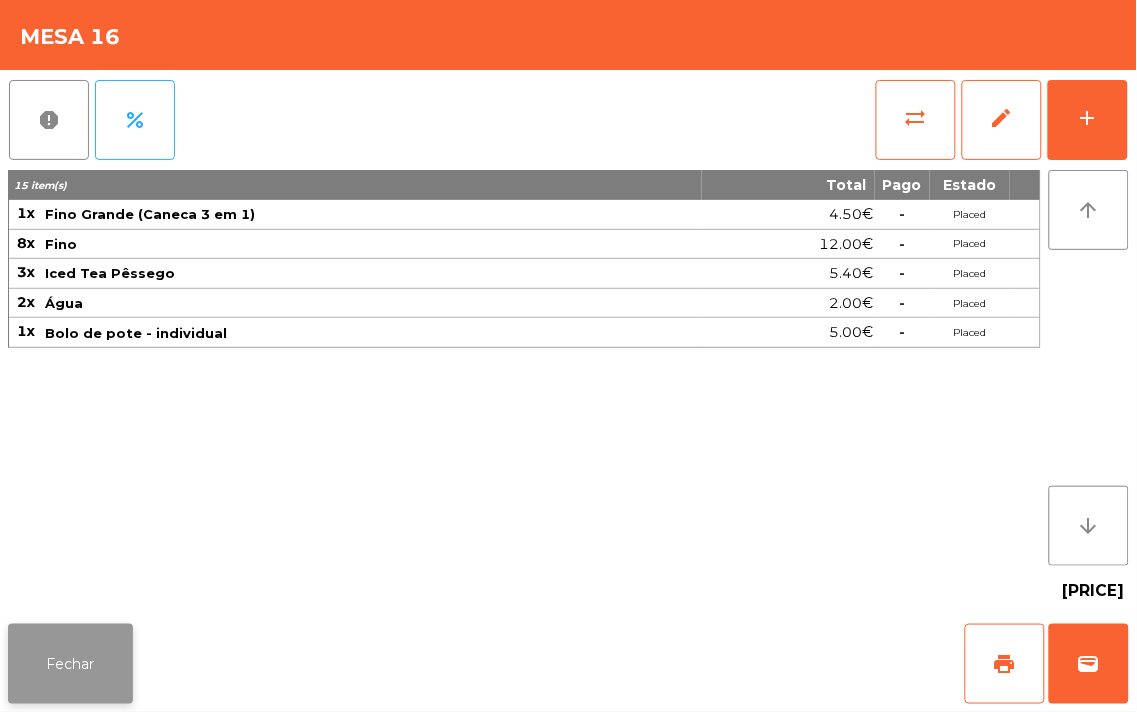 click on "Fechar" 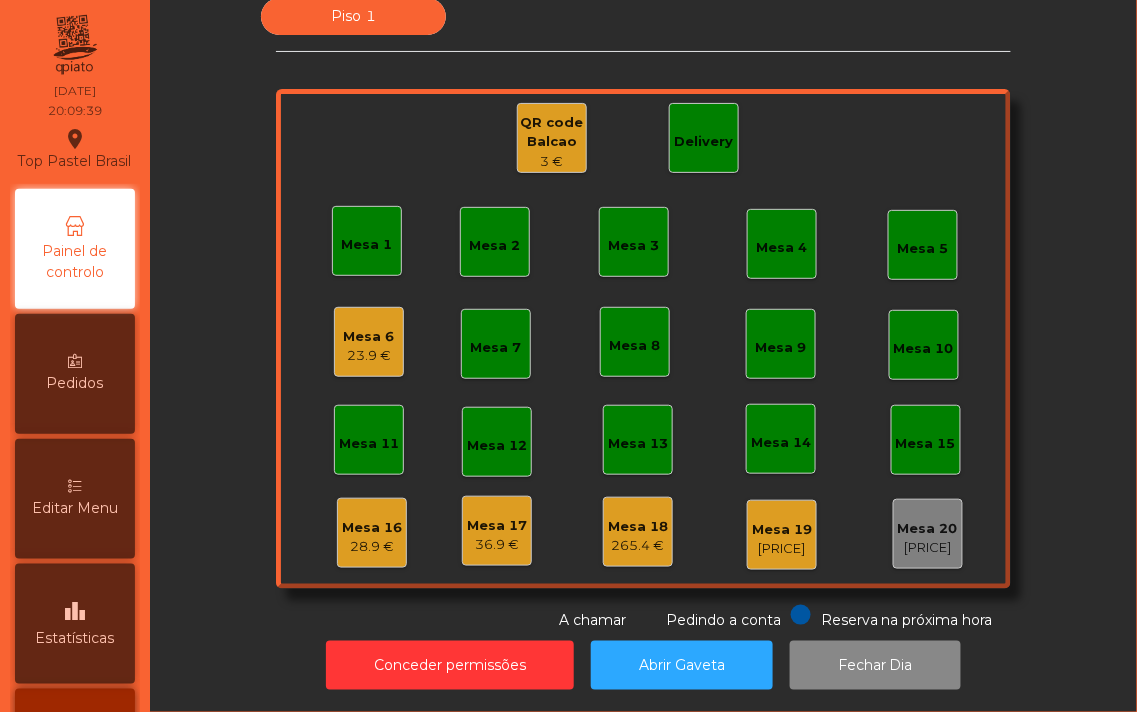 click on "Mesa 6" 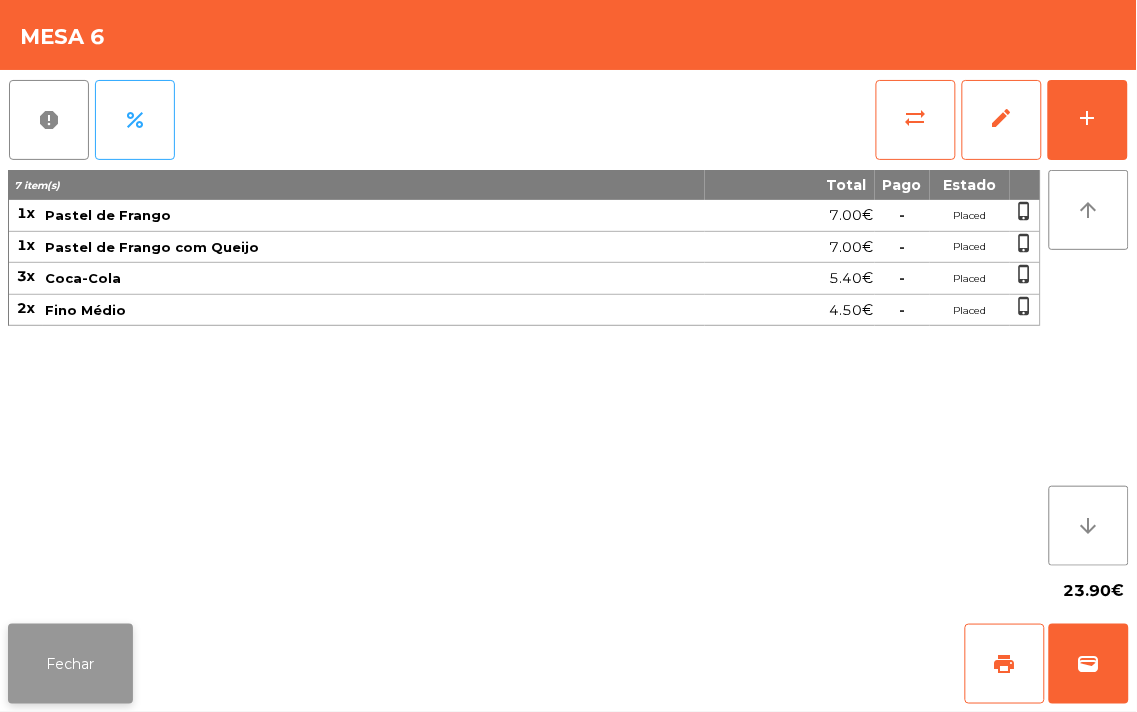 click on "Fechar" 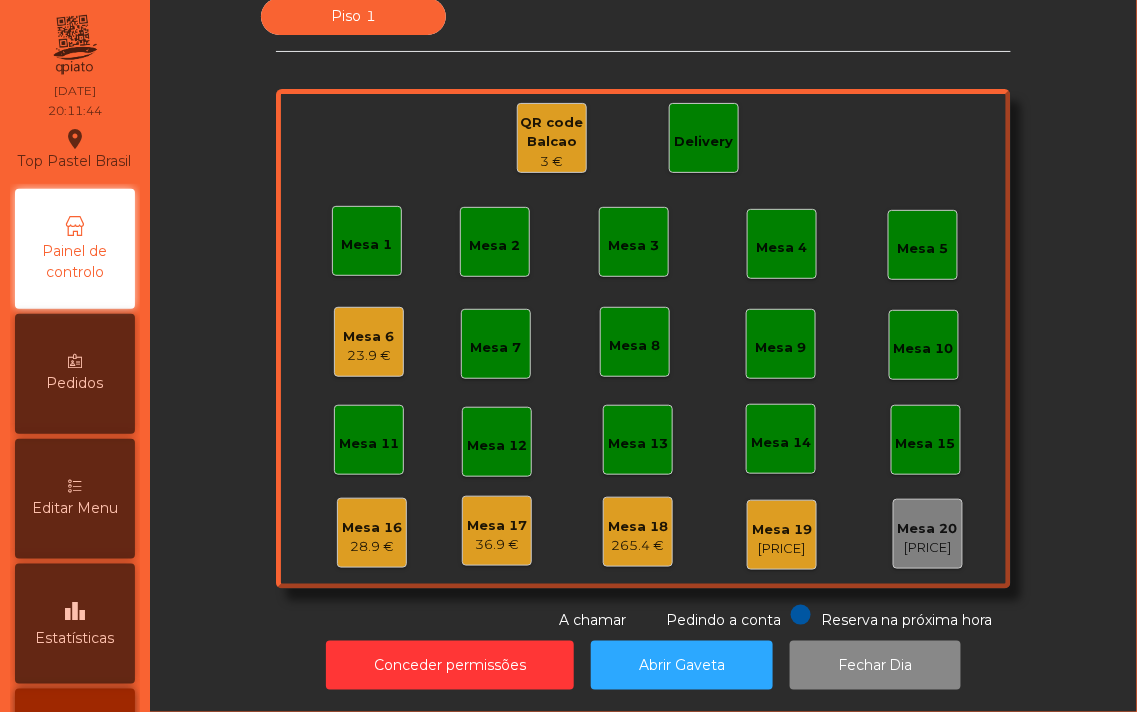 click on "Mesa 6" 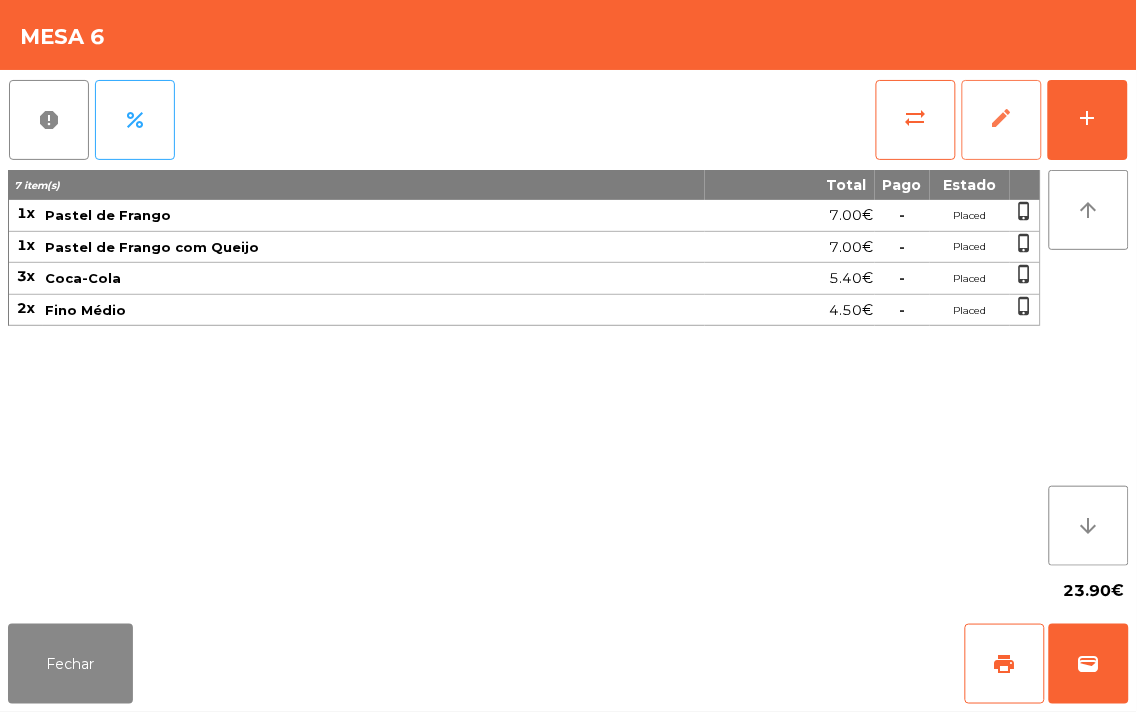 click on "edit" 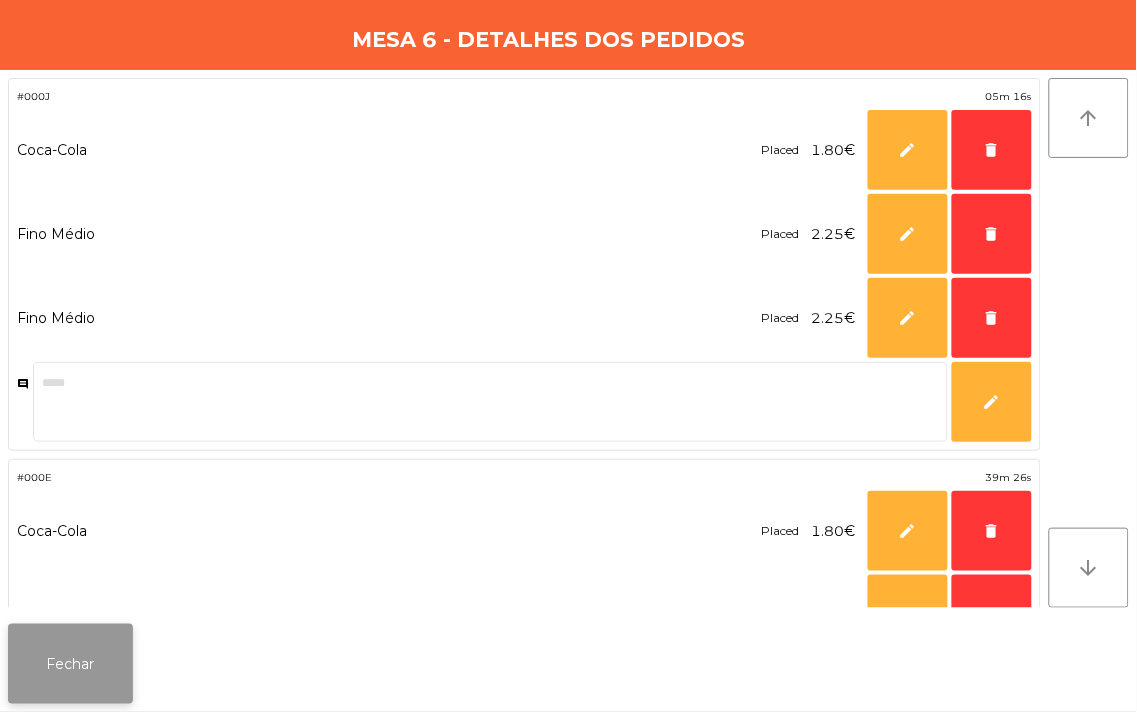 click on "Fechar" 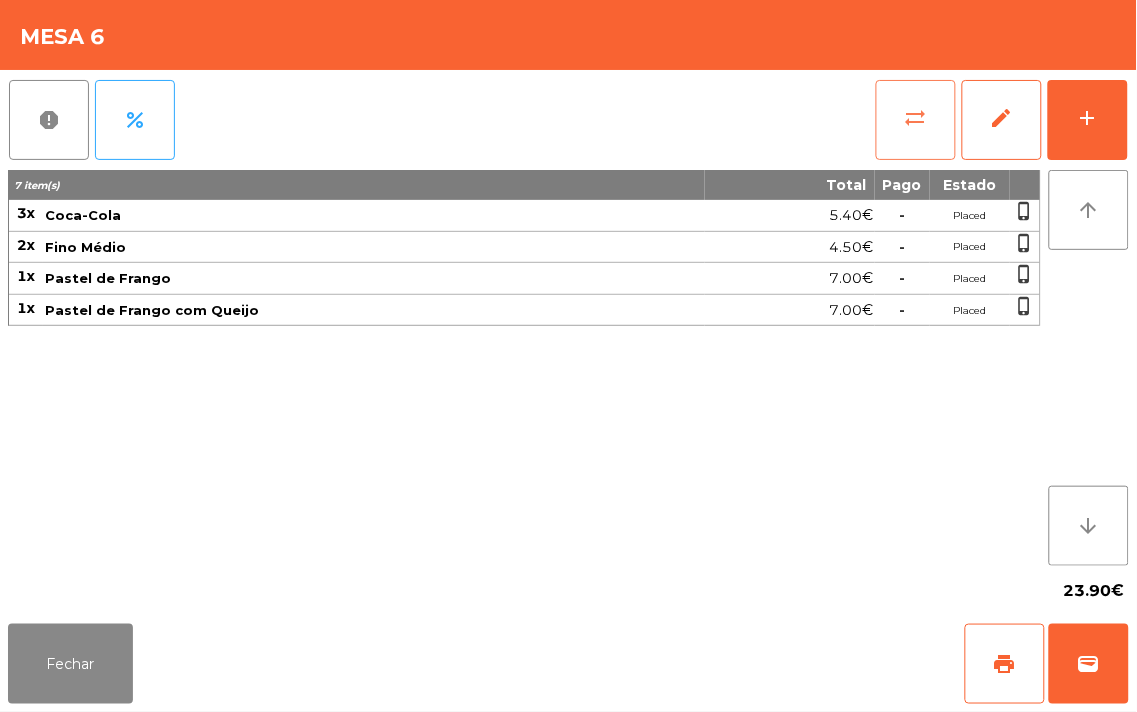 click on "sync_alt" 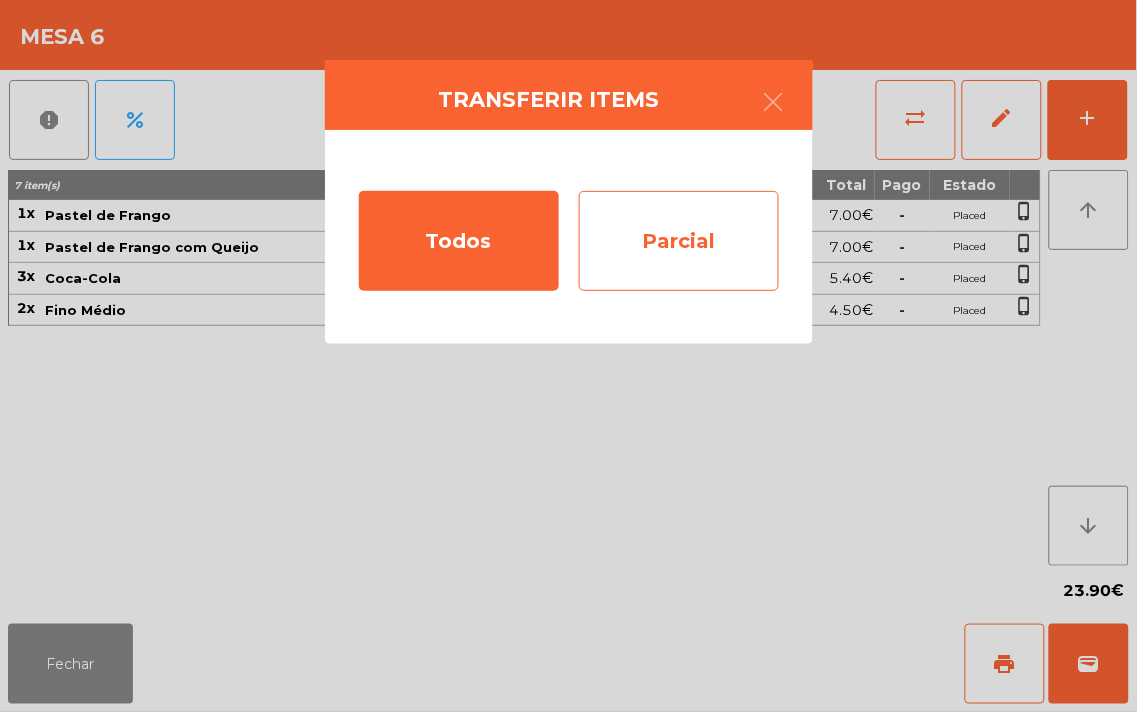 click on "Parcial" 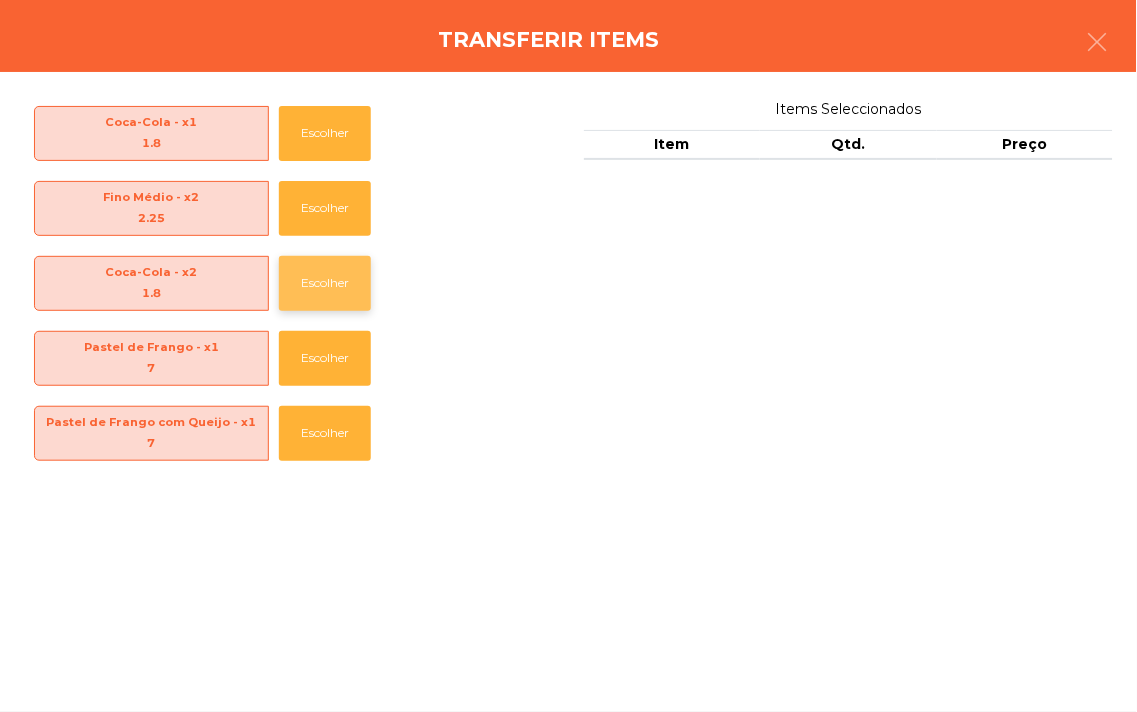 click on "Escolher" 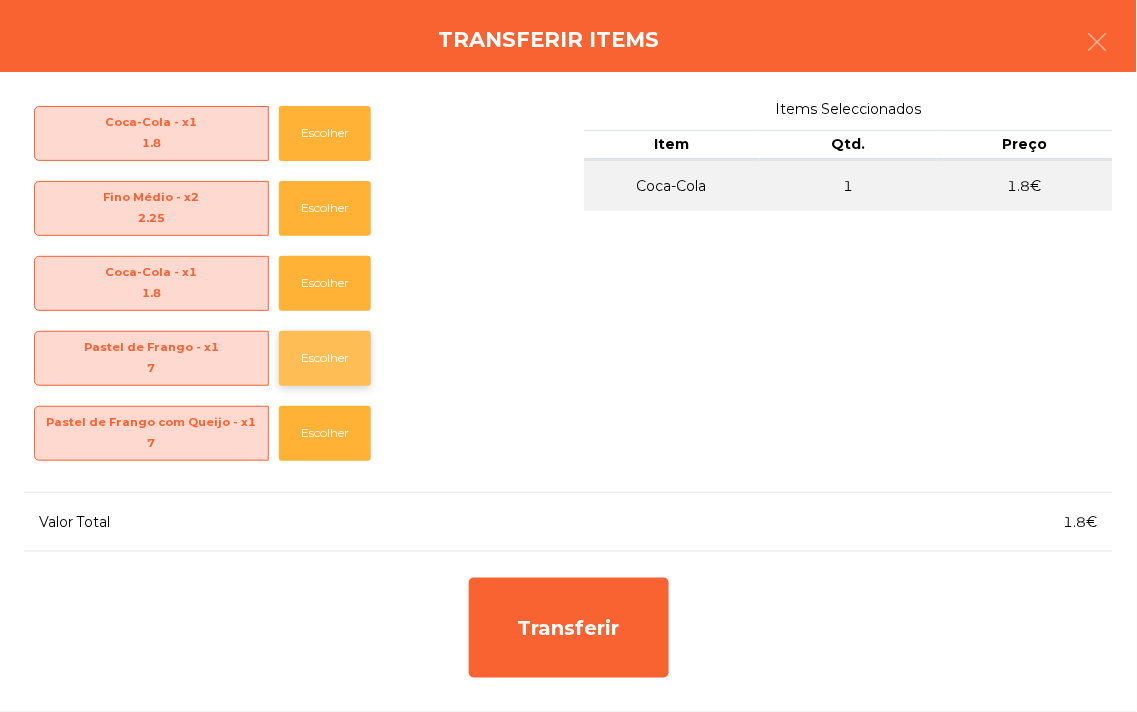click on "Escolher" 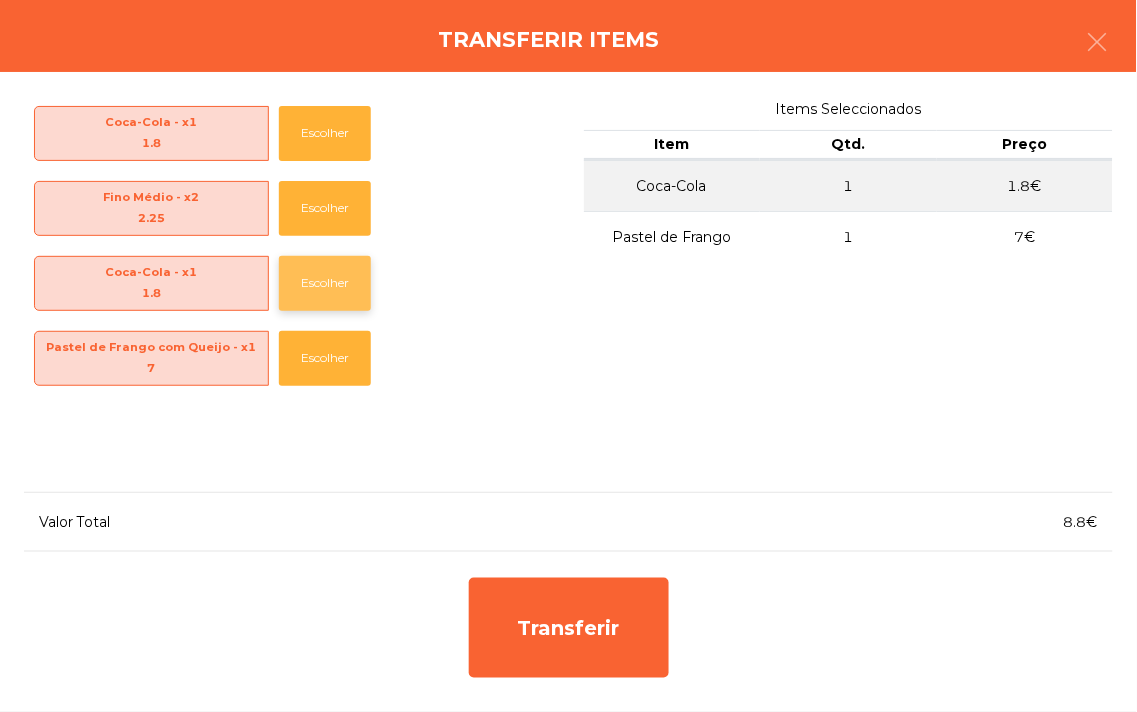 click on "Escolher" 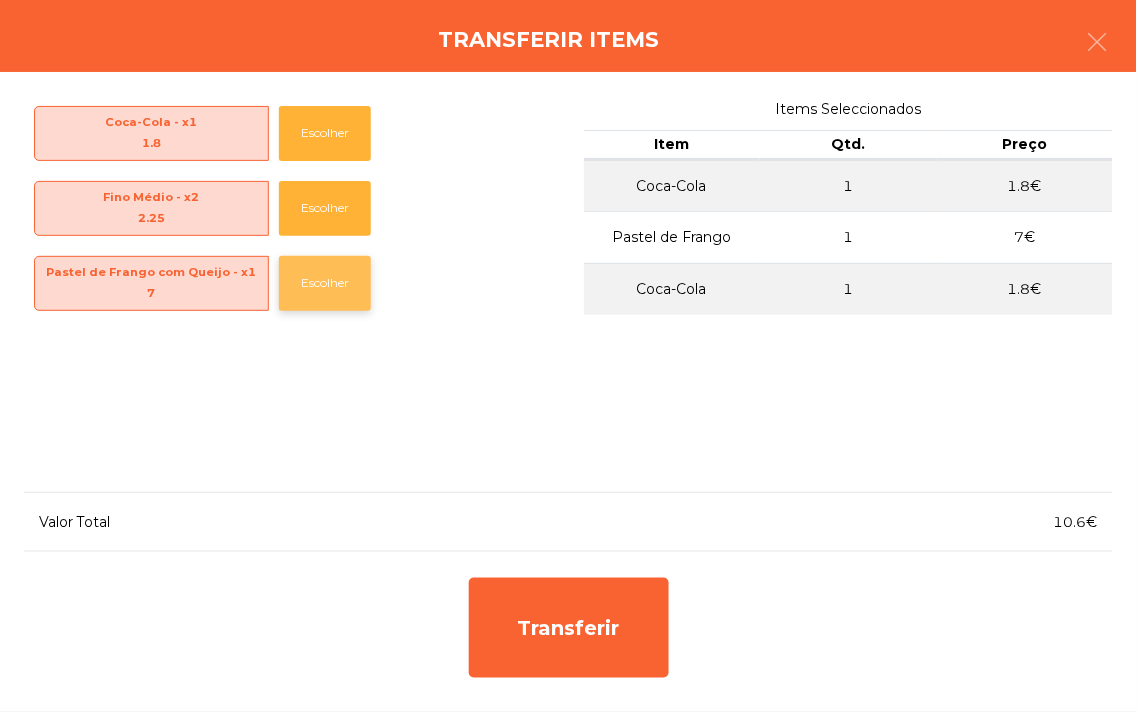 click on "Escolher" 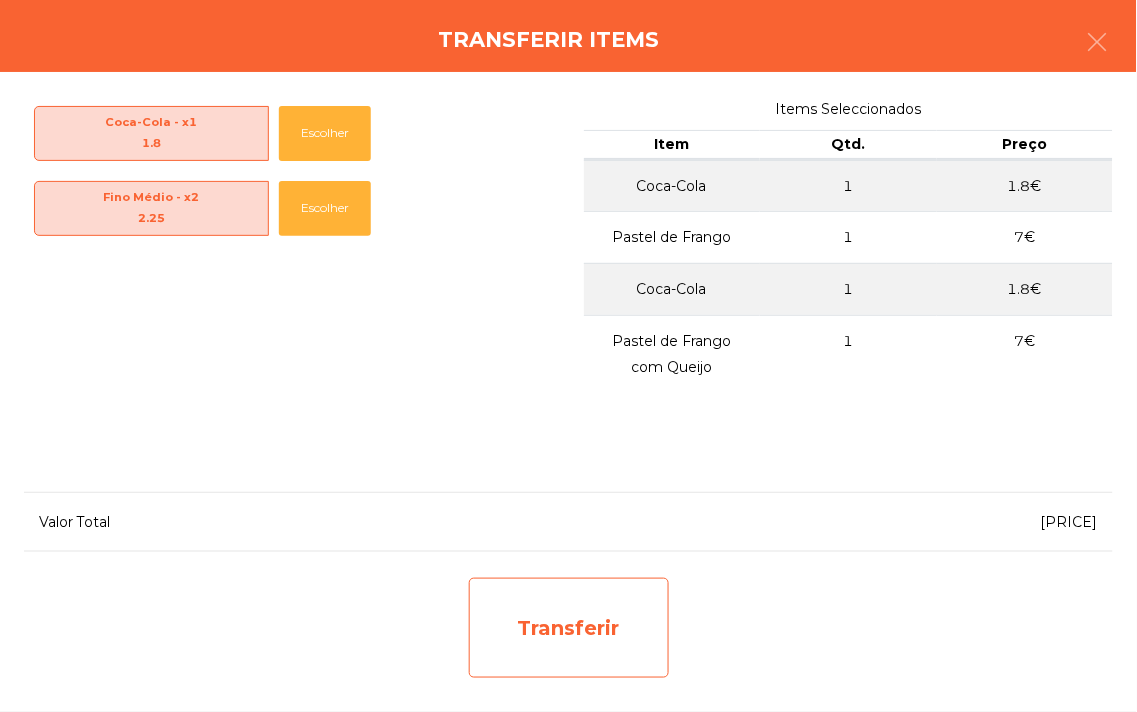 click on "Transferir" 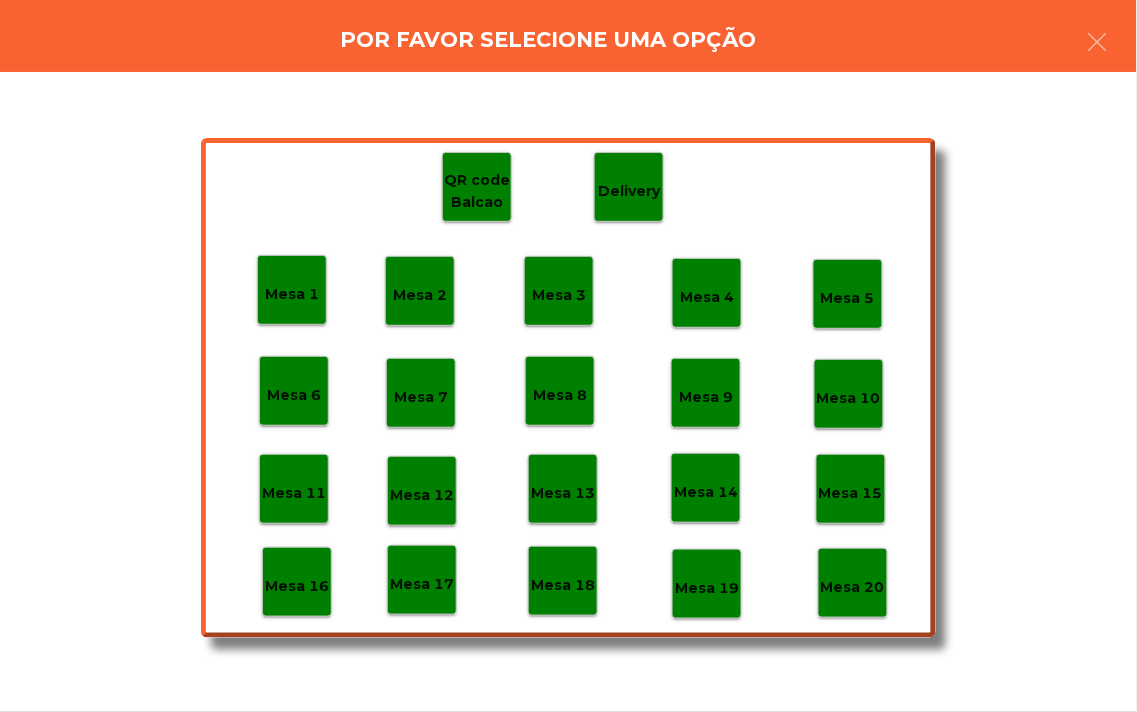 click on "Mesa 17" 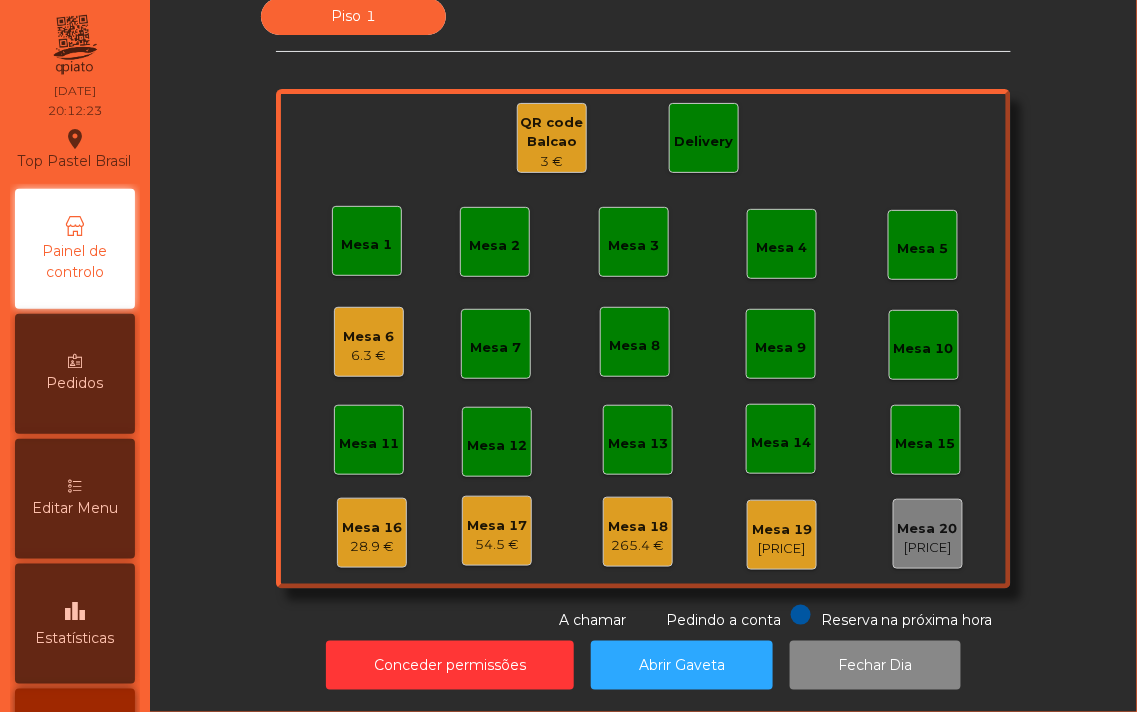 click on "Mesa 19   [PRICE]" 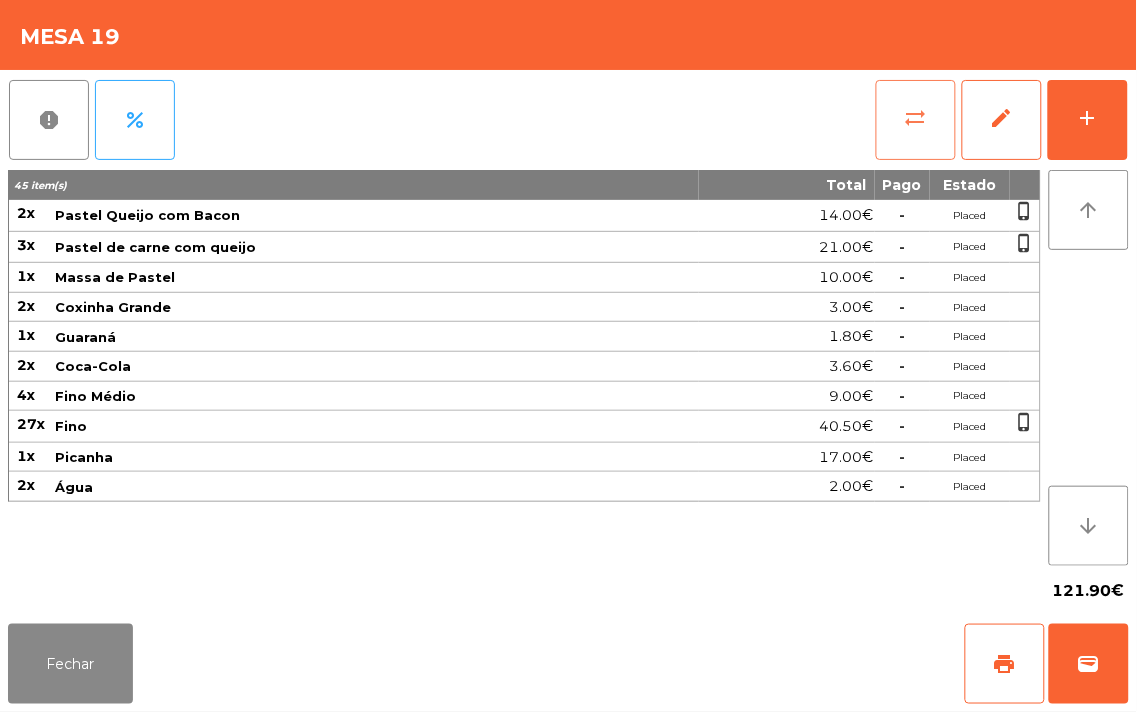 click on "sync_alt" 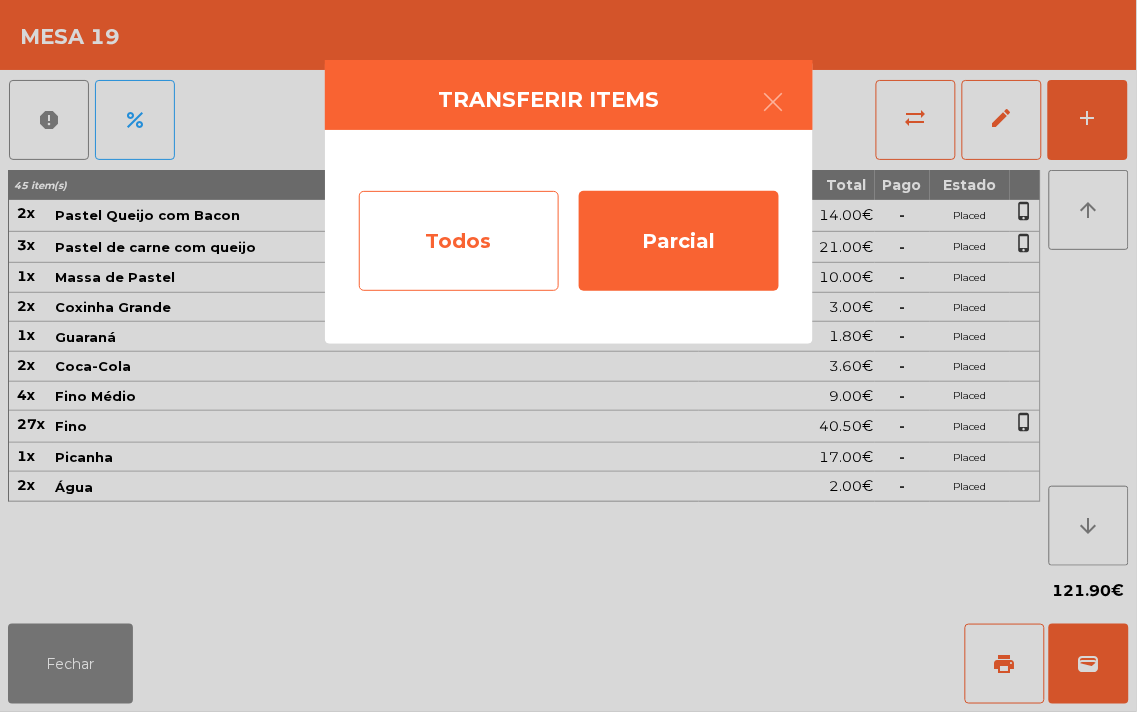 click on "Todos" 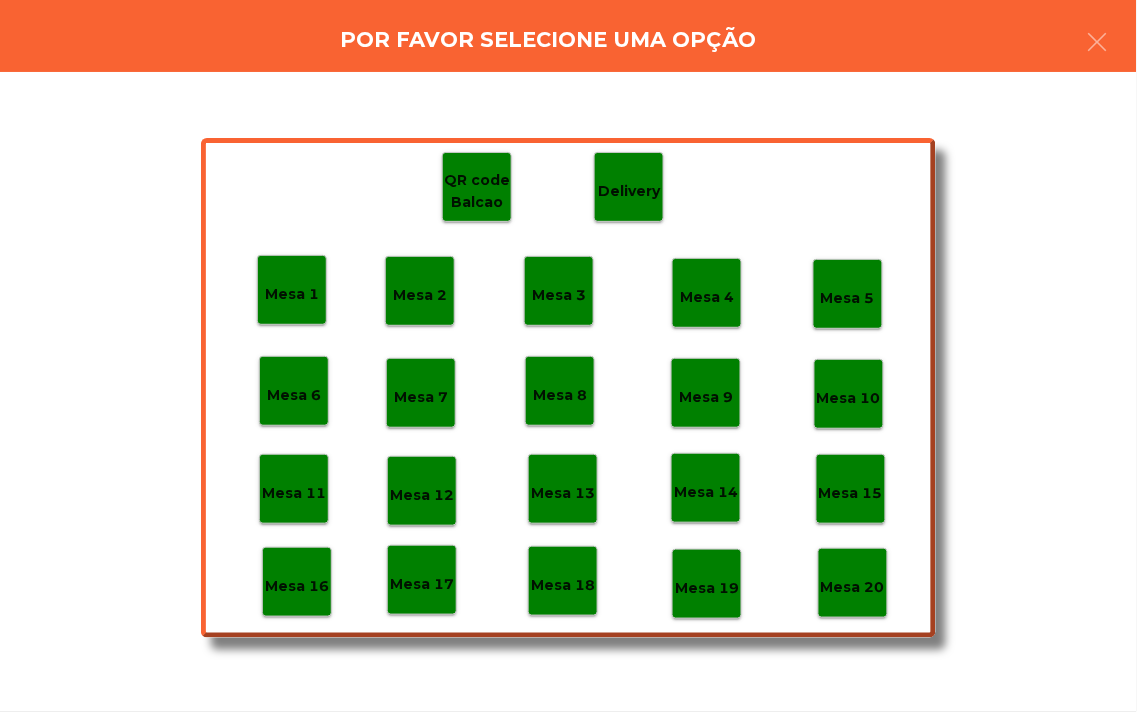 click on "Mesa 20" 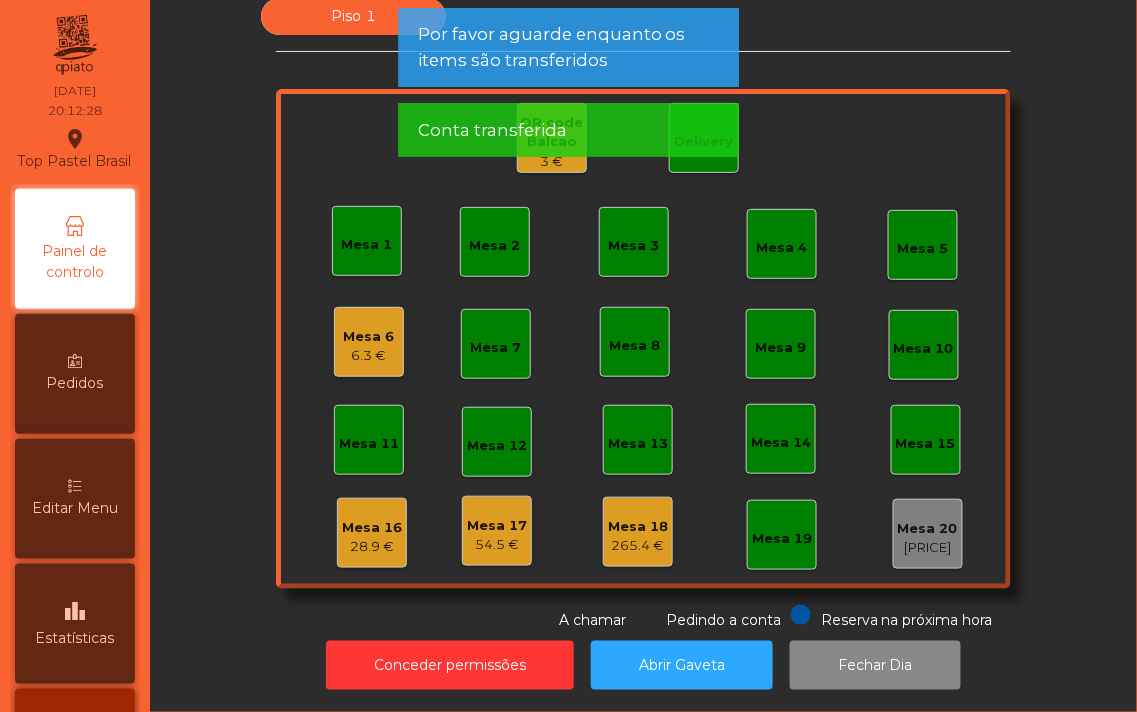 click on "Mesa 18" 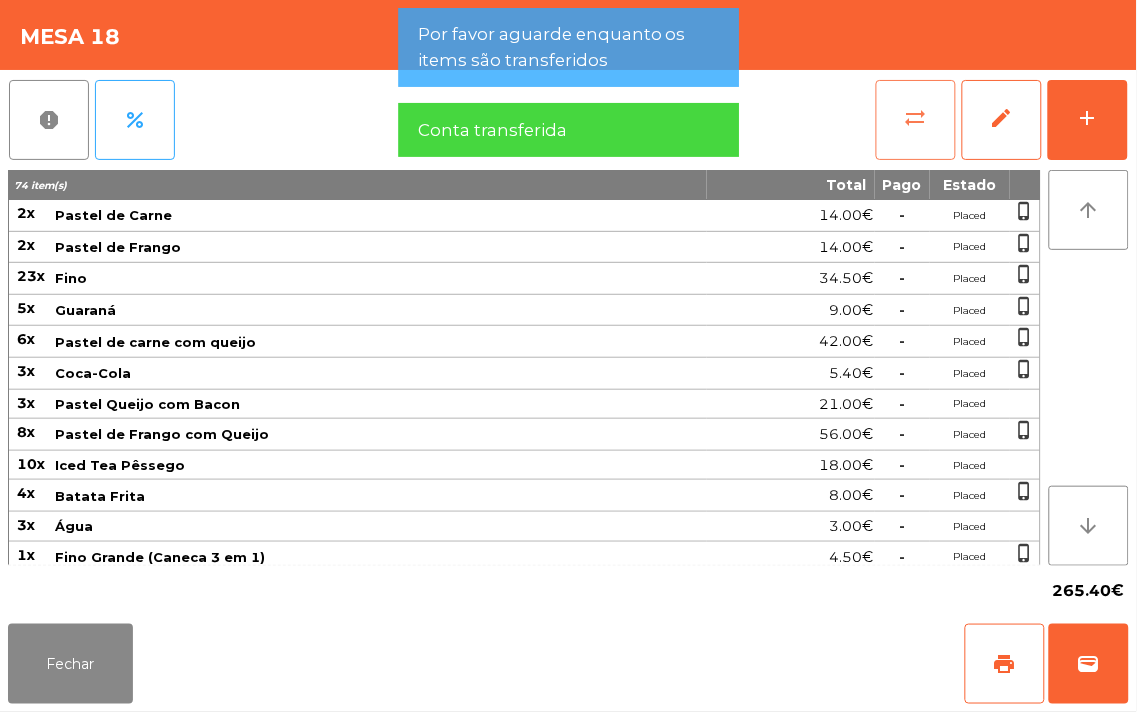 click on "sync_alt" 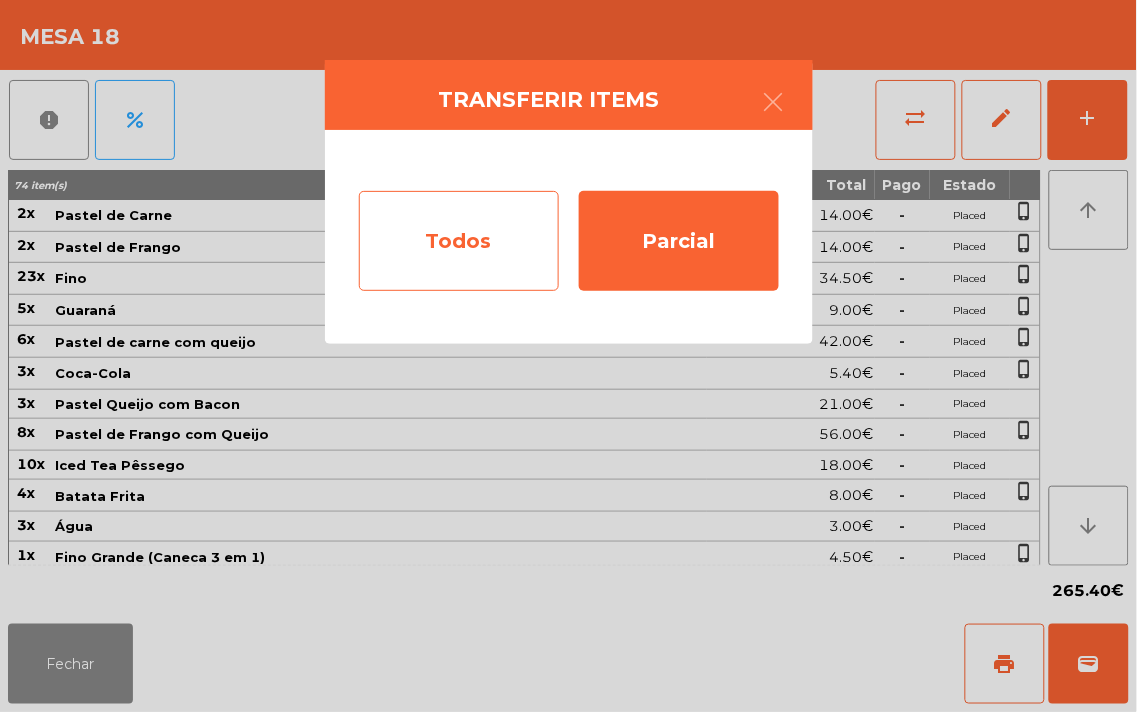 click on "Todos" 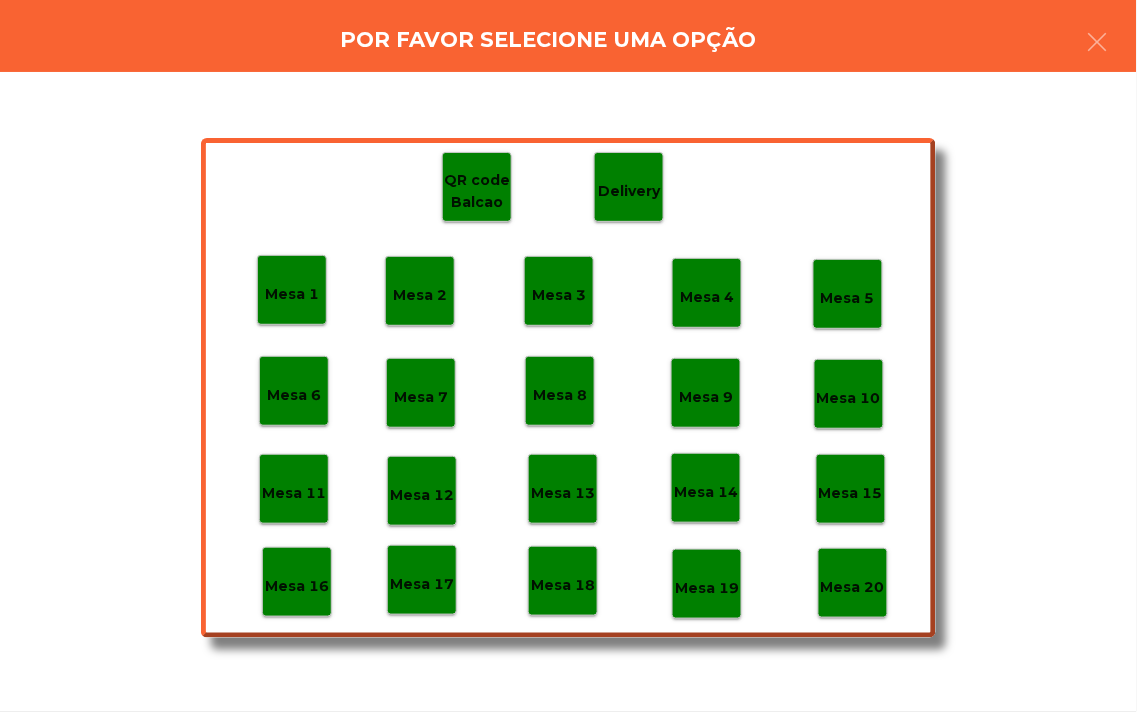 click on "Mesa 20" 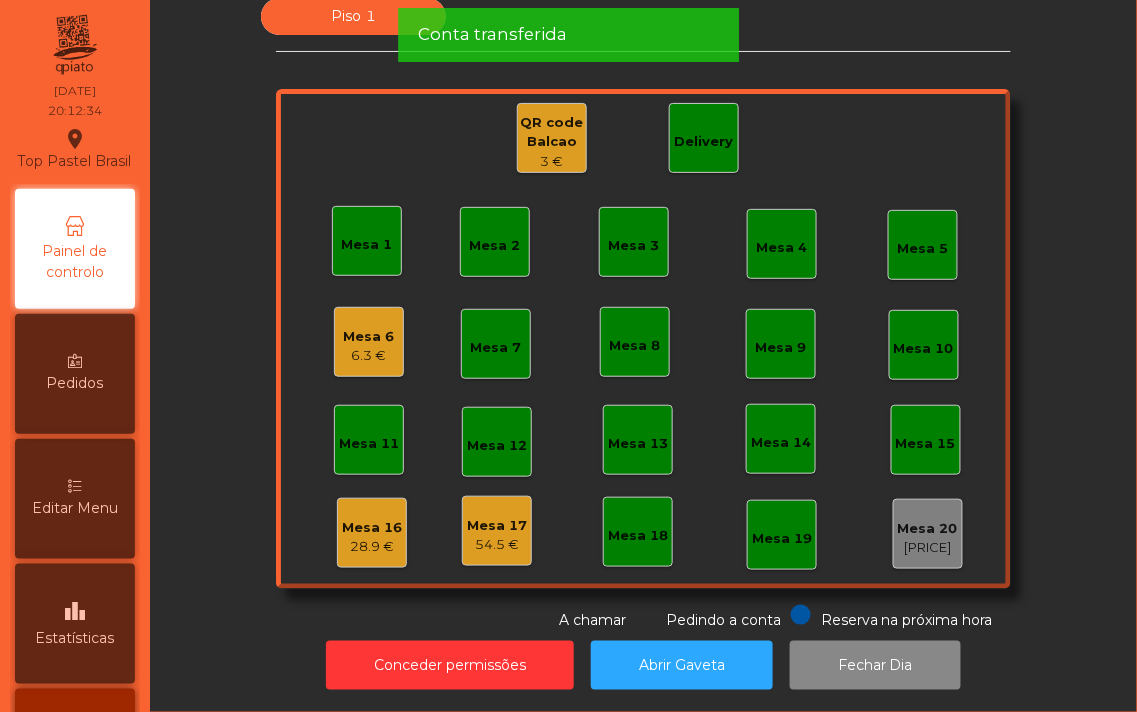 click on "Mesa 17" 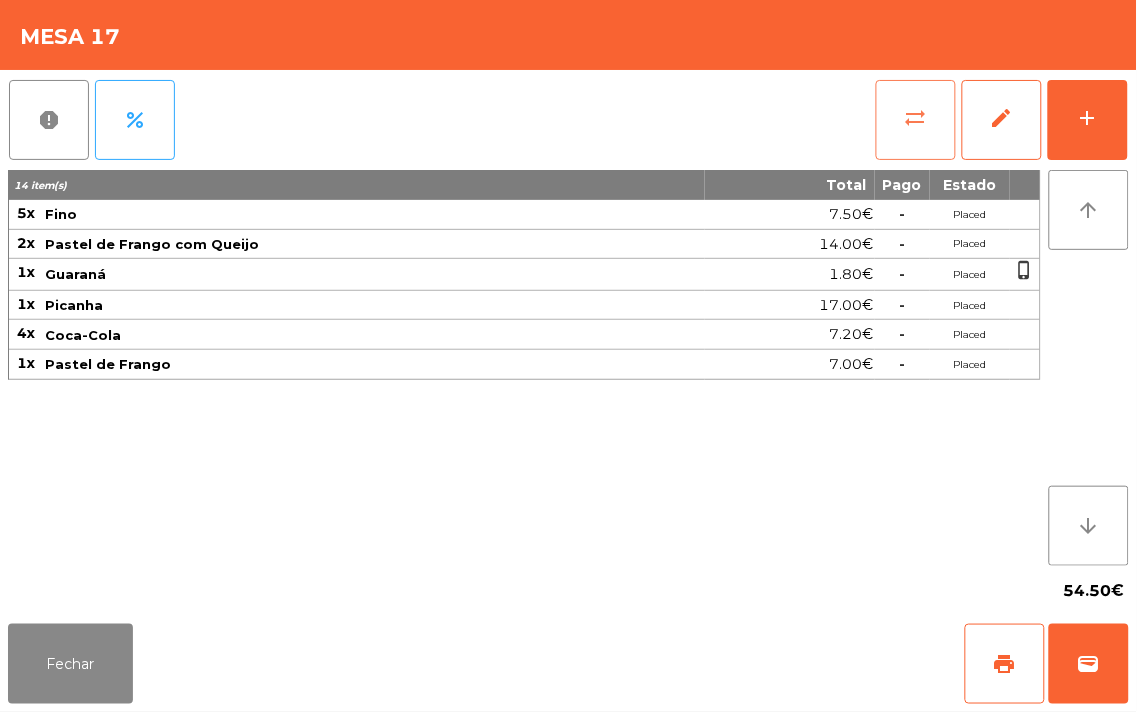 click on "sync_alt" 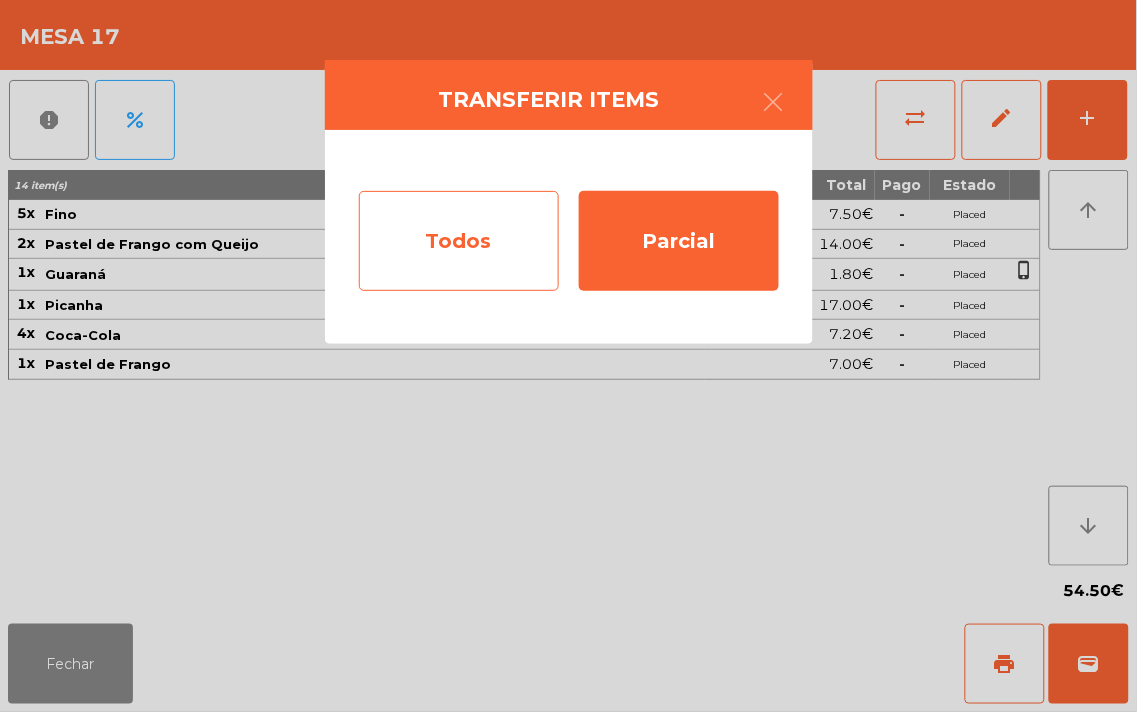 click on "Todos" 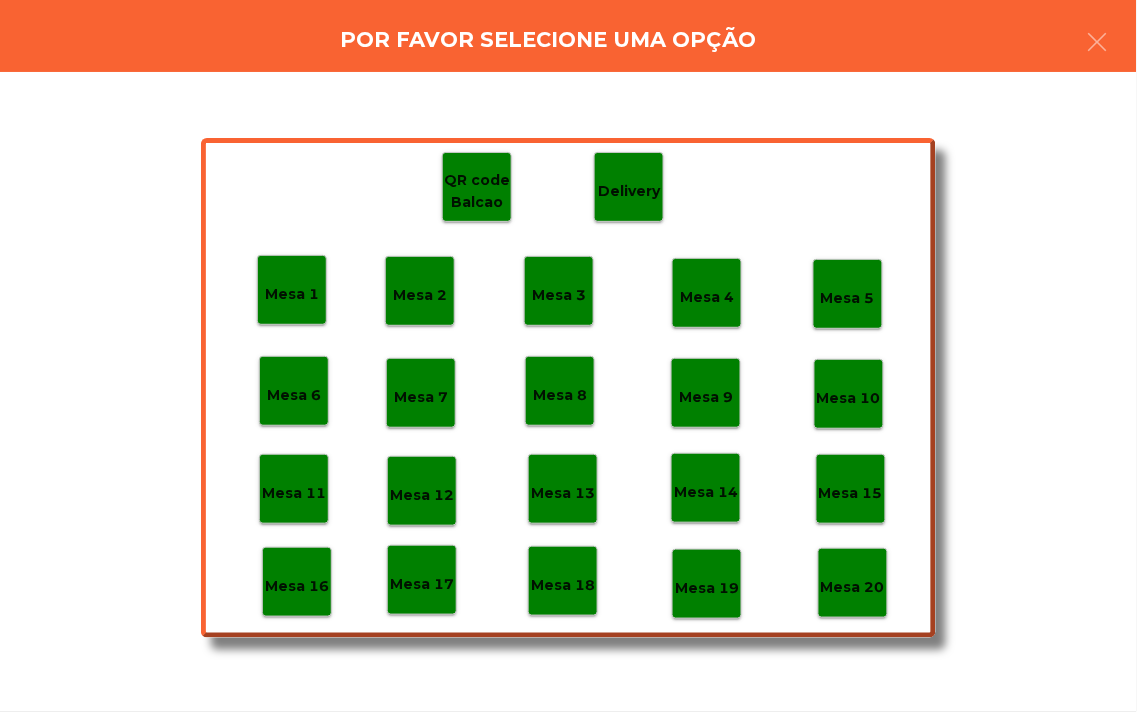click on "Mesa 19" 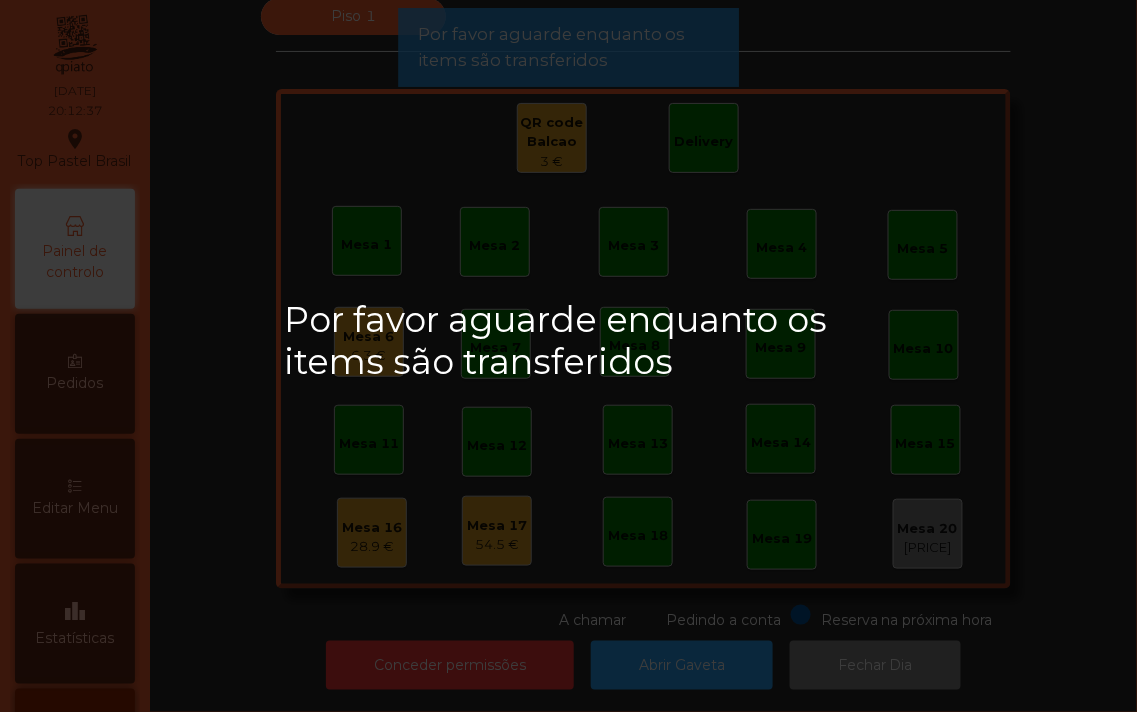 click on "Piso 1   Mesa 1   Mesa 2   Mesa 3   Mesa 4   Mesa 5   Mesa 6   [PRICE]   Mesa 7   Mesa 8   Mesa 9   Mesa 10   Mesa 11   Mesa 12   Mesa 13   Mesa 14   Mesa 15   Mesa 16   [PRICE]   Mesa 17   [PRICE]   Mesa 18   Mesa 19   Mesa 20   [PRICE]   QR code Balcao   [PRICE]   Delivery  Reserva na próxima hora Pedindo a conta A chamar" 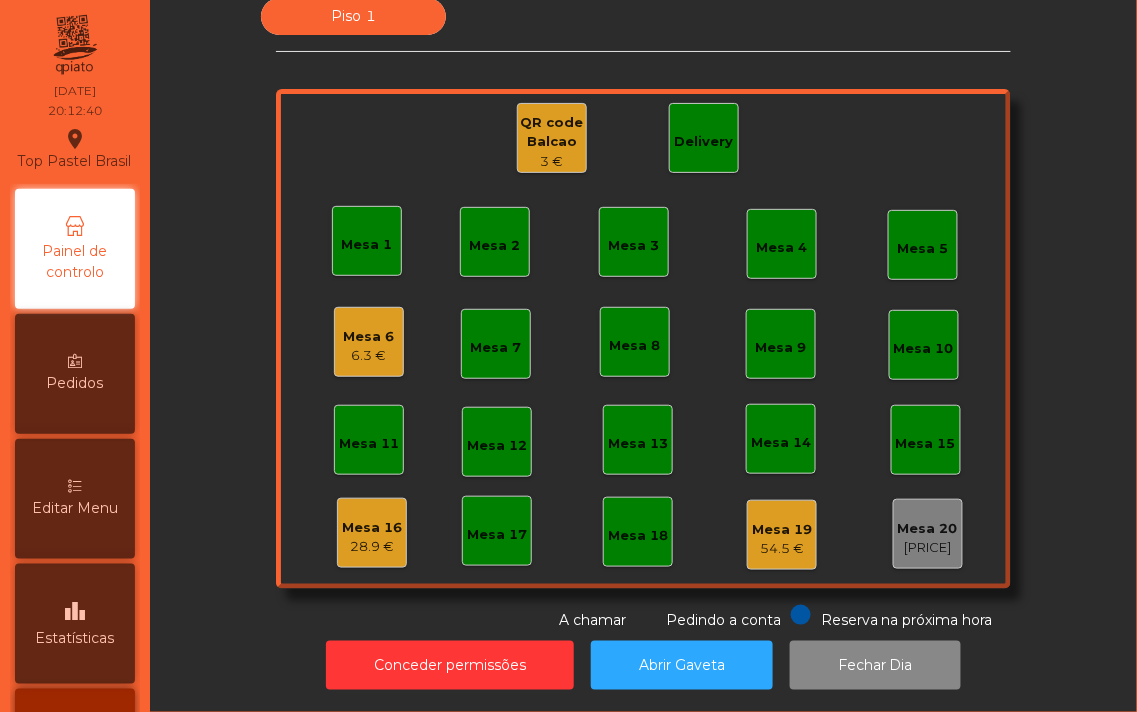 click on "QR code Balcao" 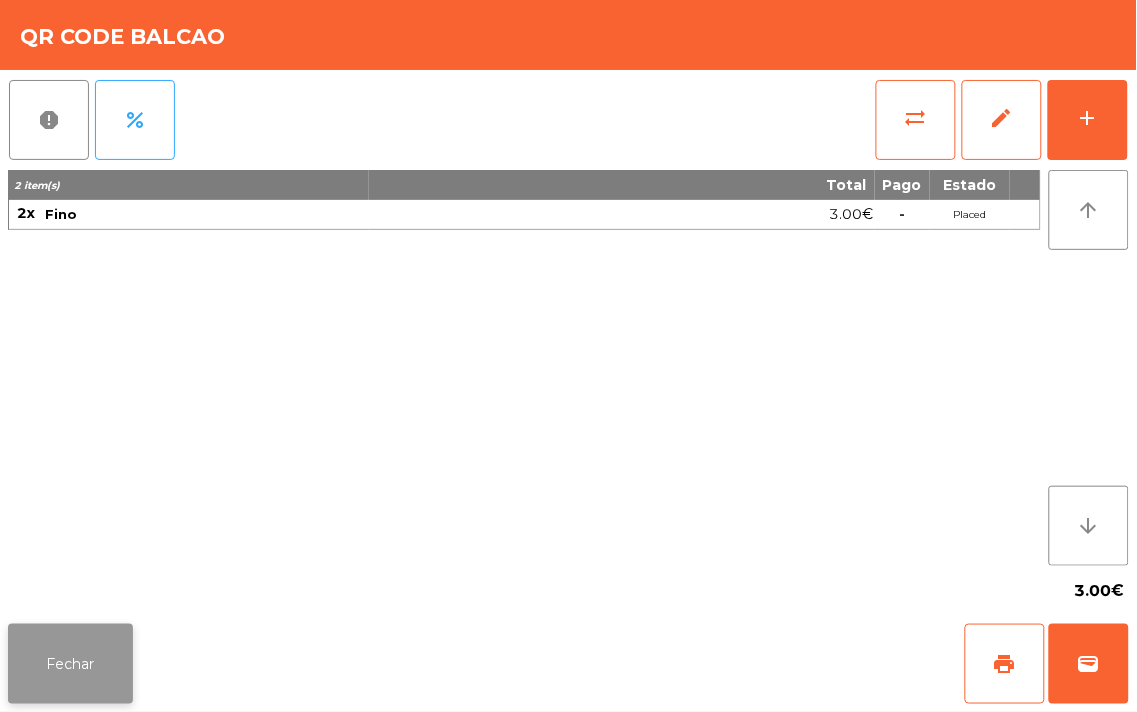 click on "Fechar" 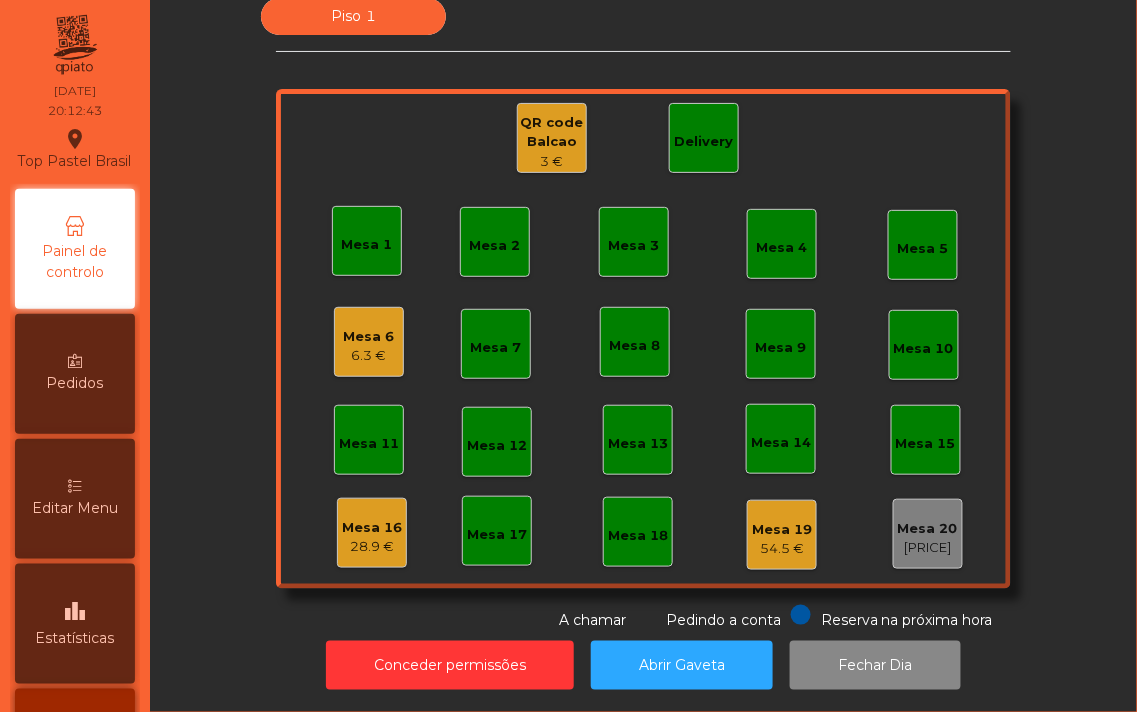 click on "QR code Balcao" 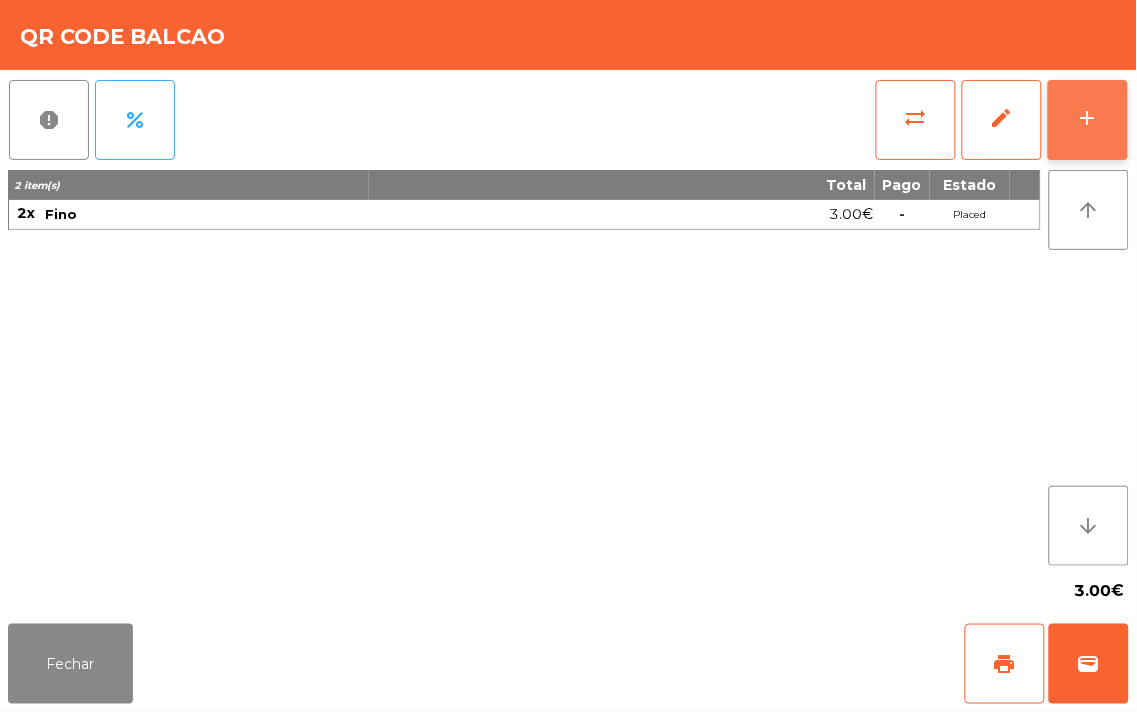 click on "add" 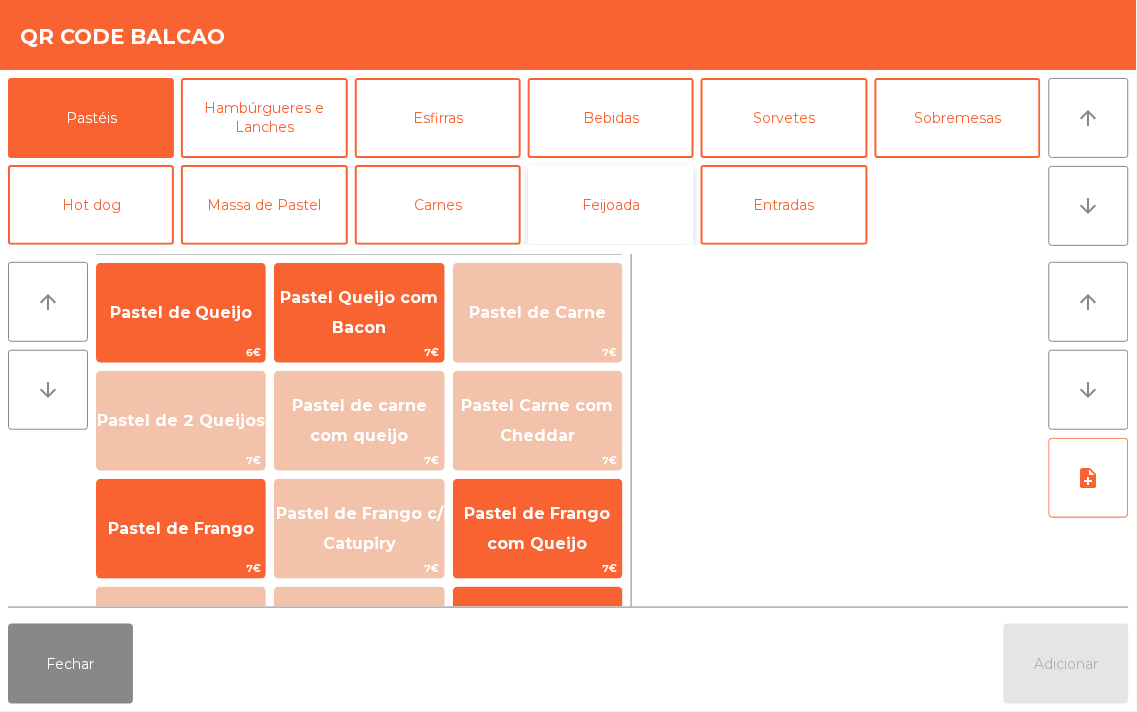 click on "Feijoada" 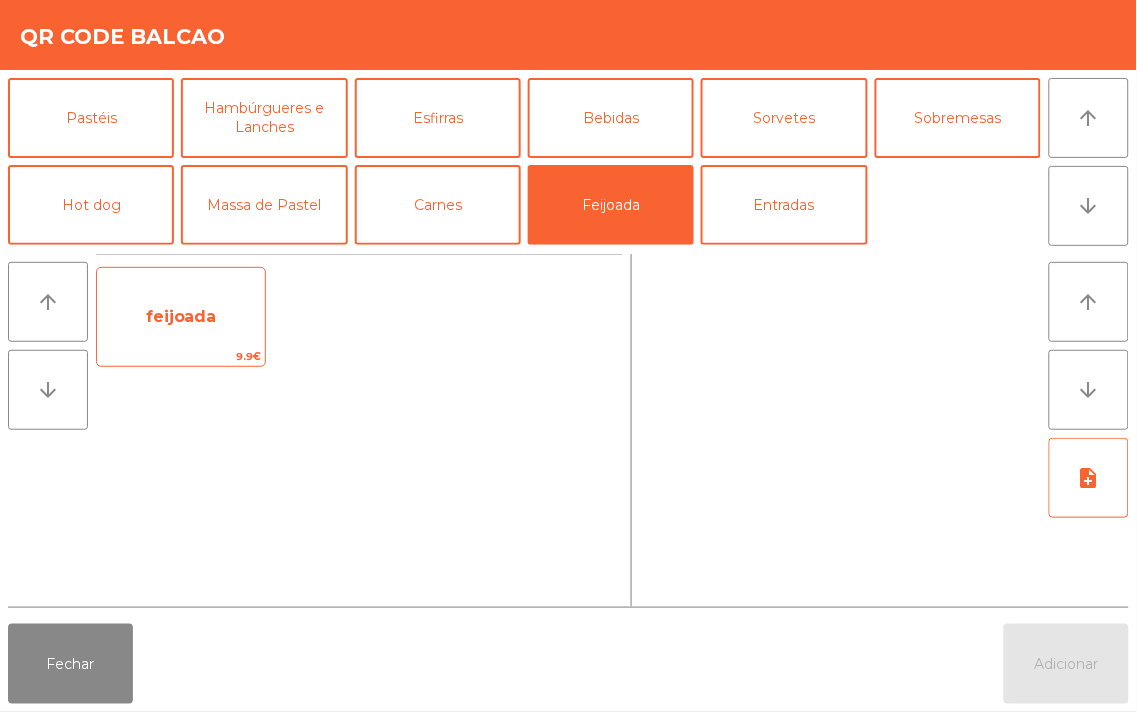 click on "9.9€" 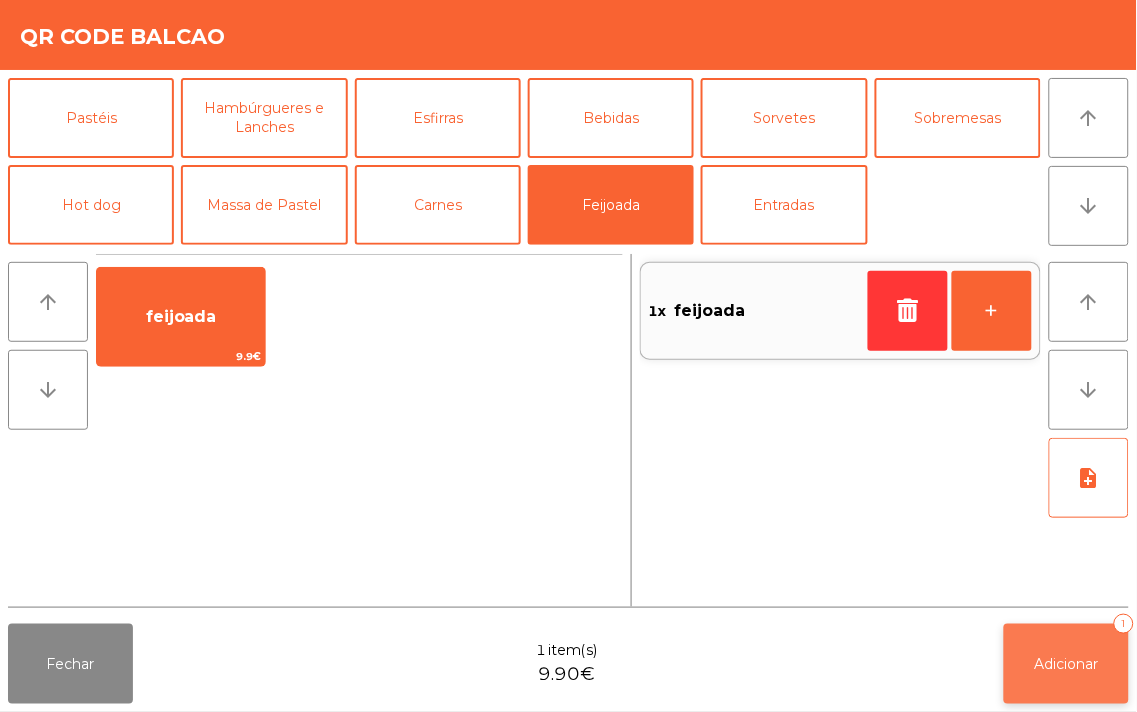 click on "Adicionar   1" 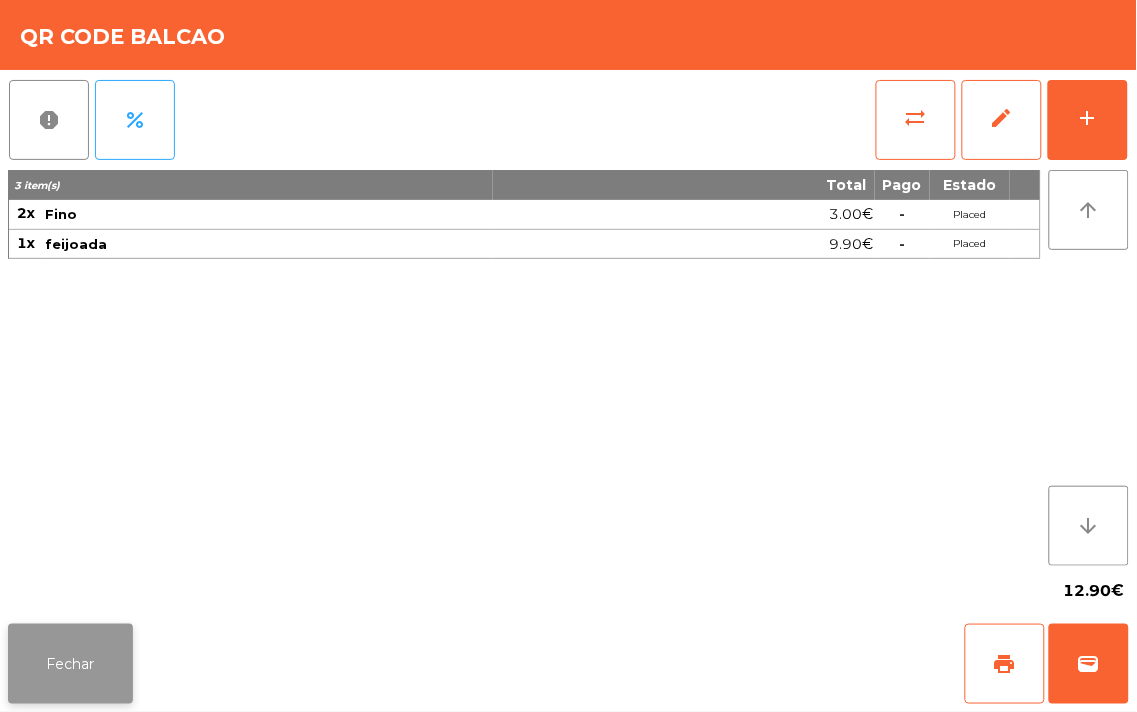 click on "Fechar" 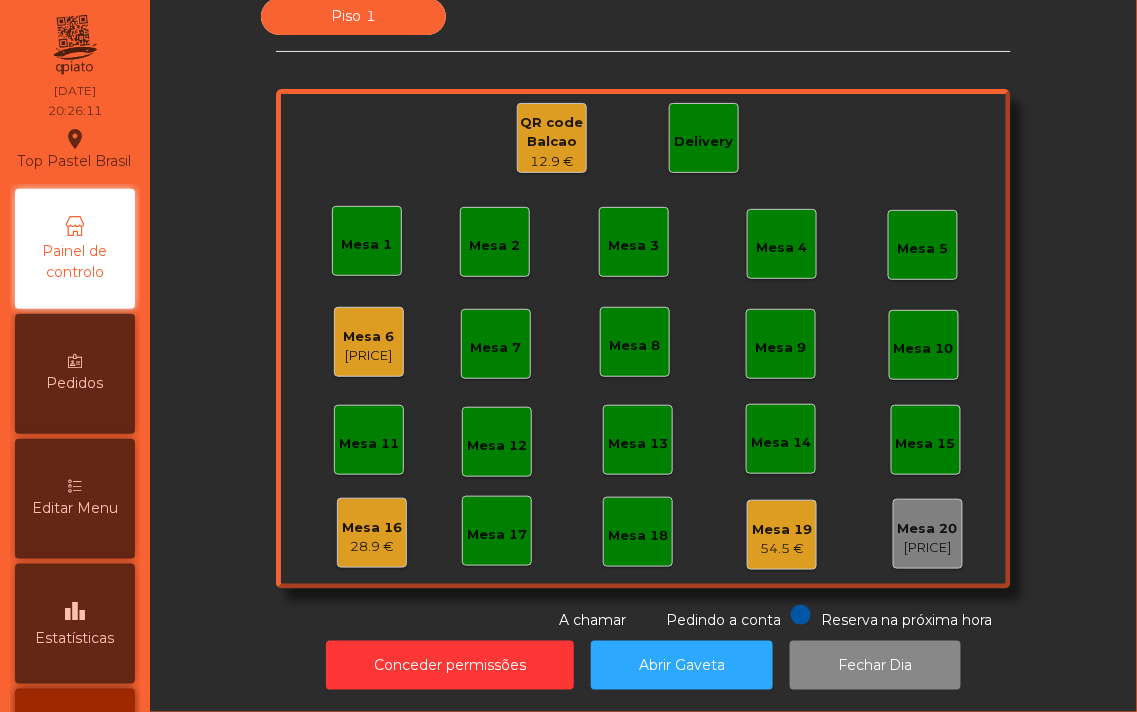 click on "28.9 €" 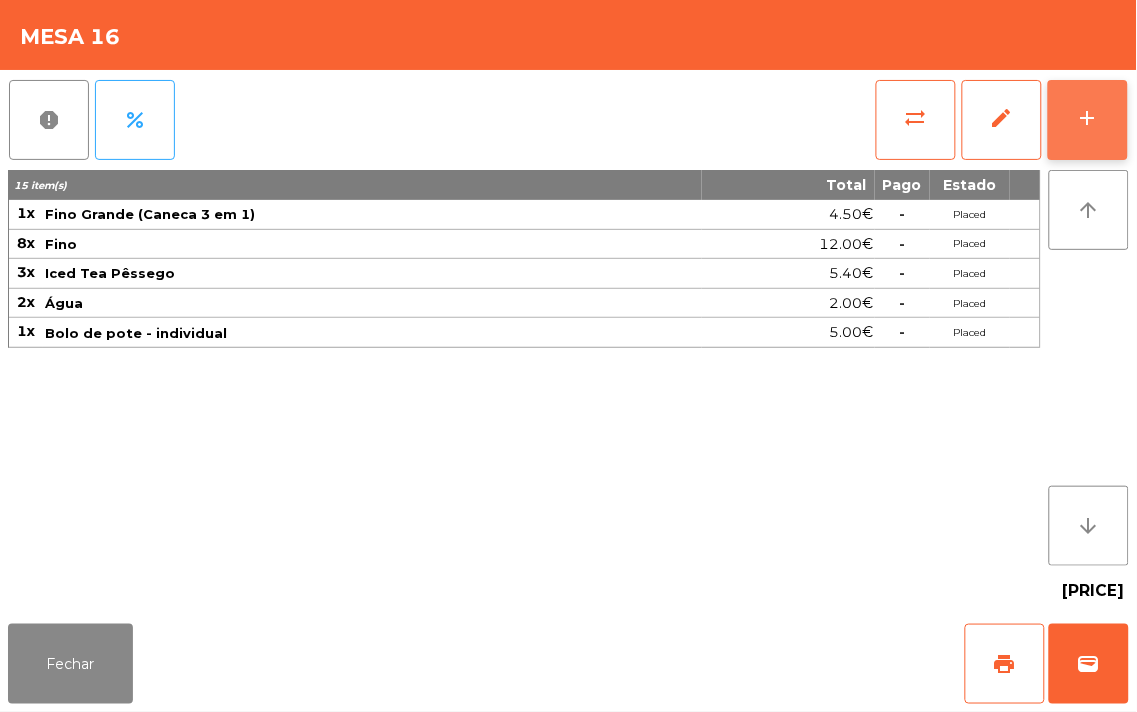 click on "add" 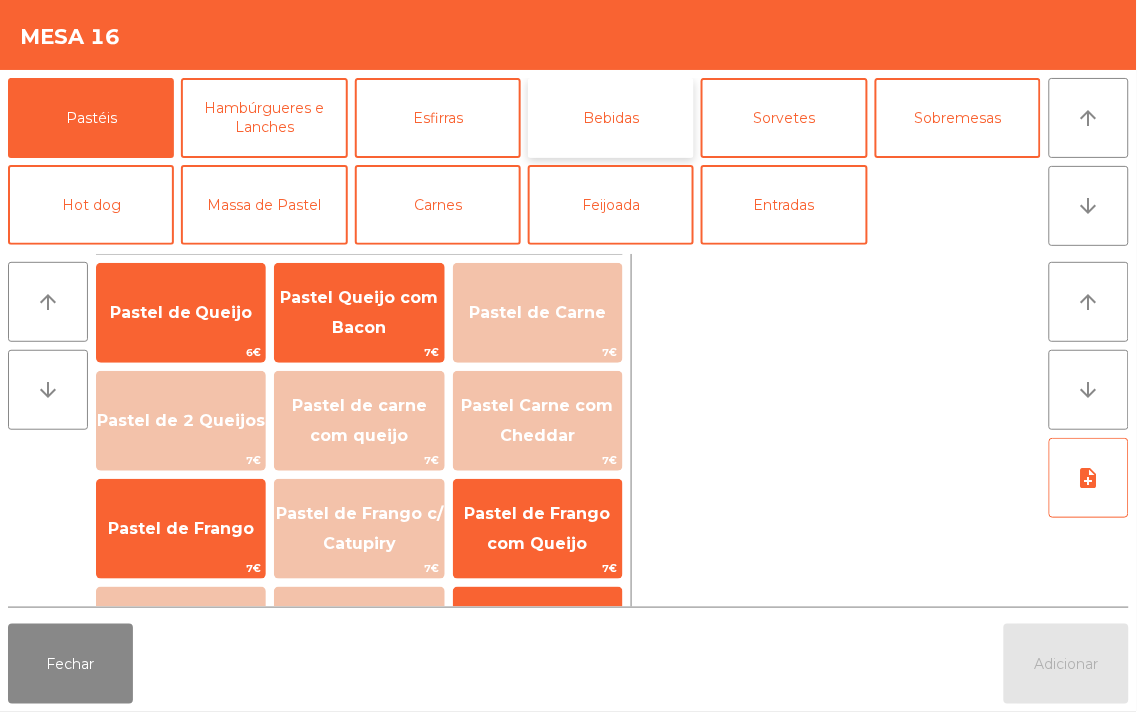 click on "Bebidas" 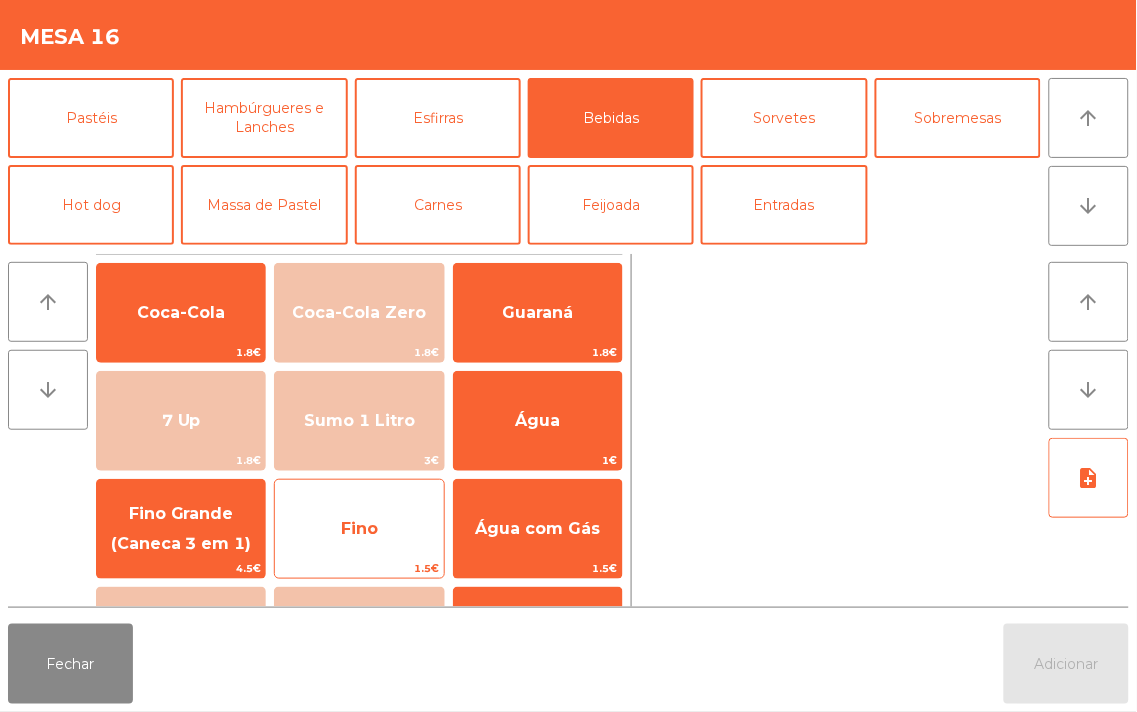 click on "Fino" 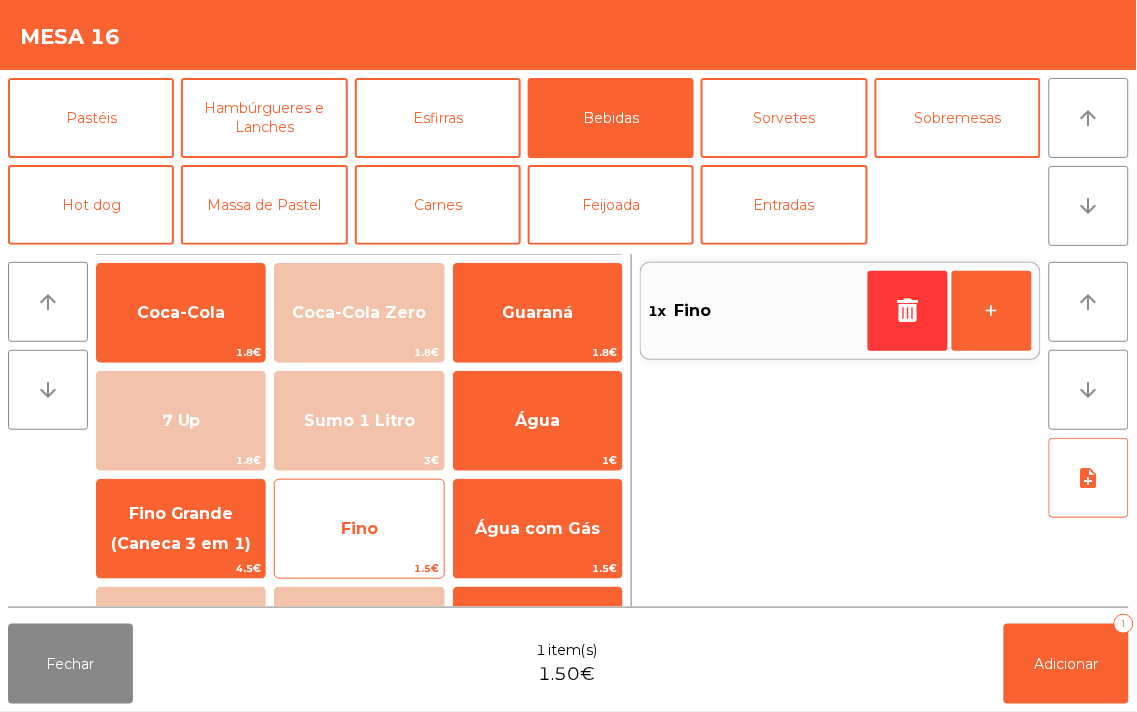 click on "Fino" 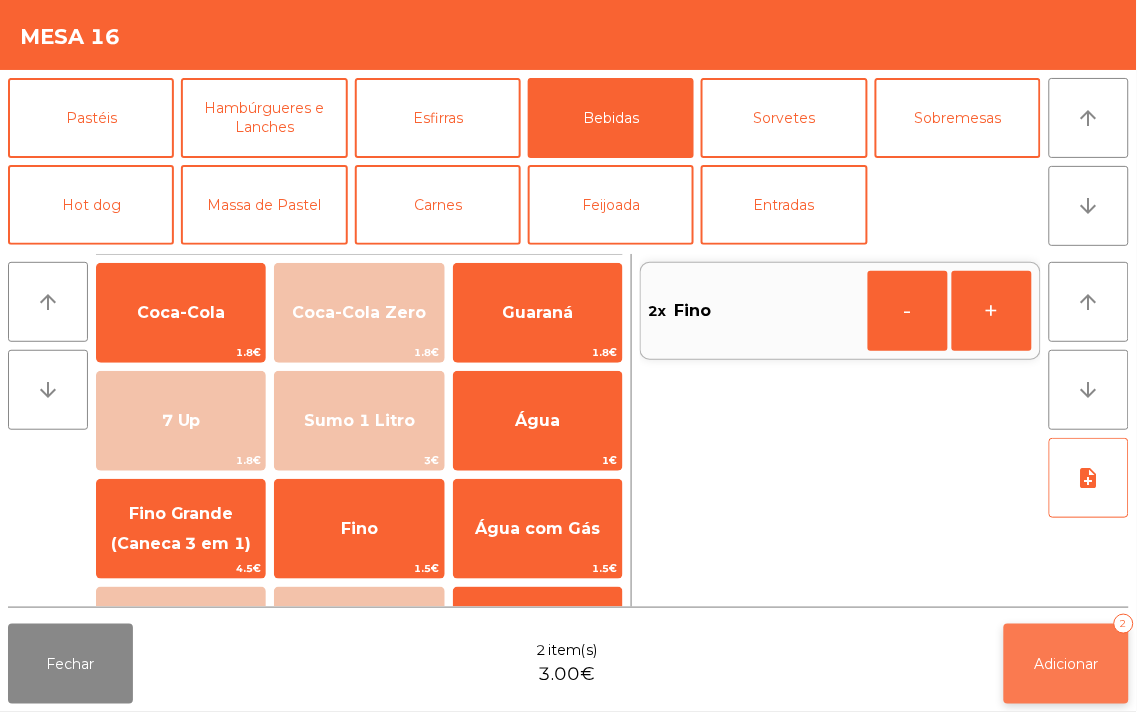 click on "Adicionar" 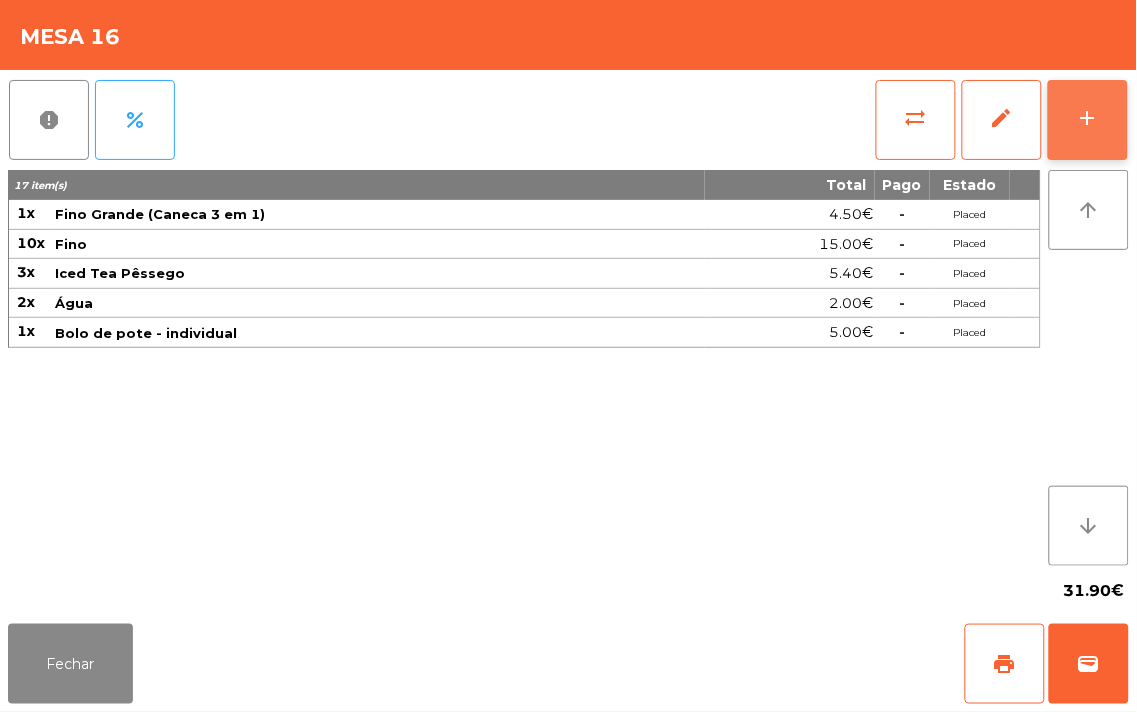 click on "add" 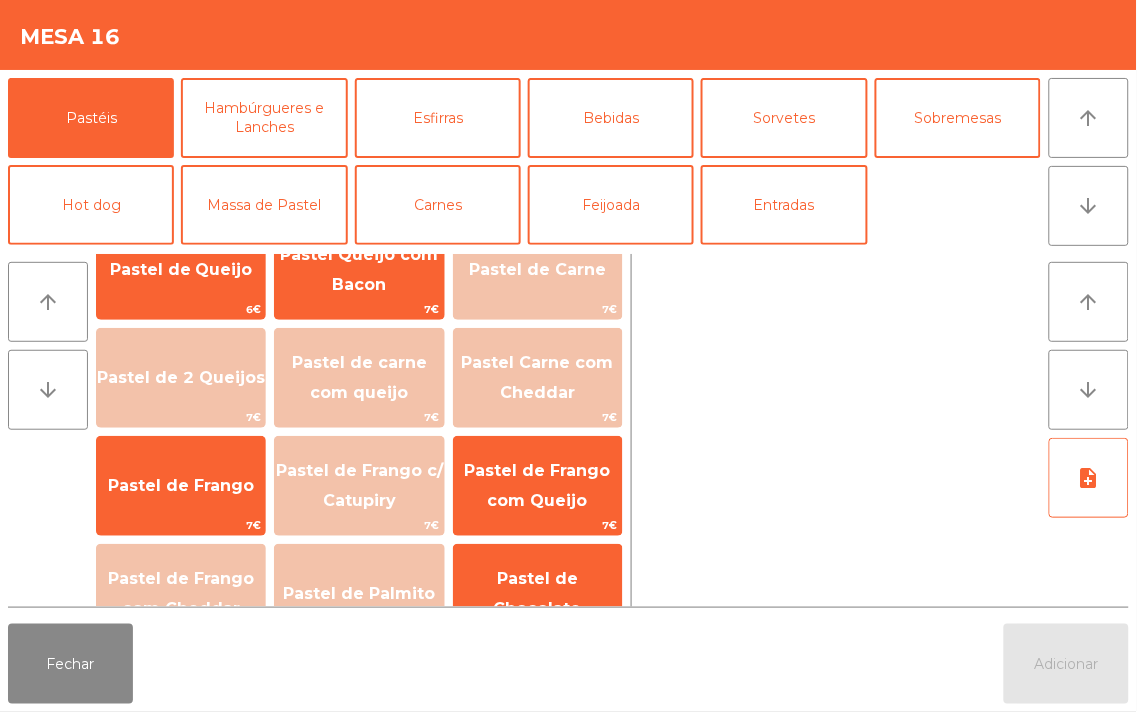 scroll, scrollTop: 75, scrollLeft: 0, axis: vertical 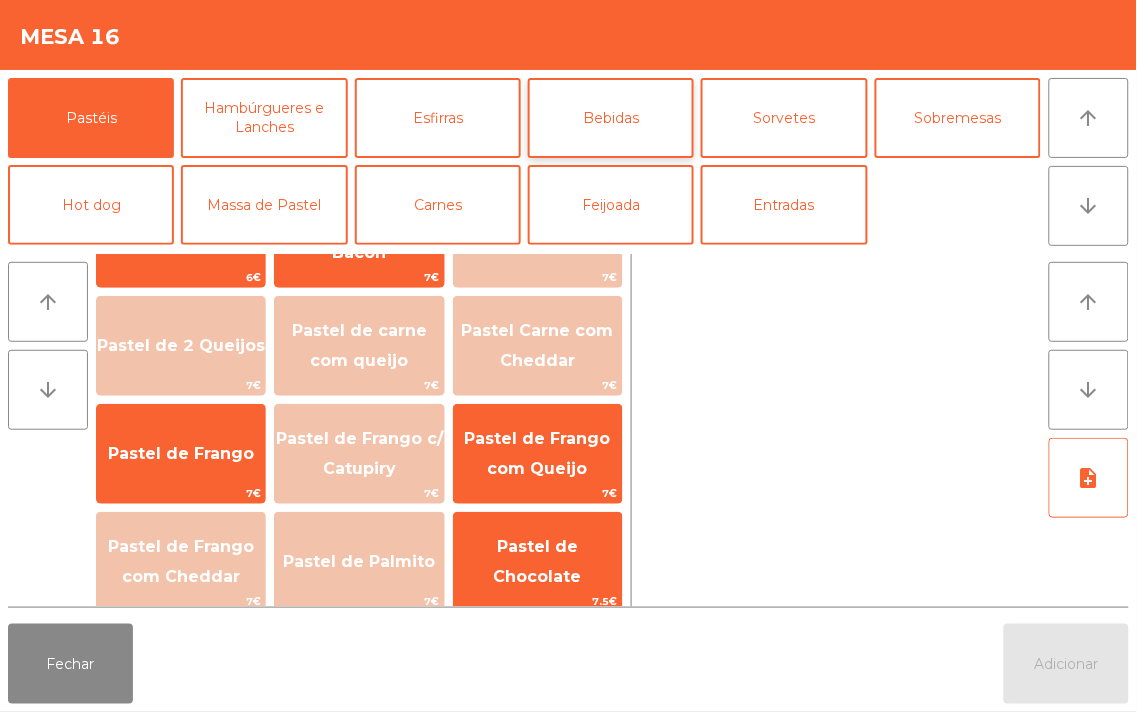 click on "Bebidas" 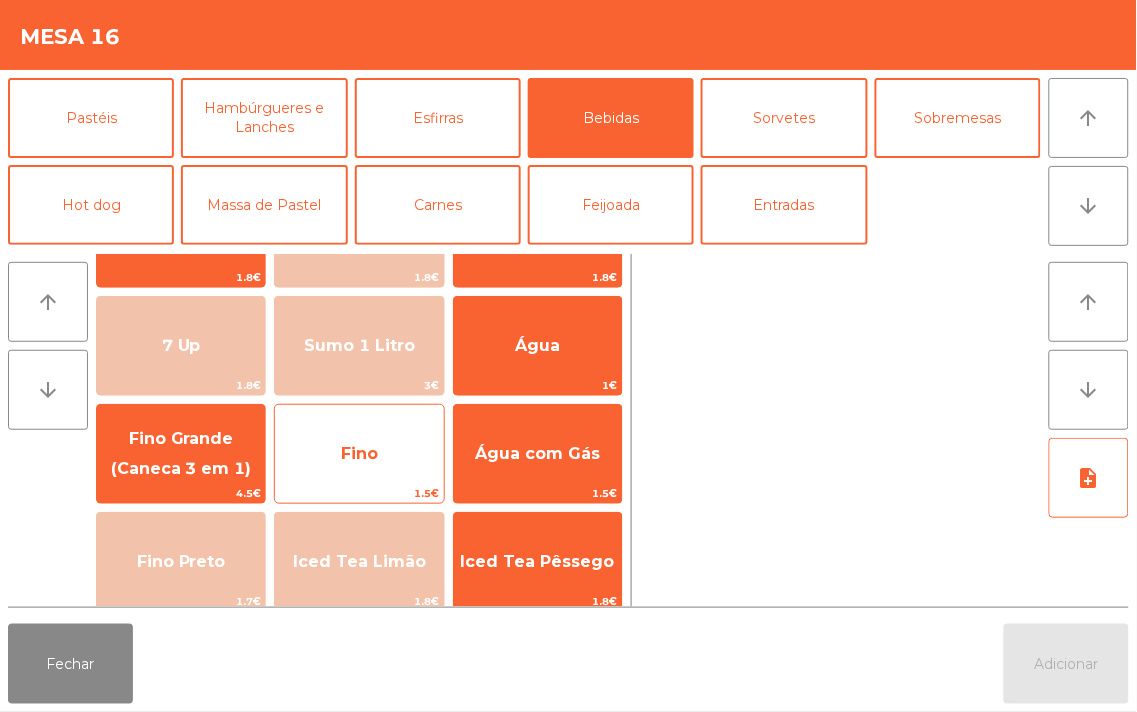click on "Fino" 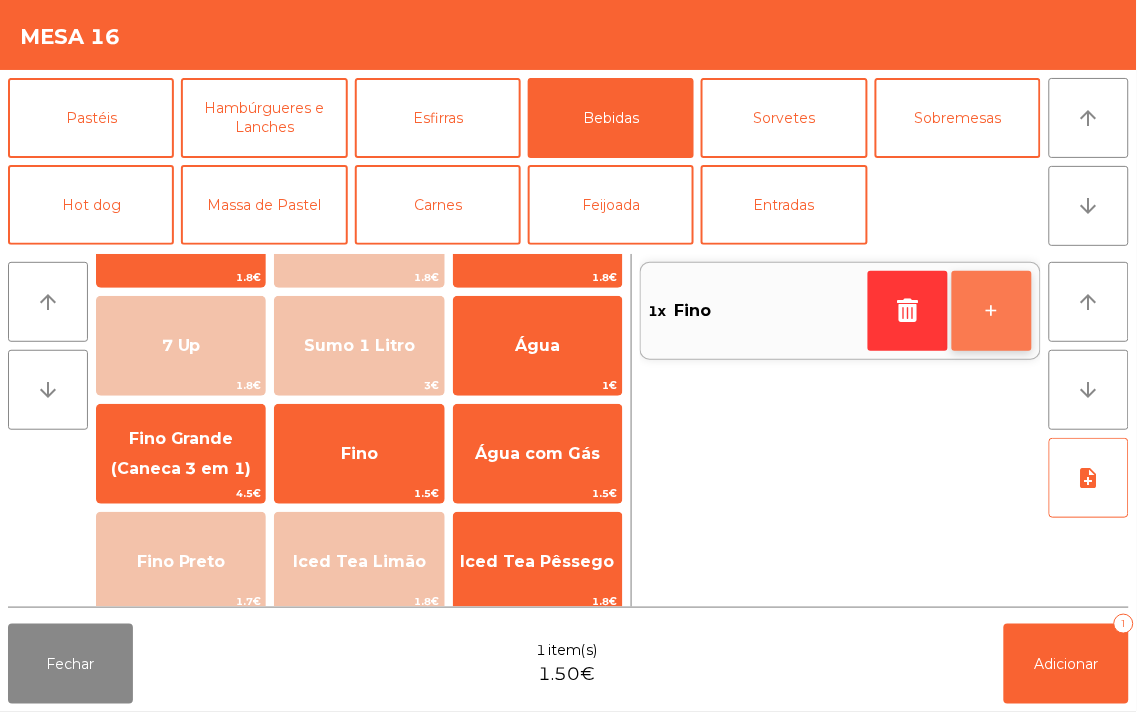 click on "+" 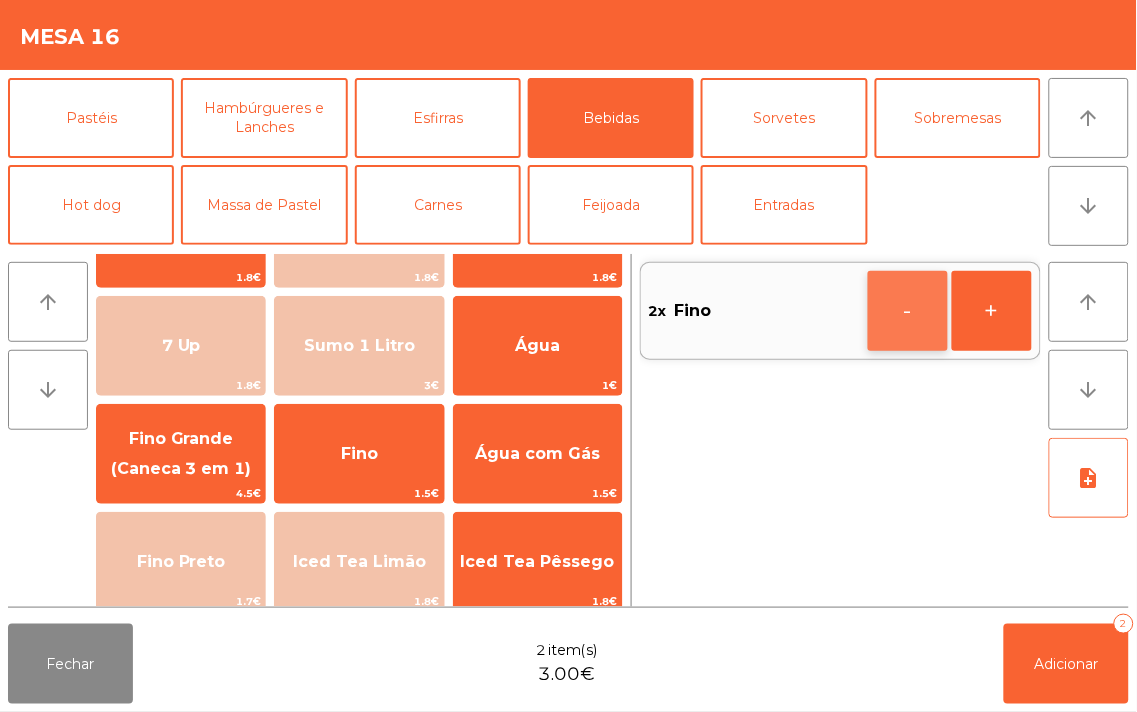 click on "-" 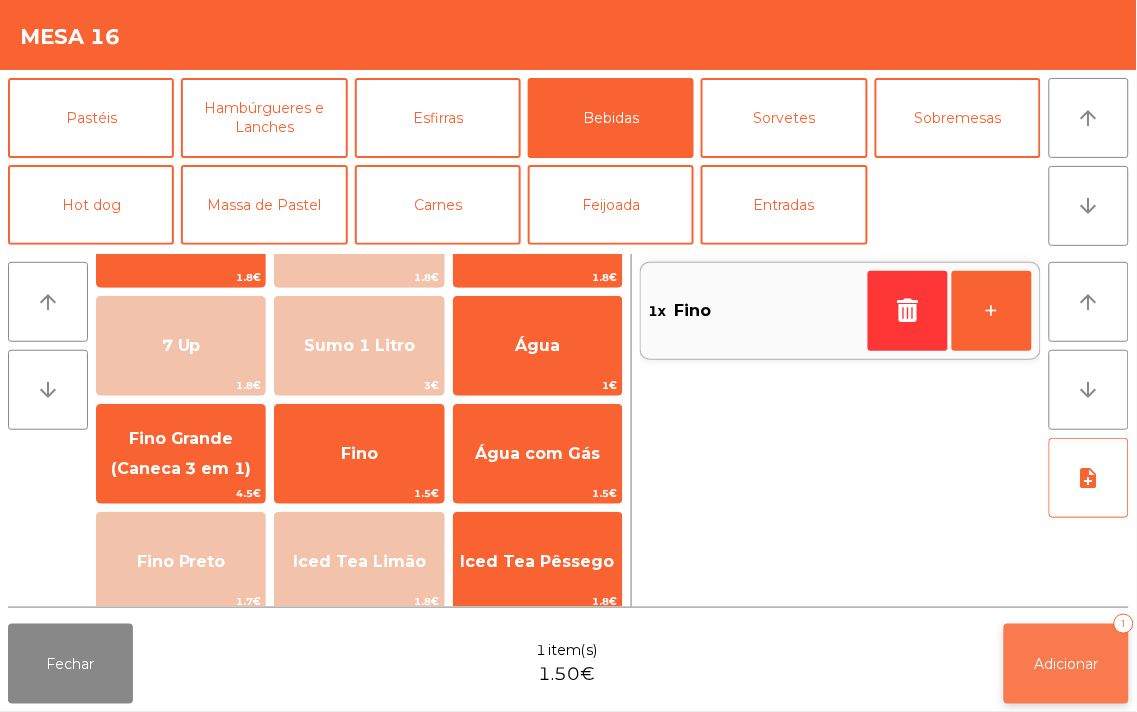 click on "Adicionar   1" 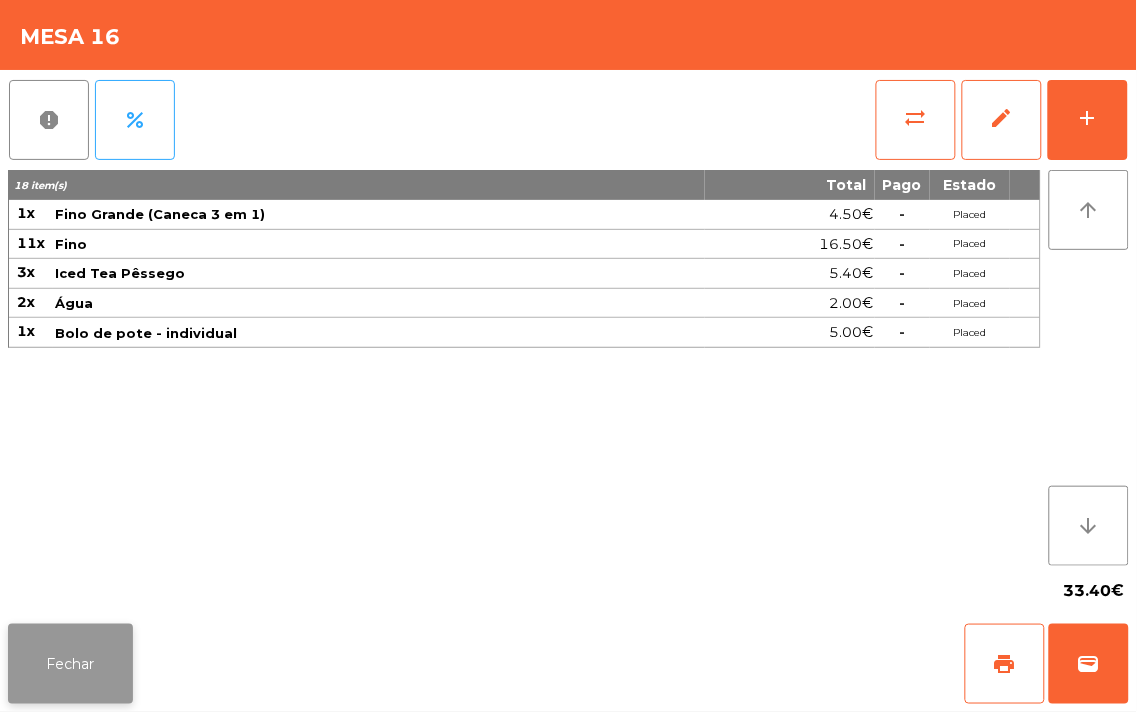 click on "Fechar" 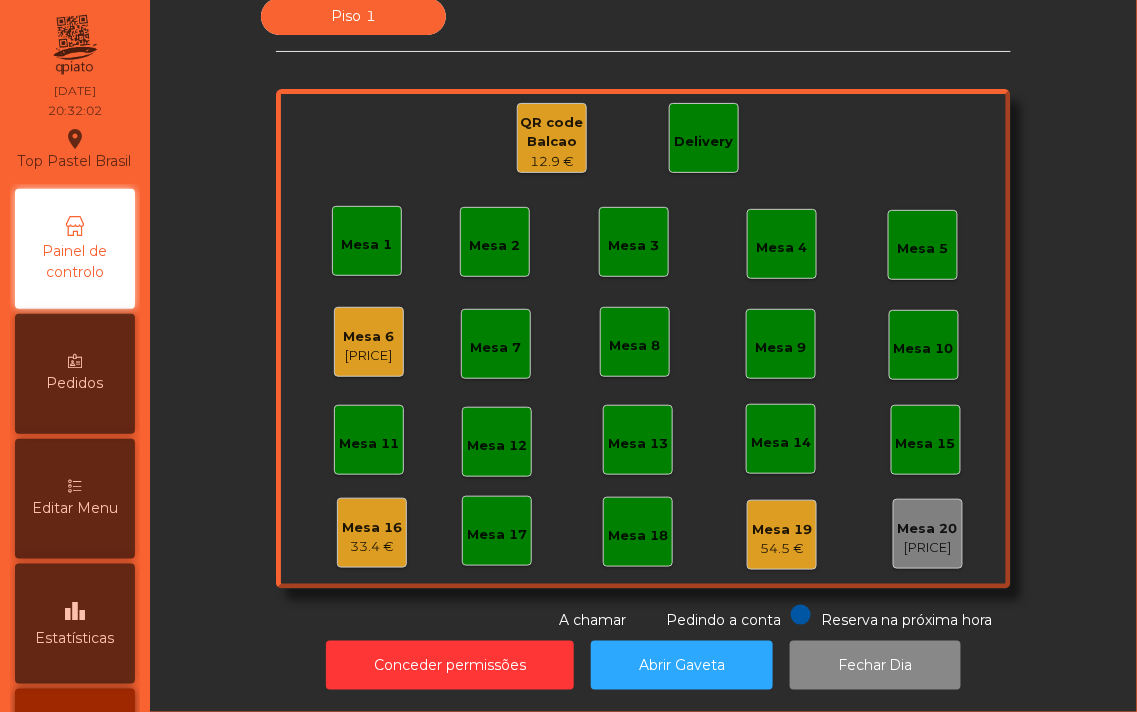 click on "12.9 €" 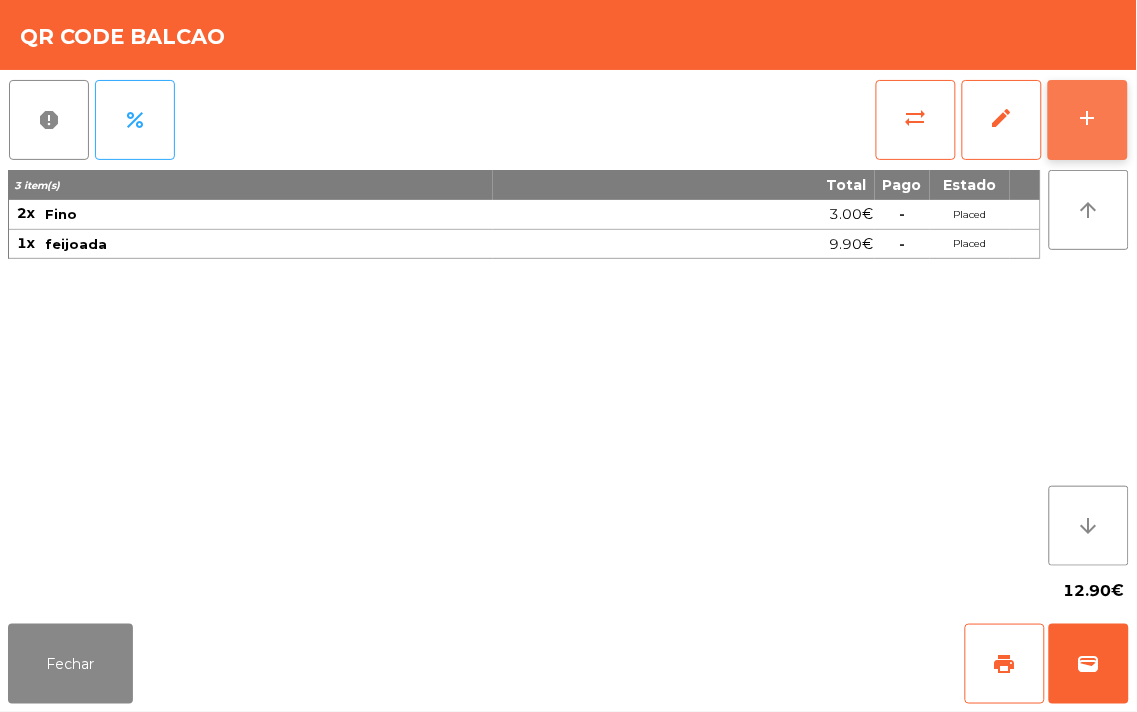 click on "add" 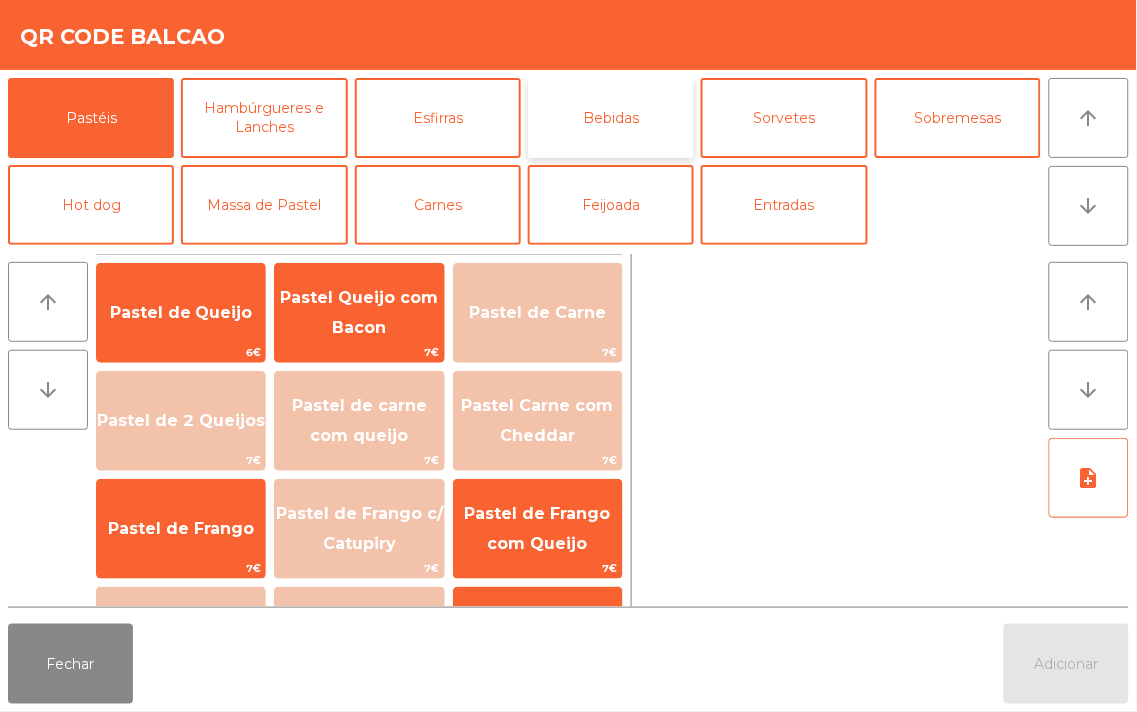 click on "Bebidas" 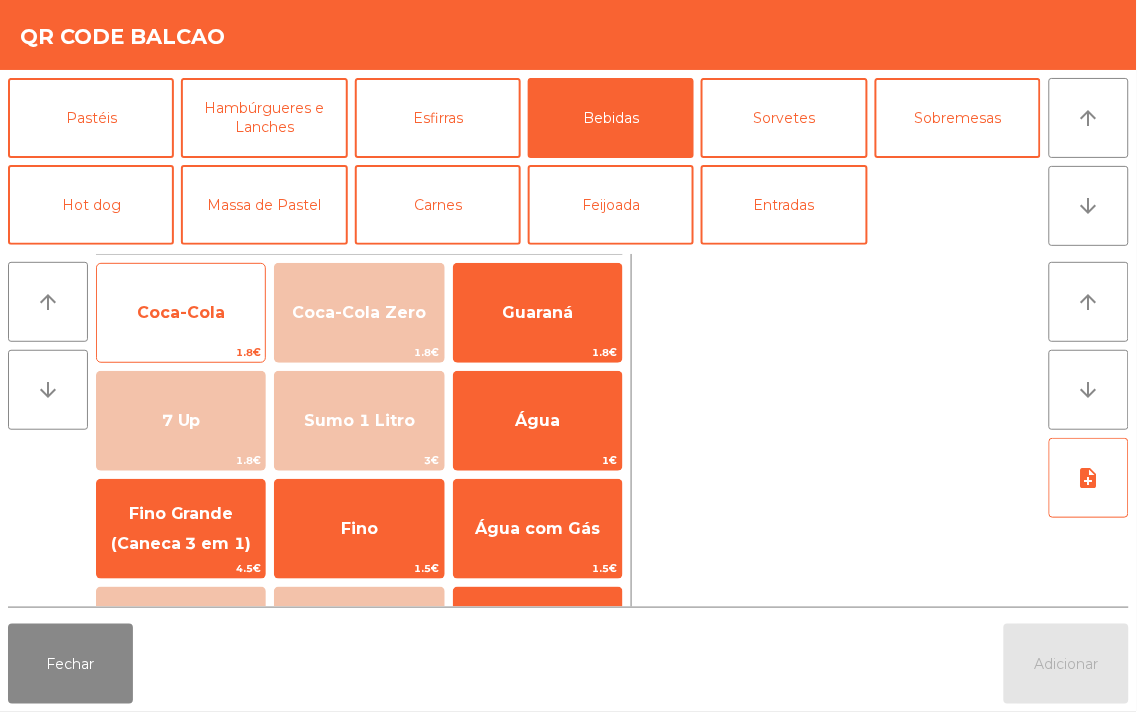 click on "Coca-Cola" 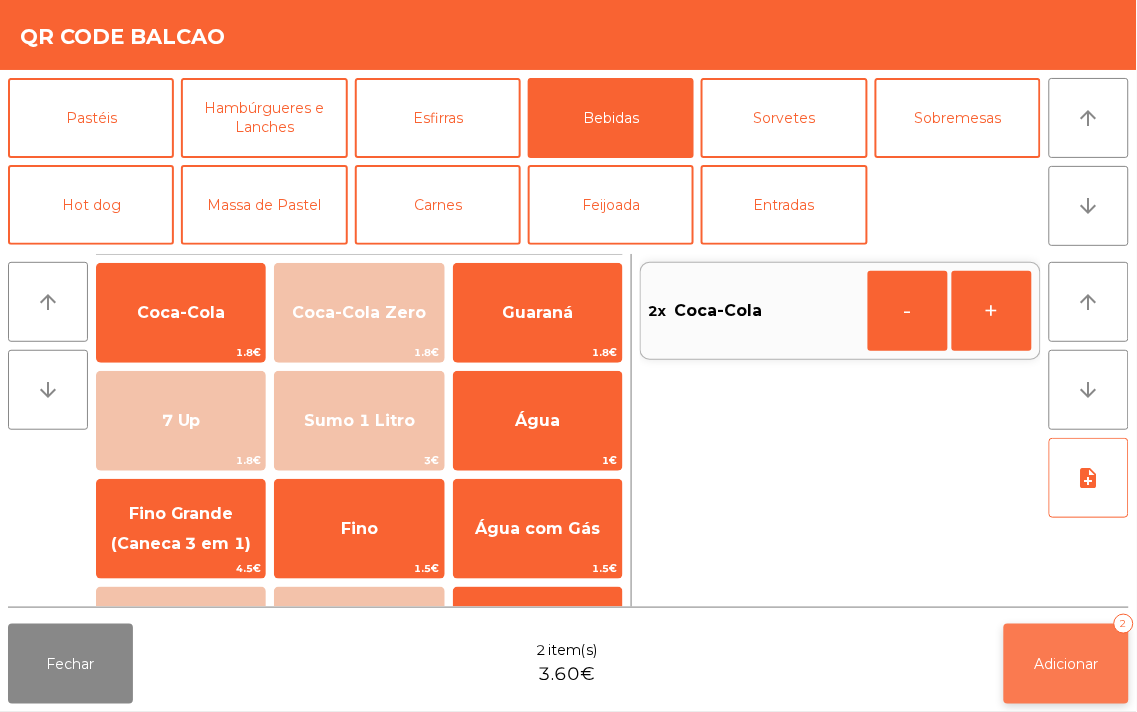 click on "Adicionar" 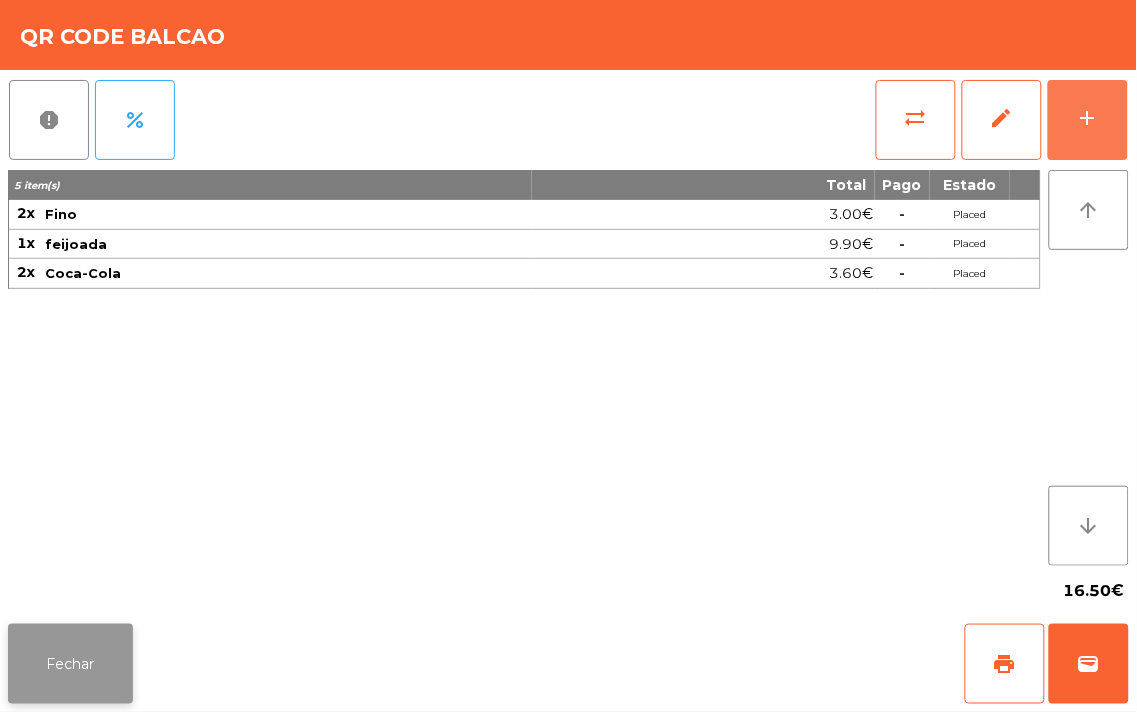 click on "Fechar" 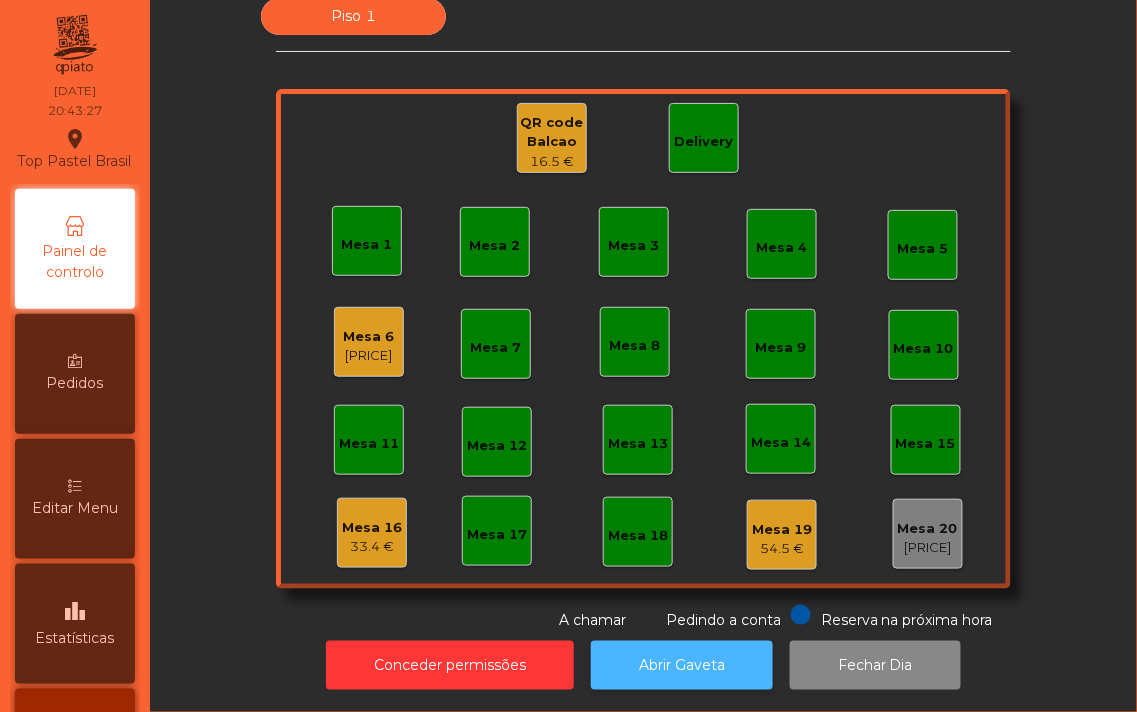 click on "Abrir Gaveta" 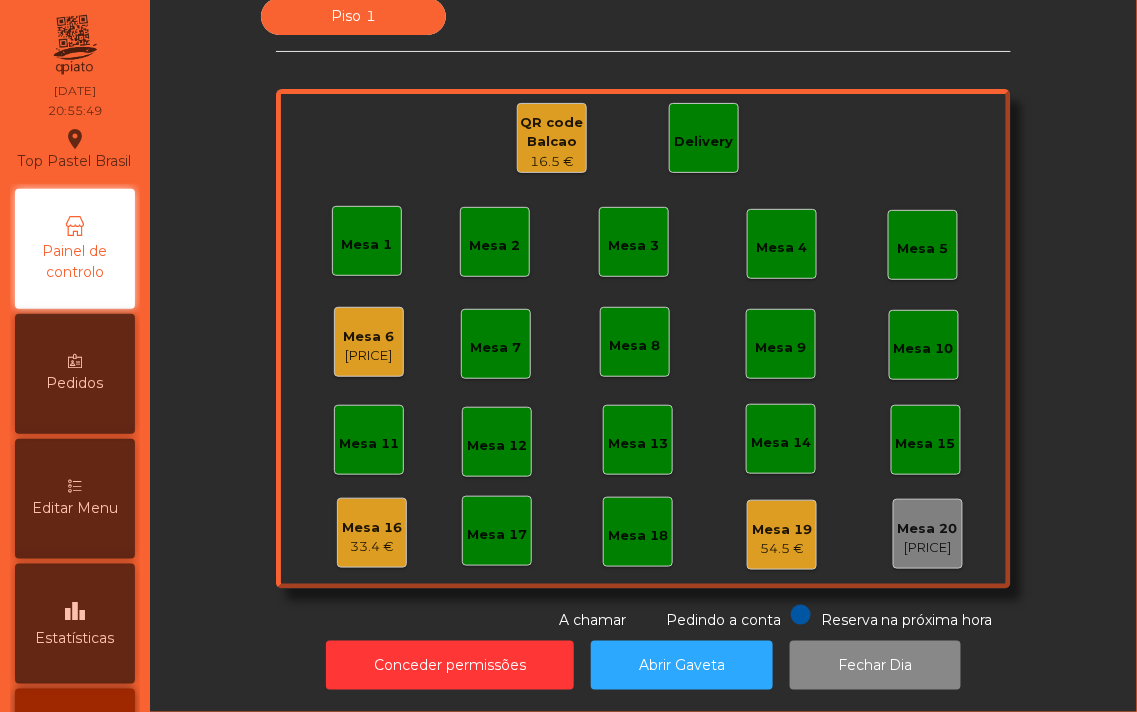 click on "QR code Balcao" 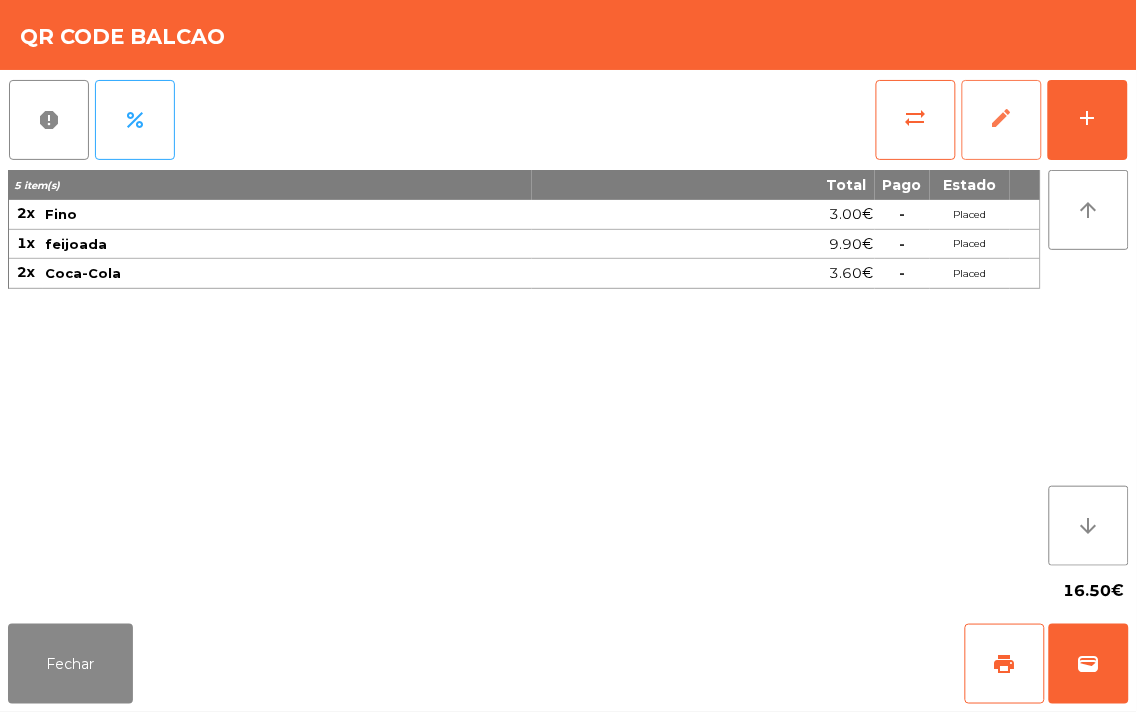 click on "edit" 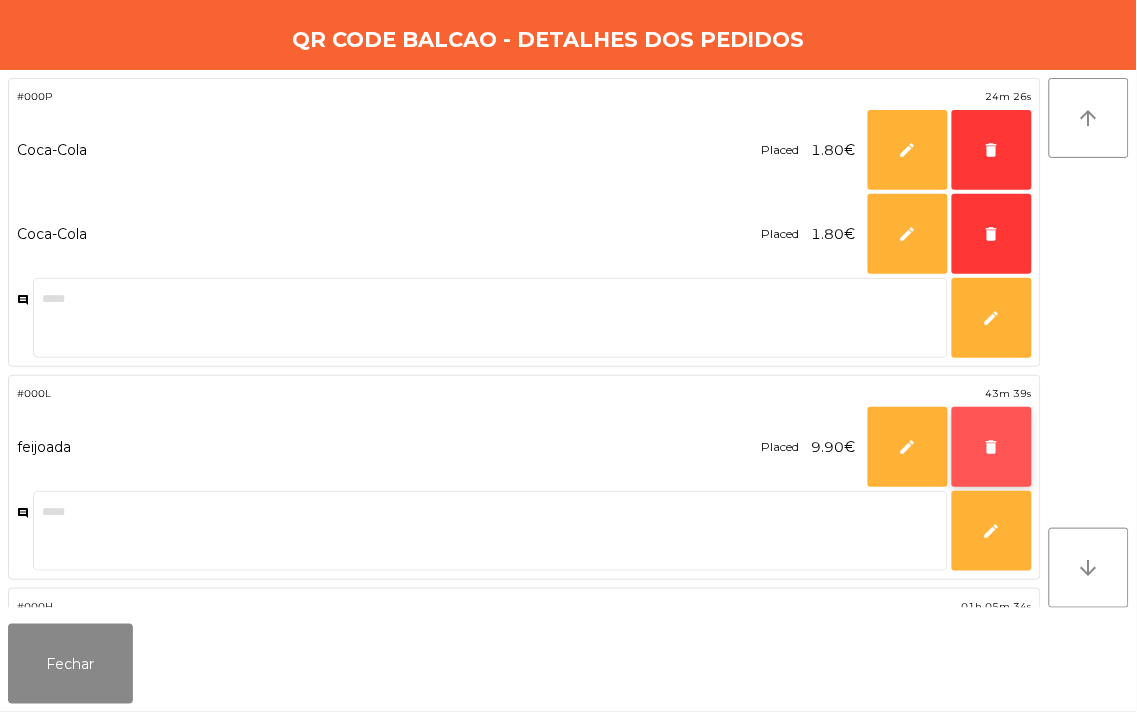 click on "delete" 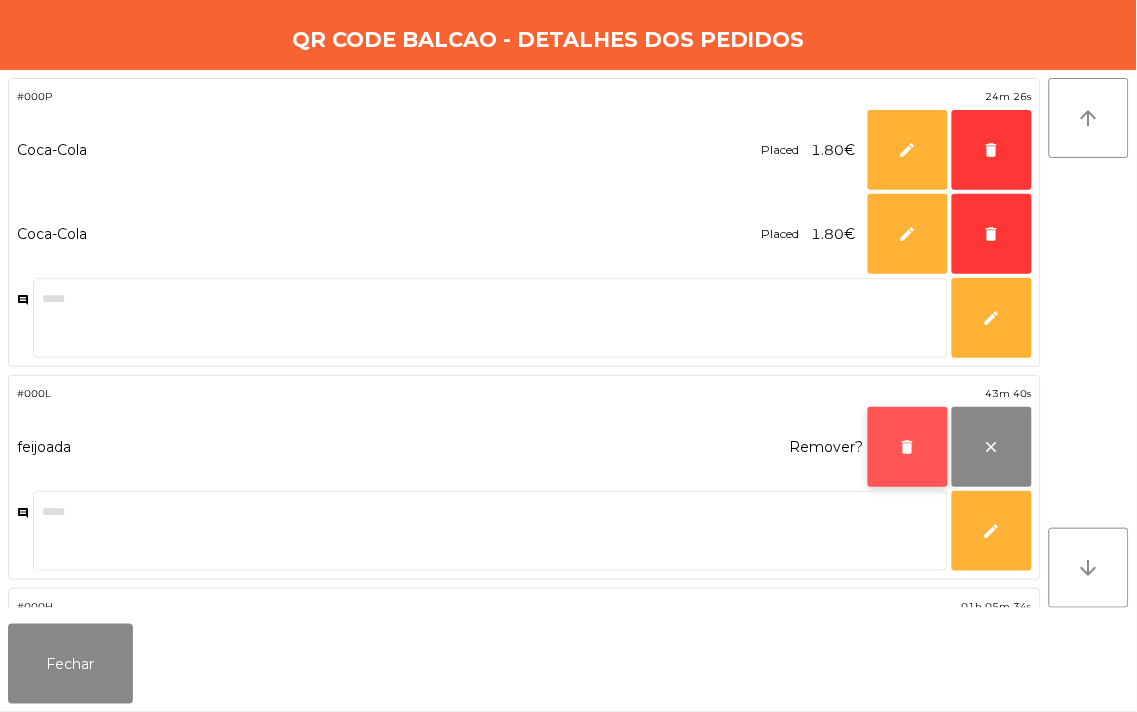 click on "delete" 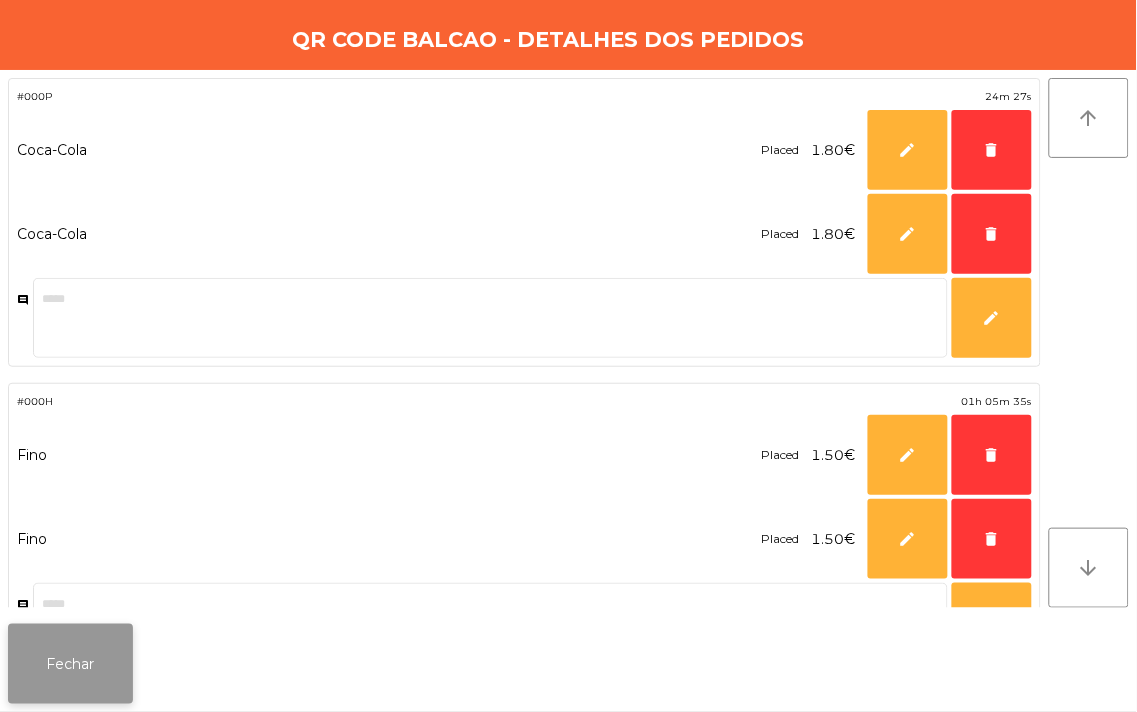 click on "Fechar" 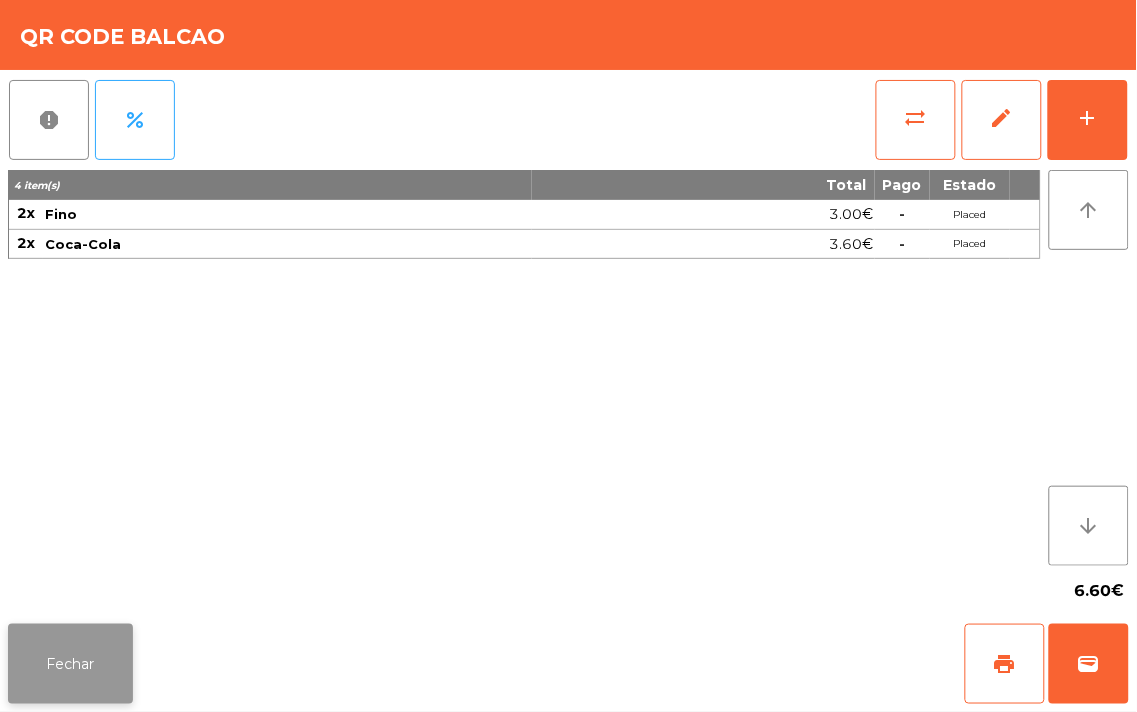 click on "Fechar" 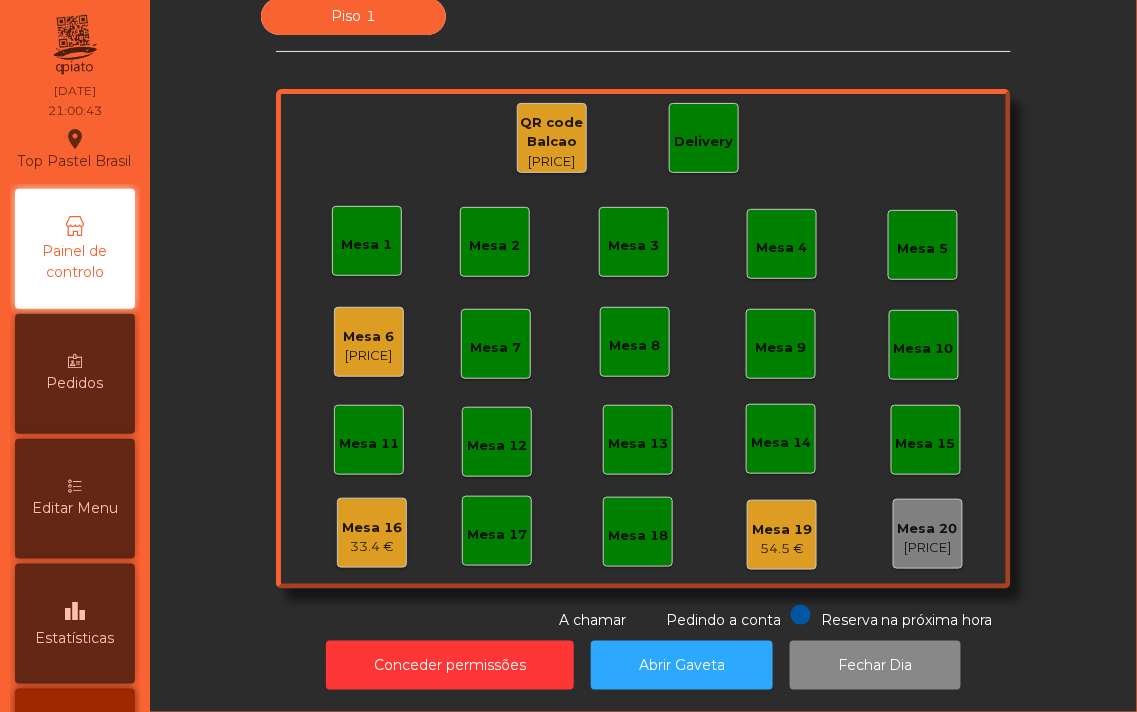 click on "Mesa 6" 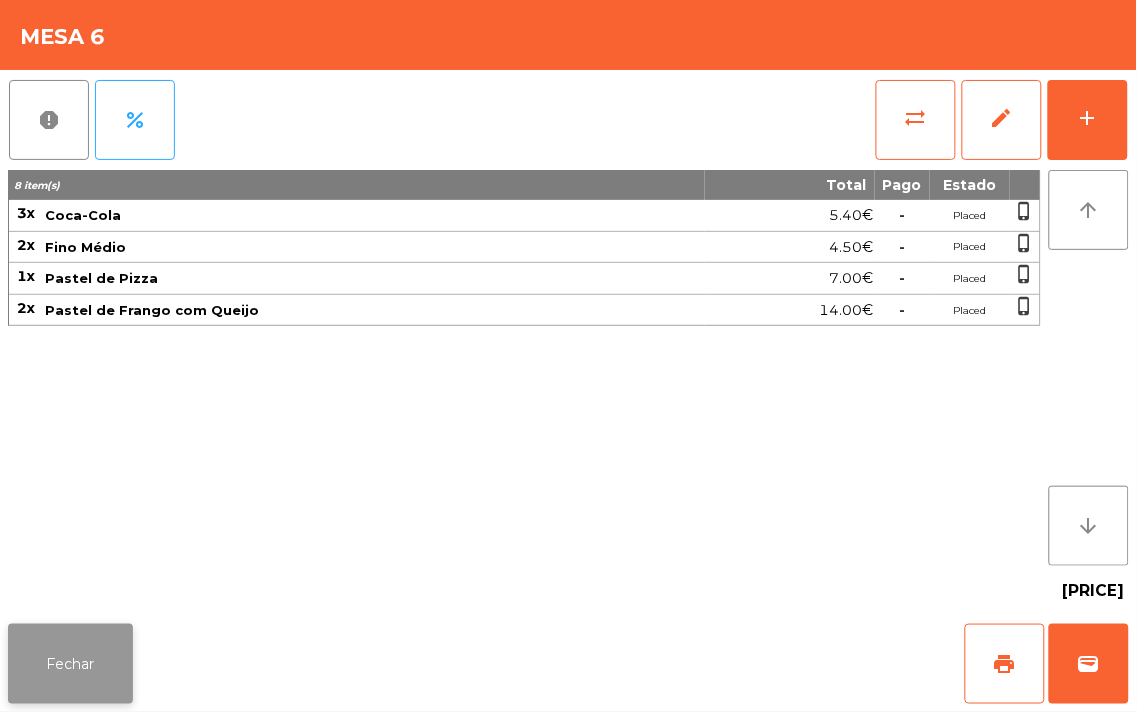 click on "Fechar" 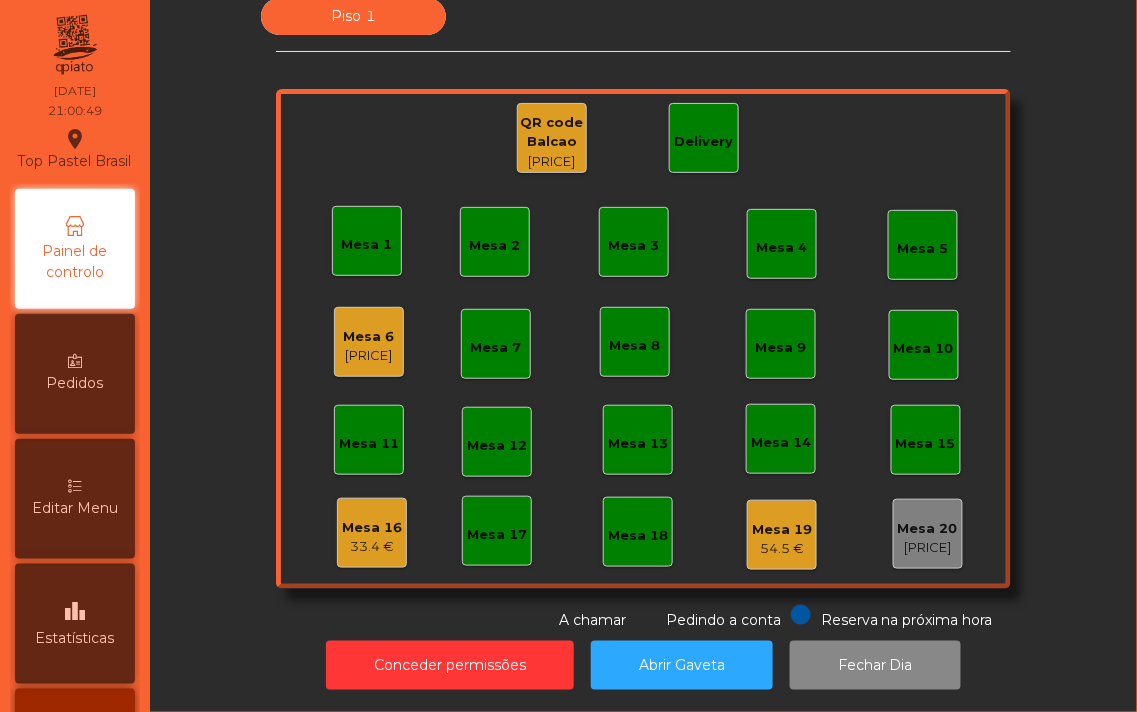 click on "33.4 €" 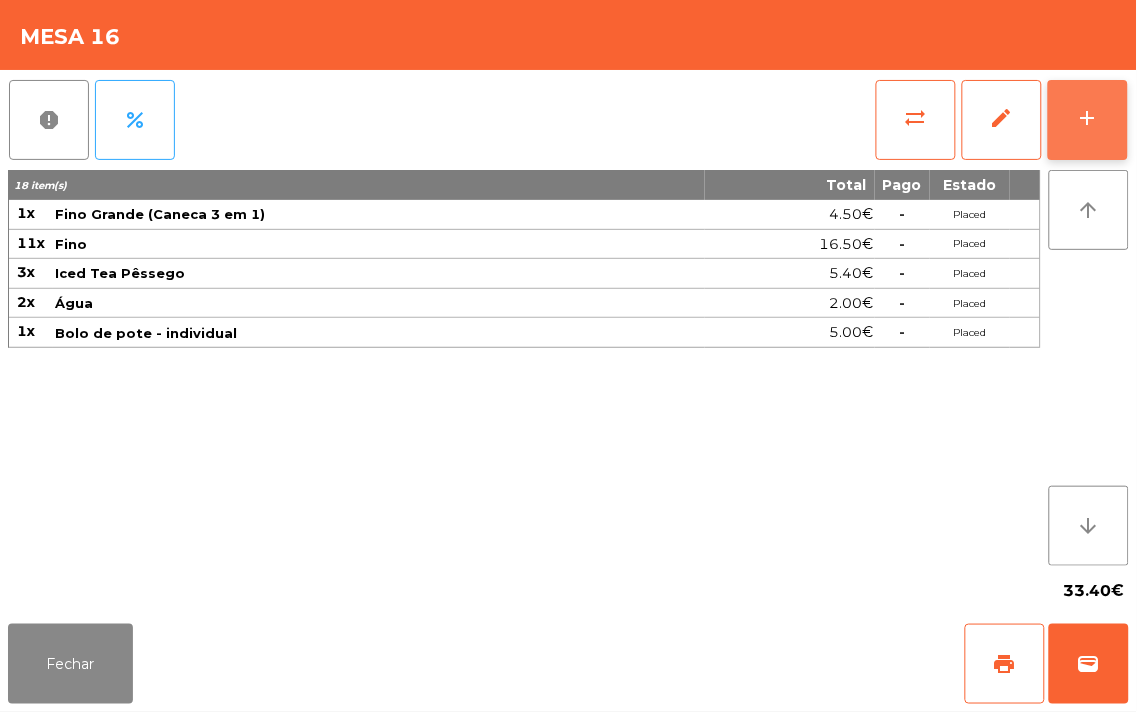click on "add" 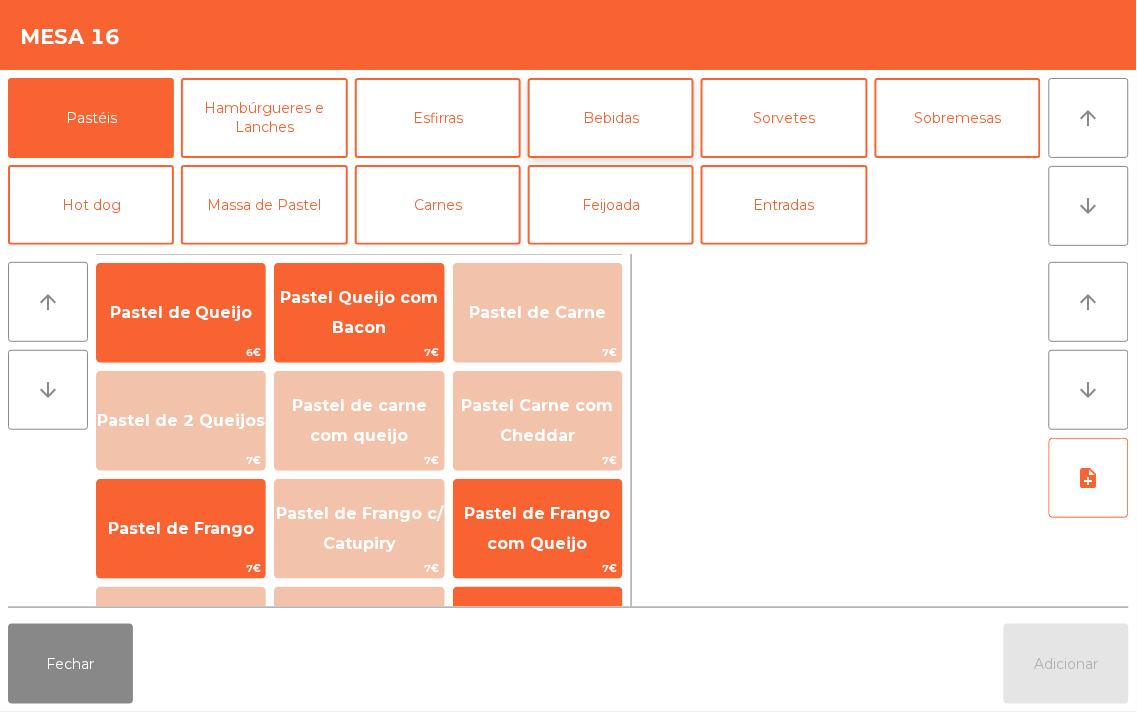 click on "Bebidas" 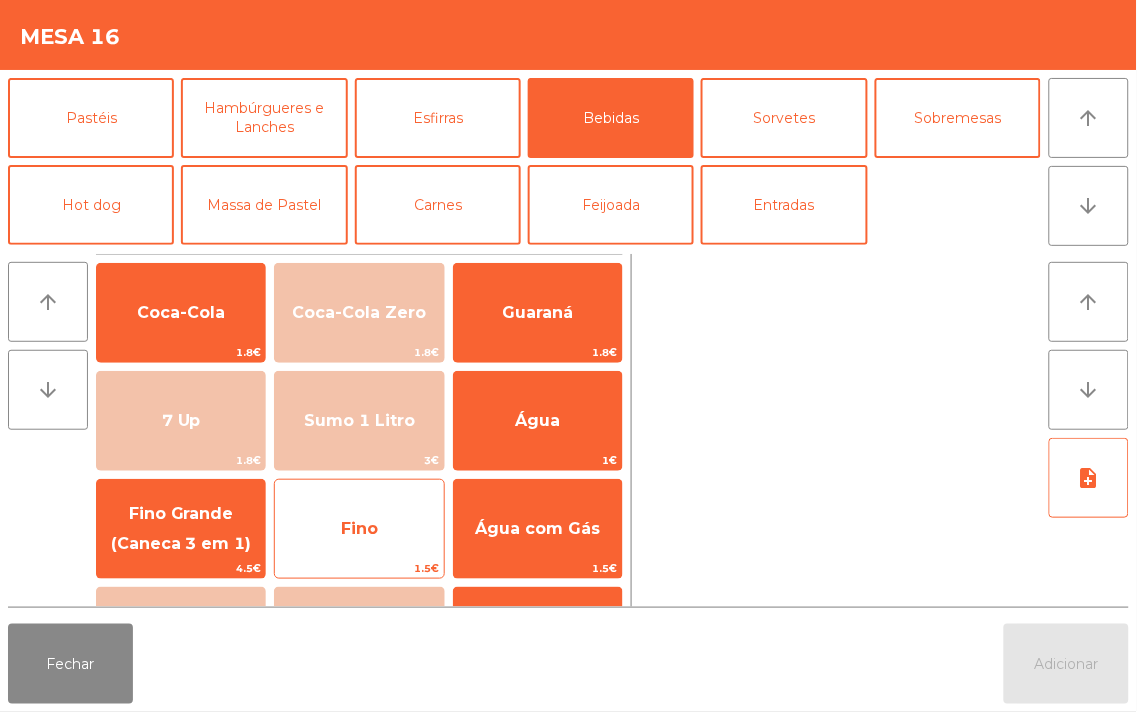 click on "Fino" 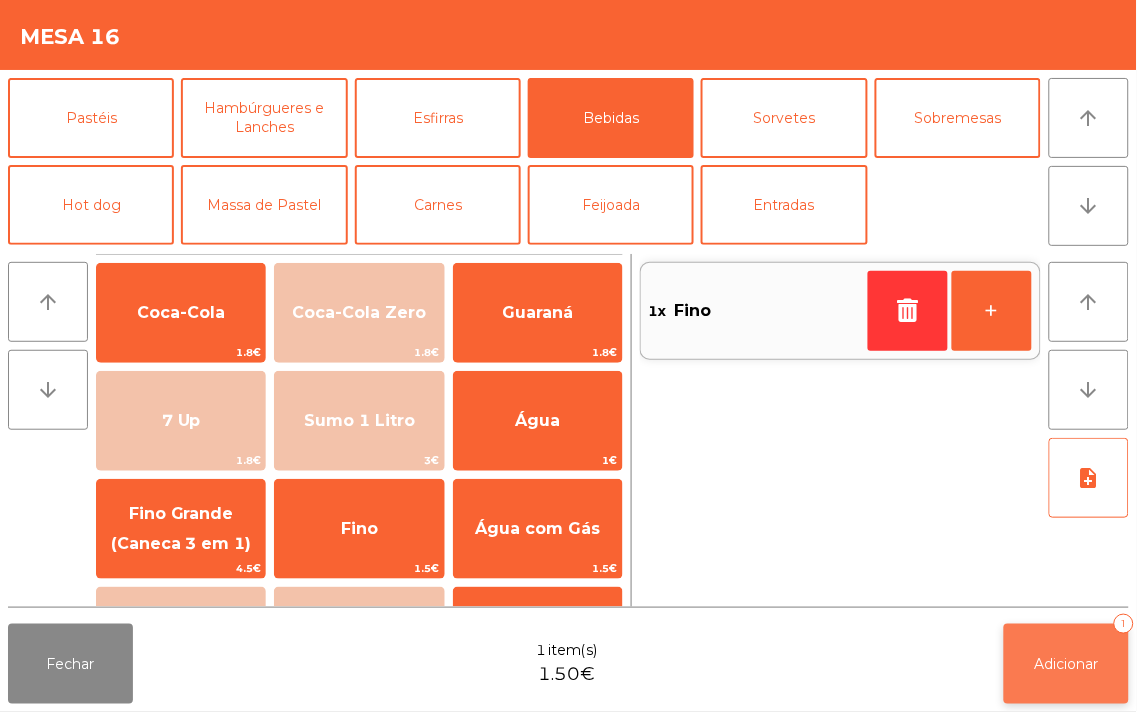 click on "Adicionar   1" 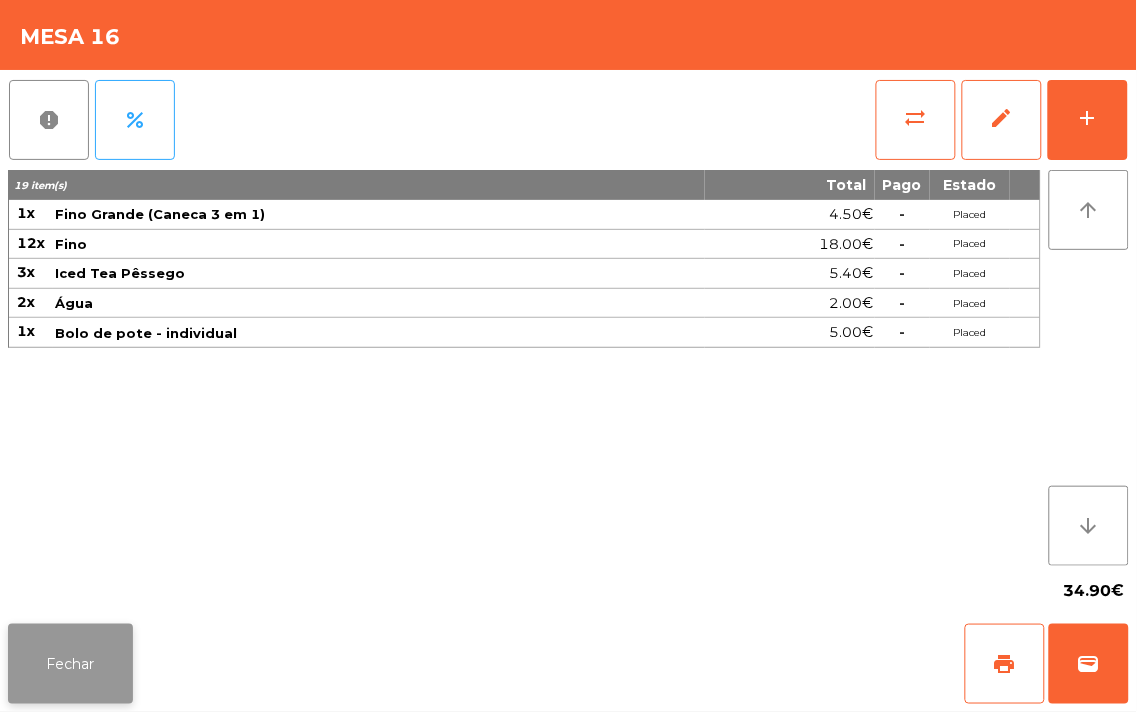 click on "Fechar" 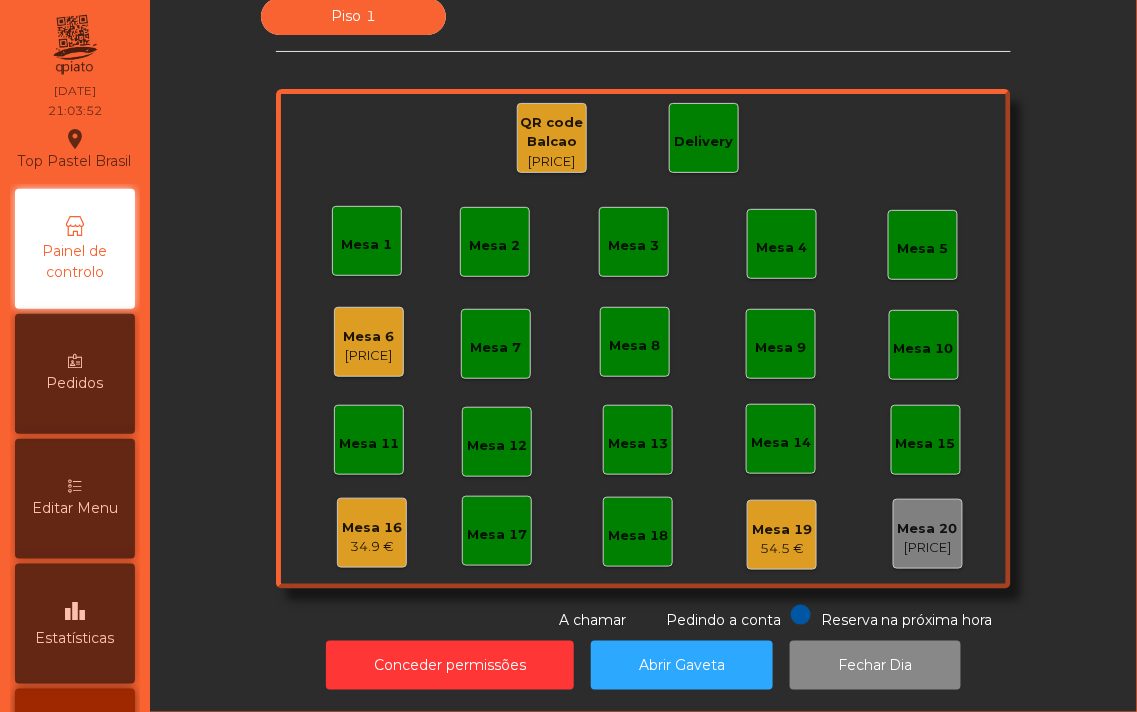 click on "[PRICE]" 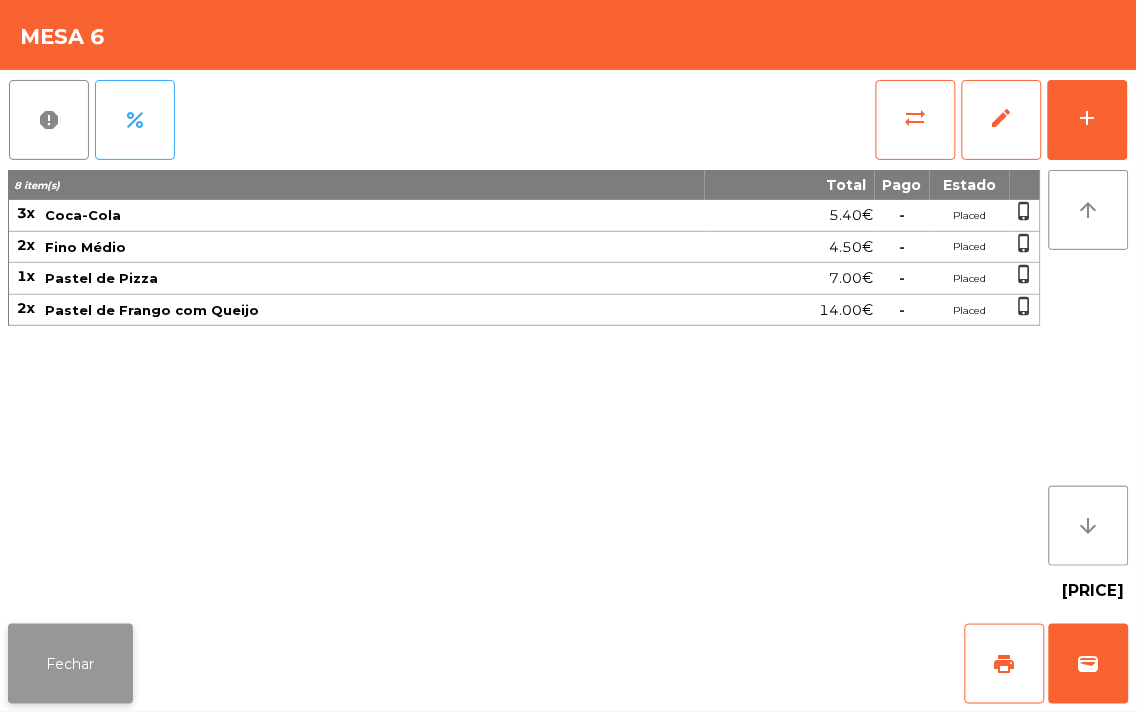 click on "Fechar" 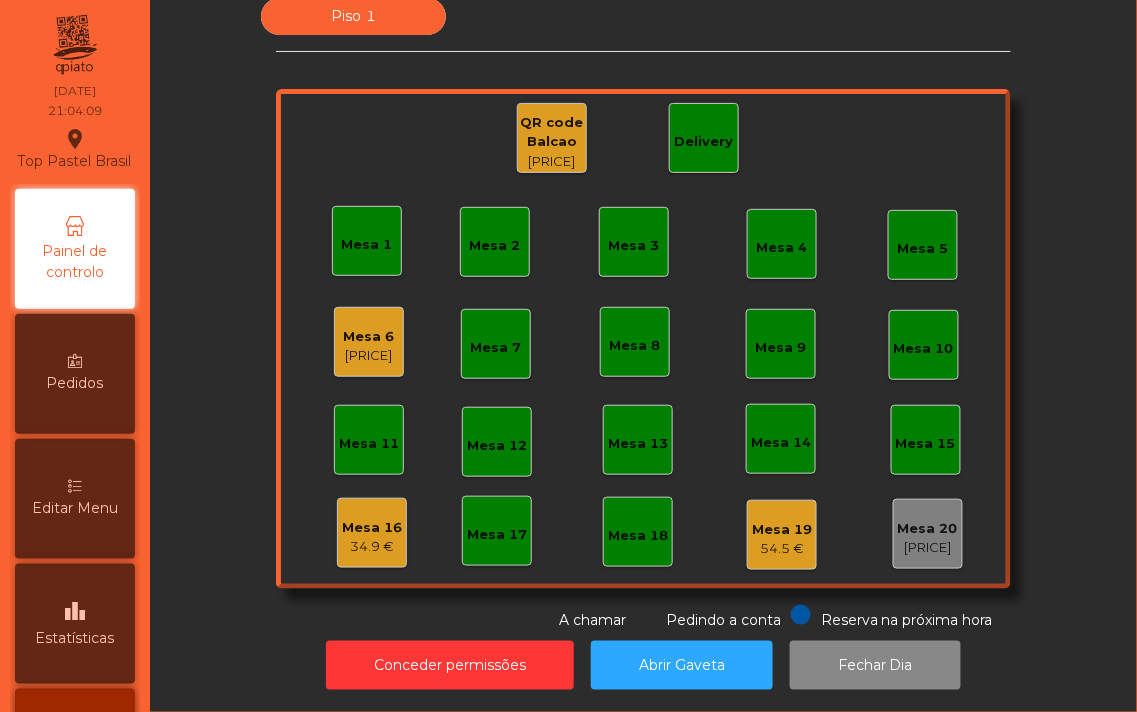 click on "[PRICE]" 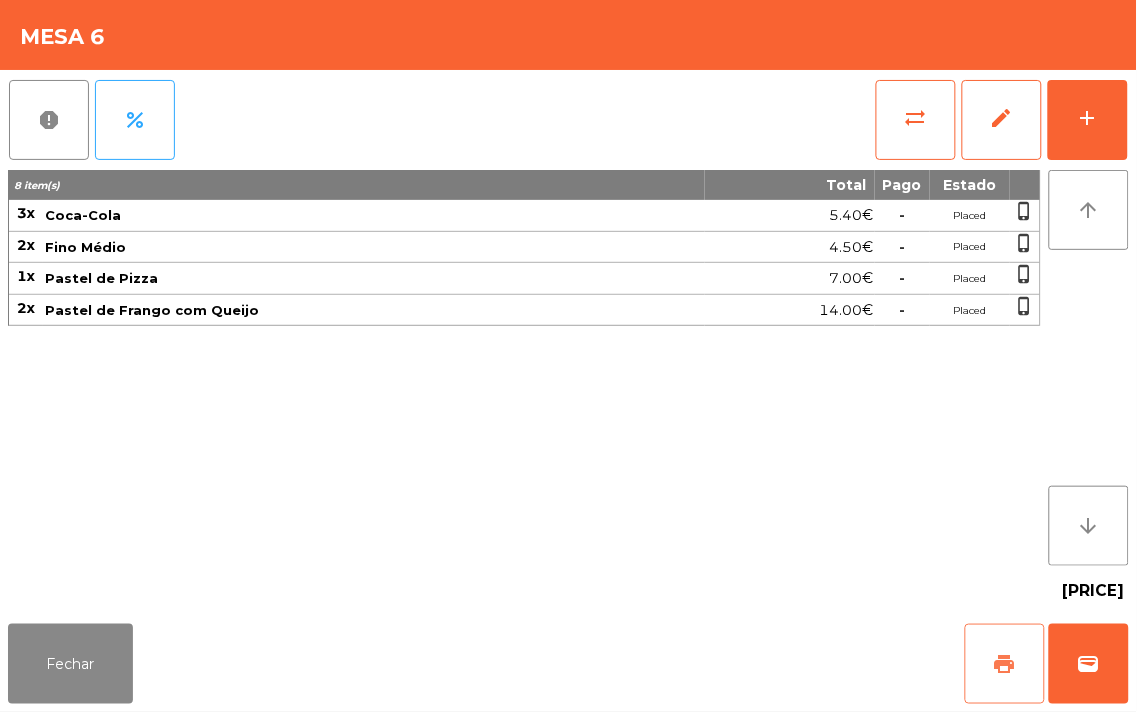 click on "print" 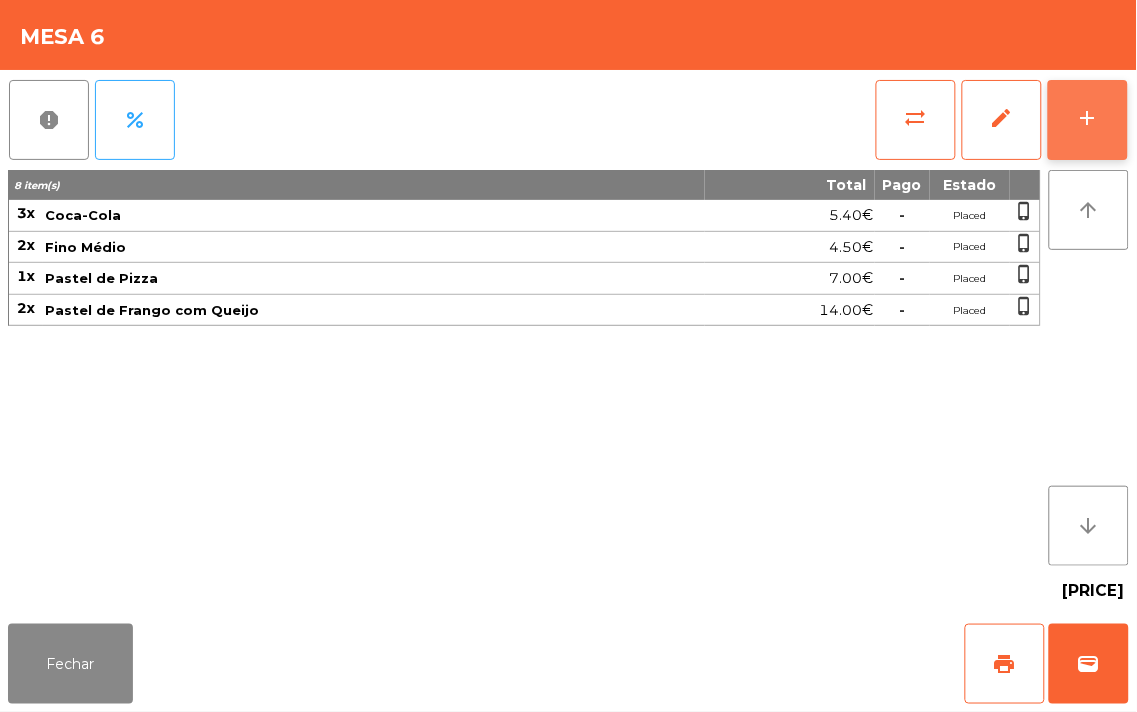 click on "add" 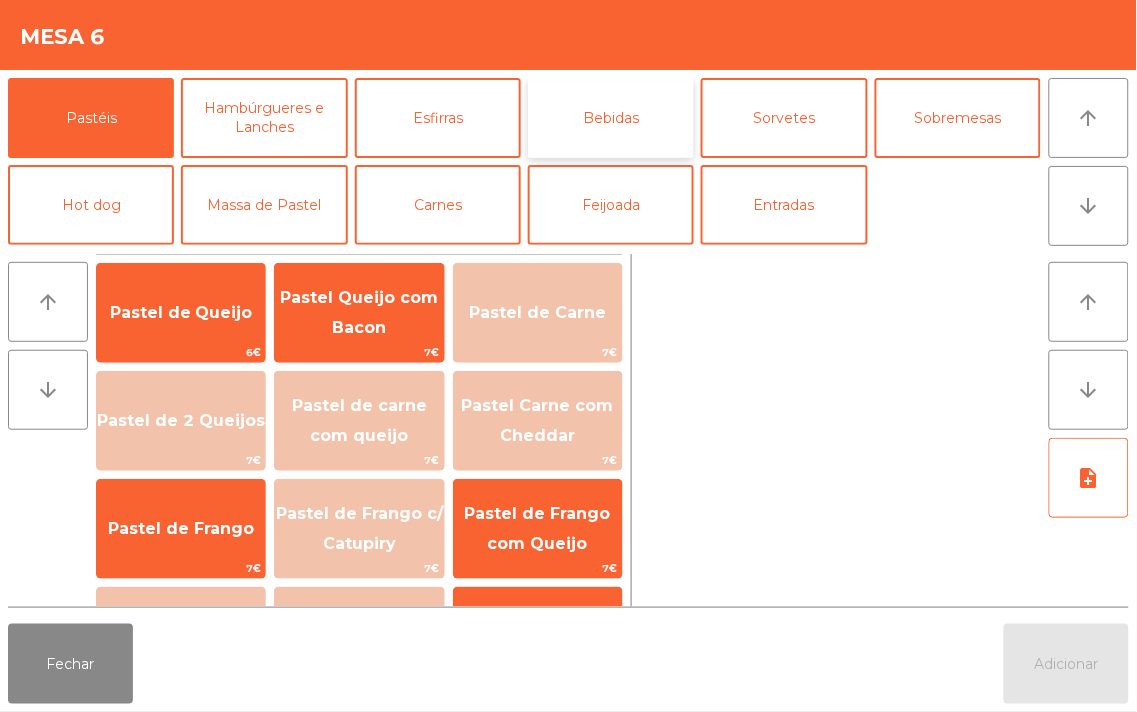 click on "Bebidas" 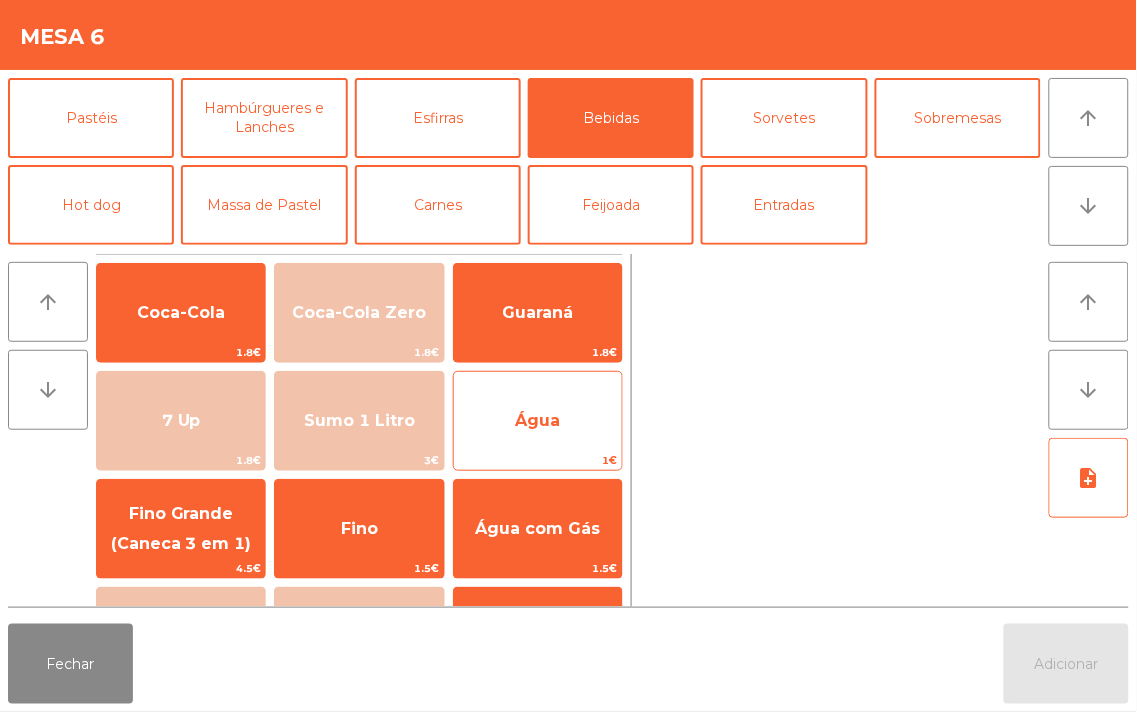click on "Água" 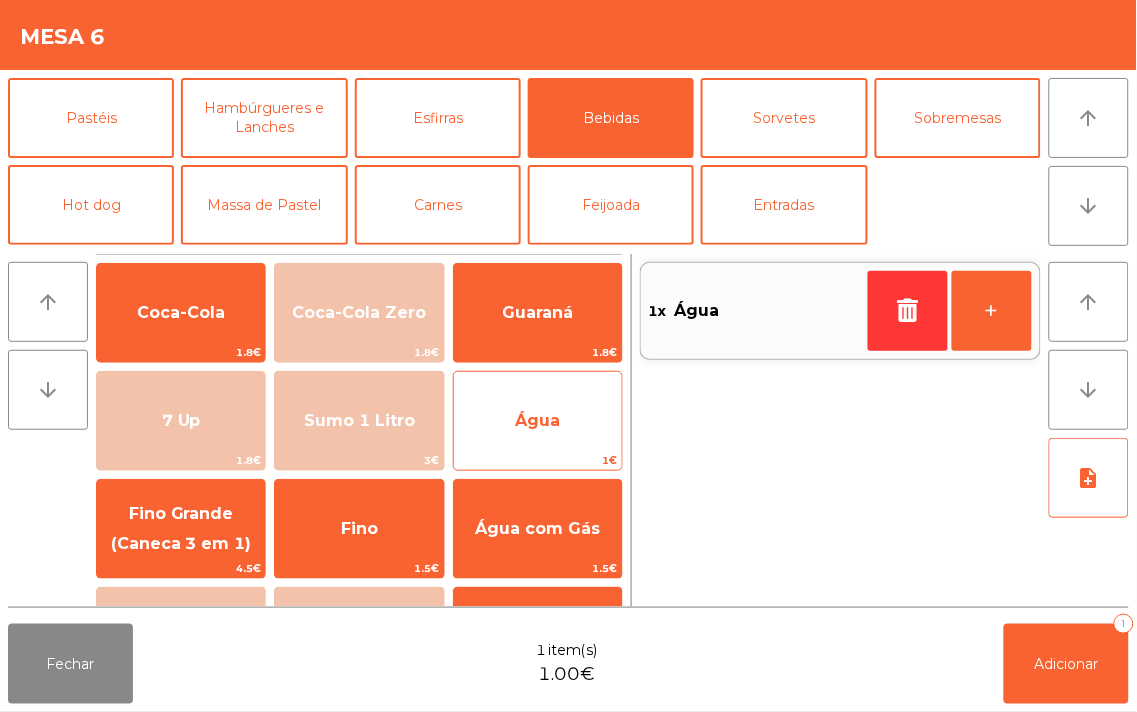 click on "Água" 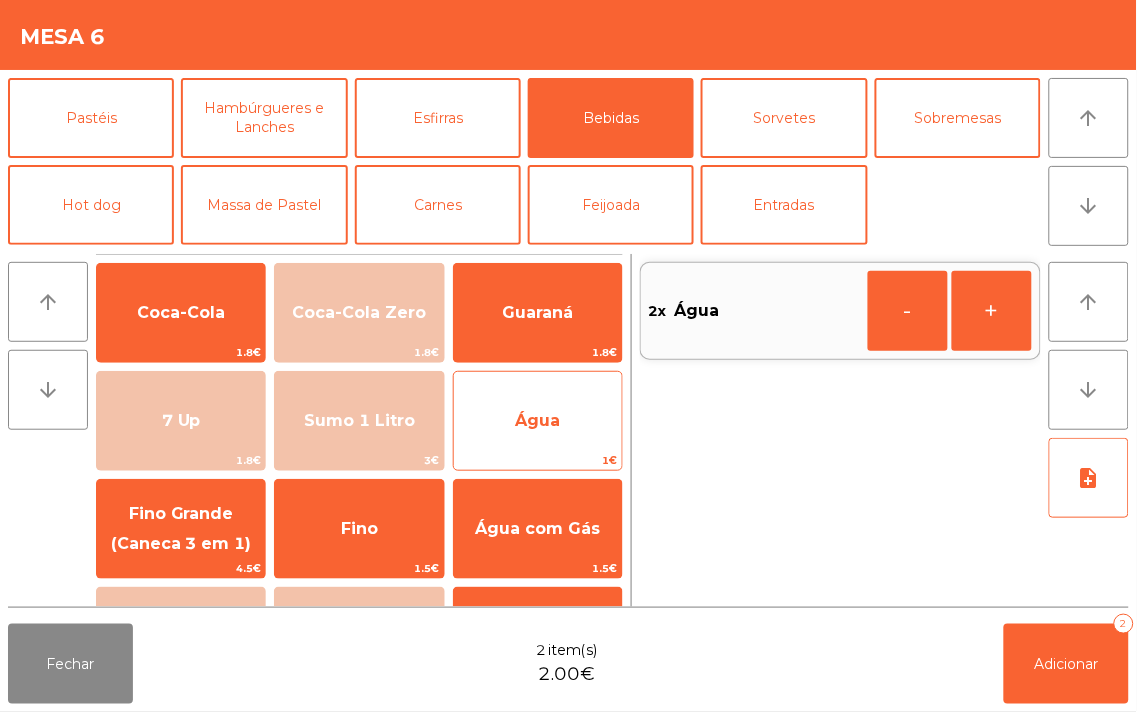 click on "Água" 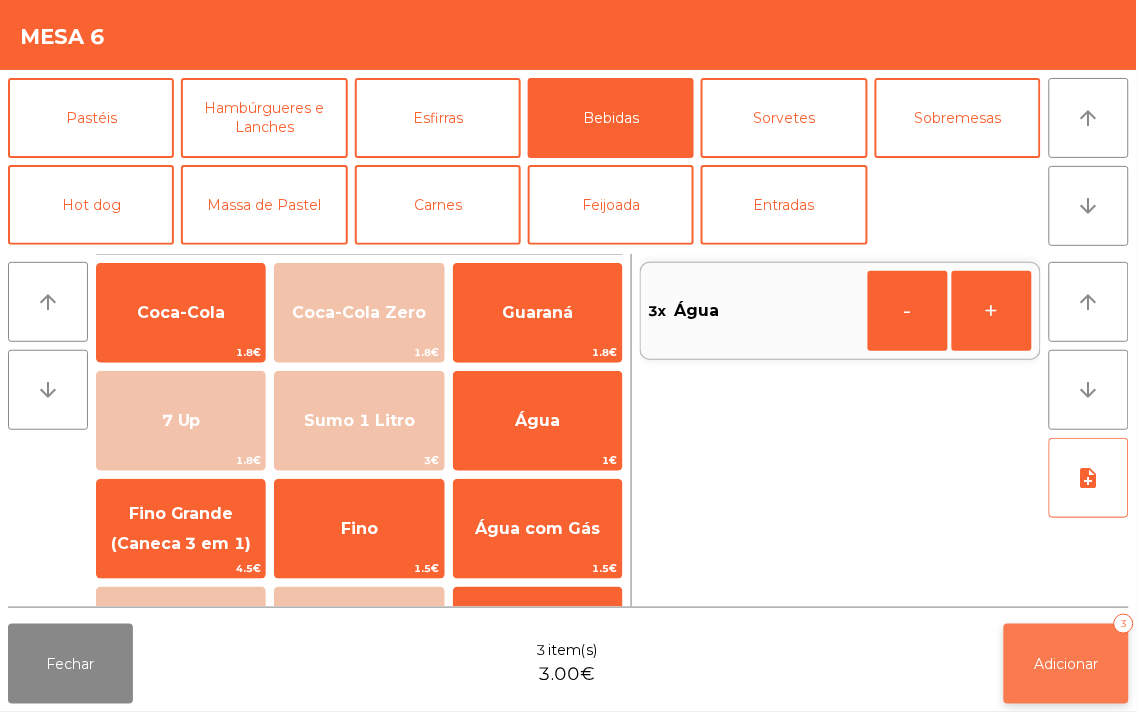 click on "Adicionar" 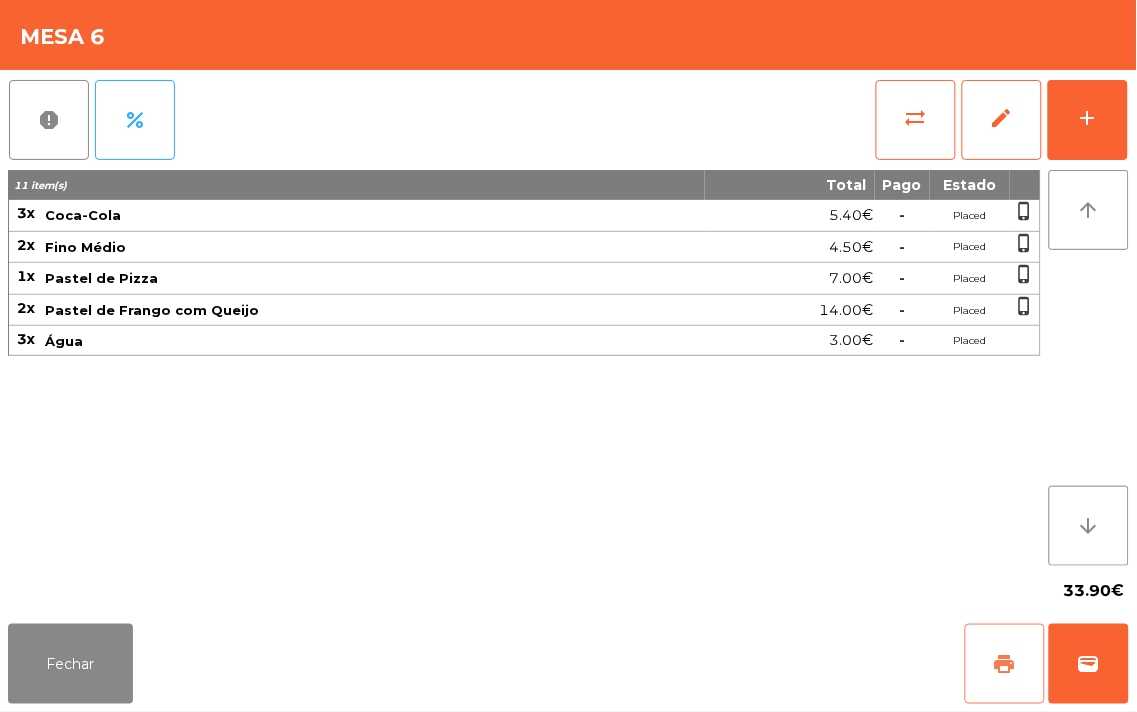 click on "print" 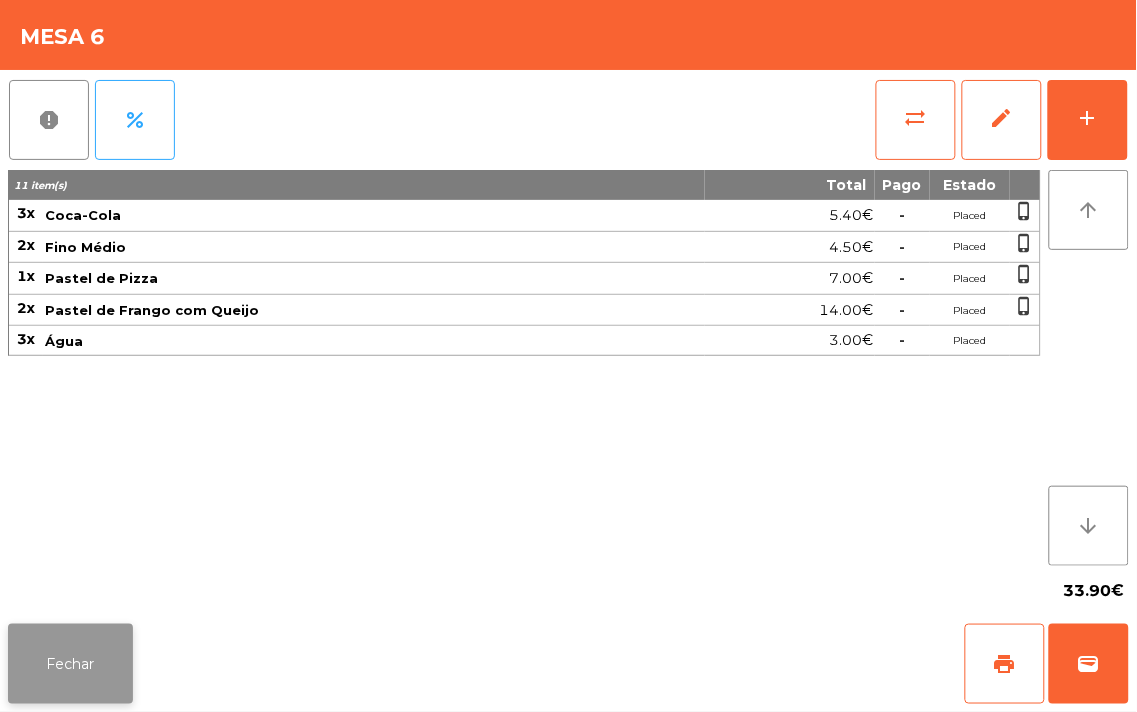 click on "Fechar" 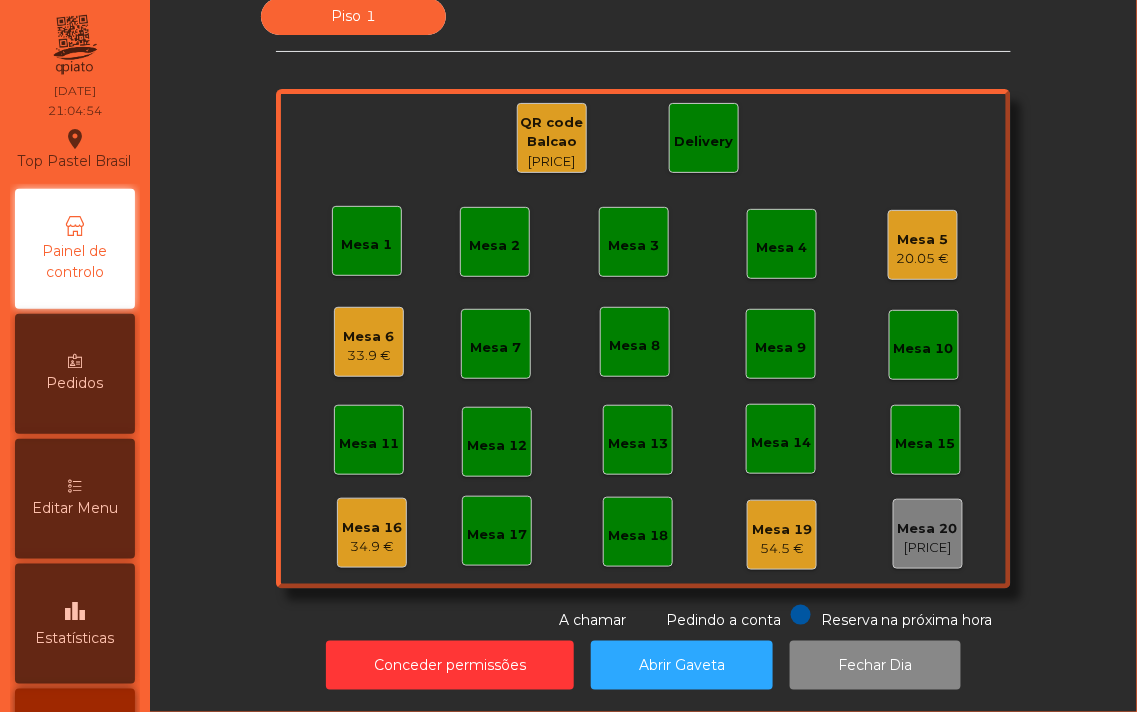 click on "Mesa 16" 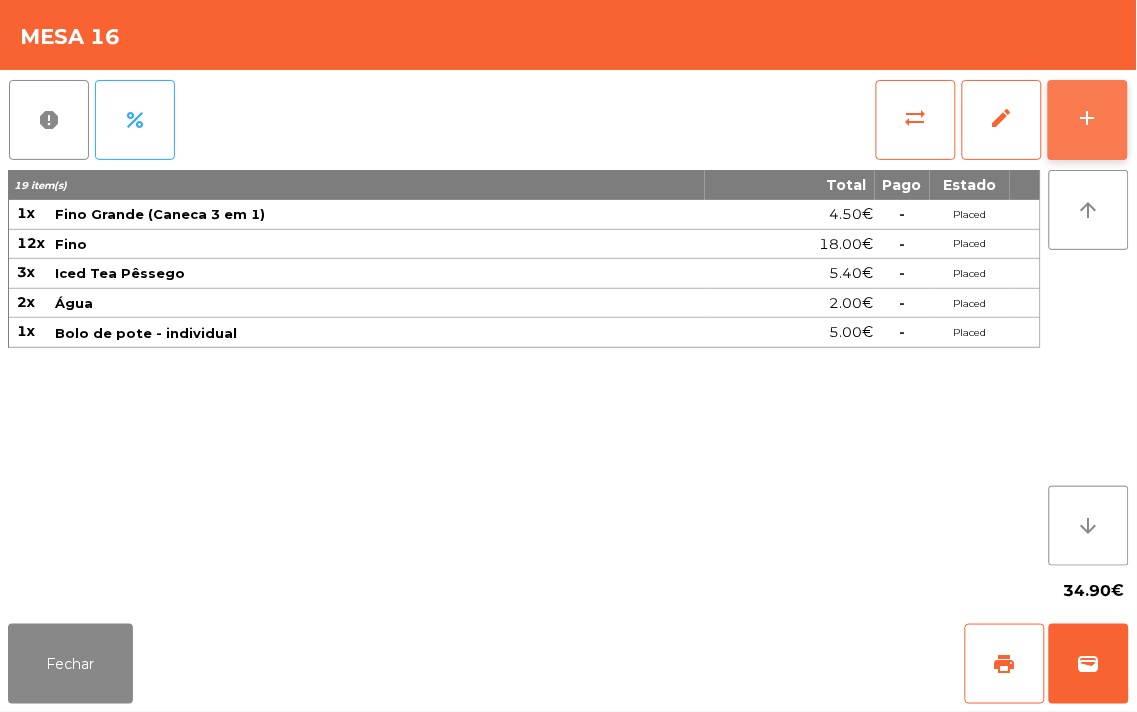 click on "add" 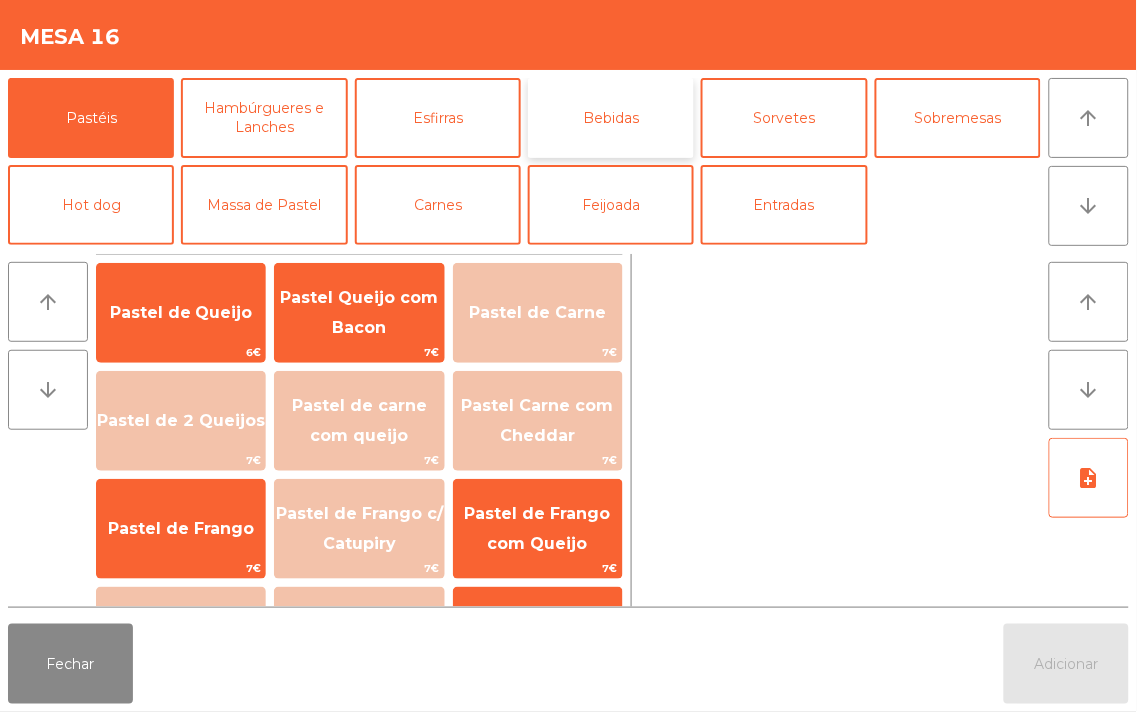 click on "Bebidas" 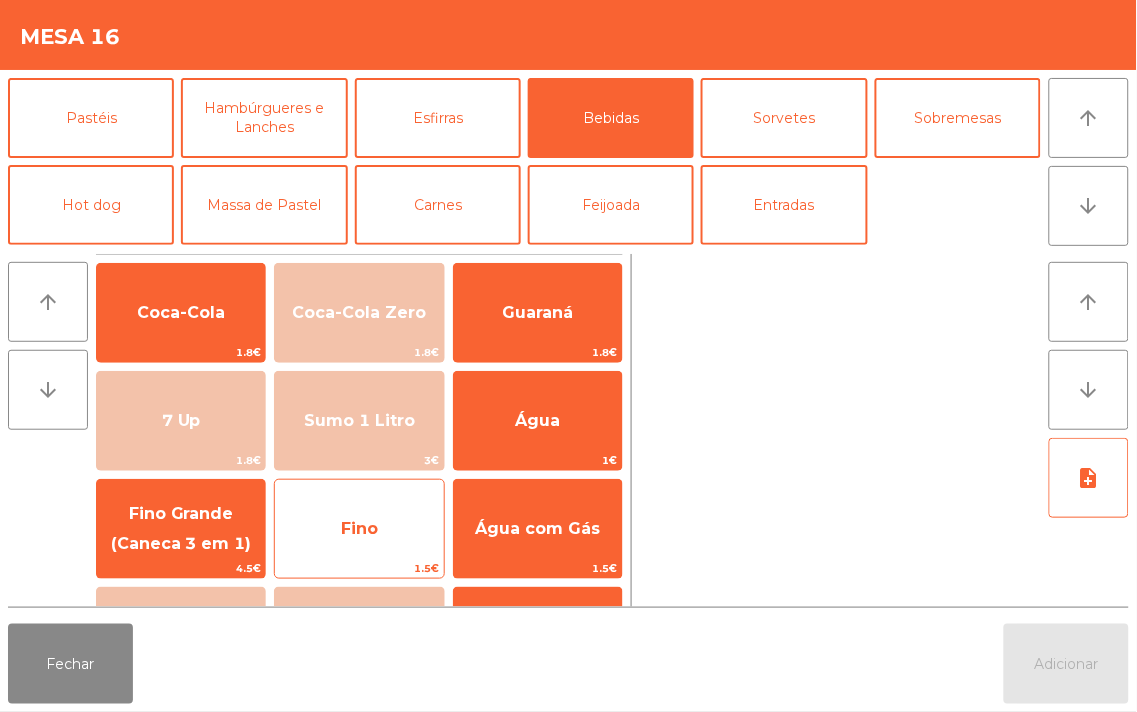 click on "Fino" 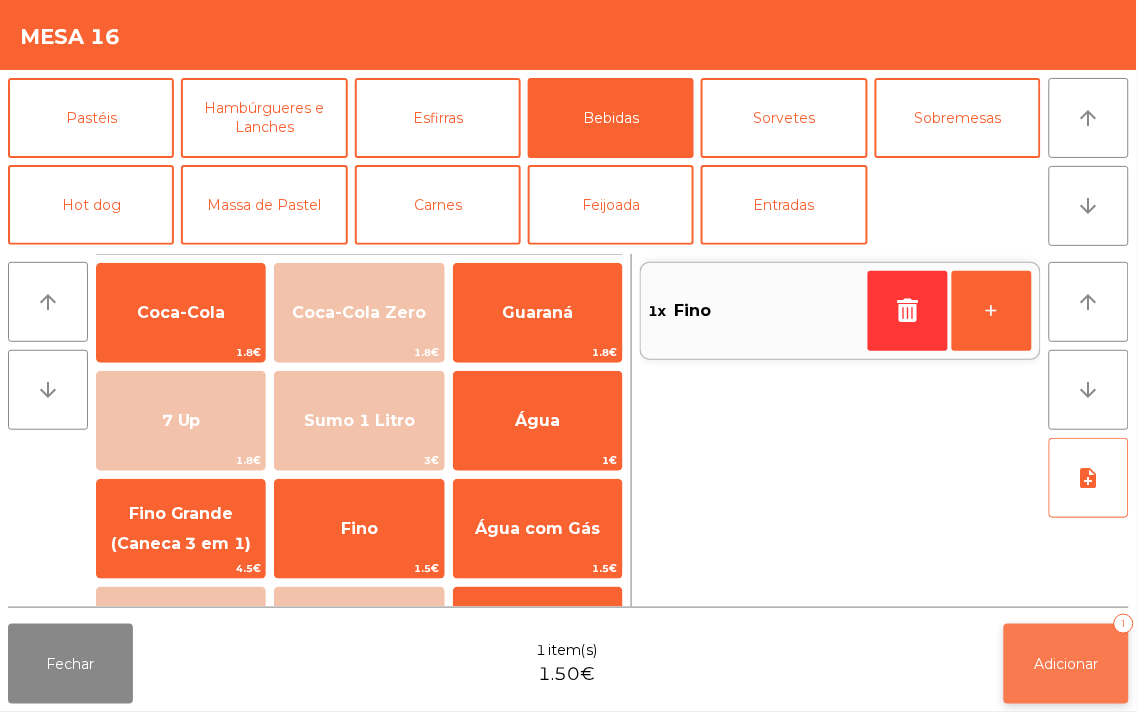 click on "Adicionar" 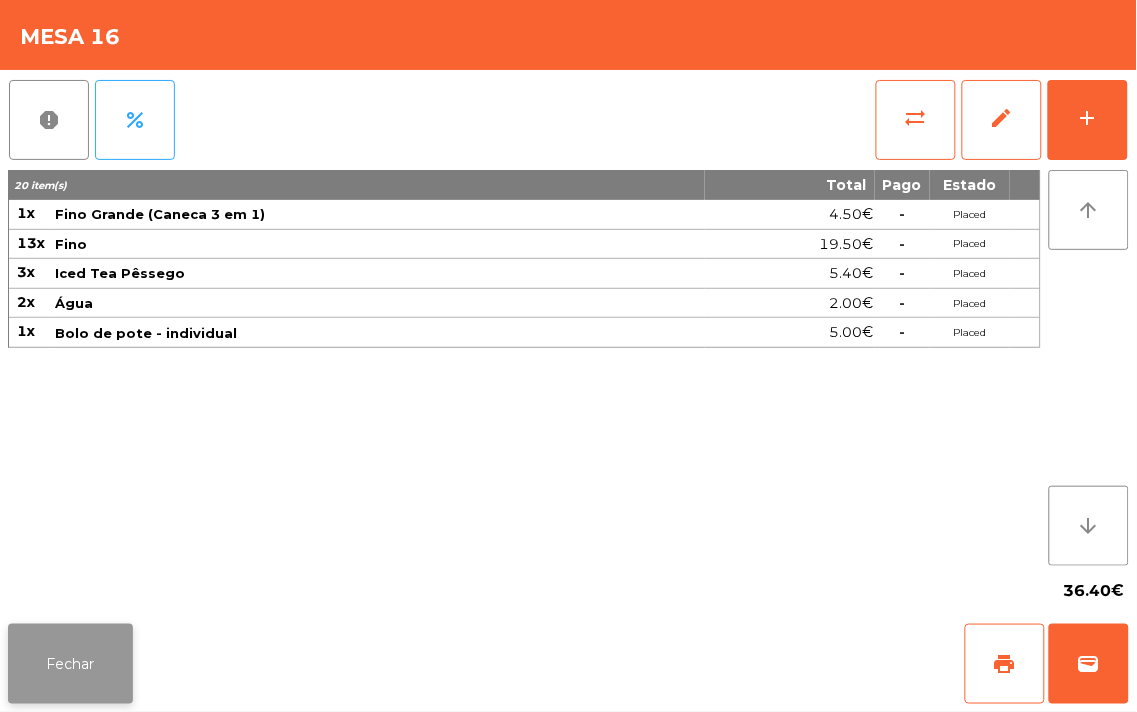 click on "Fechar" 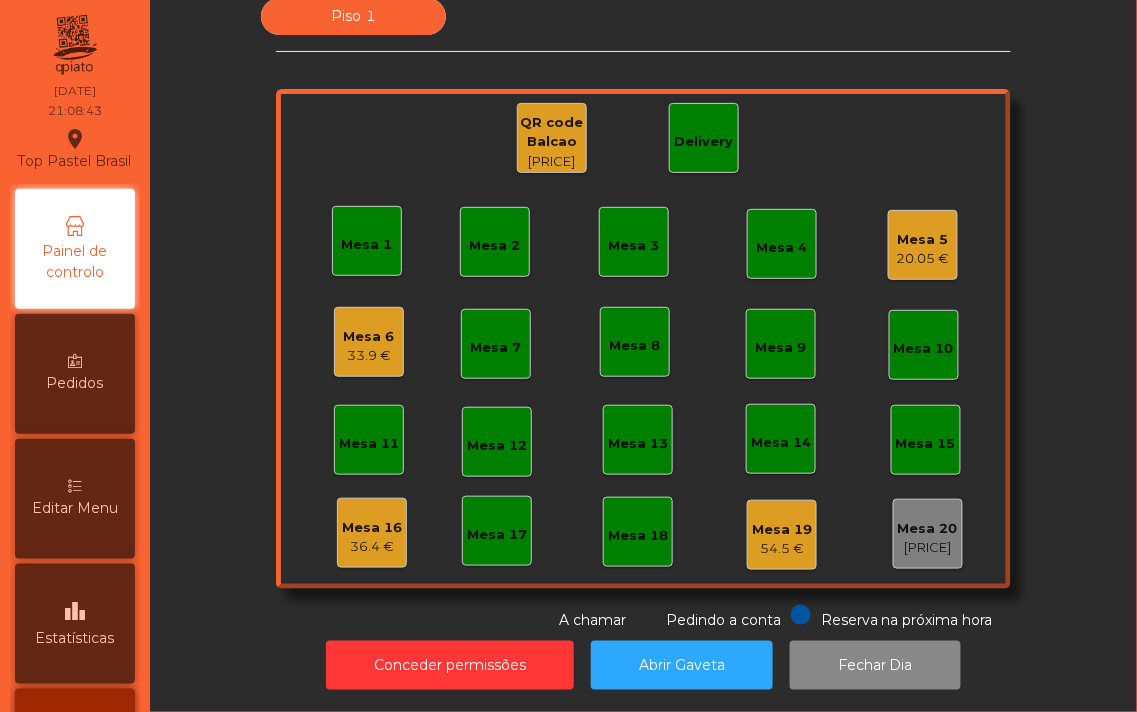 click on "[PRICE]" 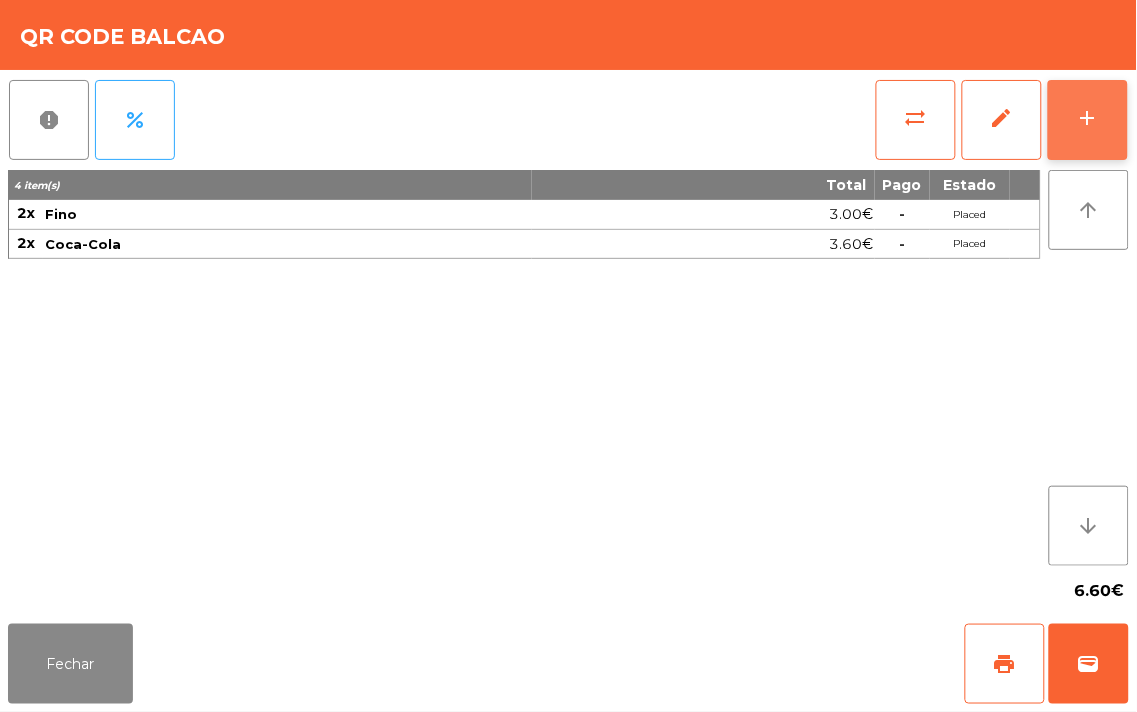 click on "add" 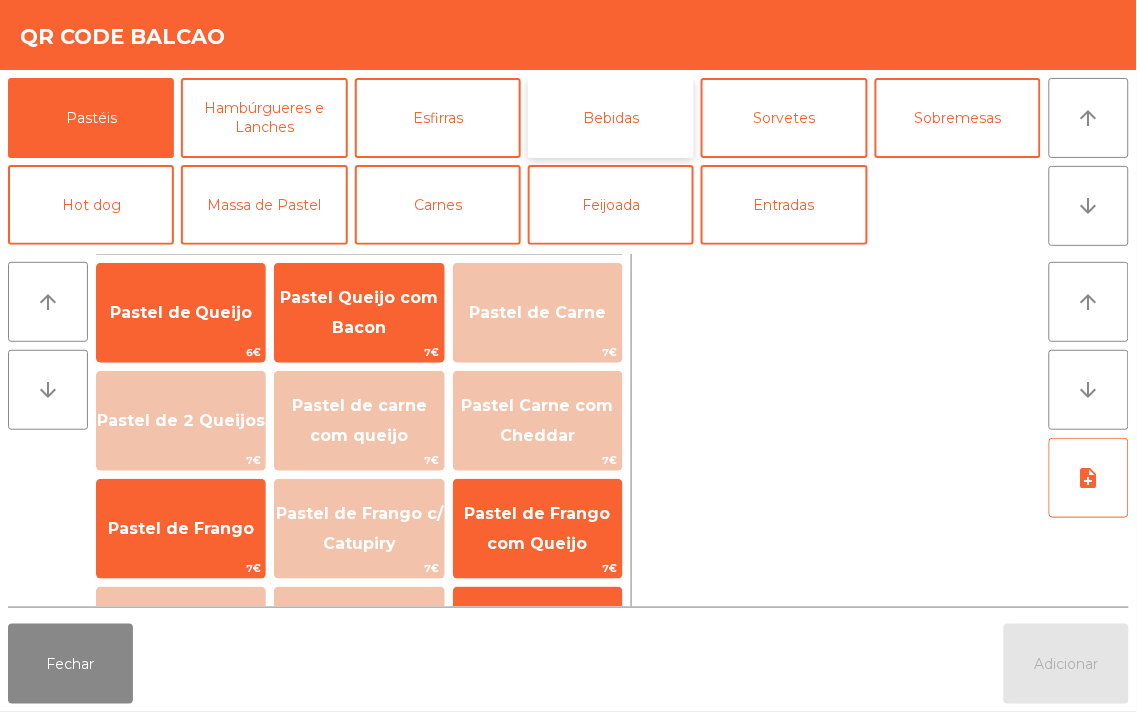click on "Bebidas" 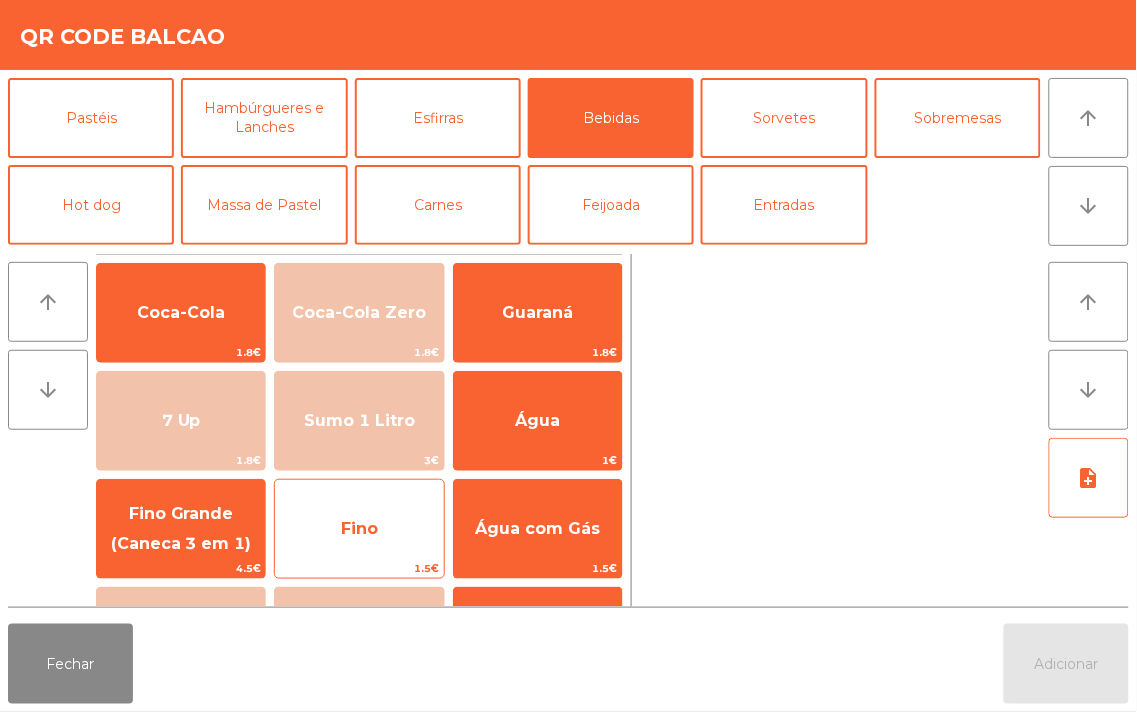 click on "Fino" 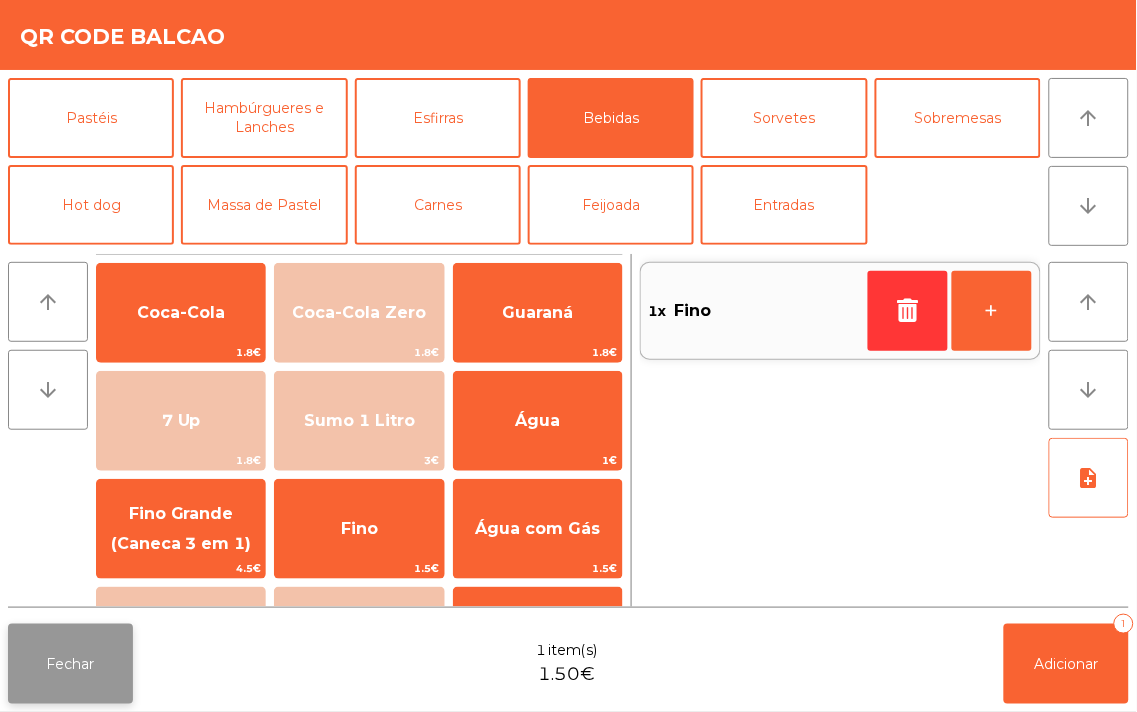 click on "Fechar" 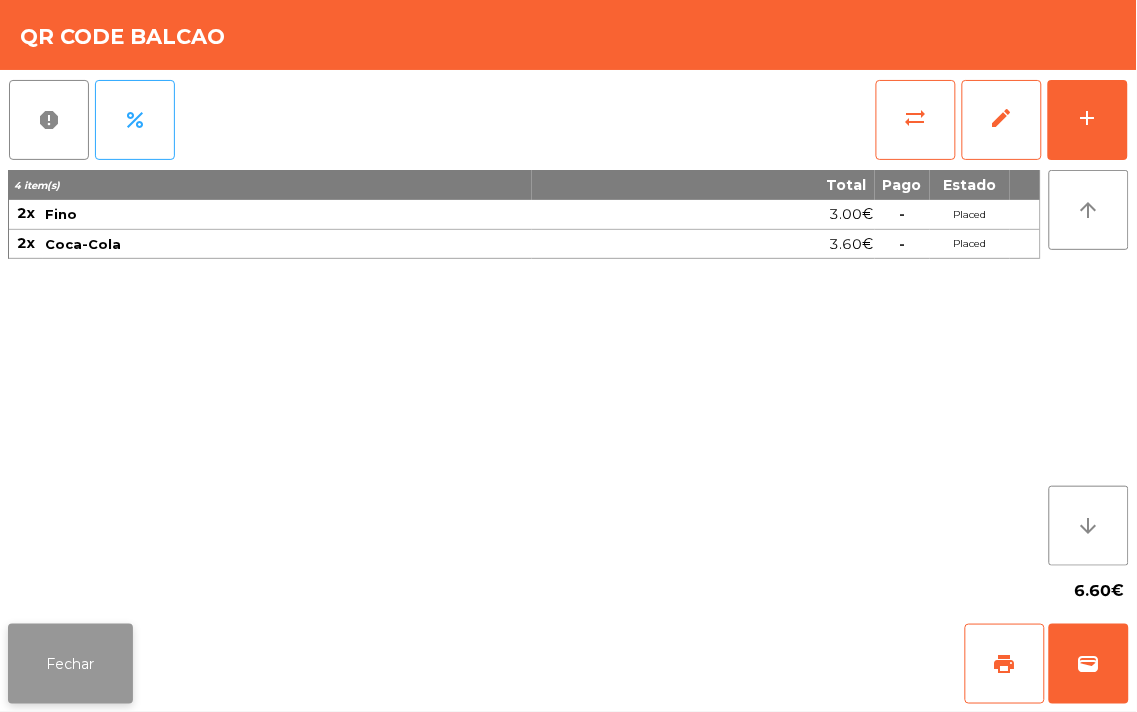 click on "Fechar" 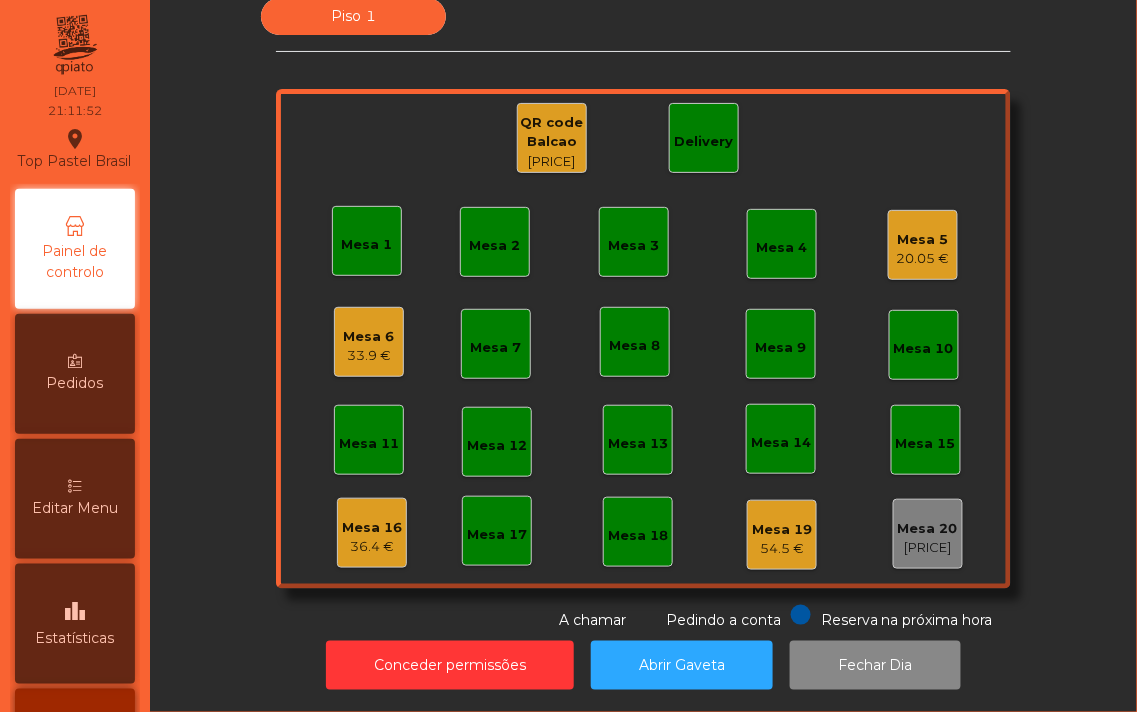 click on "QR code Balcao" 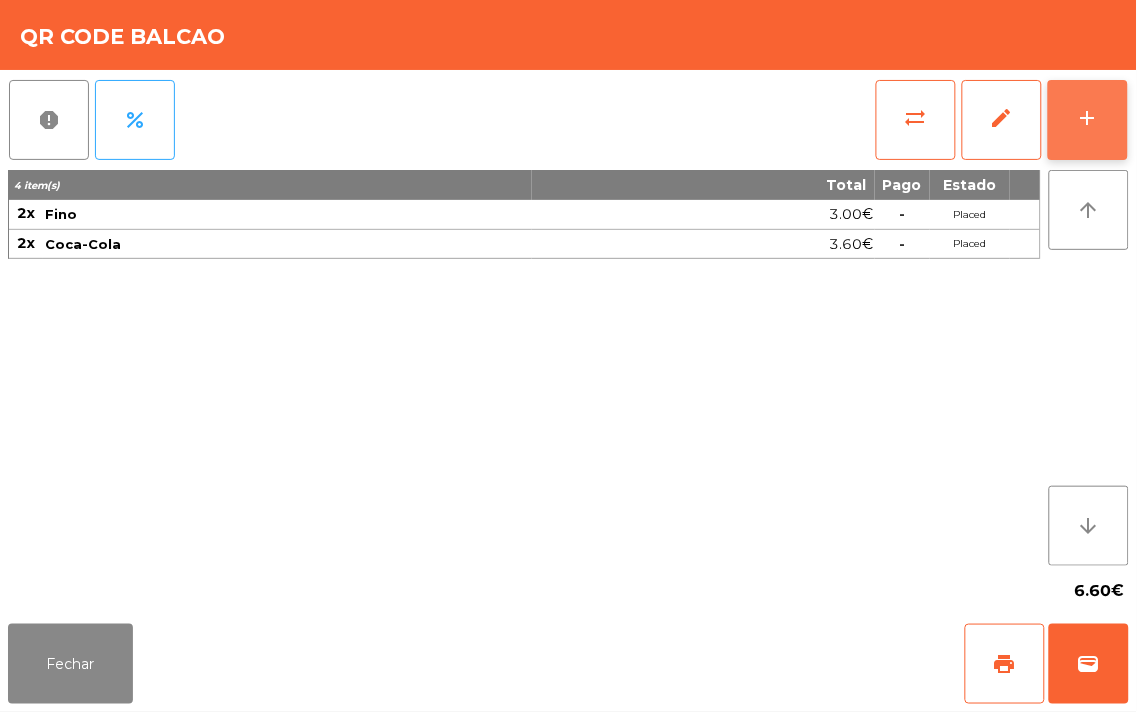 click on "add" 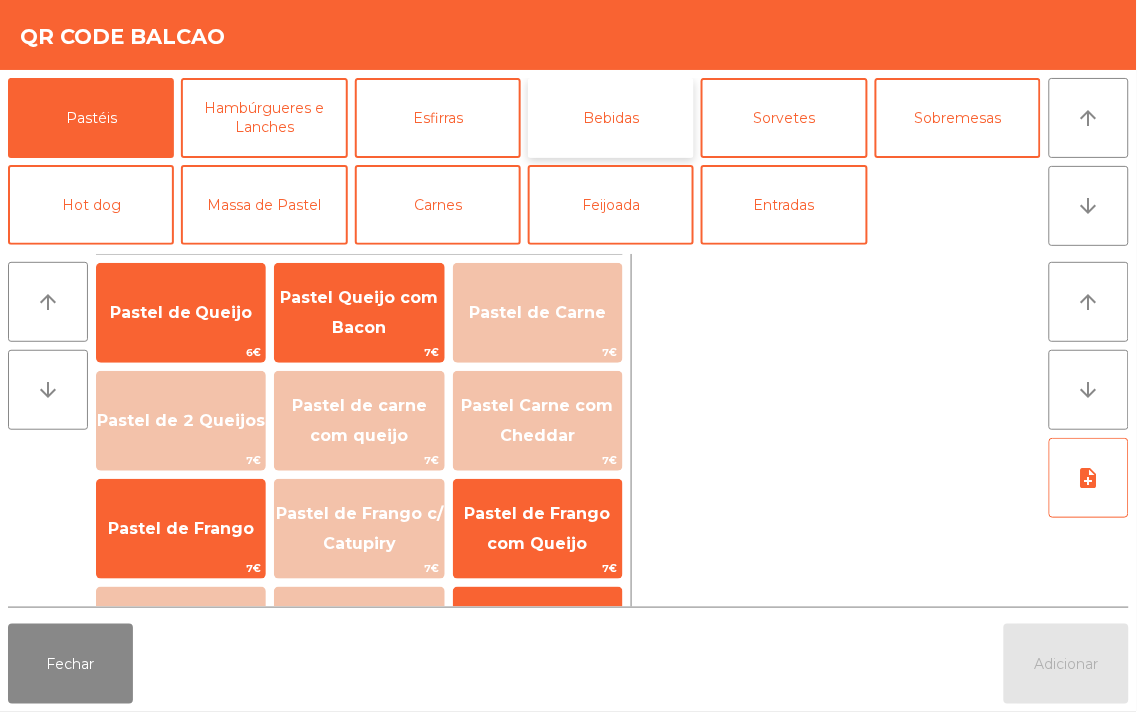 click on "Bebidas" 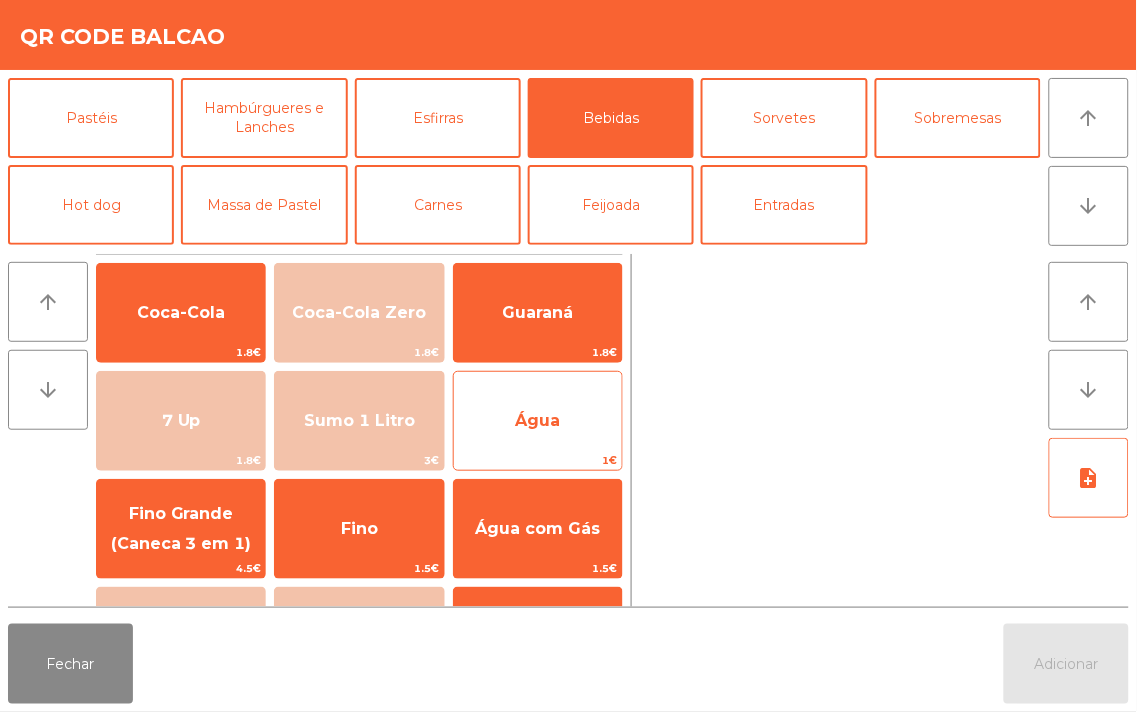 click on "Água" 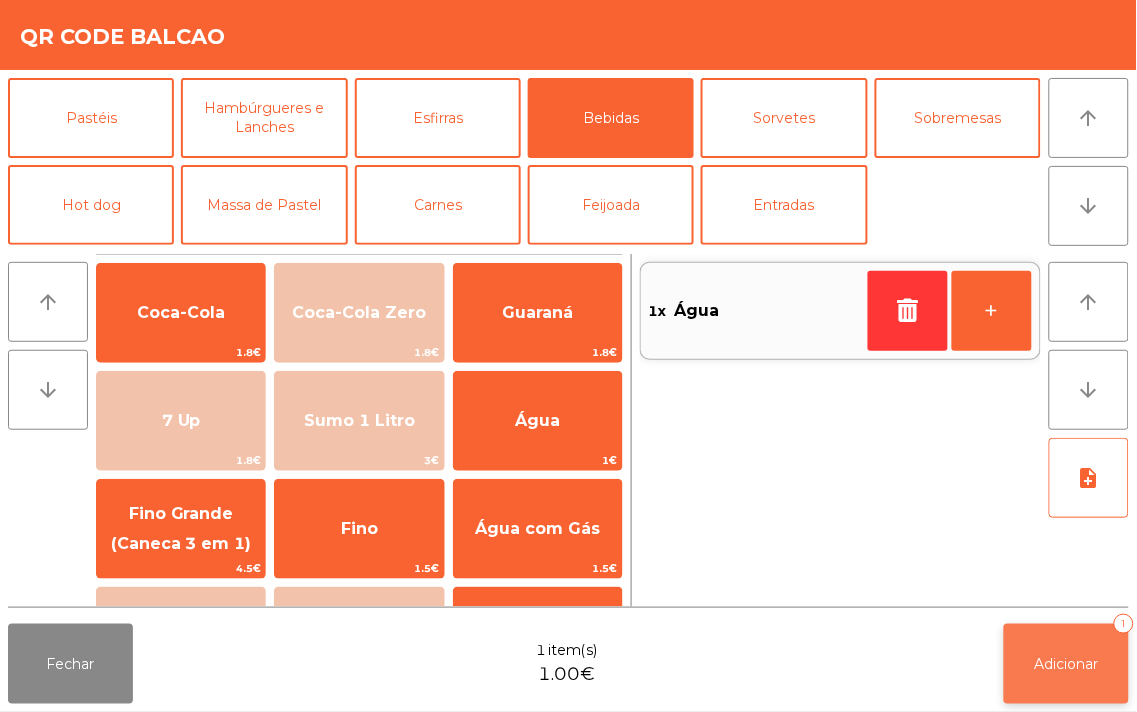 click on "Adicionar" 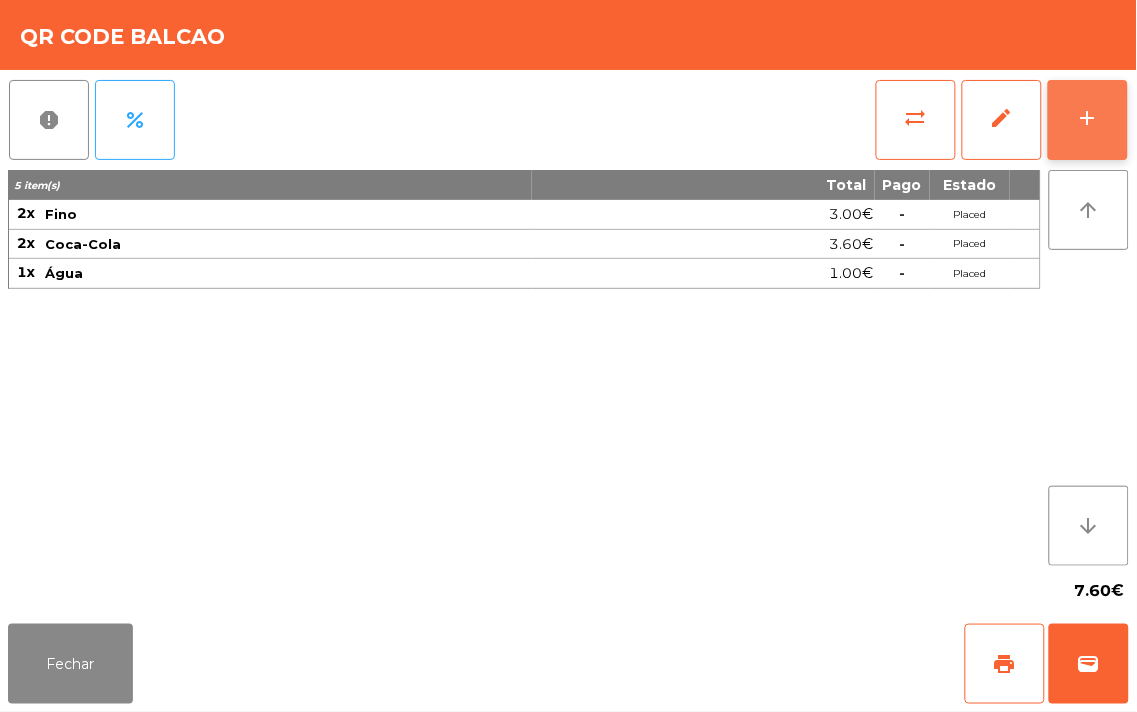 click on "add" 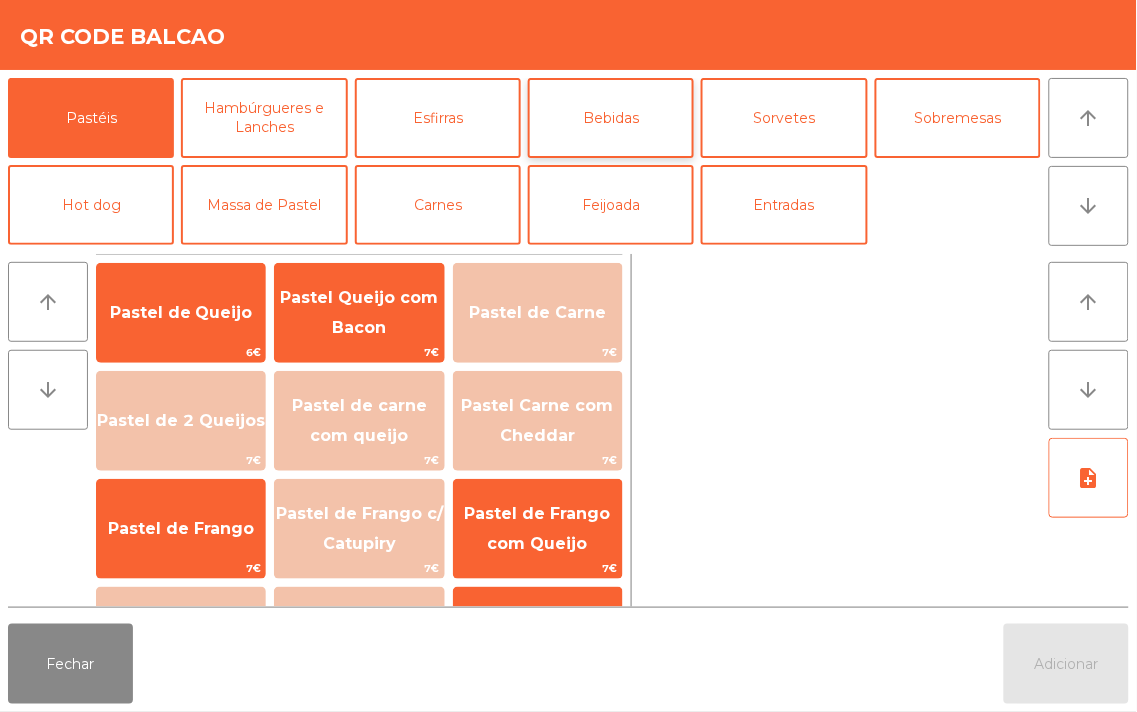 click on "Bebidas" 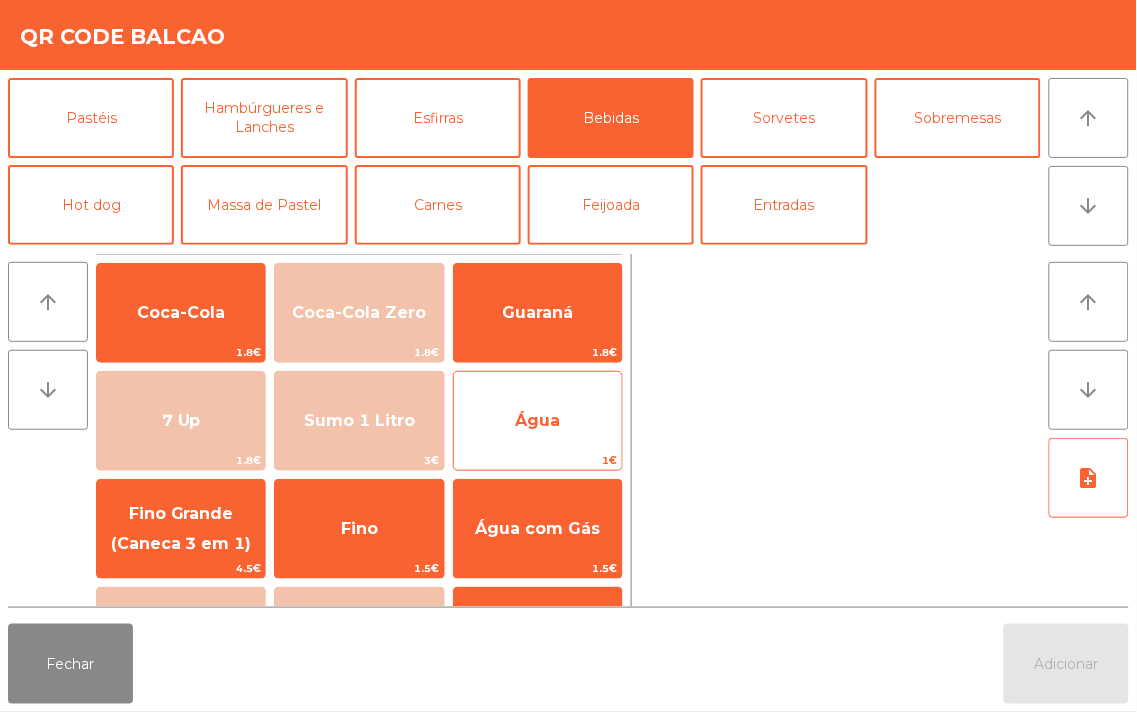 click on "Água" 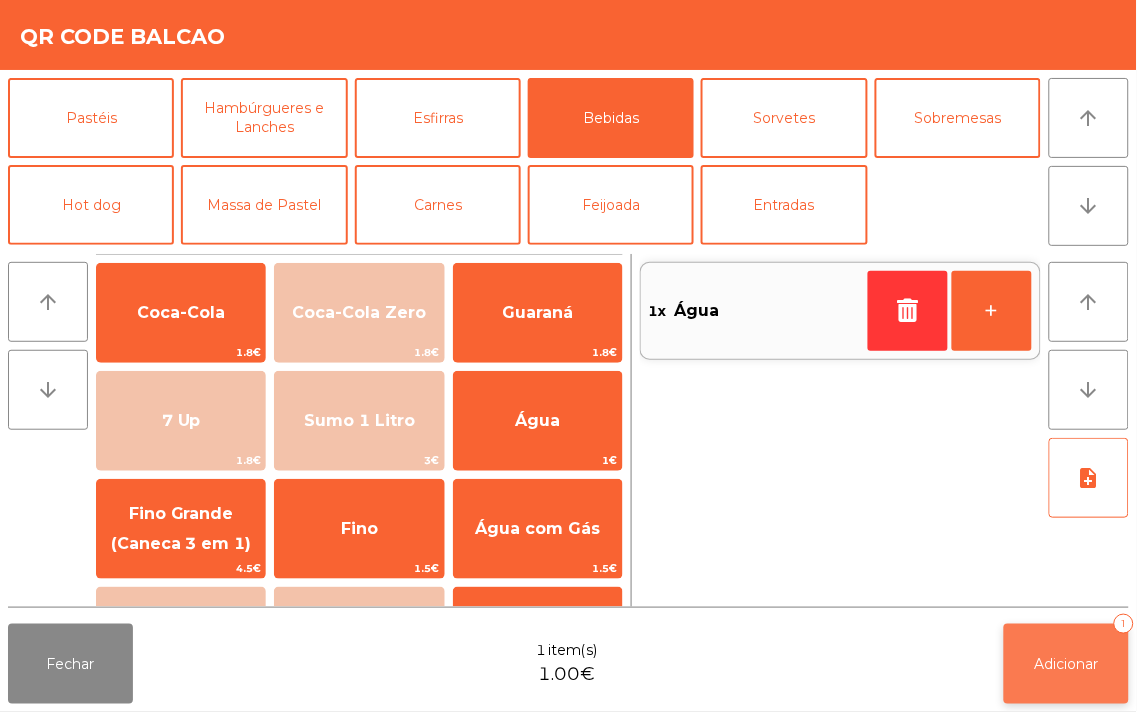 click on "Adicionar   1" 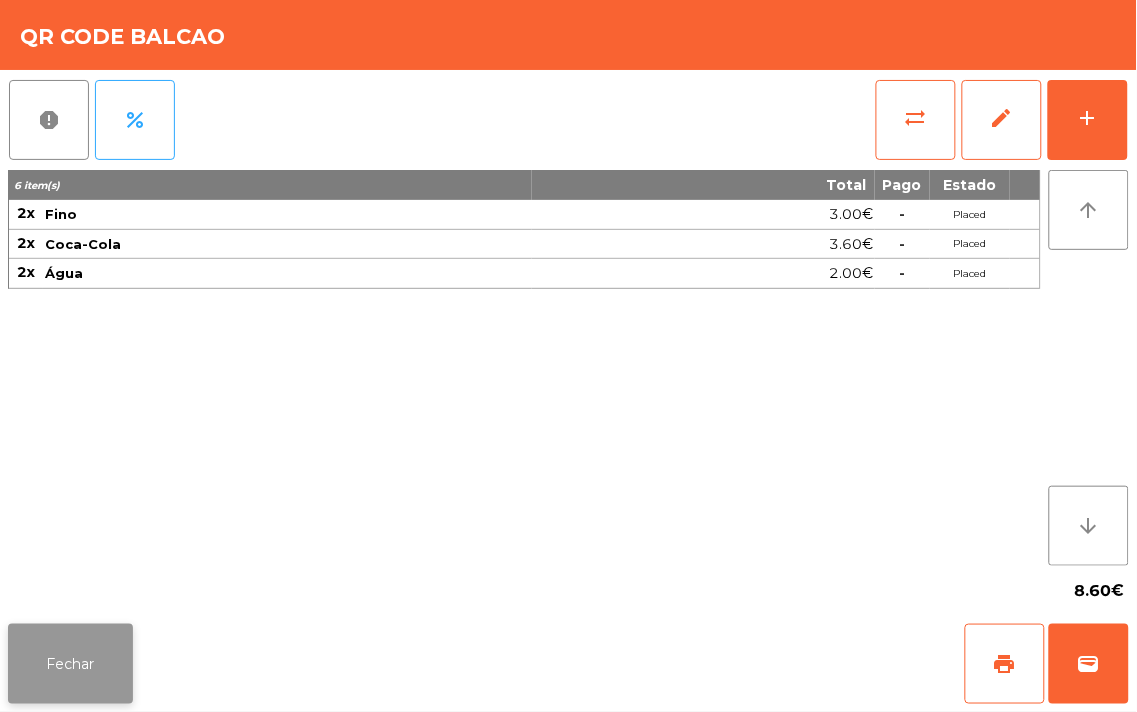 click on "Fechar" 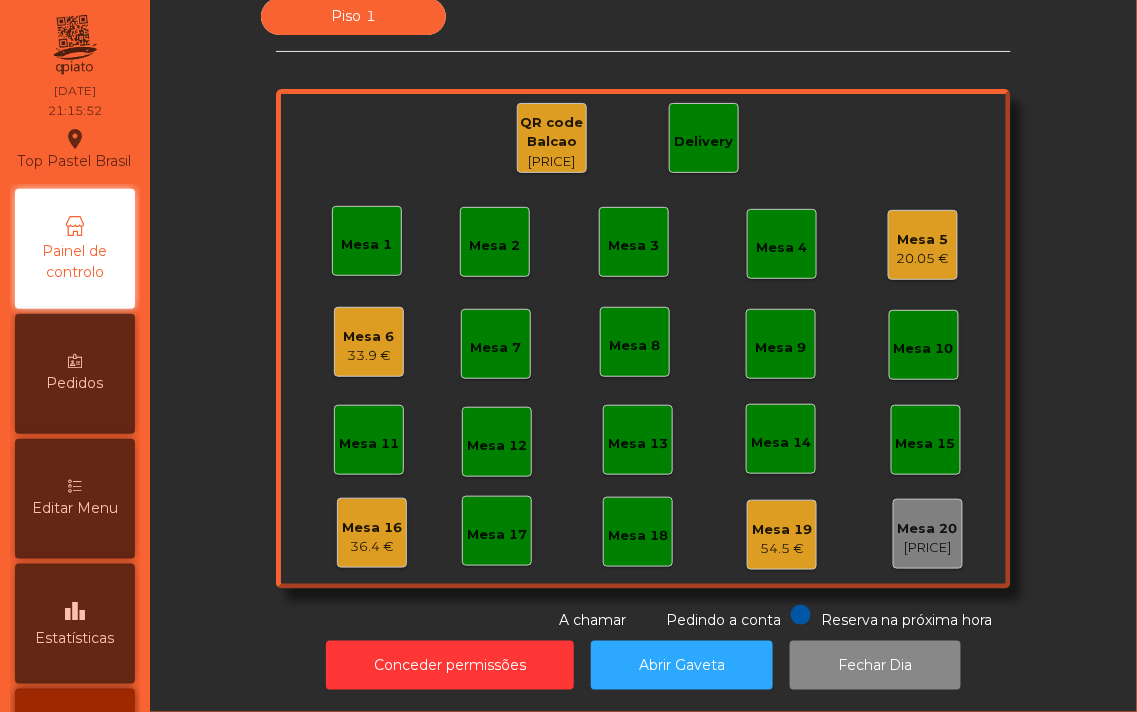 click on "[PRICE]" 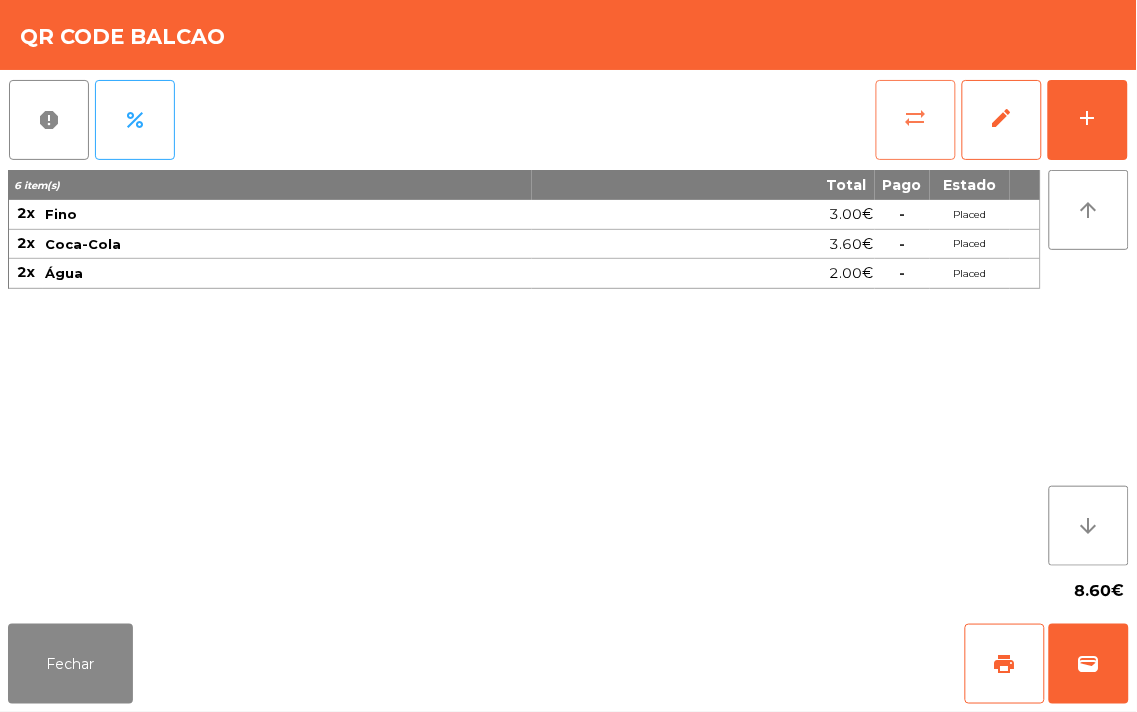 click on "sync_alt" 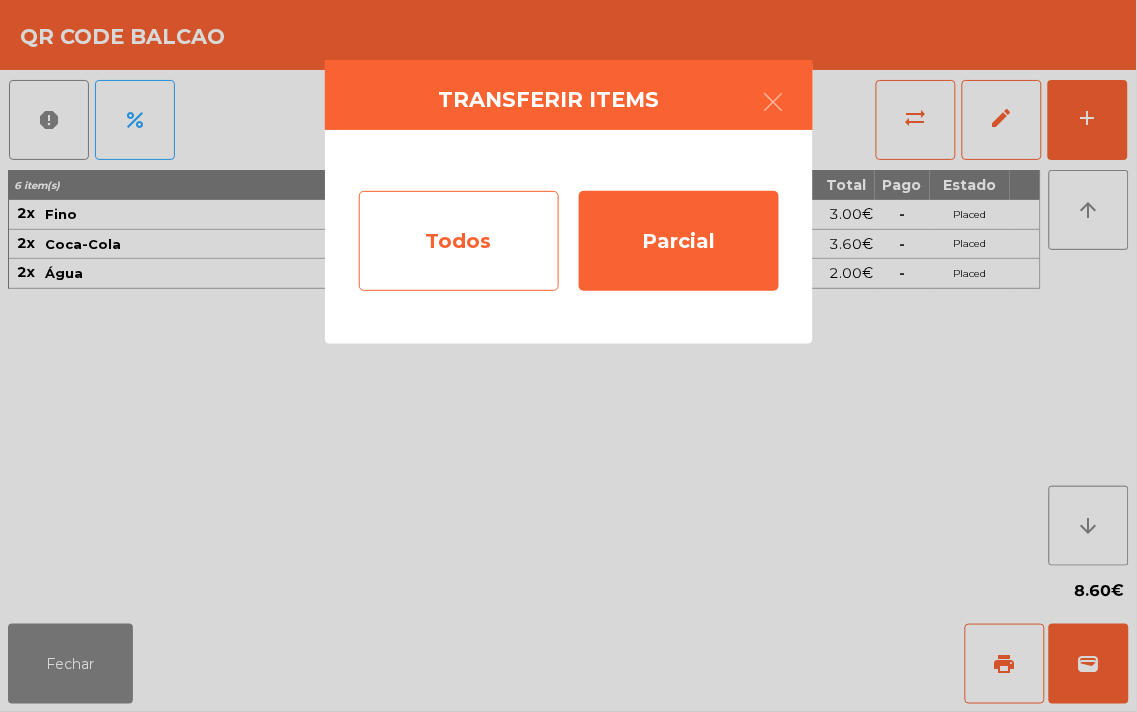 click on "Todos" 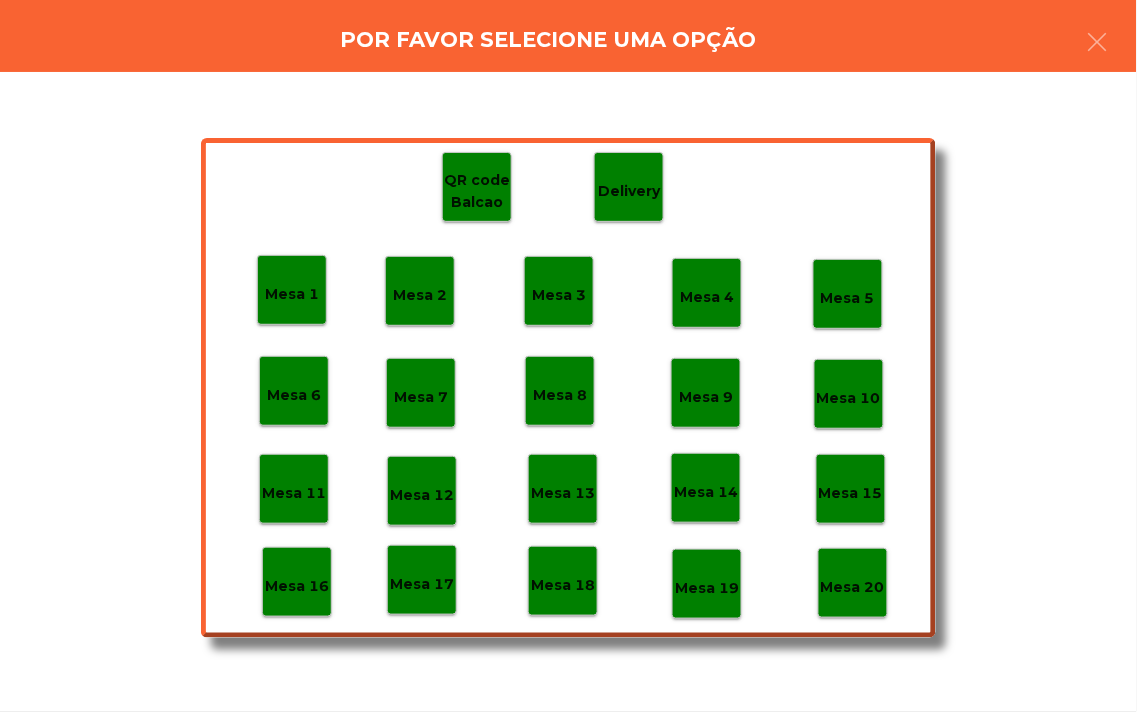 click on "Delivery" 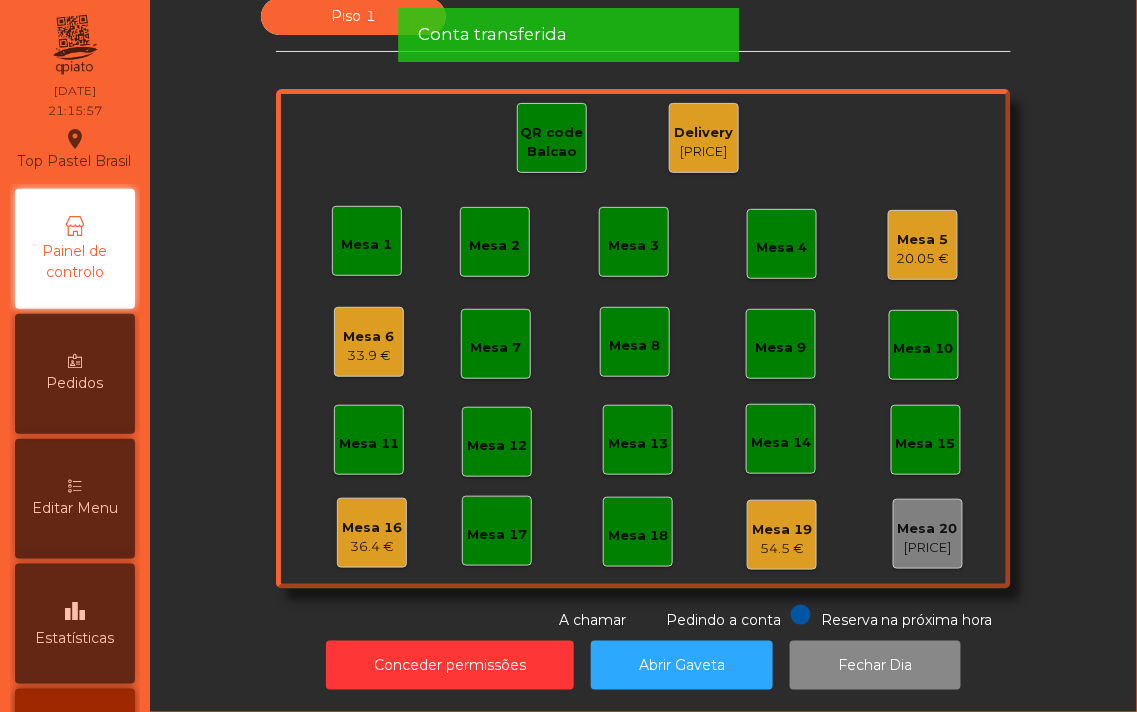 click on "Delivery" 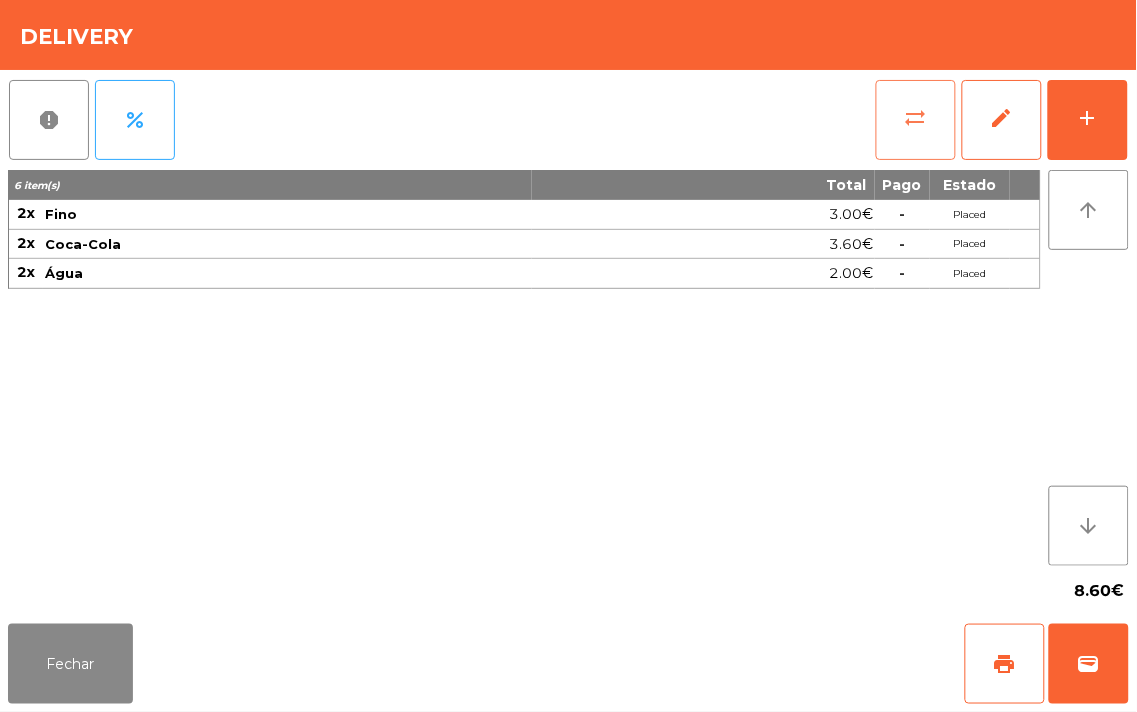 click on "sync_alt" 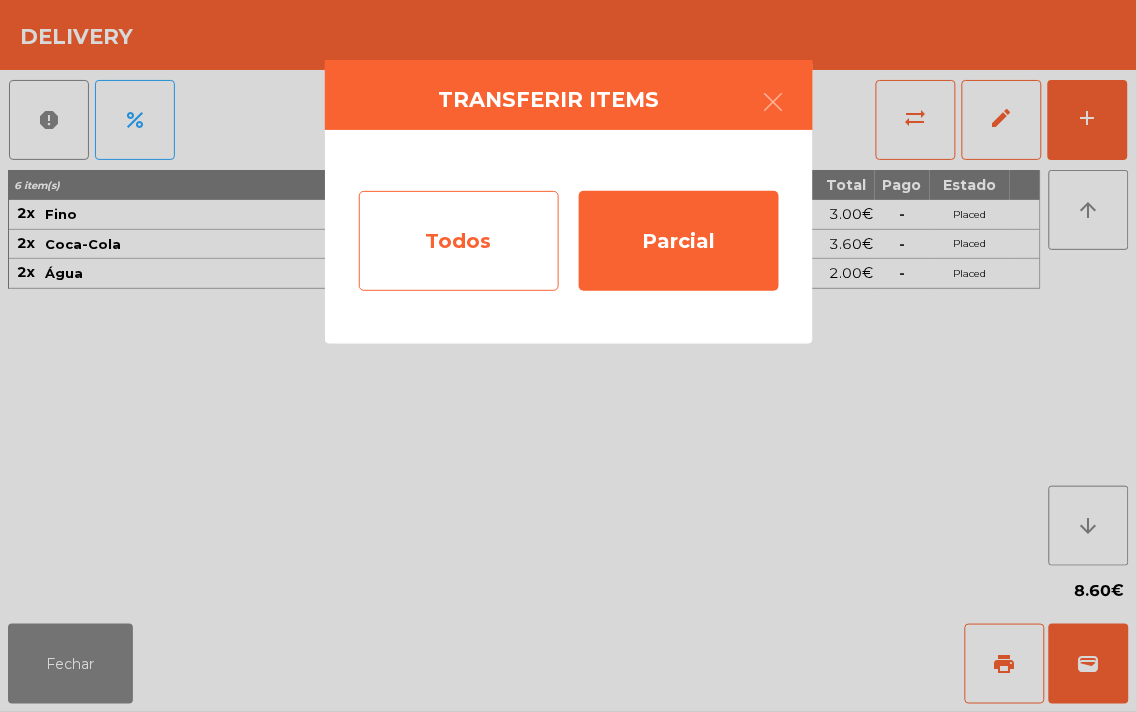 click on "Todos" 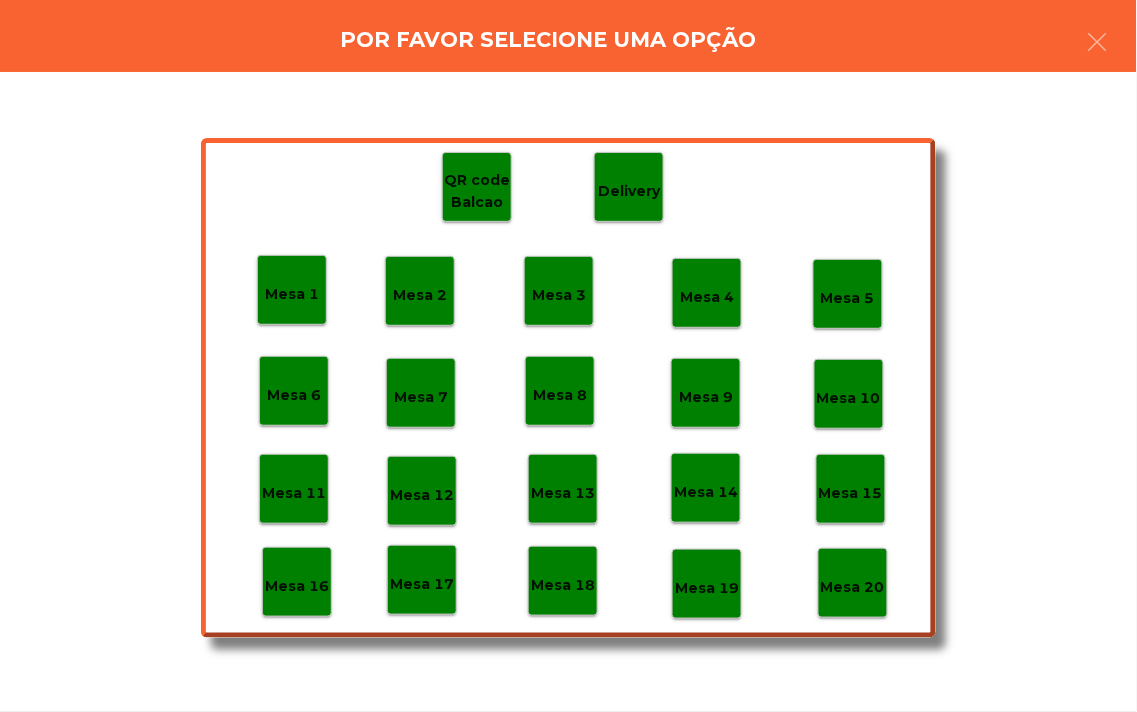 click on "QR code Balcao" 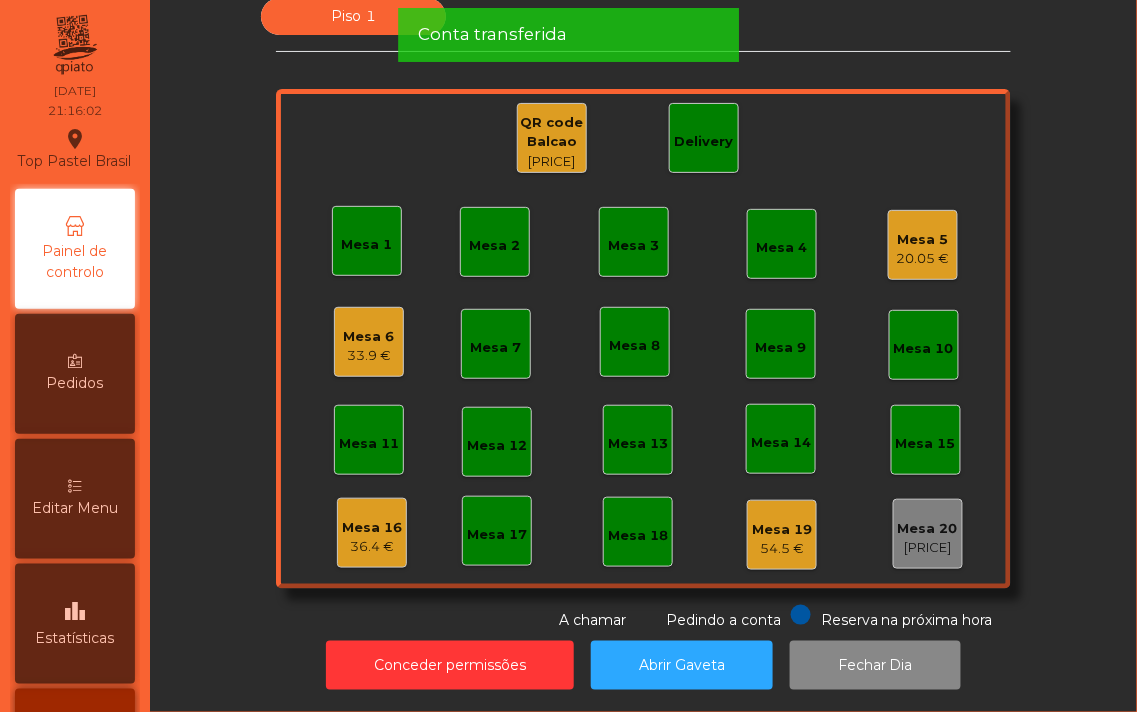click on "Piso 1   Mesa 1   Mesa 2   Mesa 3   Mesa 4   Mesa 5   [PRICE]   Mesa 6   [PRICE]   Mesa 7   Mesa 8   Mesa 9   Mesa 10   Mesa 11   Mesa 12   Mesa 13   Mesa 14   Mesa 15   Mesa 16   [PRICE]   Mesa 17   Mesa 18   Mesa 19   [PRICE]   Mesa 20   [PRICE]   QR code Balcao   [PRICE]   Delivery  Reserva na próxima hora Pedindo a conta A chamar" 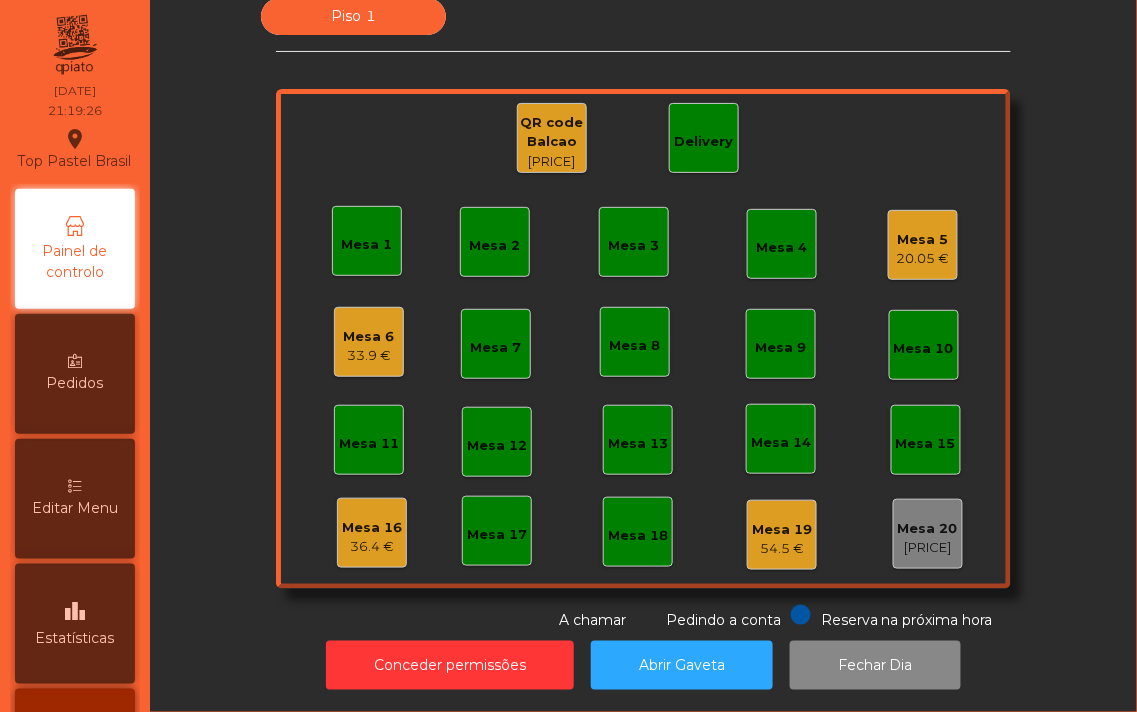 click on "Editar Menu" at bounding box center [75, 508] 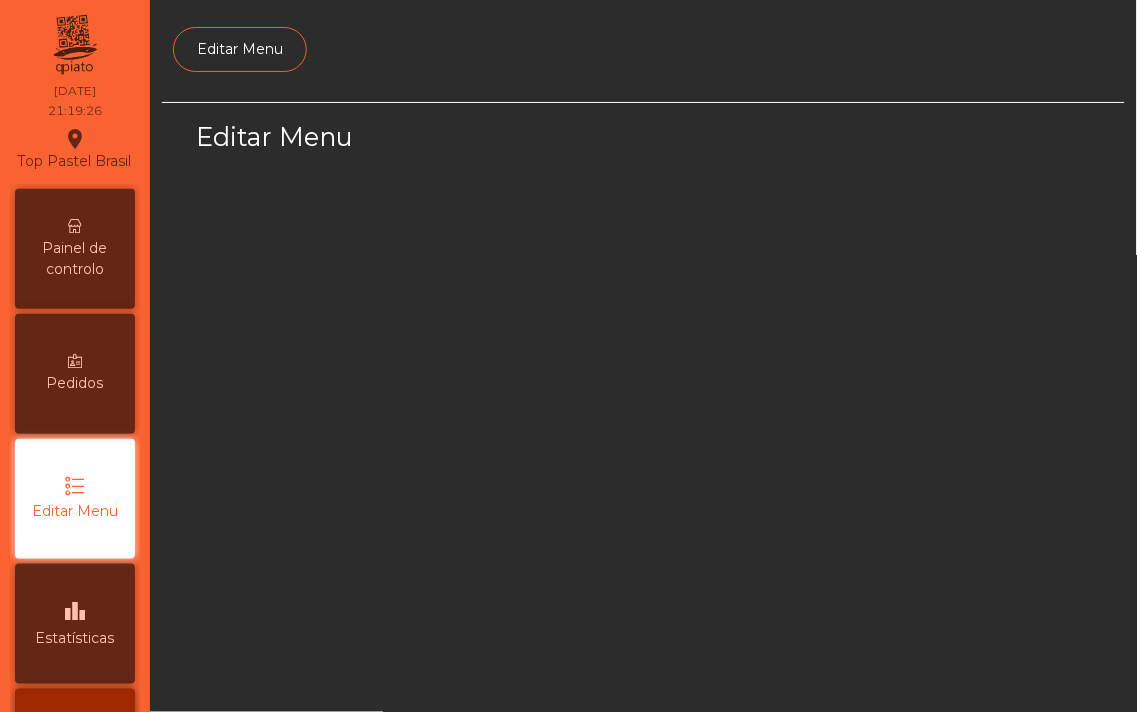 scroll, scrollTop: 127, scrollLeft: 0, axis: vertical 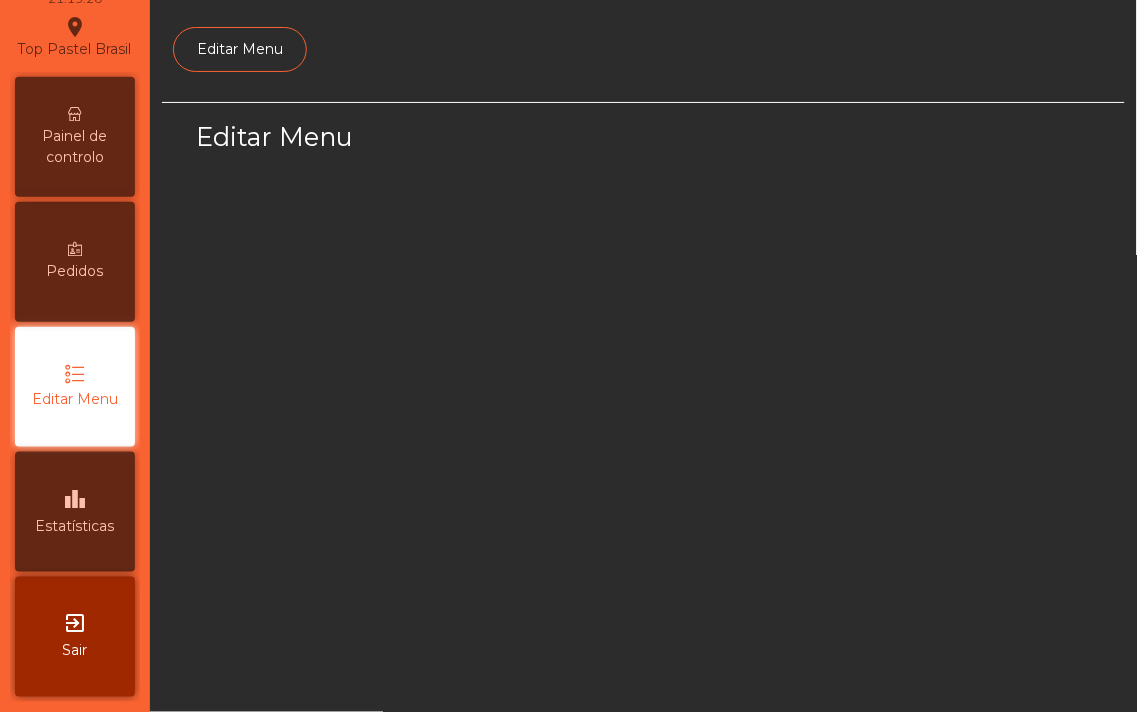 select on "*" 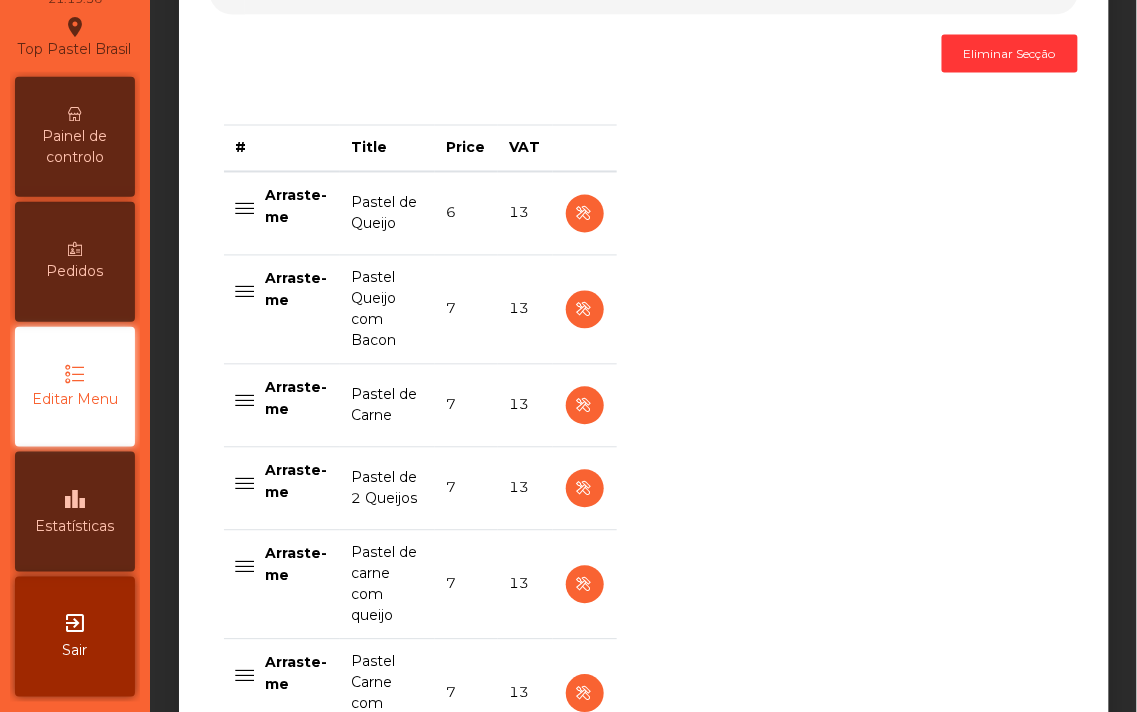 scroll, scrollTop: 617, scrollLeft: 0, axis: vertical 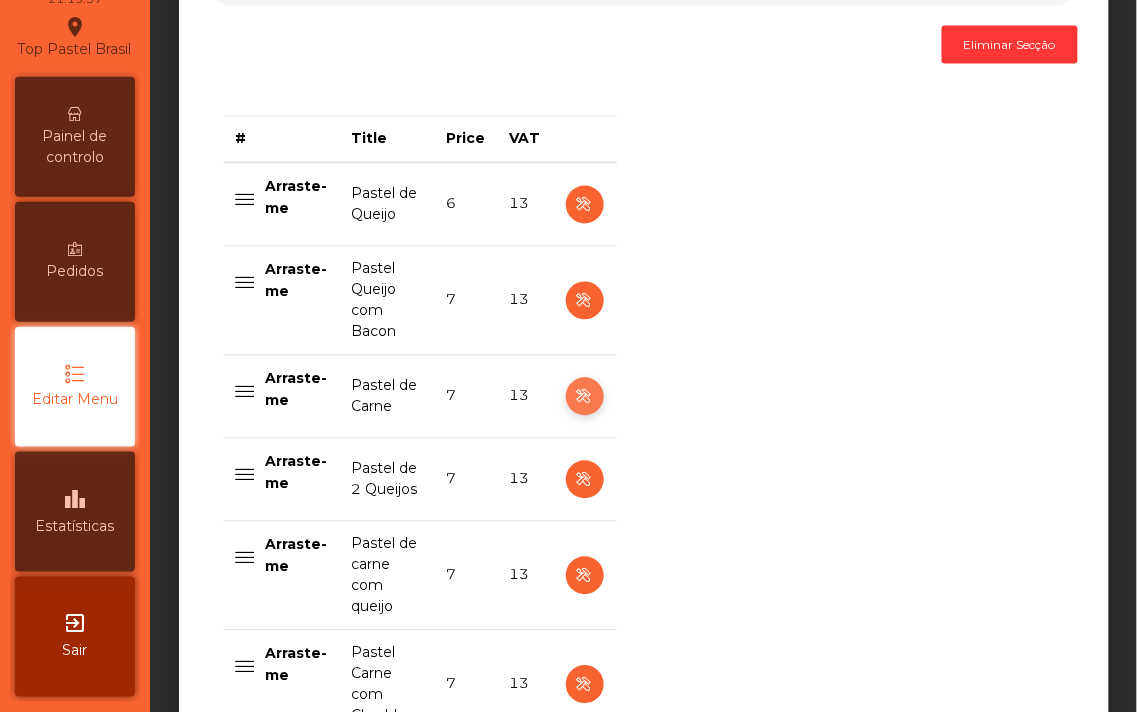 click at bounding box center (584, 397) 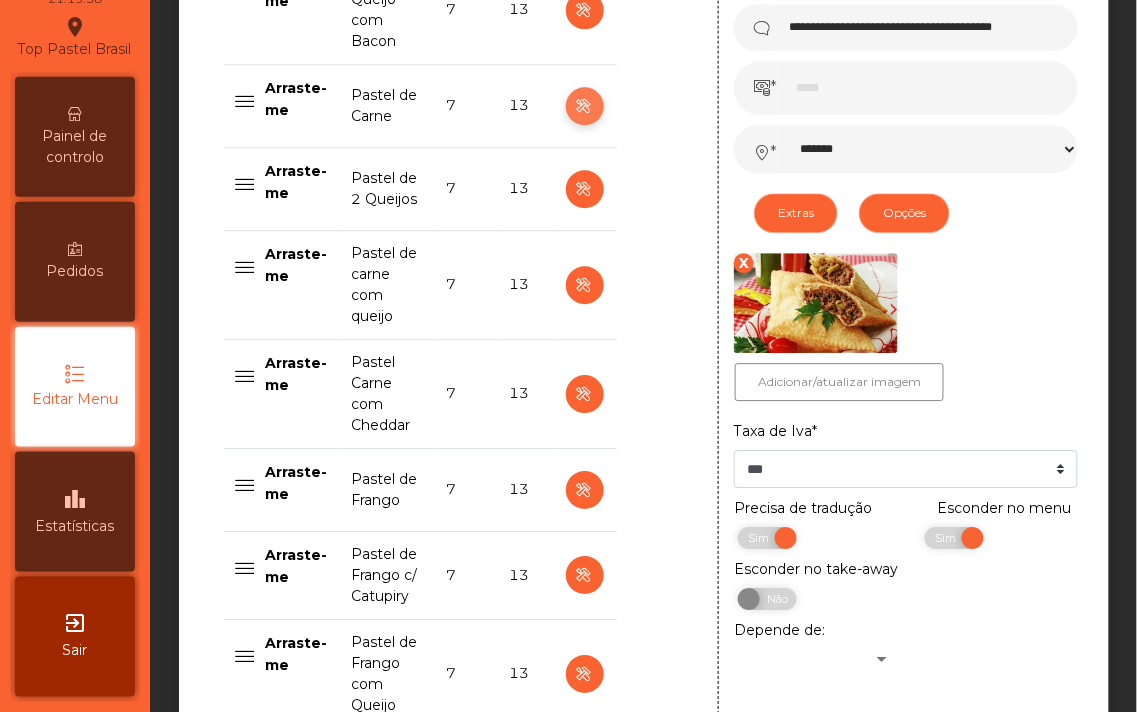 scroll, scrollTop: 915, scrollLeft: 0, axis: vertical 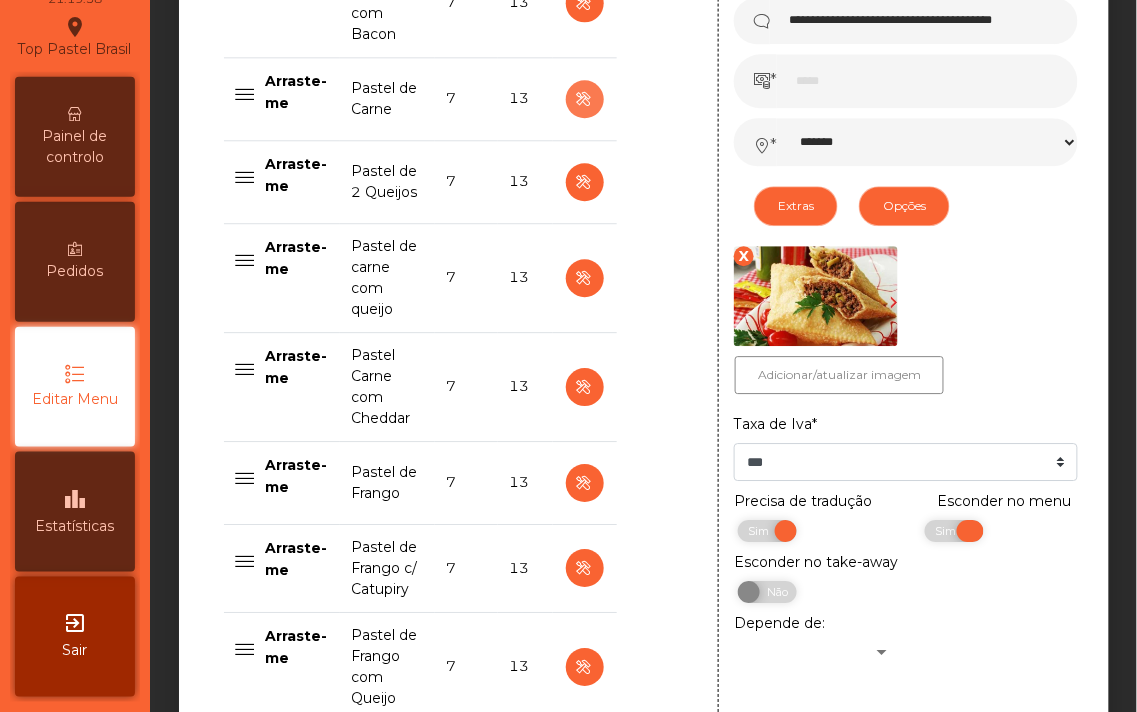 click on "Sim" at bounding box center (948, 531) 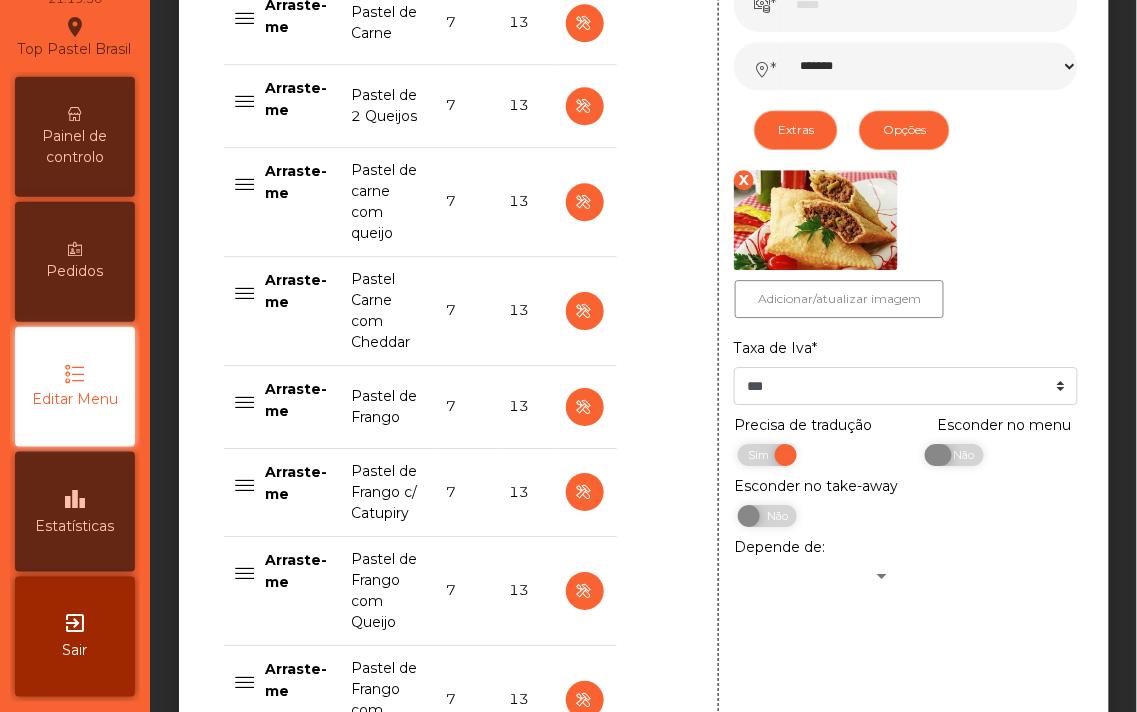 scroll, scrollTop: 992, scrollLeft: 0, axis: vertical 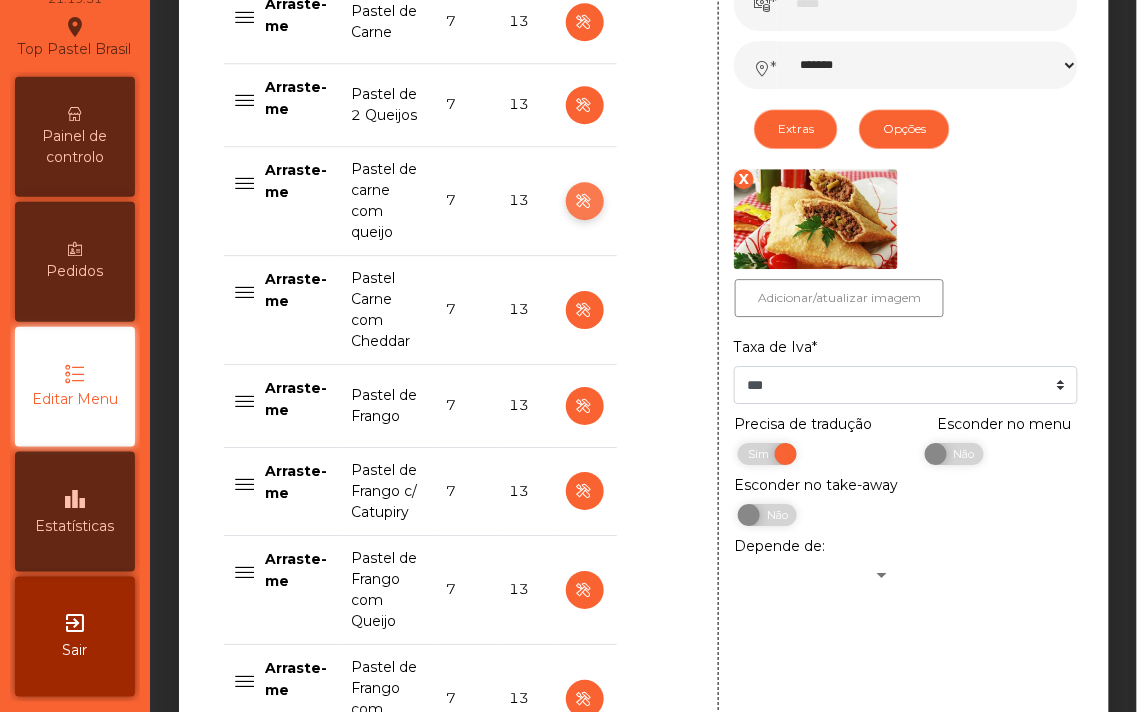 click at bounding box center (584, 201) 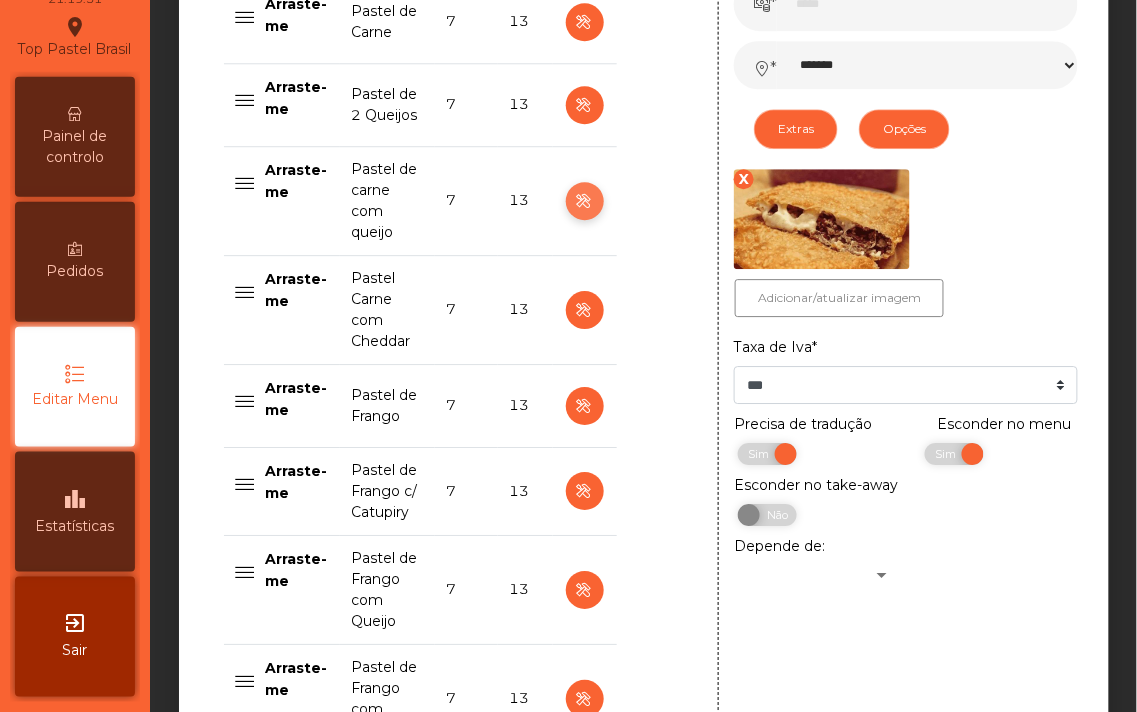type on "**********" 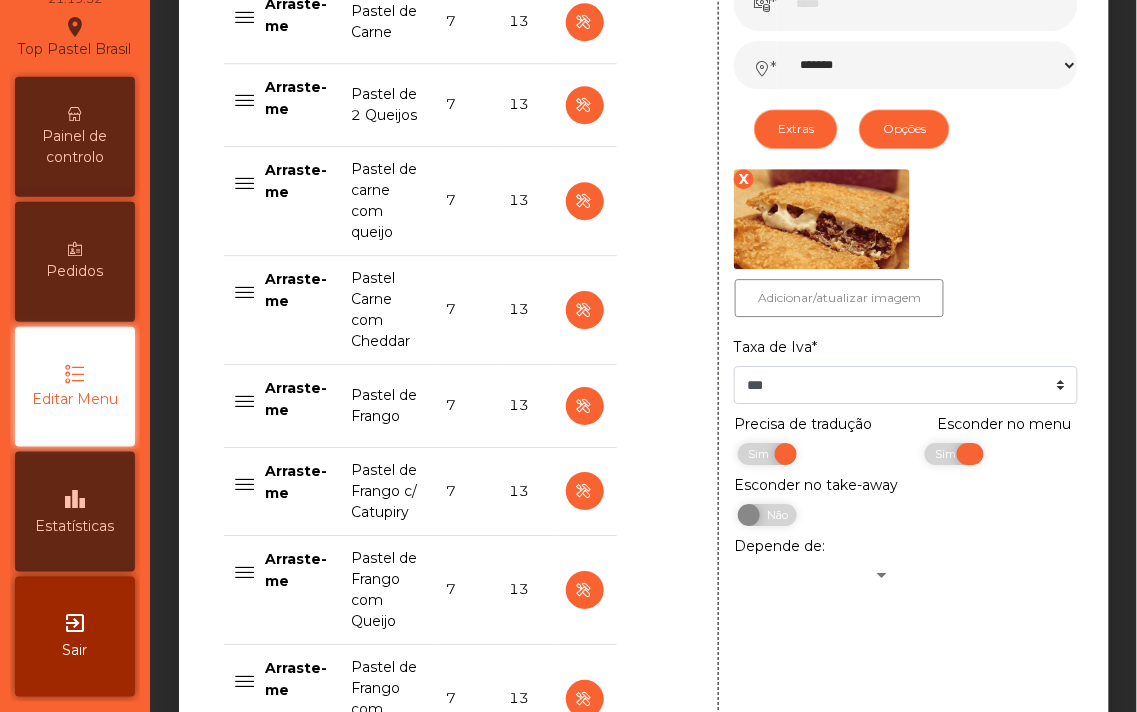 click on "Sim" at bounding box center [948, 454] 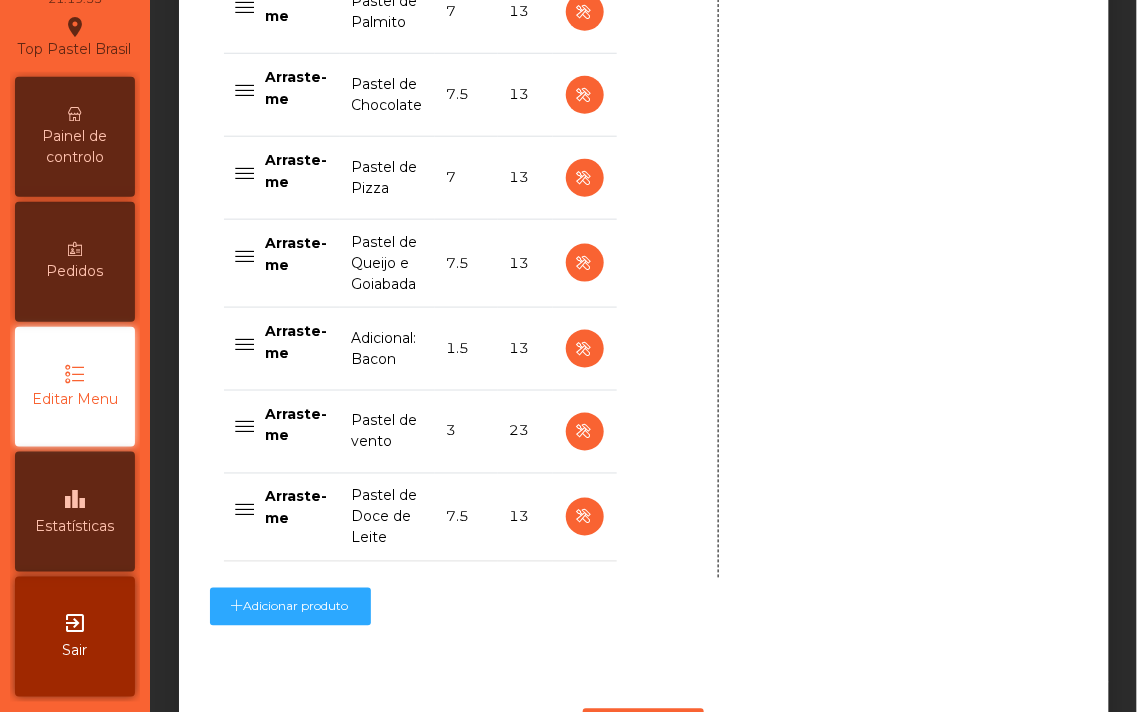 scroll, scrollTop: 1877, scrollLeft: 0, axis: vertical 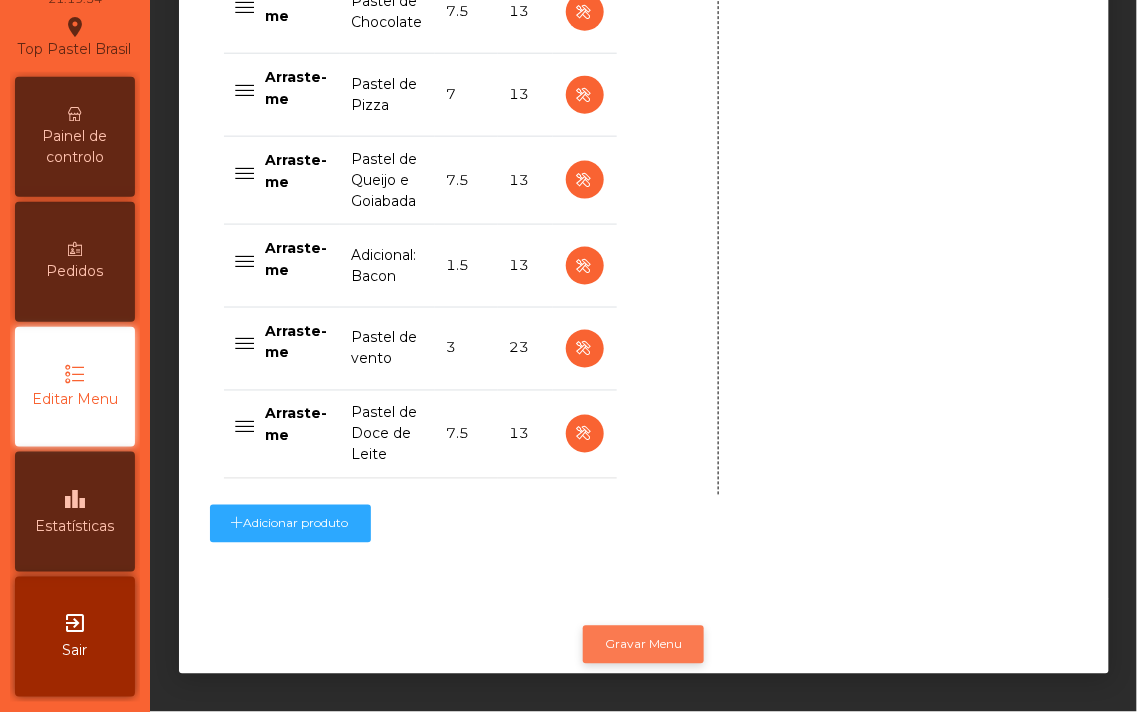 click on "Gravar Menu" at bounding box center (643, 645) 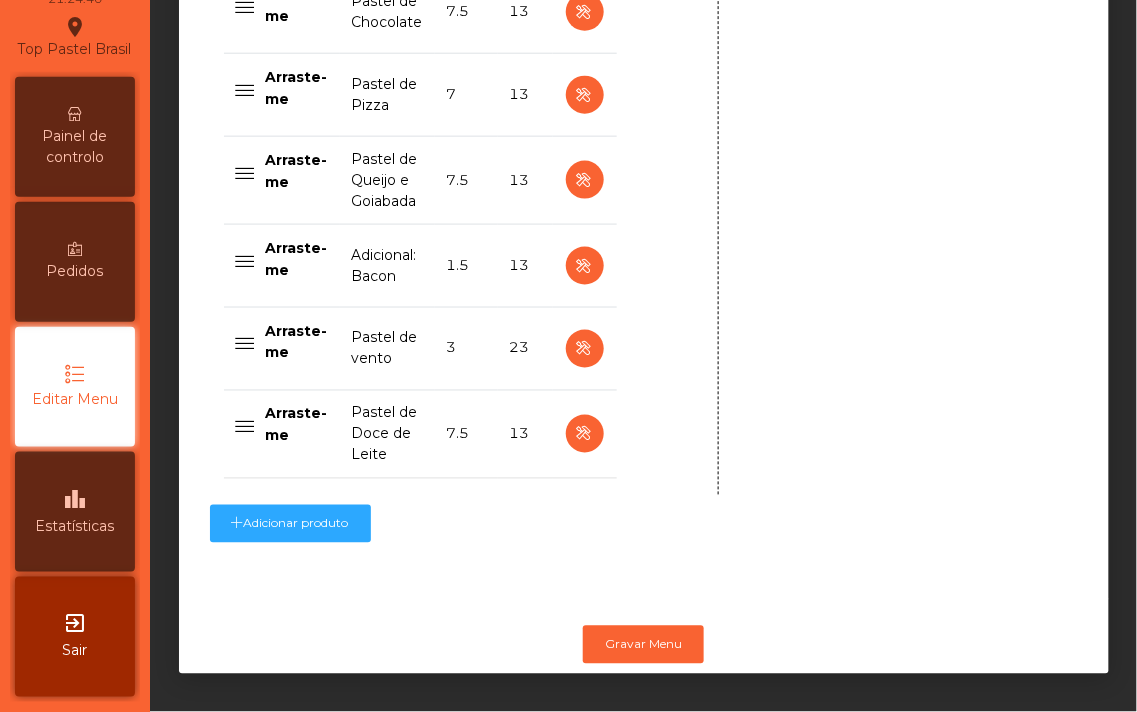 click on "Painel de controlo" at bounding box center (75, 137) 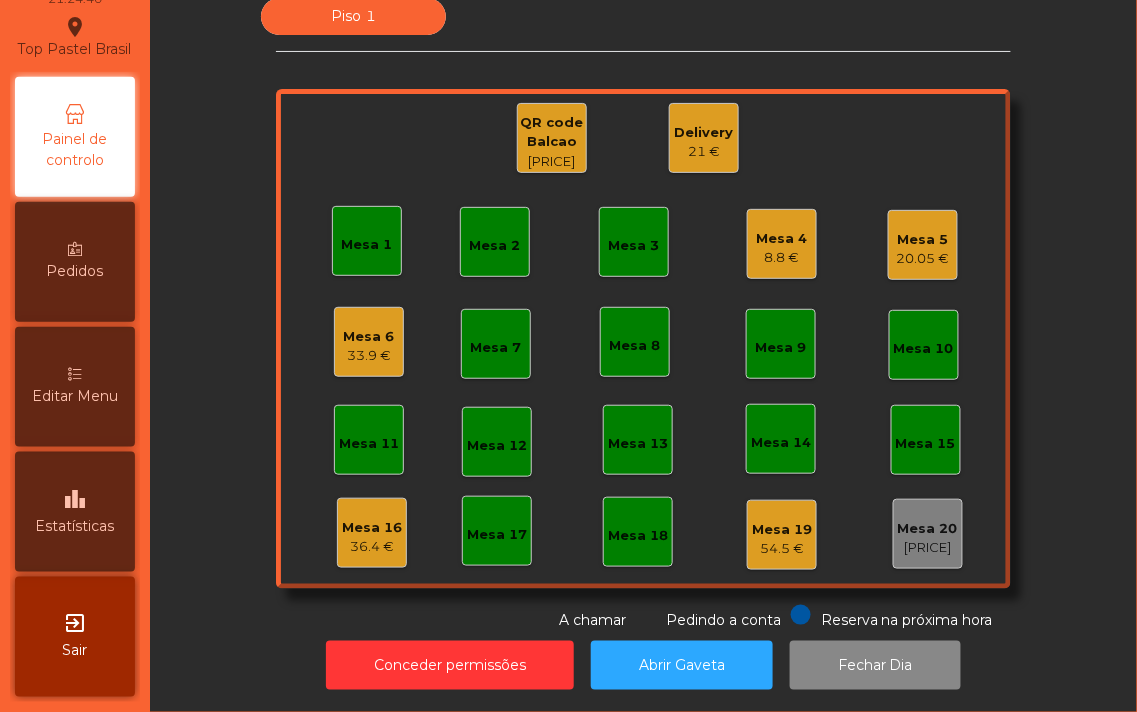 scroll, scrollTop: 0, scrollLeft: 0, axis: both 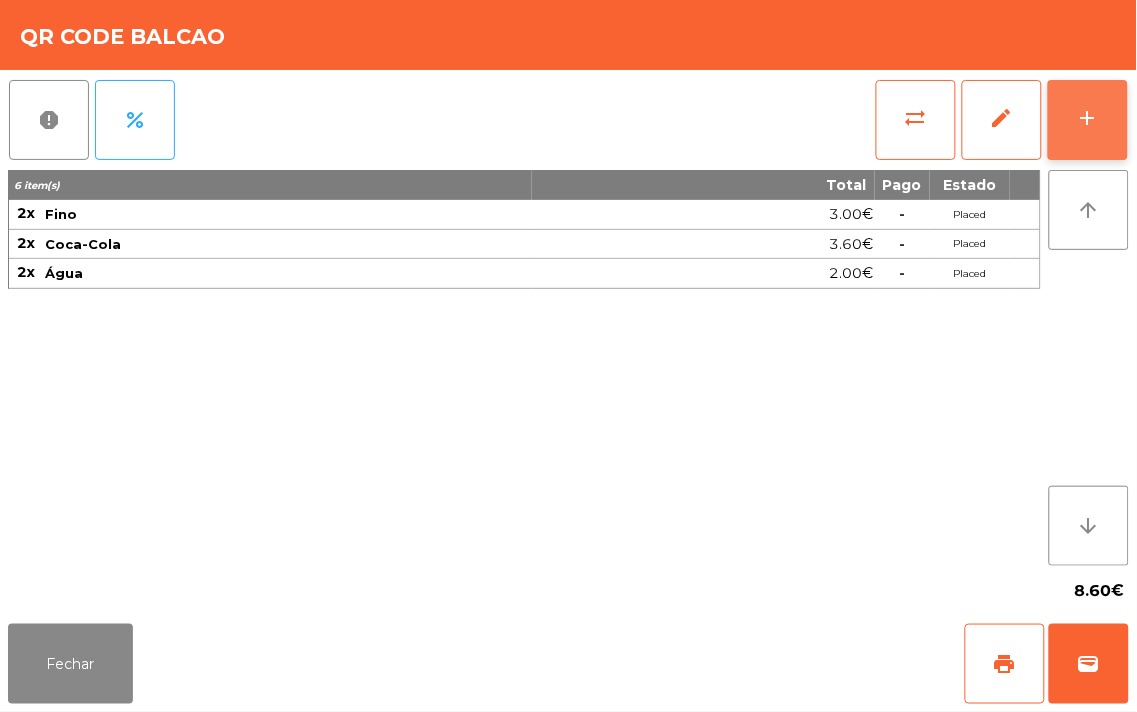 click on "add" 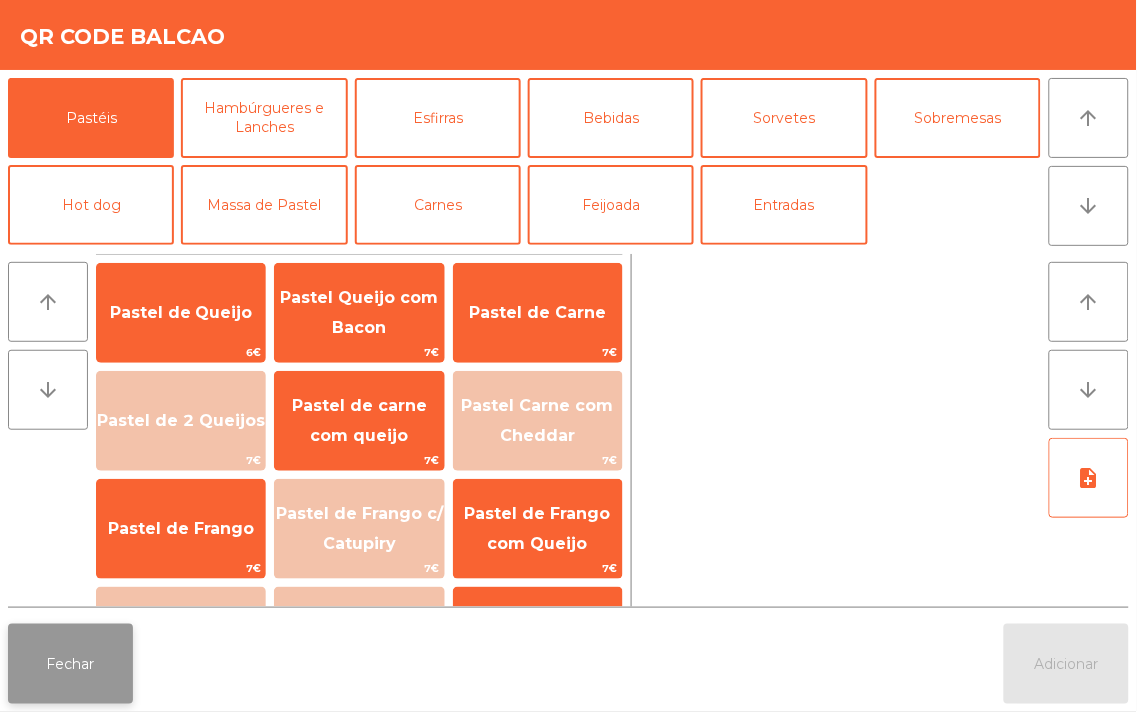 click on "Fechar" 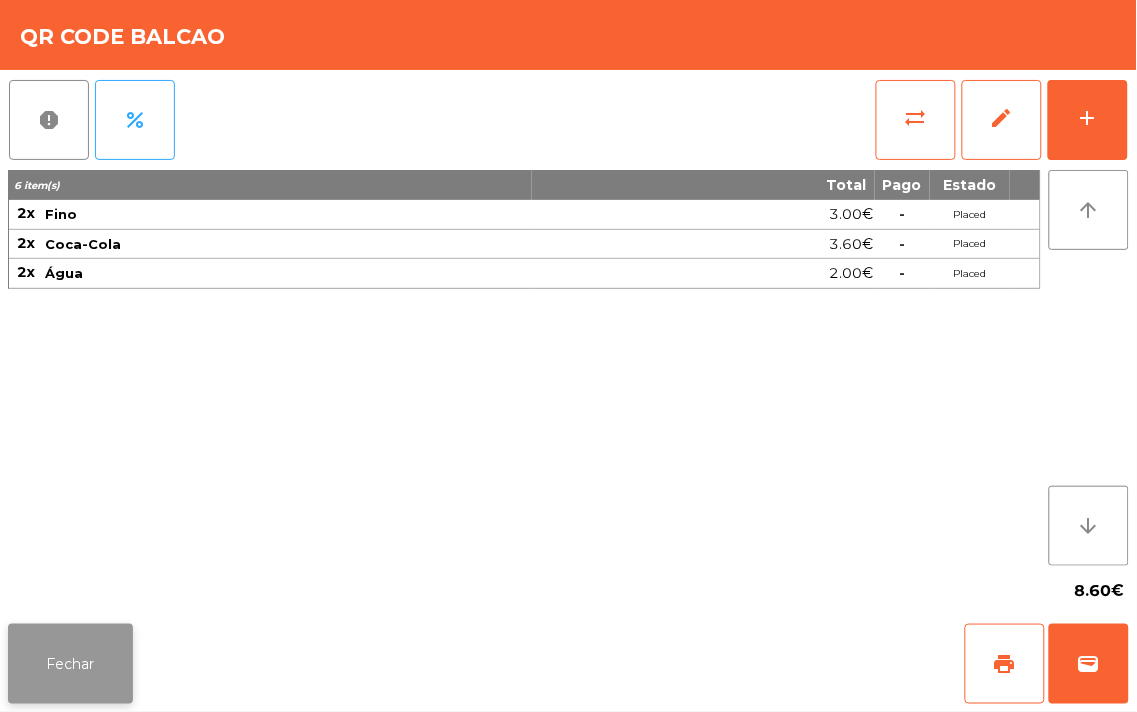 click on "Fechar" 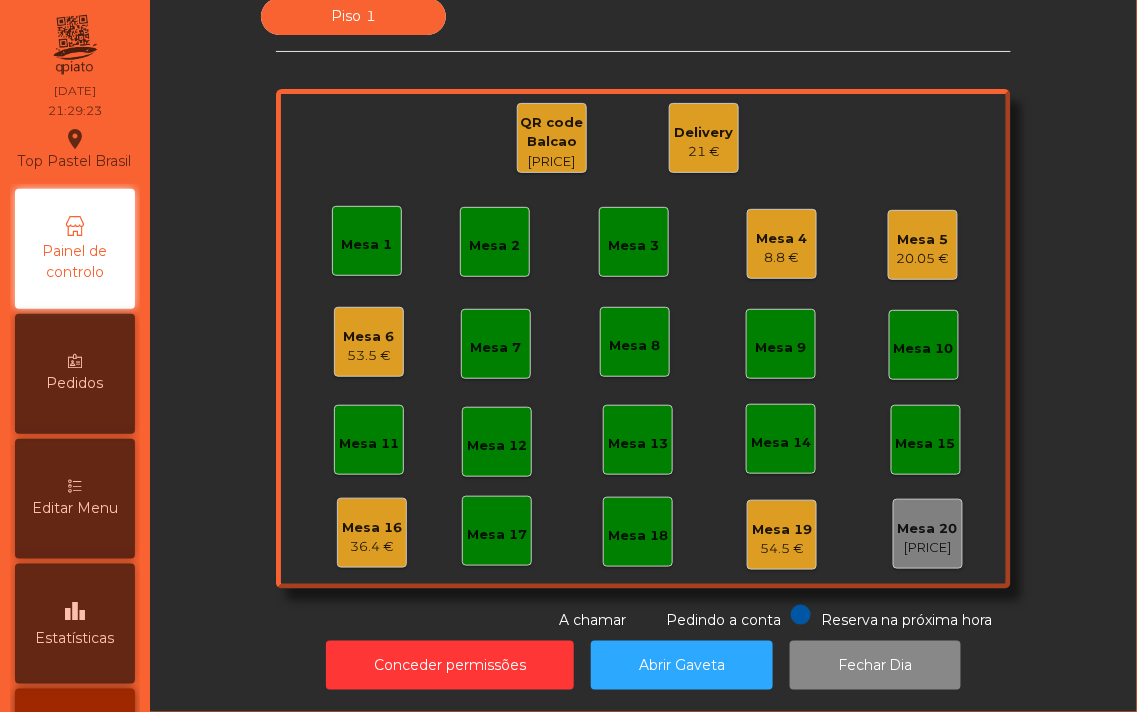 click on "Mesa 1" 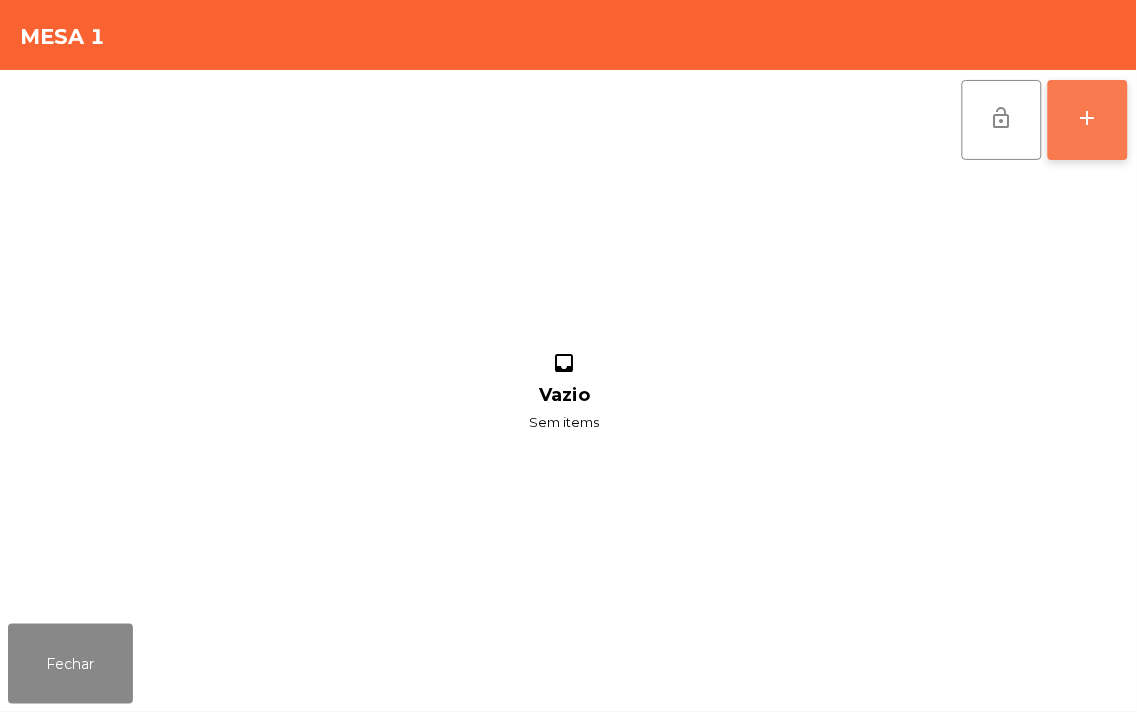 click on "add" 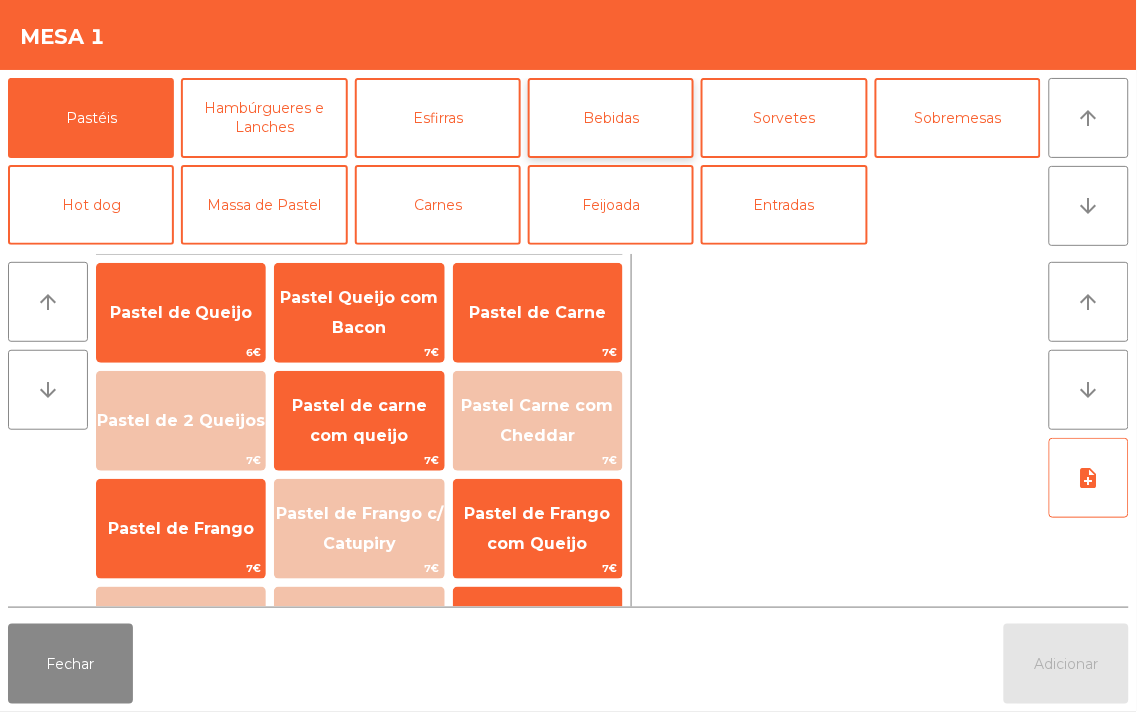 click on "Bebidas" 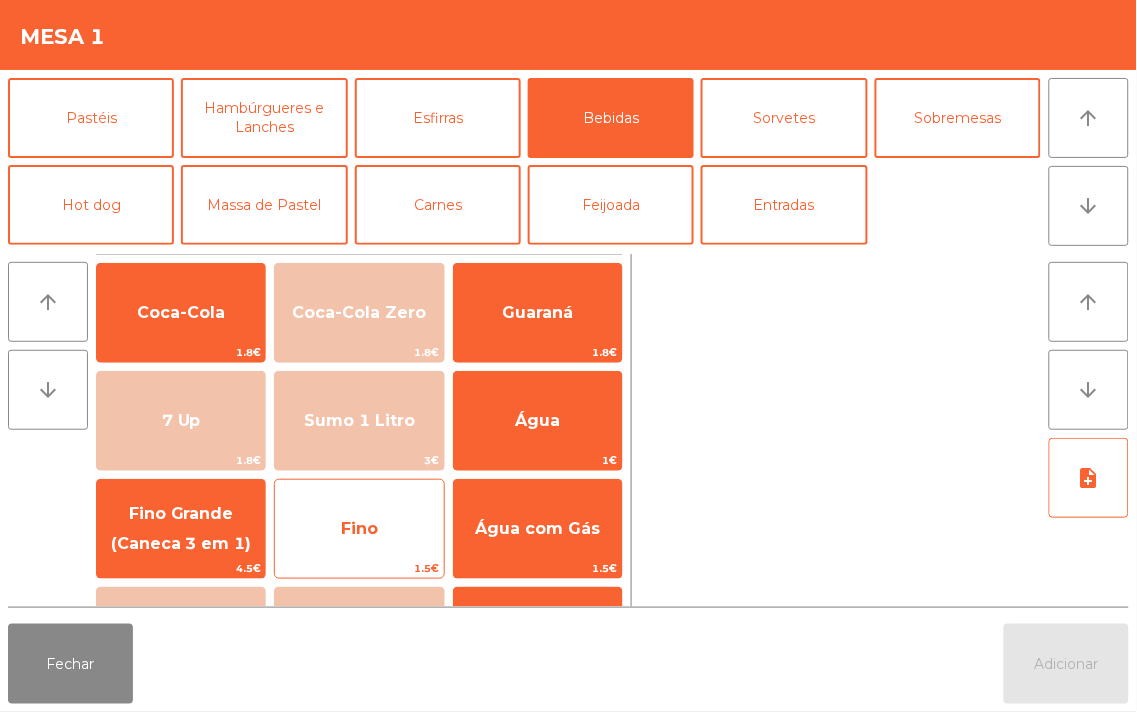 click on "Fino" 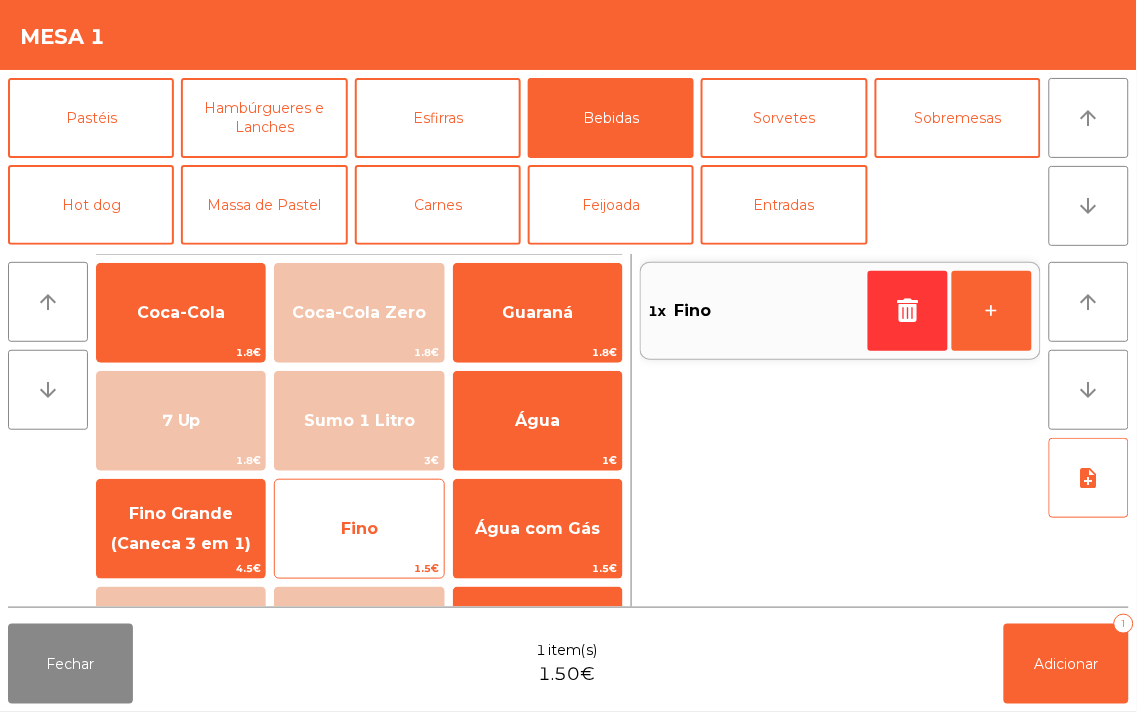 click on "Fino" 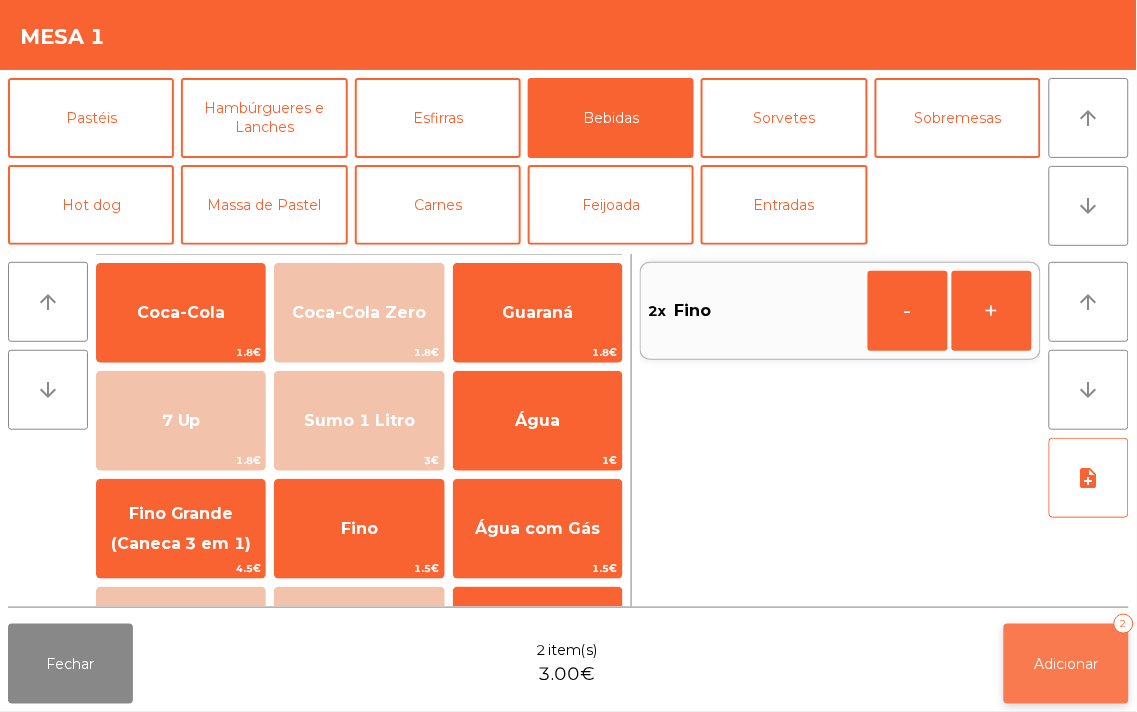 click on "Adicionar   2" 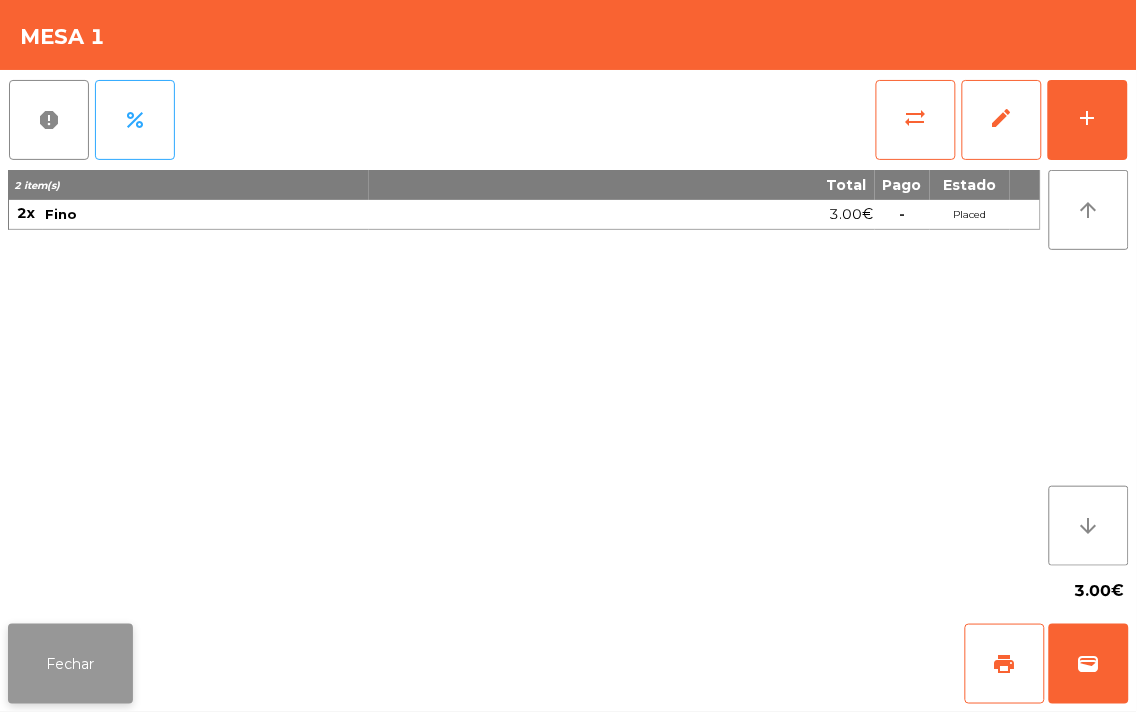 click on "Fechar" 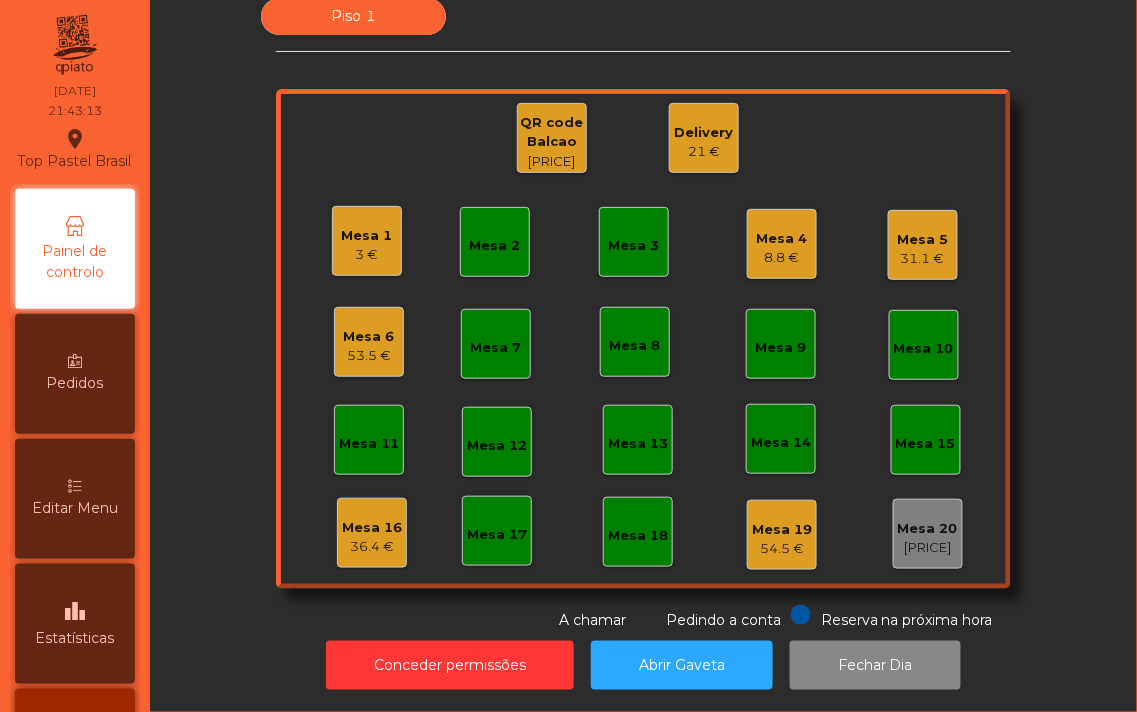 click on "Mesa 2" 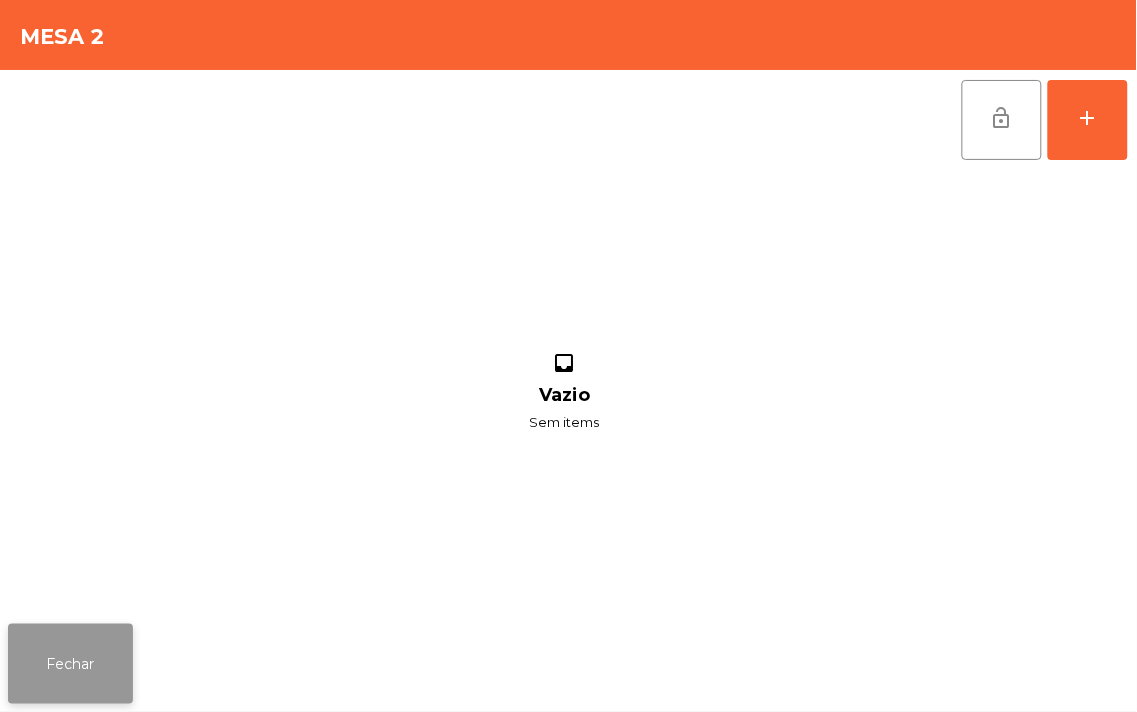 click on "Fechar" 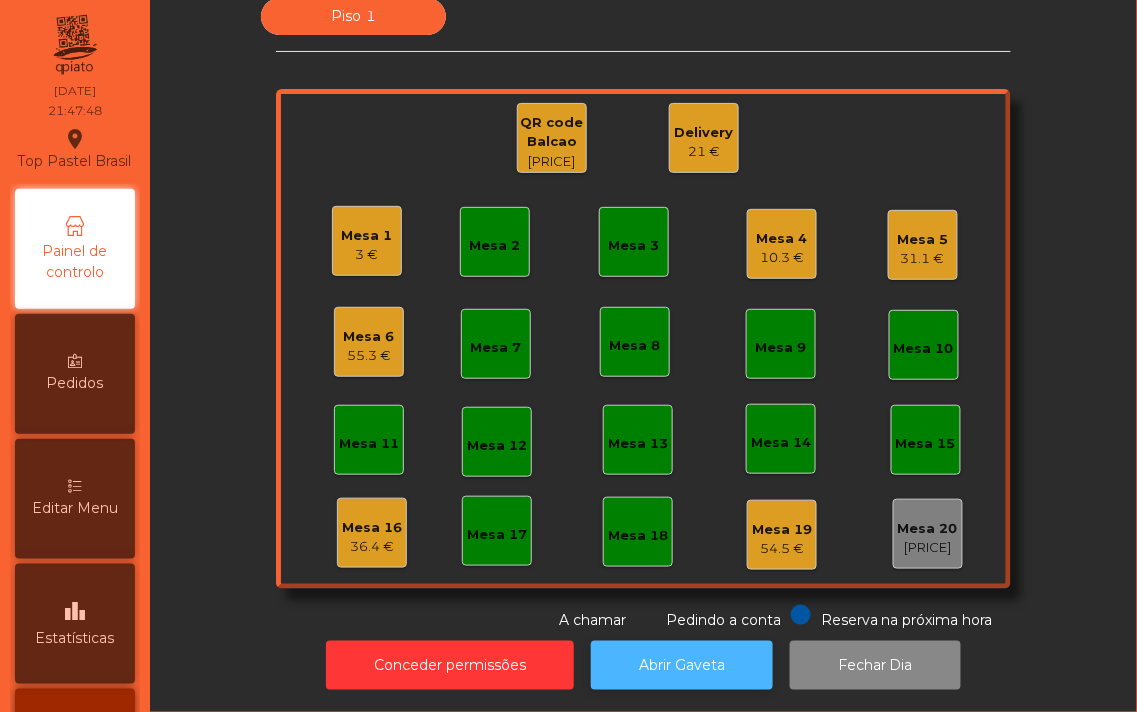 click on "Abrir Gaveta" 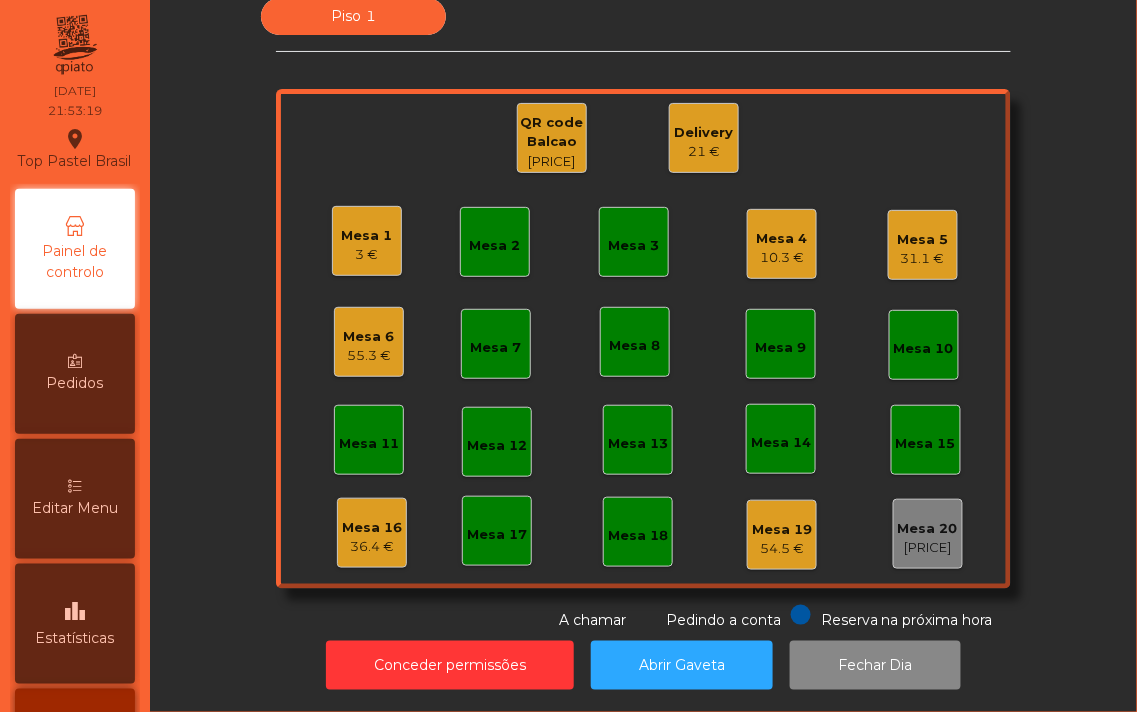 click on "55.3 €" 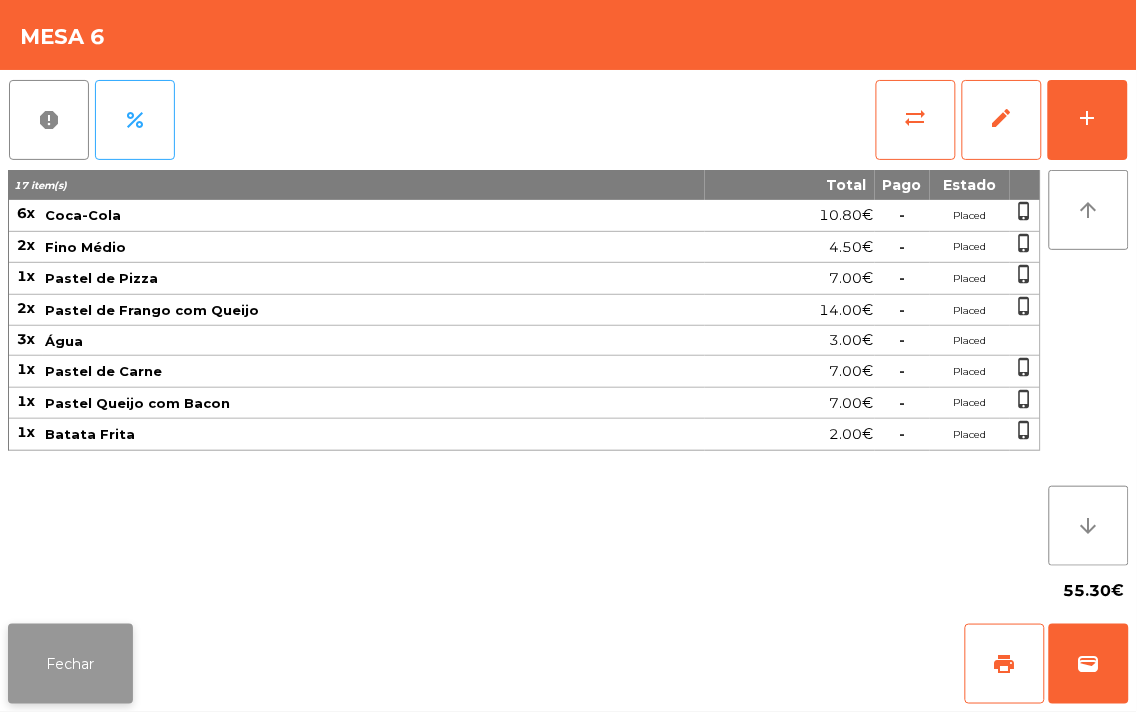 click on "Fechar" 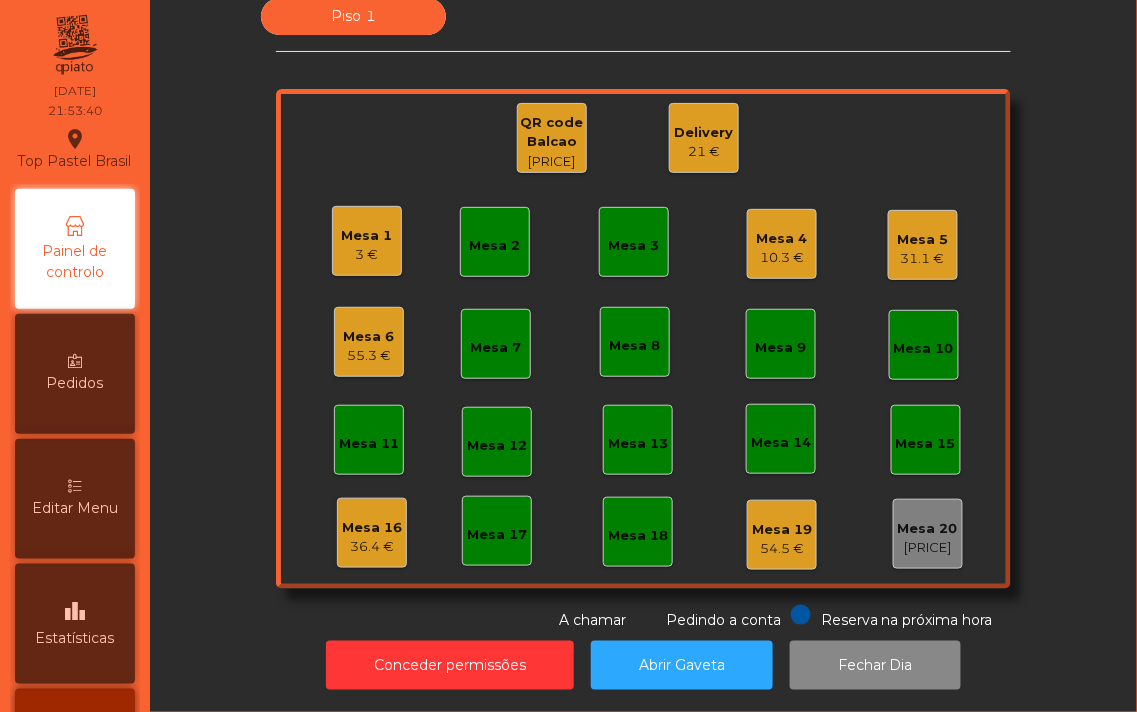 click on "Mesa 11" 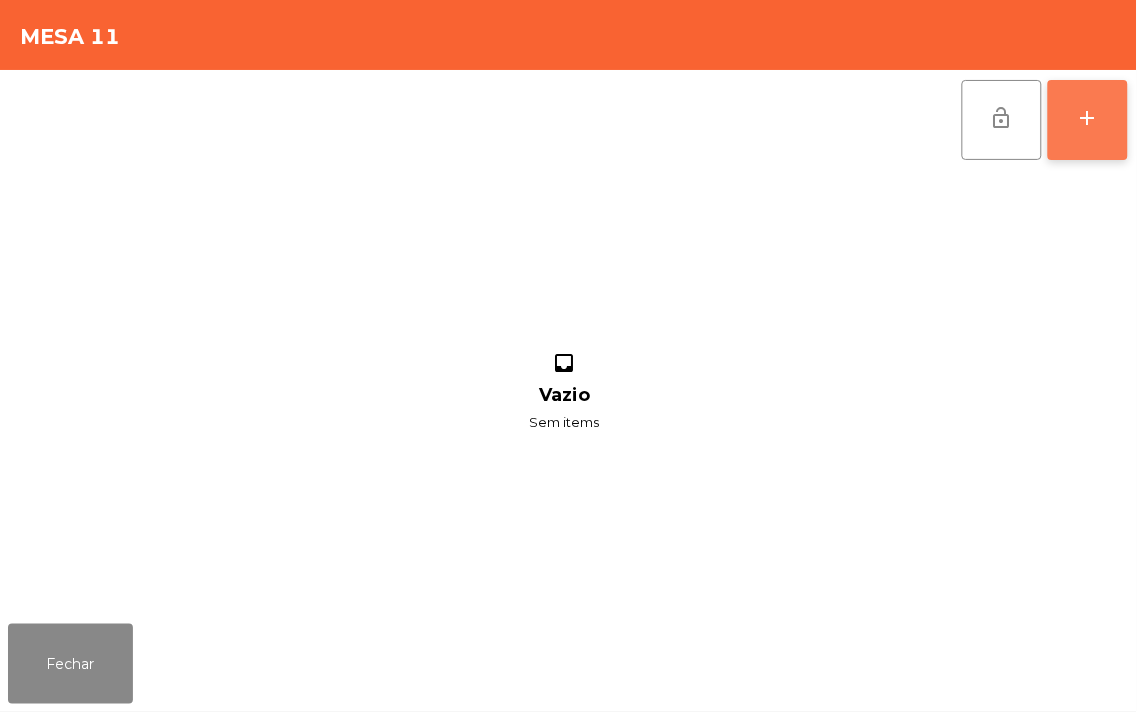 click on "add" 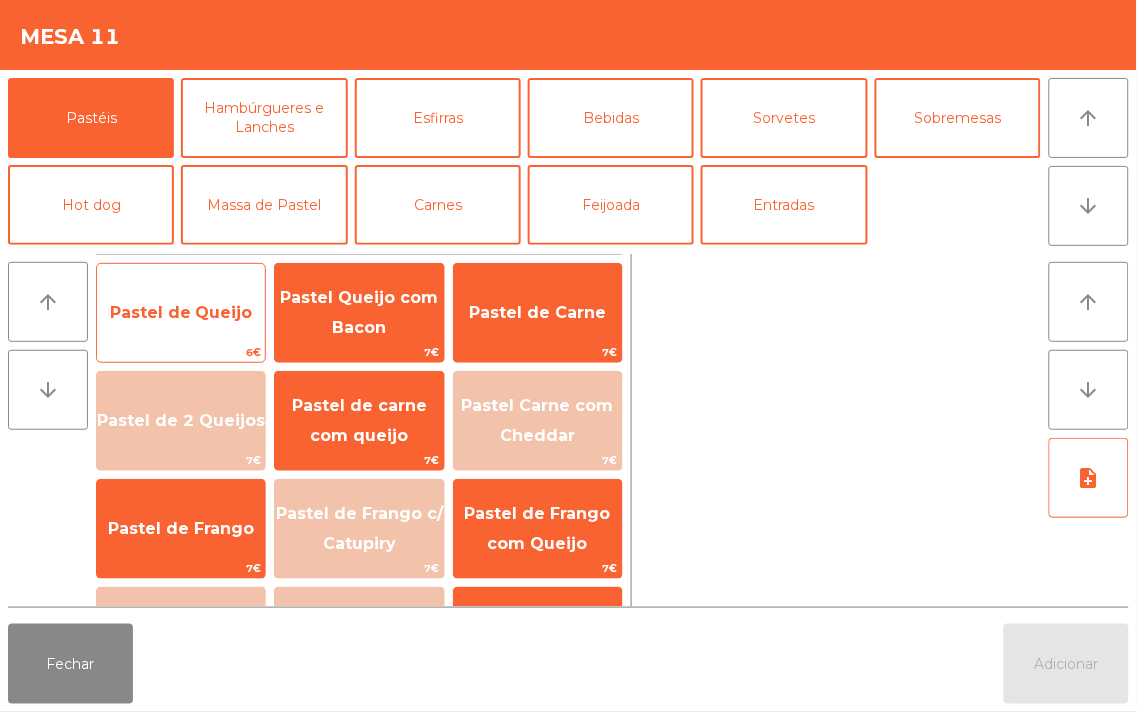 click on "Pastel de Queijo" 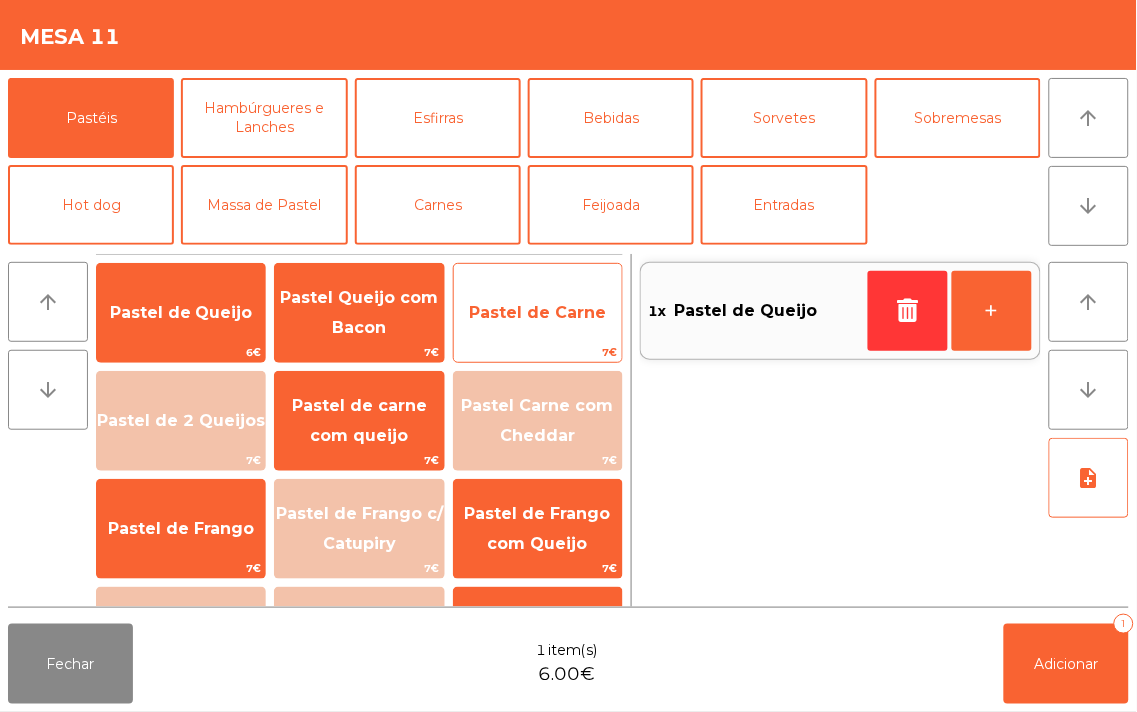 click on "Pastel de Carne" 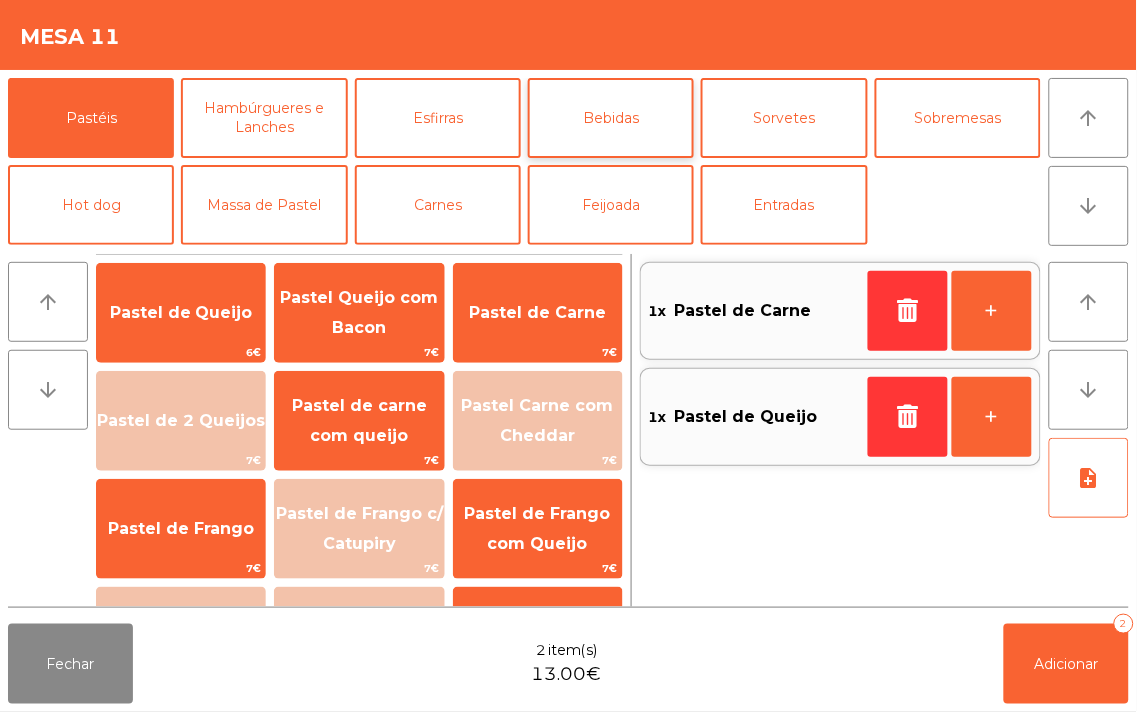click on "Bebidas" 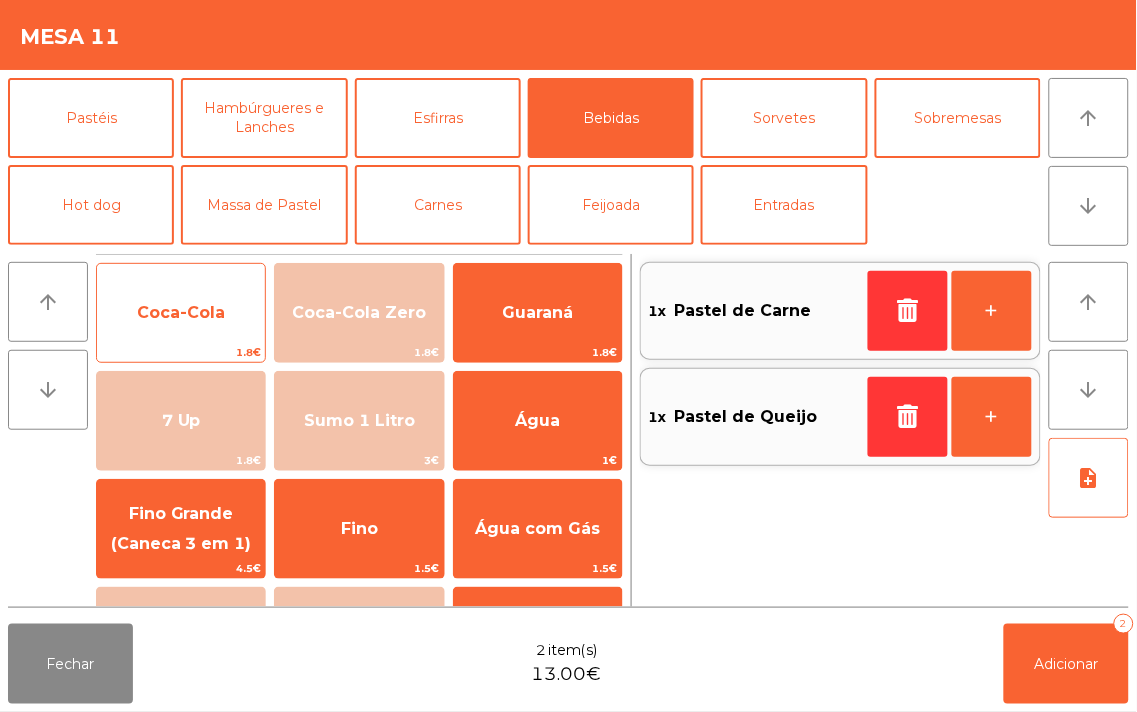 click on "Coca-Cola" 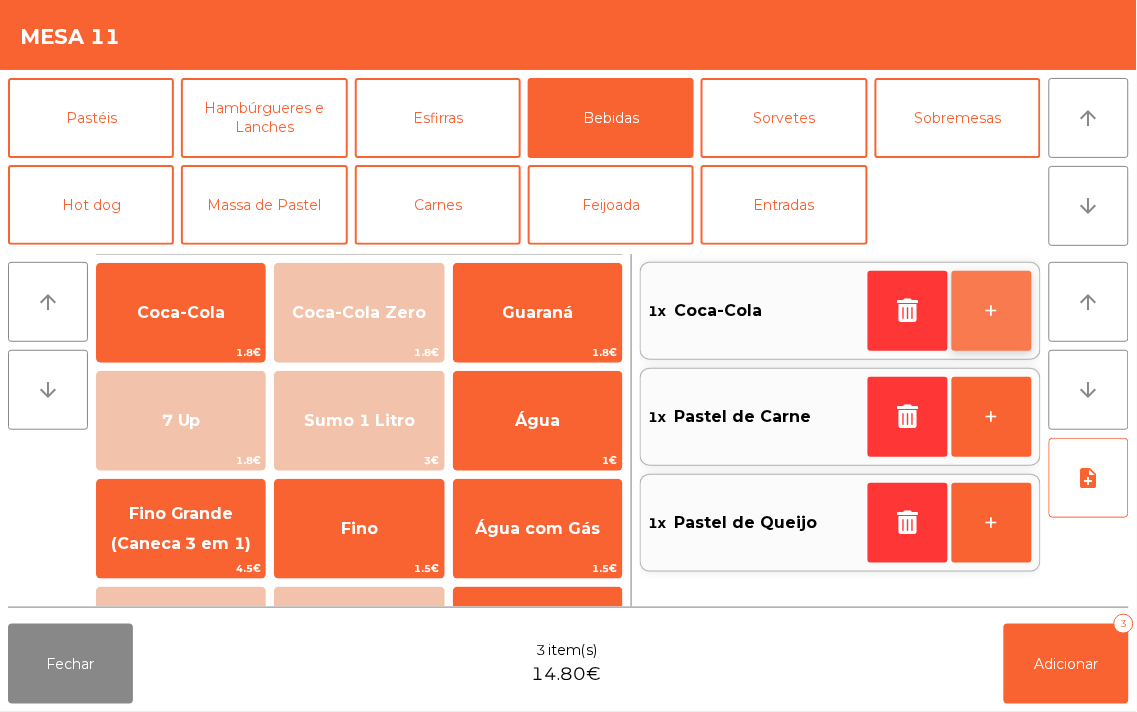 click on "+" 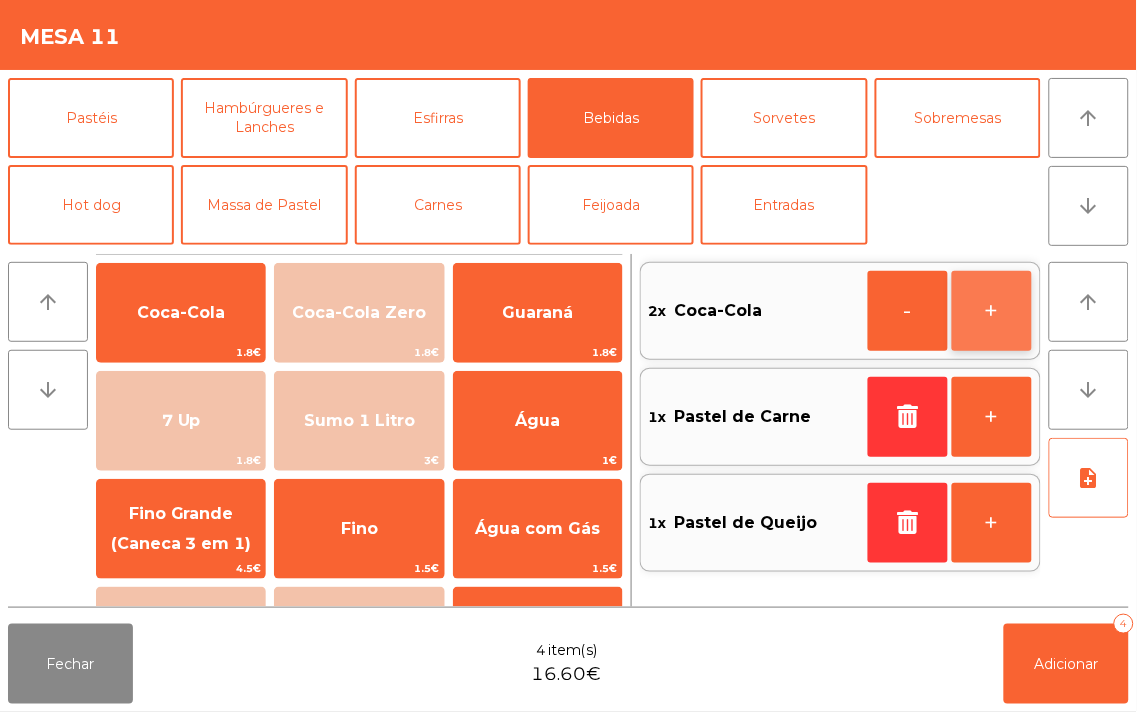 click on "+" 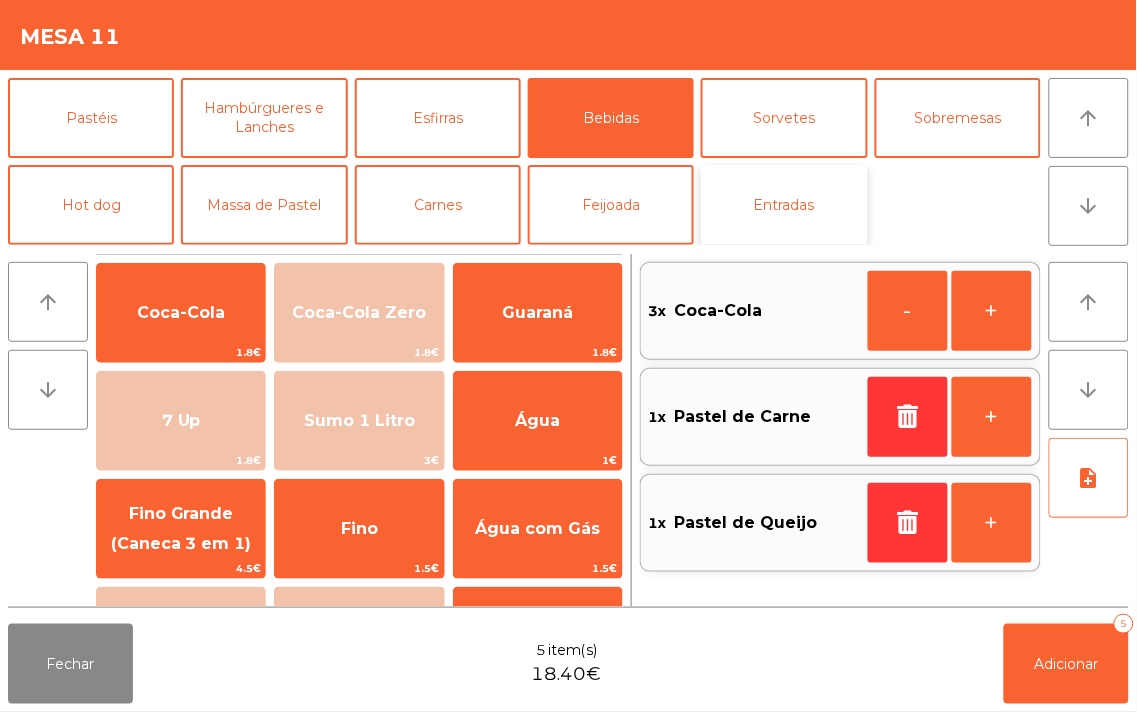 click on "Entradas" 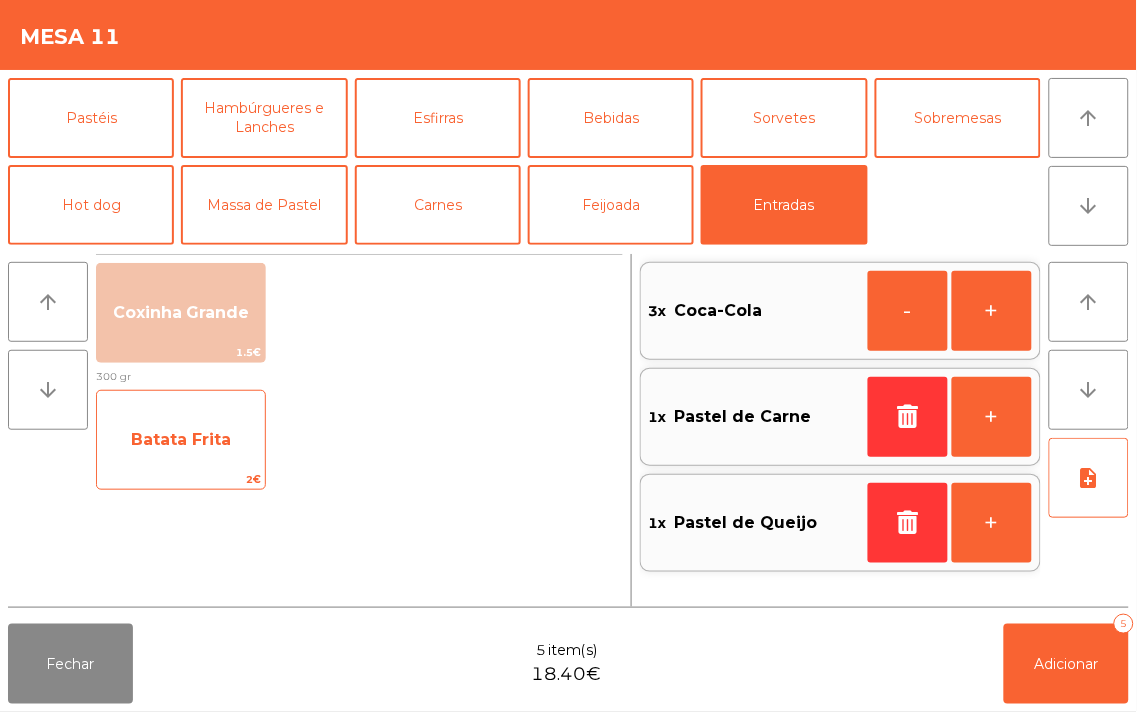 click on "Batata Frita" 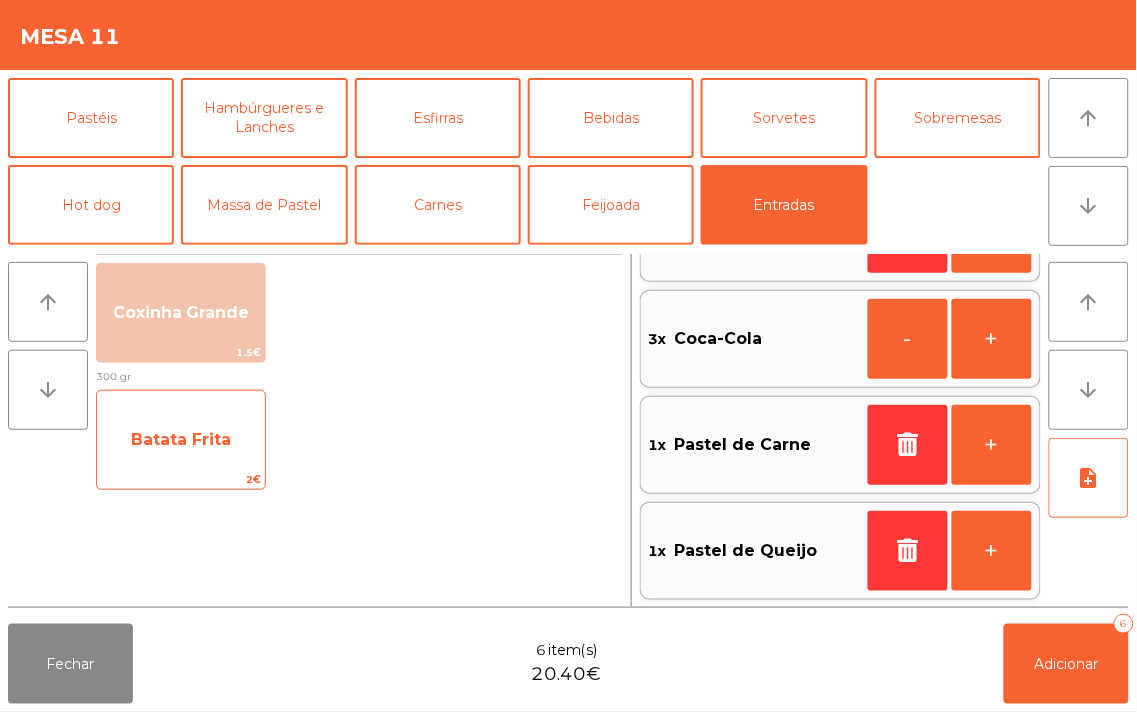 scroll, scrollTop: 0, scrollLeft: 0, axis: both 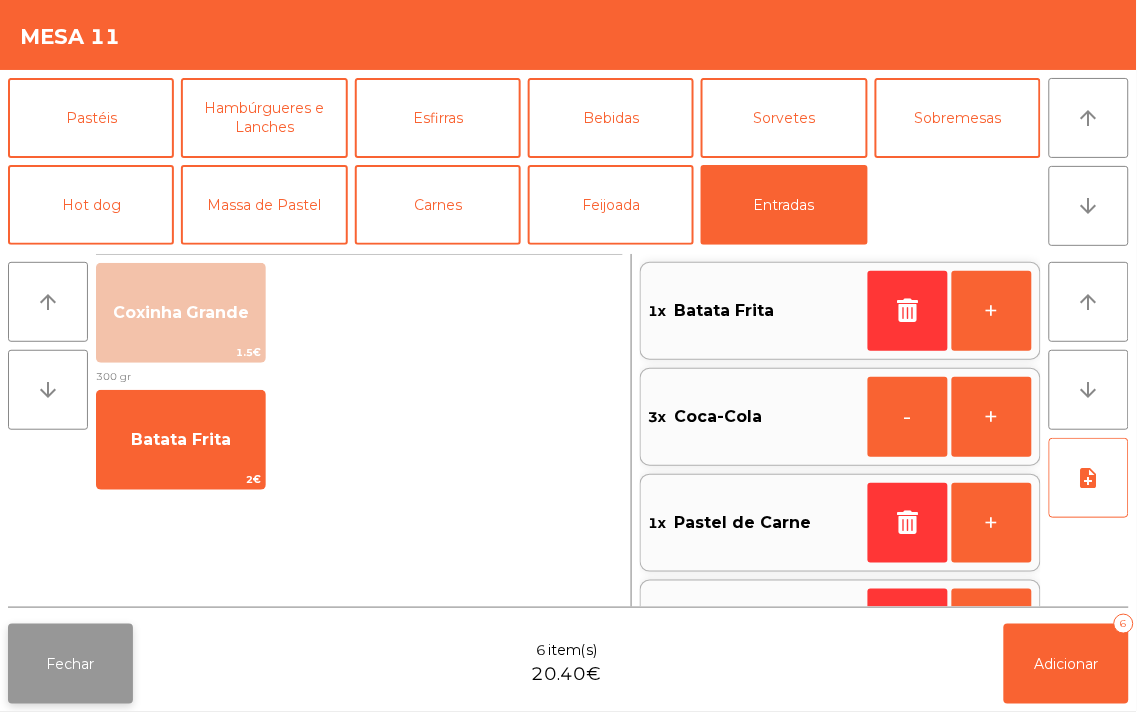 click on "Fechar" 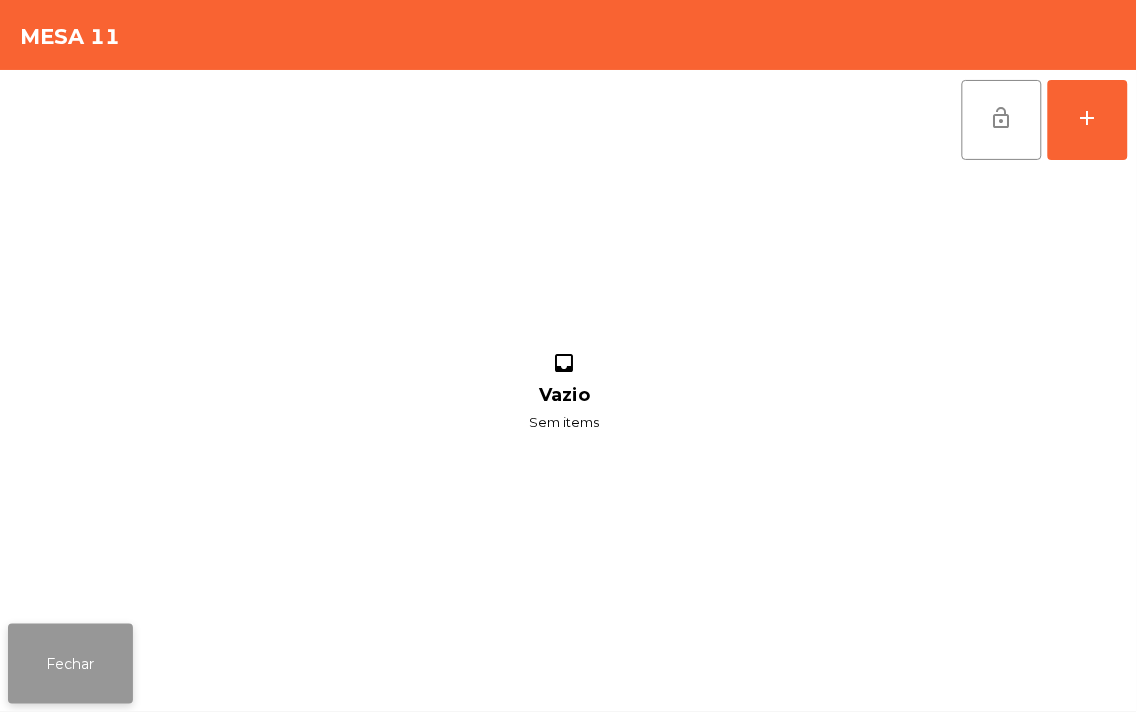 click on "Fechar" 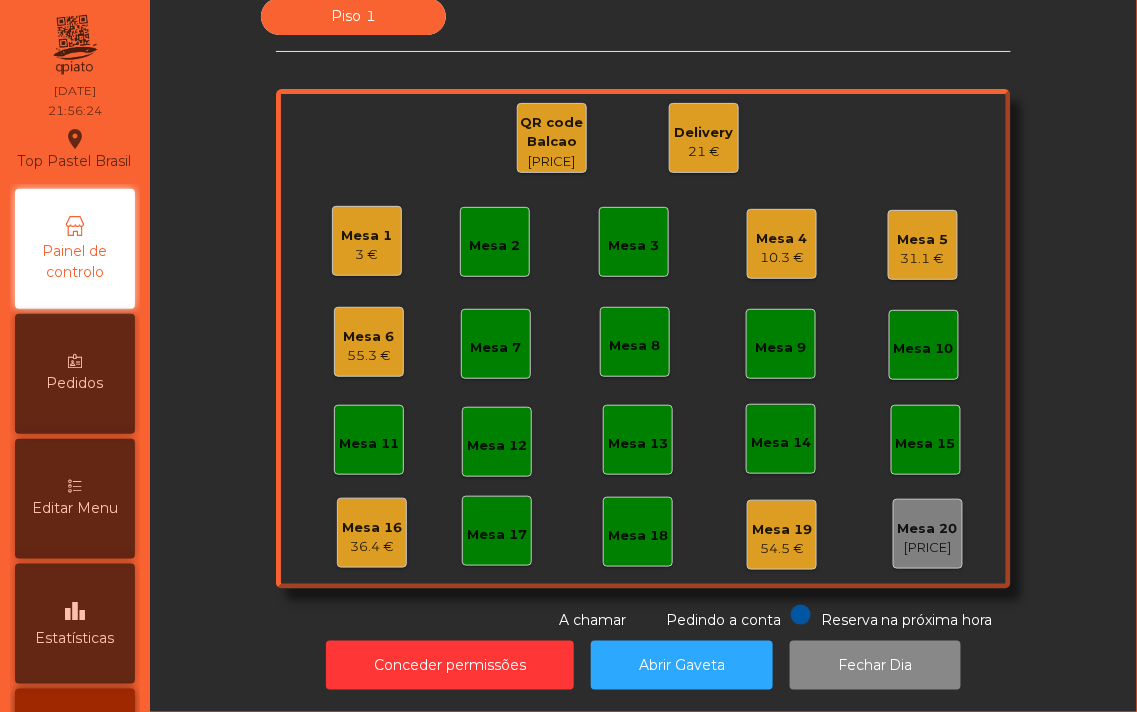 click on "55.3 €" 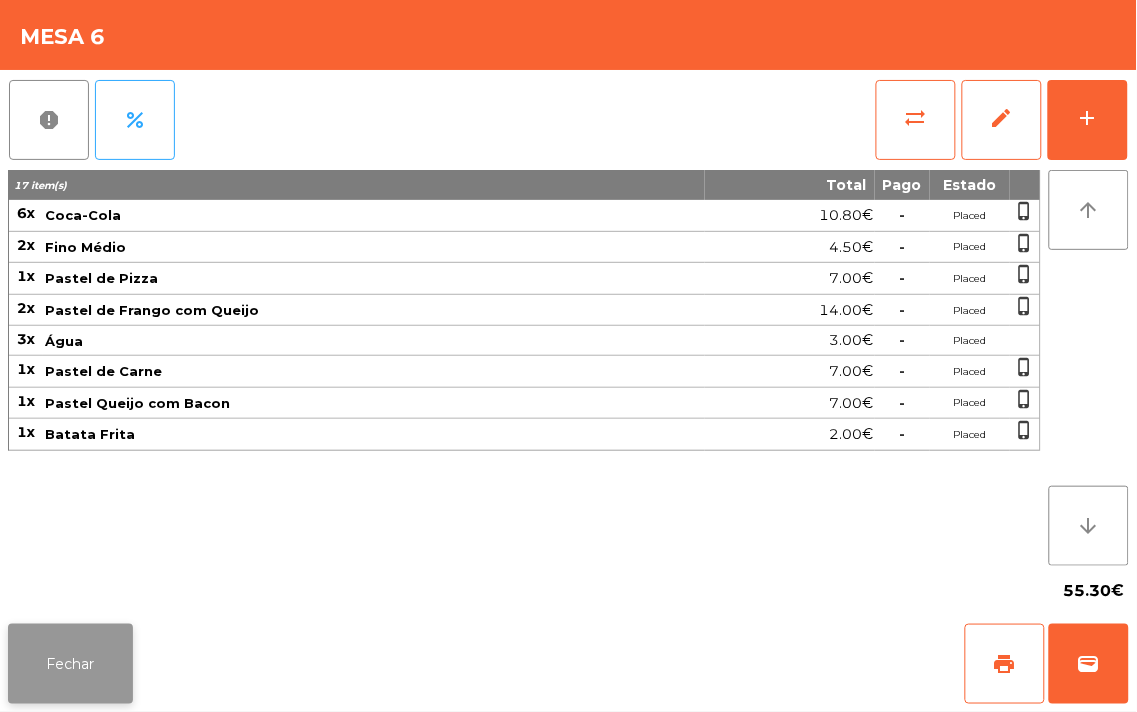 click on "Fechar" 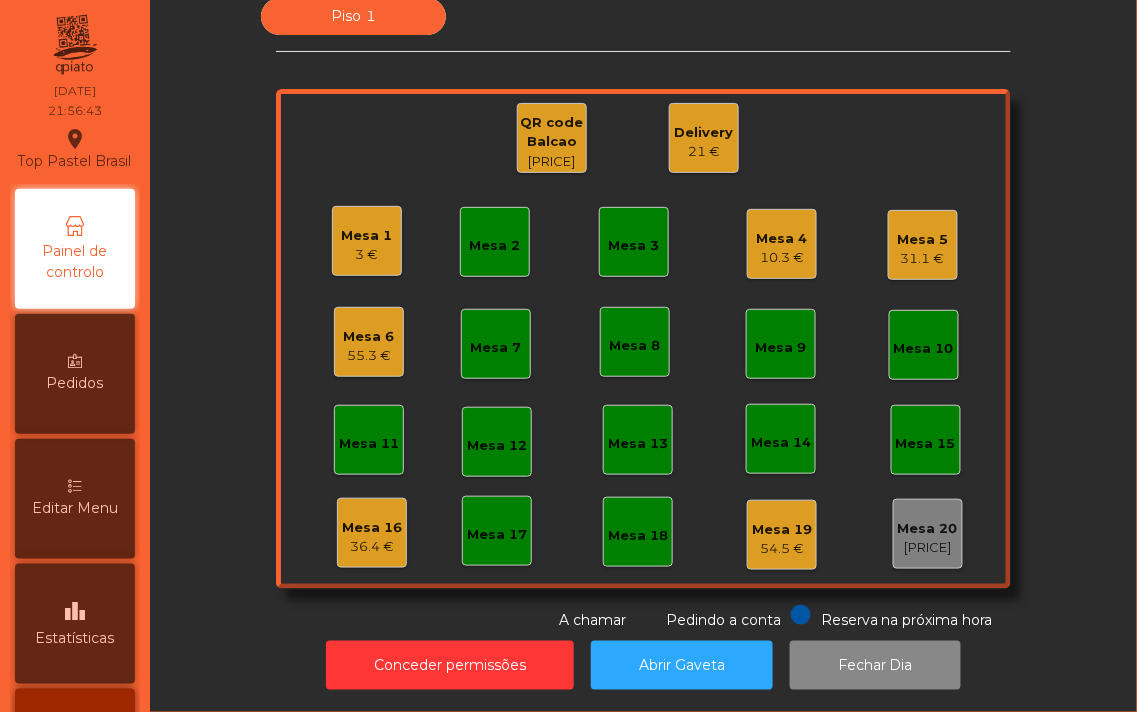 click on "36.4 €" 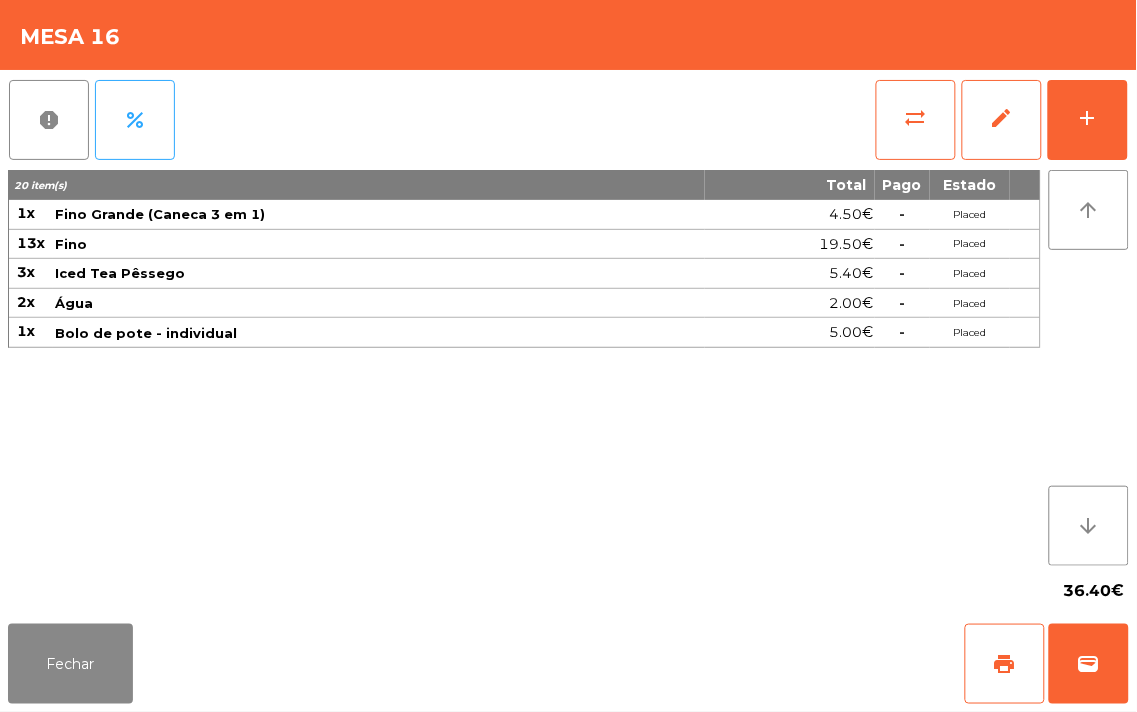 click on "[NUMBER] item(s) Total Pago Estado 1x Fino Grande (Caneca 3 em 1) [PRICE]  -  Placed 13x Fino [PRICE]  -  Placed 3x Iced Tea Pêssego [PRICE]  -  Placed 2x Água [PRICE]  -  Placed 1x Bolo de pote - individual [PRICE]  -  Placed" 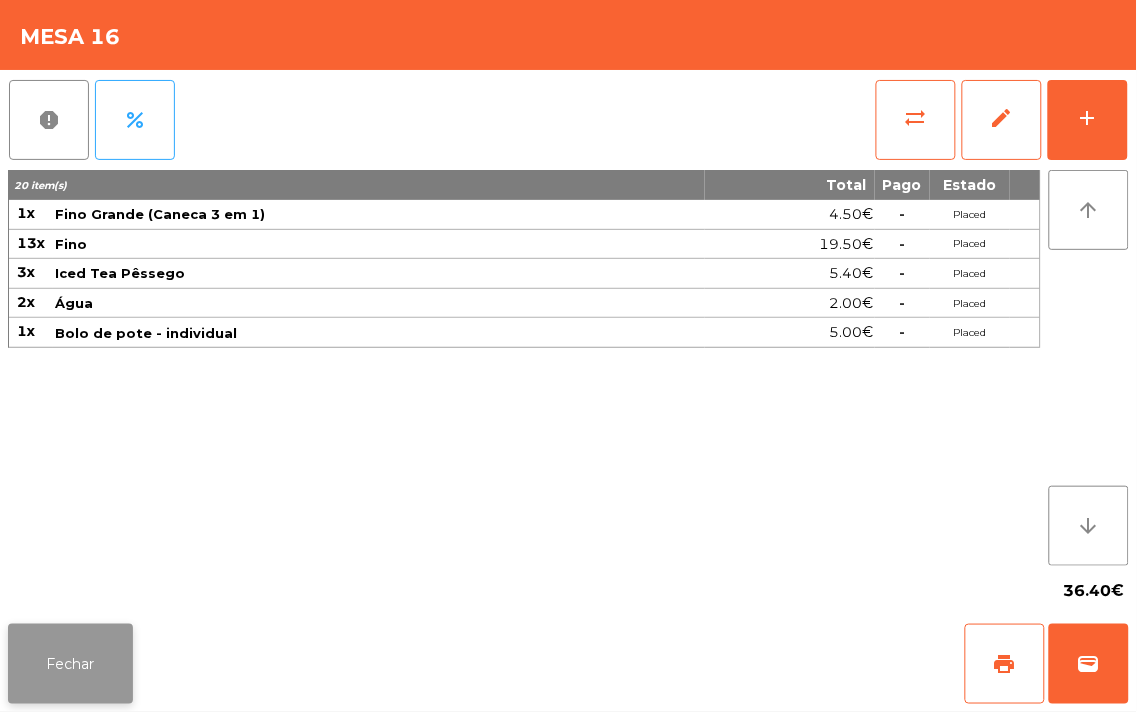 click on "Fechar" 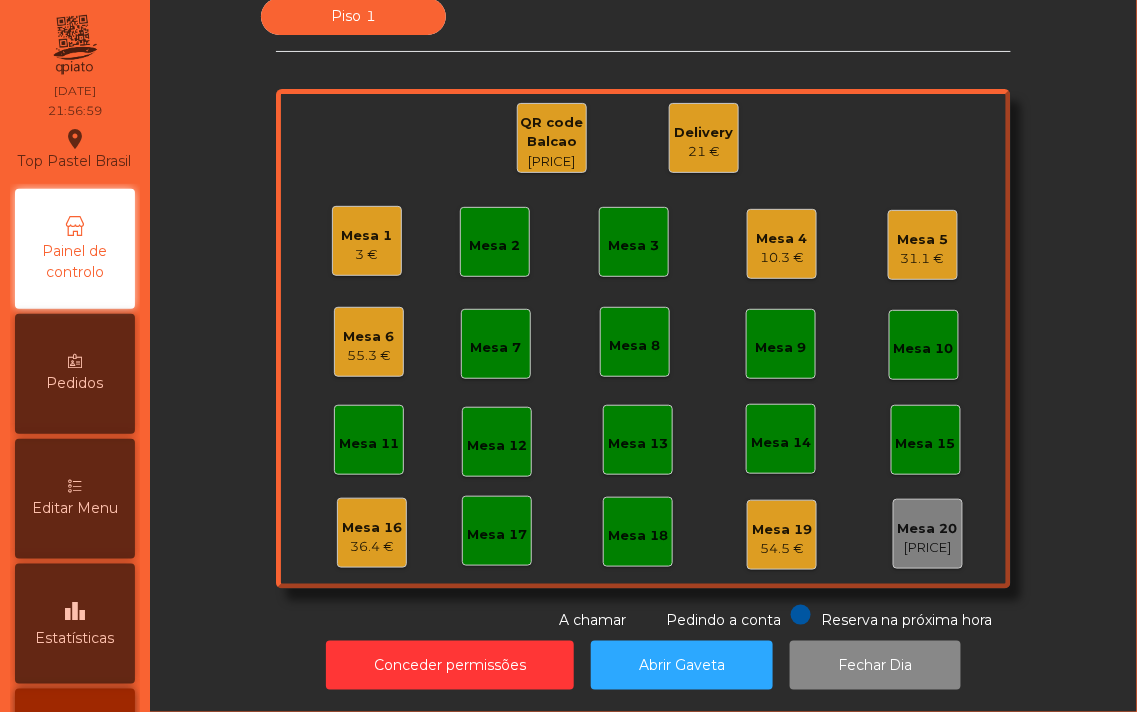 click on "55.3 €" 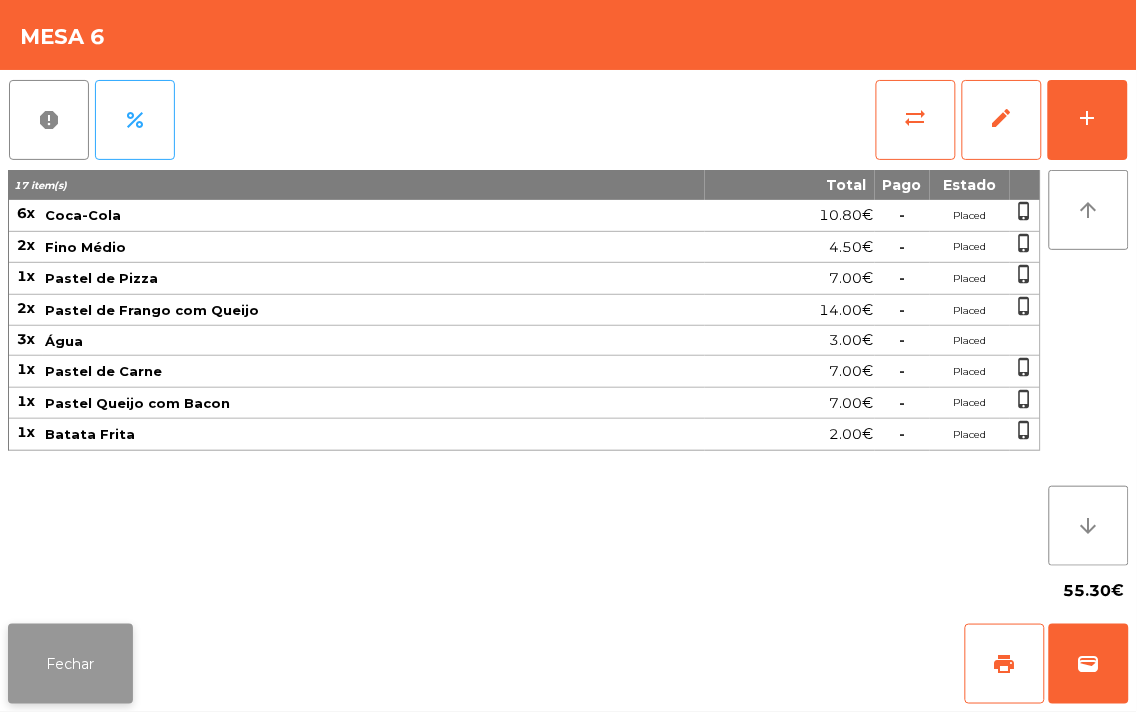 click on "Fechar" 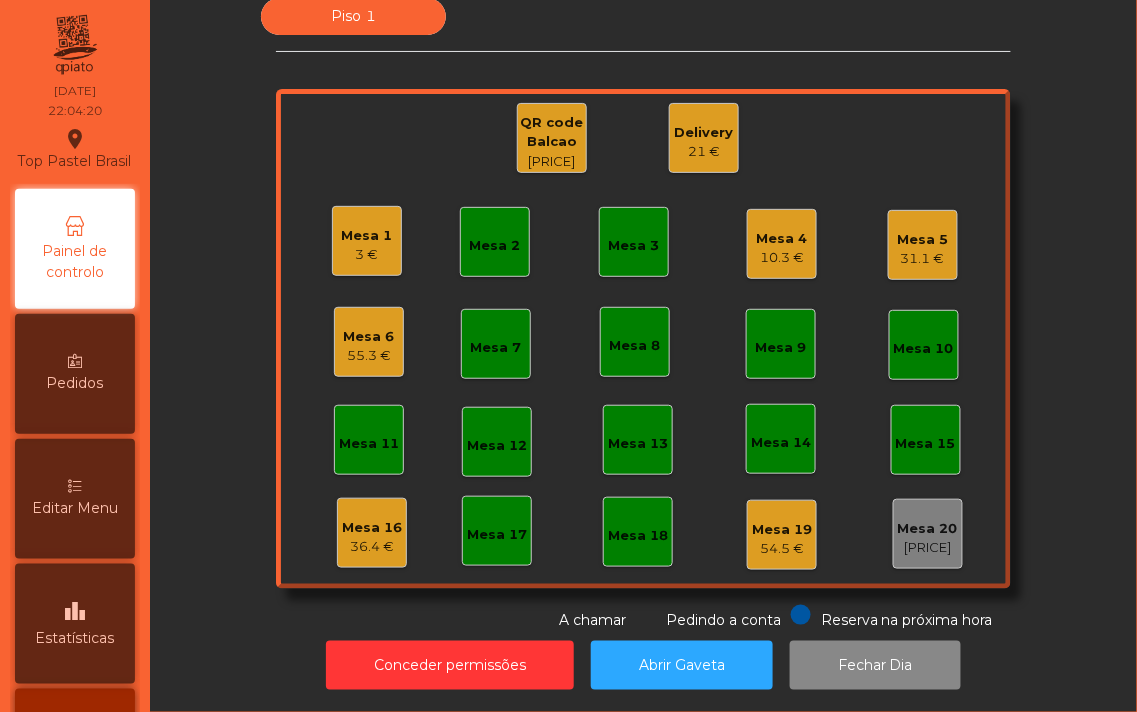 click on "Mesa 16" 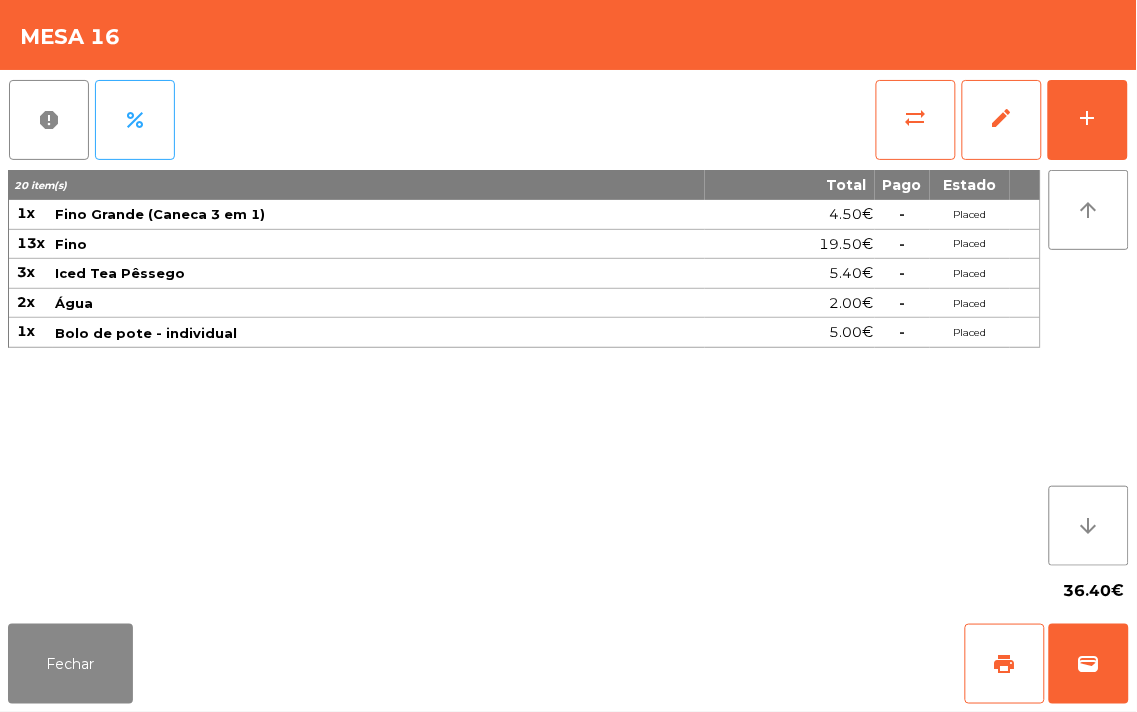 click on "[NUMBER] item(s) Total Pago Estado 1x Fino Grande (Caneca 3 em 1) [PRICE]  -  Placed 13x Fino [PRICE]  -  Placed 3x Iced Tea Pêssego [PRICE]  -  Placed 2x Água [PRICE]  -  Placed 1x Bolo de pote - individual [PRICE]  -  Placed" 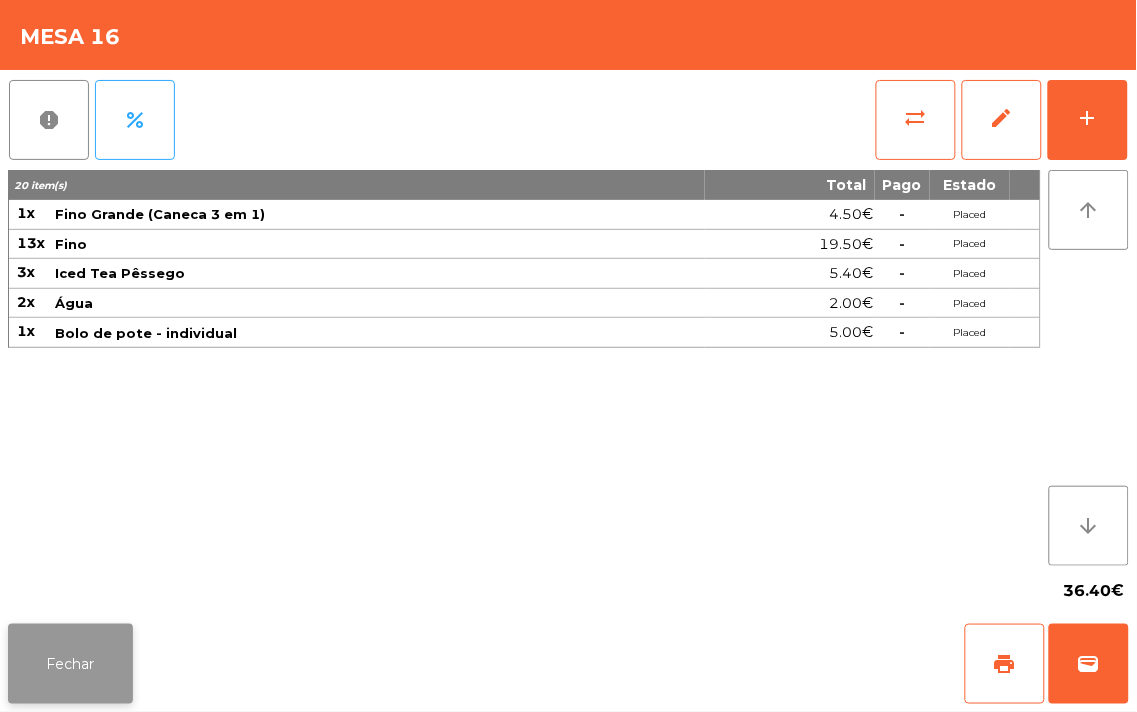 click on "Fechar" 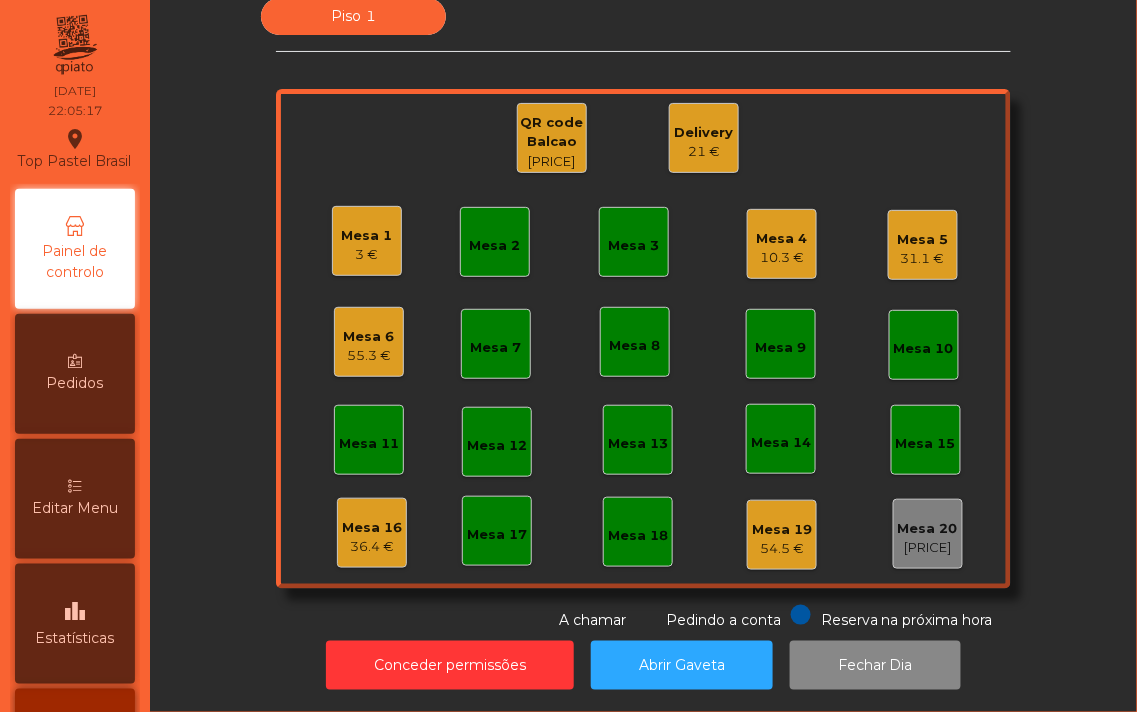 click on "Mesa 6" 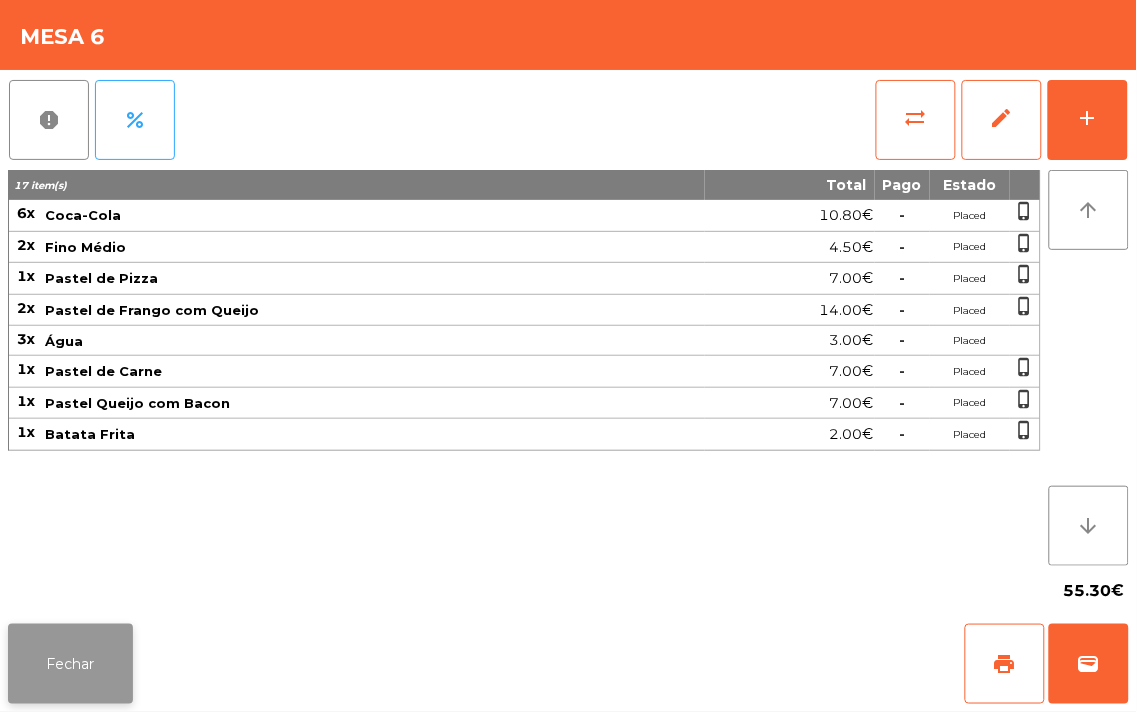 click on "Fechar" 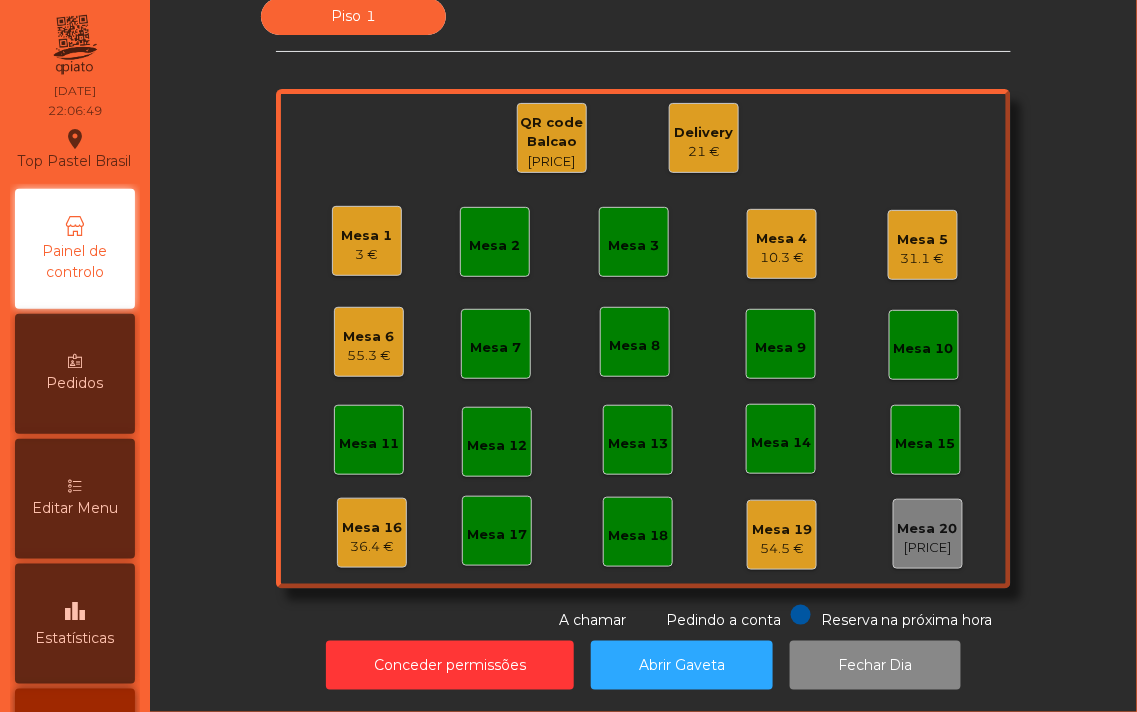 click on "Delivery   [PRICE]" 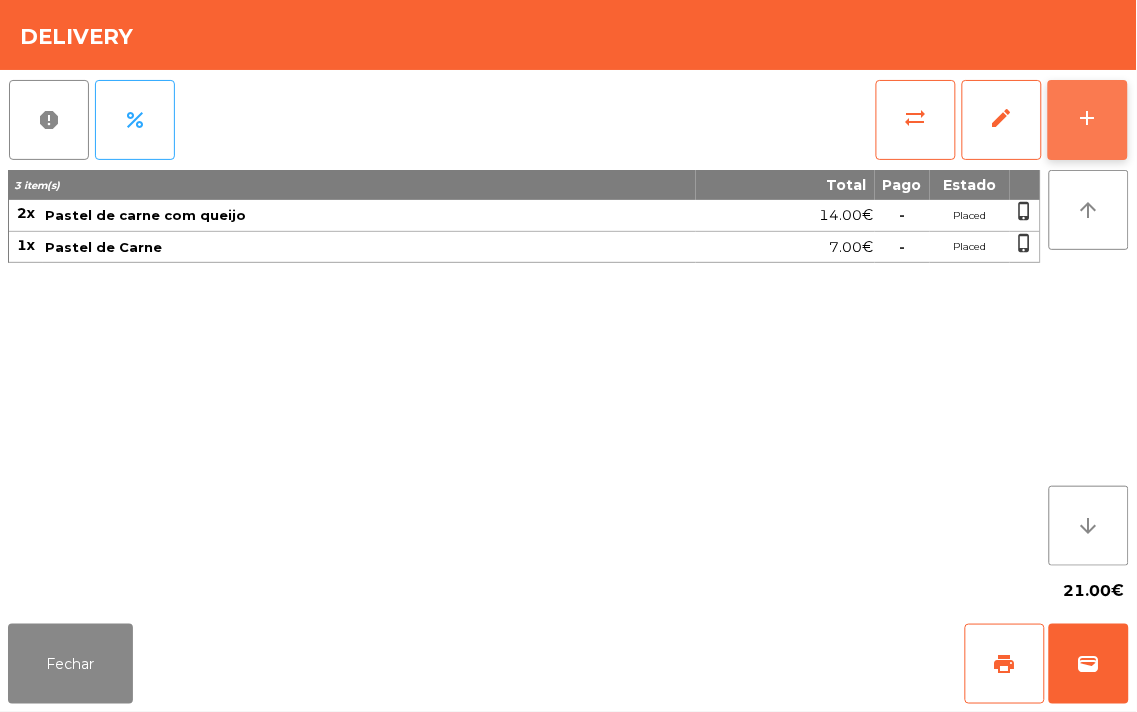 click on "add" 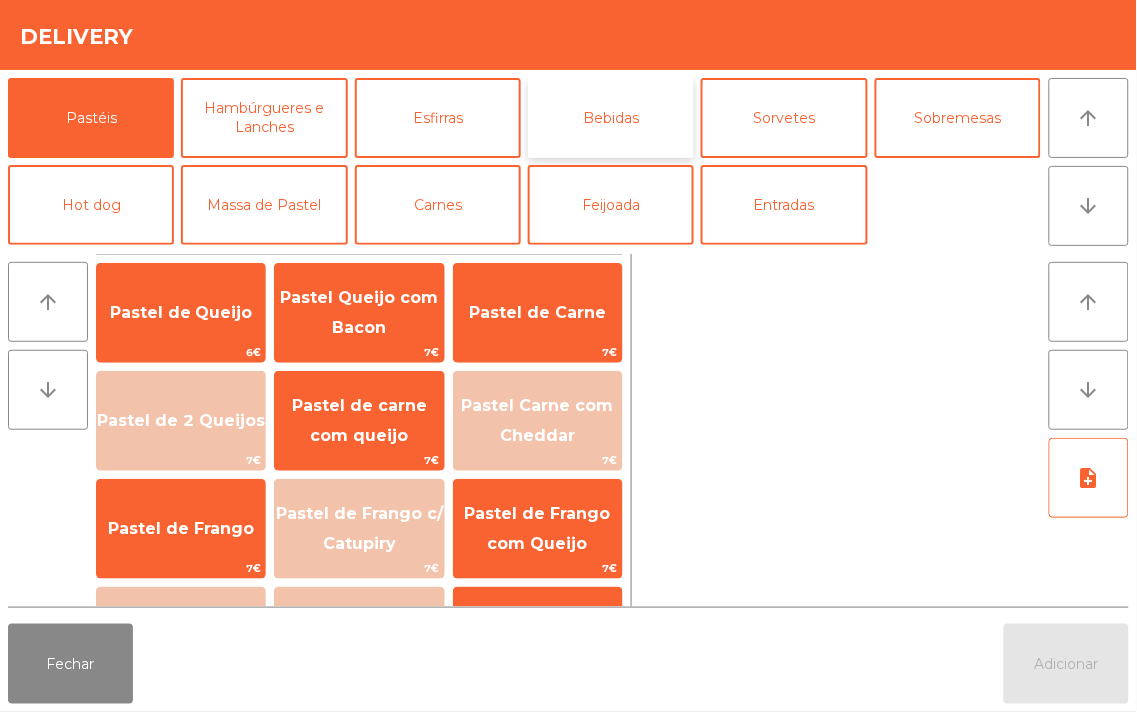 click on "Bebidas" 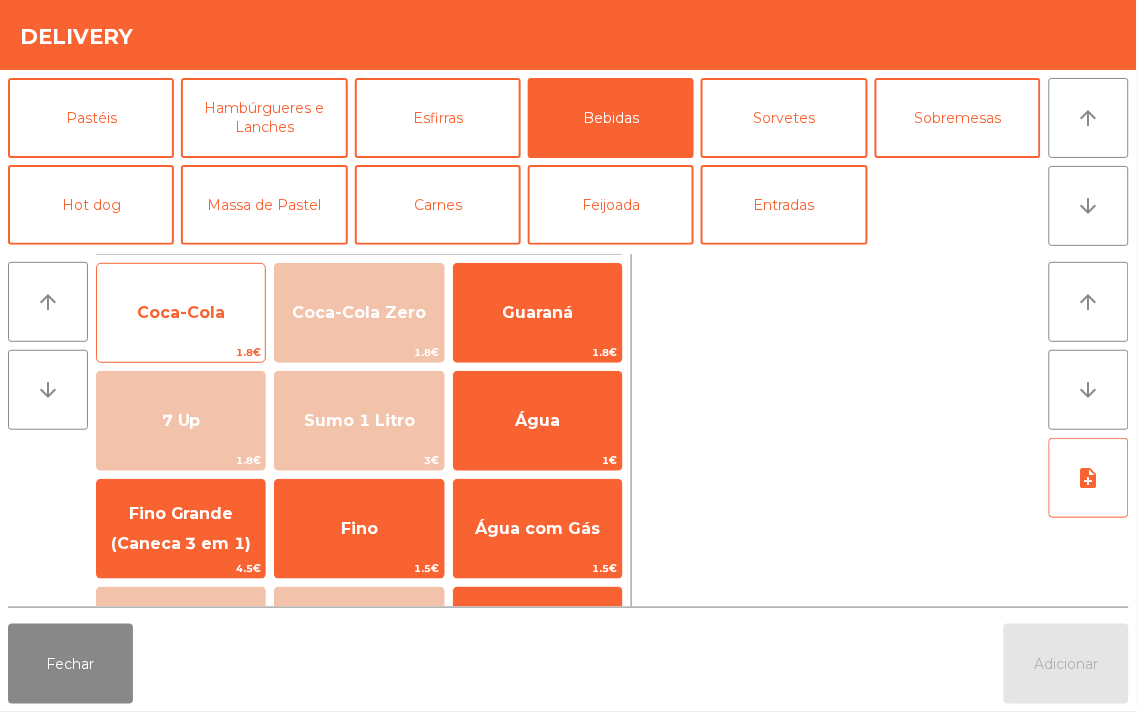 click on "Coca-Cola" 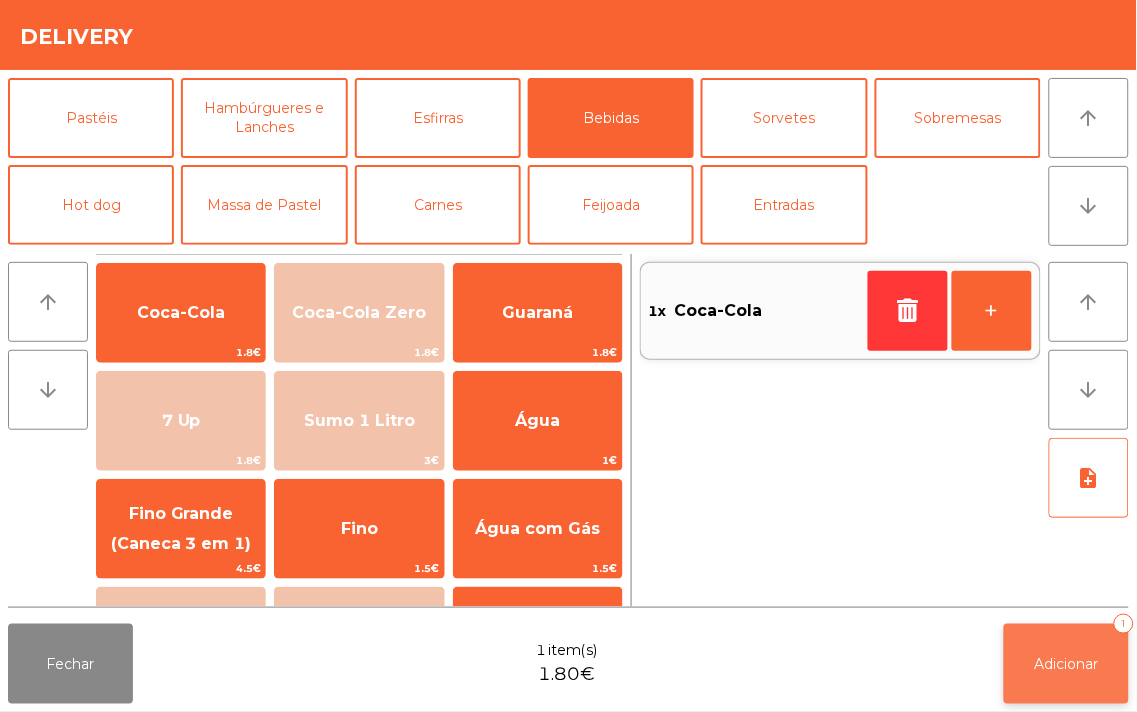 click on "Adicionar   1" 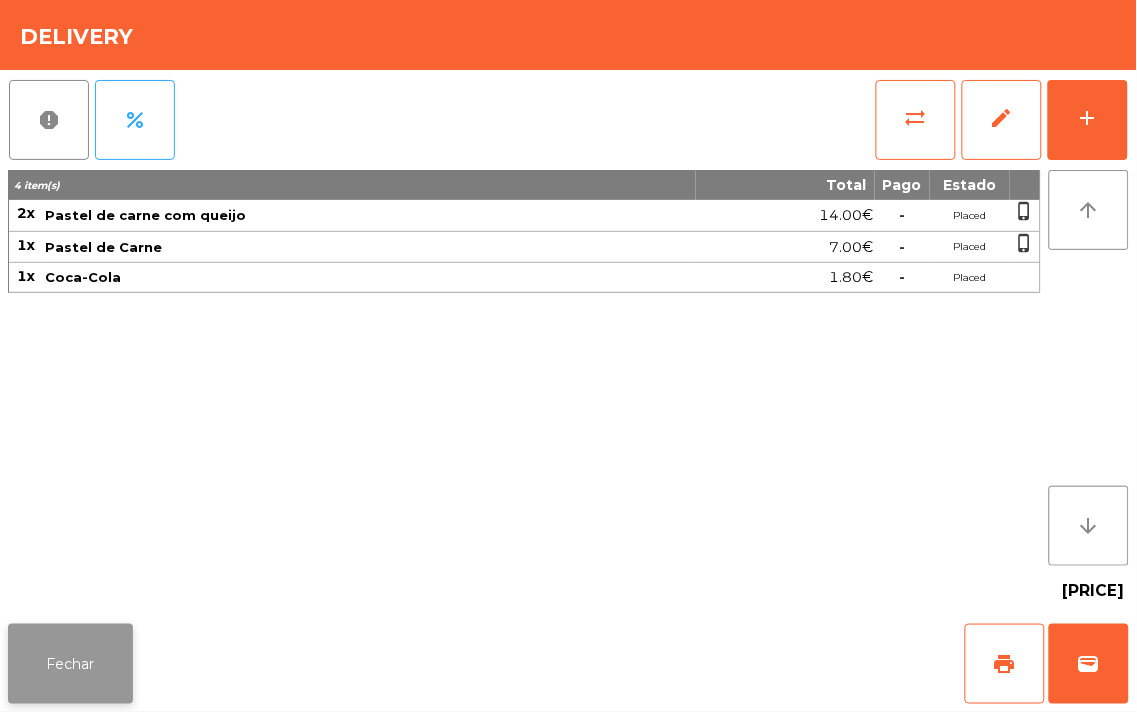 click on "Fechar" 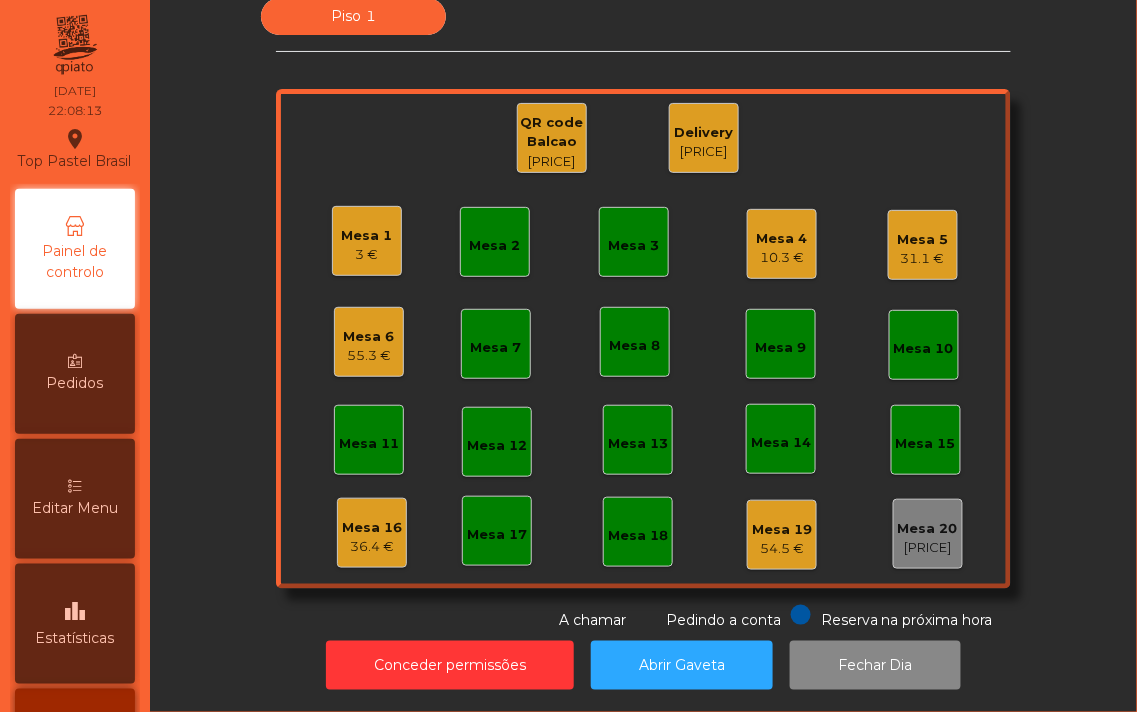 click on "31.1 €" 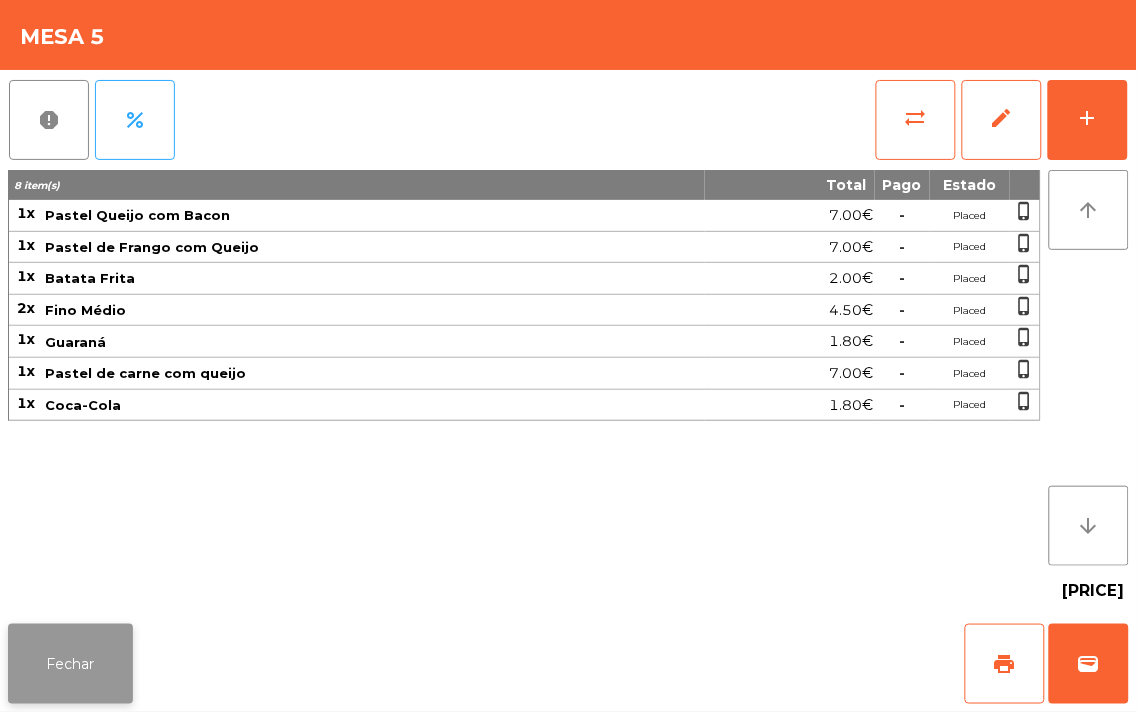 click on "Fechar" 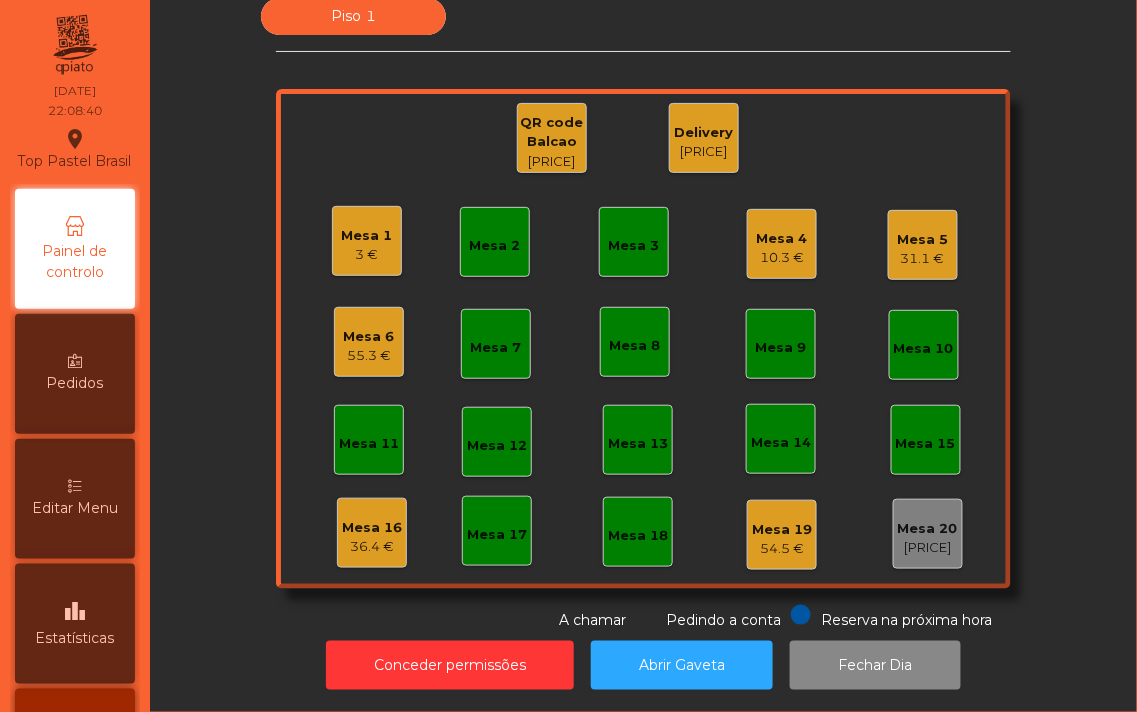 click on "31.1 €" 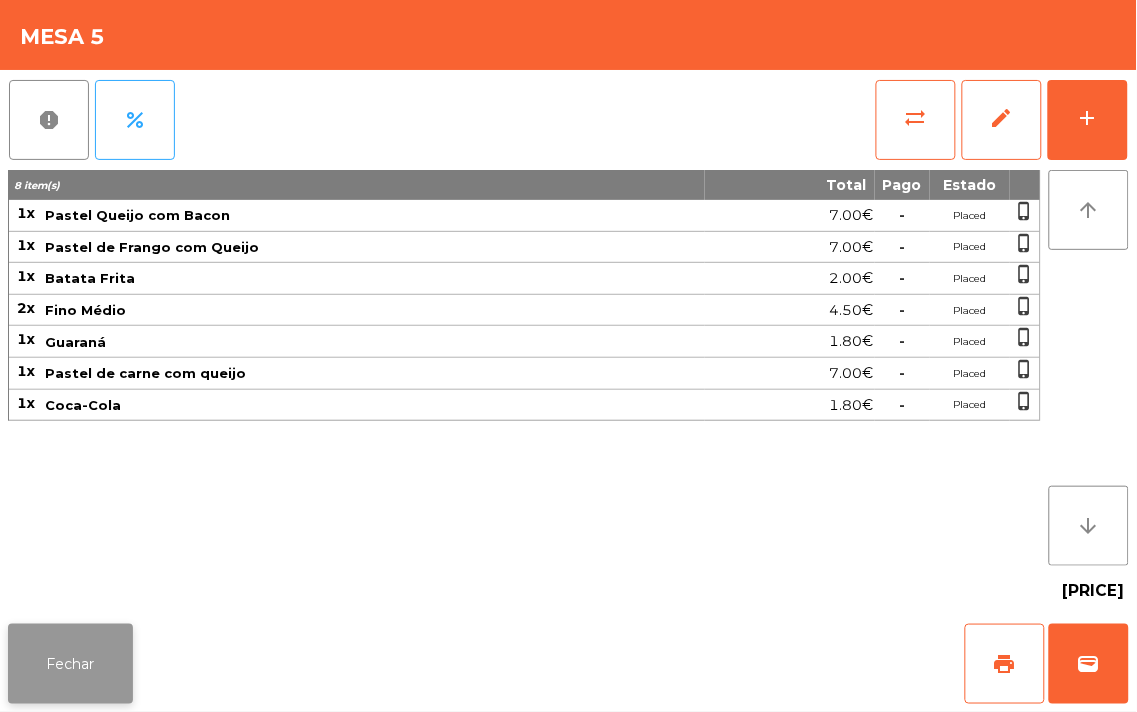 click on "Fechar" 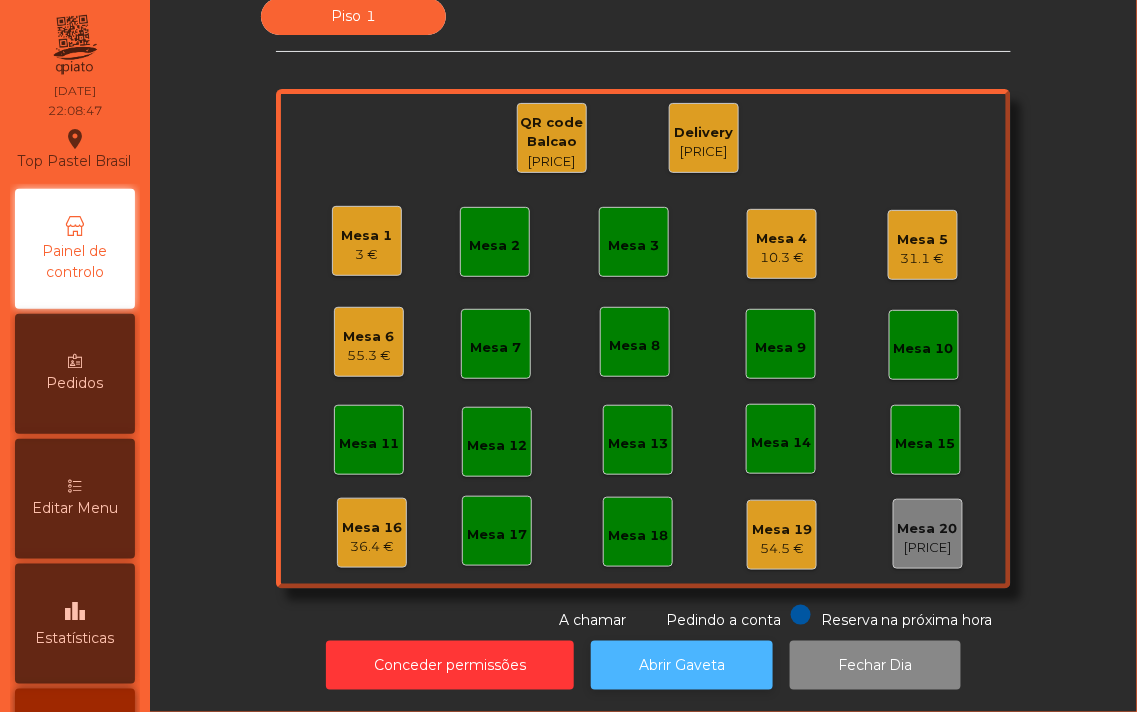 click on "Abrir Gaveta" 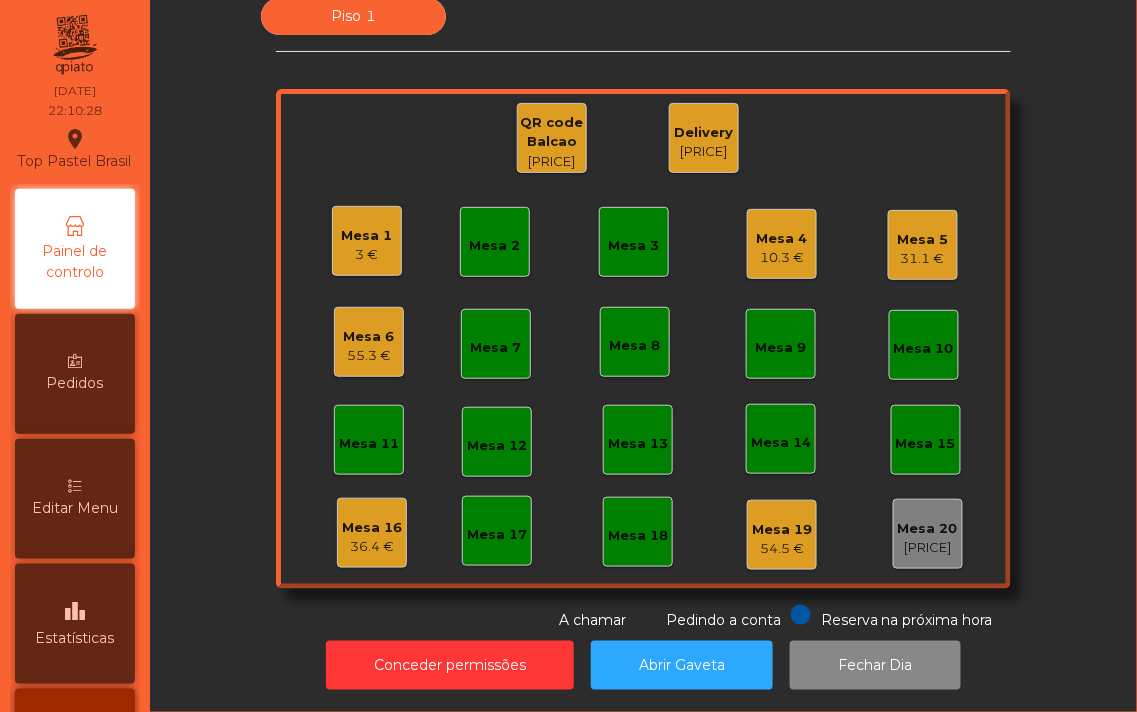 click on "3 €" 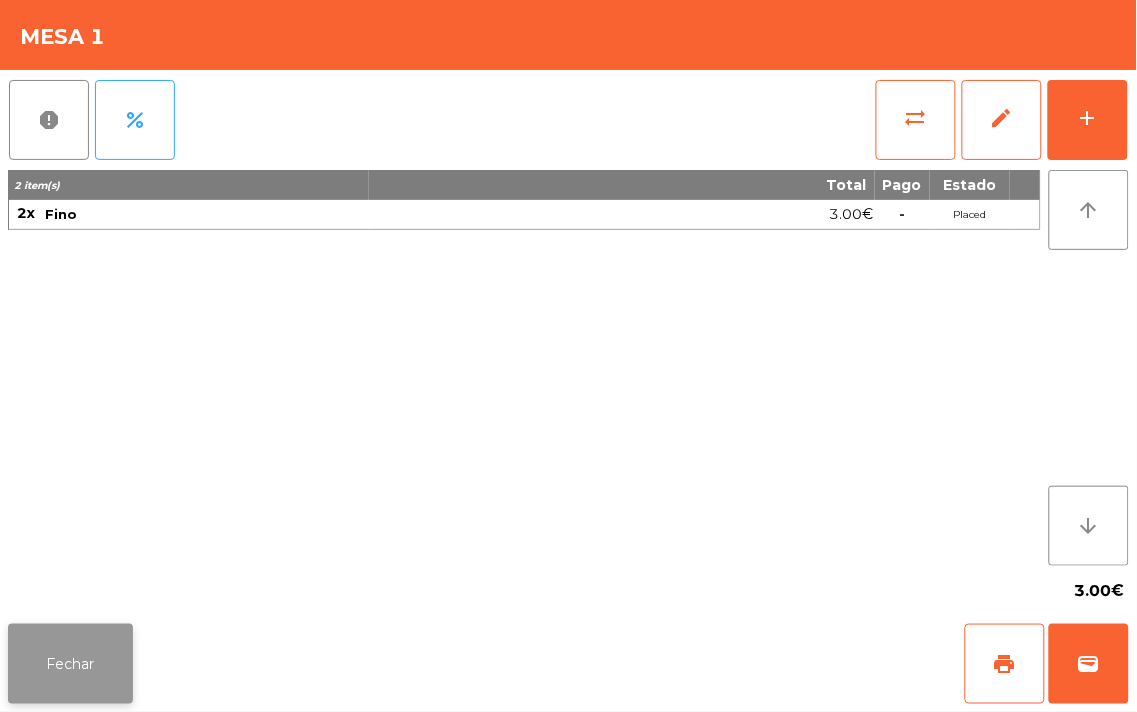 click on "Fechar" 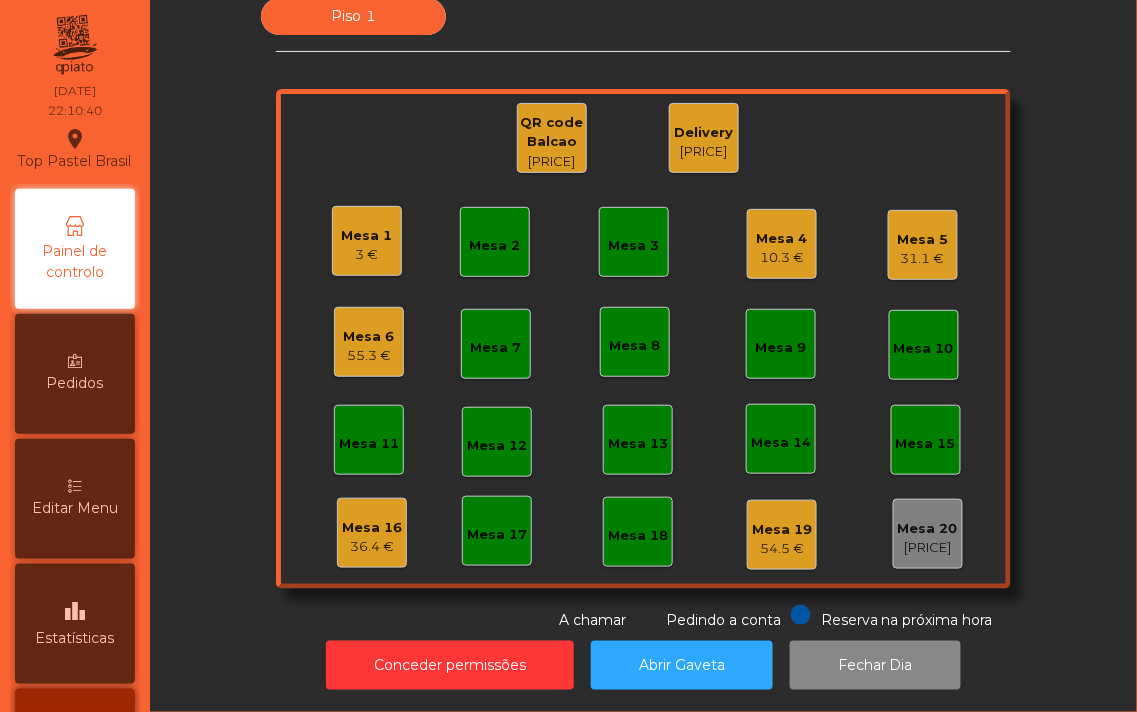 click on "[PRICE]" 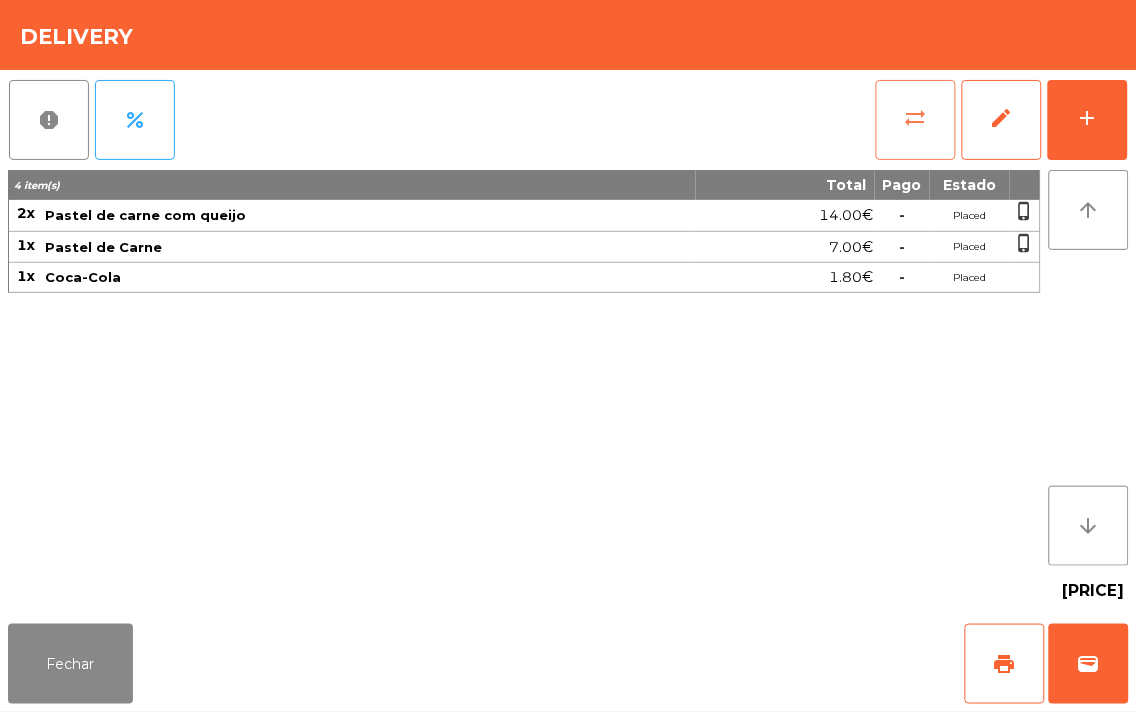 click on "sync_alt" 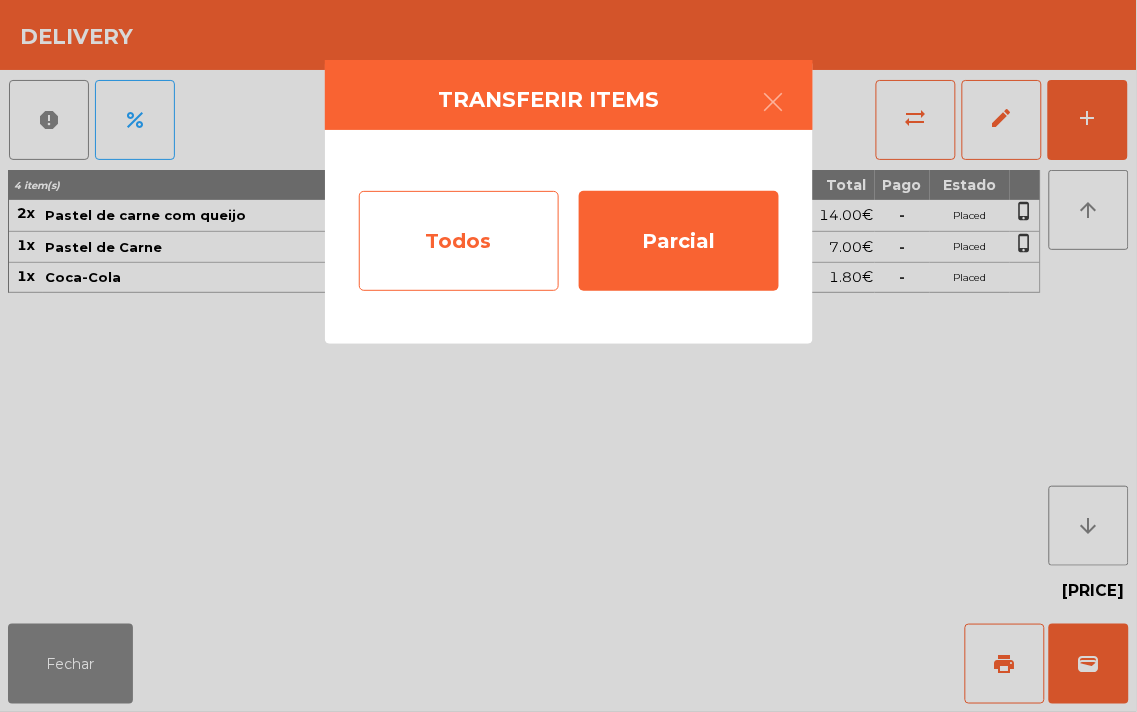 click on "Todos" 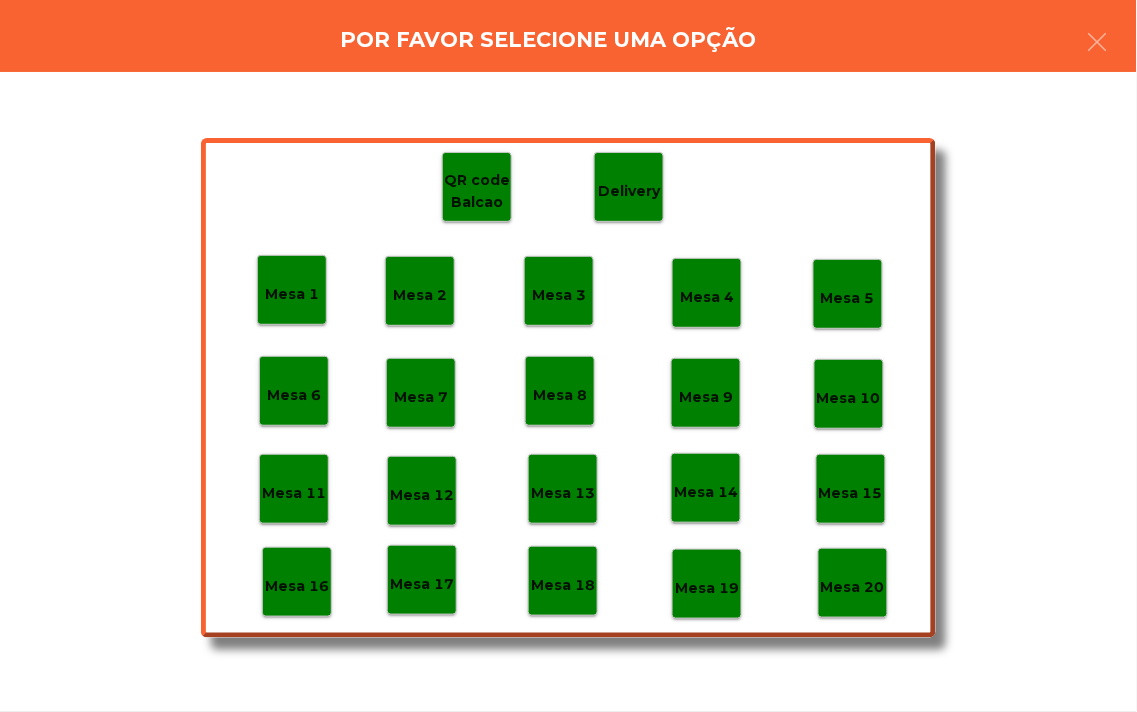 click on "Mesa 19" 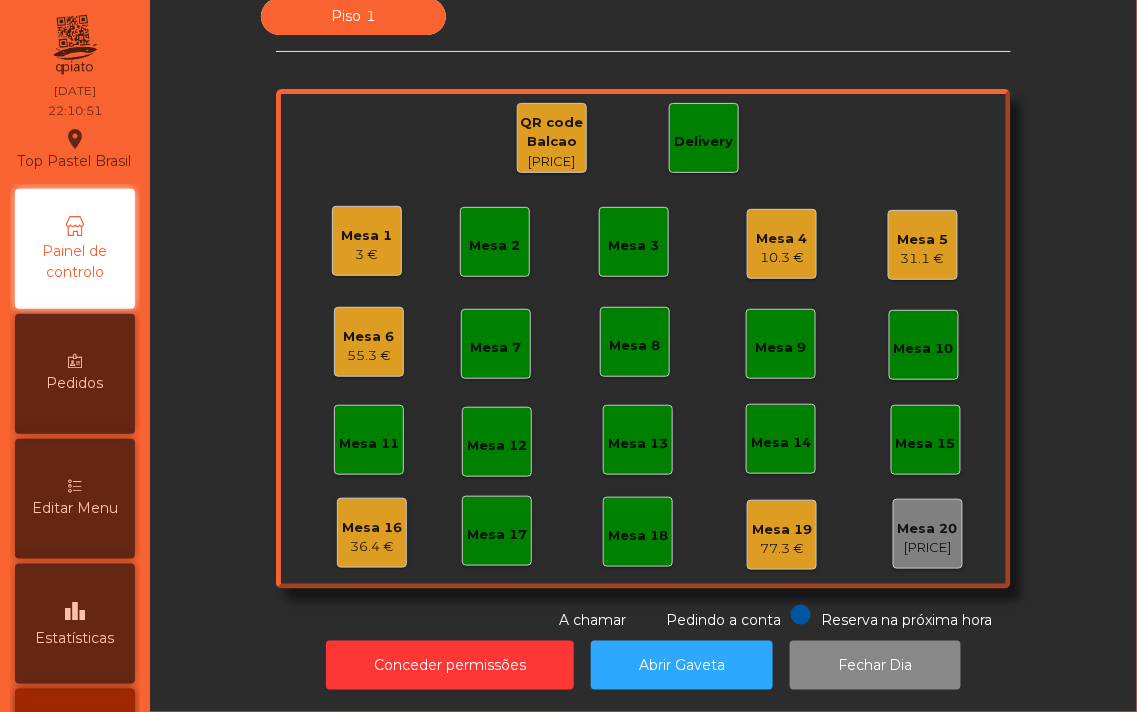 click on "10.3 €" 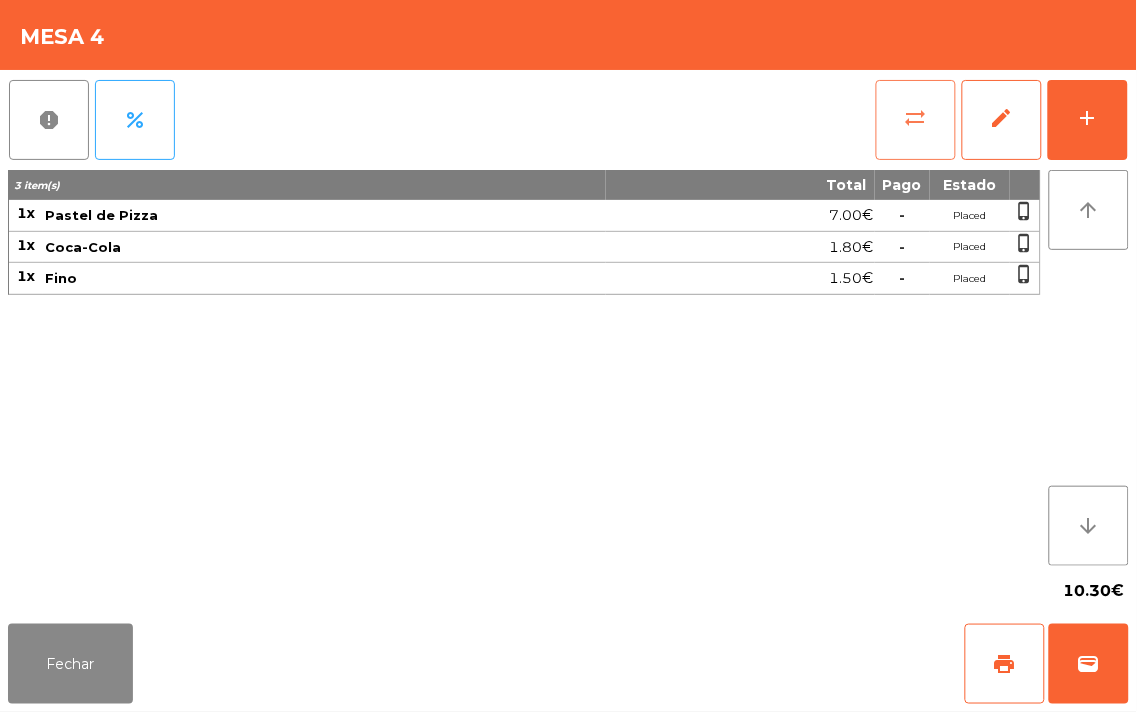 click on "sync_alt" 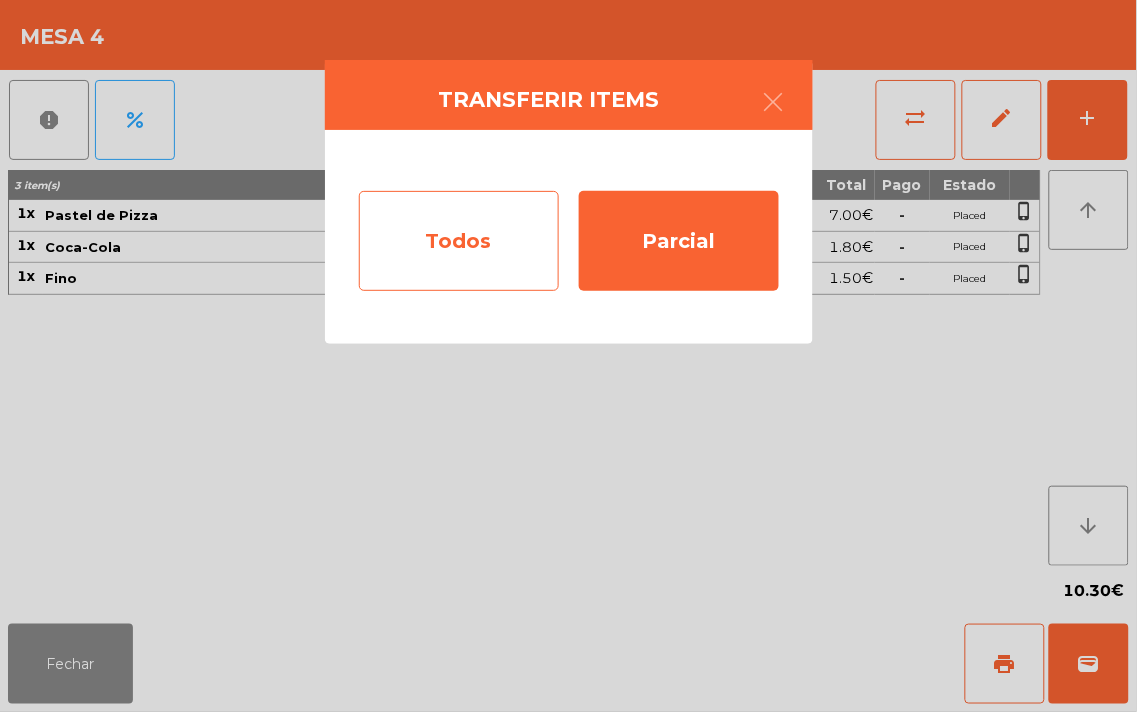 click on "Todos" 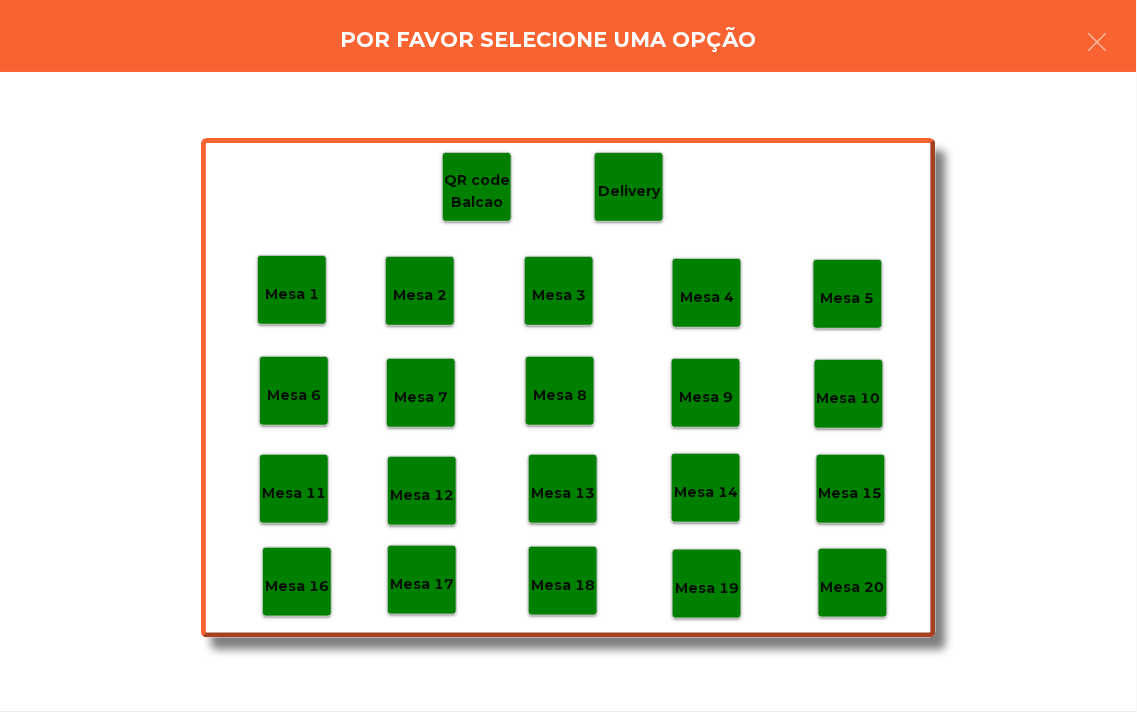 click on "Mesa 19" 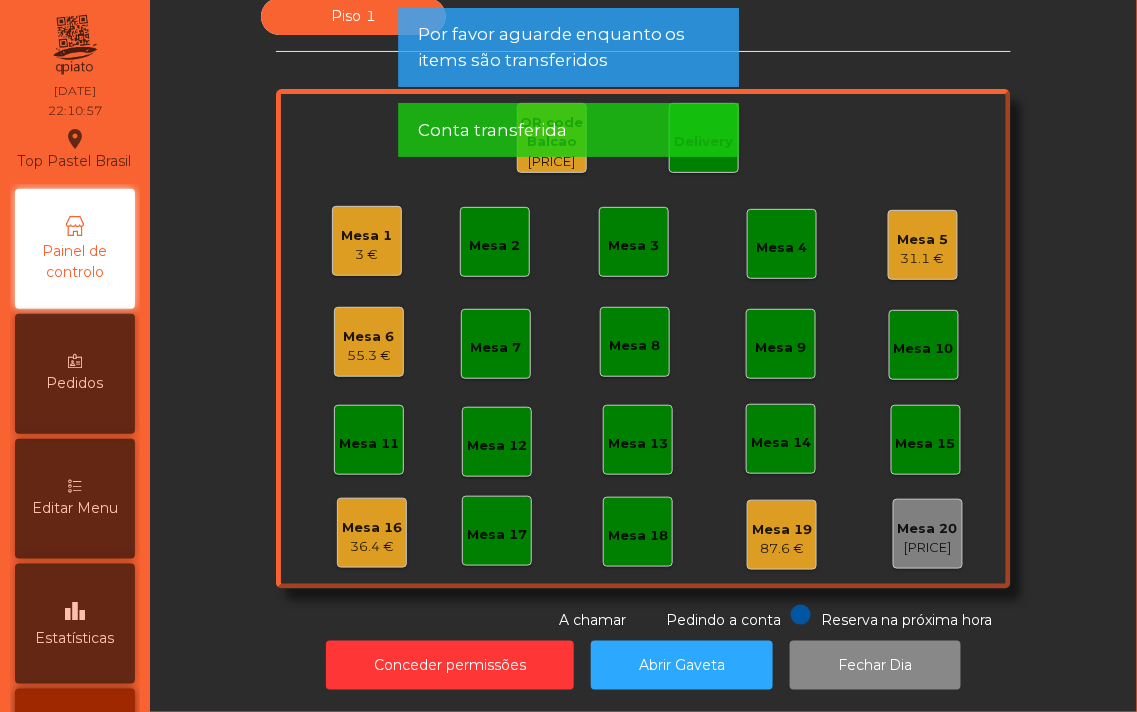click on "Mesa 5" 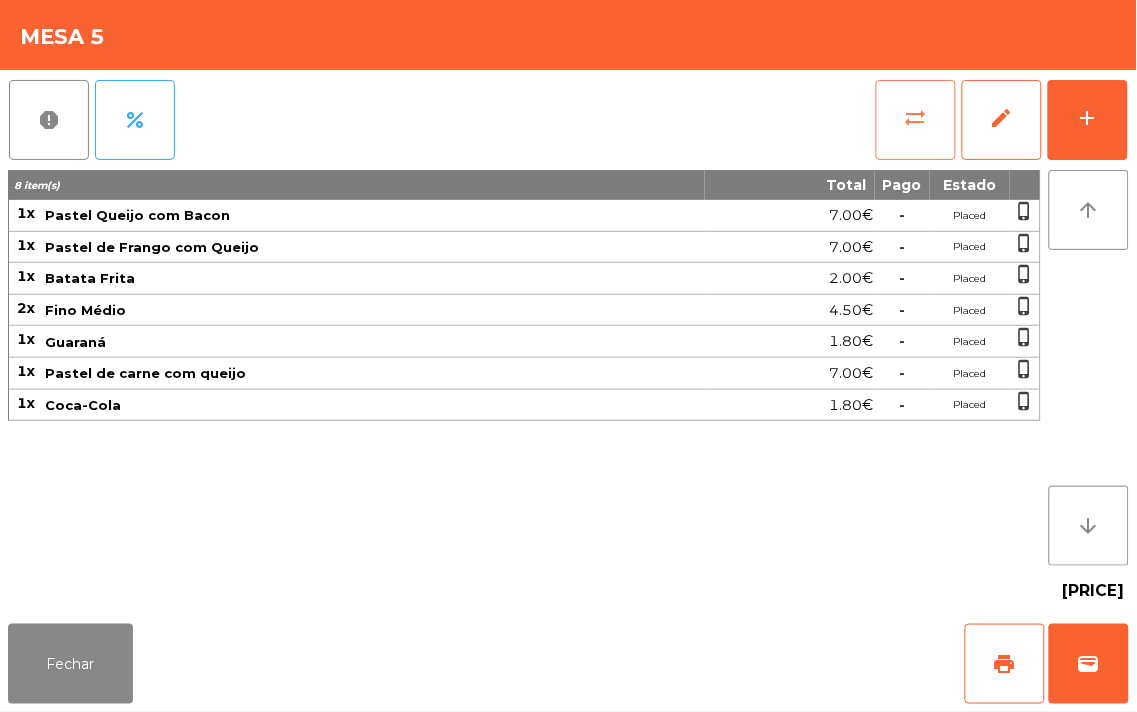 click on "sync_alt" 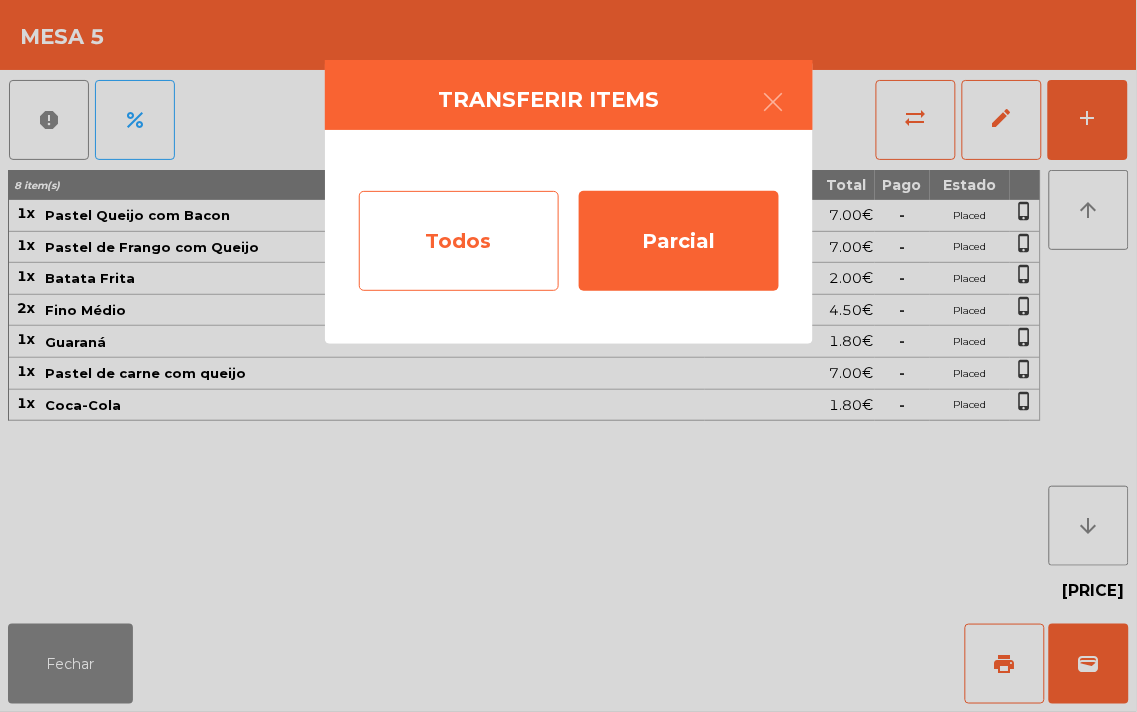 click on "Todos" 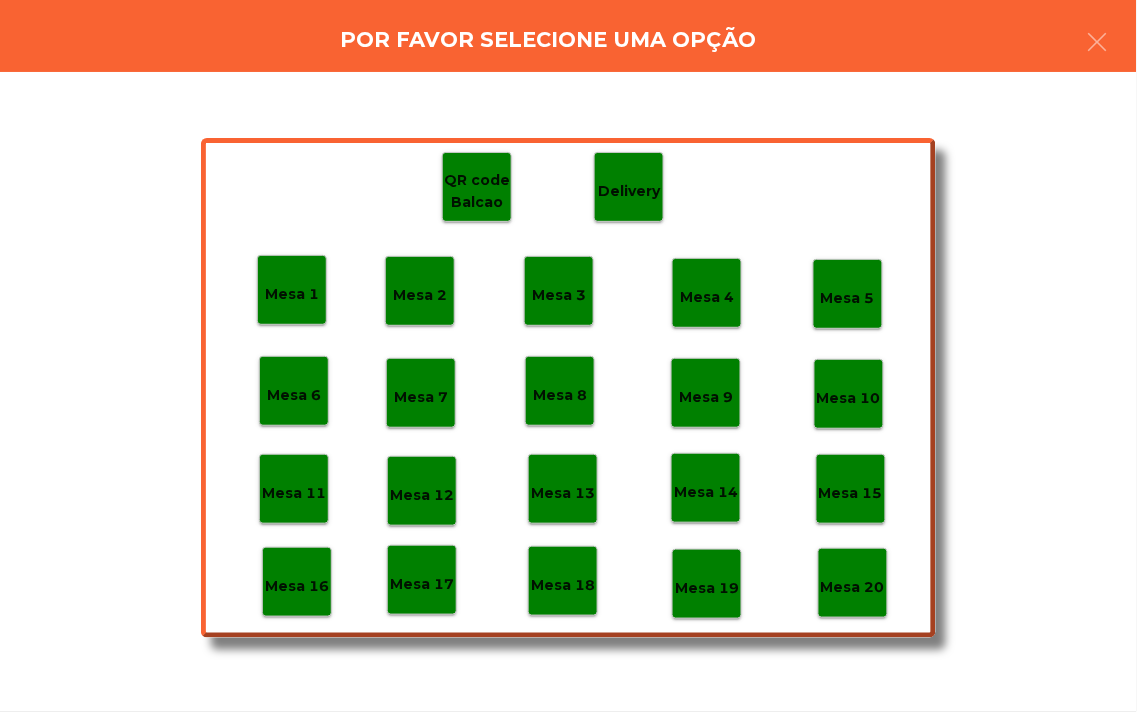 click on "Mesa 19" 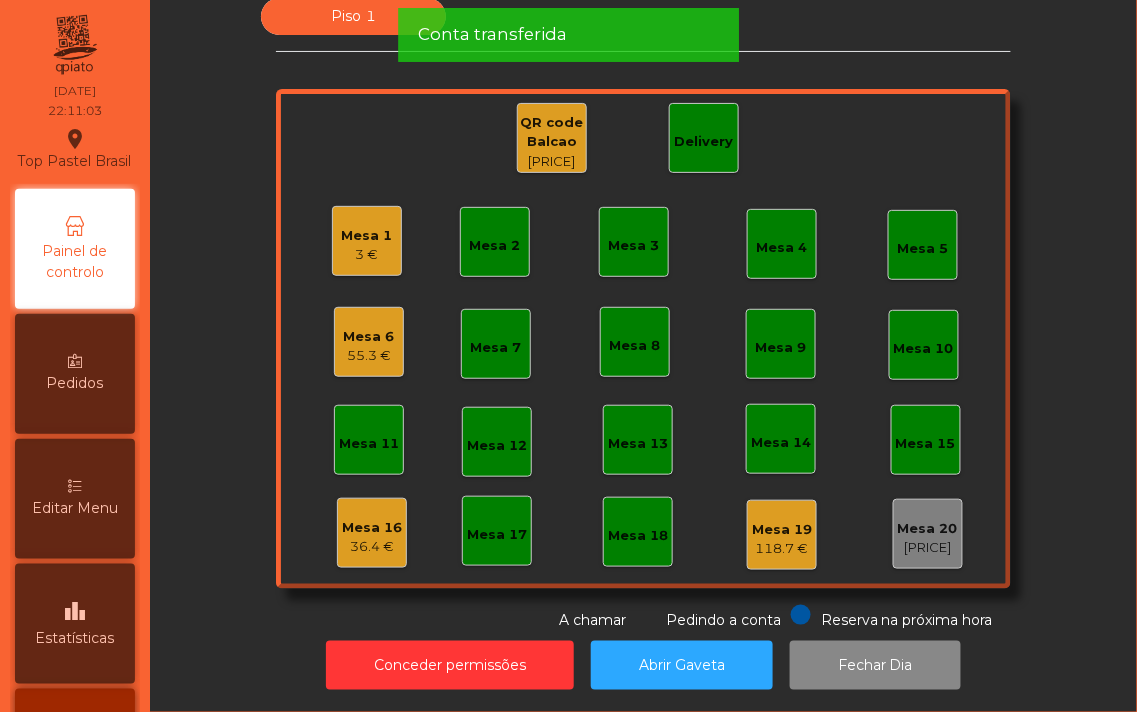 click on "Mesa 6   [PRICE]" 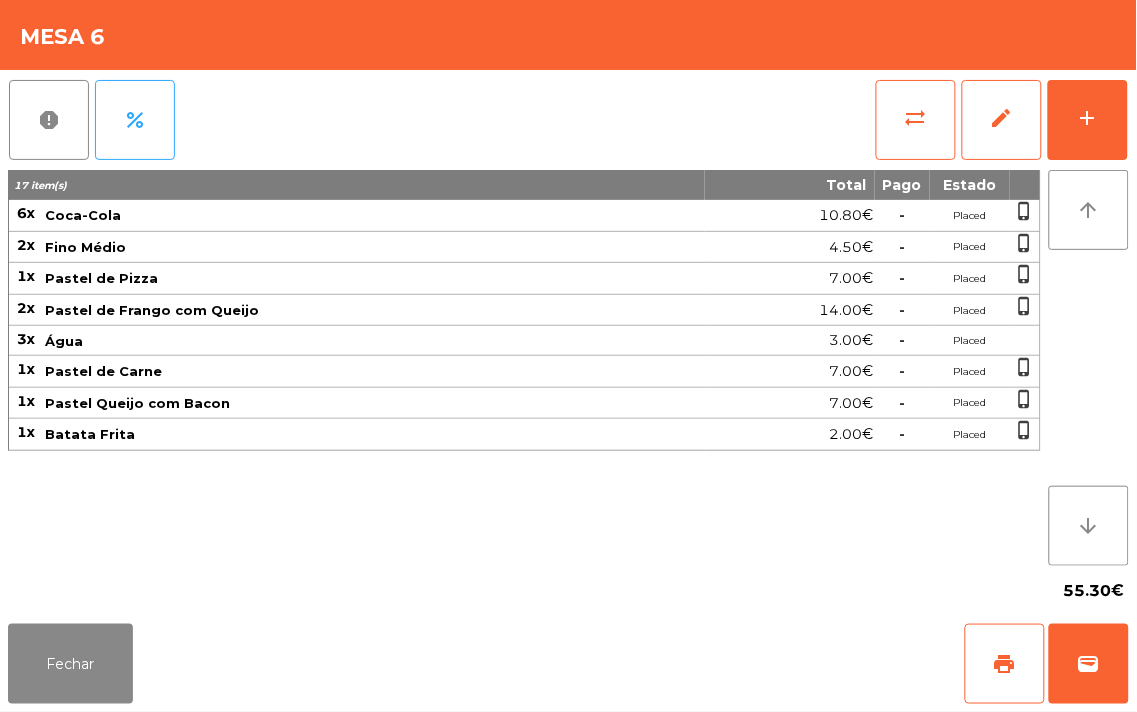 click on "[NUMBER] item(s) Total Pago Estado 6x Coca-Cola [PRICE]  -  Placed  phone_iphone  2x Fino Médio  [PRICE]  -  Placed  phone_iphone  1x Pastel de Pizza [PRICE]  -  Placed  phone_iphone  2x Pastel de Frango com Queijo [PRICE]  -  Placed  phone_iphone  3x Água [PRICE]  -  Placed 1x Pastel de Carne [PRICE]  -  Placed  phone_iphone  1x Pastel Queijo com Bacon [PRICE]  -  Placed  phone_iphone  1x Batata Frita [PRICE]  -  Placed  phone_iphone" 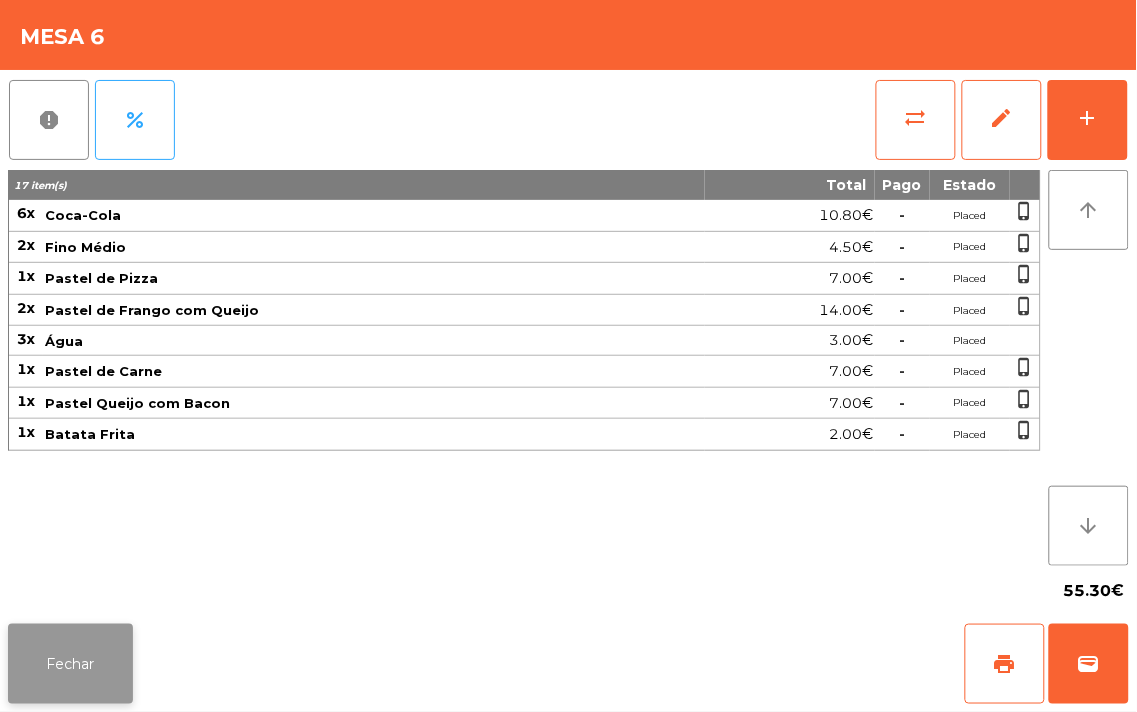 click on "Fechar" 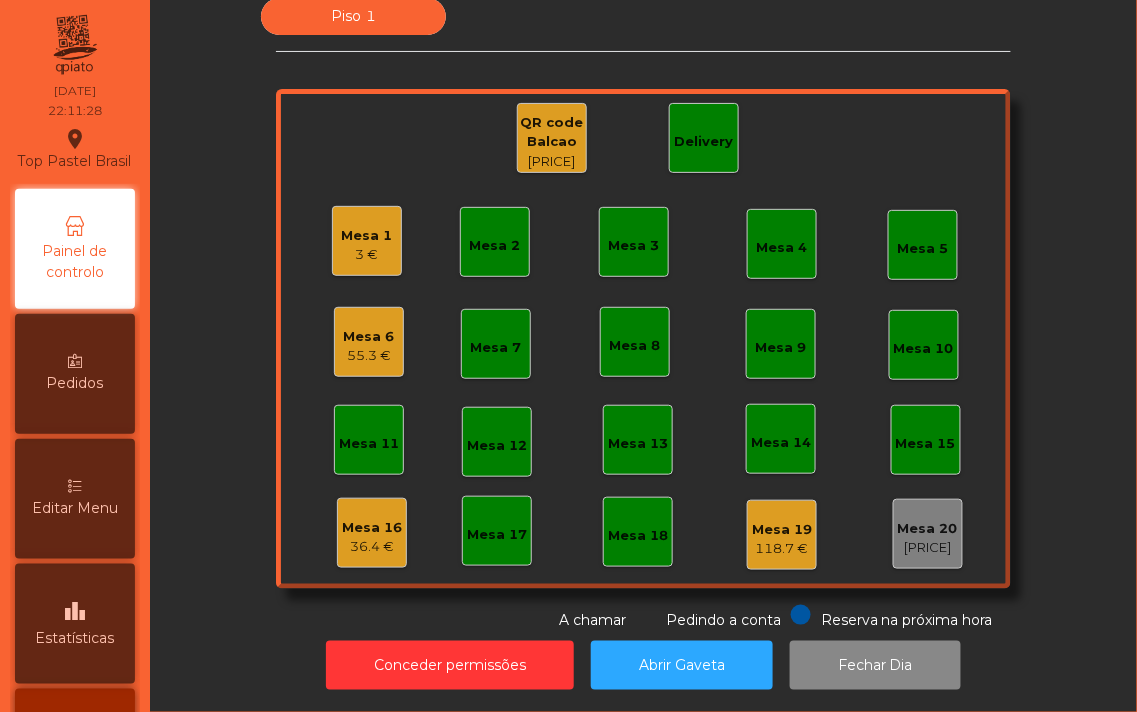 click on "Mesa 1" 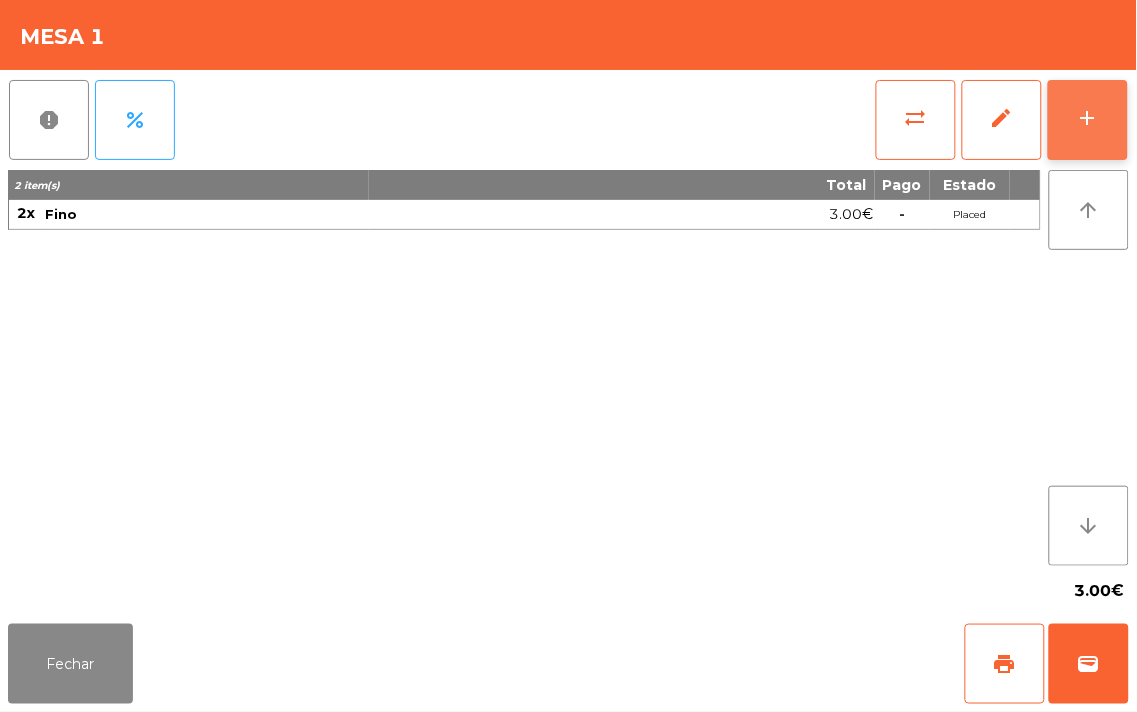 click on "add" 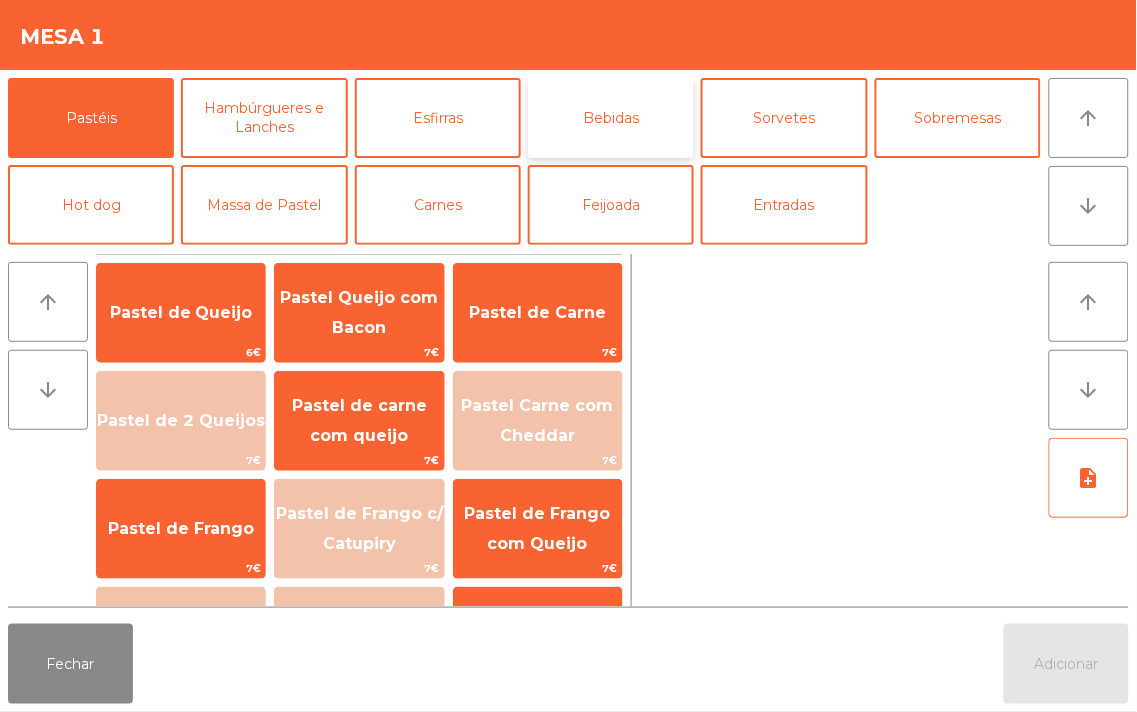 click on "Bebidas" 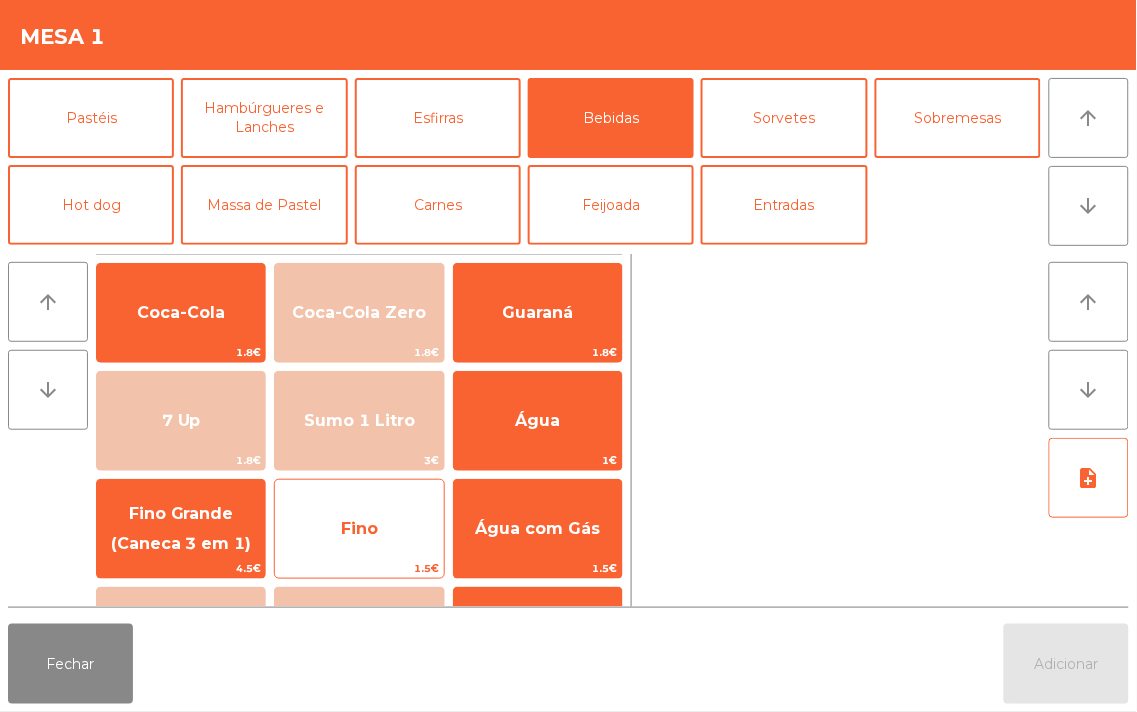 click on "Fino" 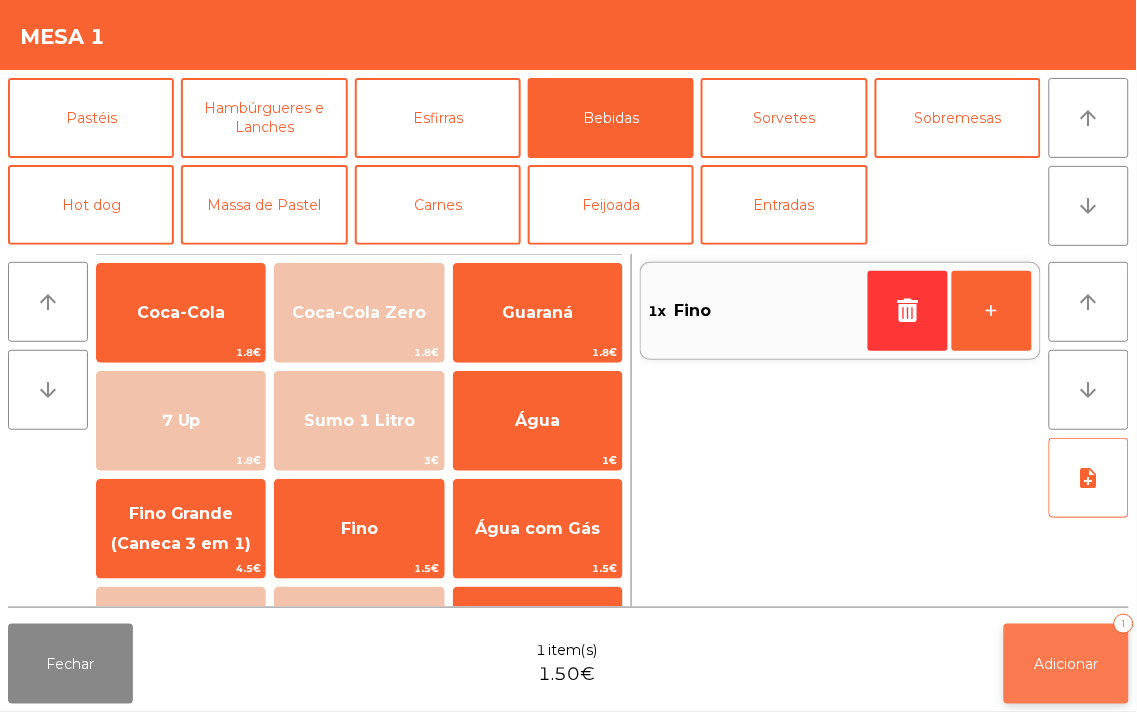 click on "Adicionar   1" 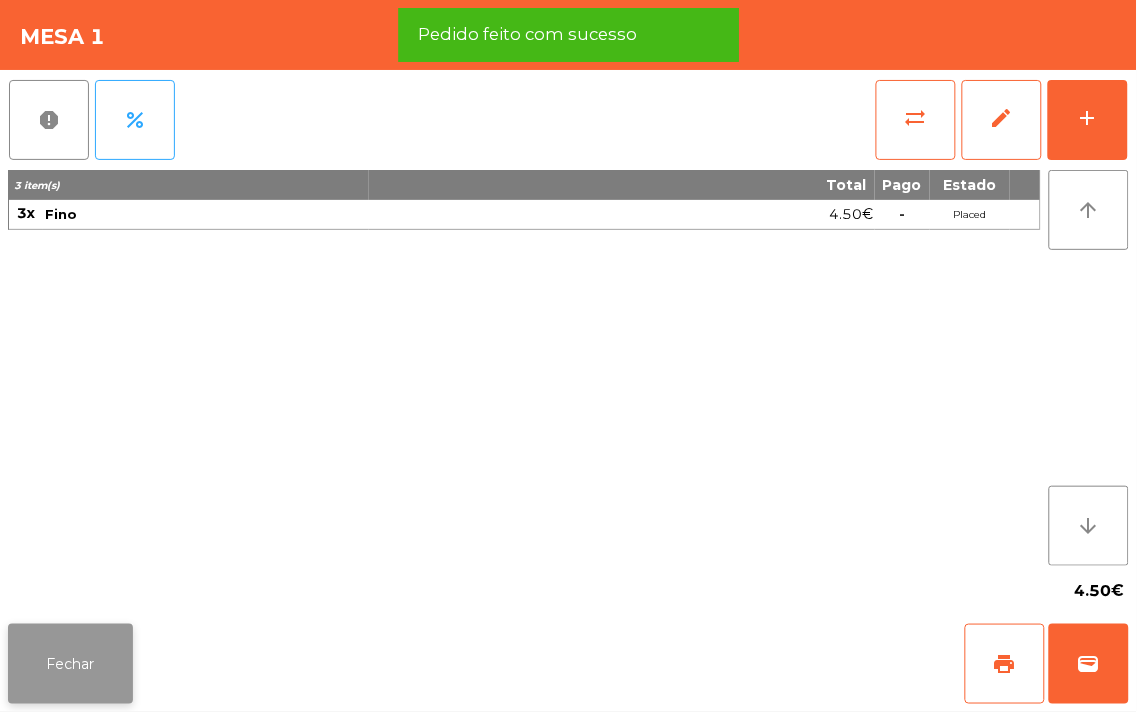 click on "Fechar" 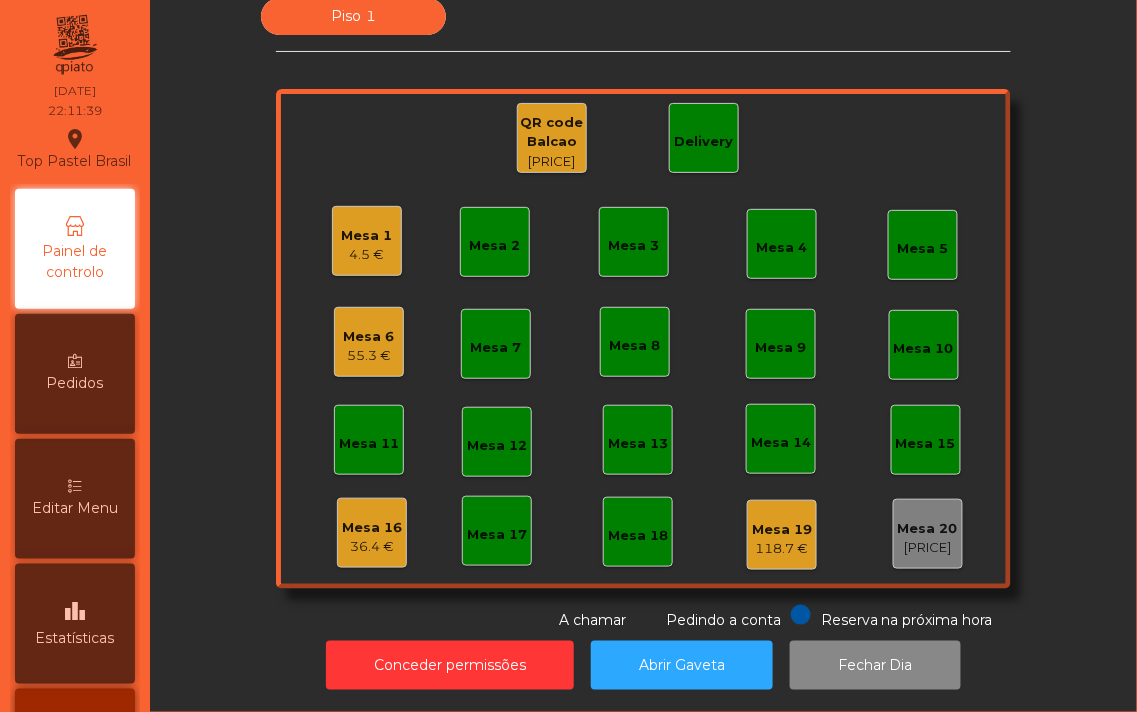click on "36.4 €" 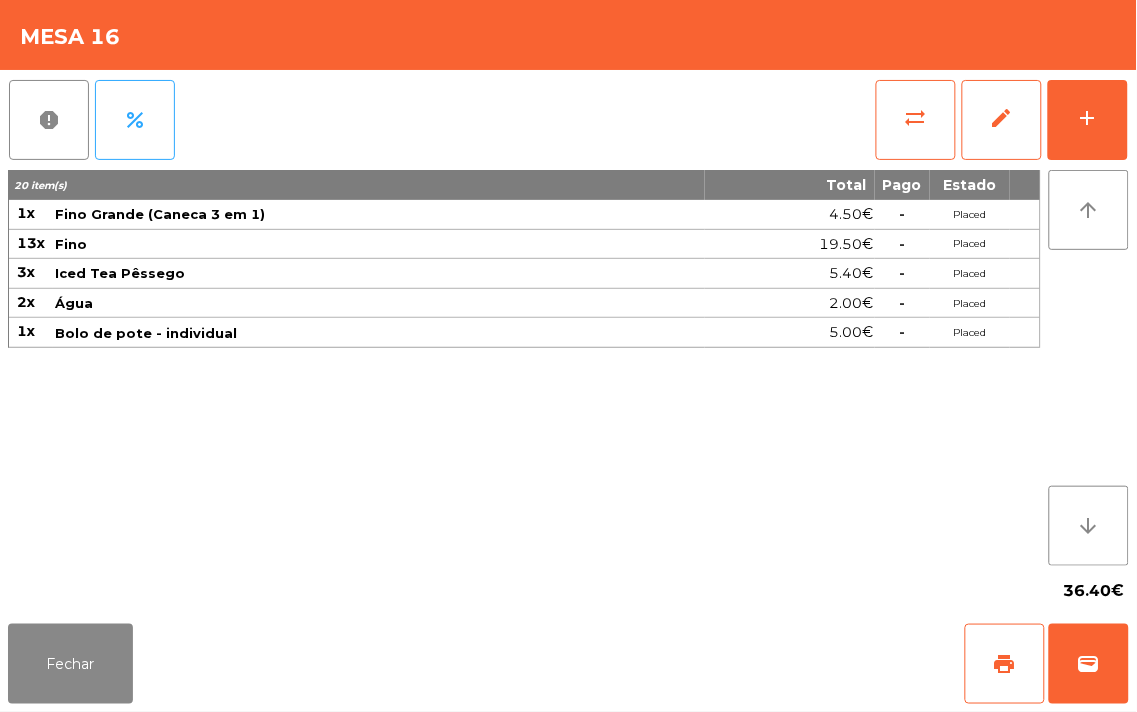 click on "[NUMBER] item(s) Total Pago Estado 1x Fino Grande (Caneca 3 em 1) [PRICE]  -  Placed 13x Fino [PRICE]  -  Placed 3x Iced Tea Pêssego [PRICE]  -  Placed 2x Água [PRICE]  -  Placed 1x Bolo de pote - individual [PRICE]  -  Placed" 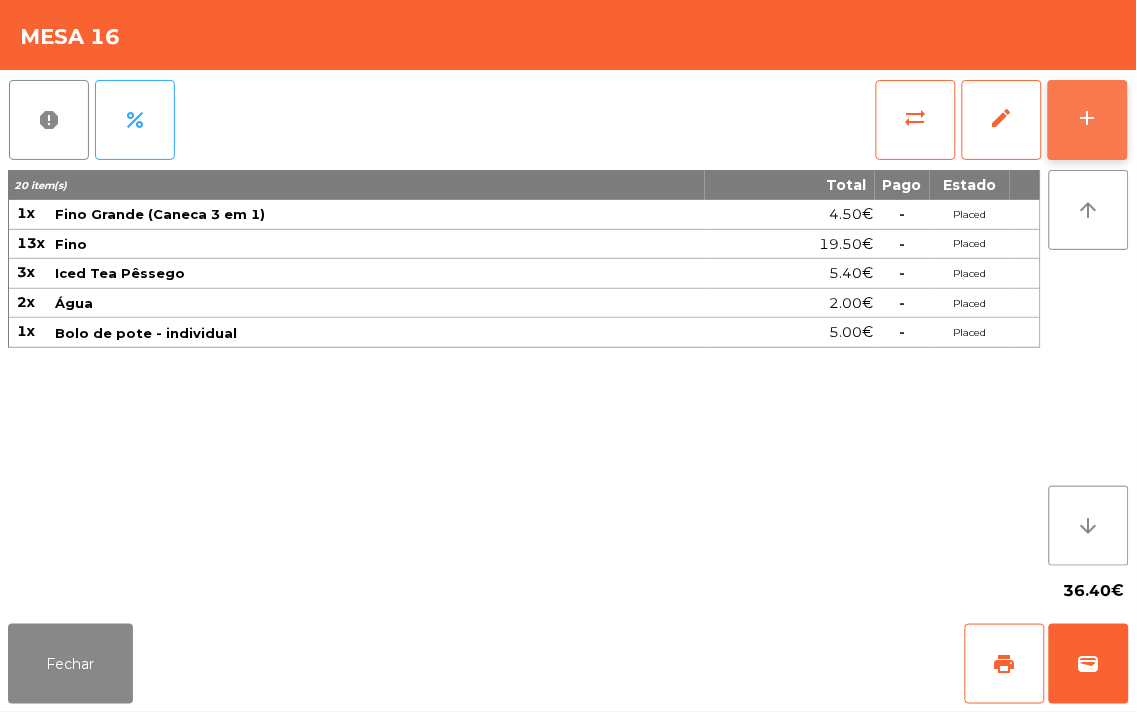 click on "add" 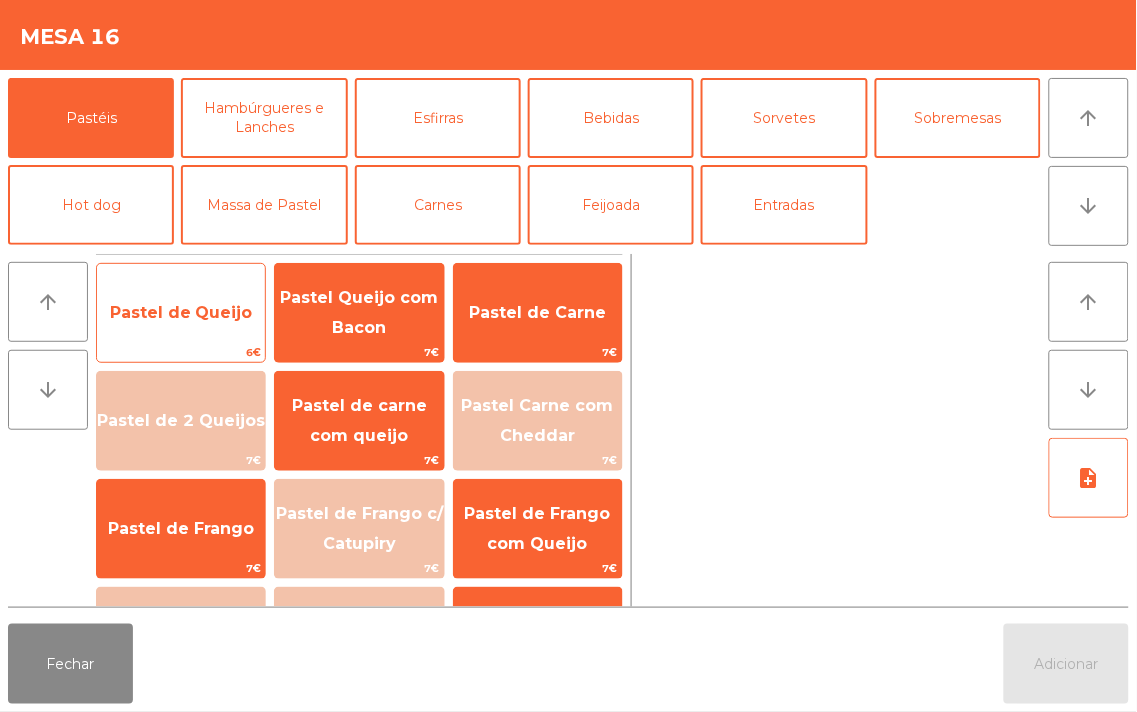 click on "Pastel de Queijo" 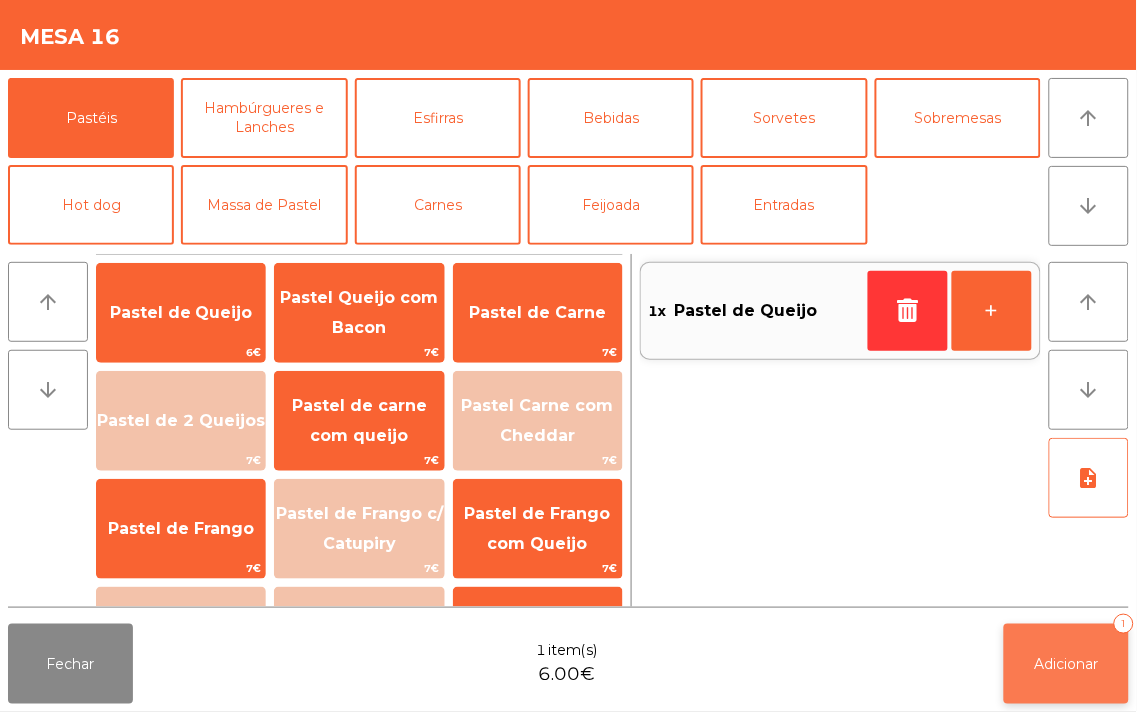 click on "Adicionar" 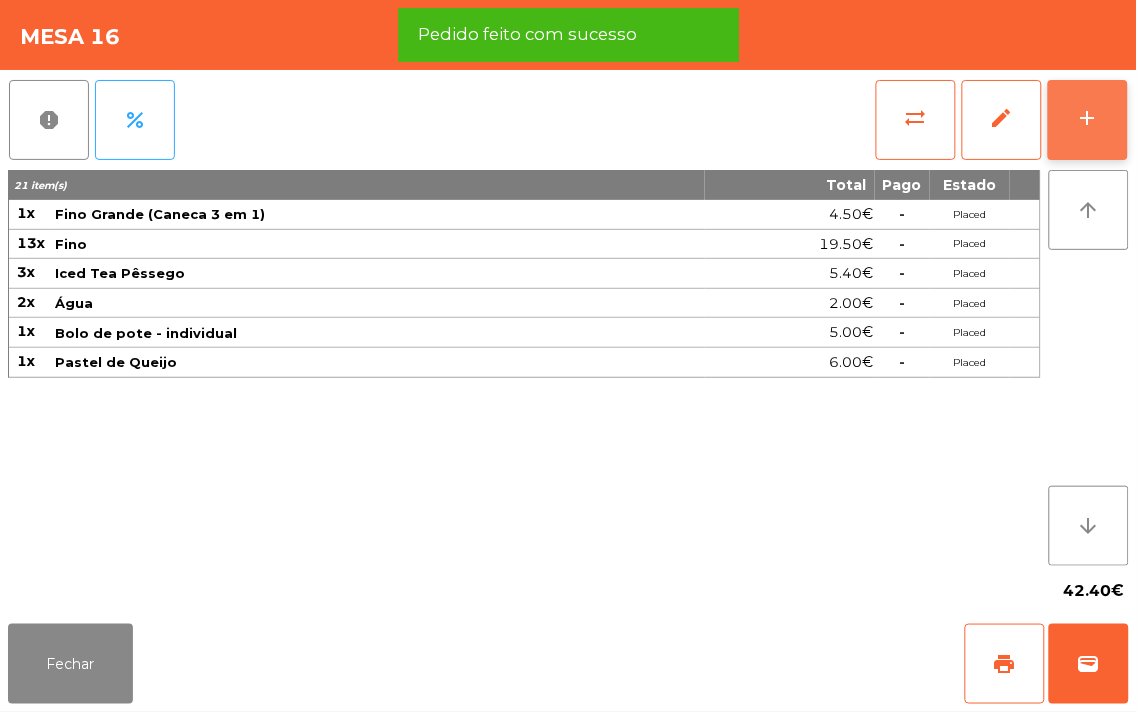 click on "add" 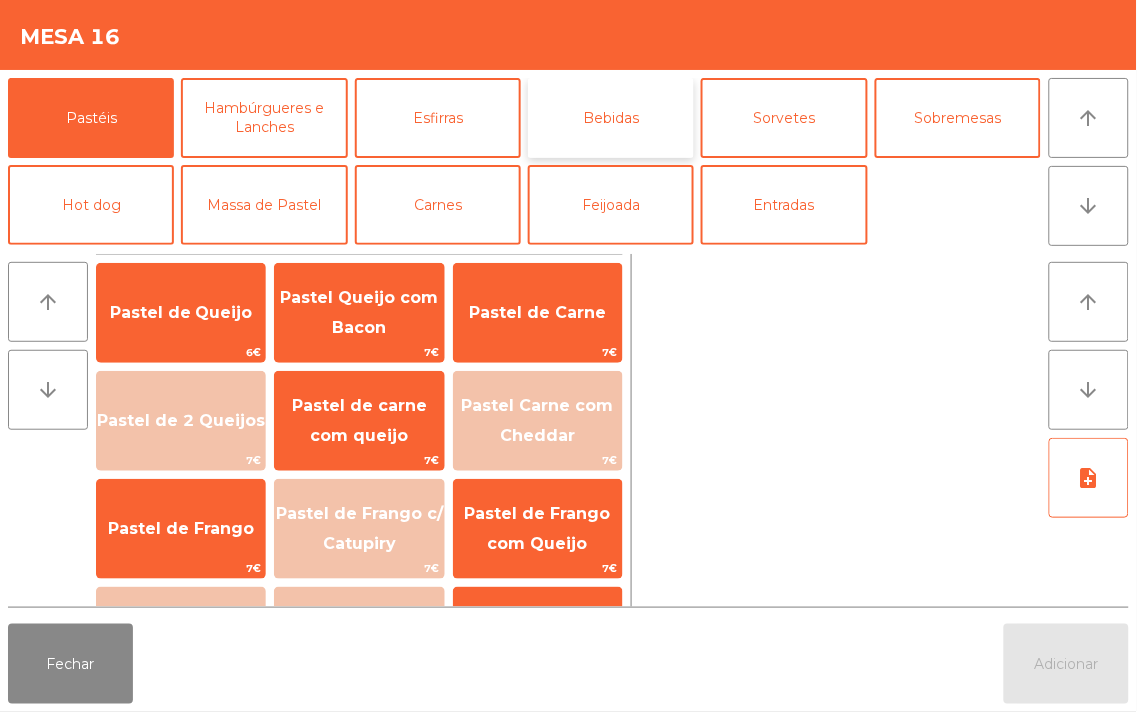 click on "Bebidas" 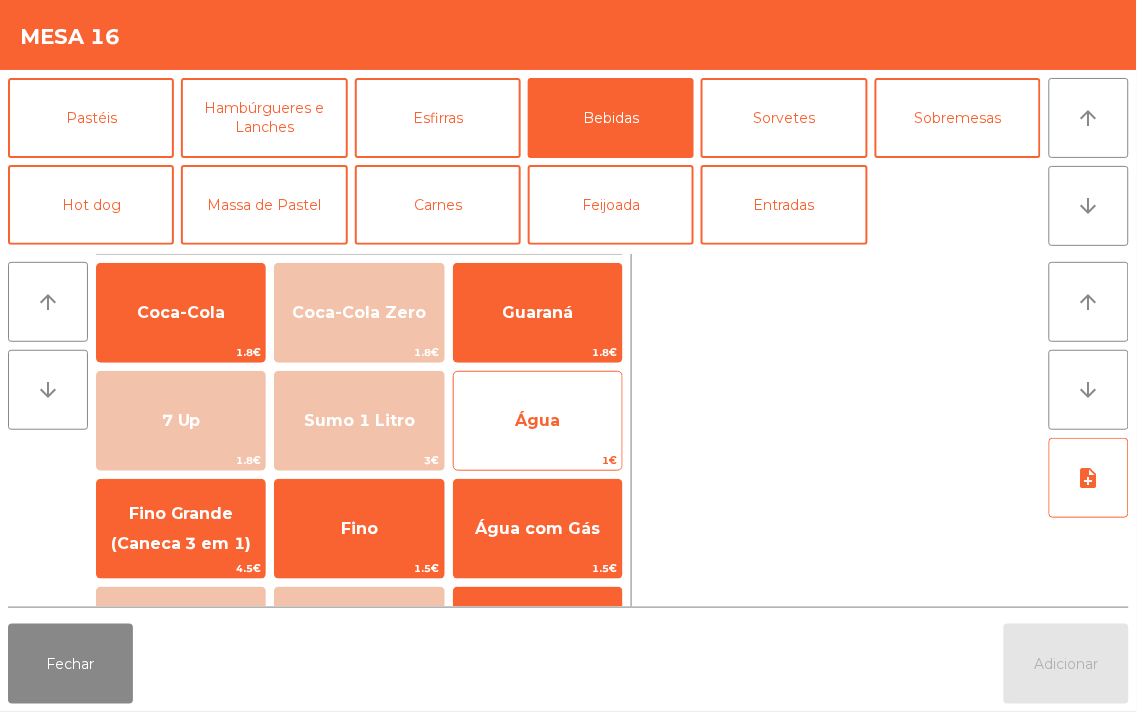 click on "Água" 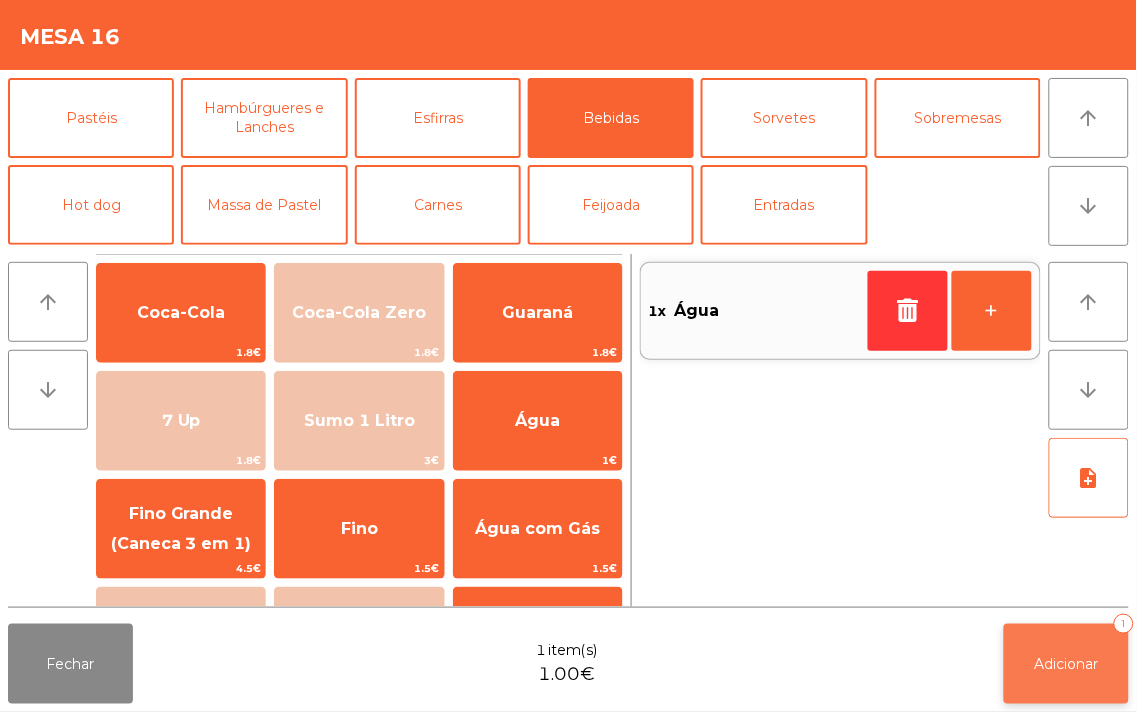 click on "Adicionar" 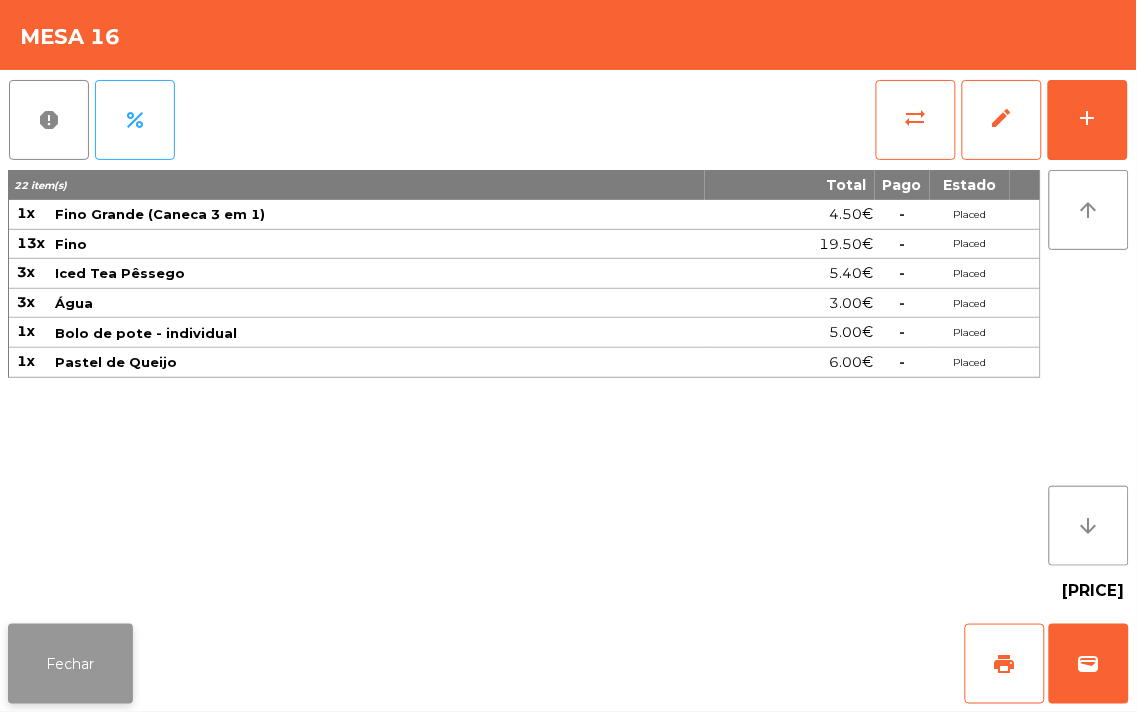 click on "Fechar" 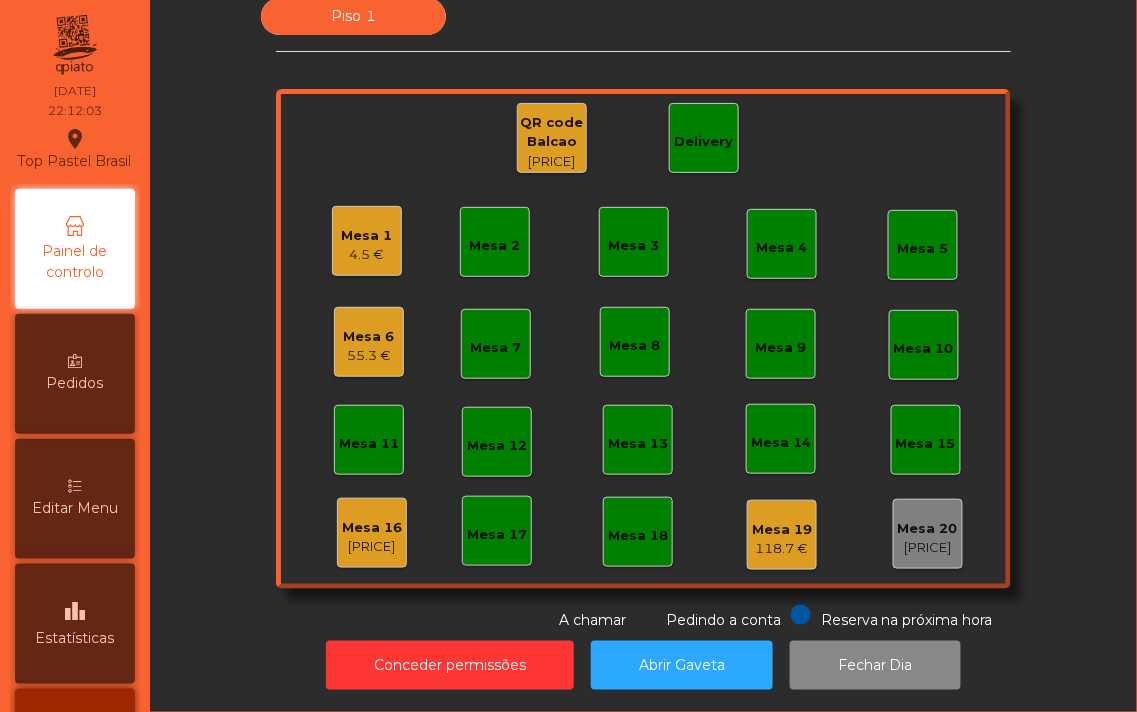 click on "Mesa 6   [PRICE]" 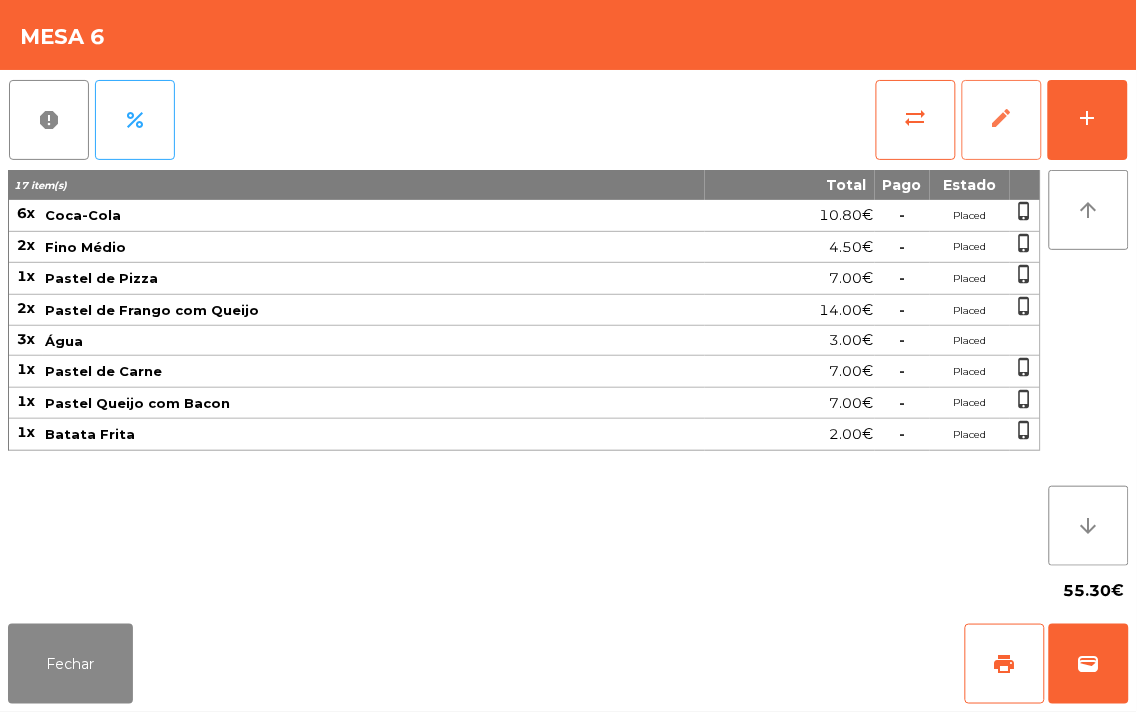 click on "edit" 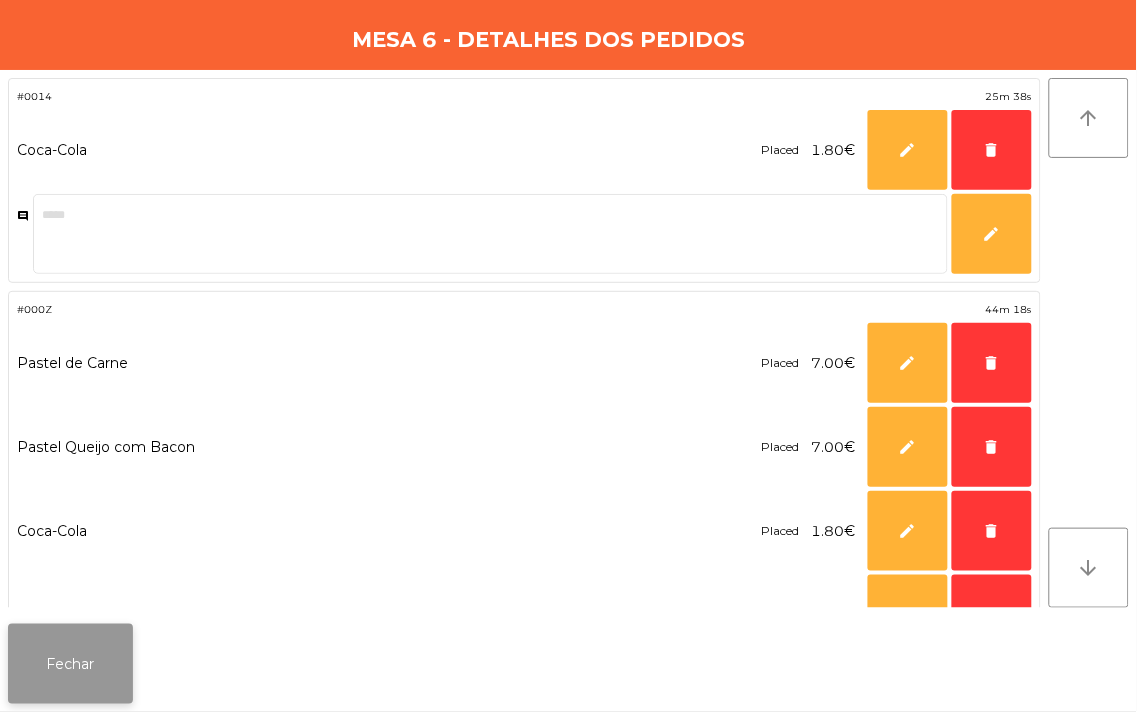 click on "Fechar" 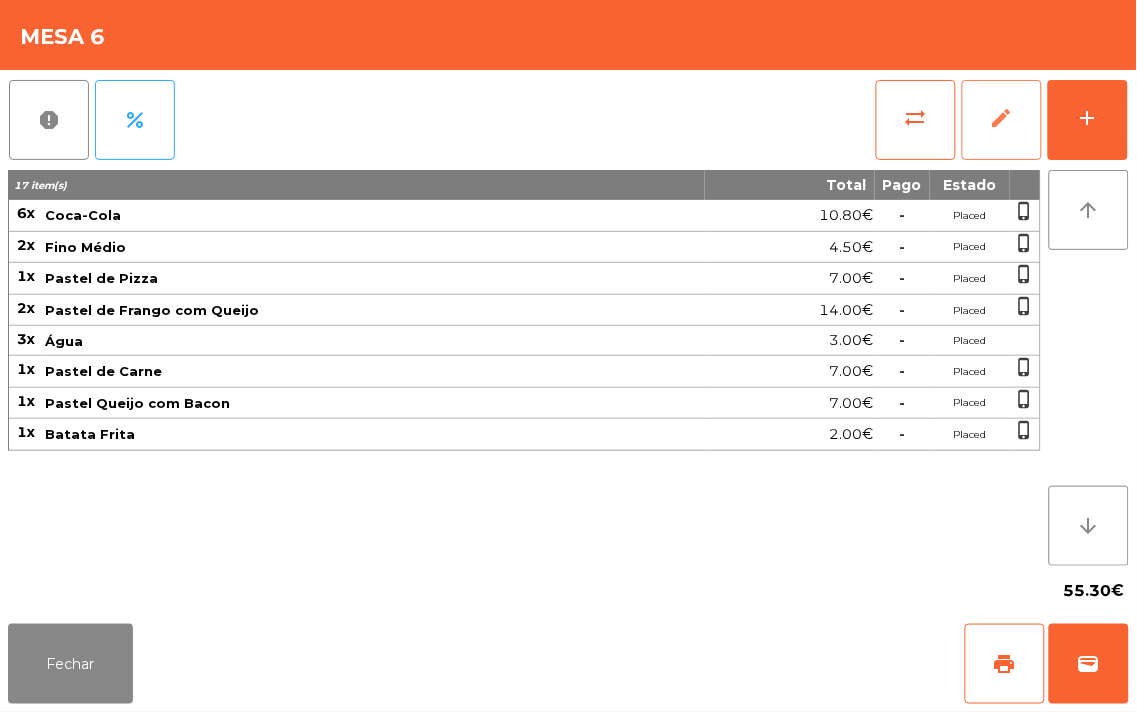 click on "edit" 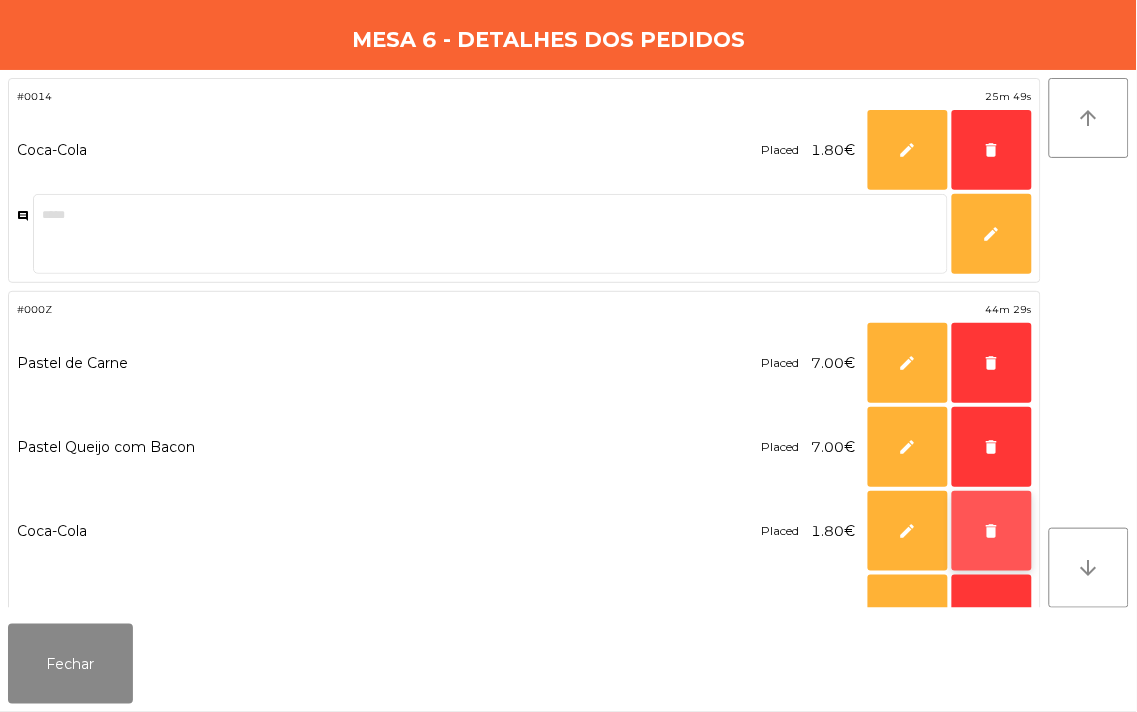 click on "delete" 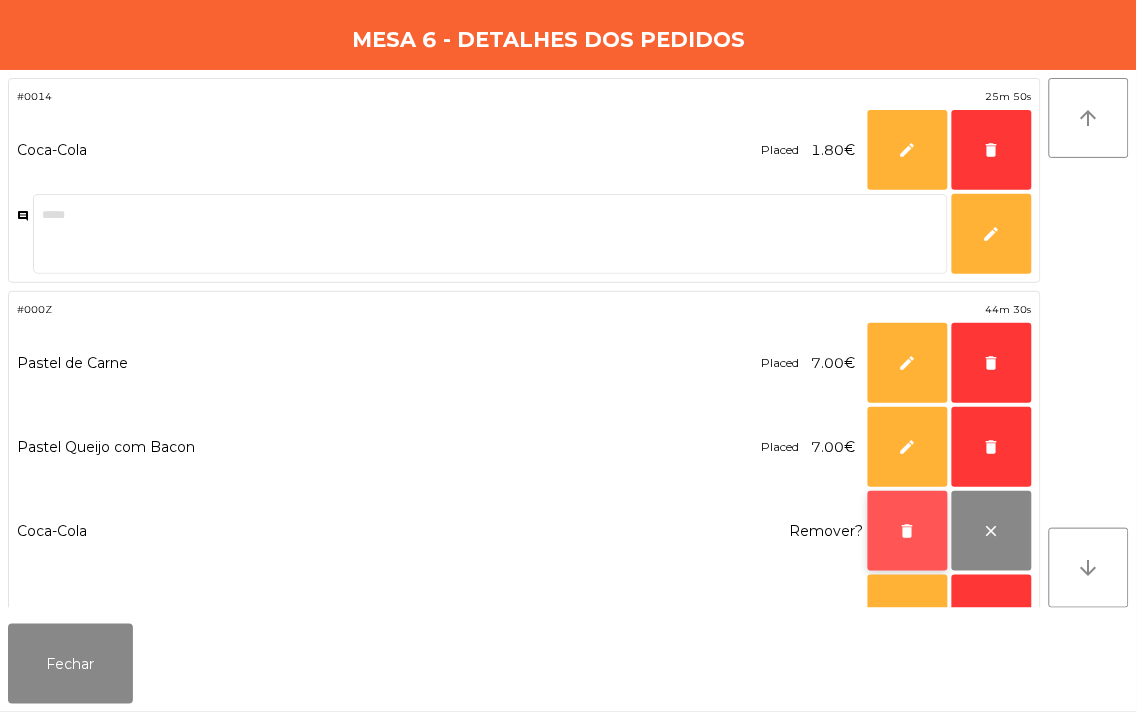 click on "delete" 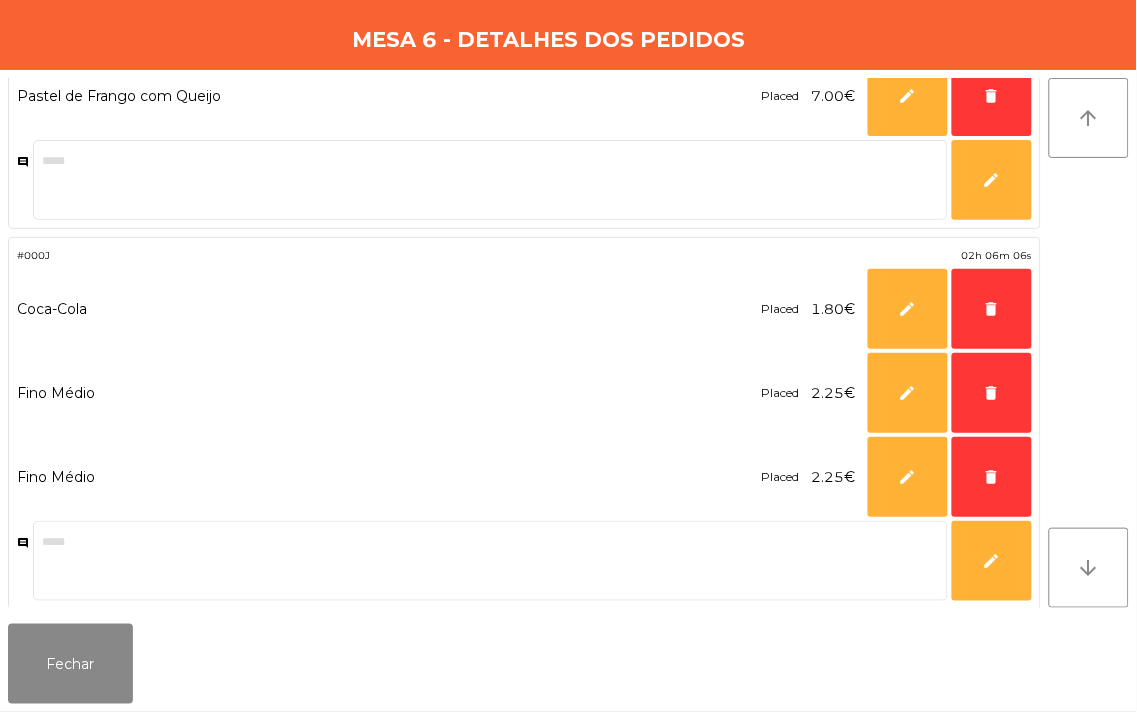 scroll, scrollTop: 1577, scrollLeft: 0, axis: vertical 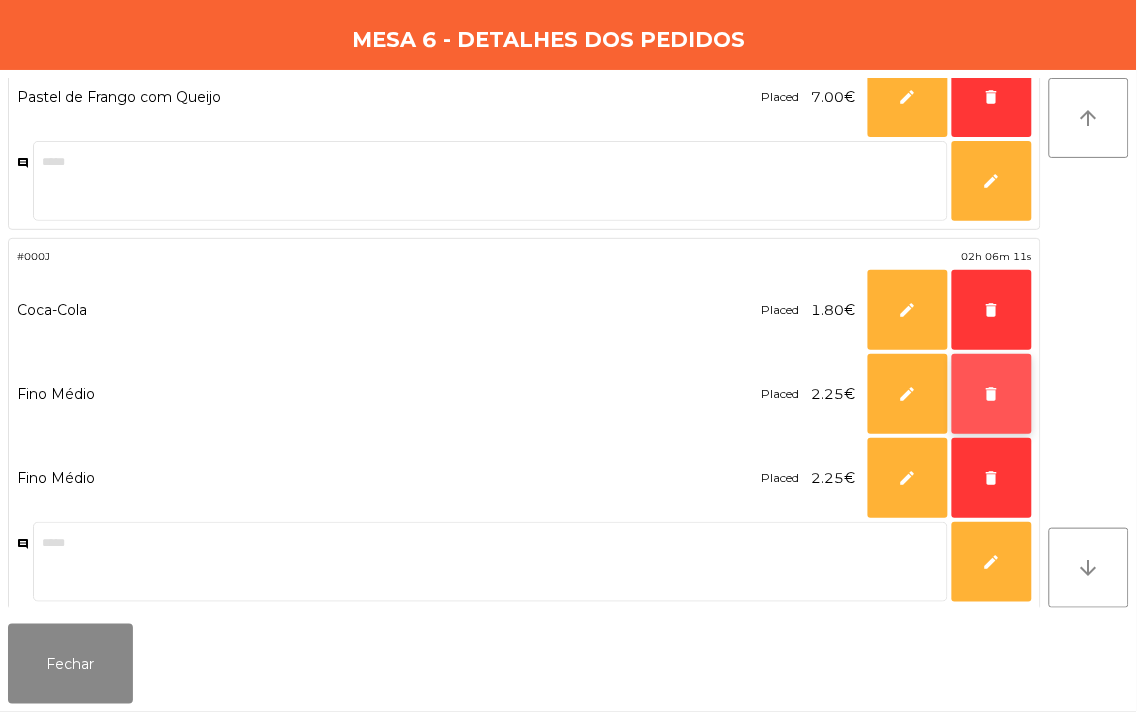click on "delete" 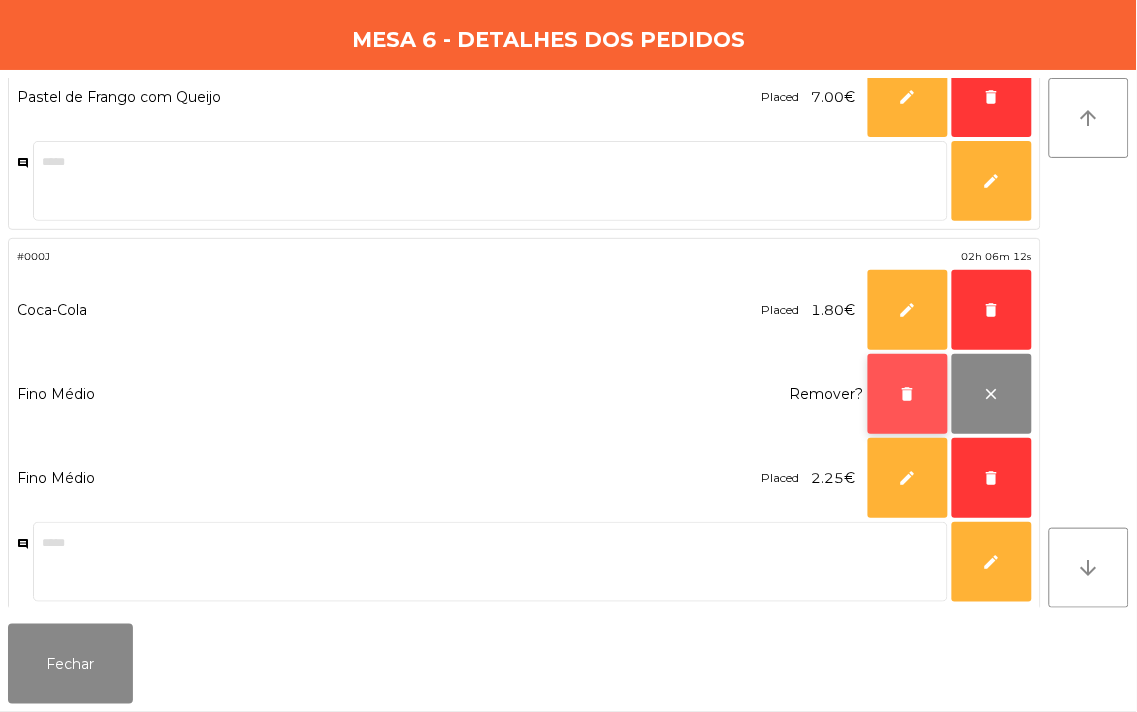 click on "delete" 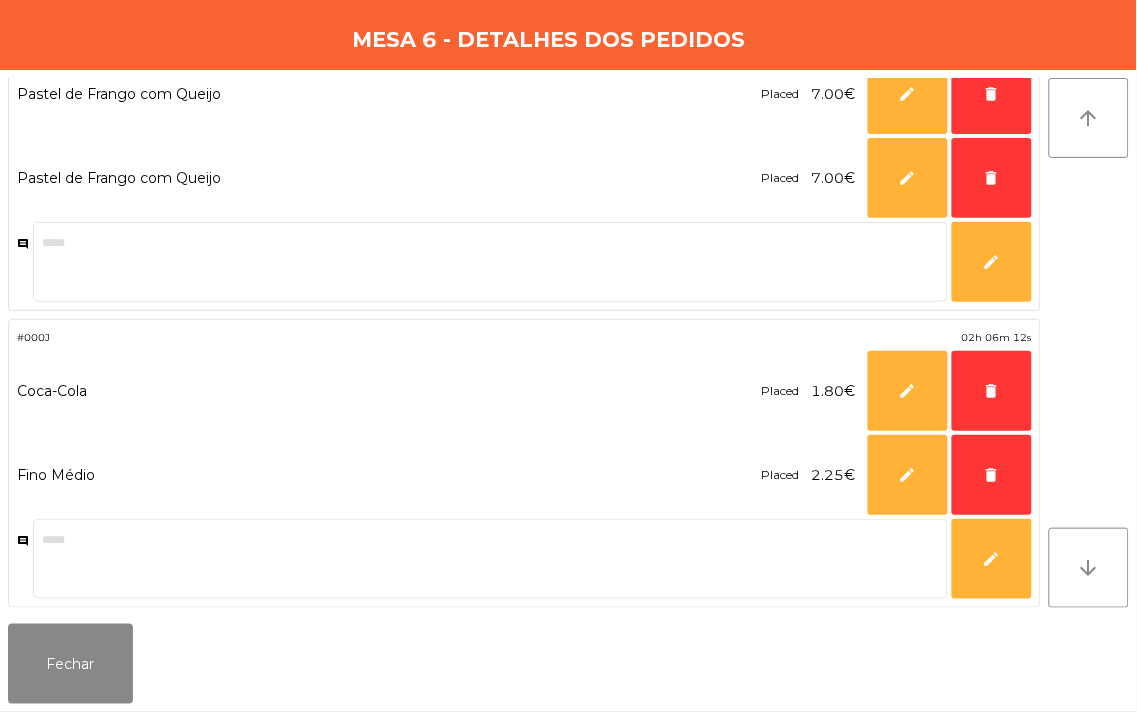 scroll, scrollTop: 1496, scrollLeft: 0, axis: vertical 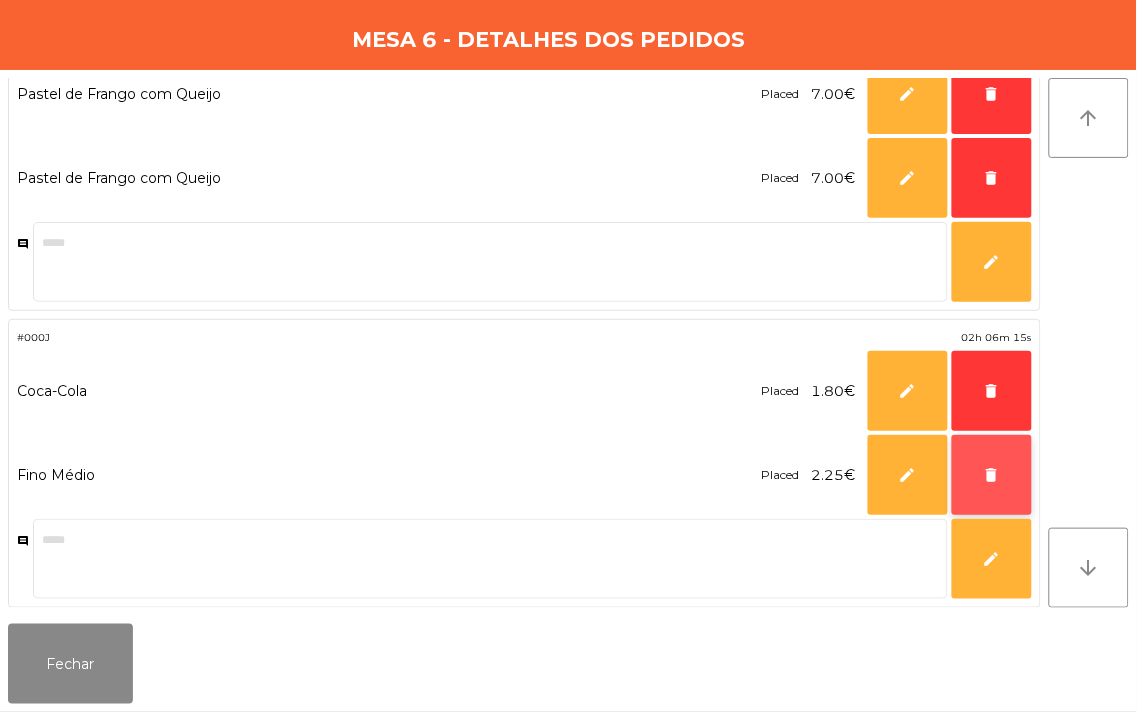 click on "delete" 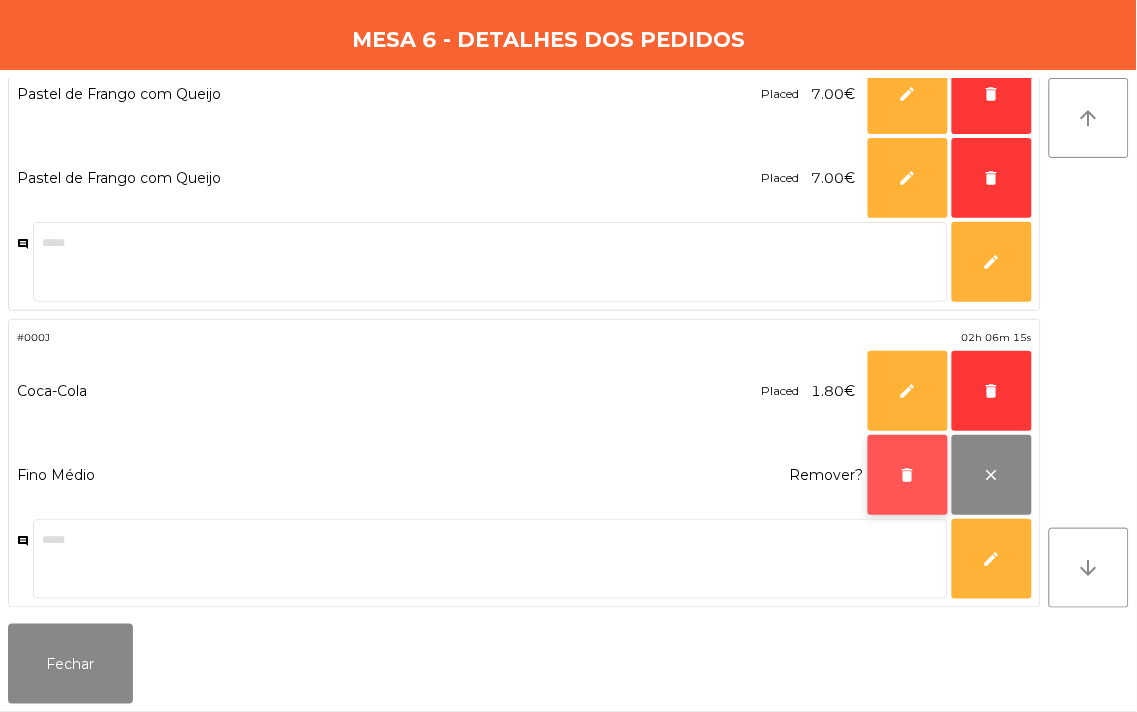 click on "delete" 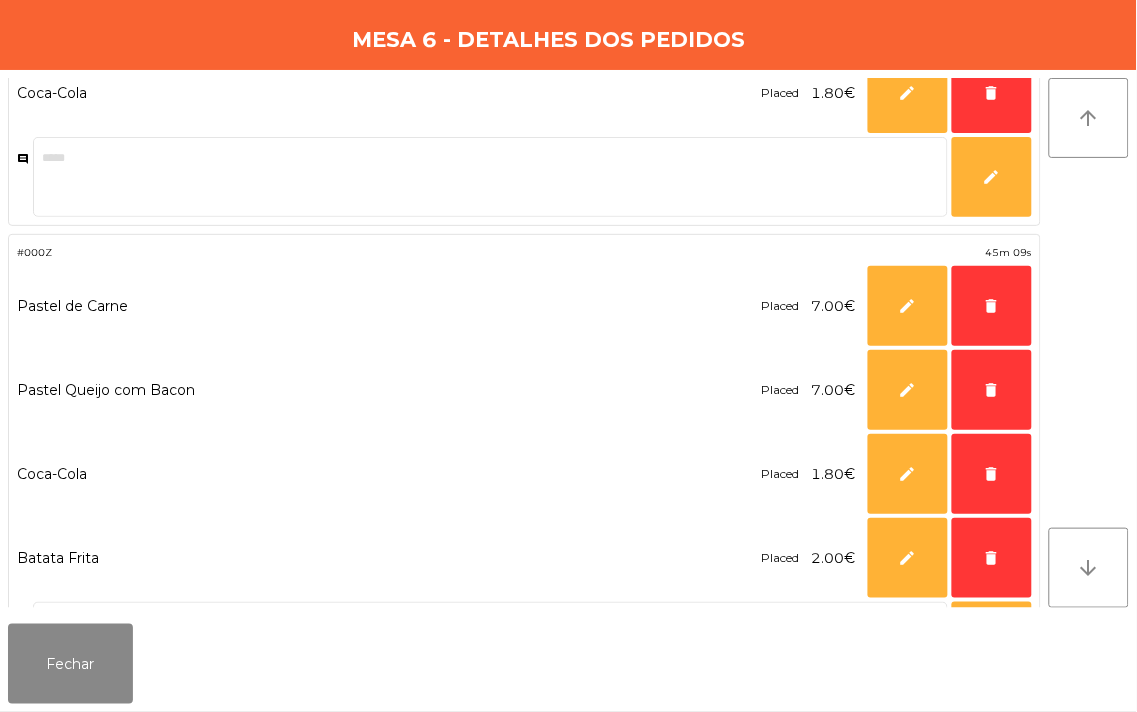 scroll, scrollTop: 0, scrollLeft: 0, axis: both 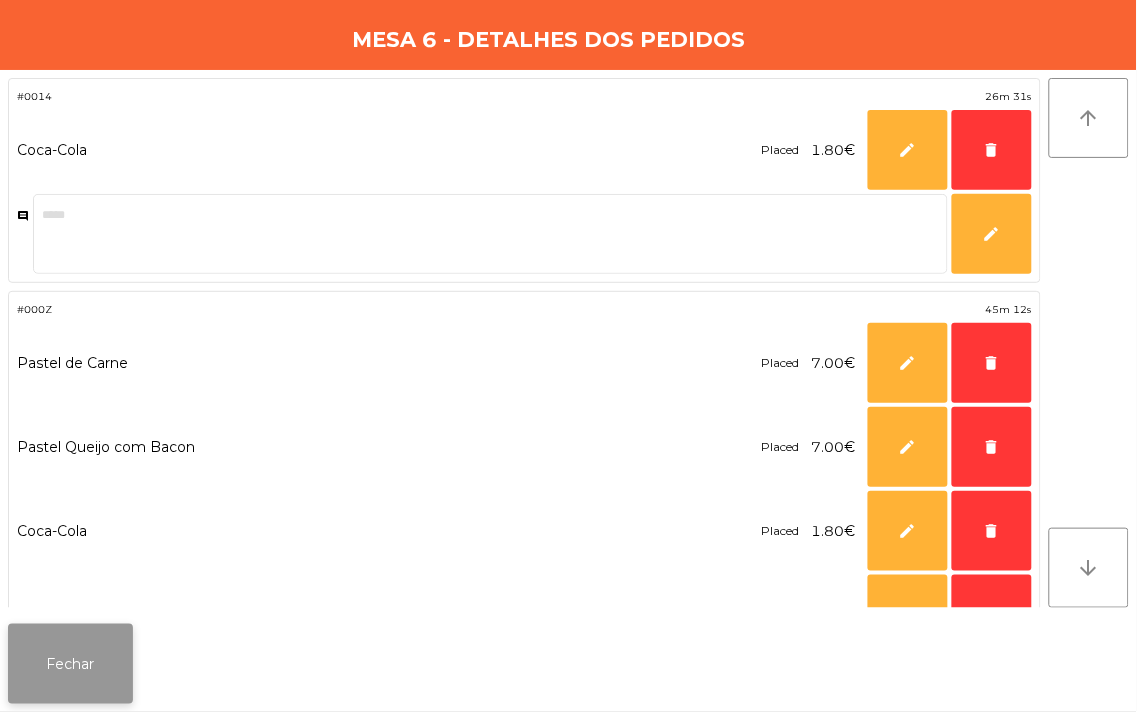 click on "Fechar" 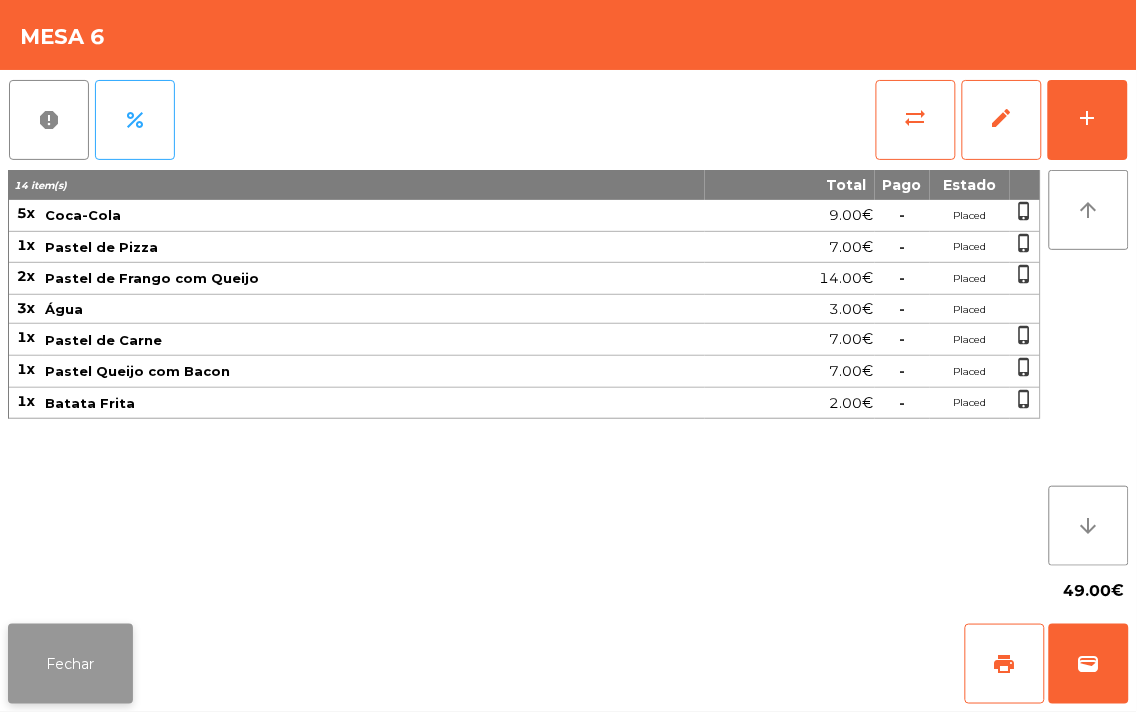click on "Fechar" 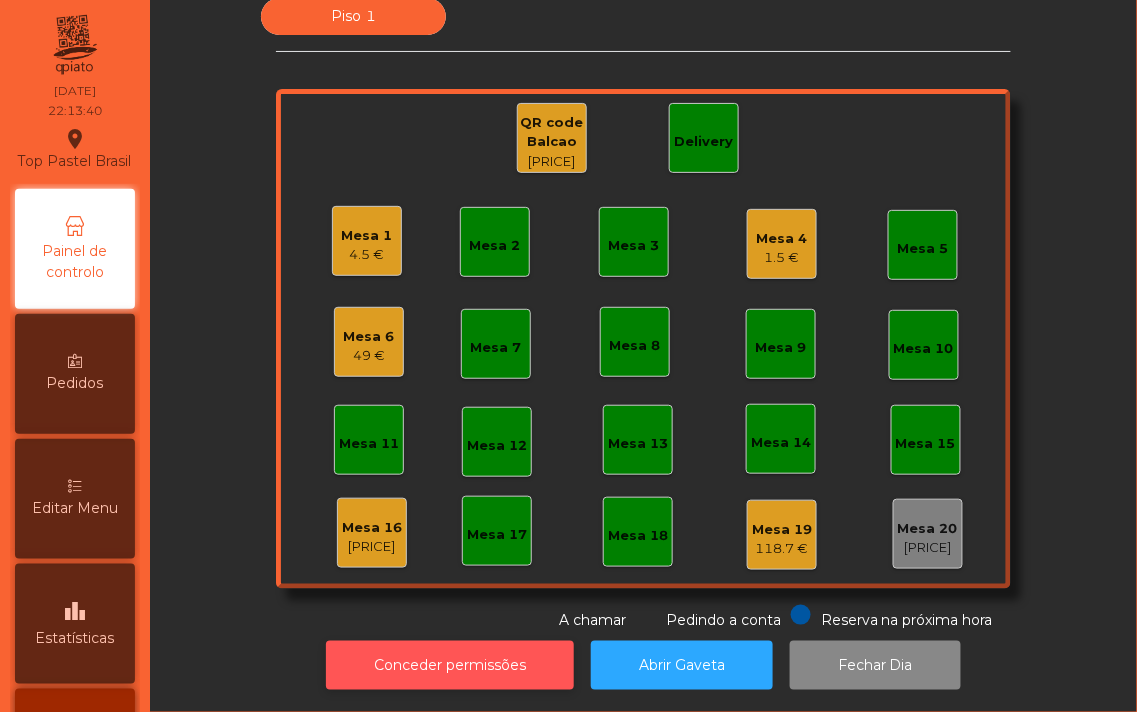 click on "Conceder permissões" 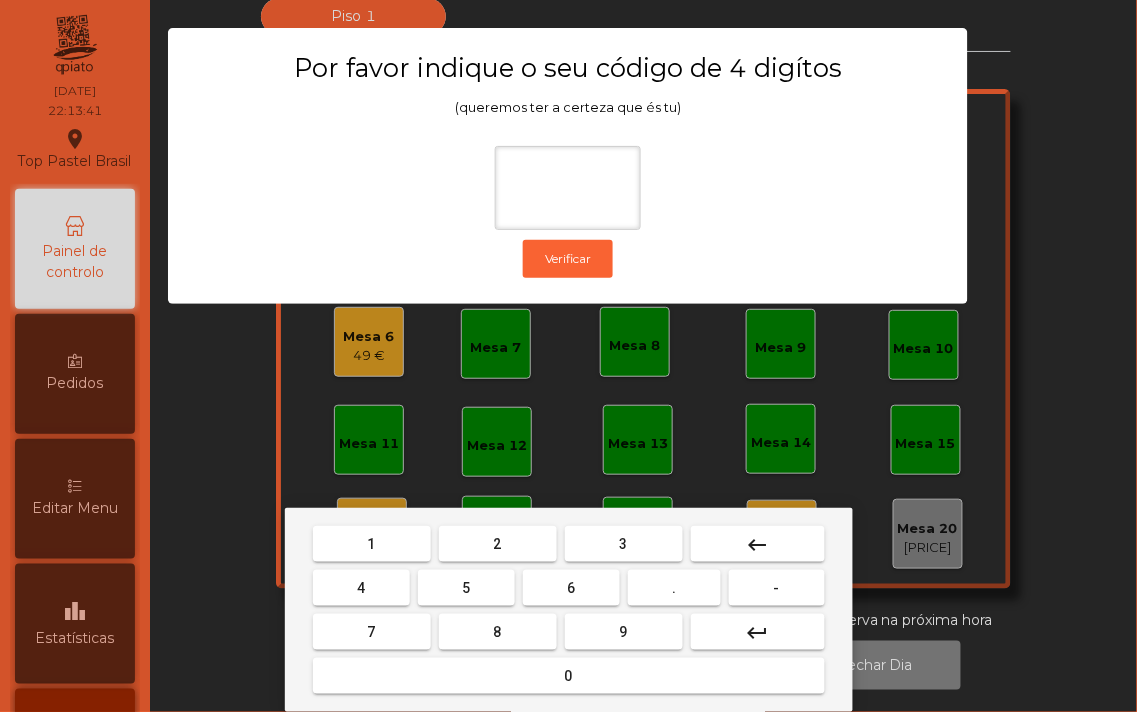 click on "1" at bounding box center [372, 544] 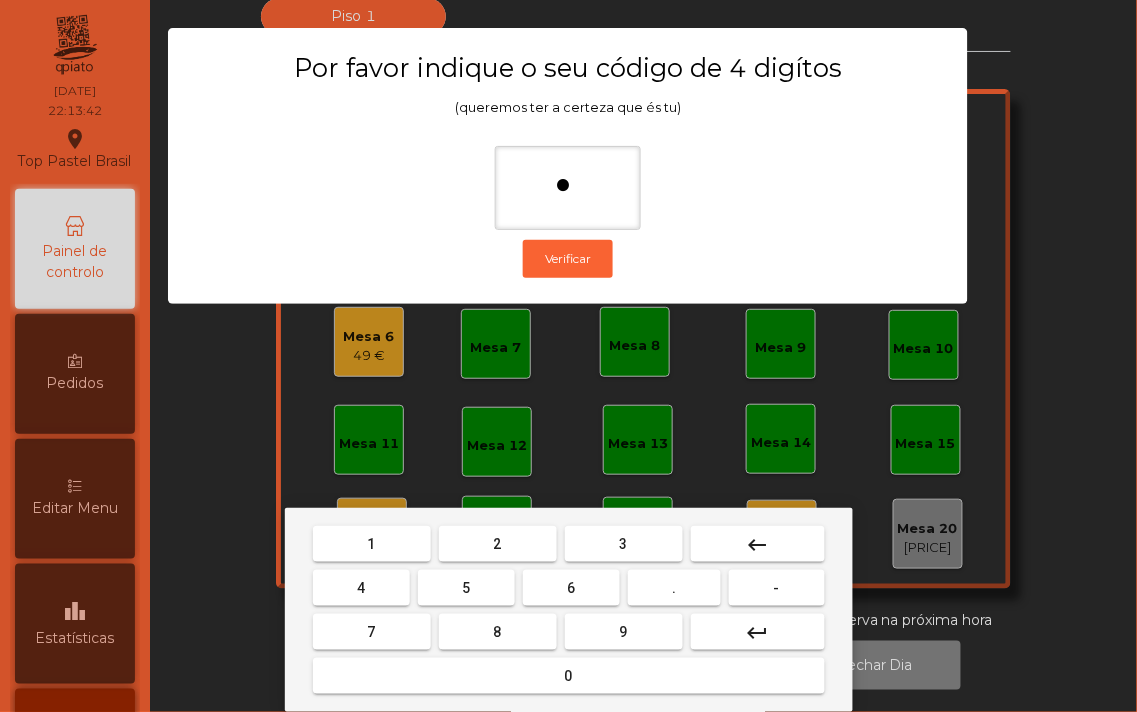 click on "0" at bounding box center (569, 676) 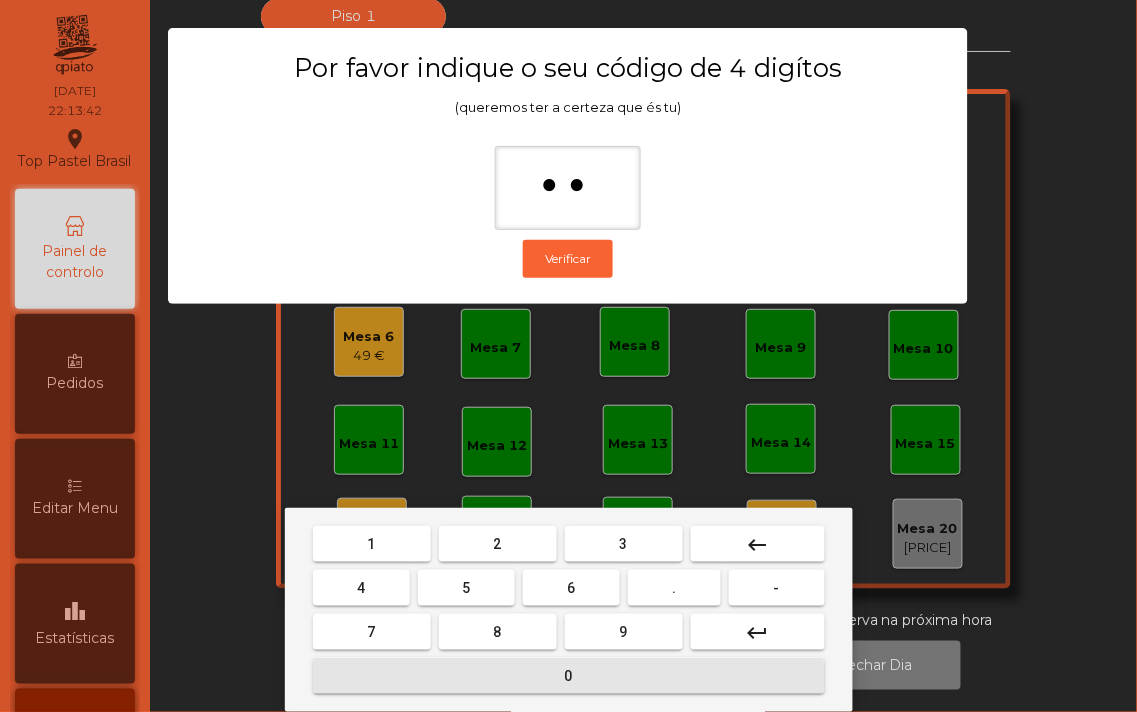 click on "1" at bounding box center (372, 544) 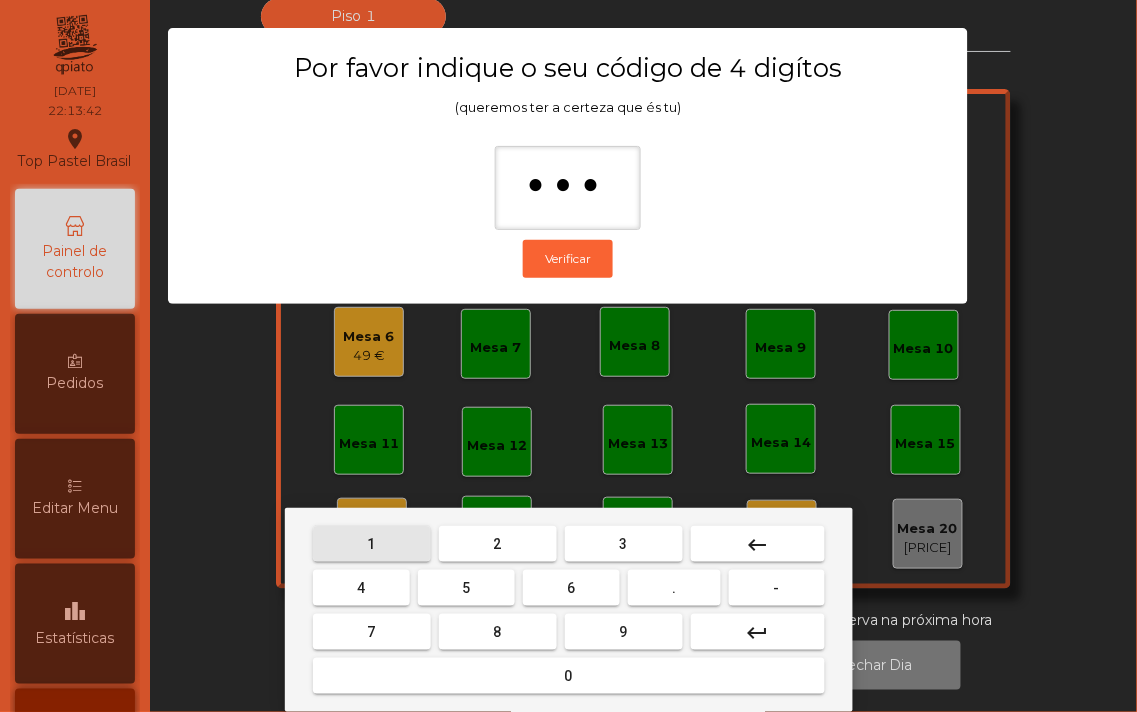 click on "0" at bounding box center (569, 676) 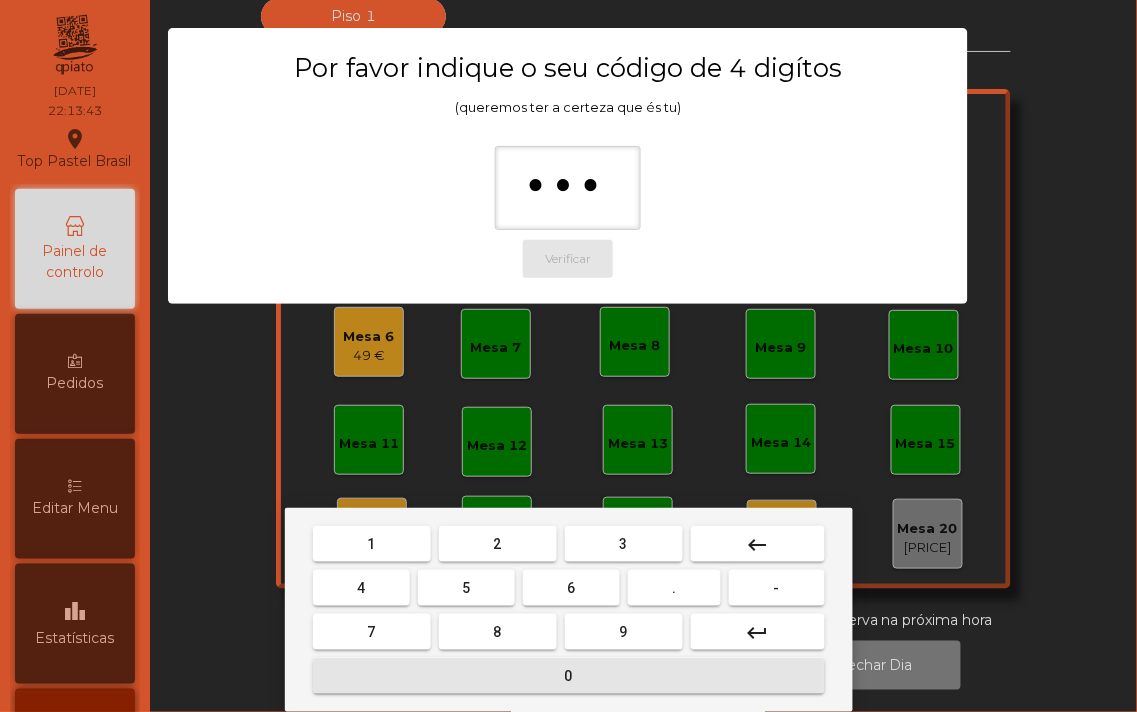 type on "****" 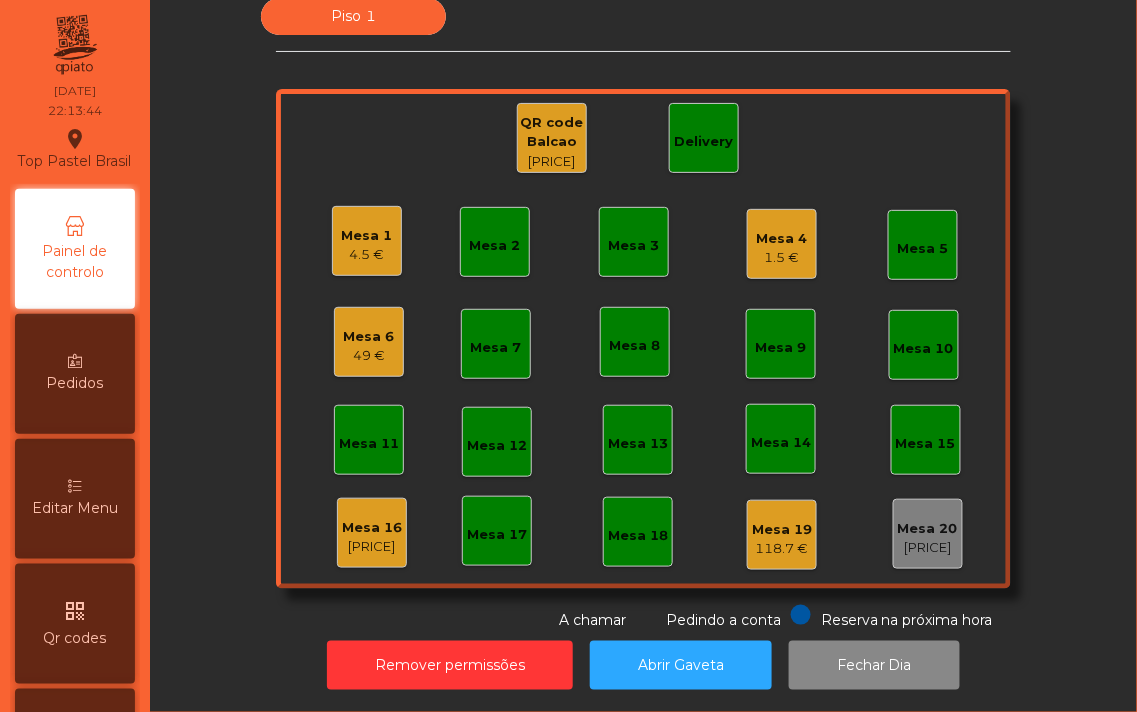 click on "49 €" 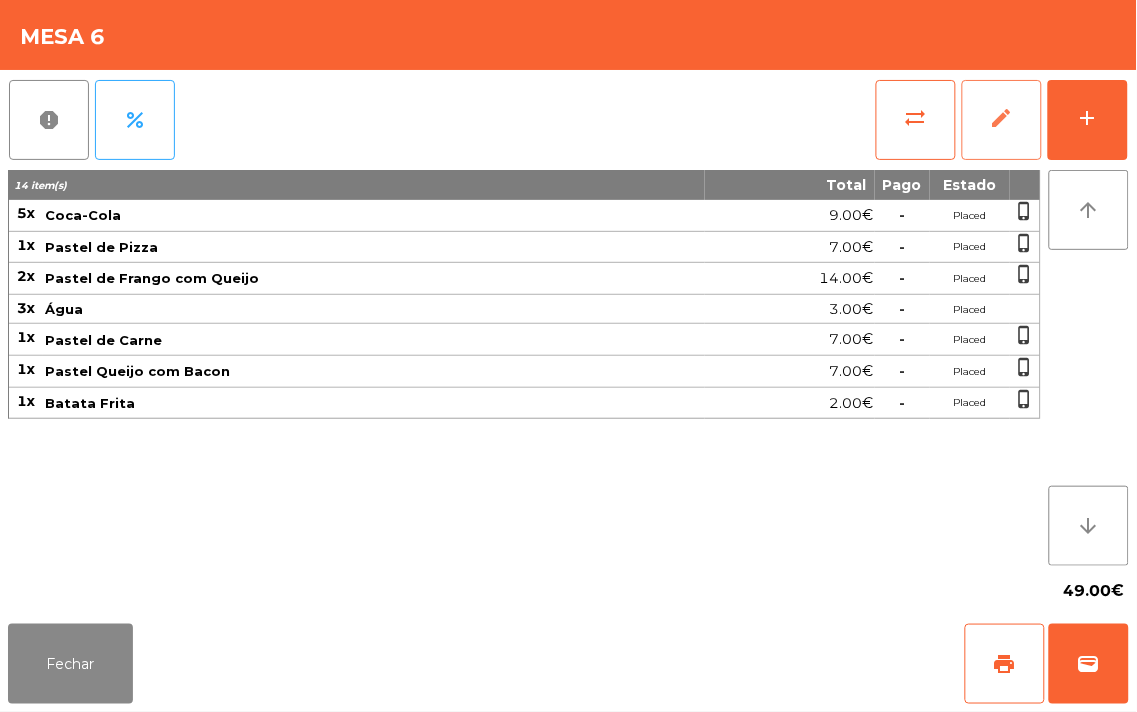 click on "edit" 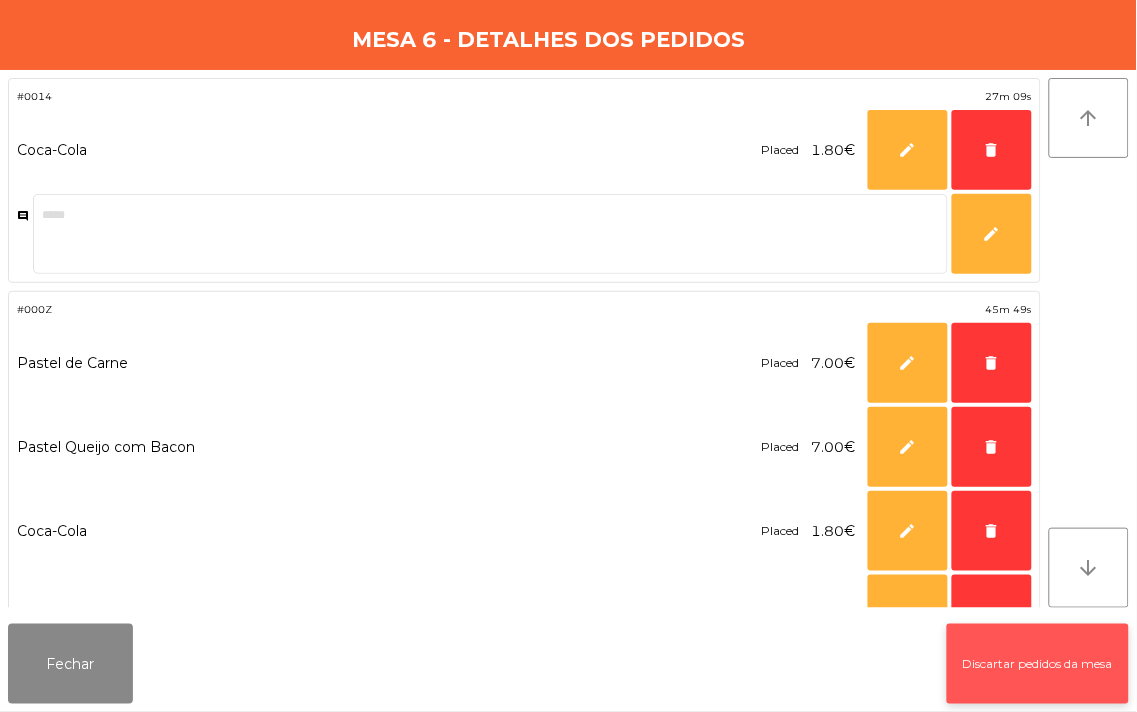 click on "Discartar pedidos da mesa" 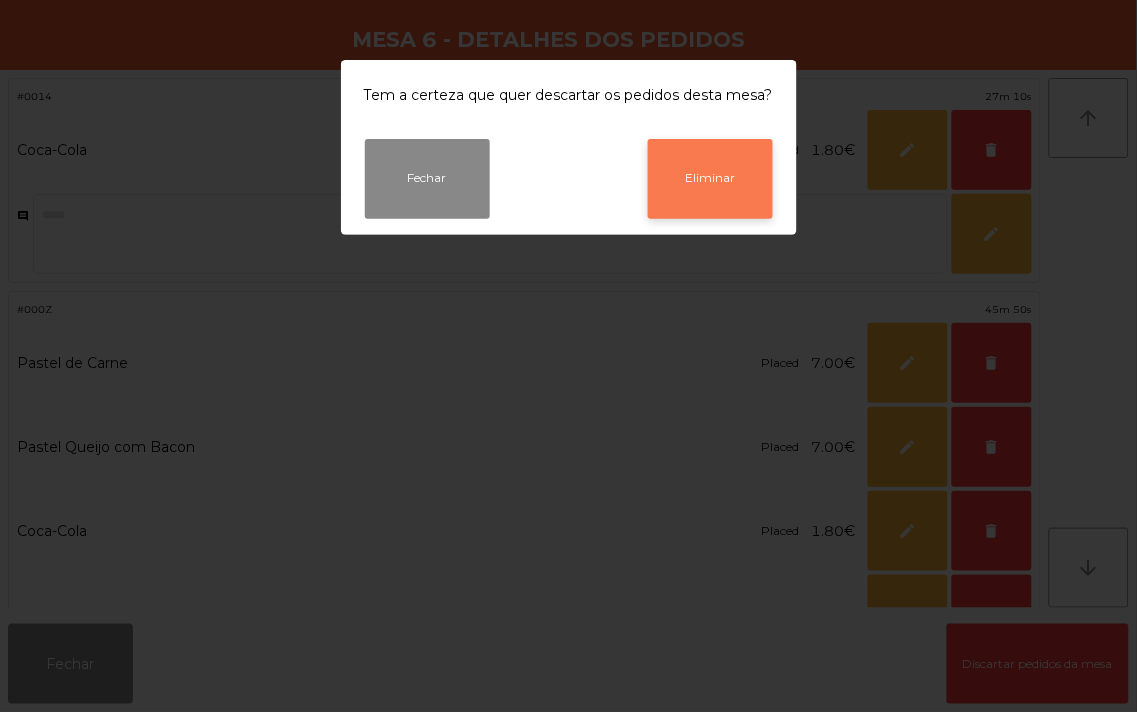 click on "Eliminar" 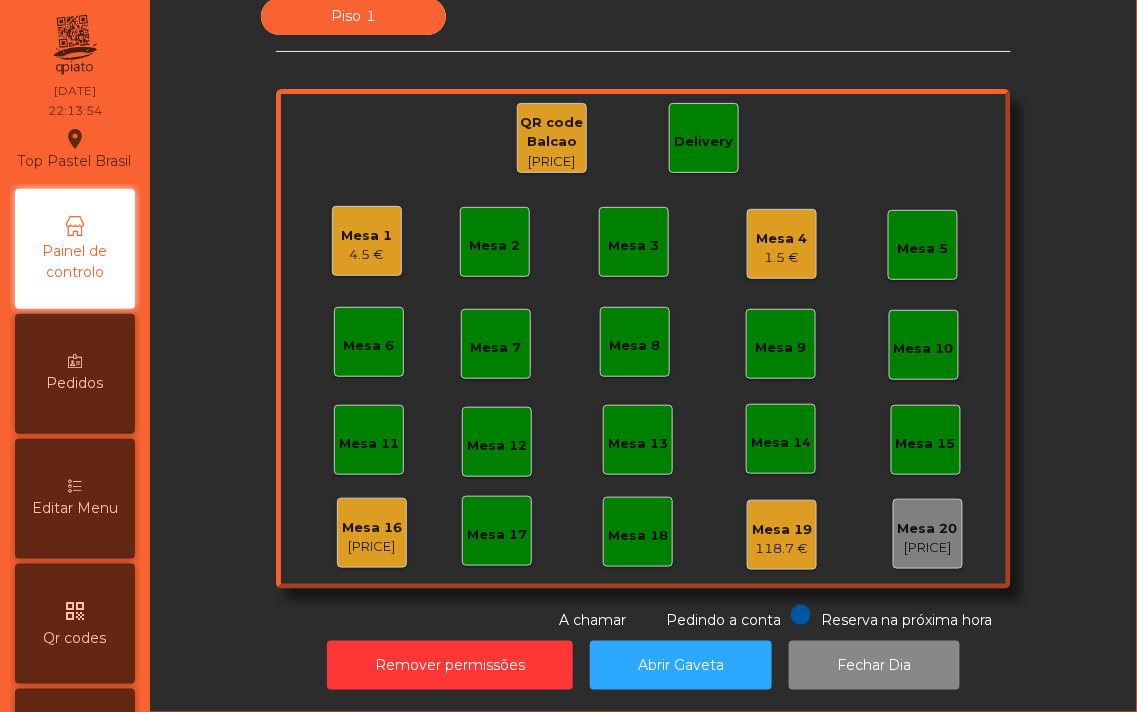 click on "1.5 €" 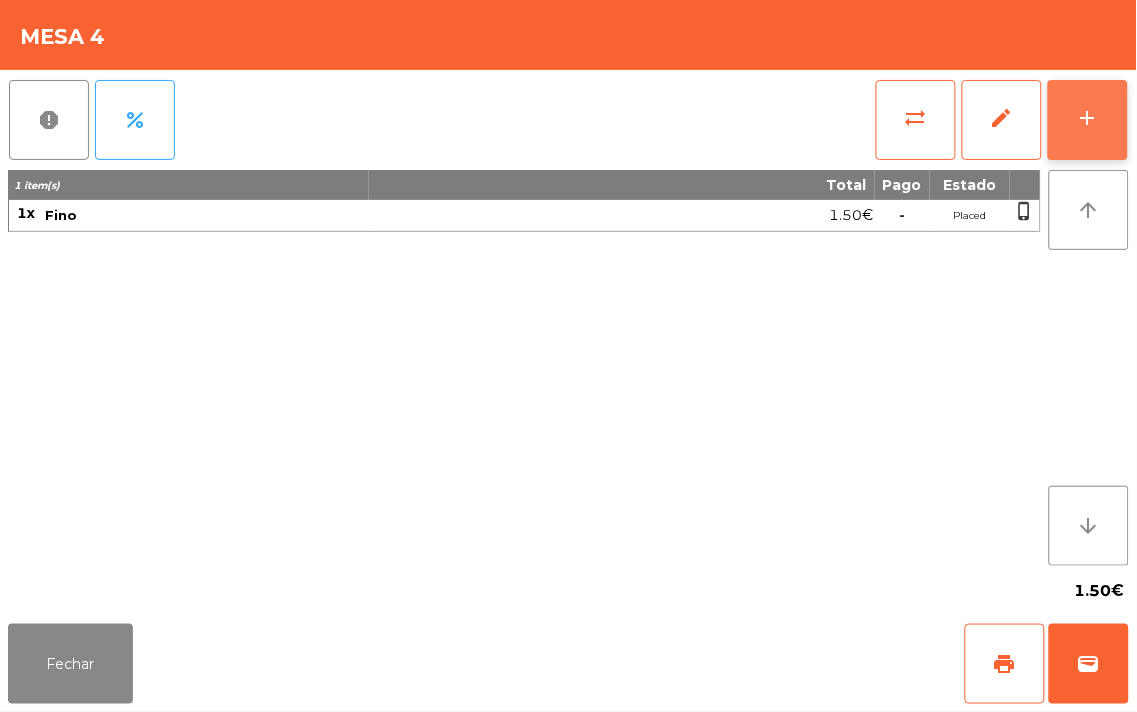 click on "add" 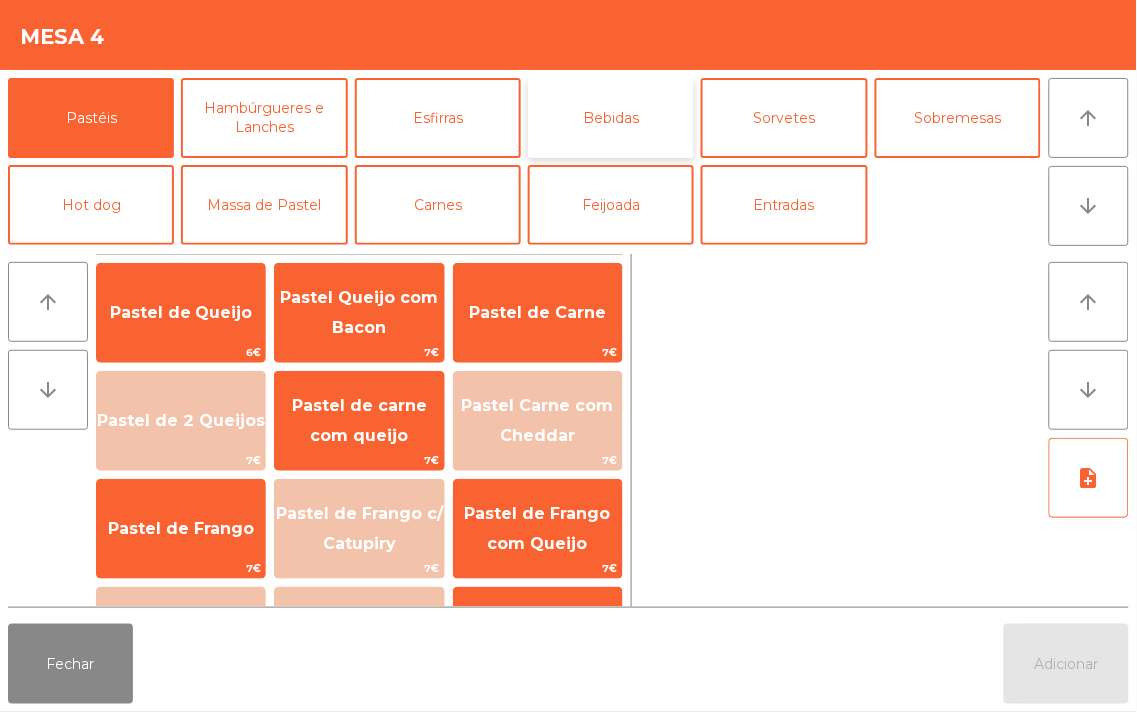 click on "Bebidas" 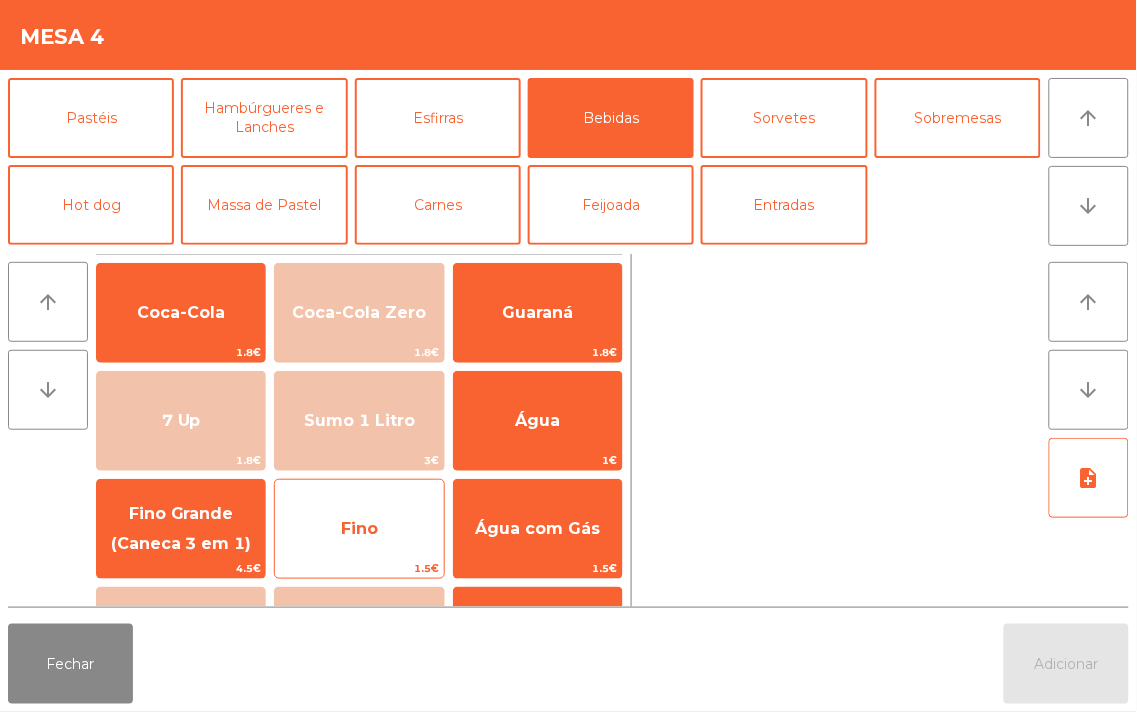 click on "Fino" 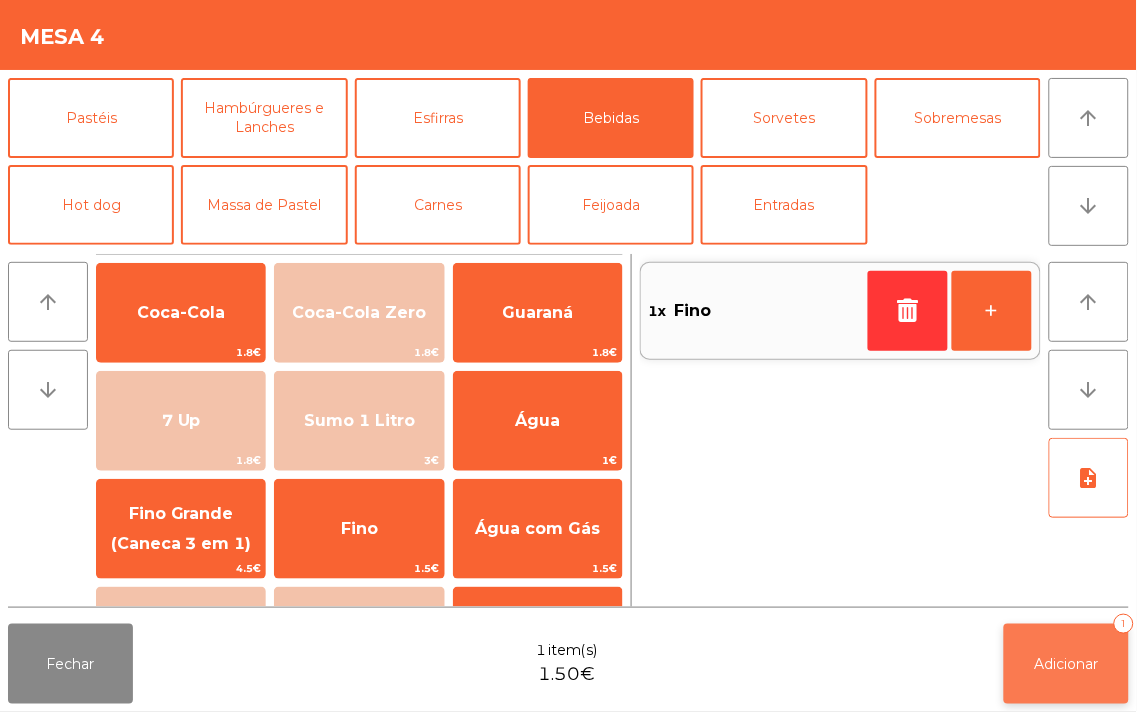 click on "Adicionar" 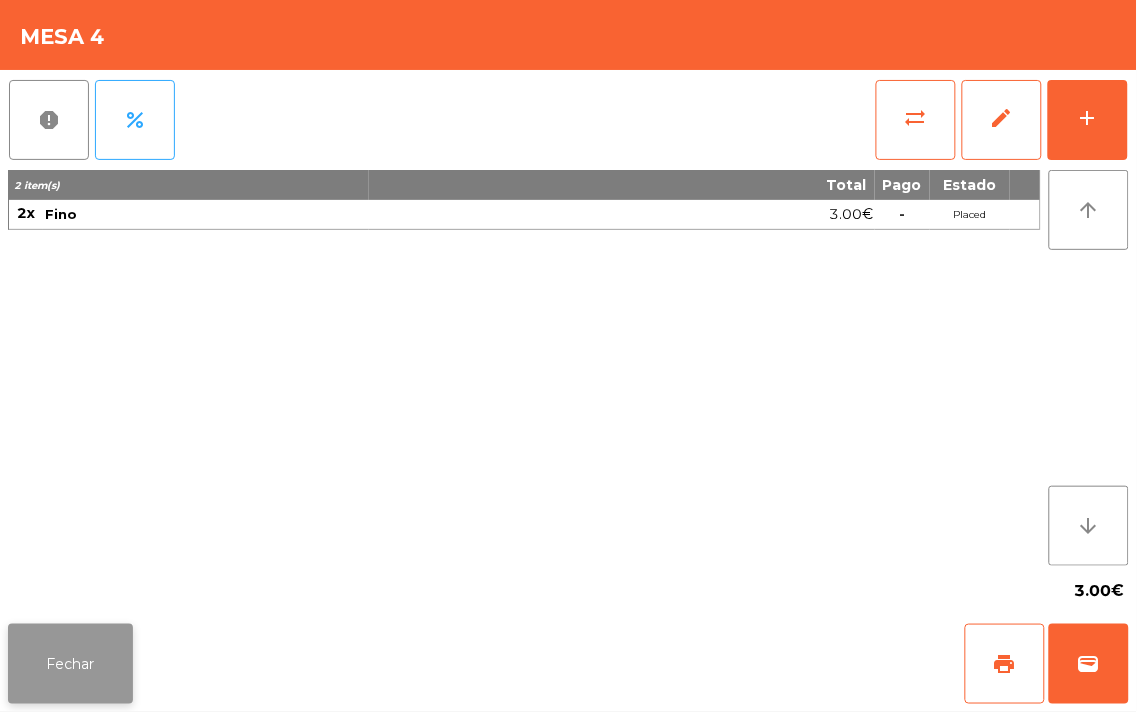 click on "Fechar" 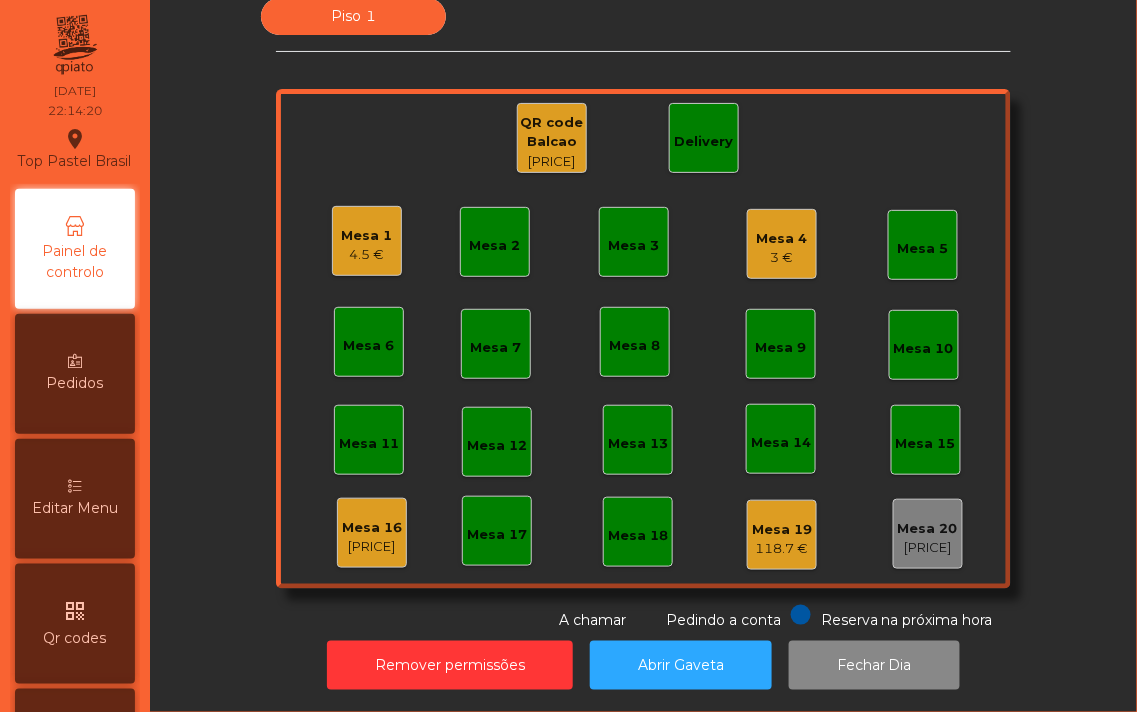 click on "Mesa 16" 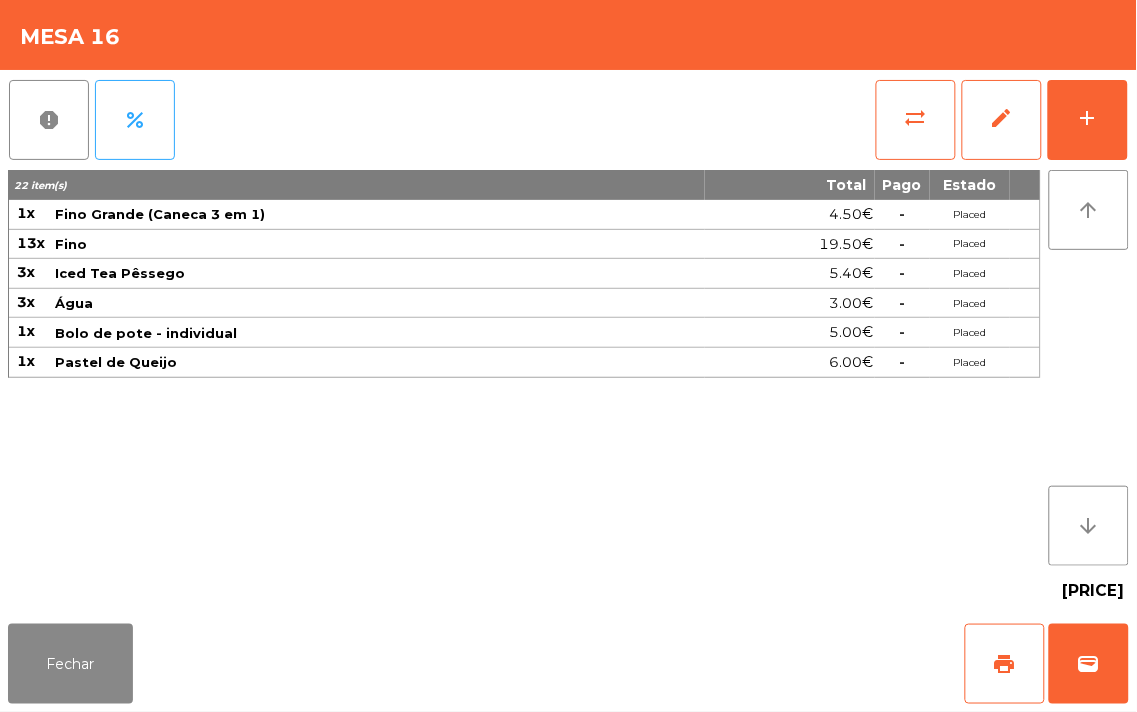 click on "[NUMBER] item(s) Total Pago Estado 1x Fino Grande (Caneca 3 em 1) [PRICE]  -  Placed 13x Fino [PRICE]  -  Placed 3x Iced Tea Pêssego [PRICE]  -  Placed 3x Água [PRICE]  -  Placed 1x Bolo de pote - individual [PRICE]  -  Placed 1x Pastel de Queijo [PRICE]  -  Placed" 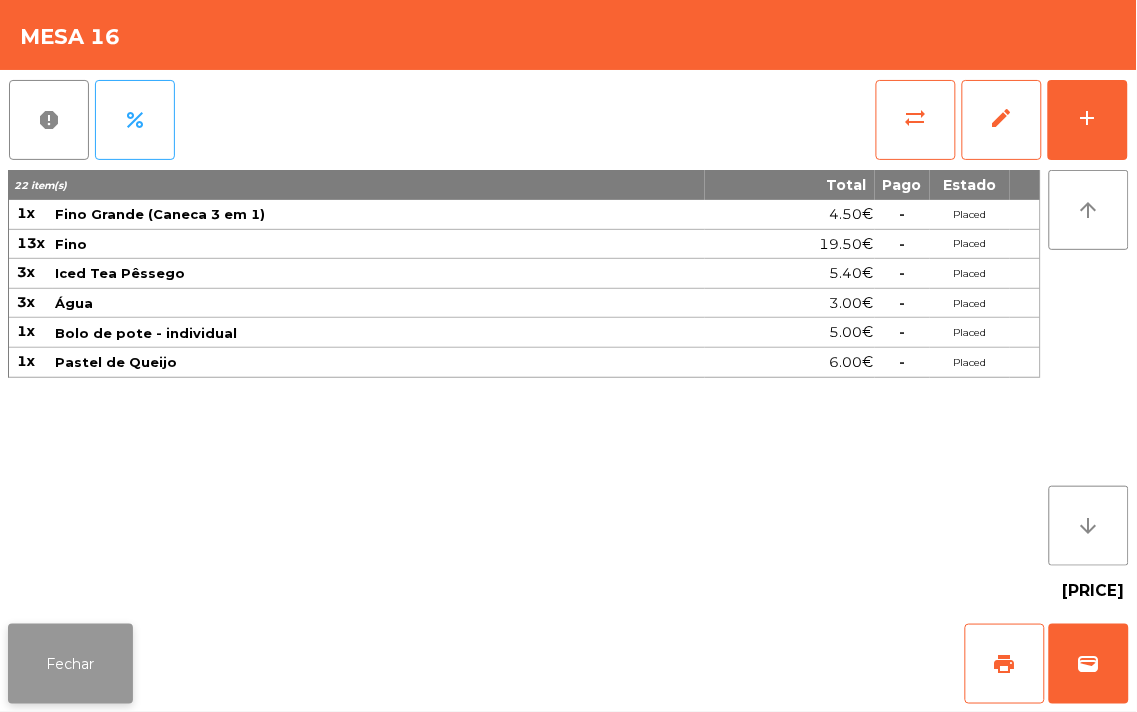 click on "Fechar" 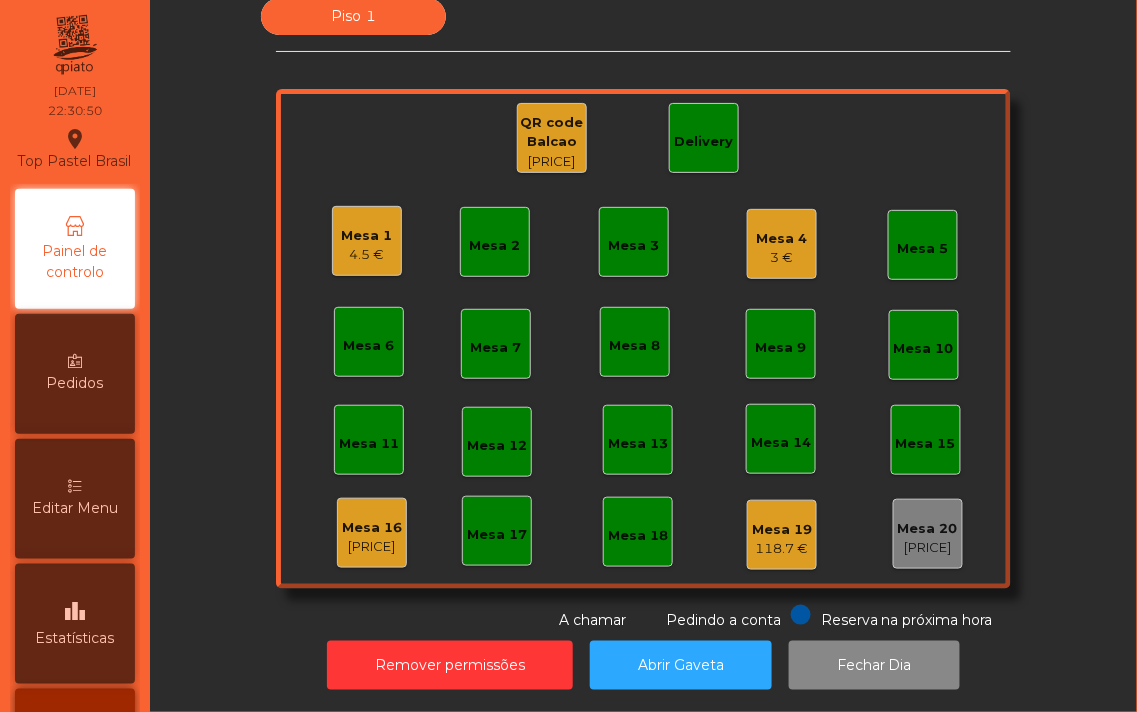 click on "Mesa 1" 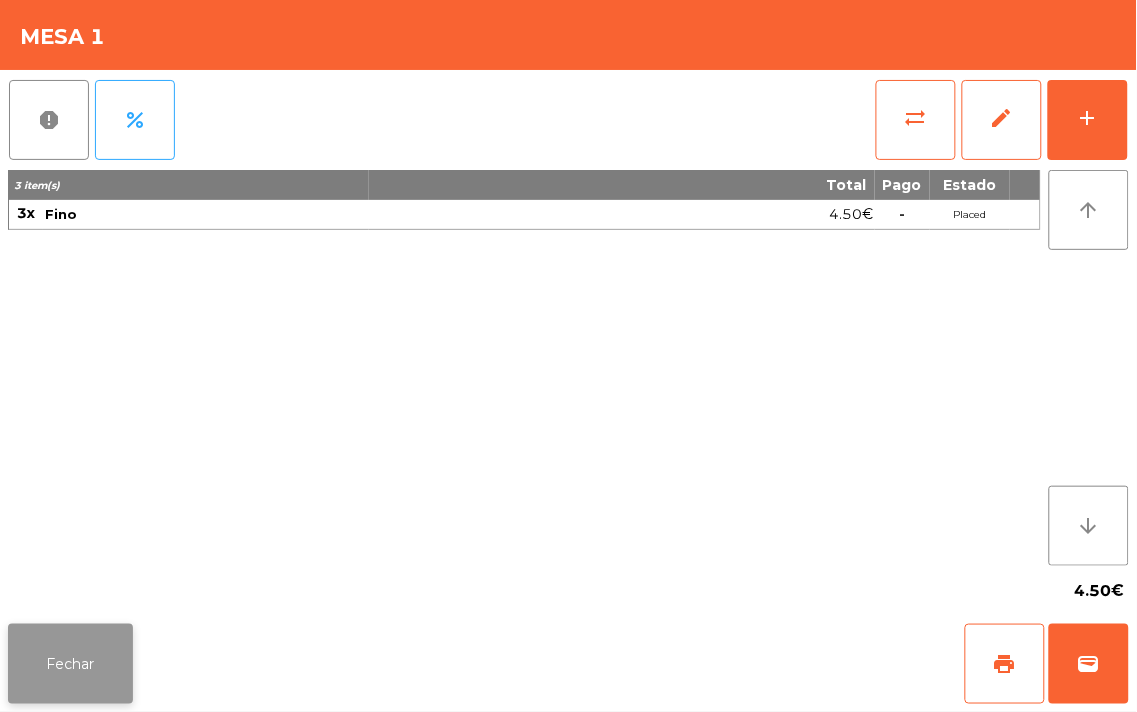 click on "Fechar" 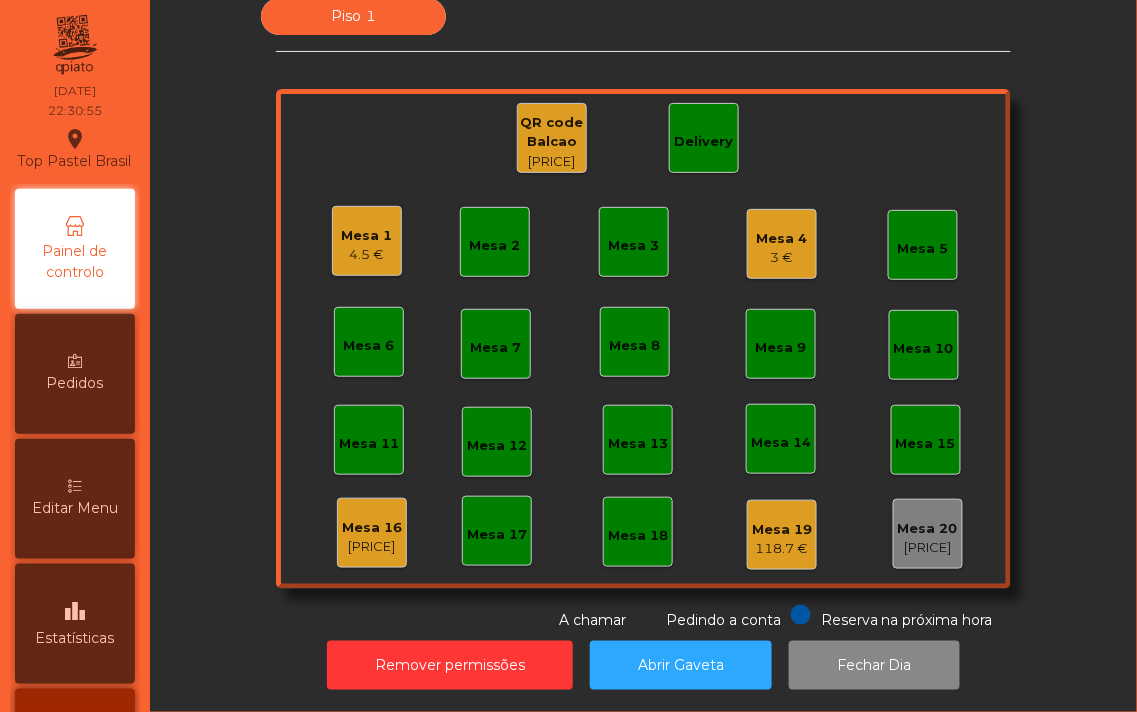 click on "Mesa 4" 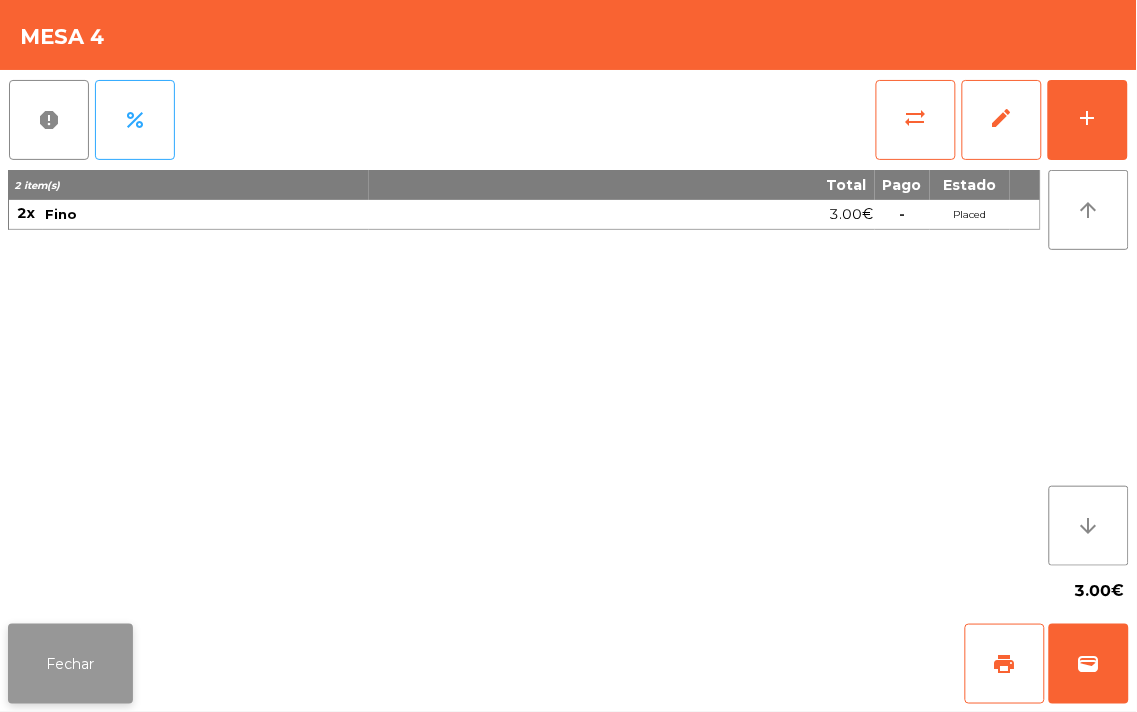 click on "Fechar" 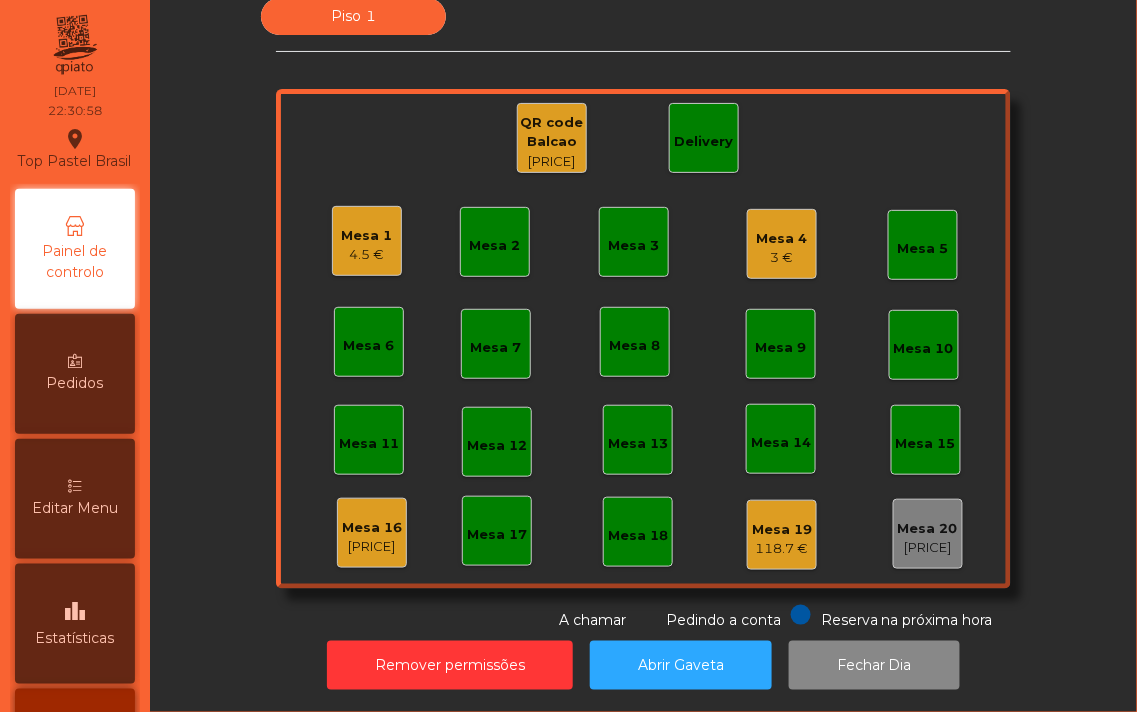 click on "Mesa 4" 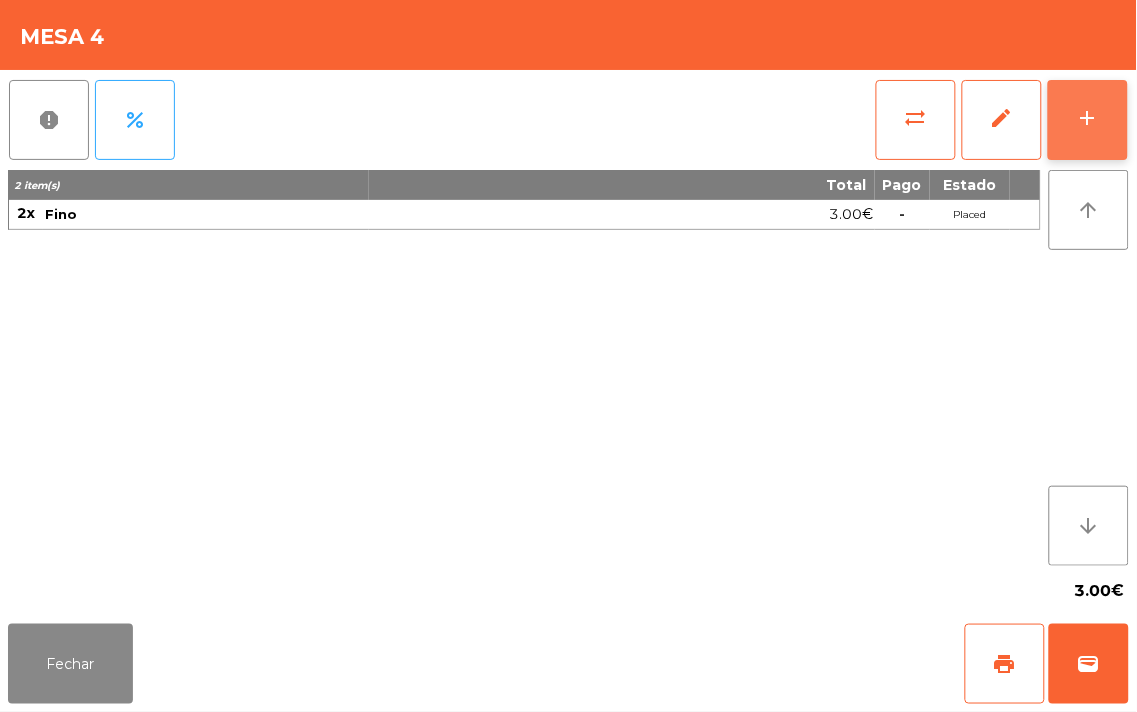 click on "add" 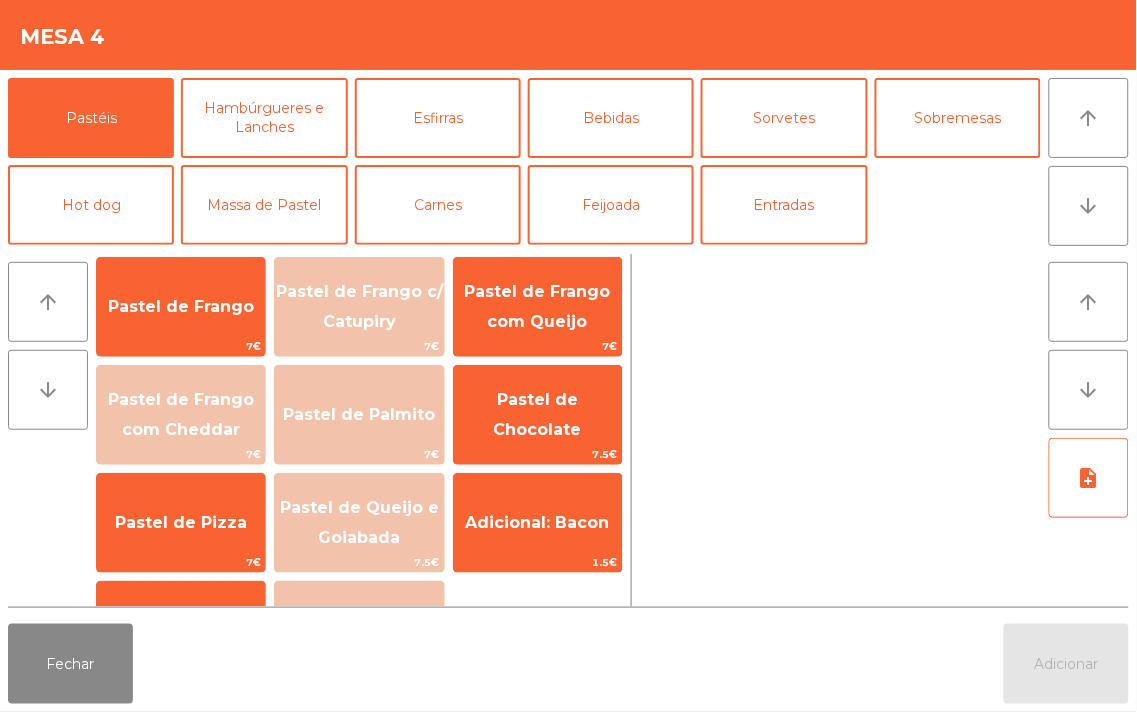 scroll, scrollTop: 216, scrollLeft: 0, axis: vertical 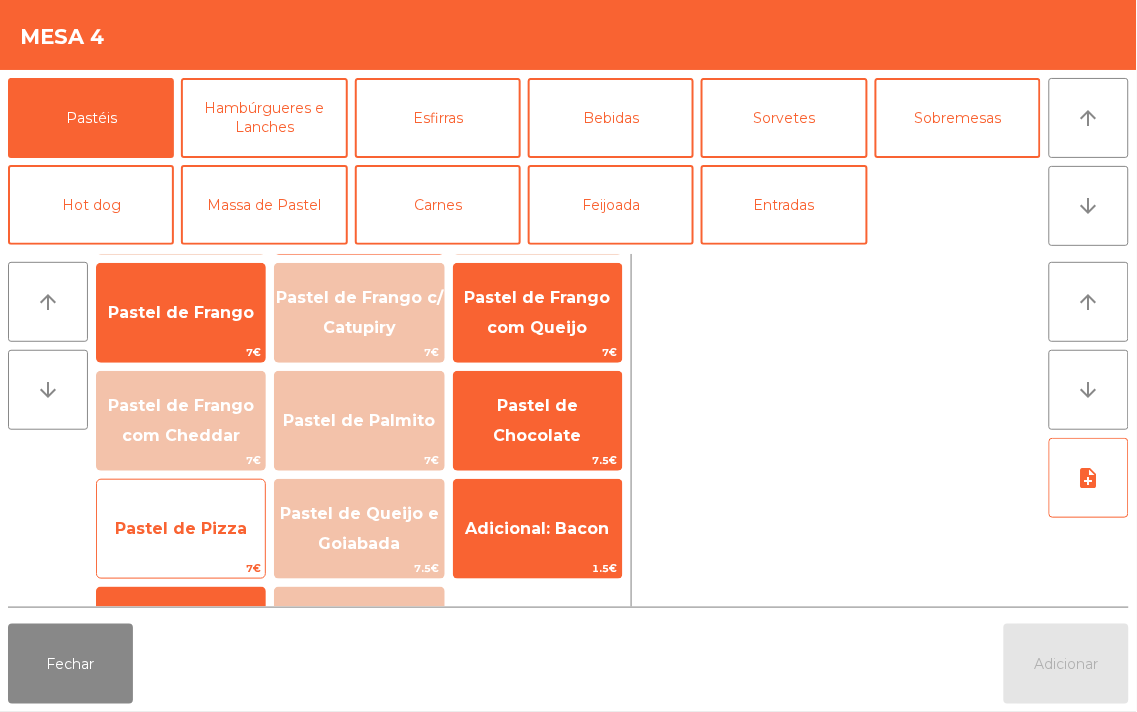click on "Pastel de Pizza" 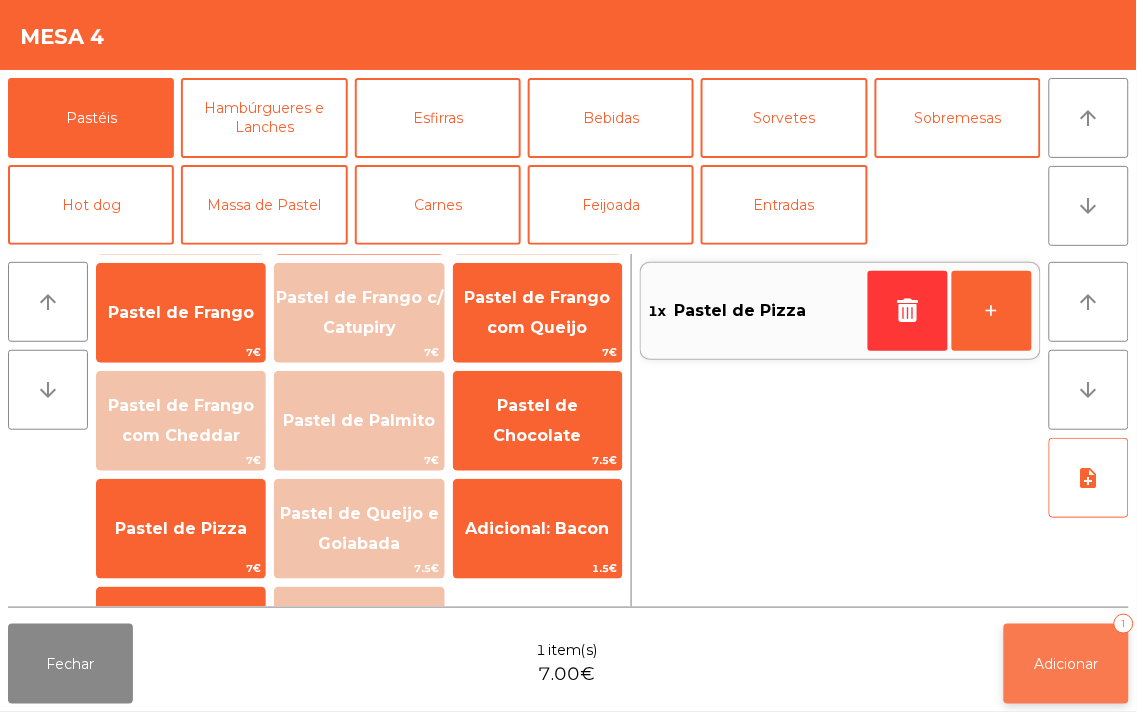 click on "Adicionar   1" 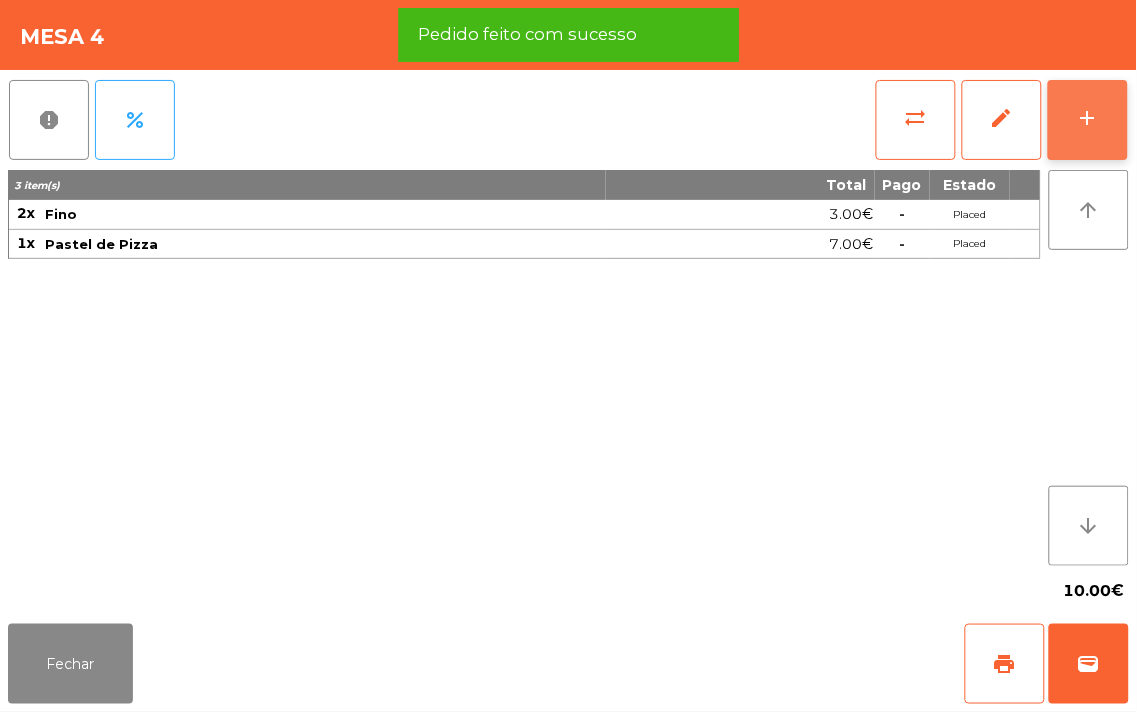click on "add" 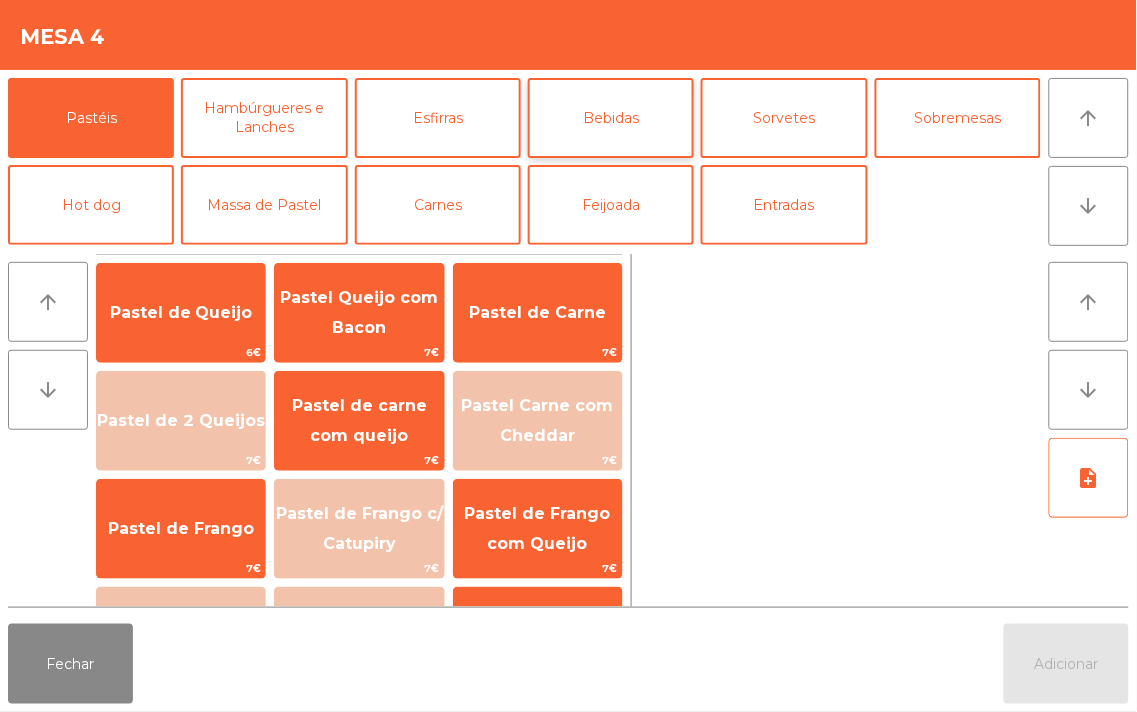 click on "Bebidas" 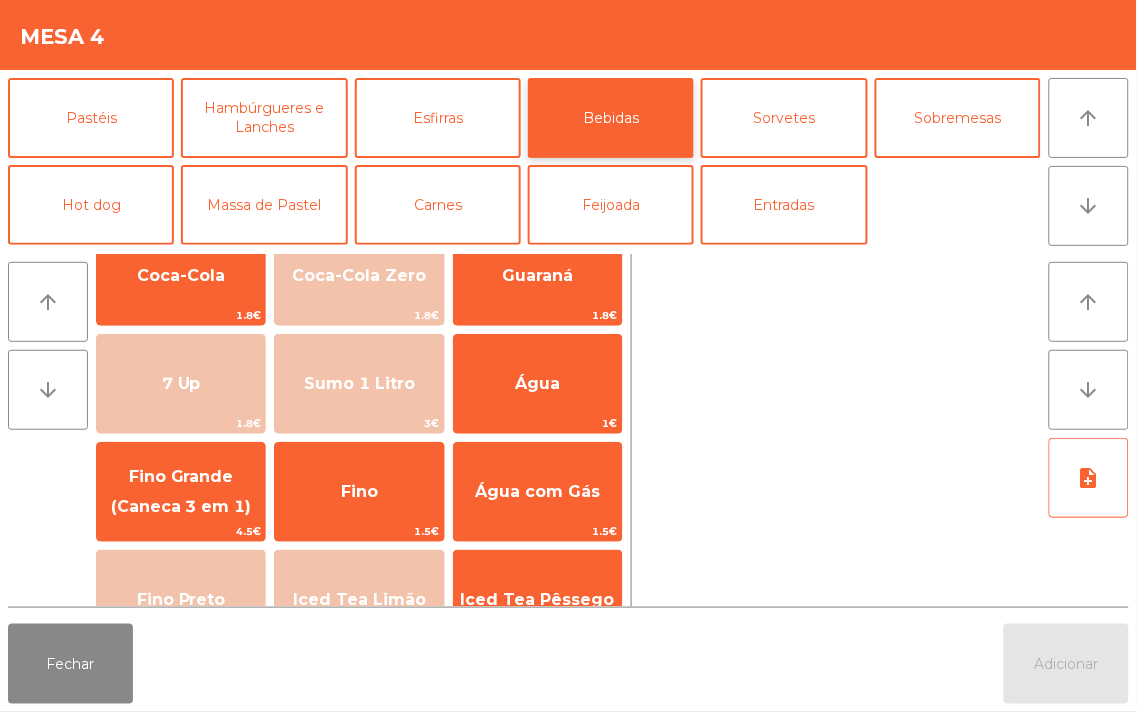 scroll, scrollTop: 0, scrollLeft: 0, axis: both 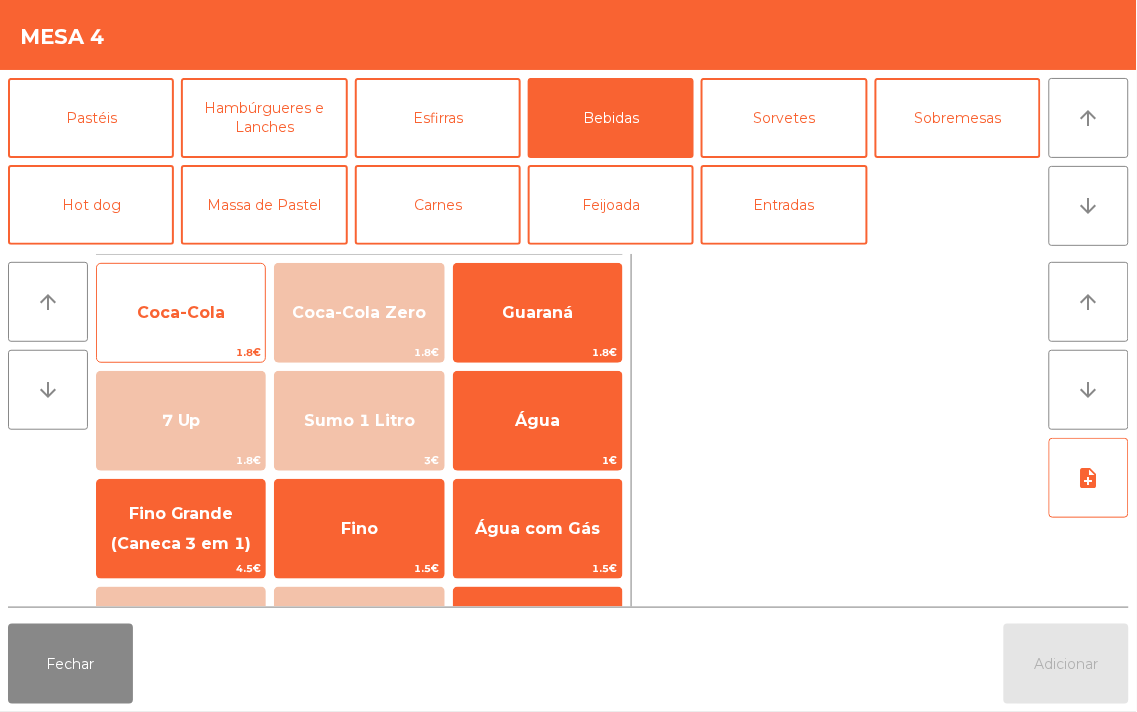 click on "Coca-Cola" 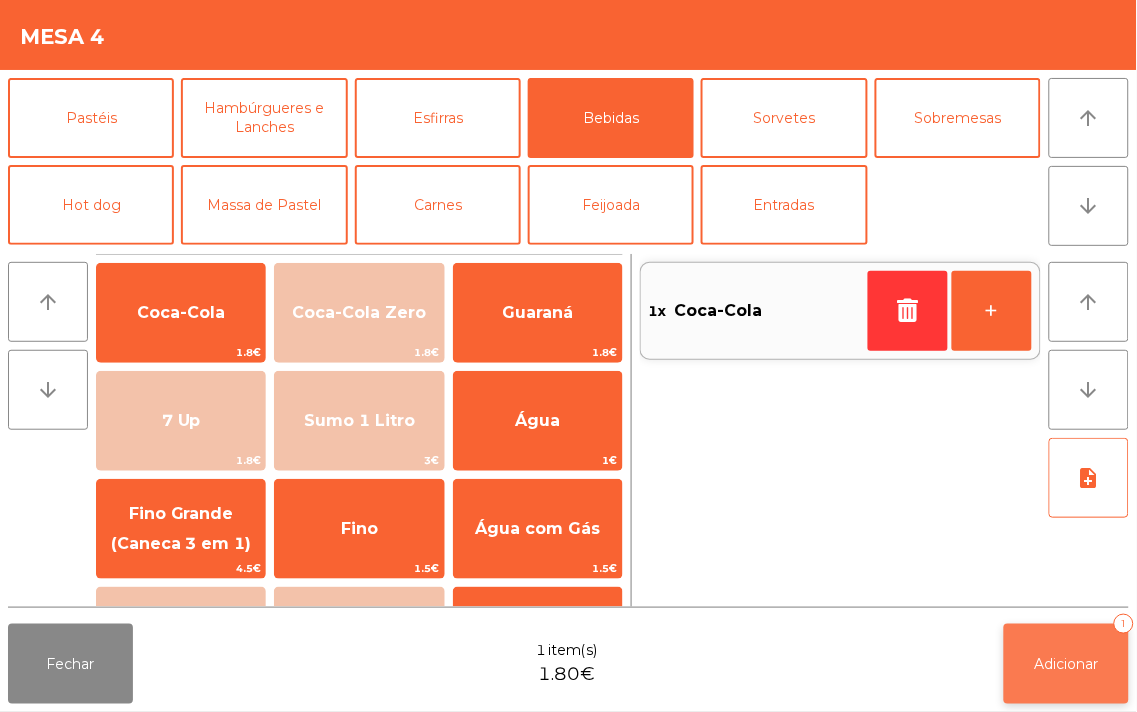 click on "Adicionar" 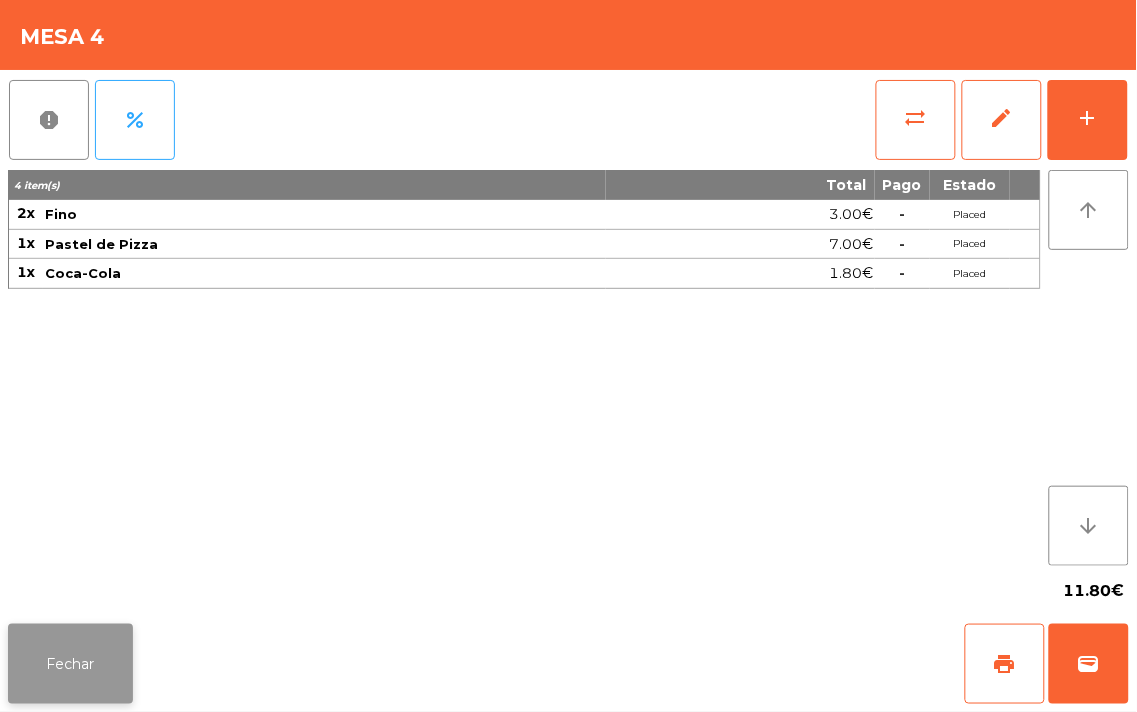 click on "Fechar" 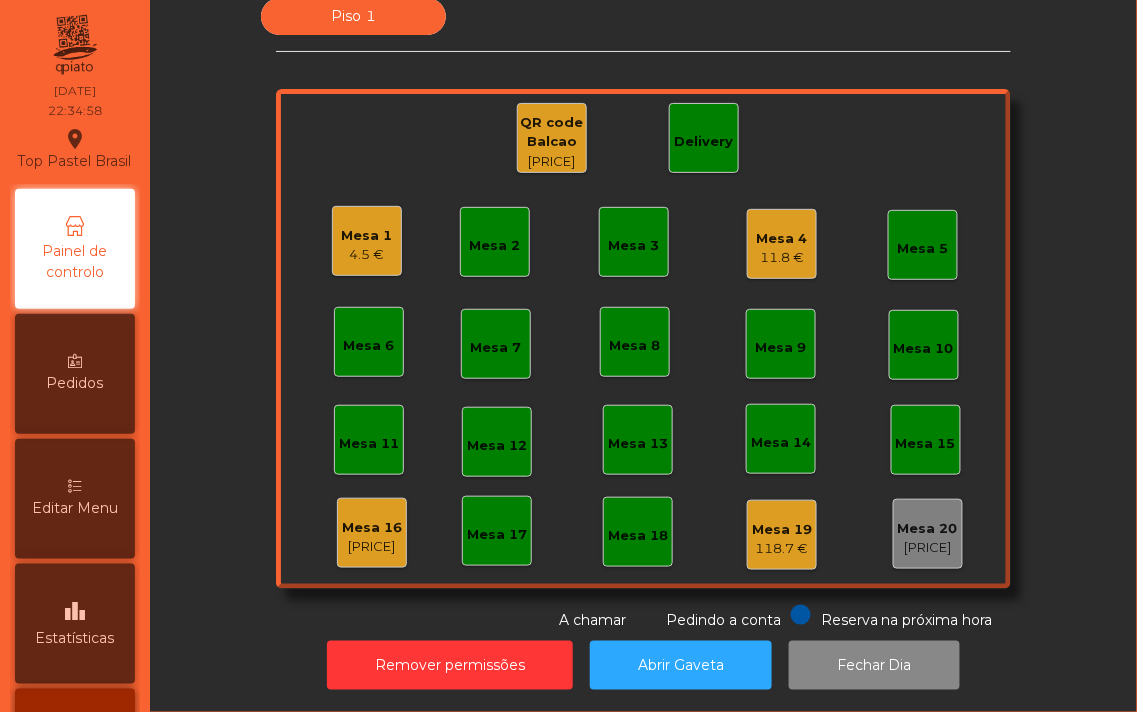 click on "Mesa 16" 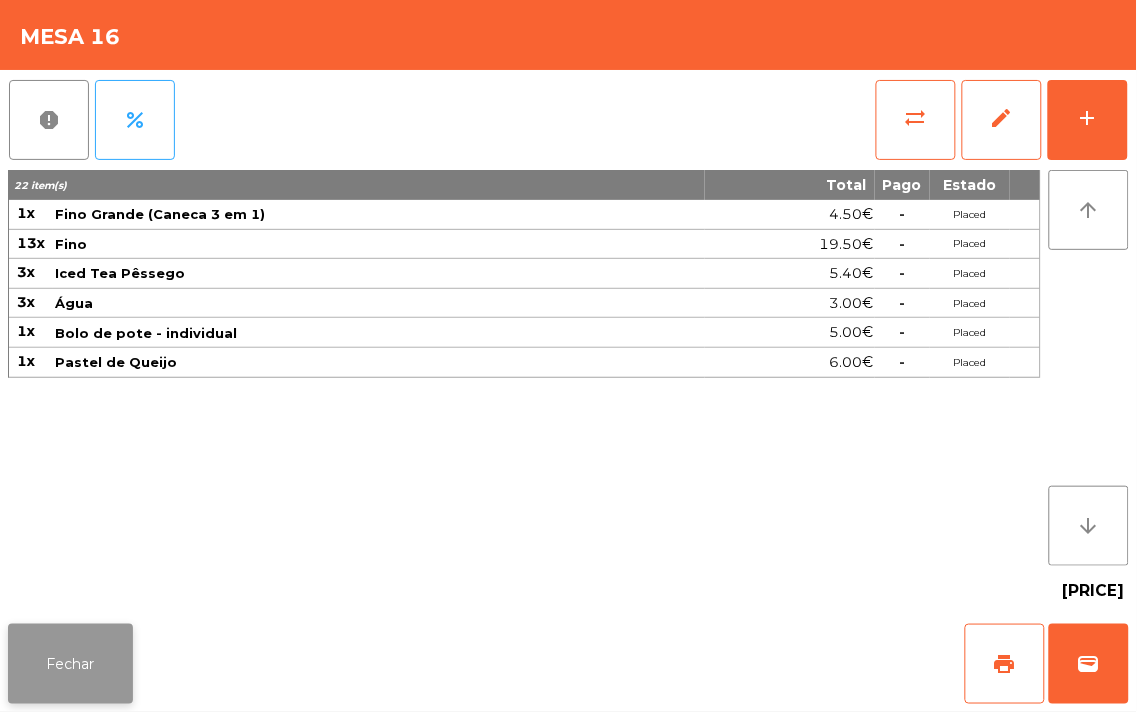 click on "Fechar" 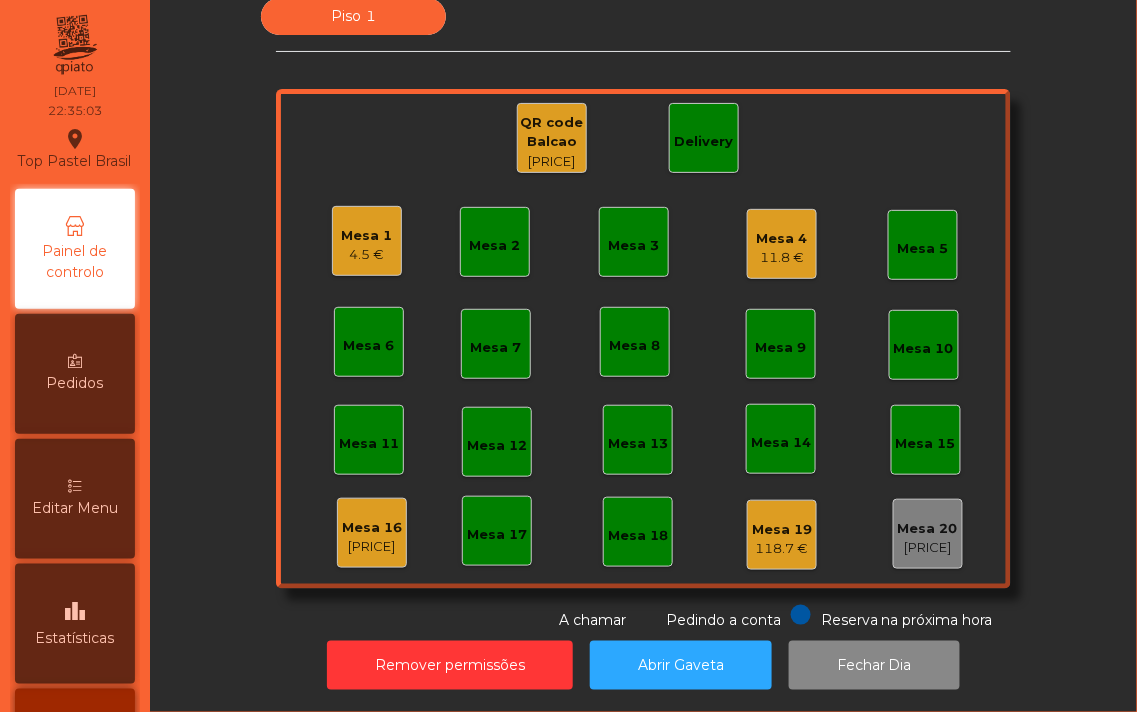 click on "Editar Menu" at bounding box center (75, 499) 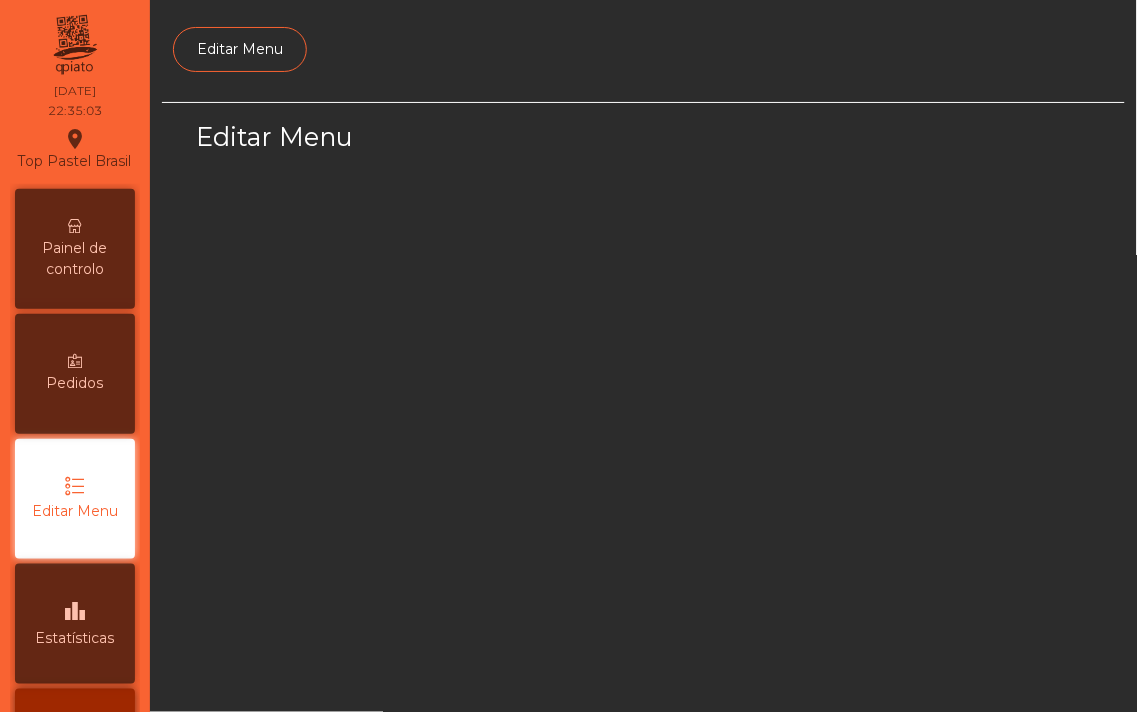 scroll, scrollTop: 127, scrollLeft: 0, axis: vertical 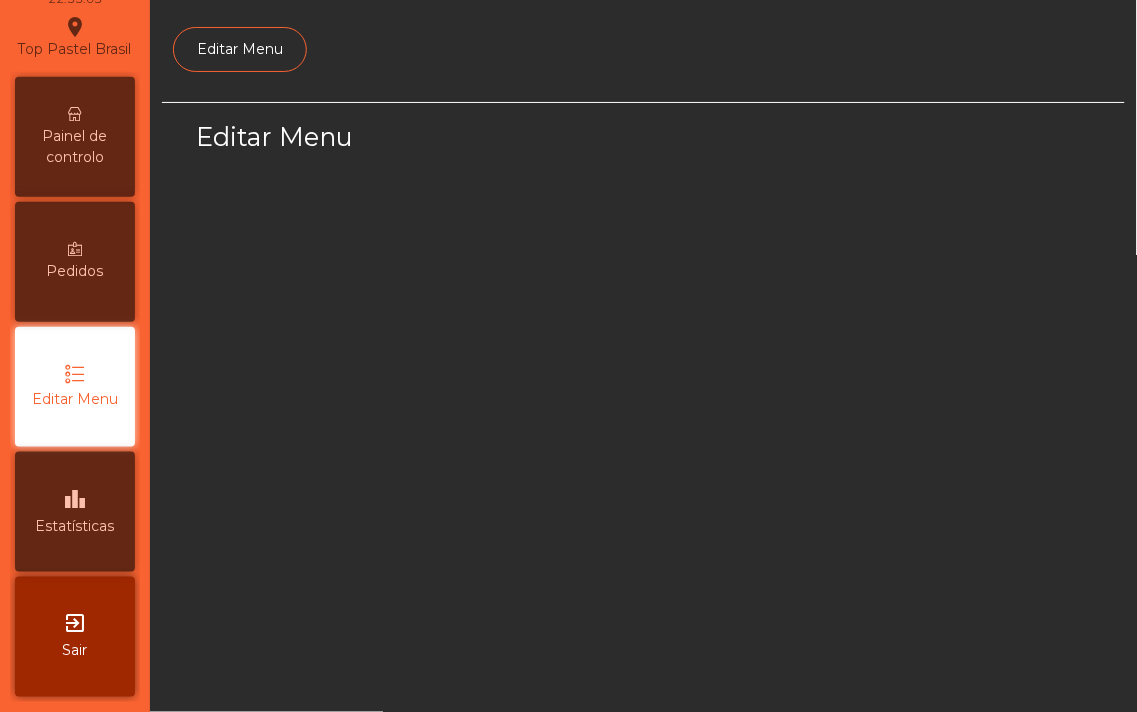 select on "*" 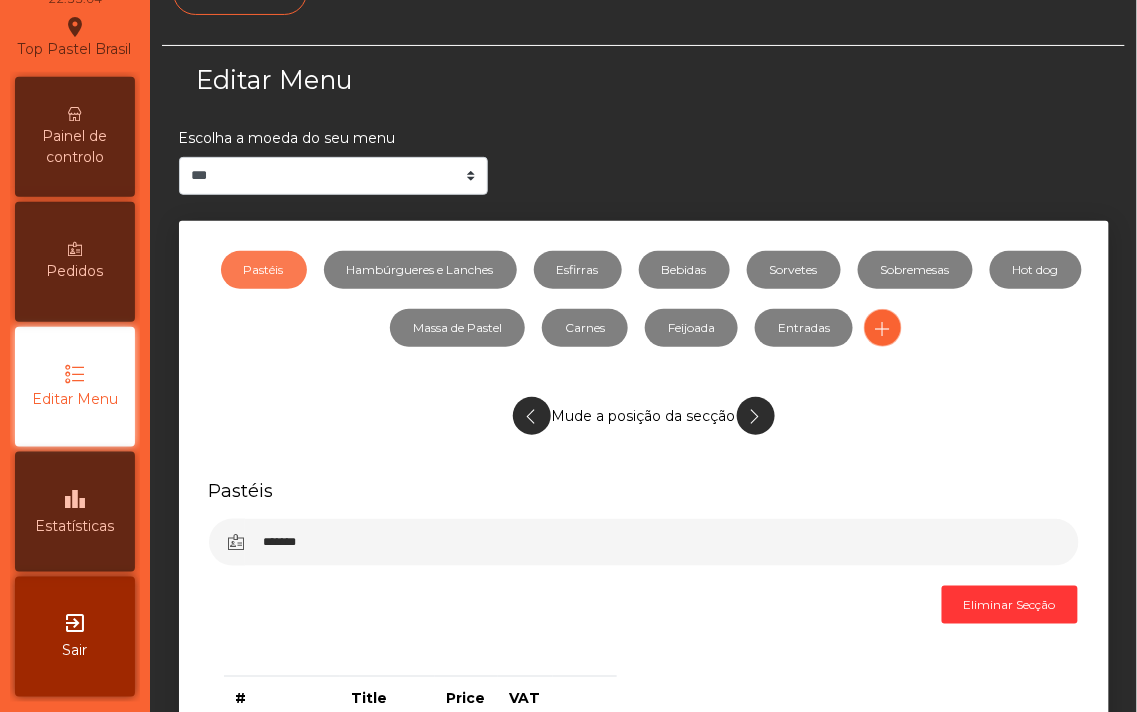 scroll, scrollTop: 58, scrollLeft: 0, axis: vertical 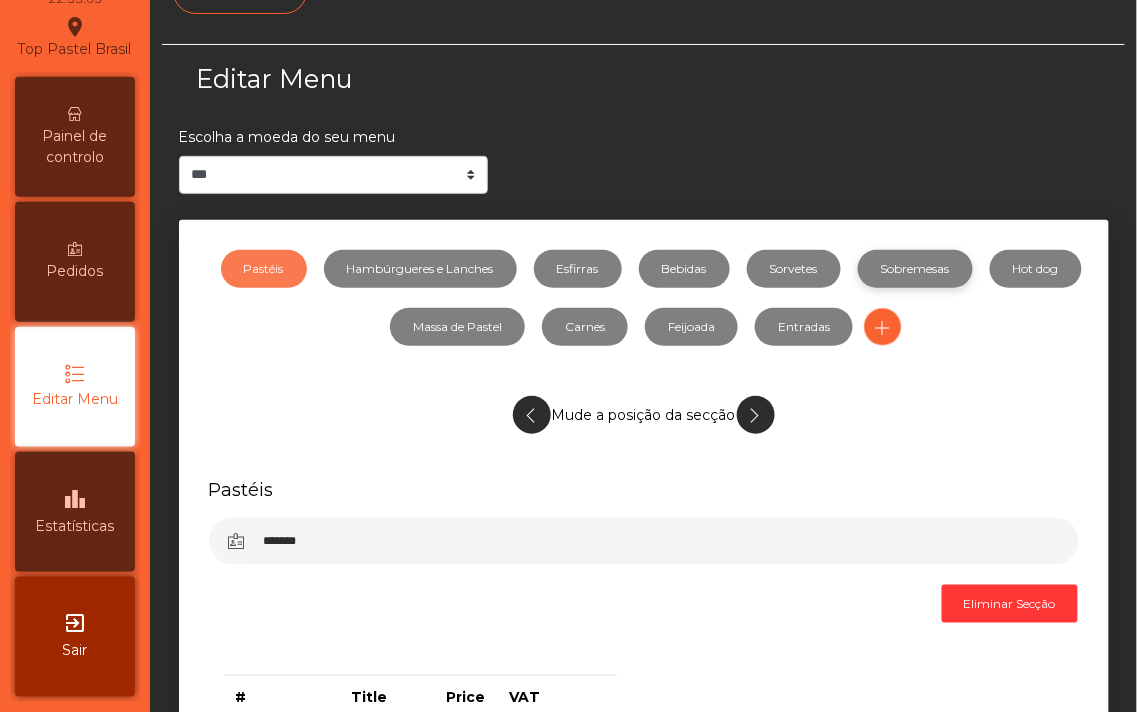 click on "Sobremesas" at bounding box center [915, 269] 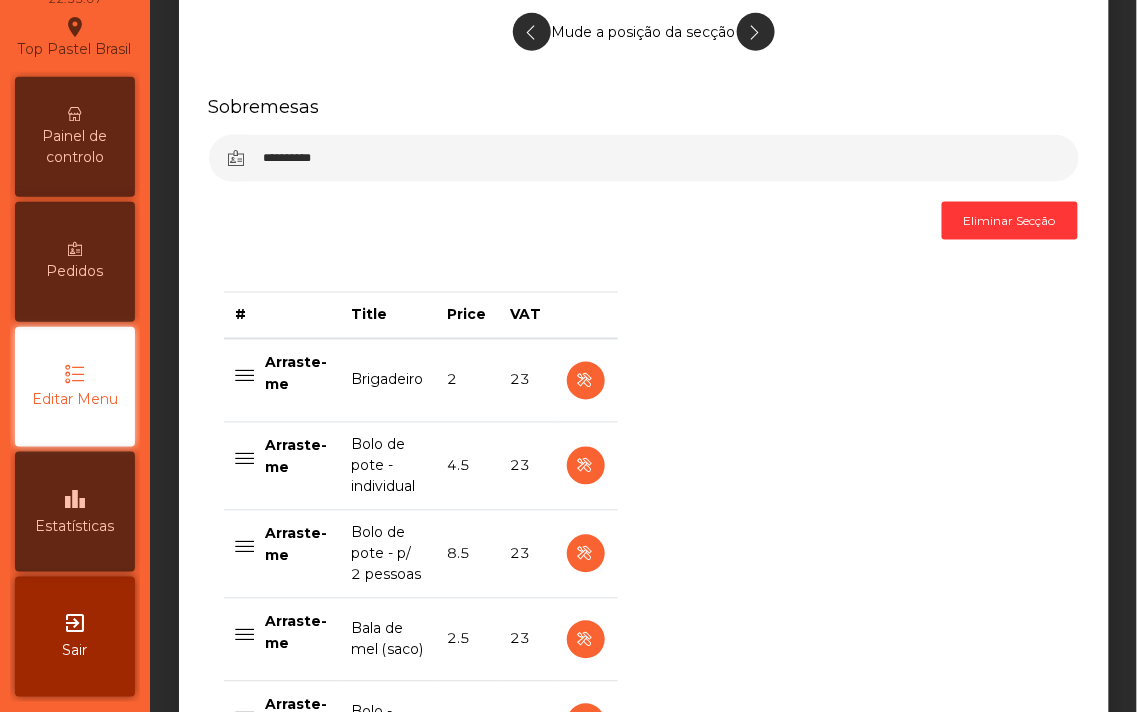 scroll, scrollTop: 437, scrollLeft: 0, axis: vertical 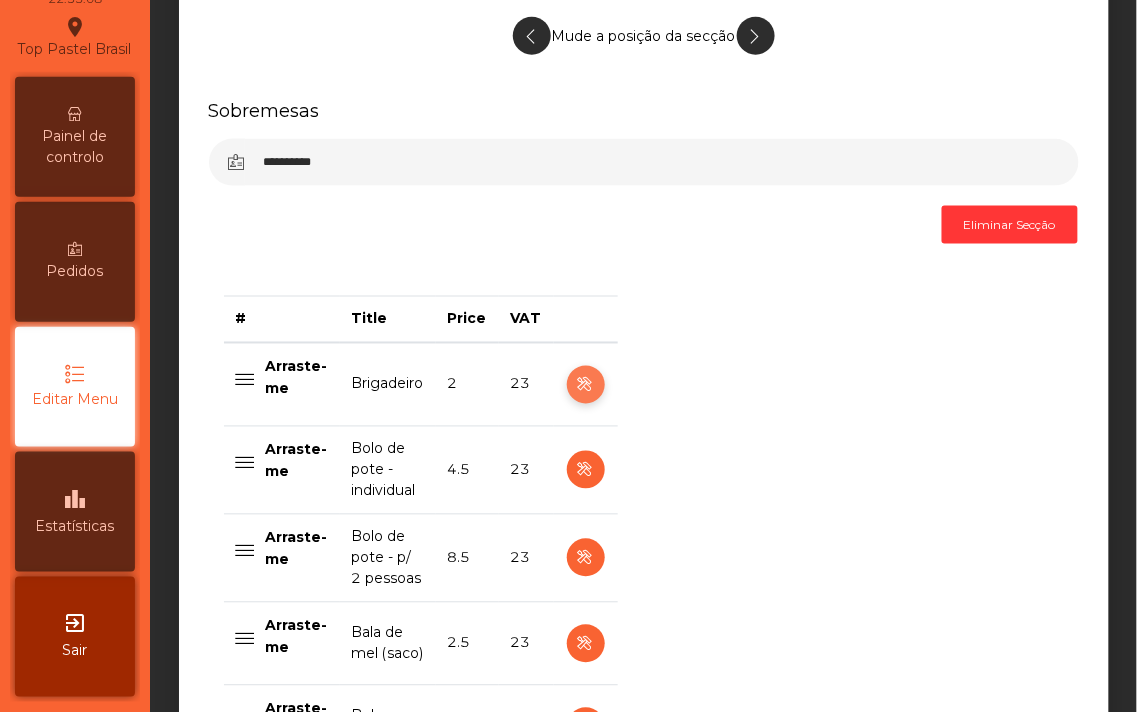 click at bounding box center [585, 385] 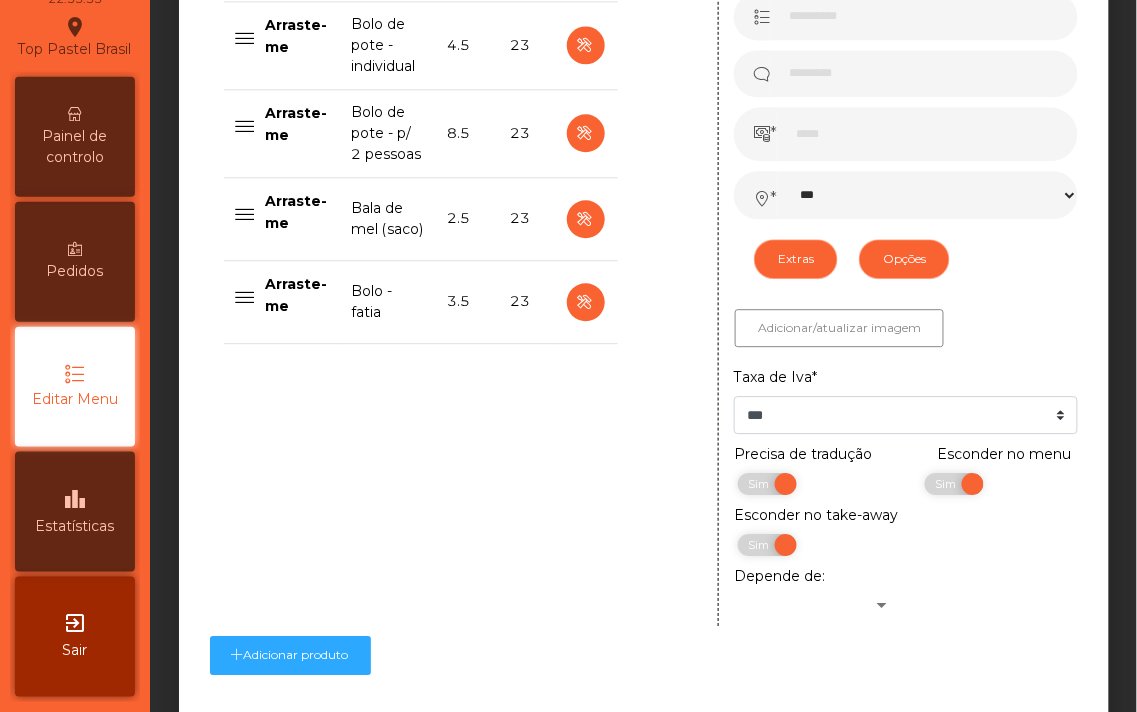 scroll, scrollTop: 847, scrollLeft: 0, axis: vertical 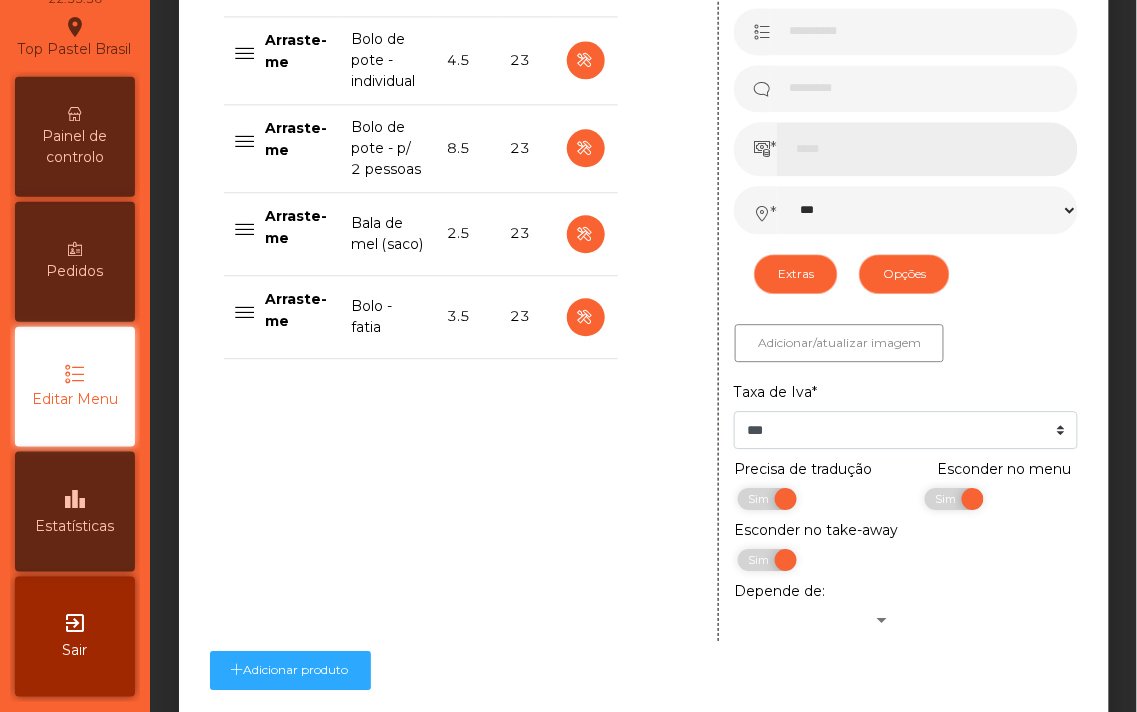 click on "*" at bounding box center [927, 149] 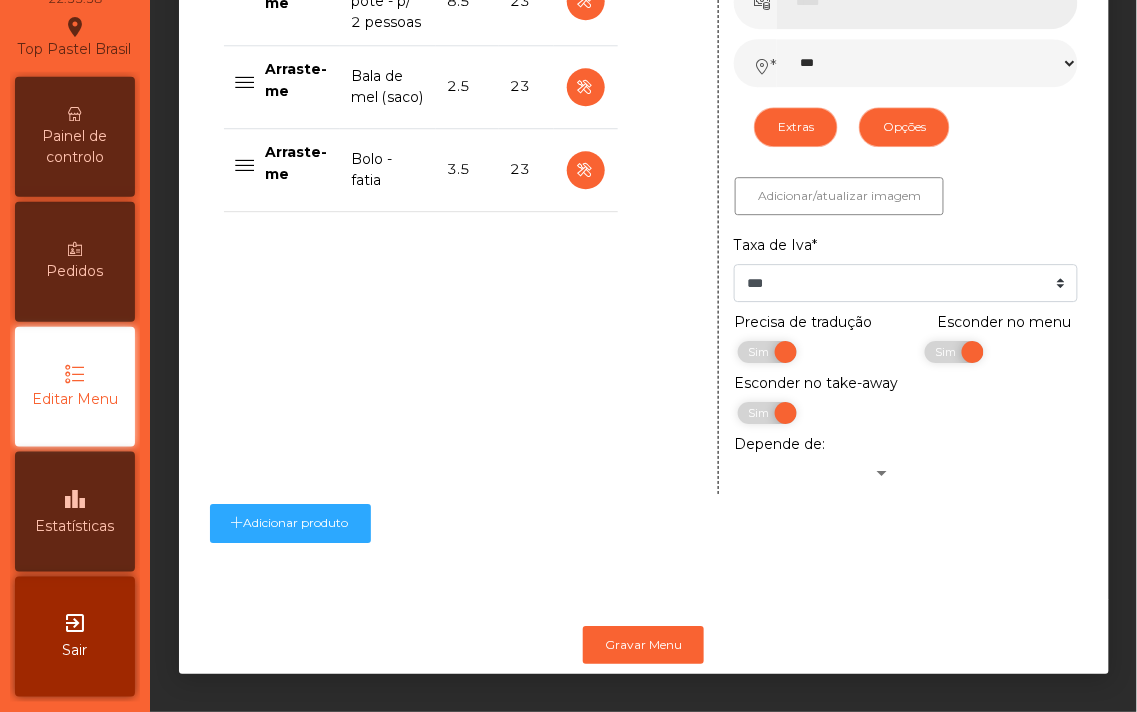 scroll, scrollTop: 653, scrollLeft: 0, axis: vertical 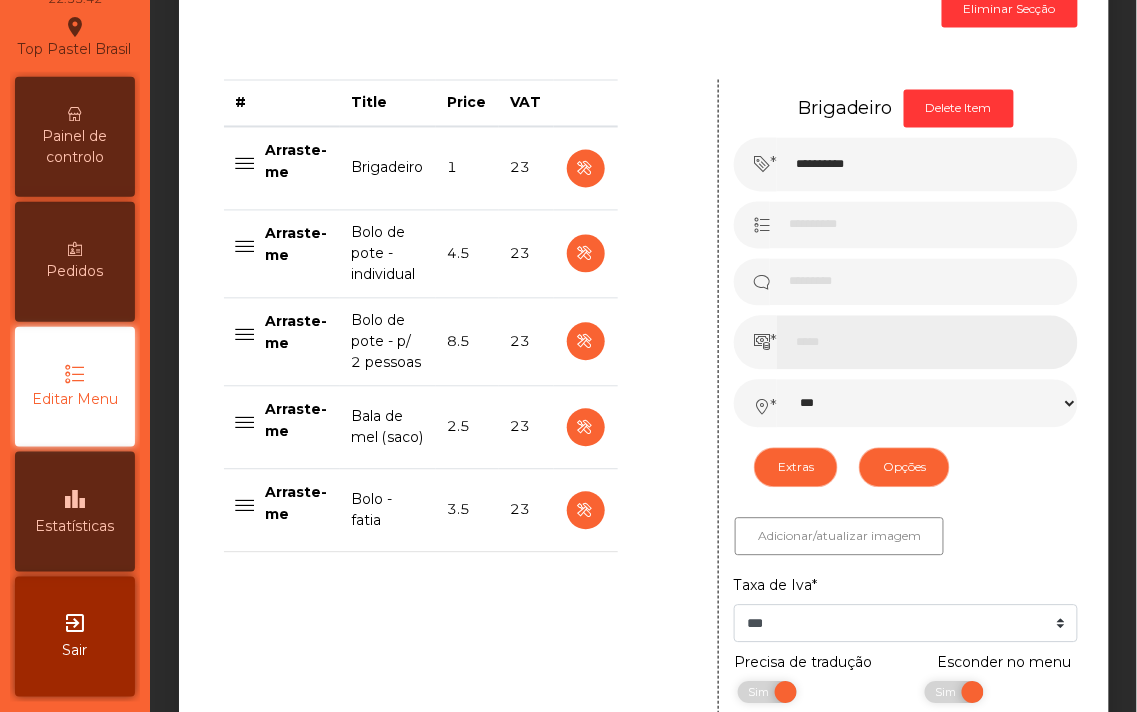 type on "*" 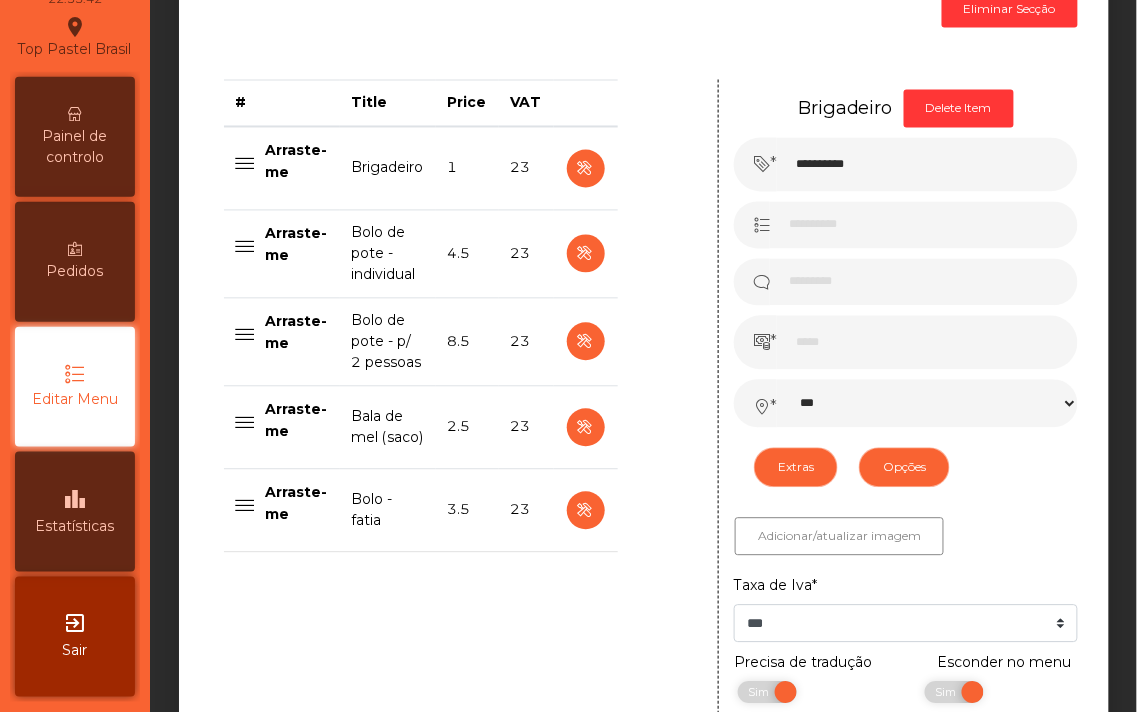 click on "Extras   Opções" at bounding box center [906, 468] 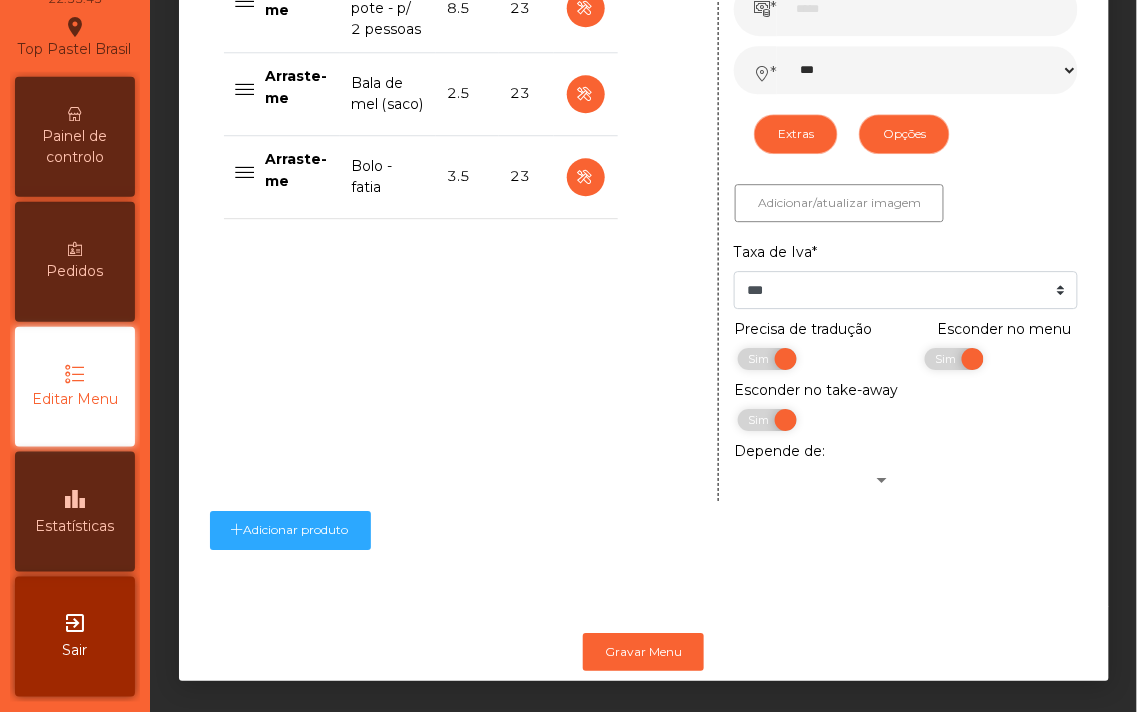 scroll, scrollTop: 1016, scrollLeft: 0, axis: vertical 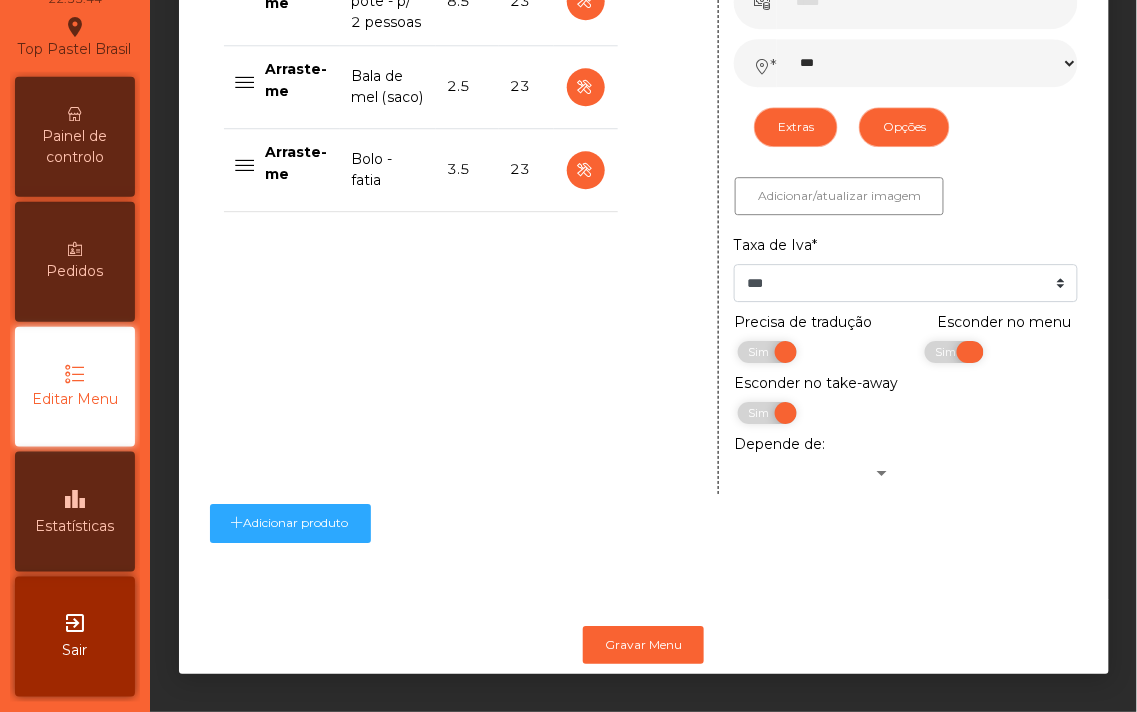 click on "Sim" at bounding box center [948, 352] 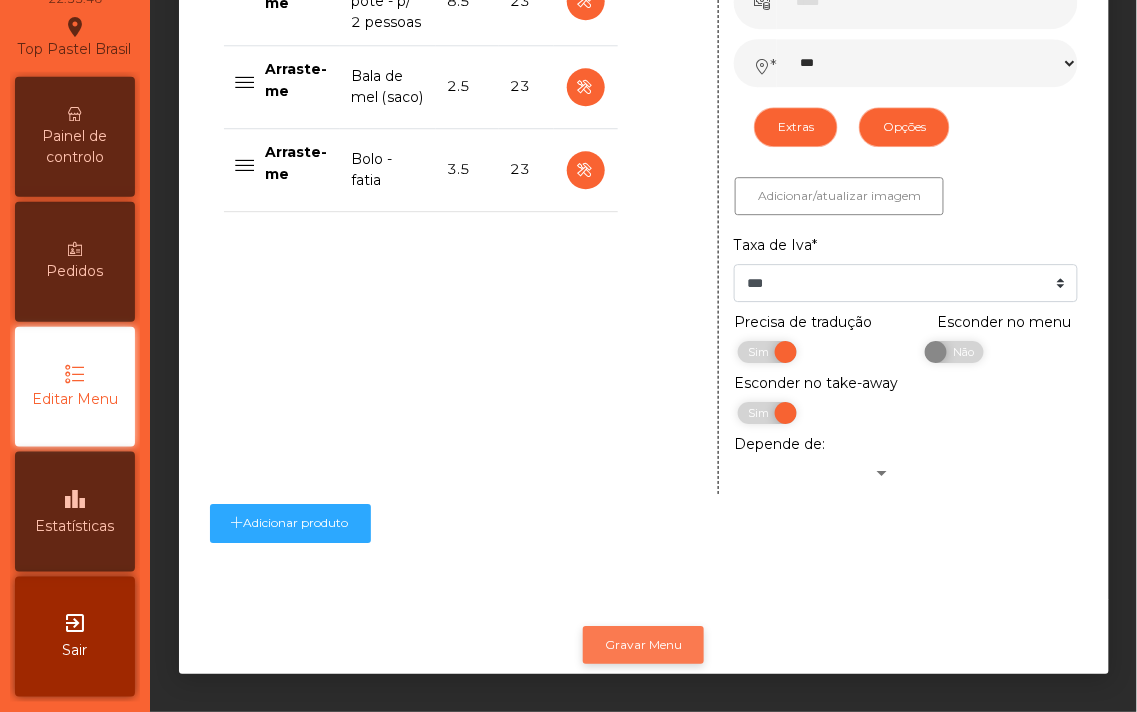 click on "Gravar Menu" at bounding box center [643, 645] 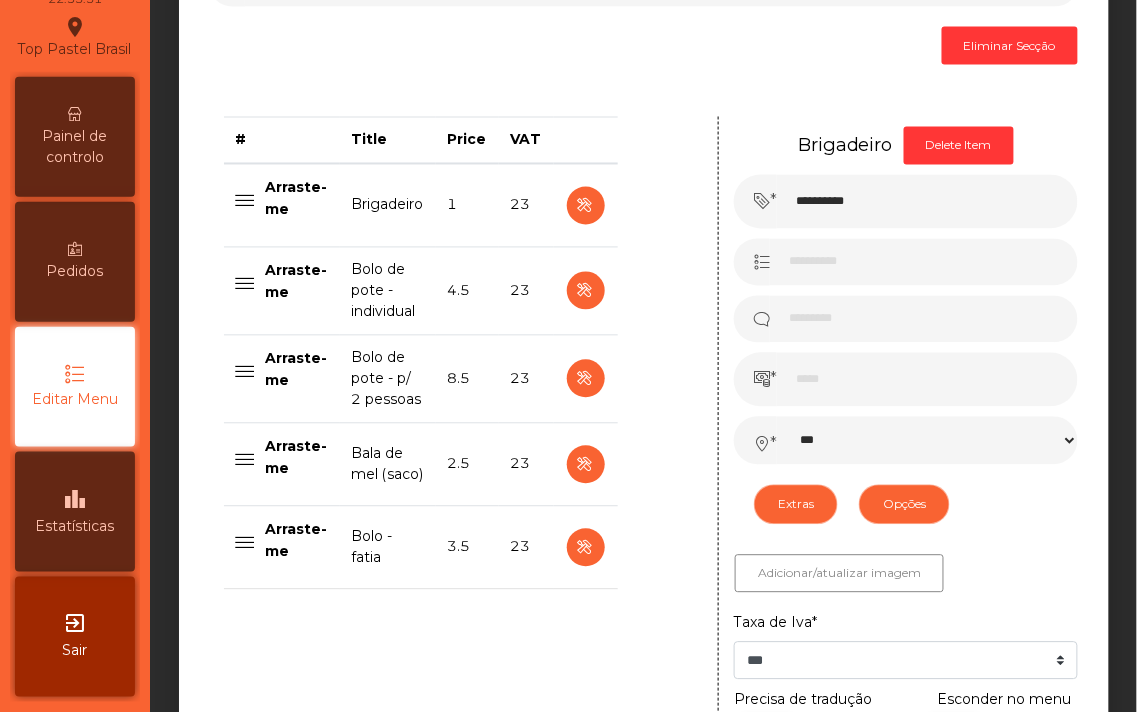 scroll, scrollTop: 694, scrollLeft: 0, axis: vertical 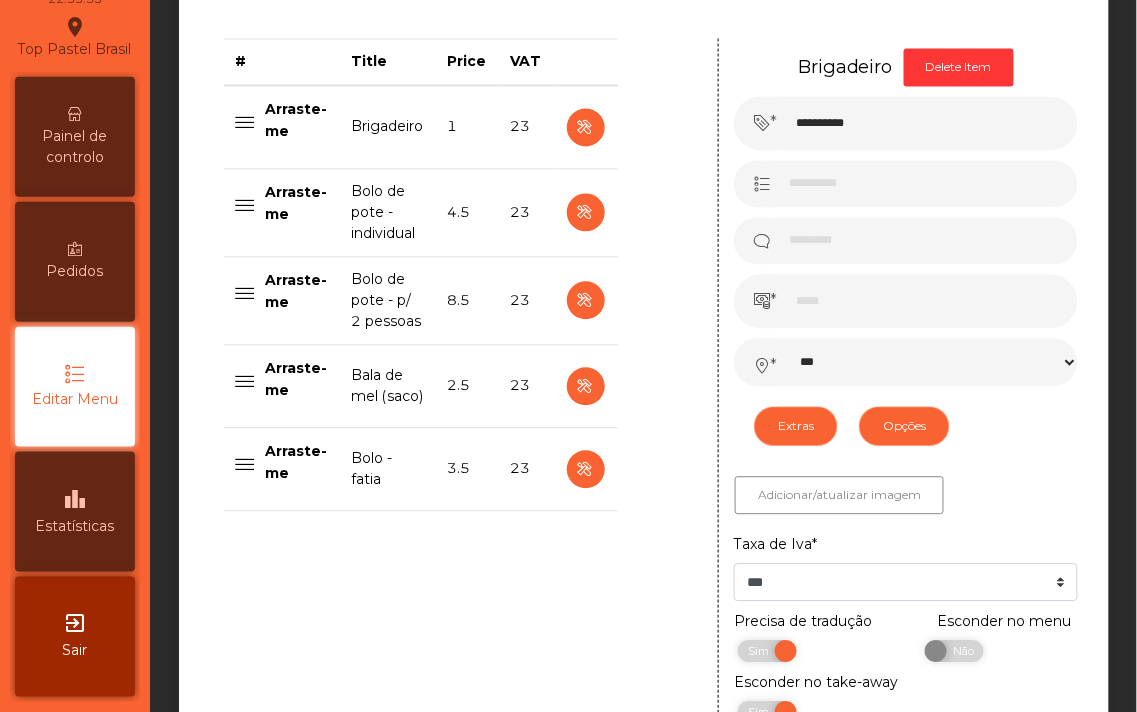 click on "Pedidos" at bounding box center [75, 271] 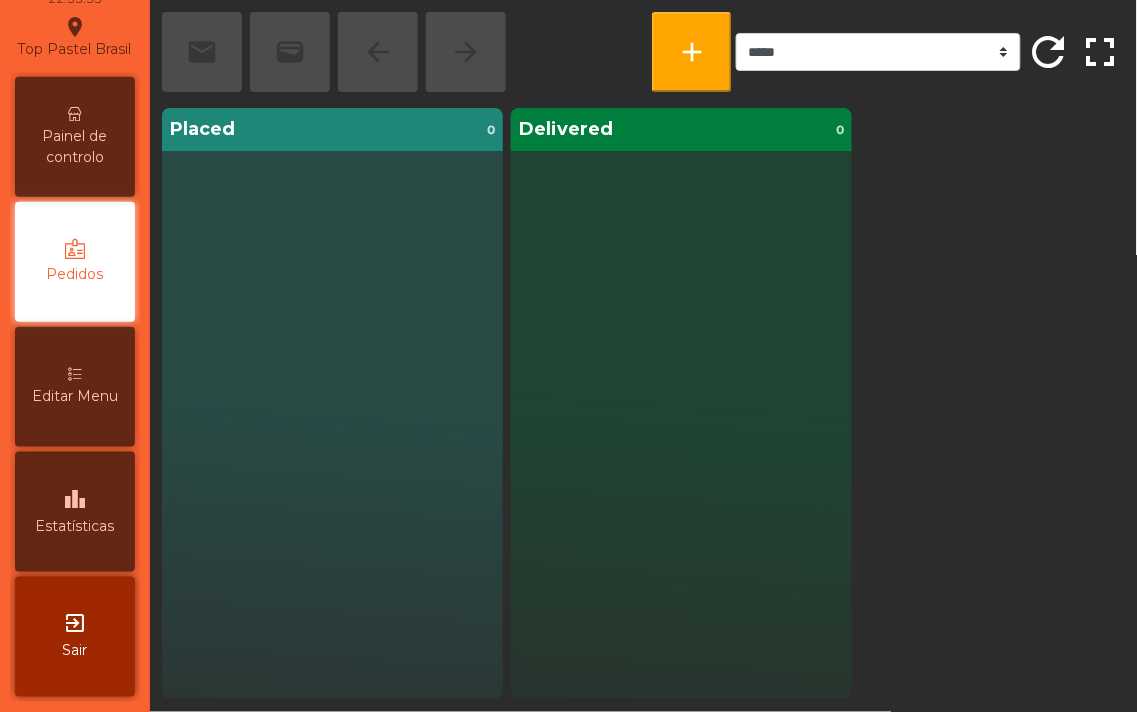 scroll, scrollTop: 33, scrollLeft: 0, axis: vertical 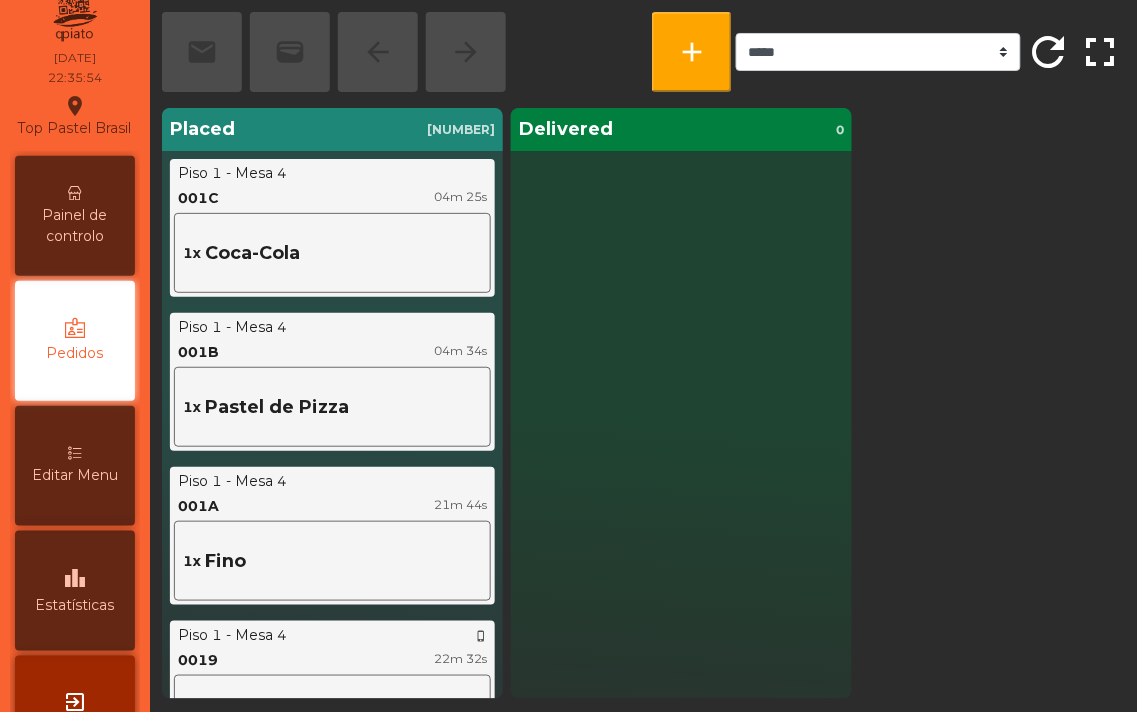 click on "Painel de controlo" at bounding box center (75, 226) 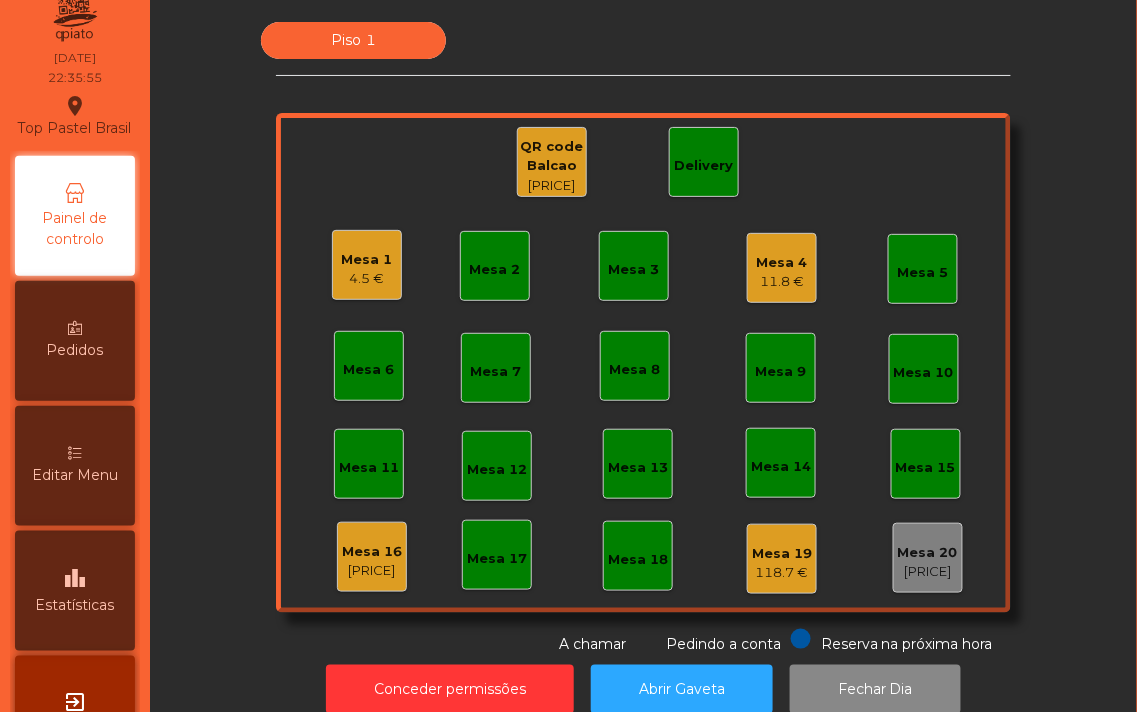 scroll, scrollTop: 0, scrollLeft: 0, axis: both 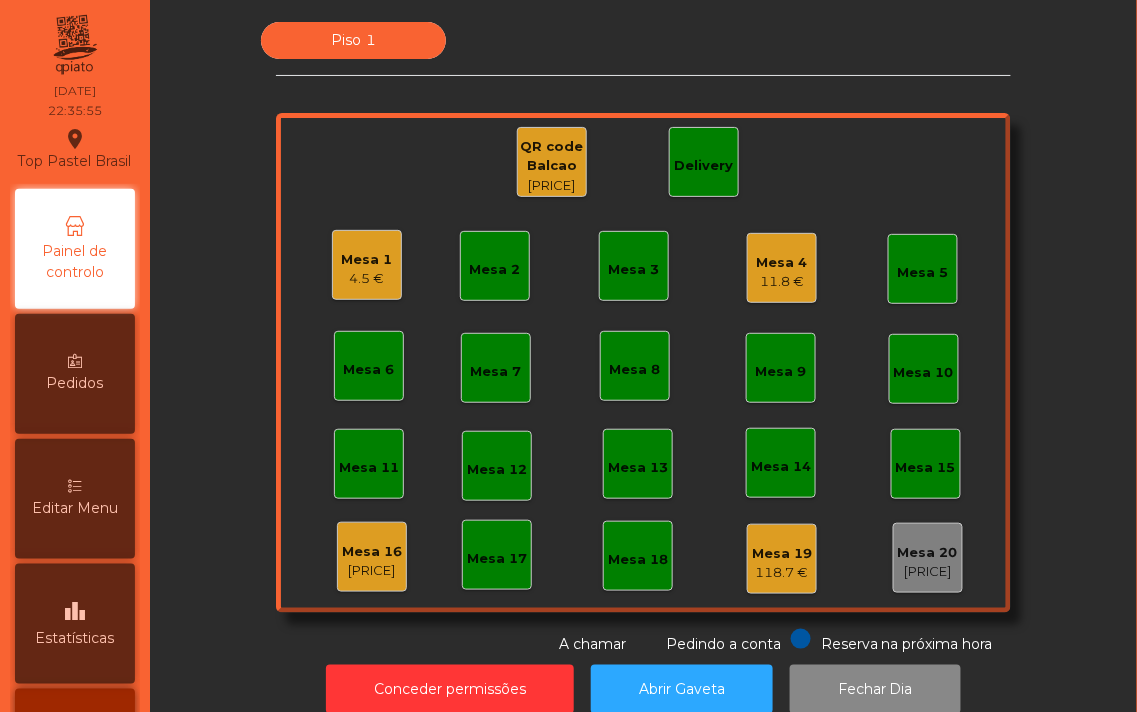 click on "Mesa 16" 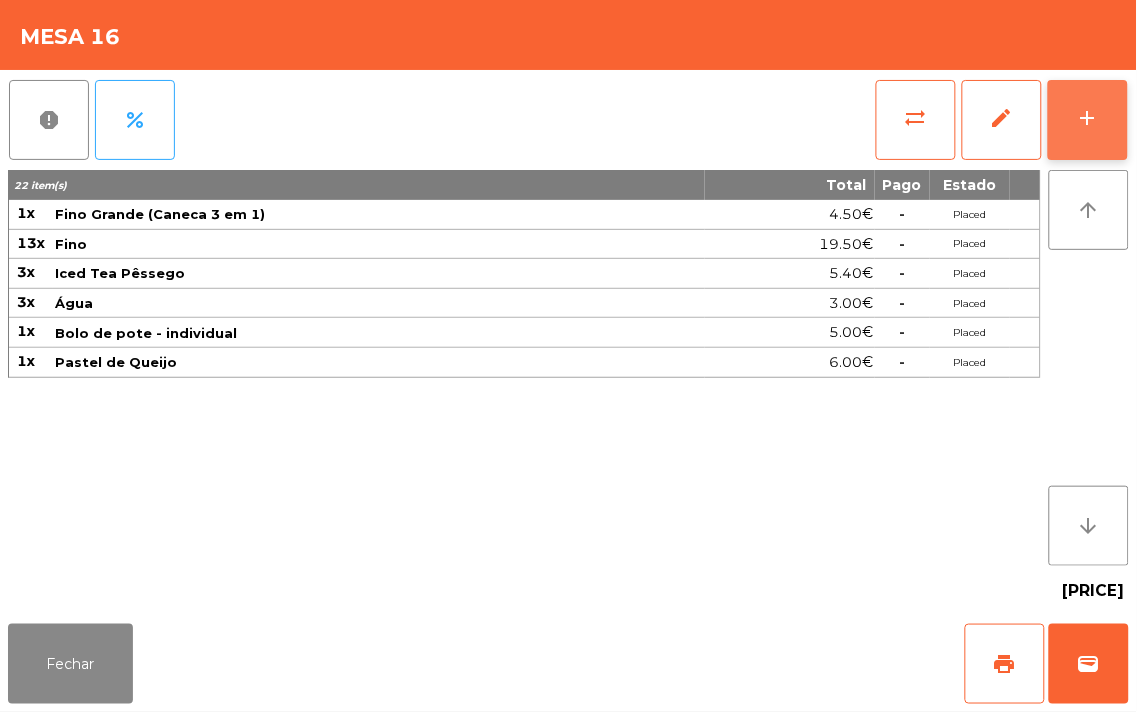 click on "add" 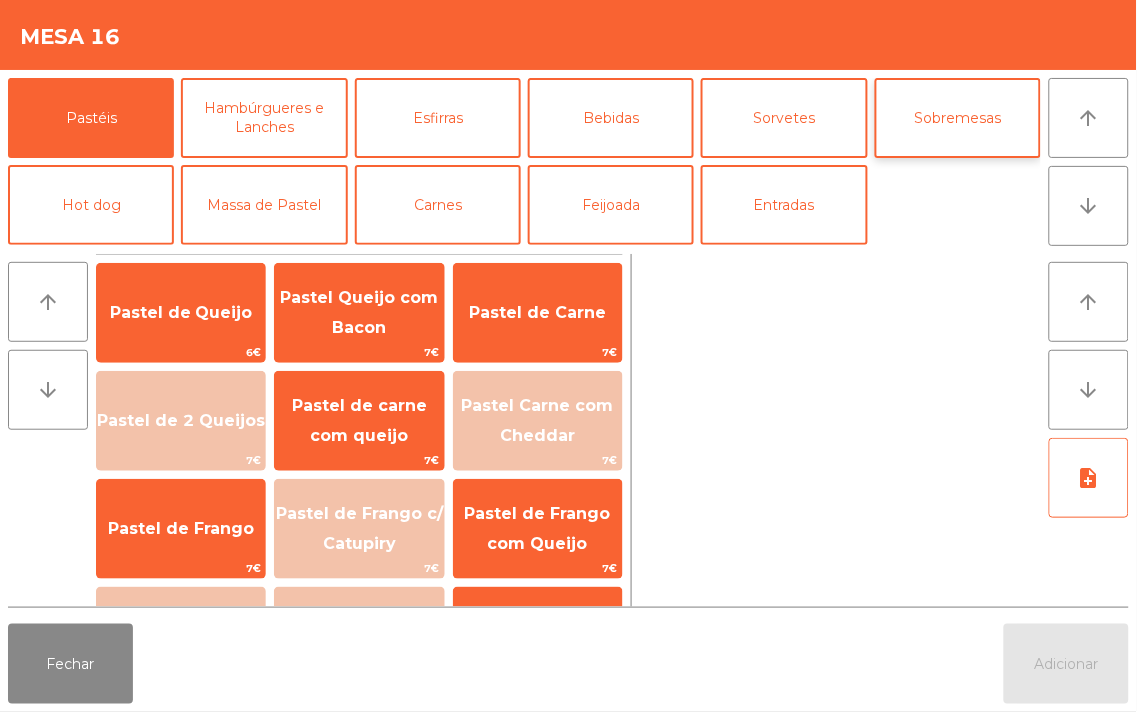 click on "Sobremesas" 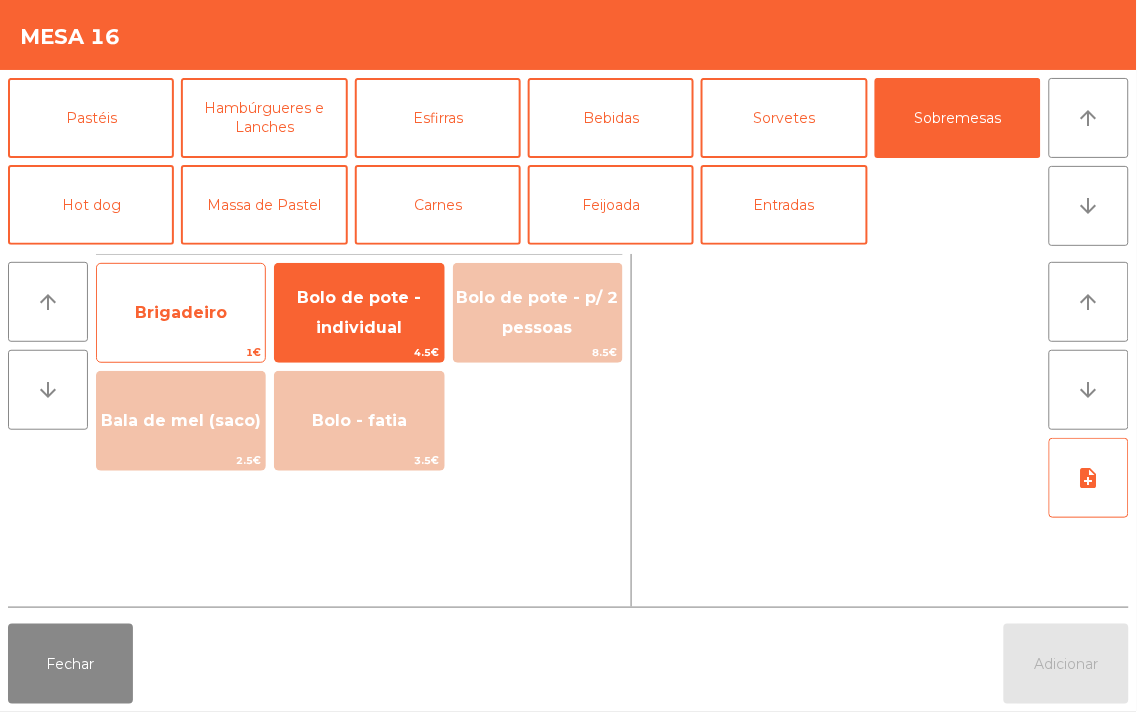click on "Brigadeiro" 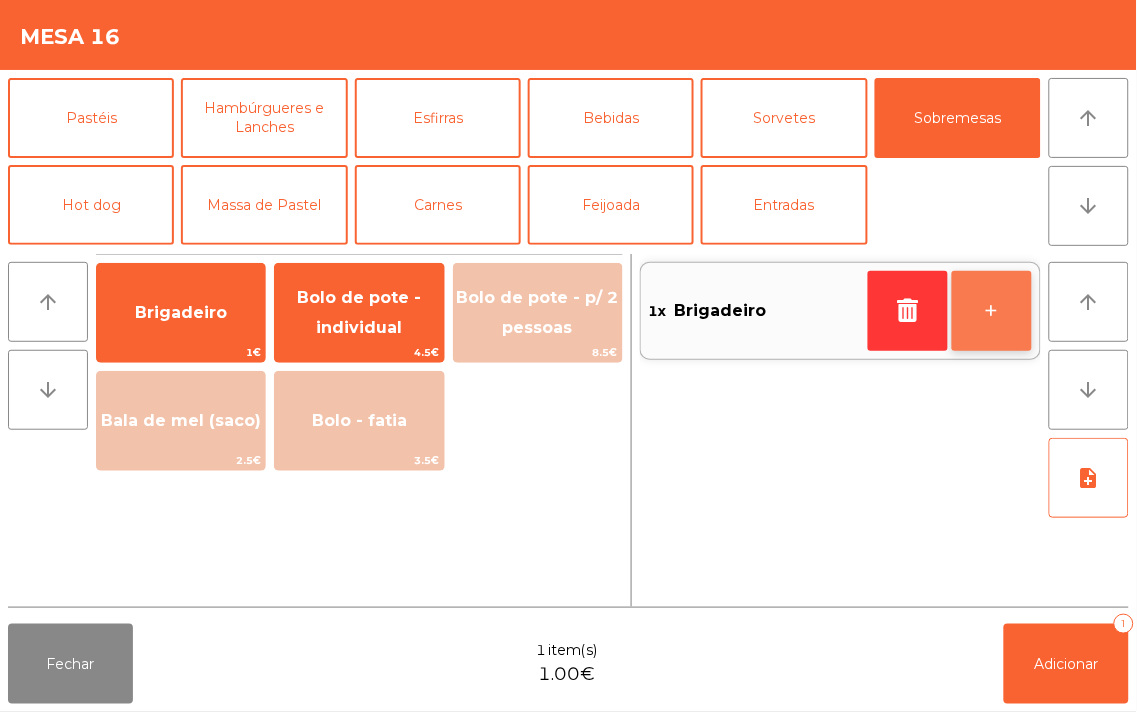 click on "+" 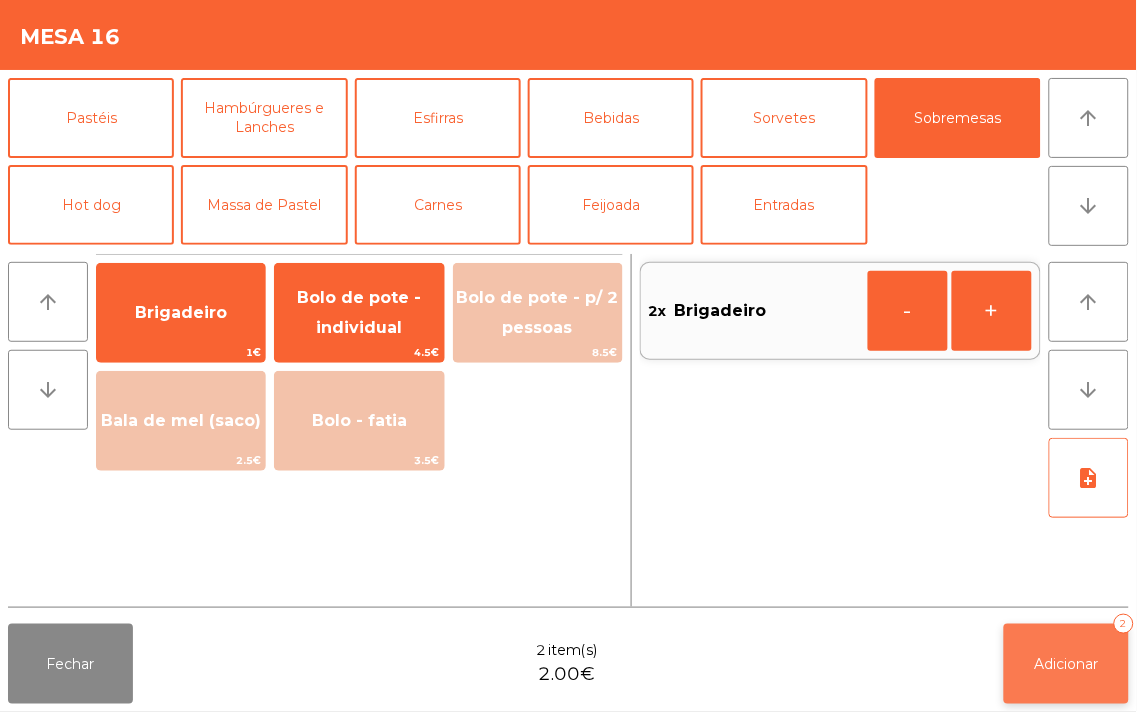 click on "Adicionar   2" 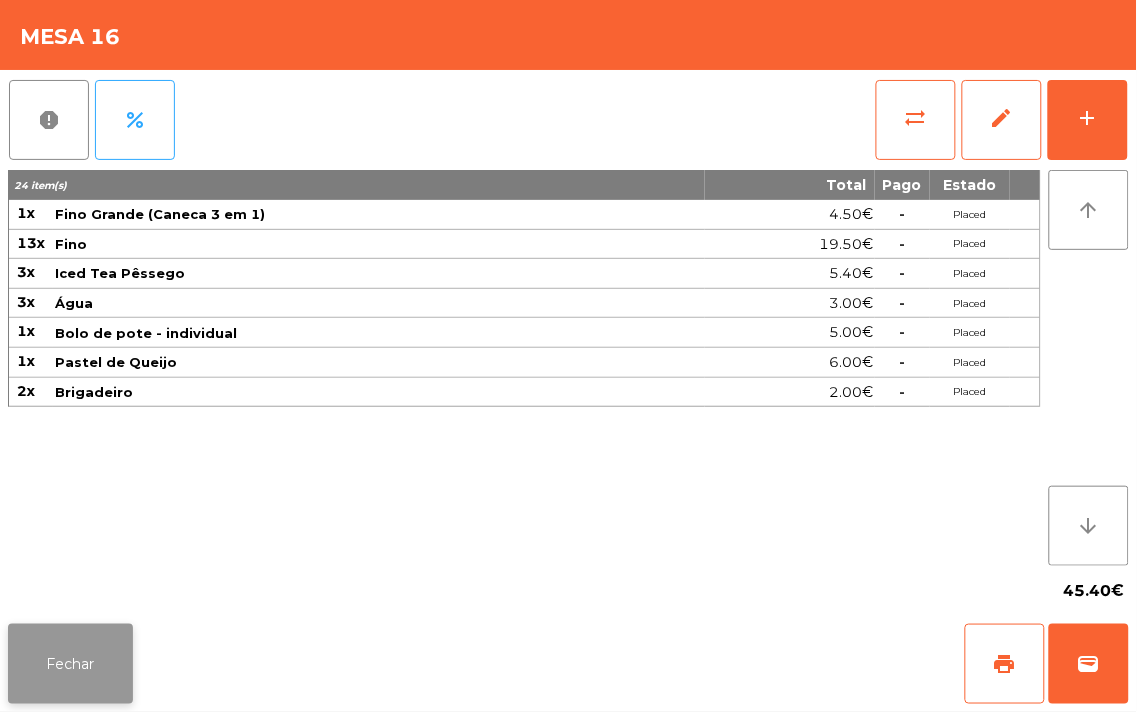 click on "Fechar" 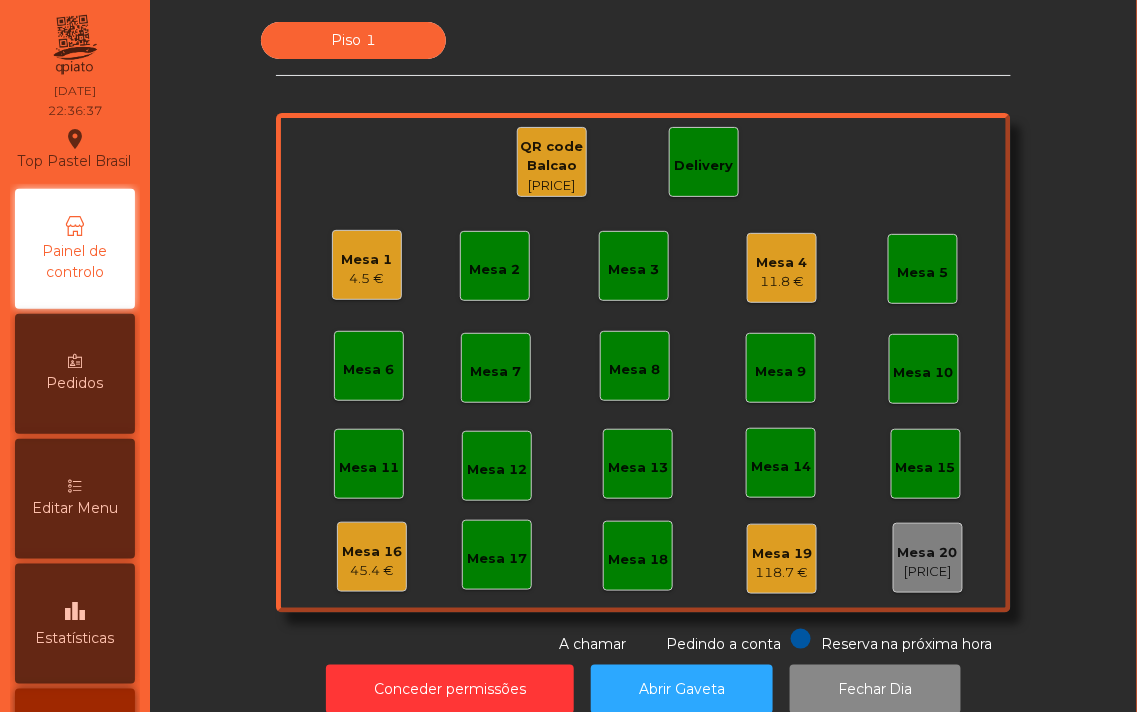 click on "11.8 €" 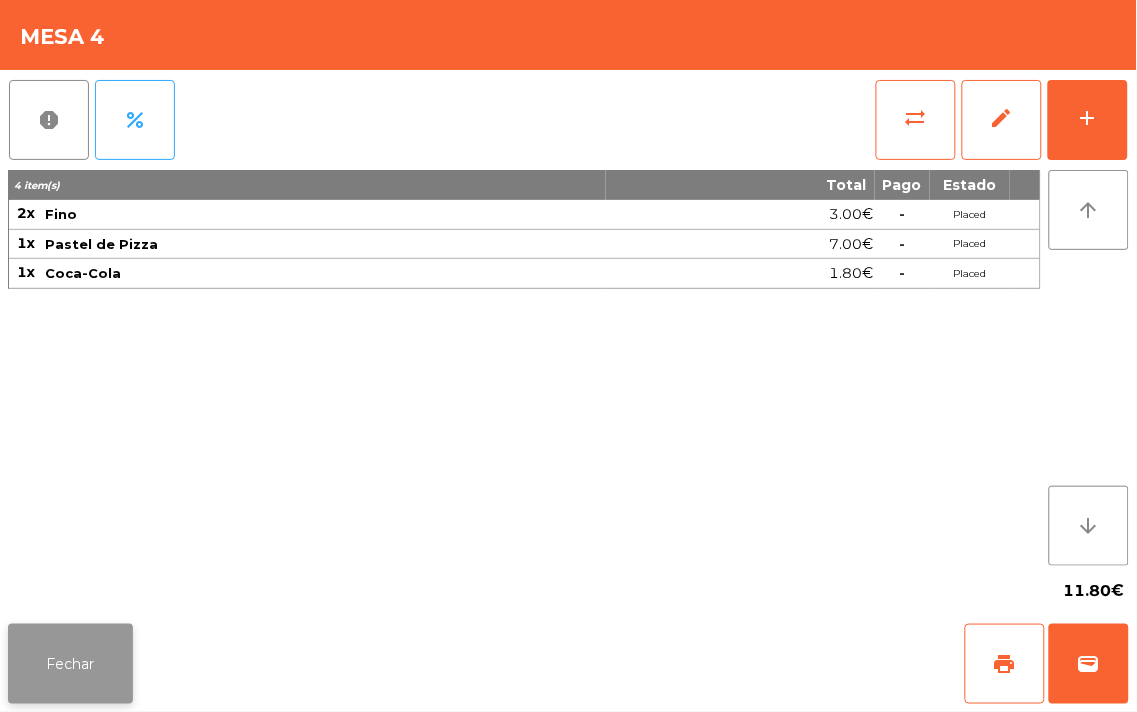 click on "Fechar" 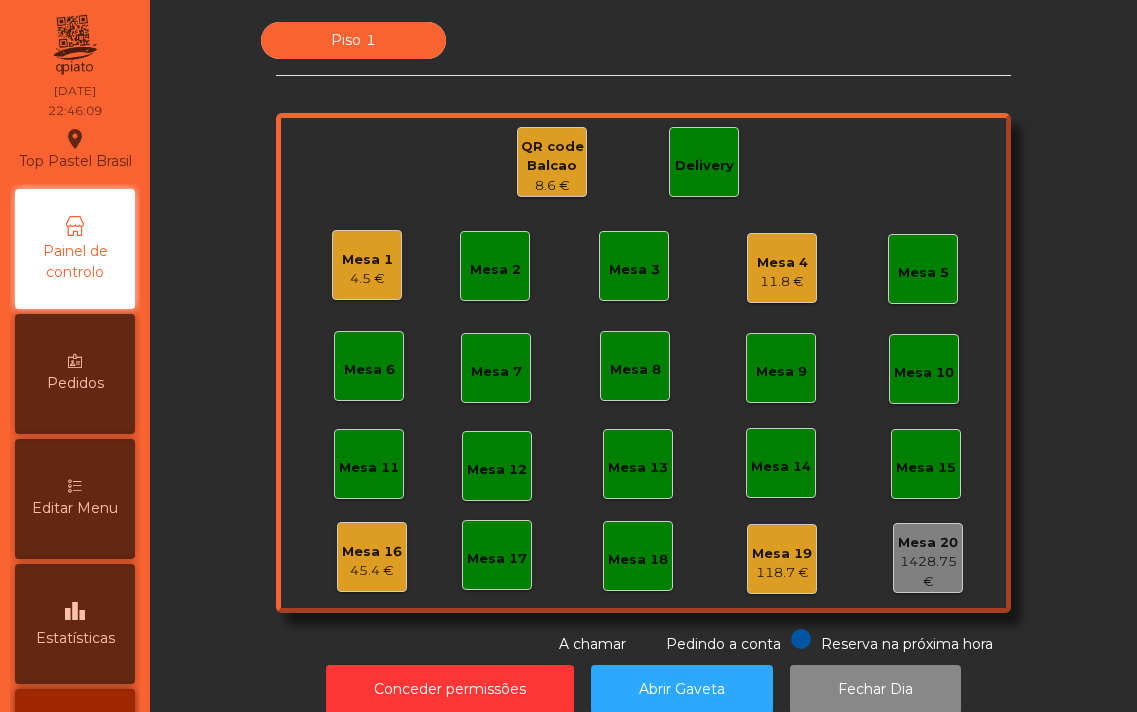 scroll, scrollTop: 0, scrollLeft: 0, axis: both 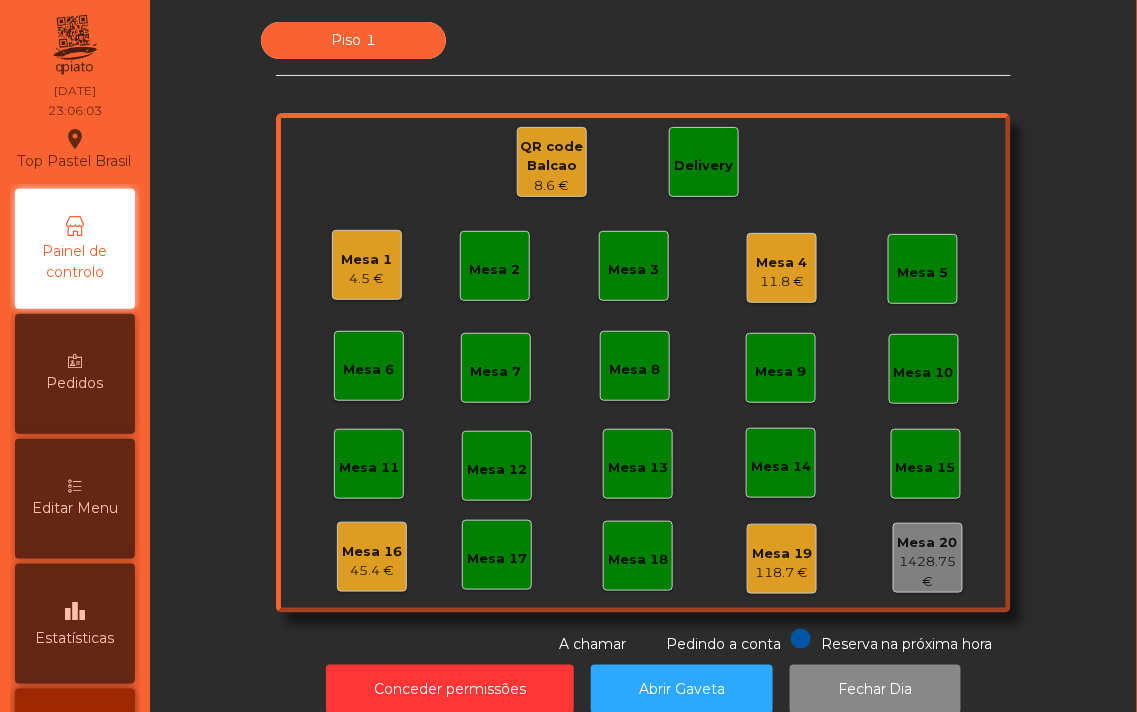 click on "Mesa 16" 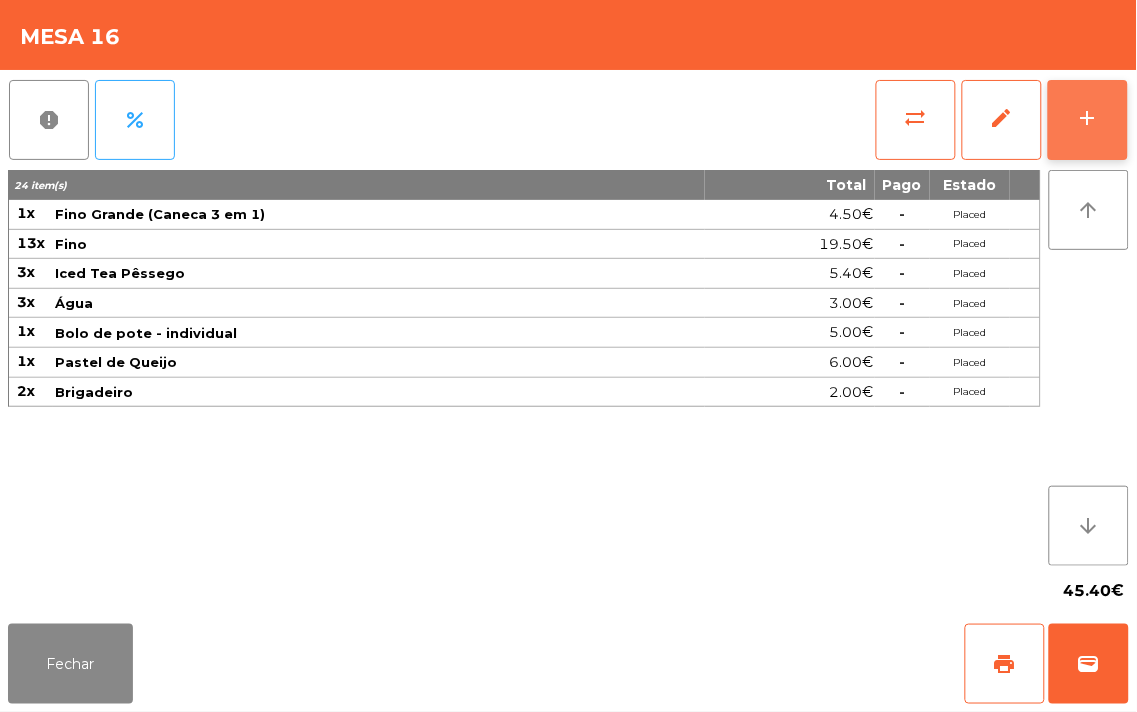 click on "add" 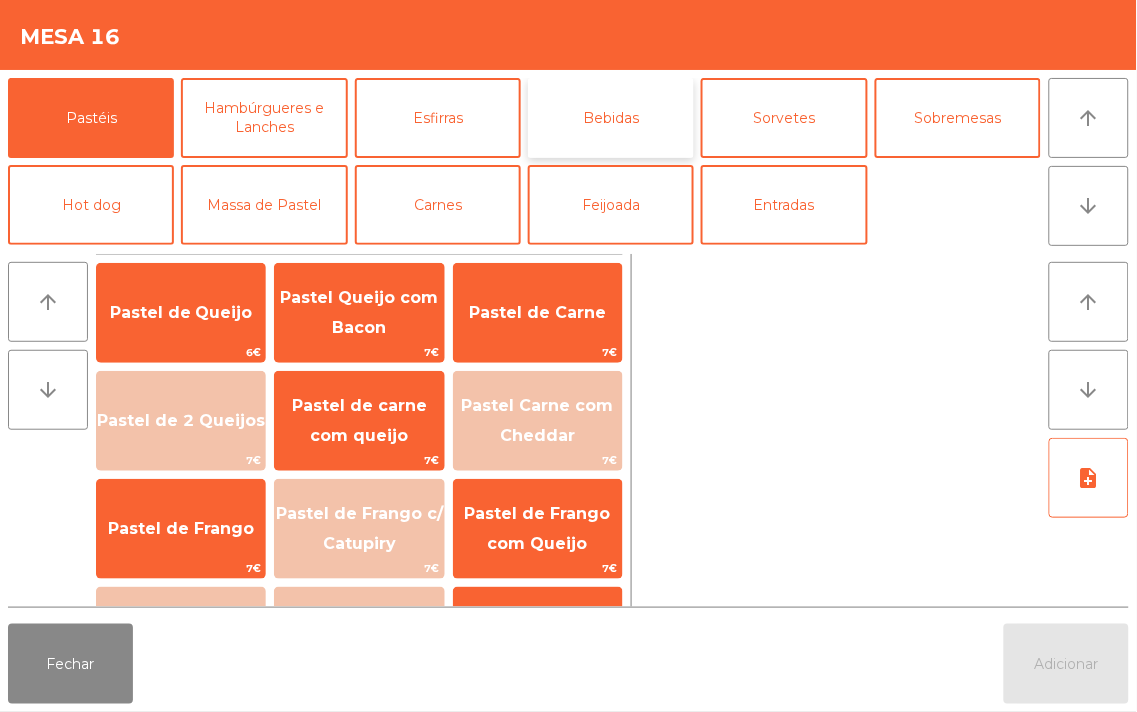click on "Bebidas" 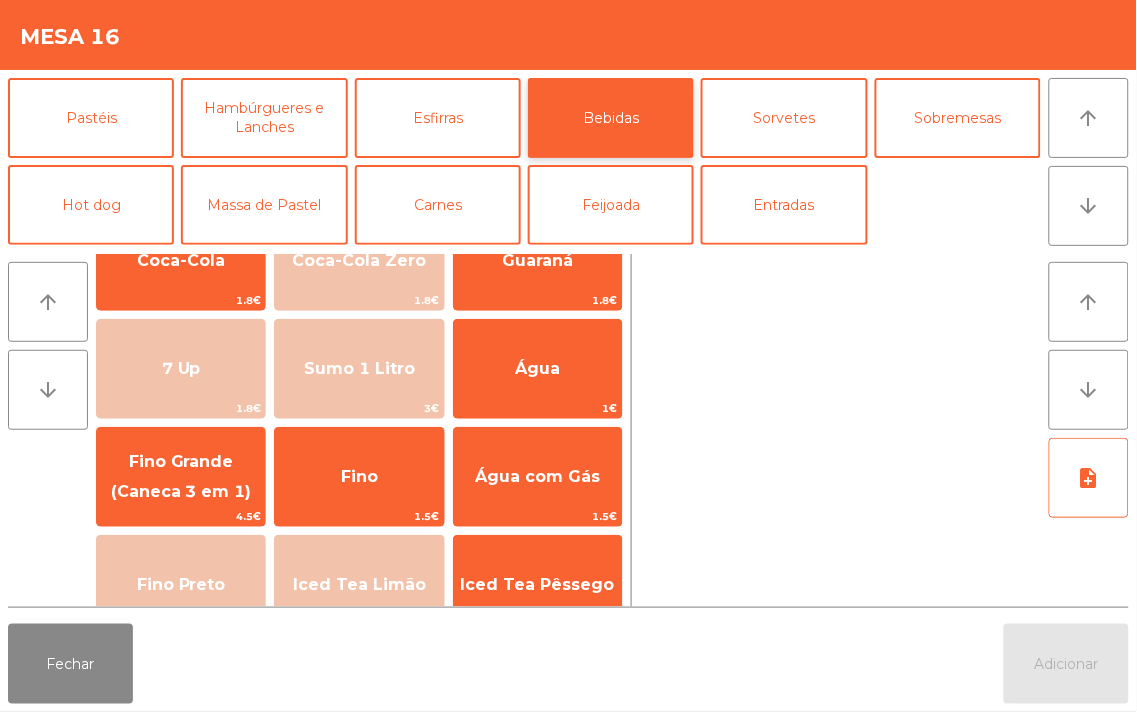 scroll, scrollTop: 48, scrollLeft: 0, axis: vertical 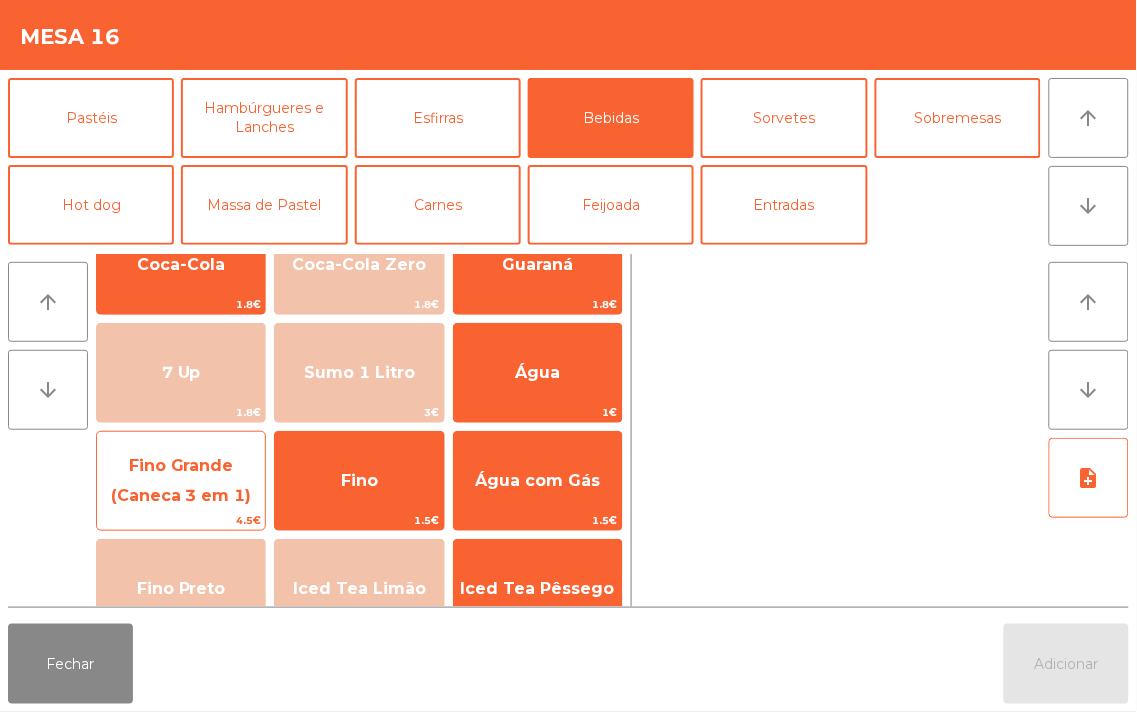 click on "Fino Grande (Caneca 3 em 1)" 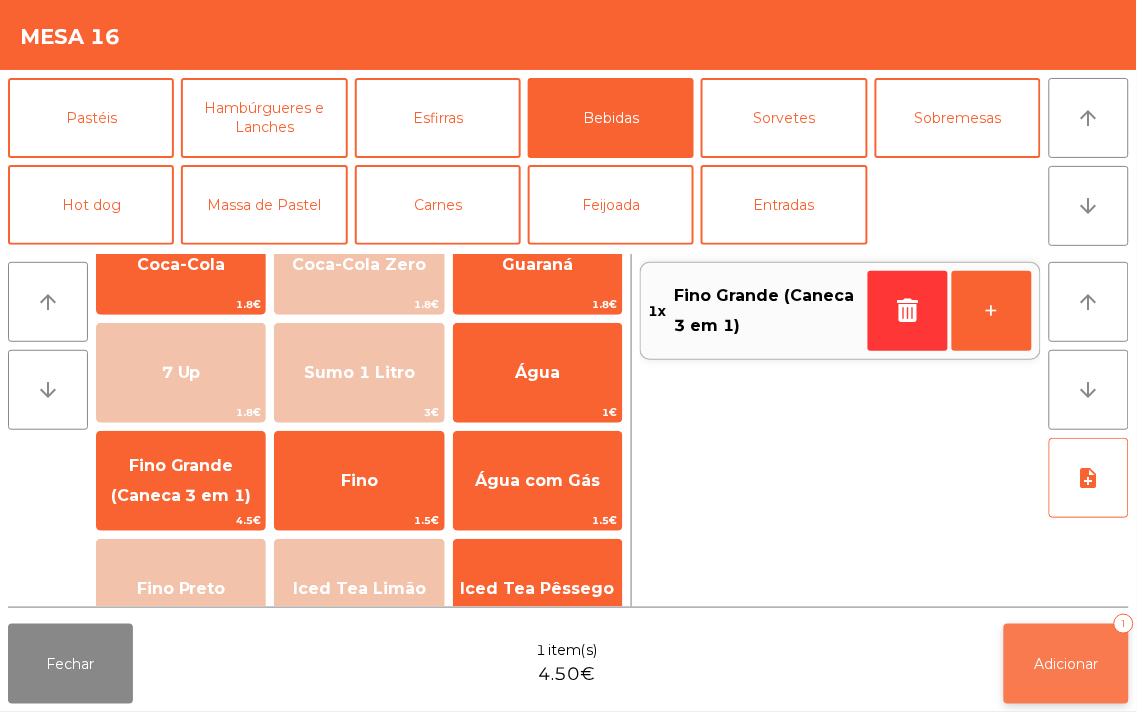 click on "Adicionar   1" 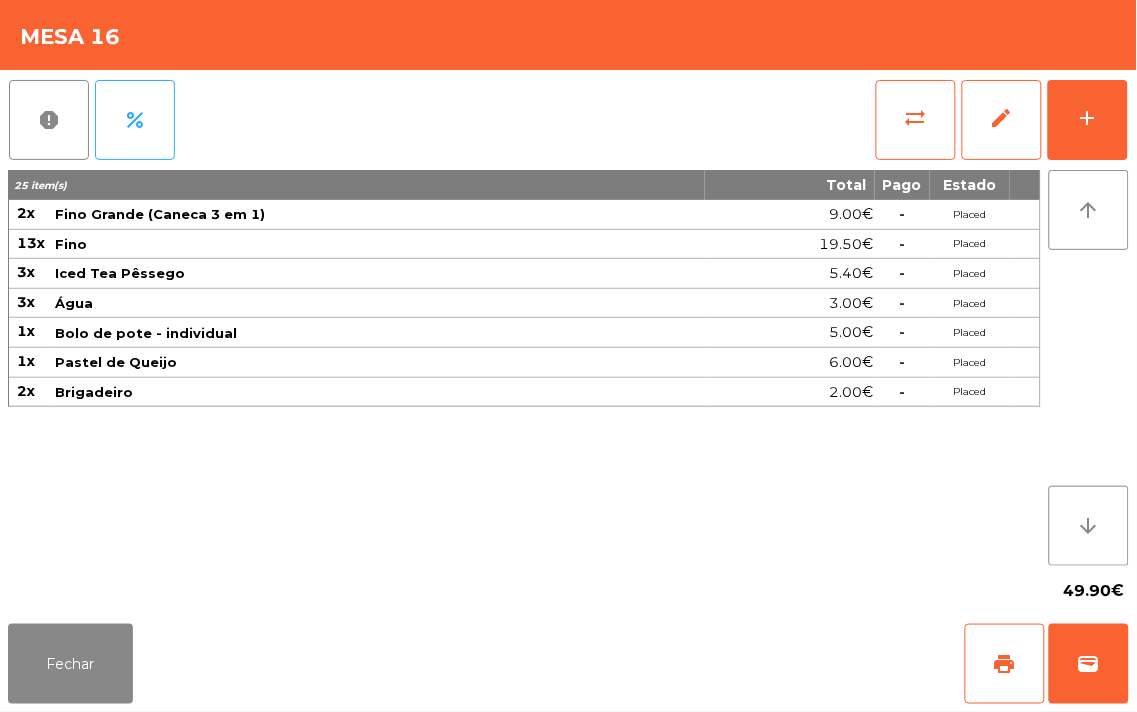 click on "25 item(s) Total Pago Estado 2x Fino Grande (Caneca 3 em 1) 9.00€  -  Placed 13x Fino 19.50€  -  Placed 3x Iced Tea Pêssego 5.40€  -  Placed 3x Água 3.00€  -  Placed 1x Bolo de pote - individual 5.00€  -  Placed 1x Pastel de Queijo 6.00€  -  Placed 2x Brigadeiro 2.00€  -  Placed" 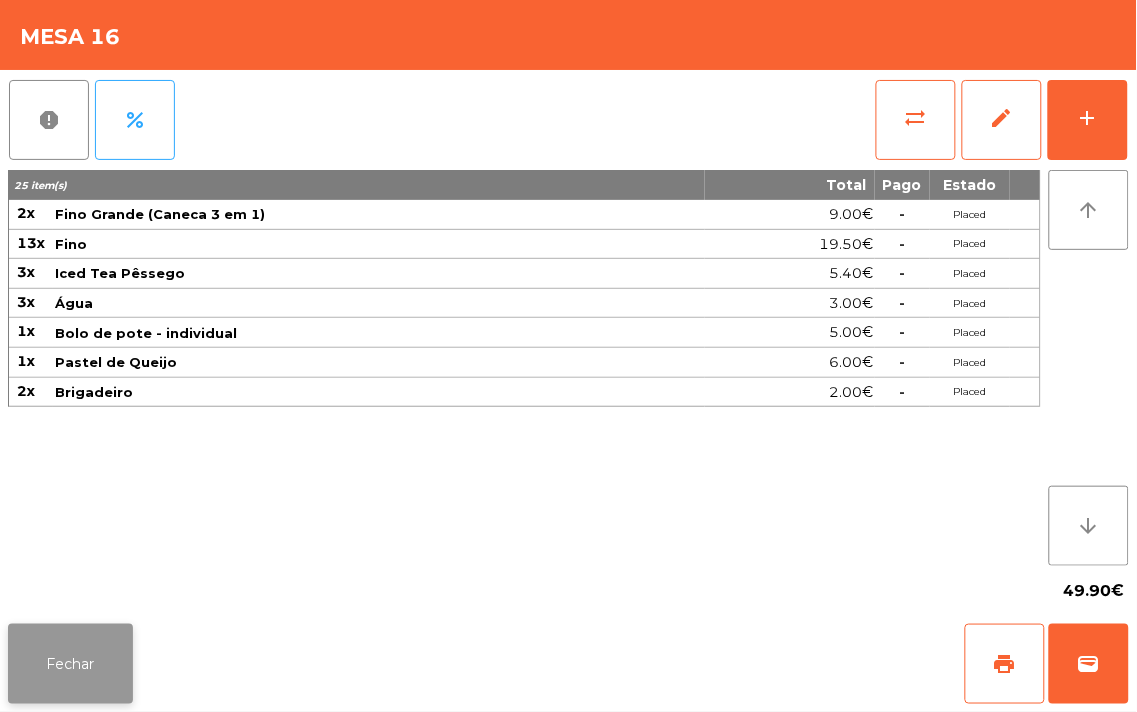 click on "Fechar" 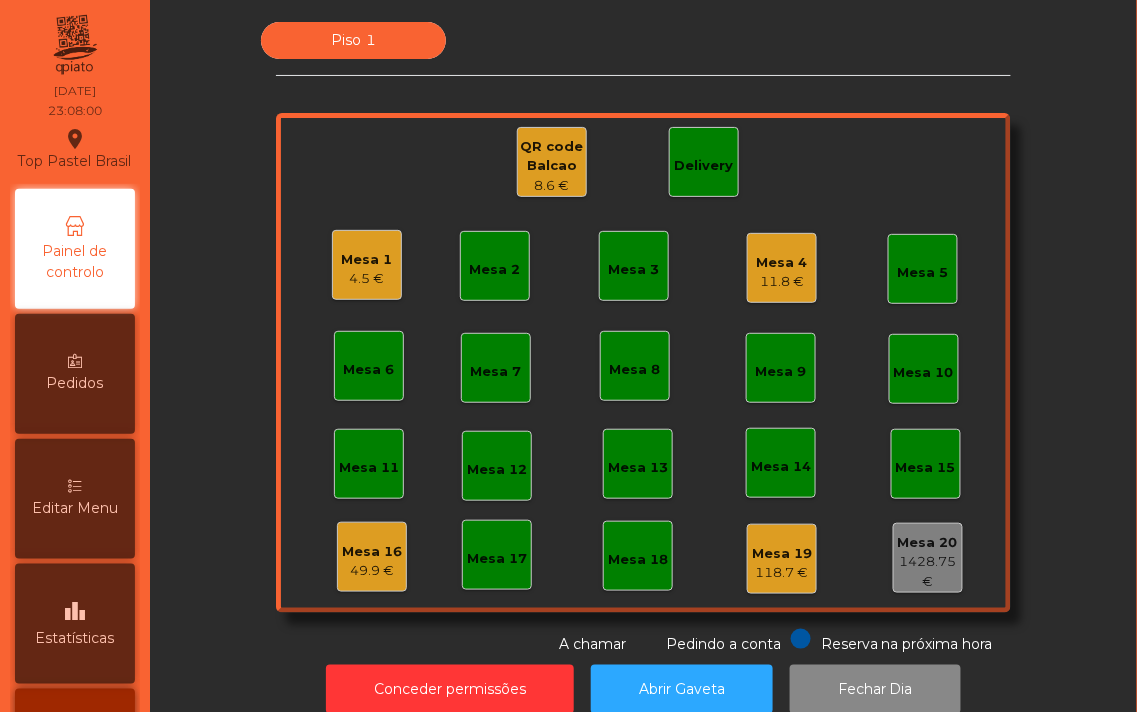 click on "Mesa 16   49.9 €" 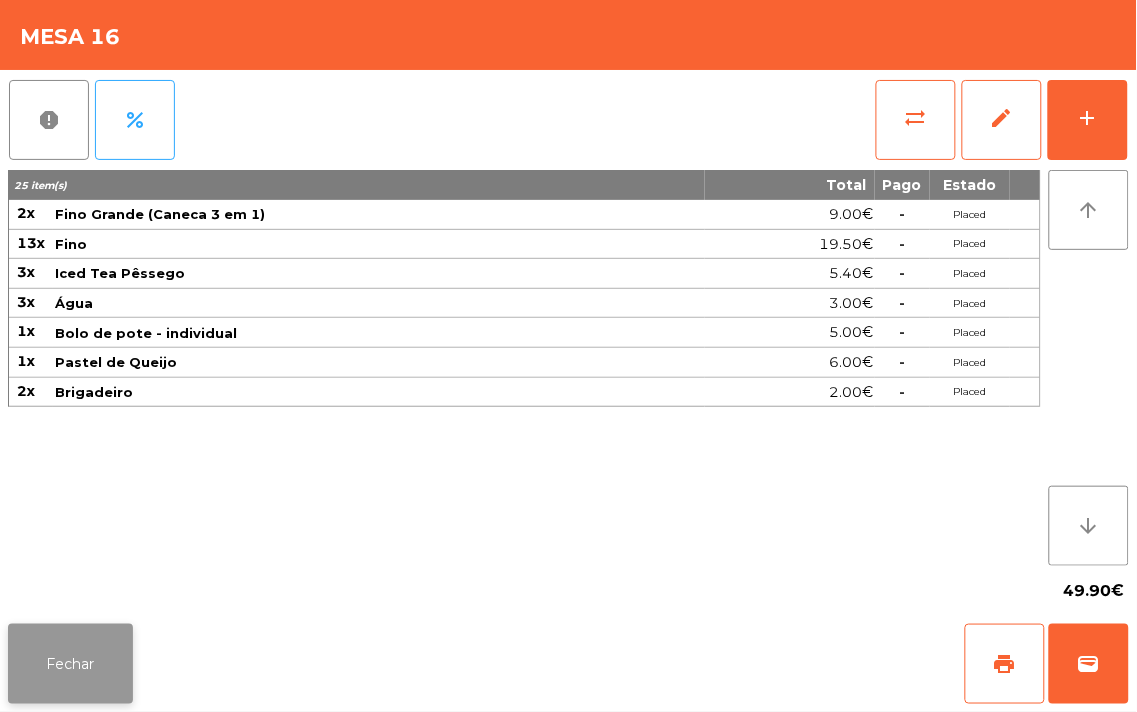 click on "Fechar" 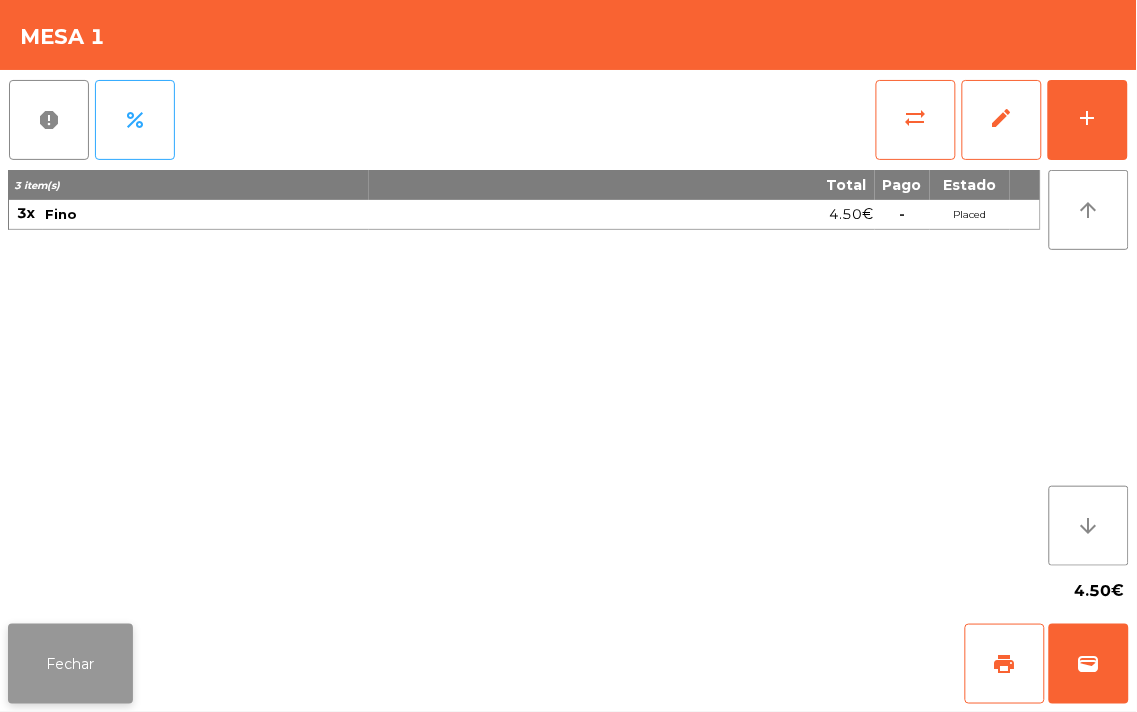 click on "Fechar" 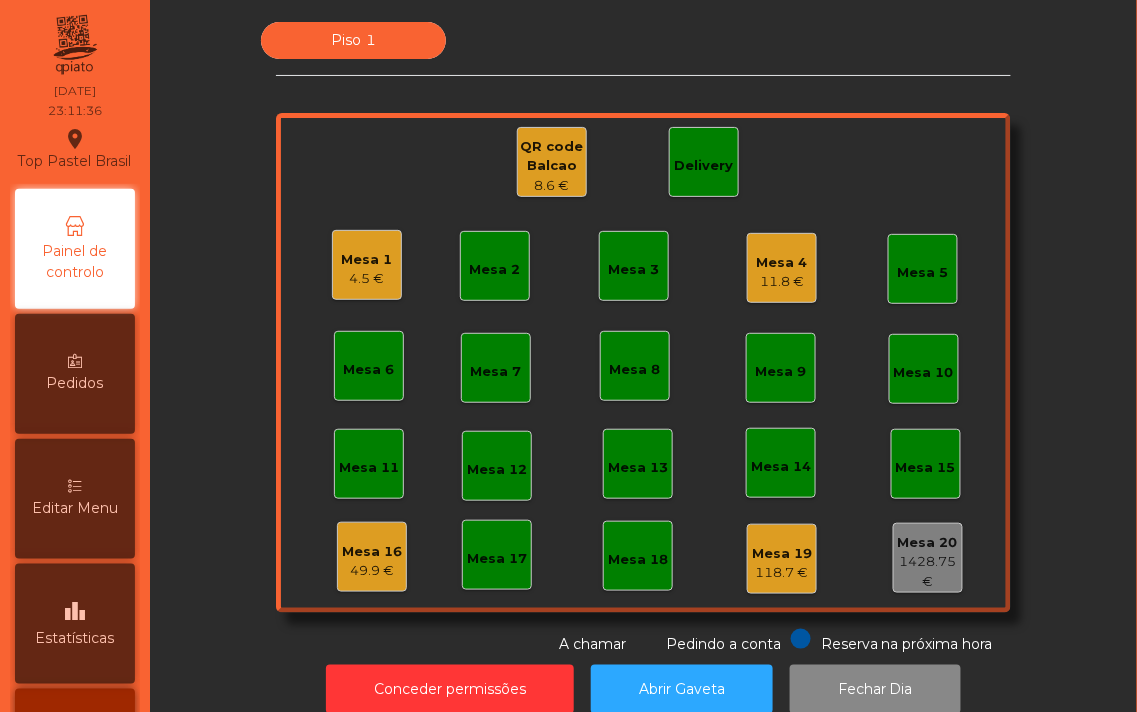 click on "QR code Balcao" 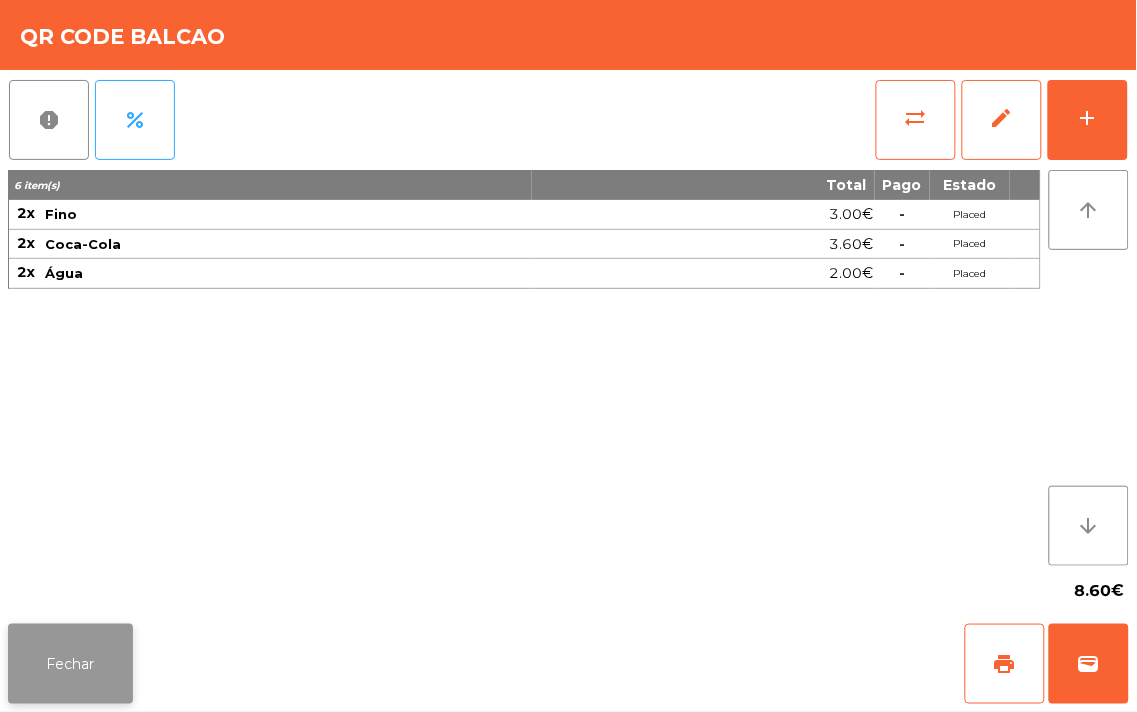 click on "Fechar" 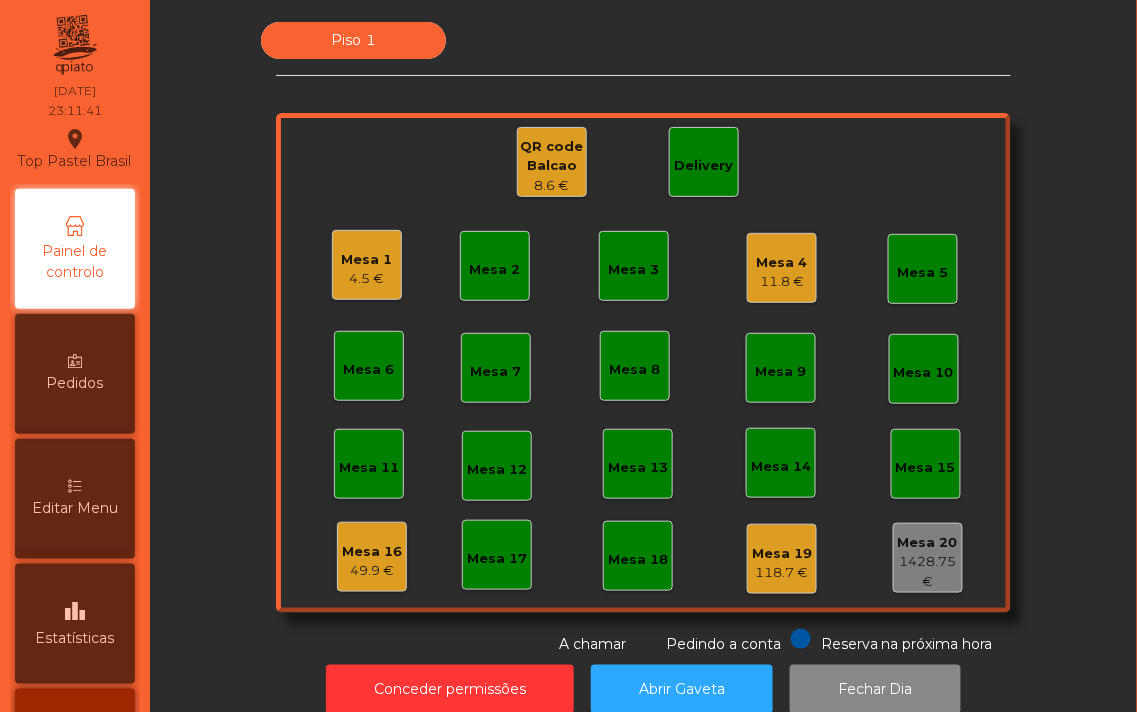 click on "Mesa 4" 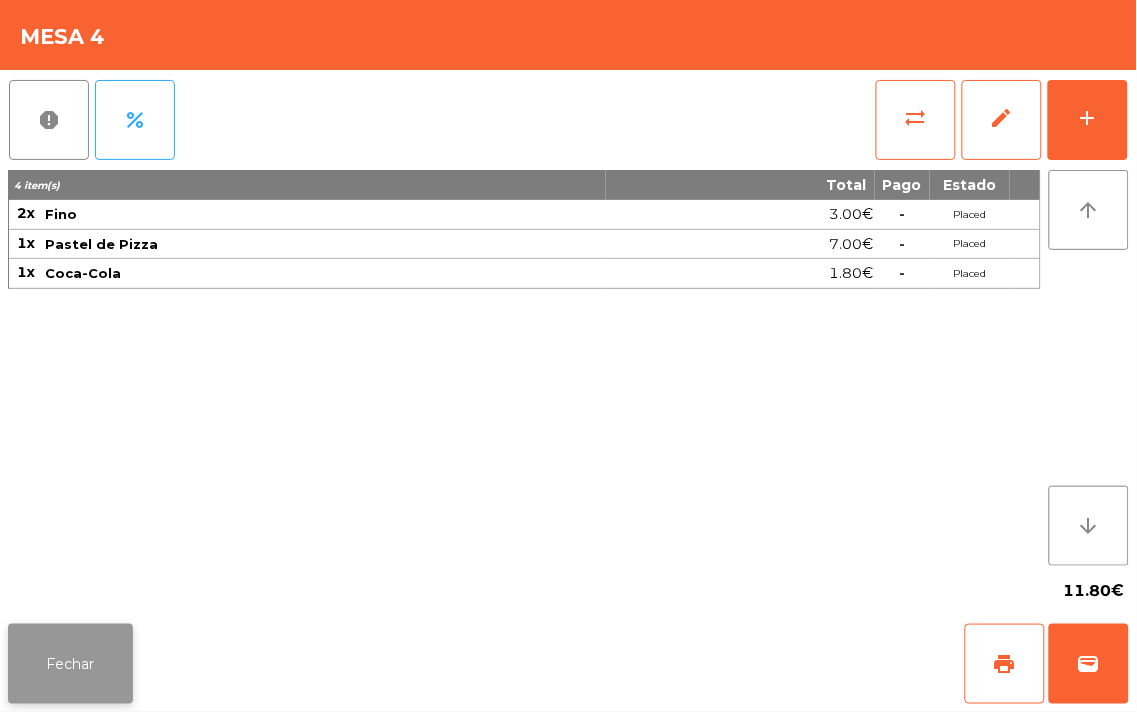 click on "Fechar" 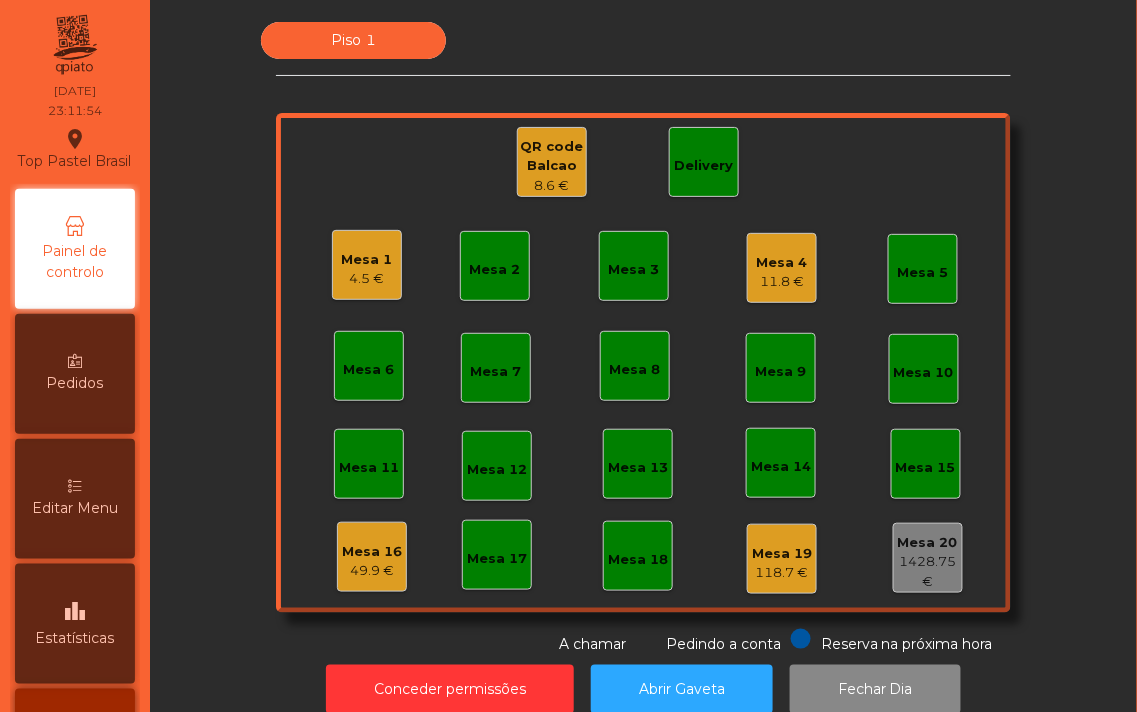 click on "Piso 1   Mesa 1   4.5 €   Mesa 2   Mesa 3   Mesa 4   11.8 €   Mesa 5   Mesa 6   Mesa 7   Mesa 8   Mesa 9   Mesa 10   Mesa 11   Mesa 12   Mesa 13   Mesa 14   Mesa 15   Mesa 16   49.9 €   Mesa 17   Mesa 18   Mesa 19   118.7 €   Mesa 20   1428.75 €   QR code Balcao   8.6 €   Delivery  Reserva na próxima hora Pedindo a conta A chamar" 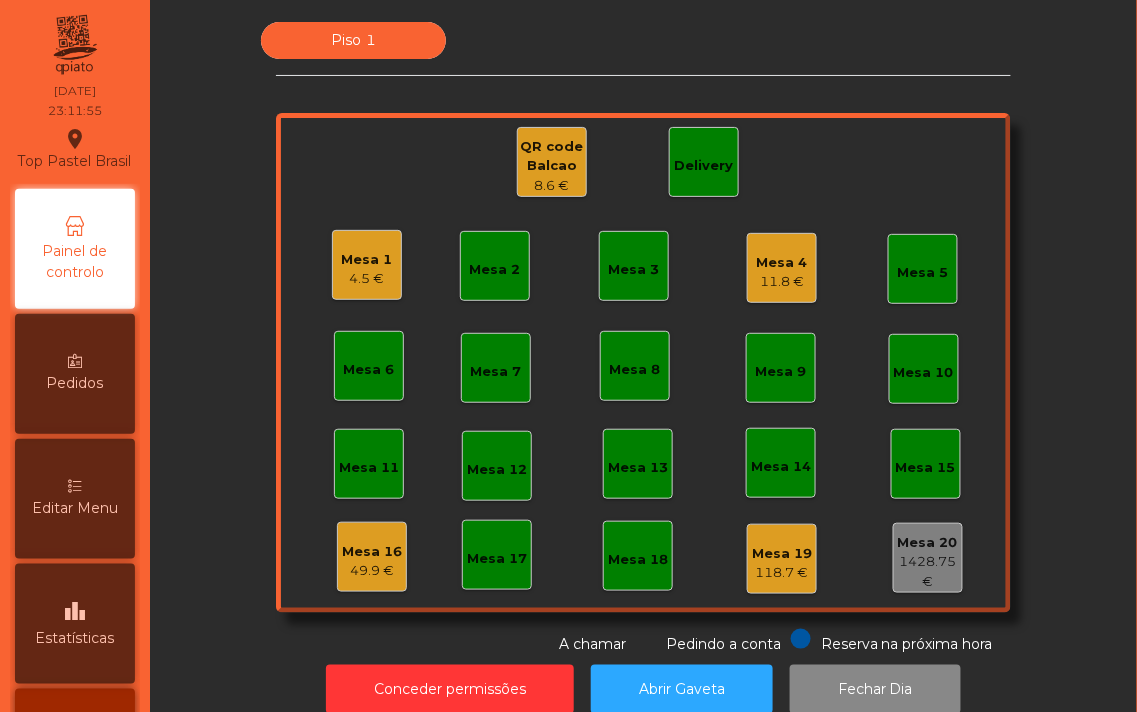 click on "Piso 1   Mesa 1   4.5 €   Mesa 2   Mesa 3   Mesa 4   11.8 €   Mesa 5   Mesa 6   Mesa 7   Mesa 8   Mesa 9   Mesa 10   Mesa 11   Mesa 12   Mesa 13   Mesa 14   Mesa 15   Mesa 16   49.9 €   Mesa 17   Mesa 18   Mesa 19   118.7 €   Mesa 20   1428.75 €   QR code Balcao   8.6 €   Delivery  Reserva na próxima hora Pedindo a conta A chamar" 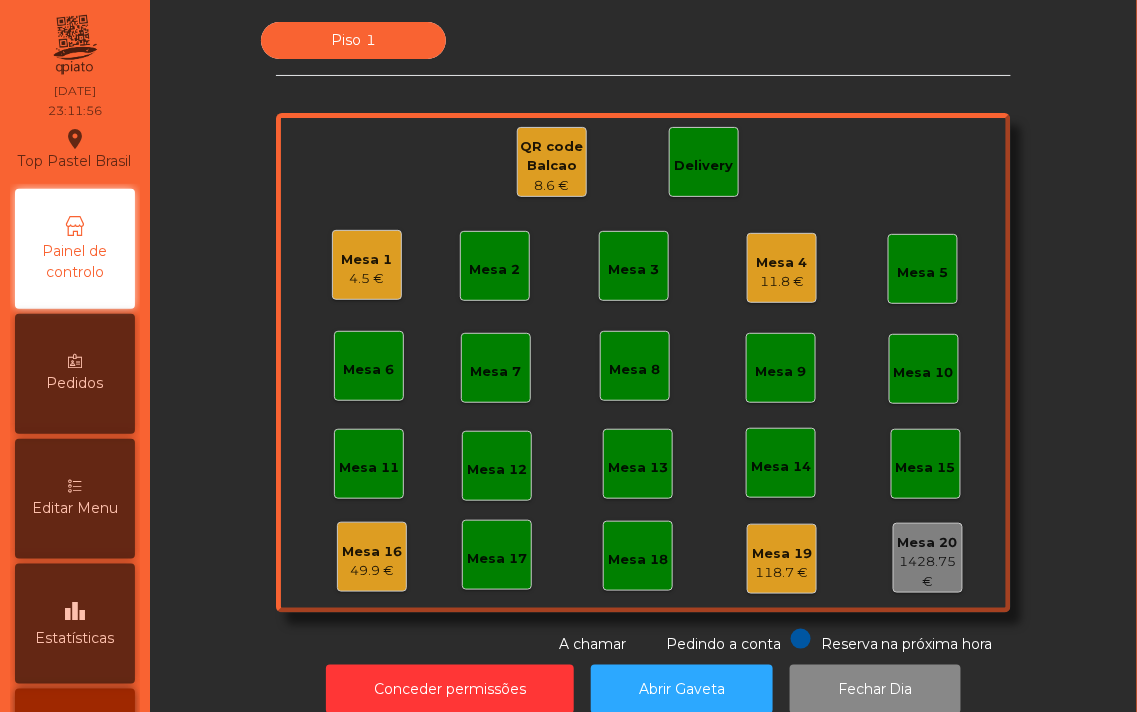 click on "Mesa 1   4.5 €   Mesa 2   Mesa 3   Mesa 4   11.8 €   Mesa 5   Mesa 6   Mesa 7   Mesa 8   Mesa 9   Mesa 10   Mesa 11   Mesa 12   Mesa 13   Mesa 14   Mesa 15   Mesa 16   49.9 €   Mesa 17   Mesa 18   Mesa 19   118.7 €   Mesa 20   1428.75 €   QR code Balcao   8.6 €   Delivery" 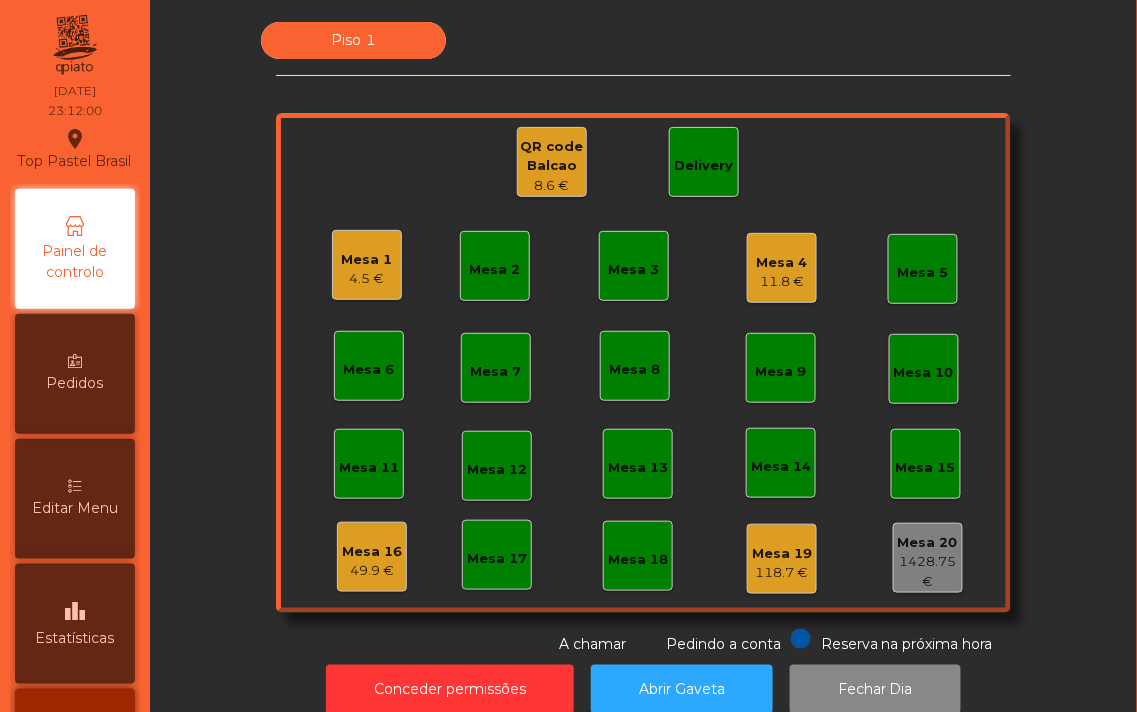 click on "Piso 1   Mesa 1   4.5 €   Mesa 2   Mesa 3   Mesa 4   11.8 €   Mesa 5   Mesa 6   Mesa 7   Mesa 8   Mesa 9   Mesa 10   Mesa 11   Mesa 12   Mesa 13   Mesa 14   Mesa 15   Mesa 16   49.9 €   Mesa 17   Mesa 18   Mesa 19   118.7 €   Mesa 20   1428.75 €   QR code Balcao   8.6 €   Delivery  Reserva na próxima hora Pedindo a conta A chamar" 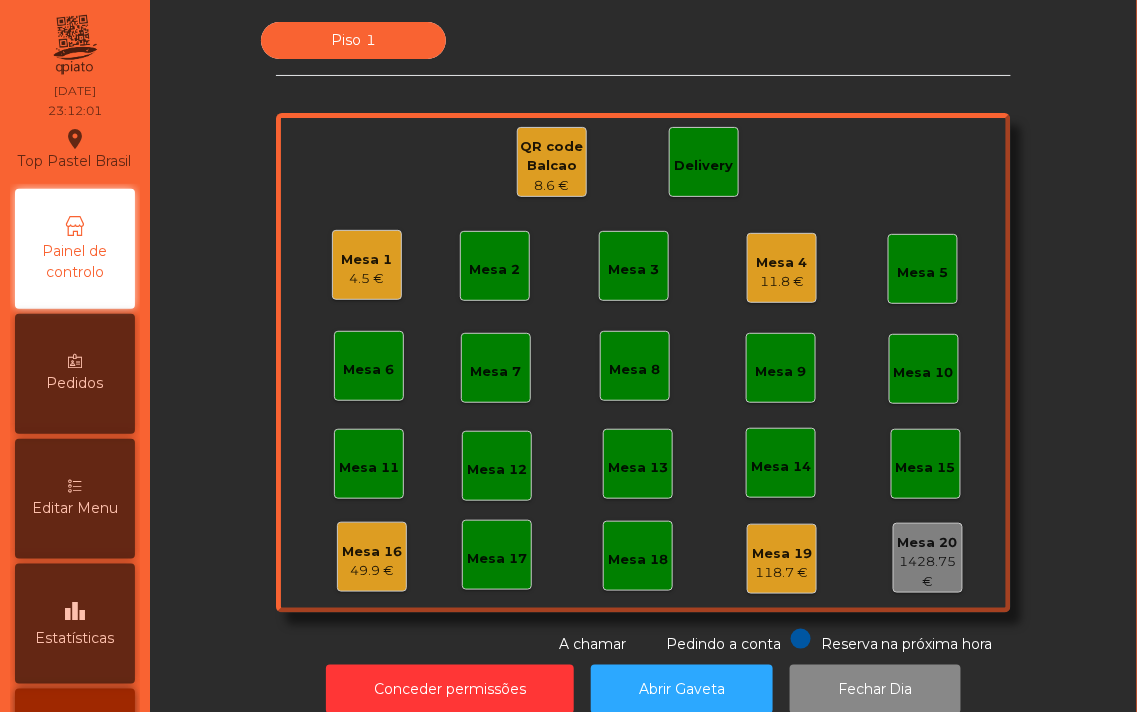 click on "Mesa 1   4.5 €" 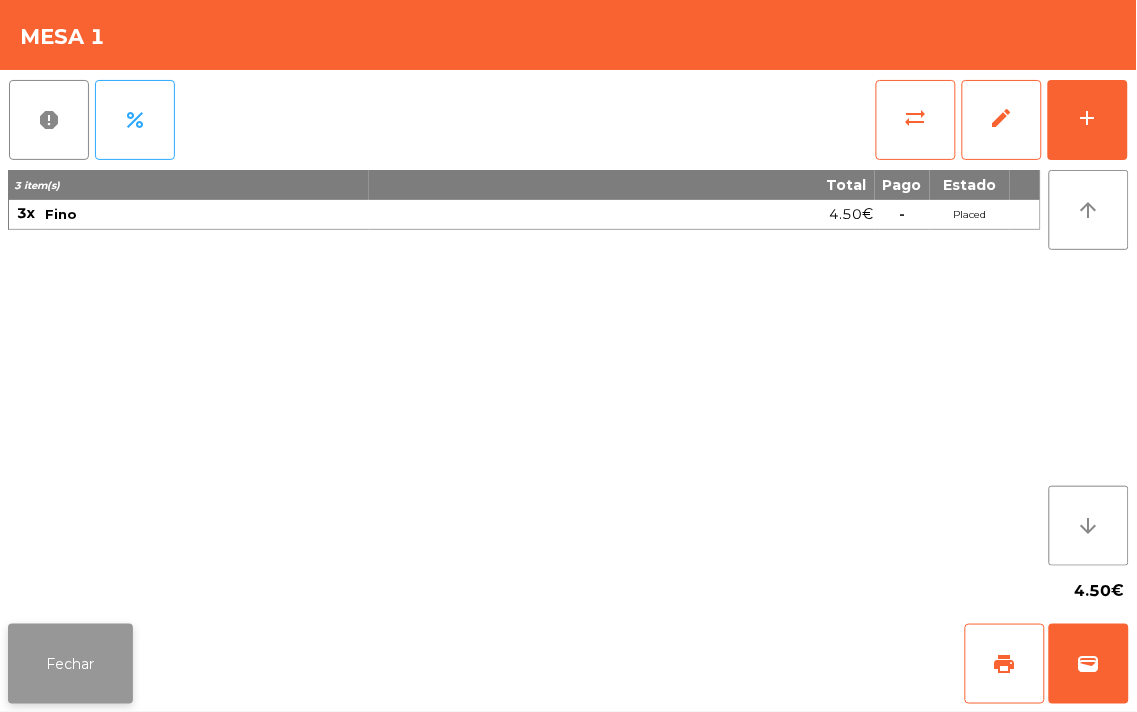 click on "Fechar" 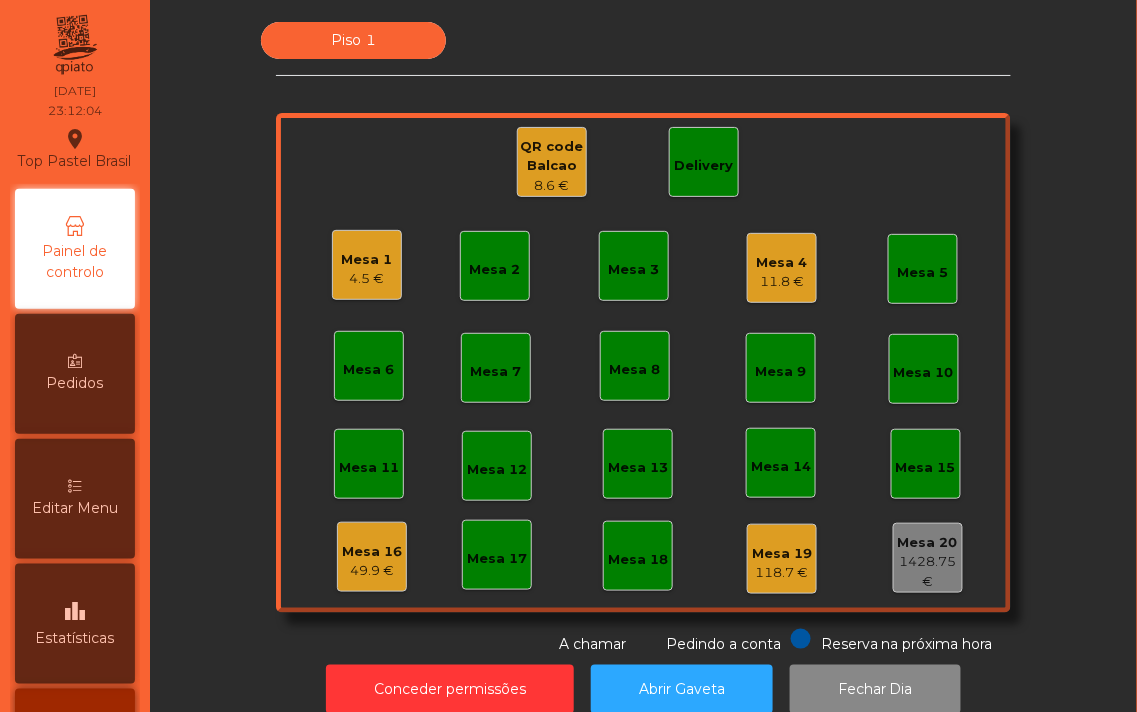 click on "Mesa 2" 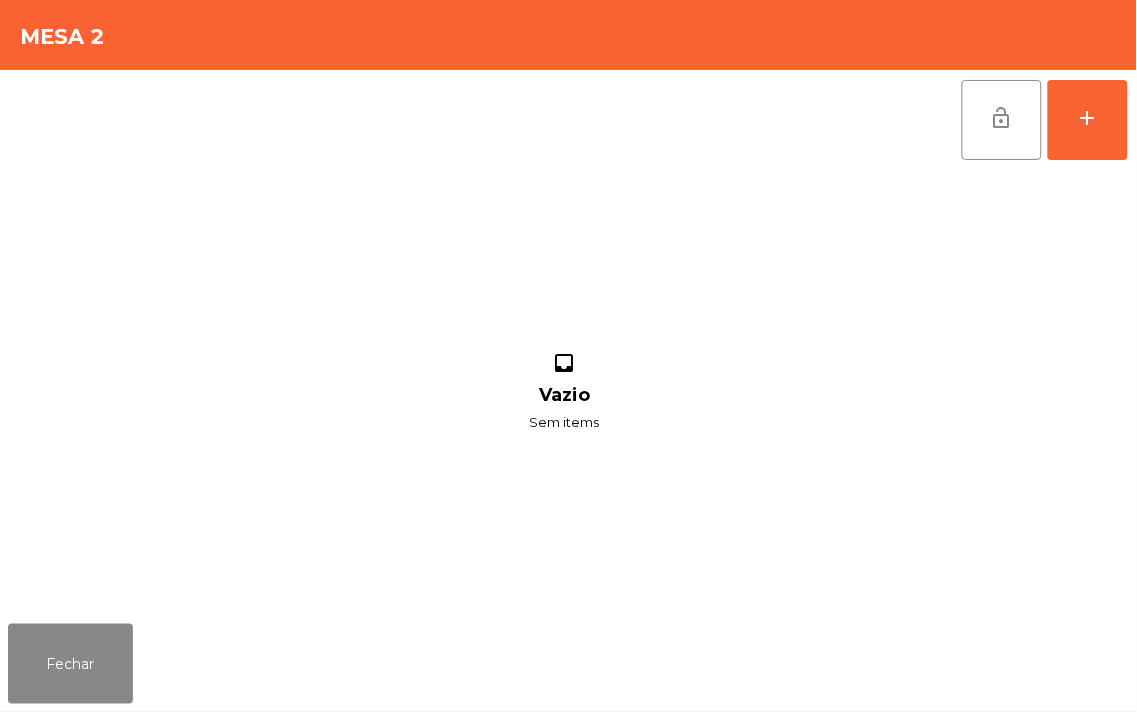 click on "lock_open   add  inbox Vazio Sem items" 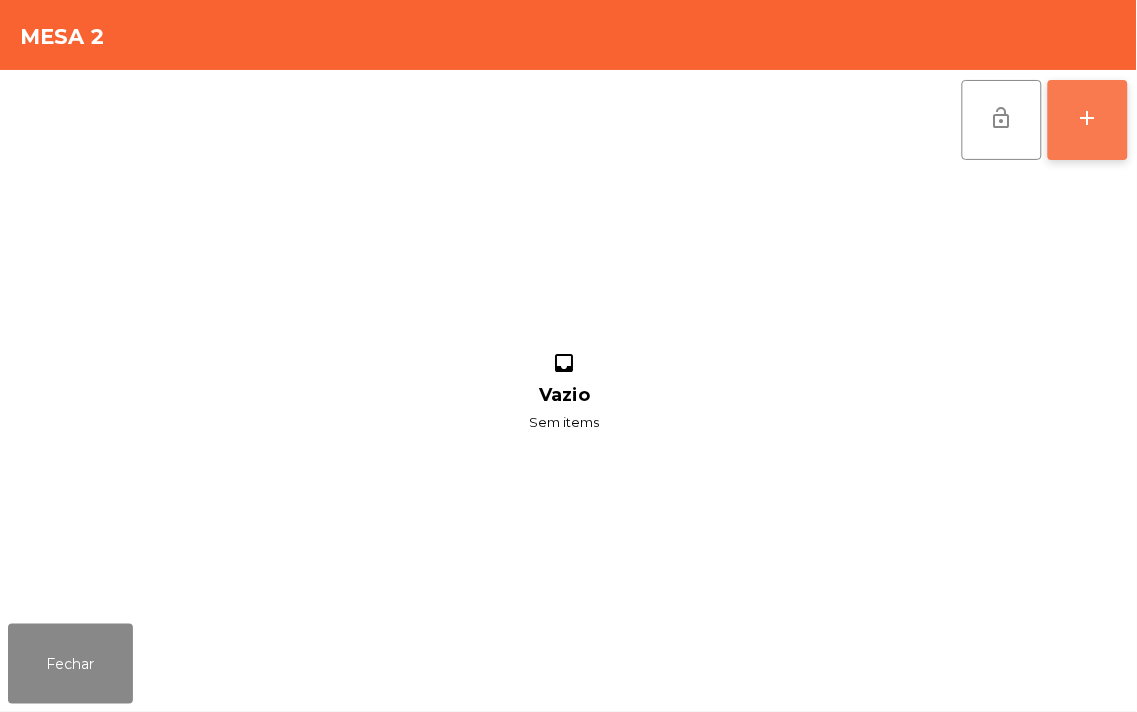click on "add" 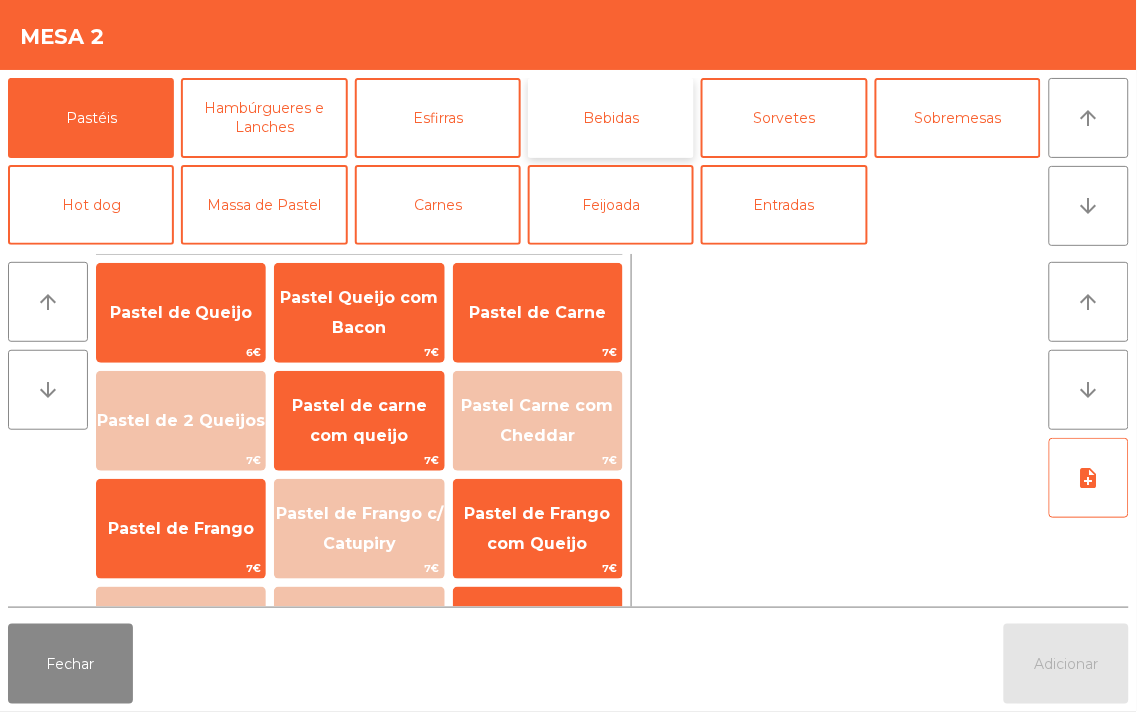 click on "Bebidas" 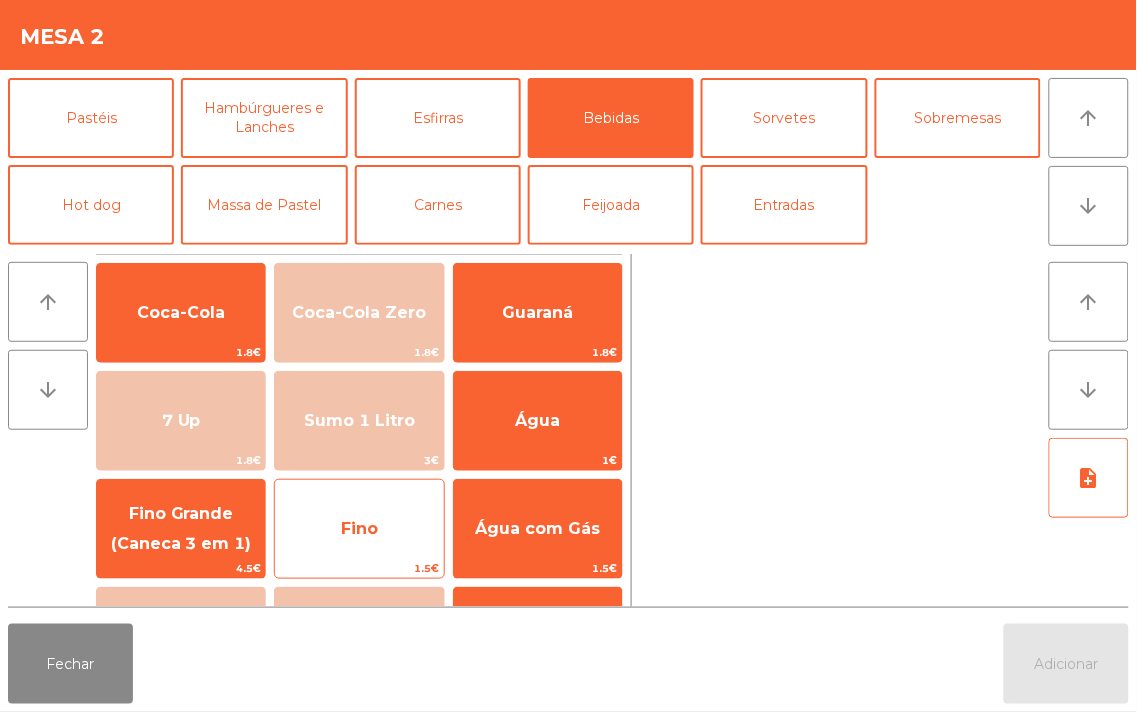 click on "Fino" 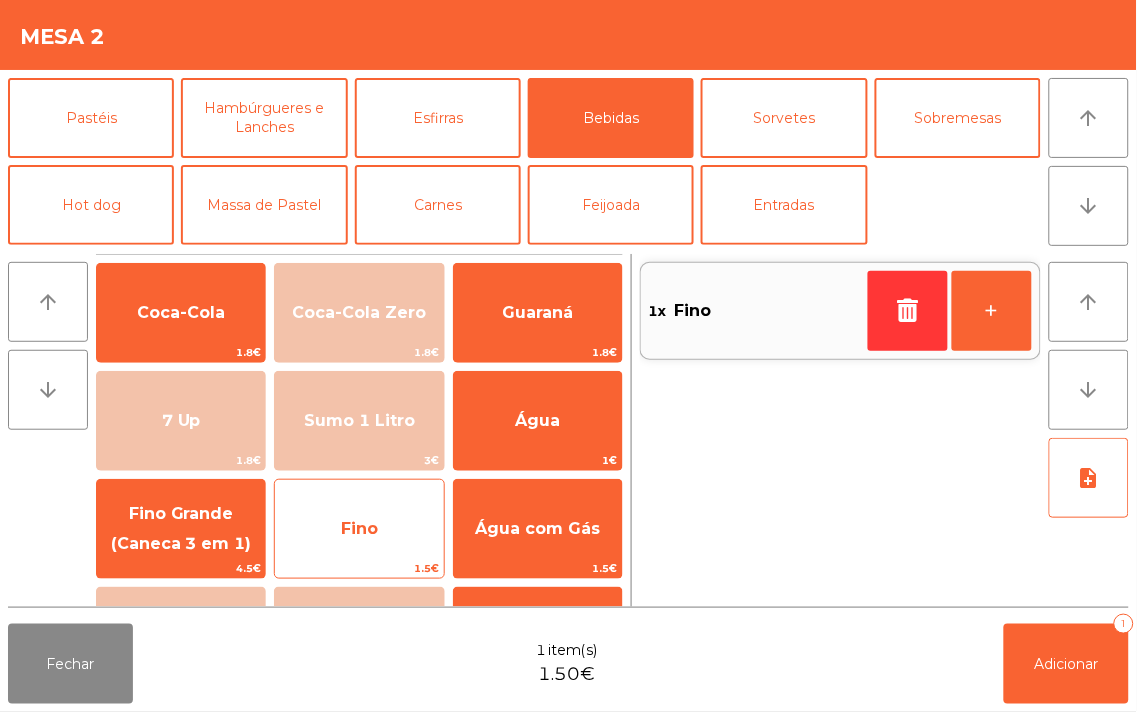click on "Fino" 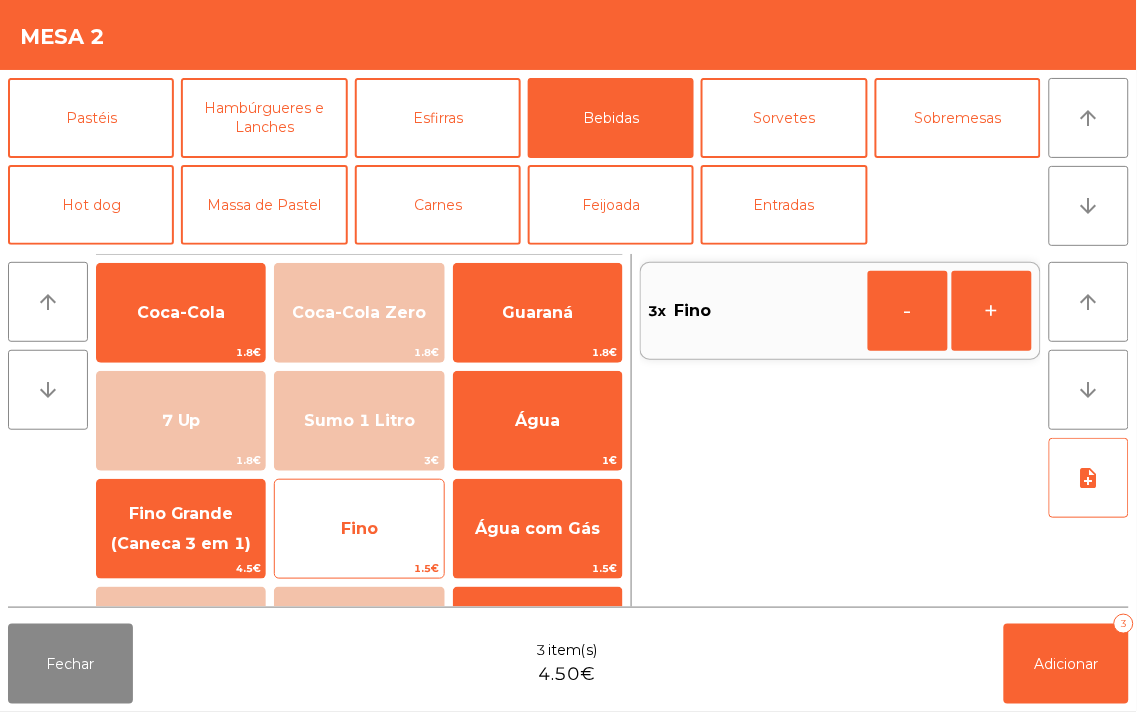 click on "Fino" 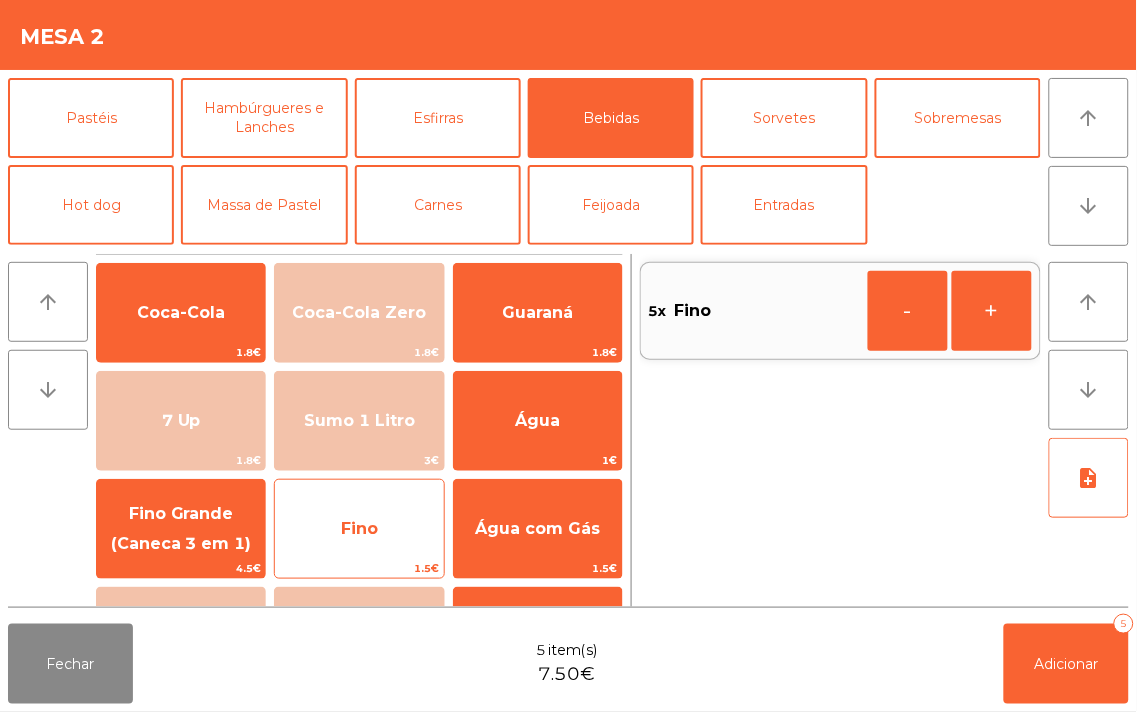 click on "Fino" 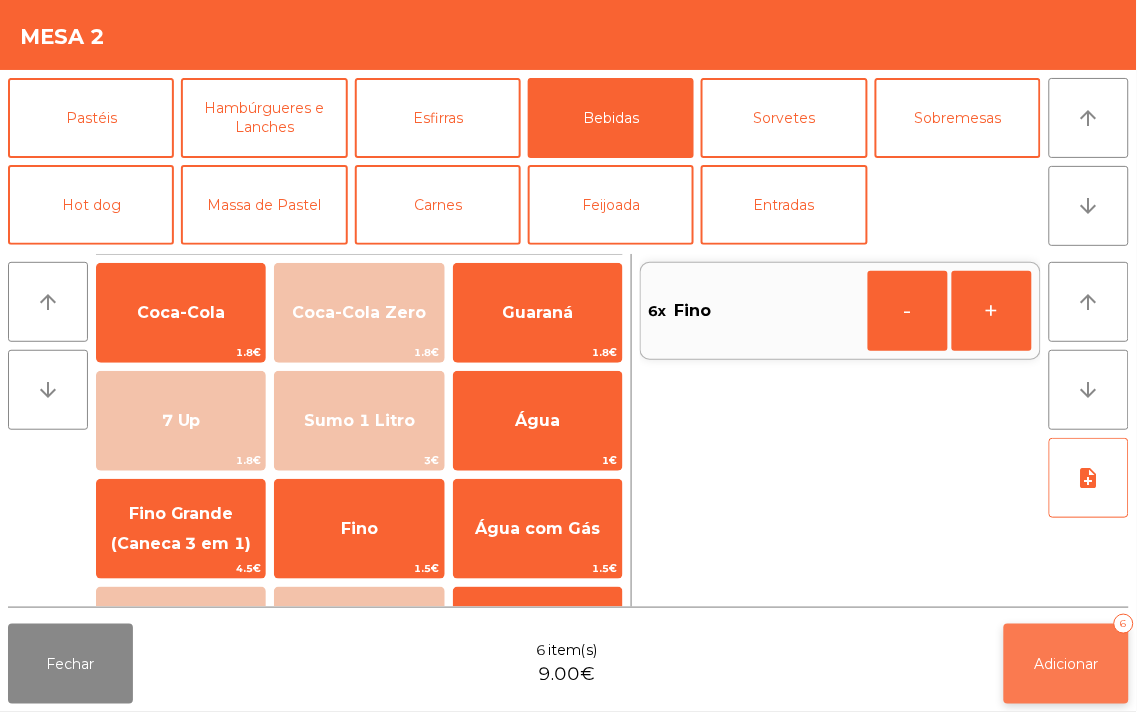 click on "Adicionar" 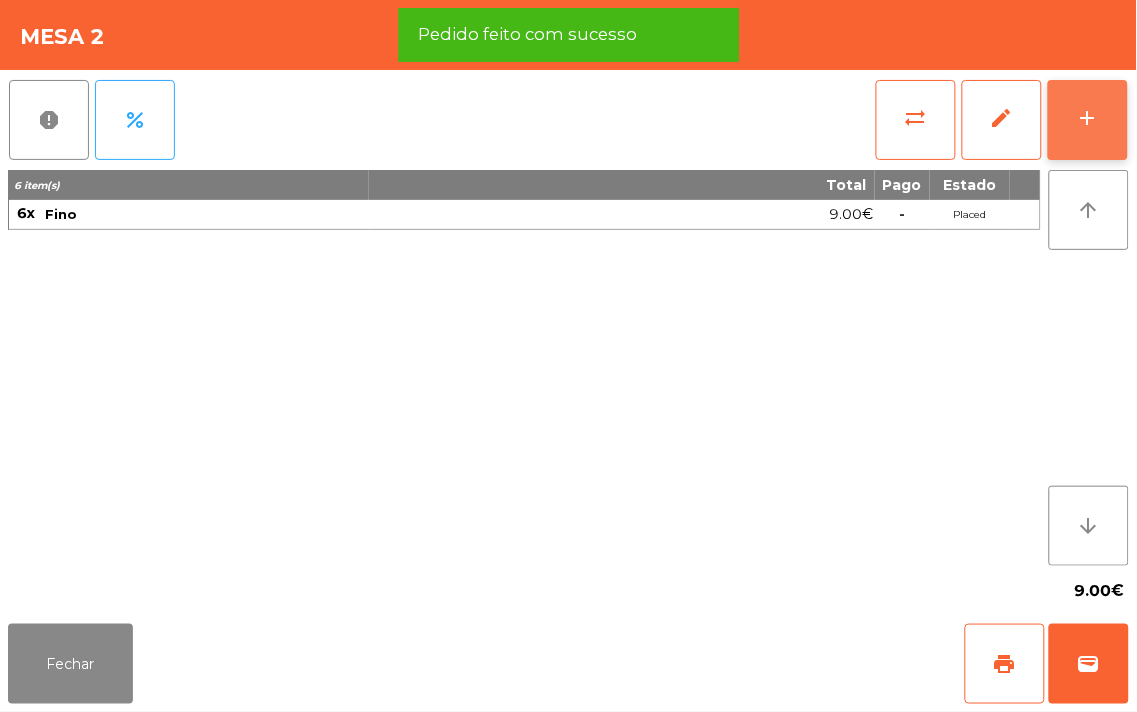 click on "add" 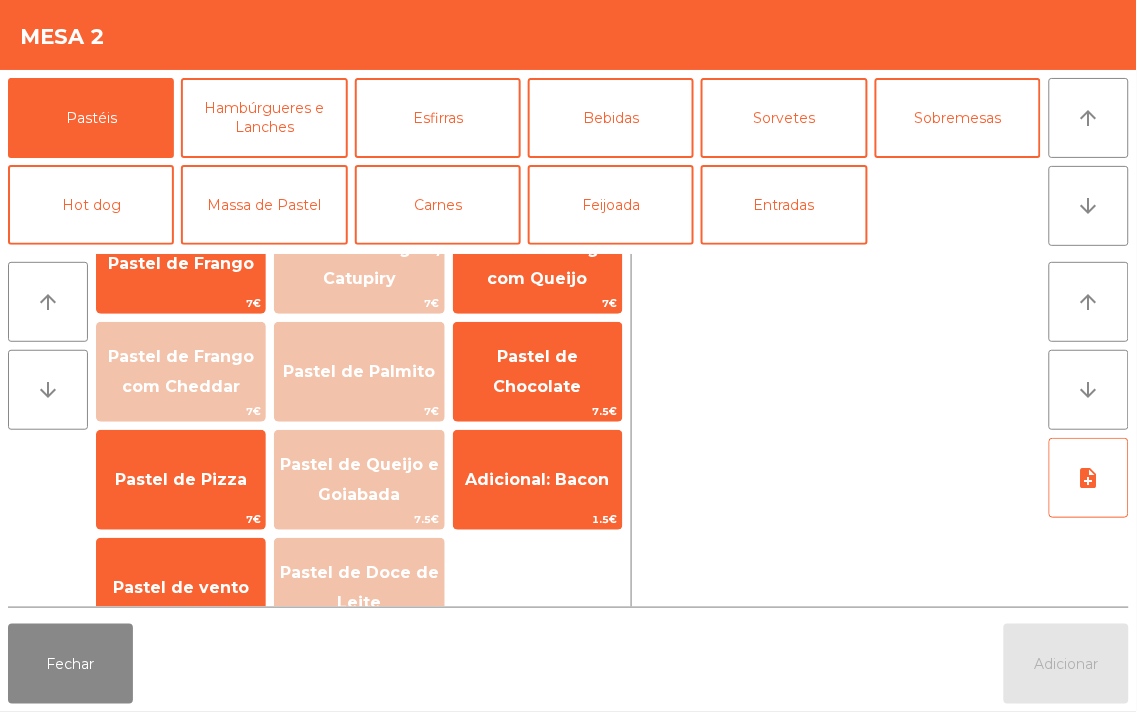 scroll, scrollTop: 266, scrollLeft: 0, axis: vertical 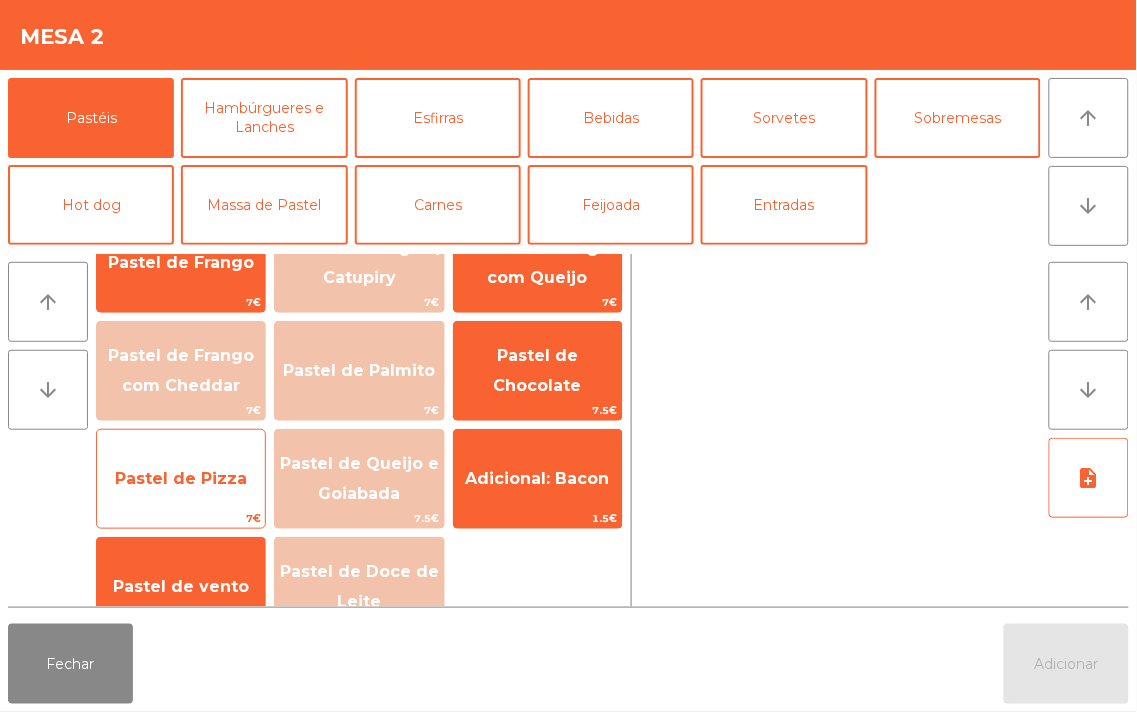 click on "Pastel de Pizza" 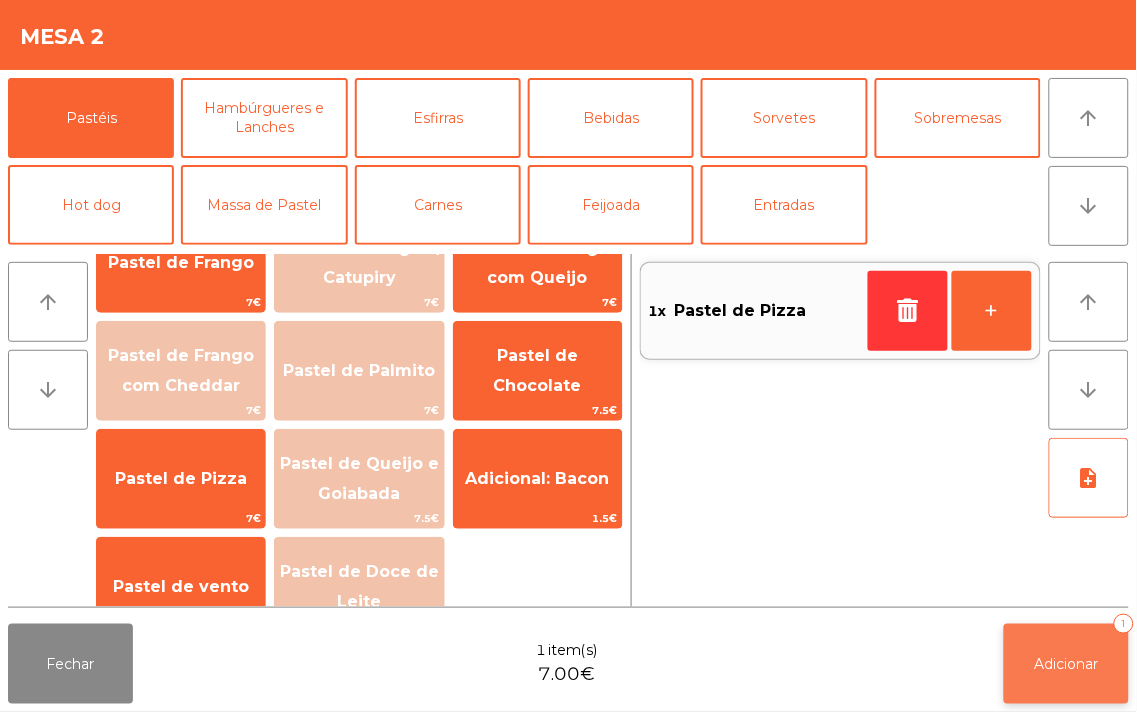 click on "Adicionar   1" 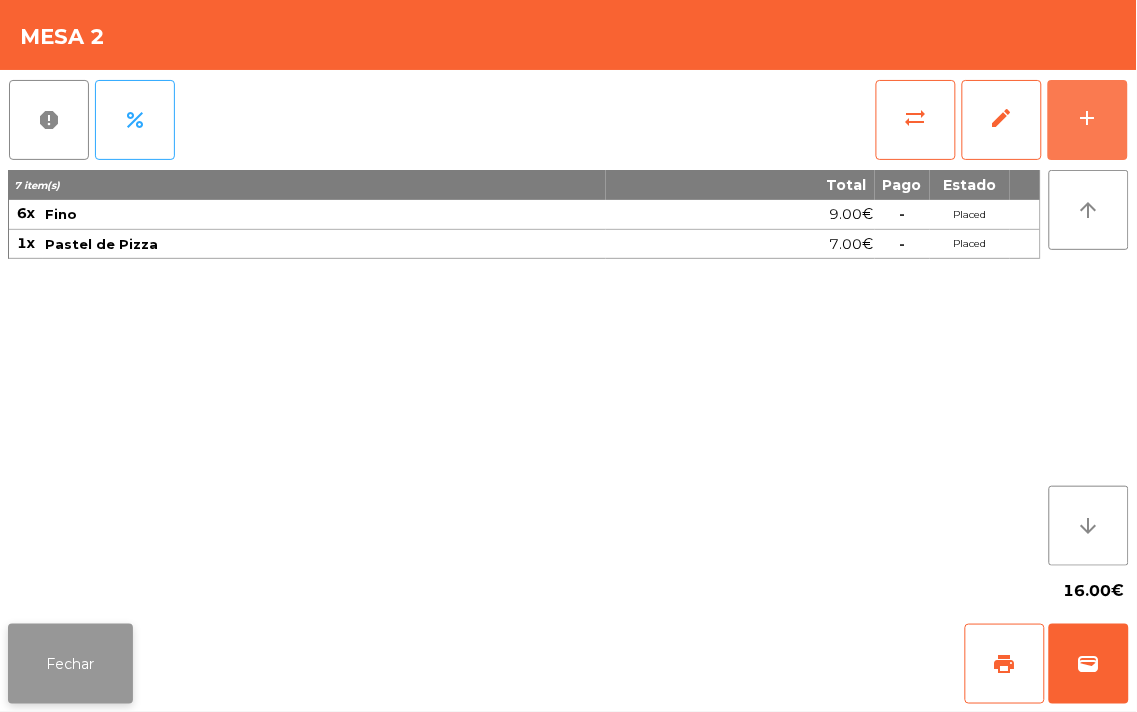 click on "Fechar" 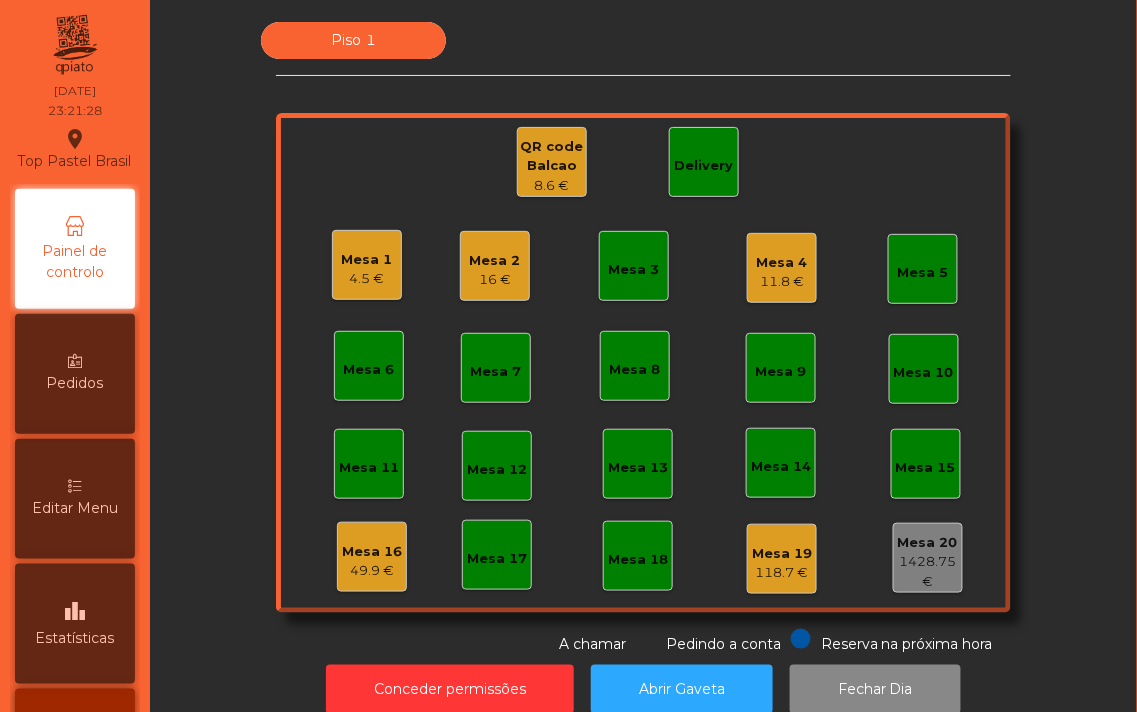 click on "Mesa 16" 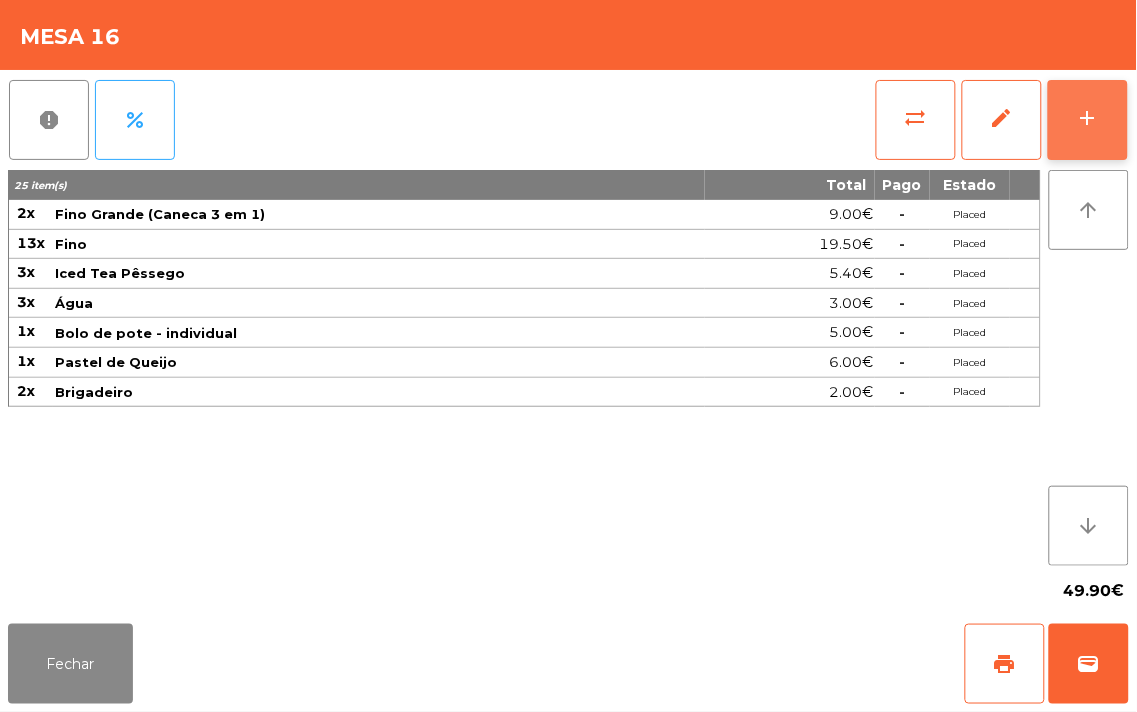 click on "add" 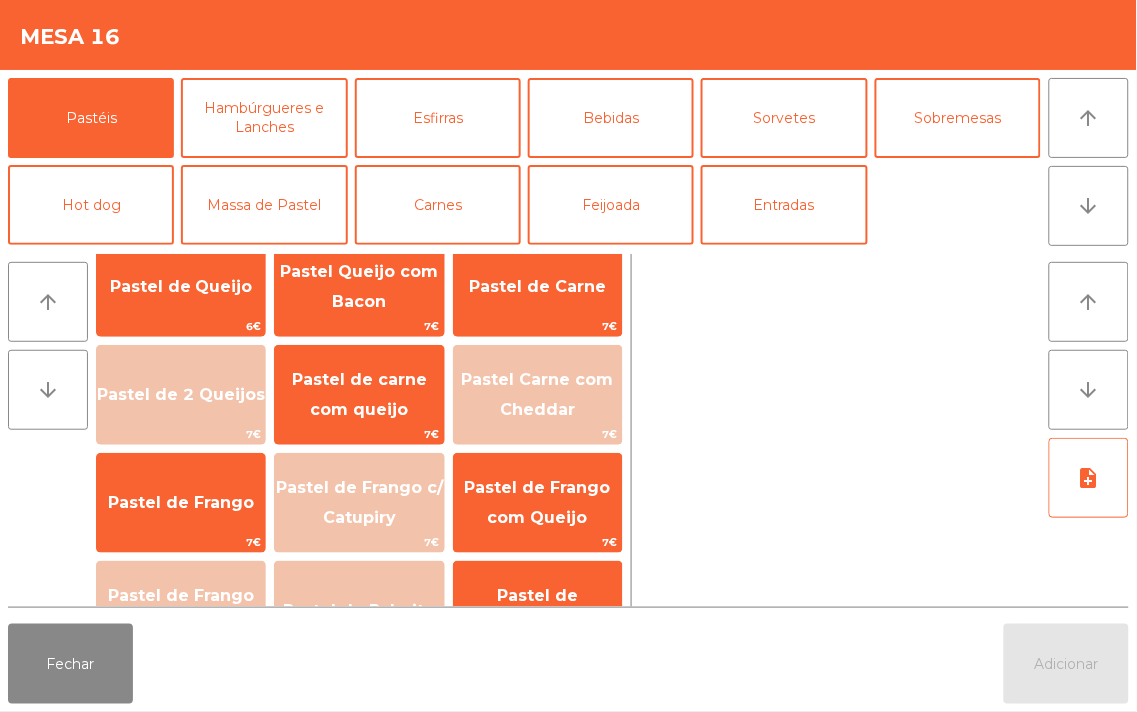 scroll, scrollTop: 0, scrollLeft: 0, axis: both 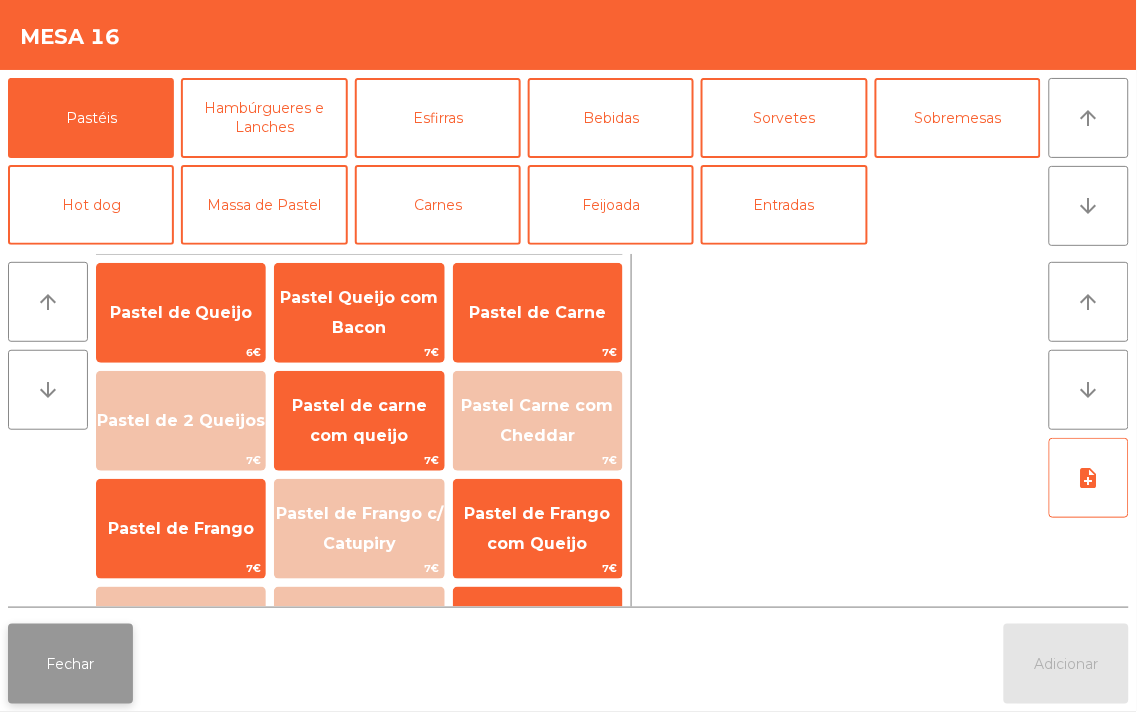 click on "Fechar" 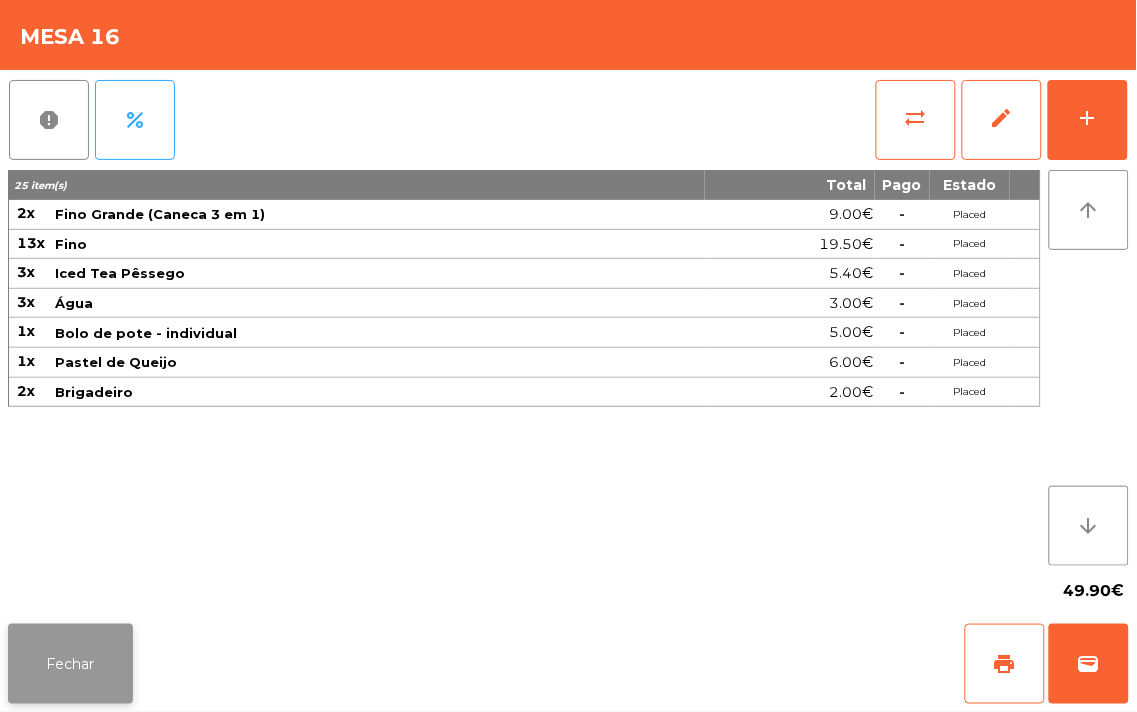 click on "Fechar" 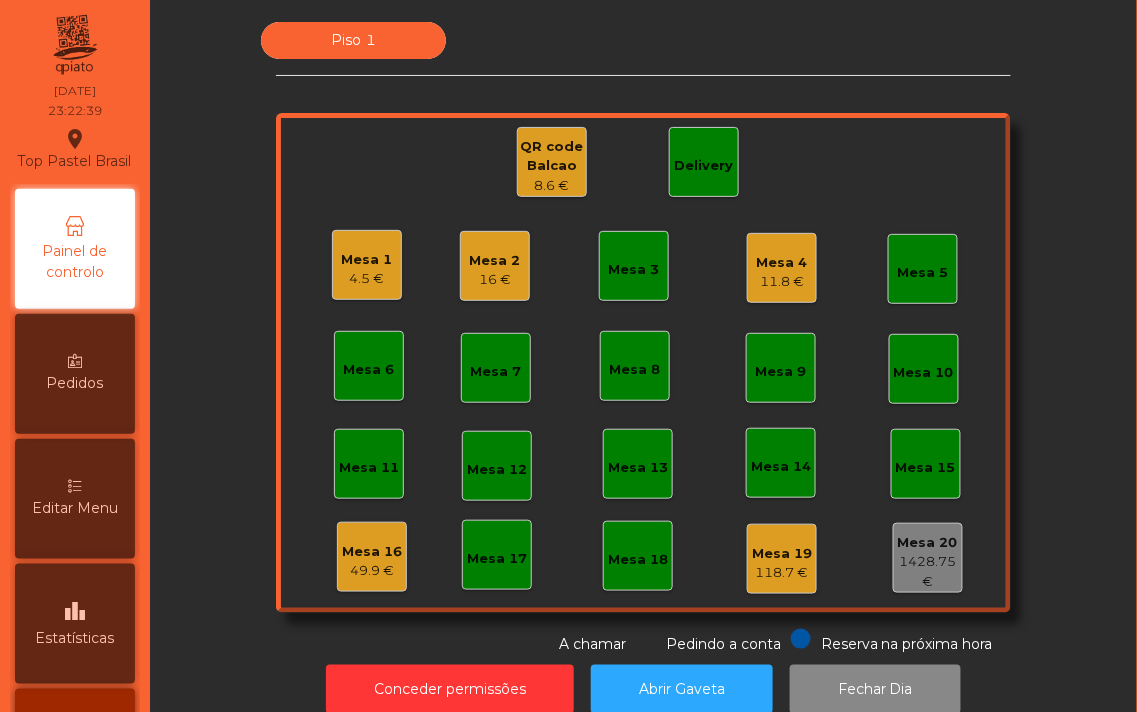 click on "Mesa 3" 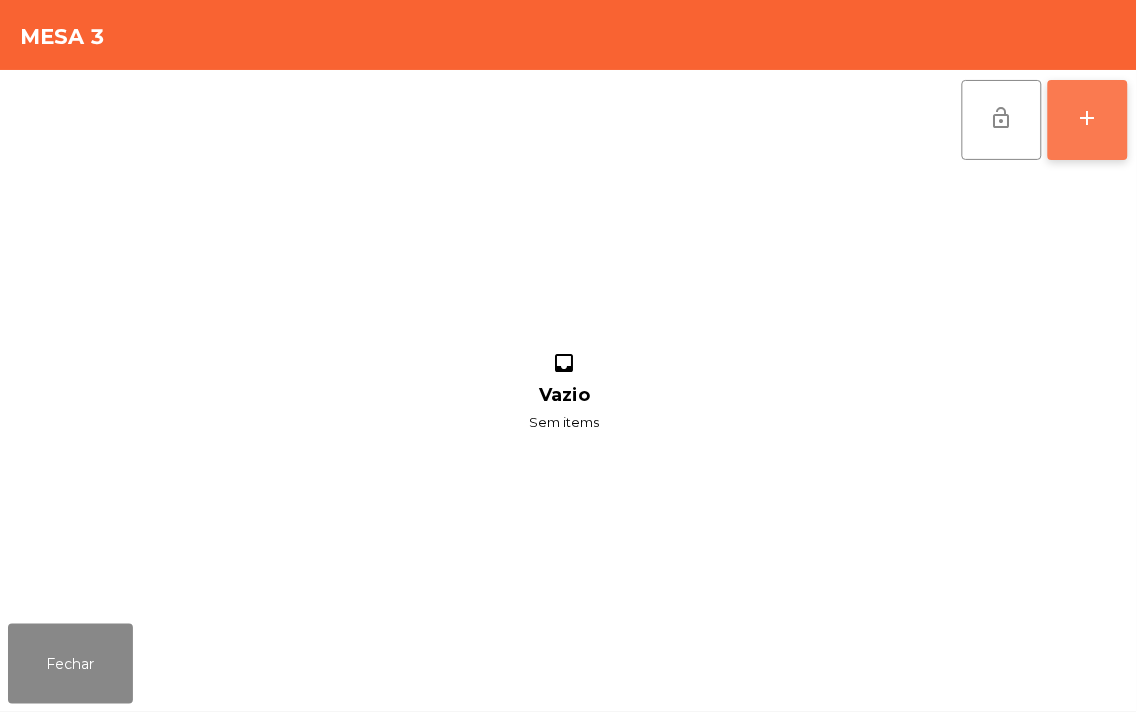 click on "add" 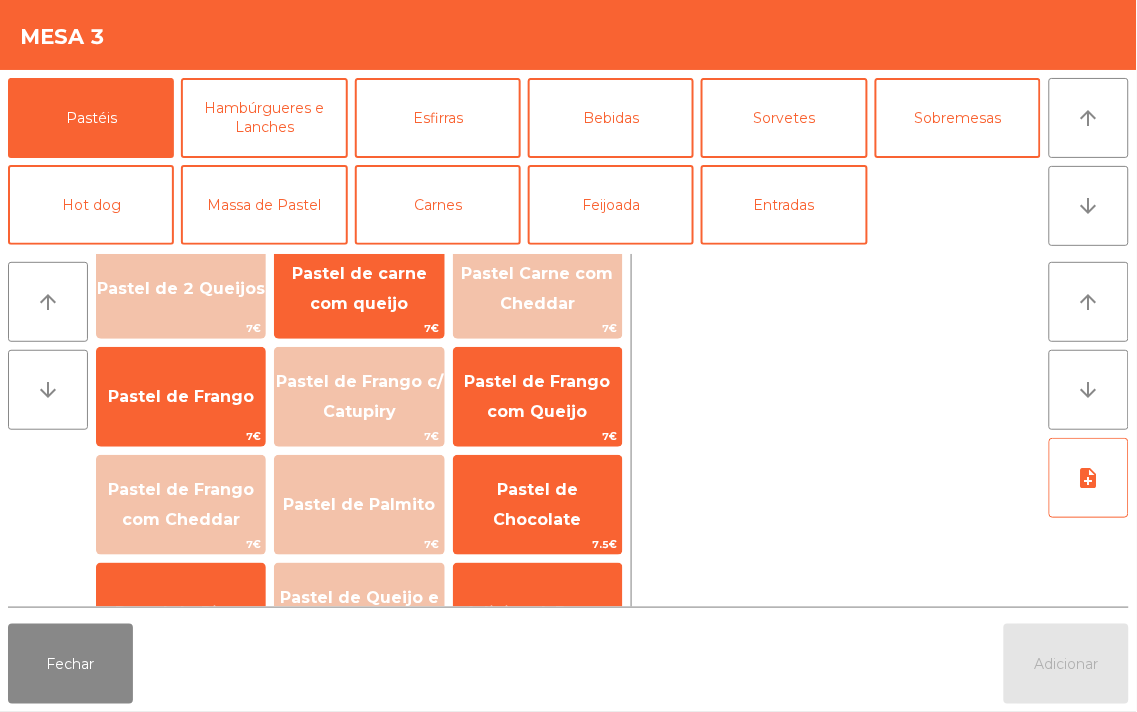 scroll, scrollTop: 132, scrollLeft: 0, axis: vertical 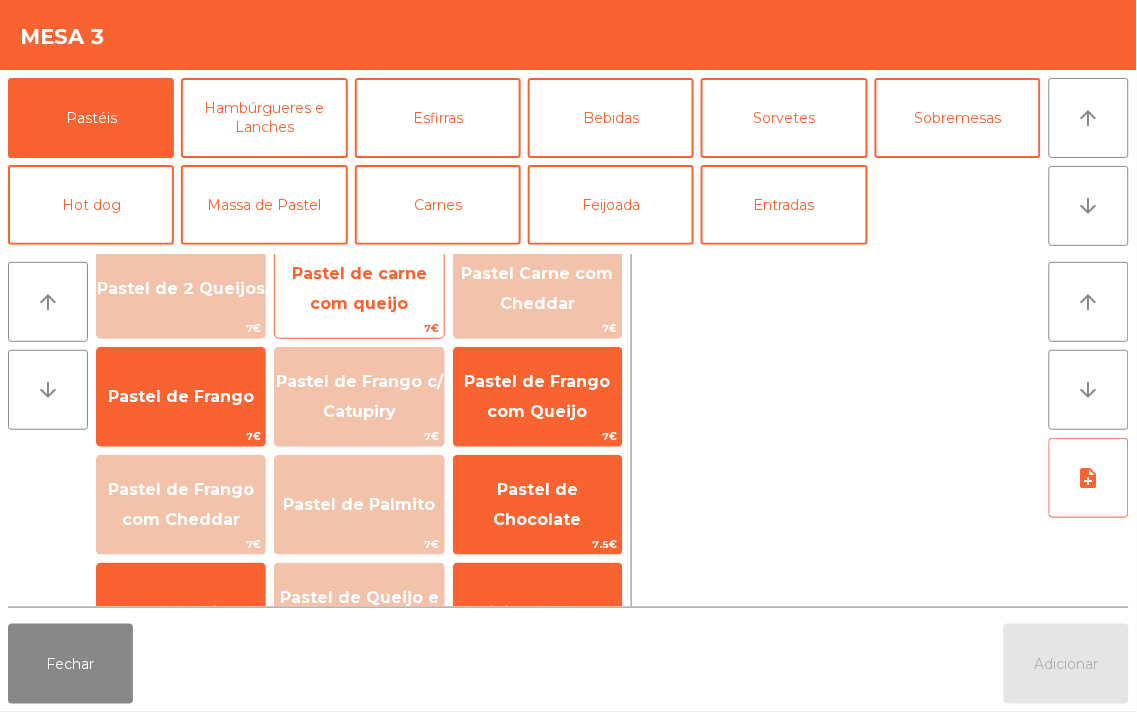 click on "Pastel de carne com queijo" 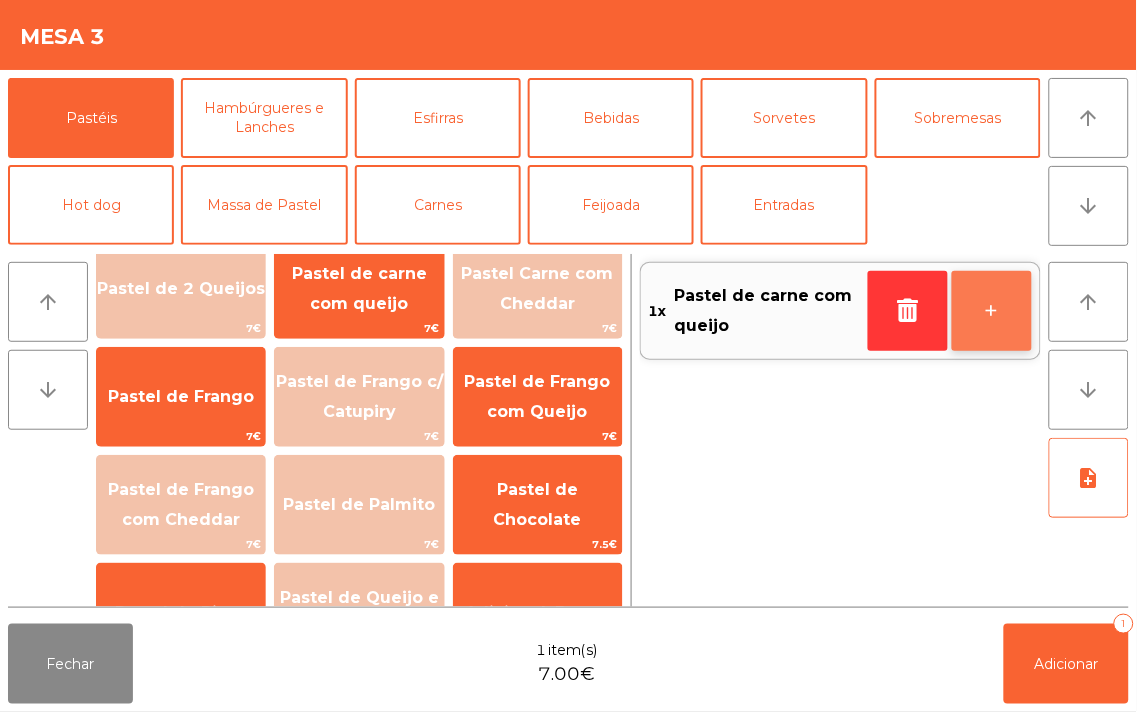 click on "+" 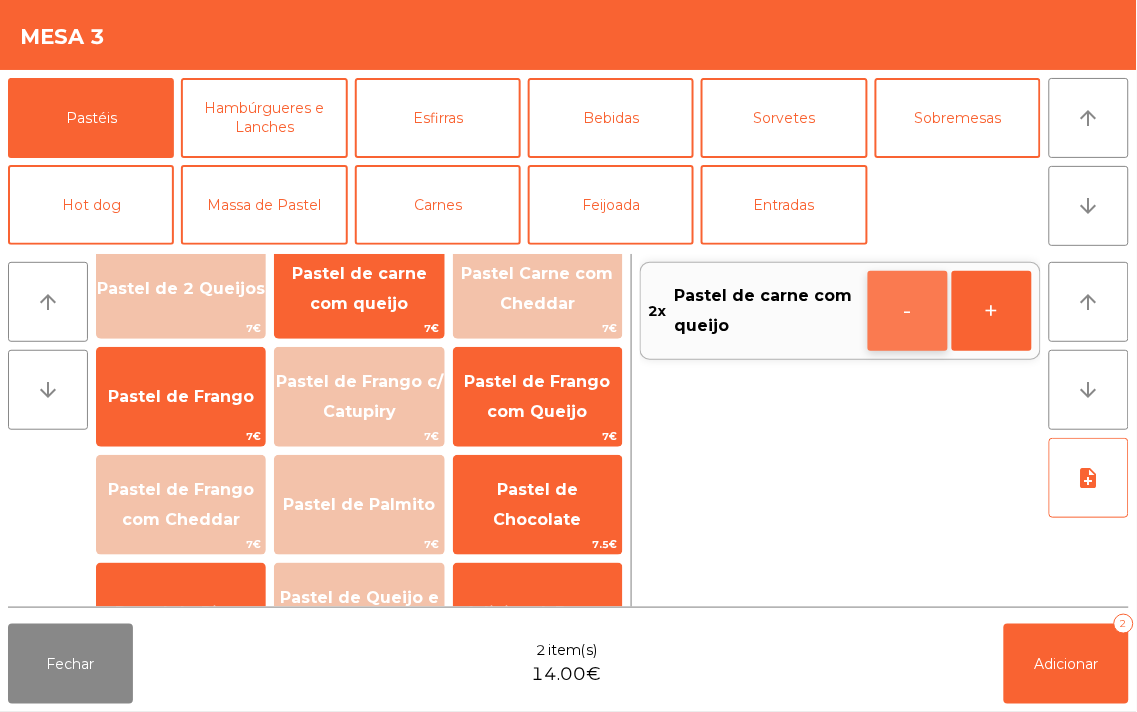 click on "-" 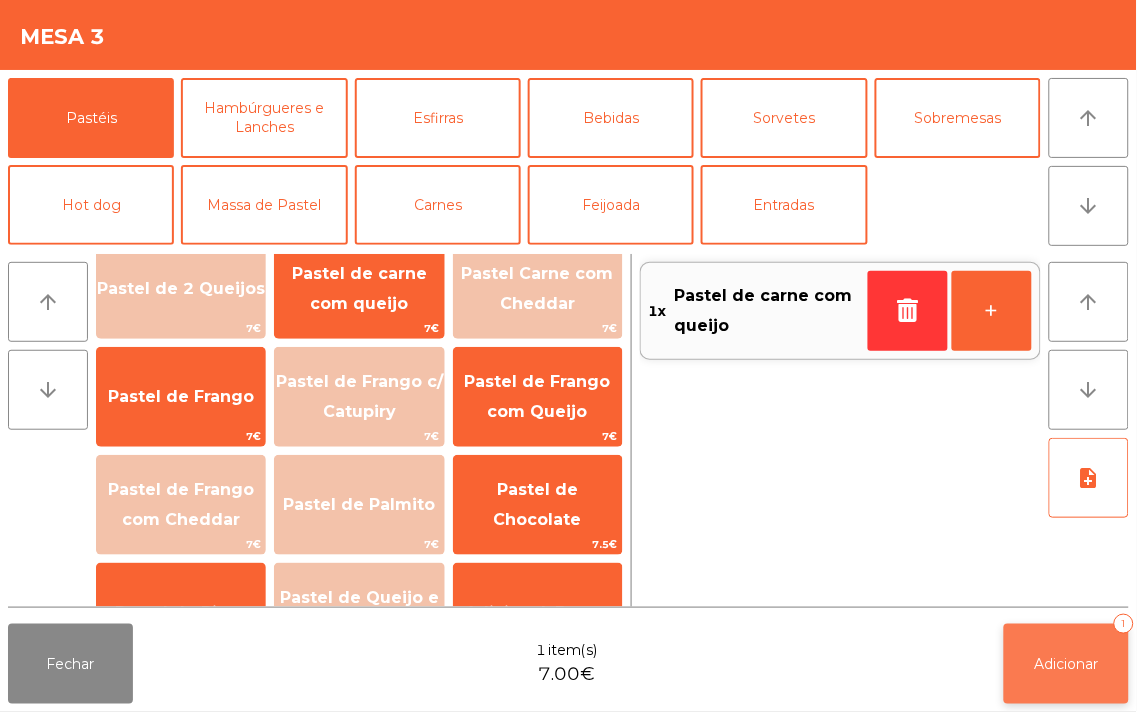 click on "Adicionar   1" 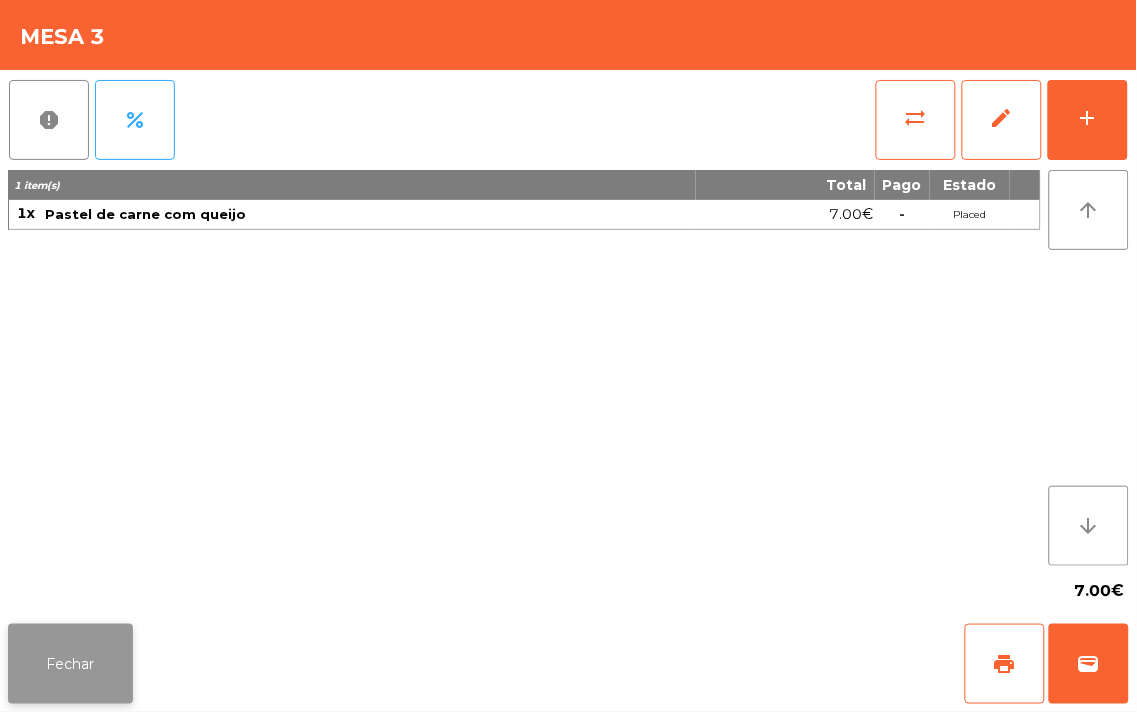 click on "Fechar" 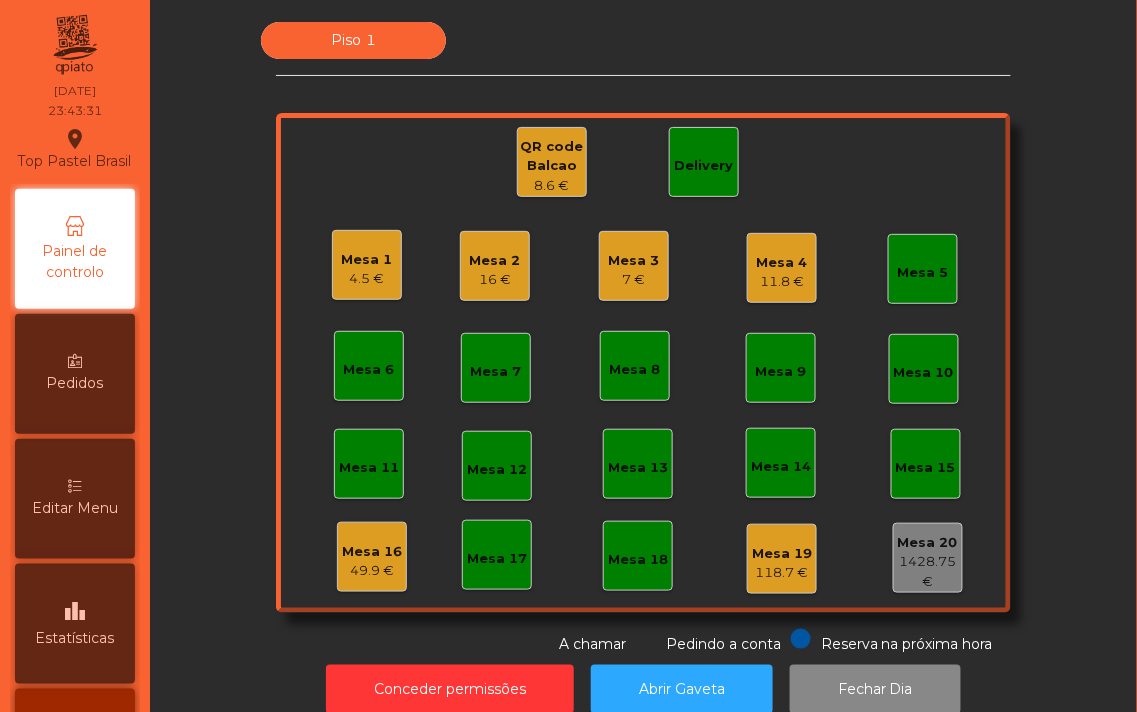 click on "49.9 €" 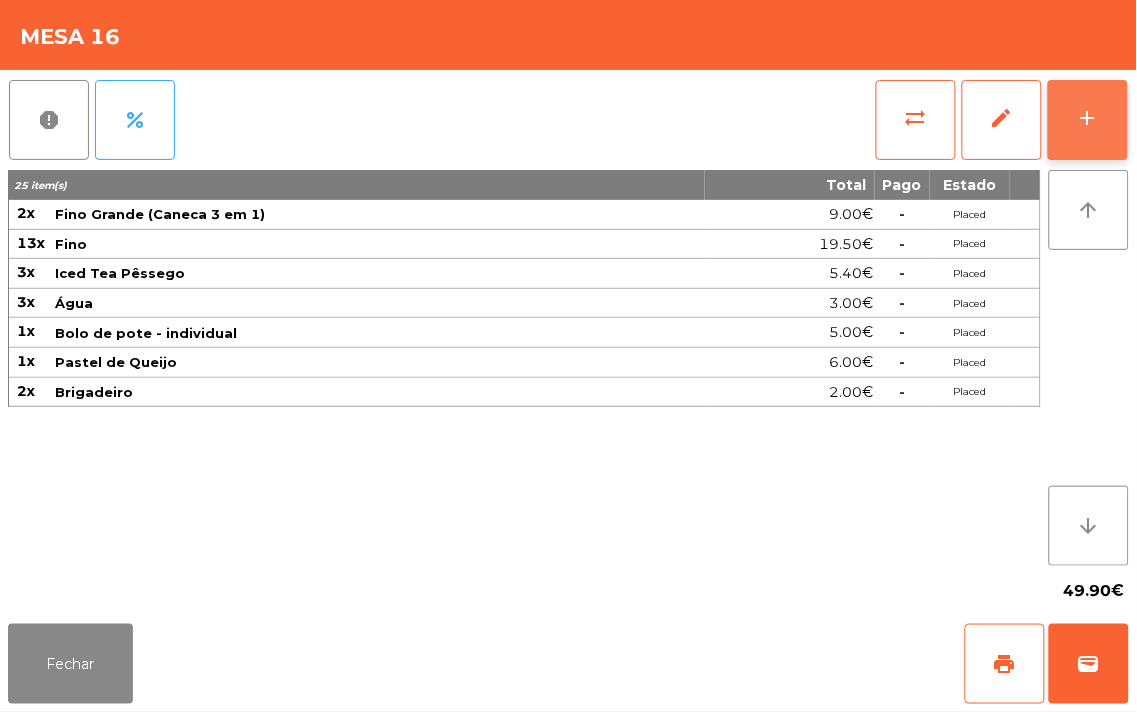 click on "add" 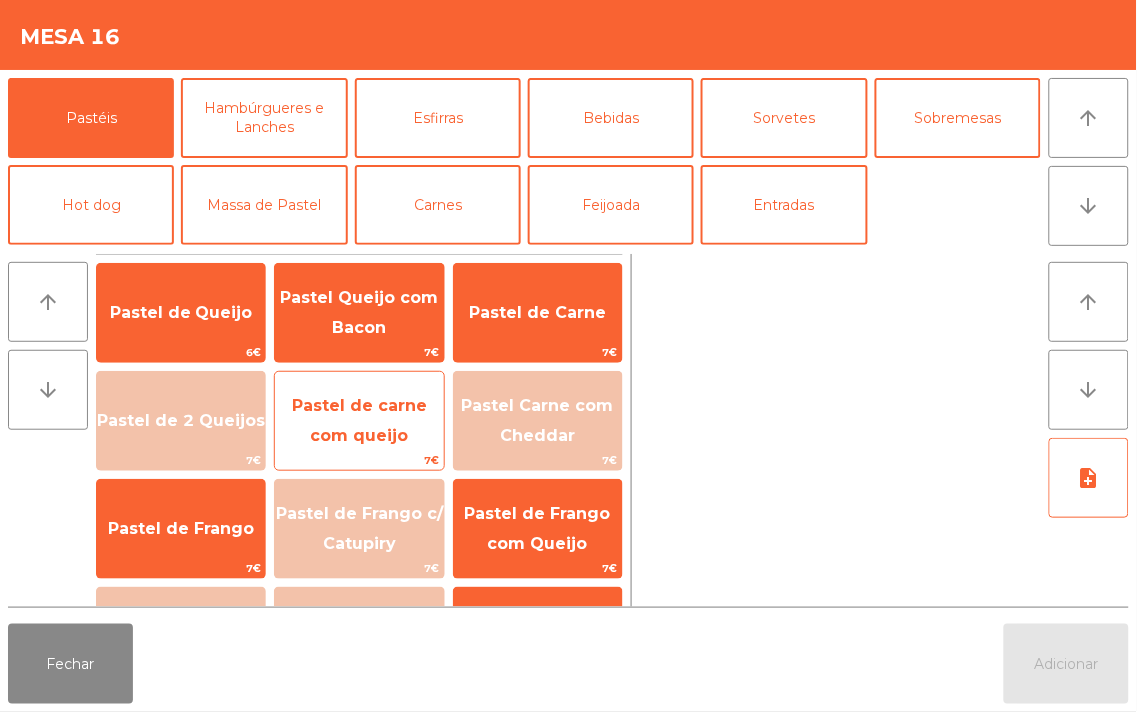 click on "Pastel de carne com queijo" 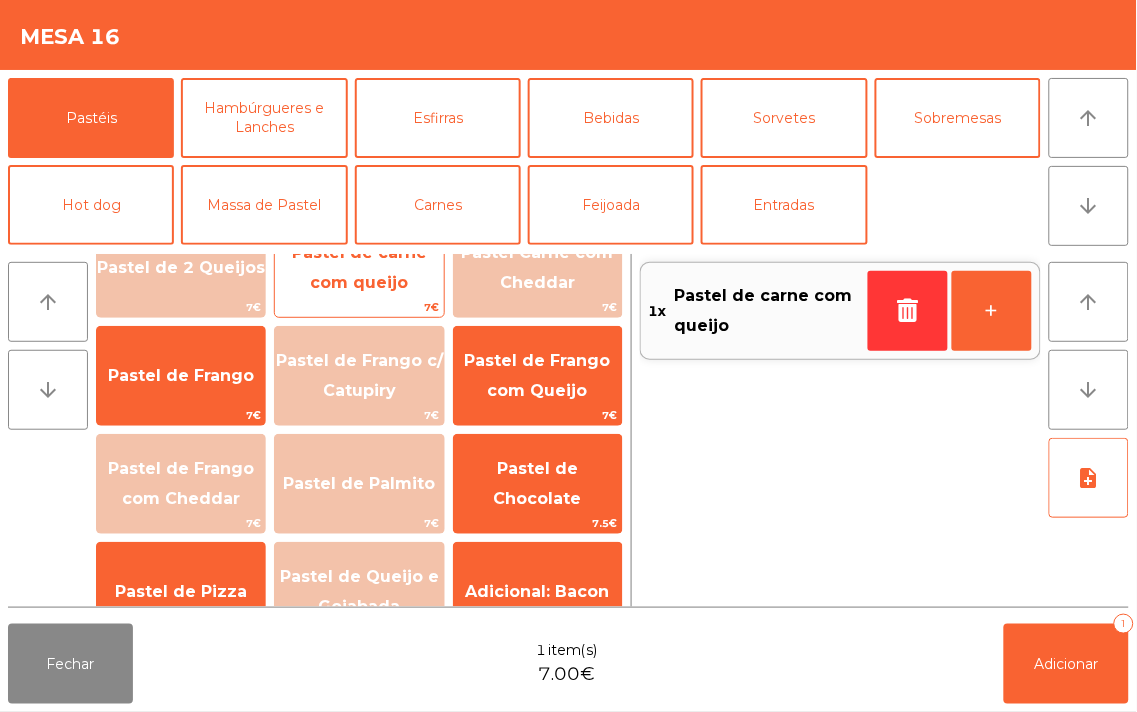 scroll, scrollTop: 303, scrollLeft: 0, axis: vertical 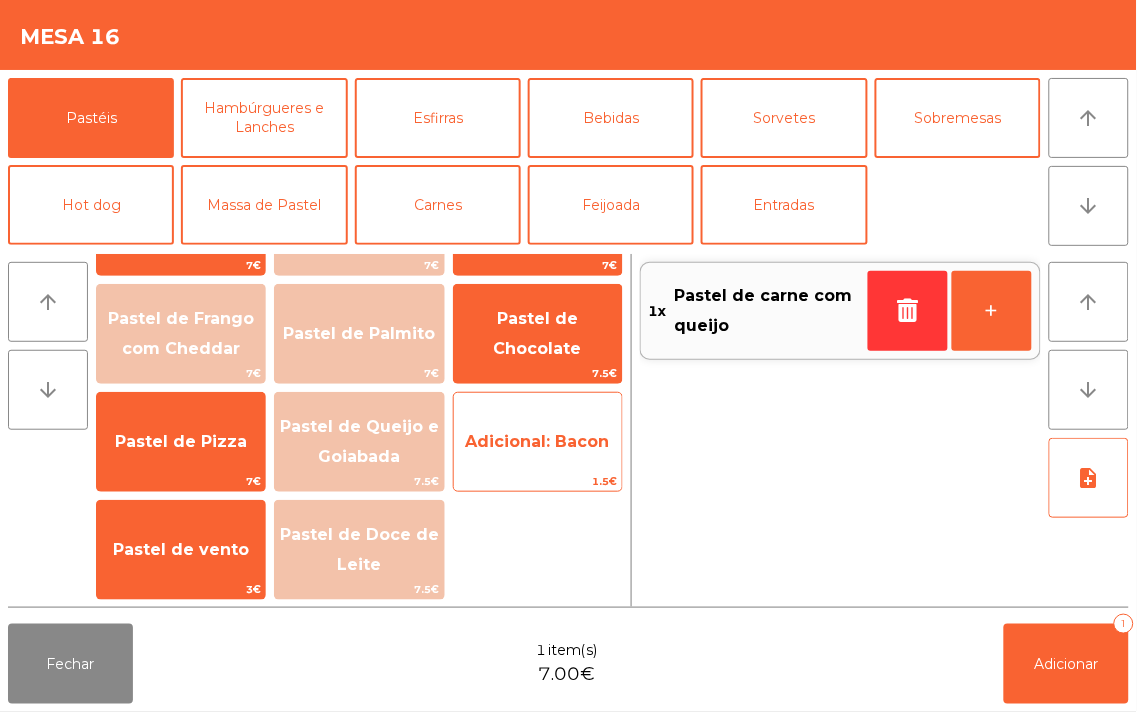 click on "Adicional: Bacon" 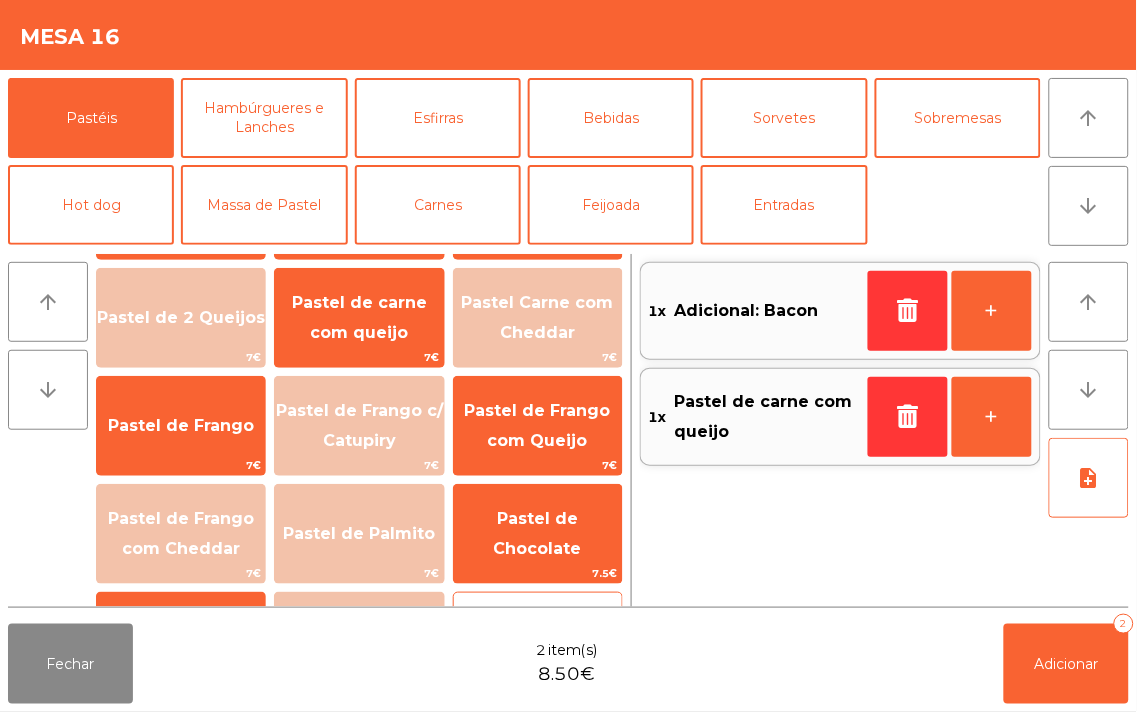 scroll, scrollTop: 0, scrollLeft: 0, axis: both 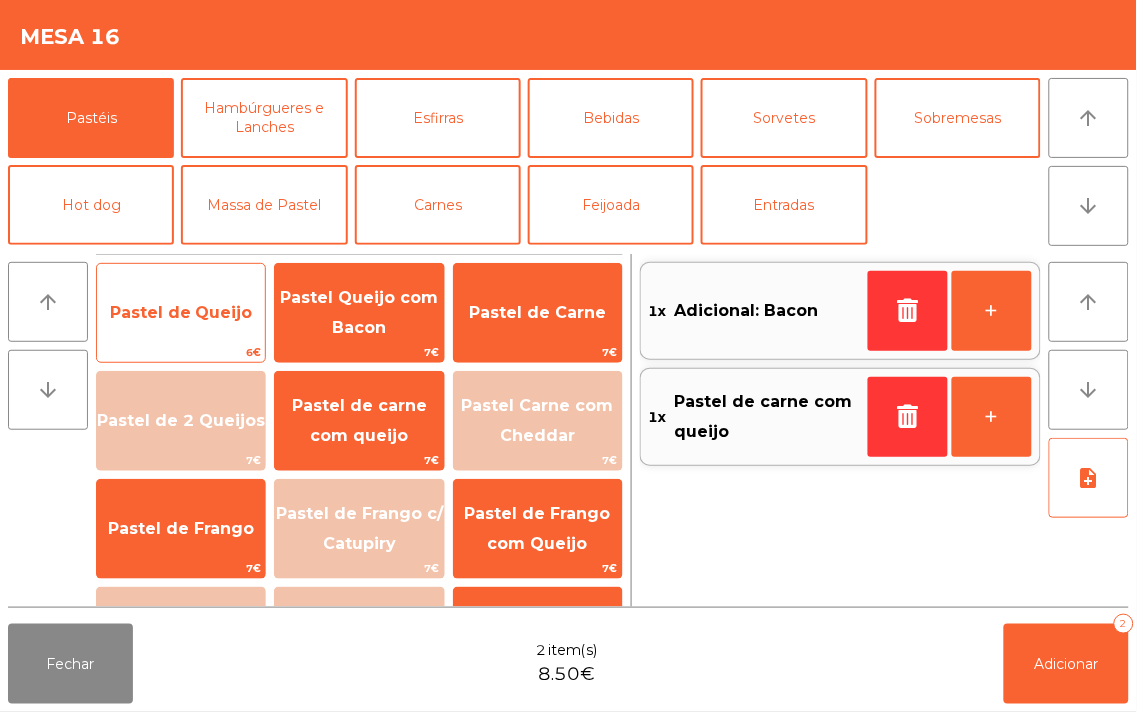 click on "Pastel de Queijo" 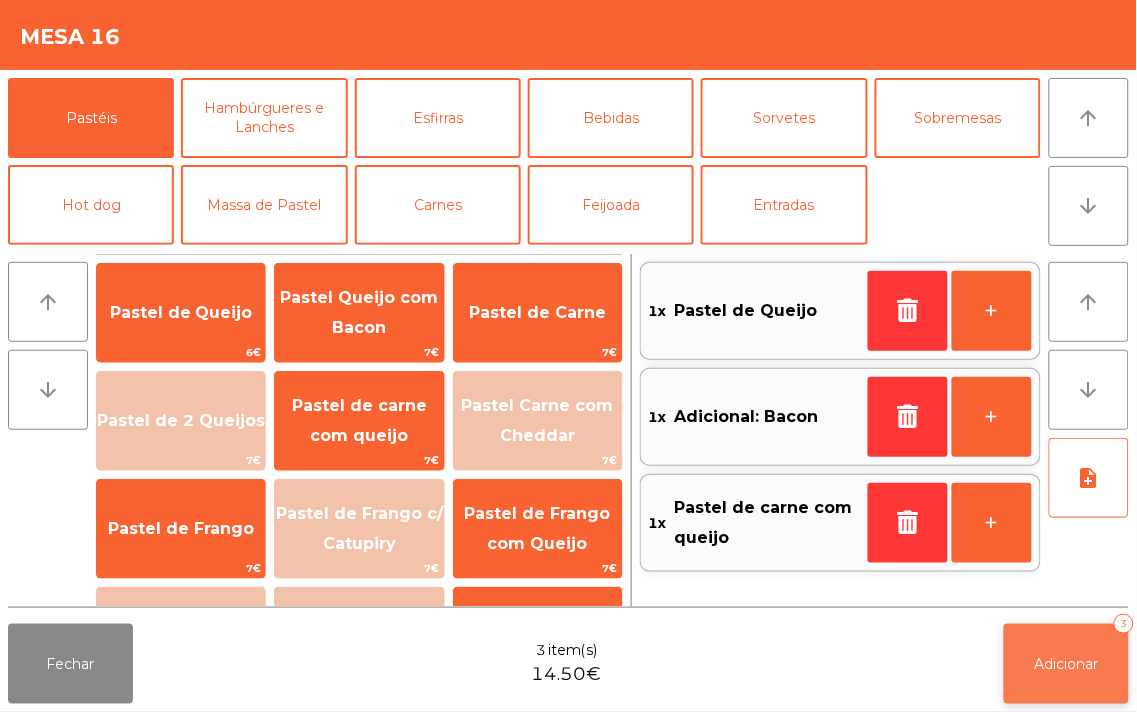 click on "Adicionar   3" 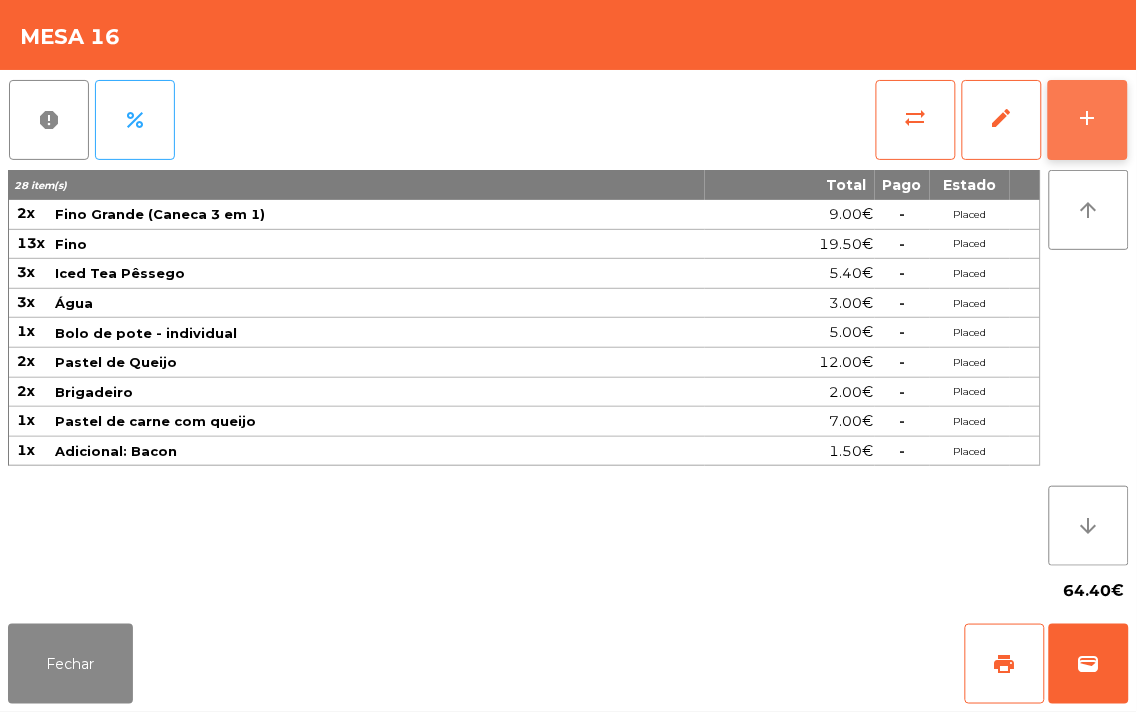 click on "add" 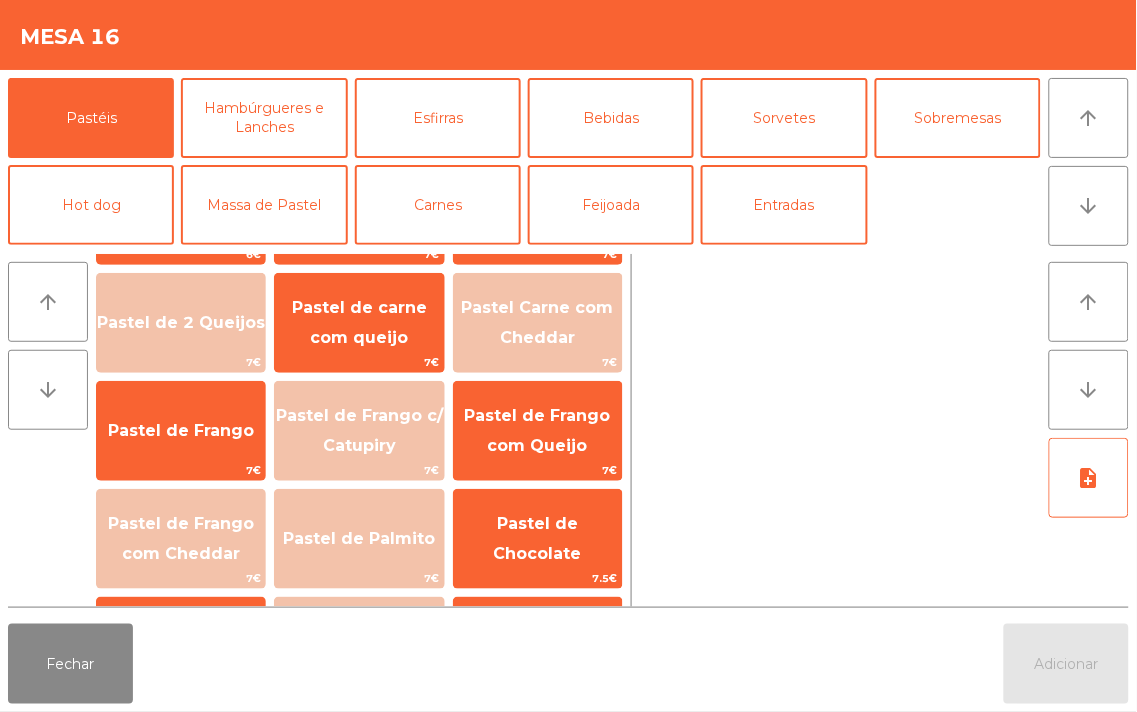 scroll, scrollTop: 96, scrollLeft: 0, axis: vertical 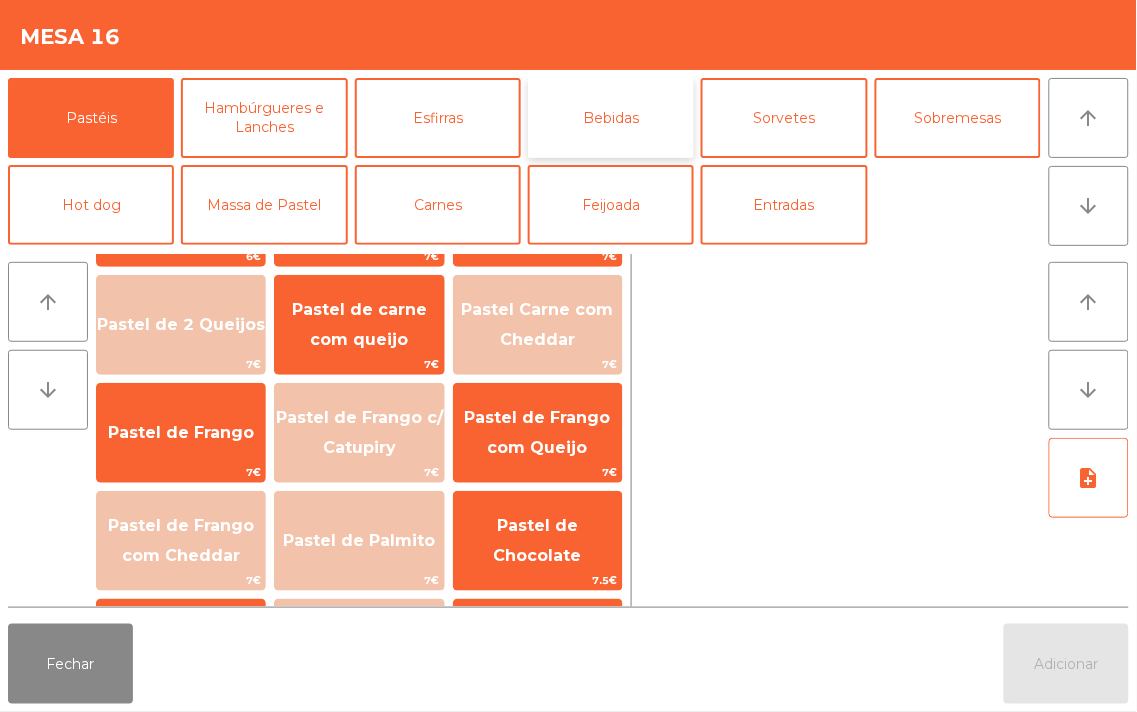 click on "Bebidas" 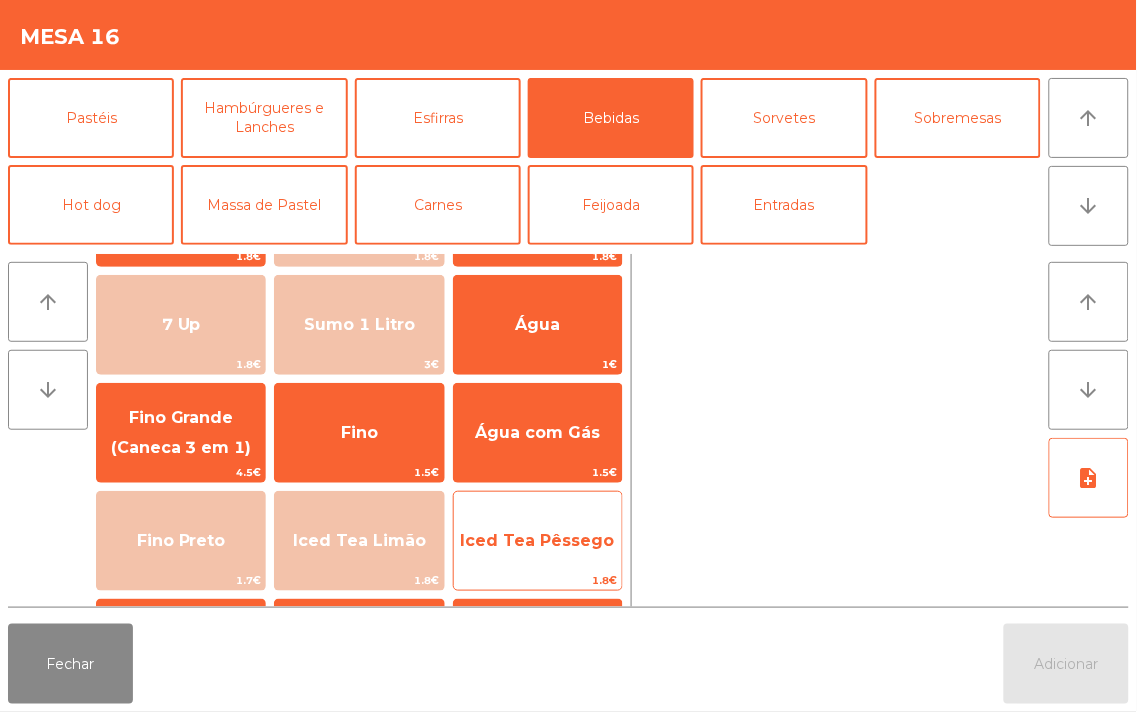 click on "Iced Tea Pêssego" 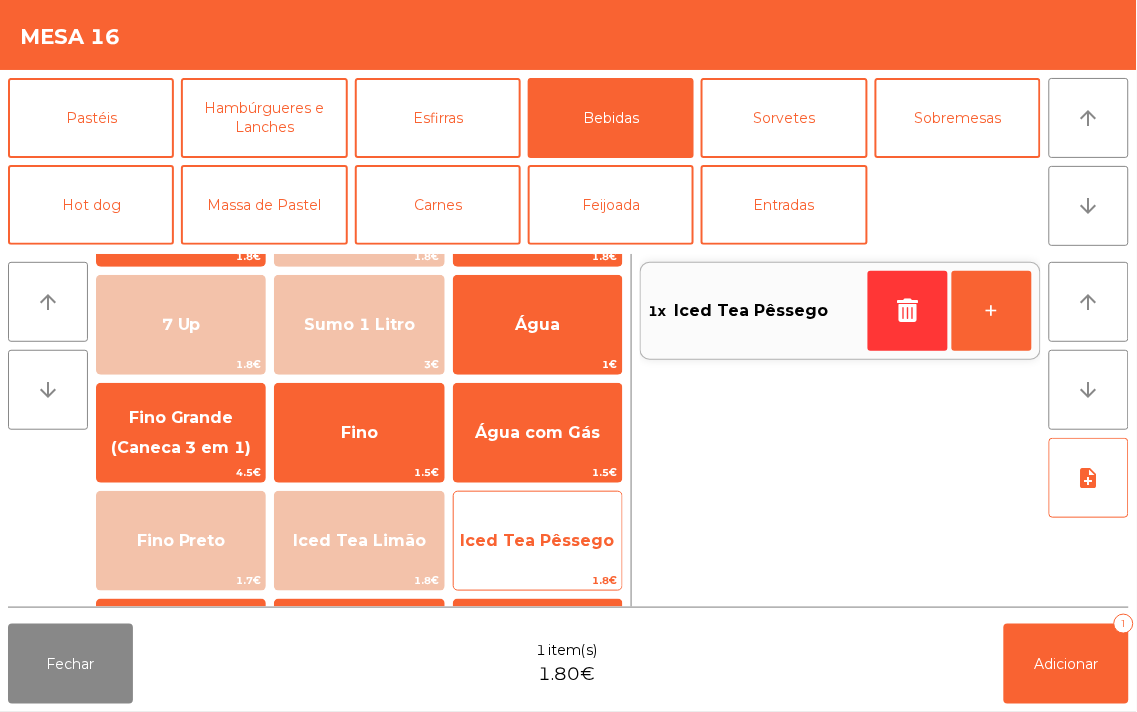 click on "Iced Tea Pêssego" 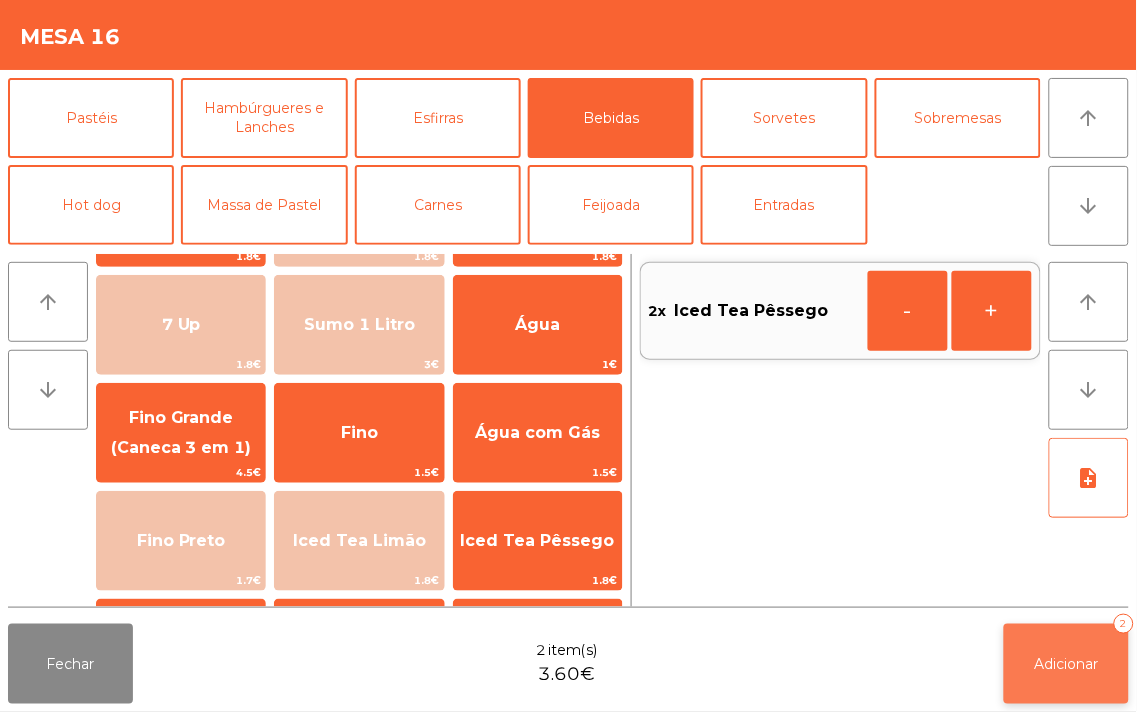 click on "Adicionar" 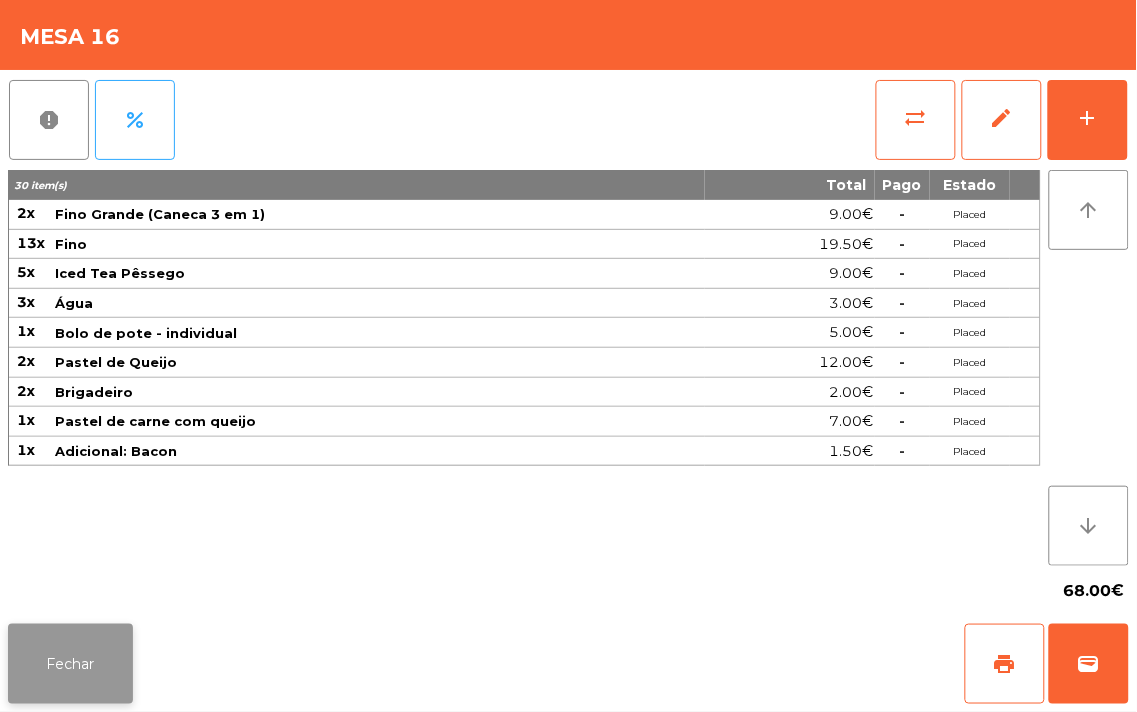 click on "Fechar" 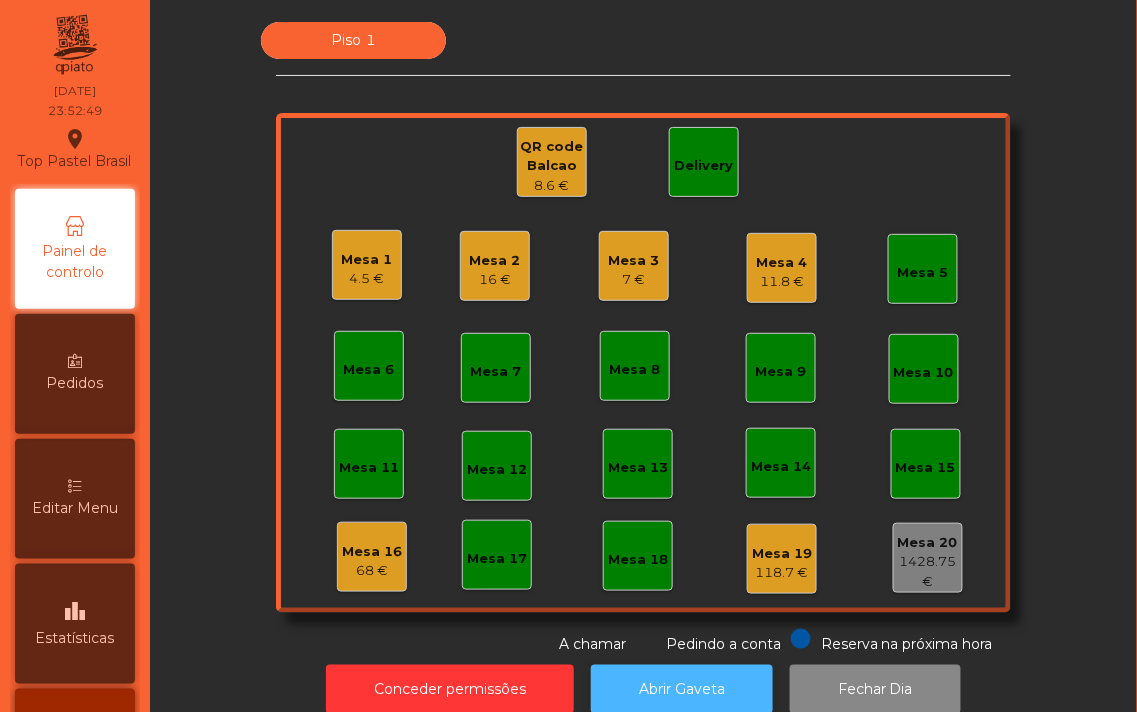 click on "Abrir Gaveta" 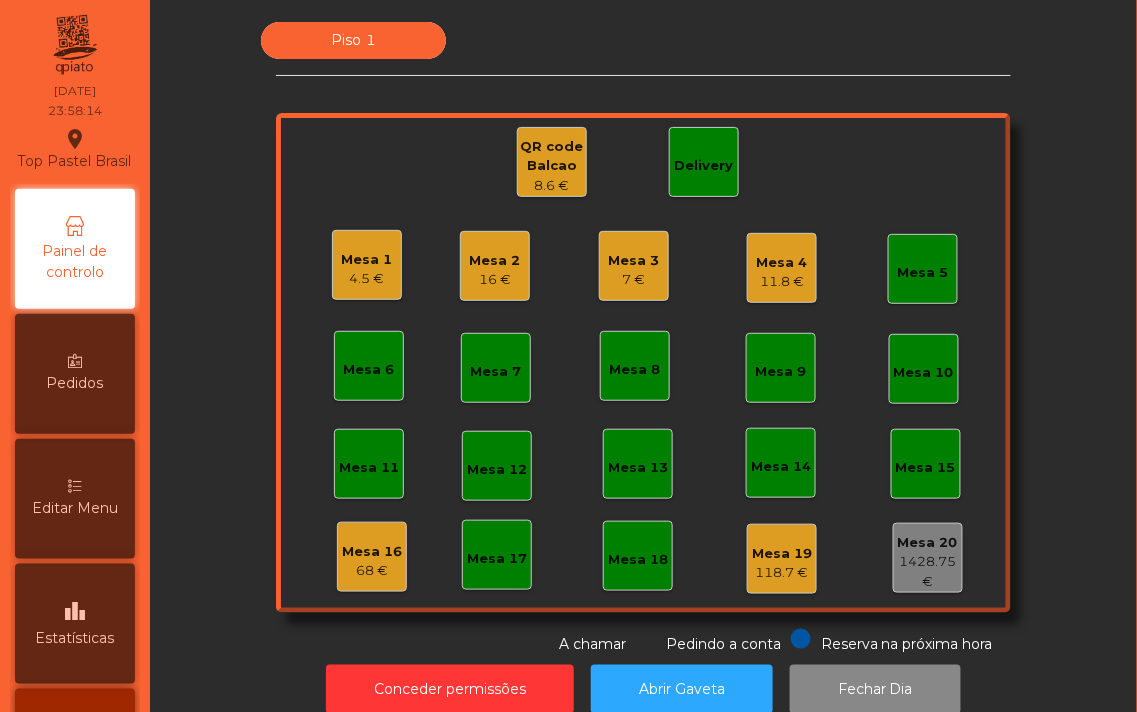 click on "Mesa 16   68 €" 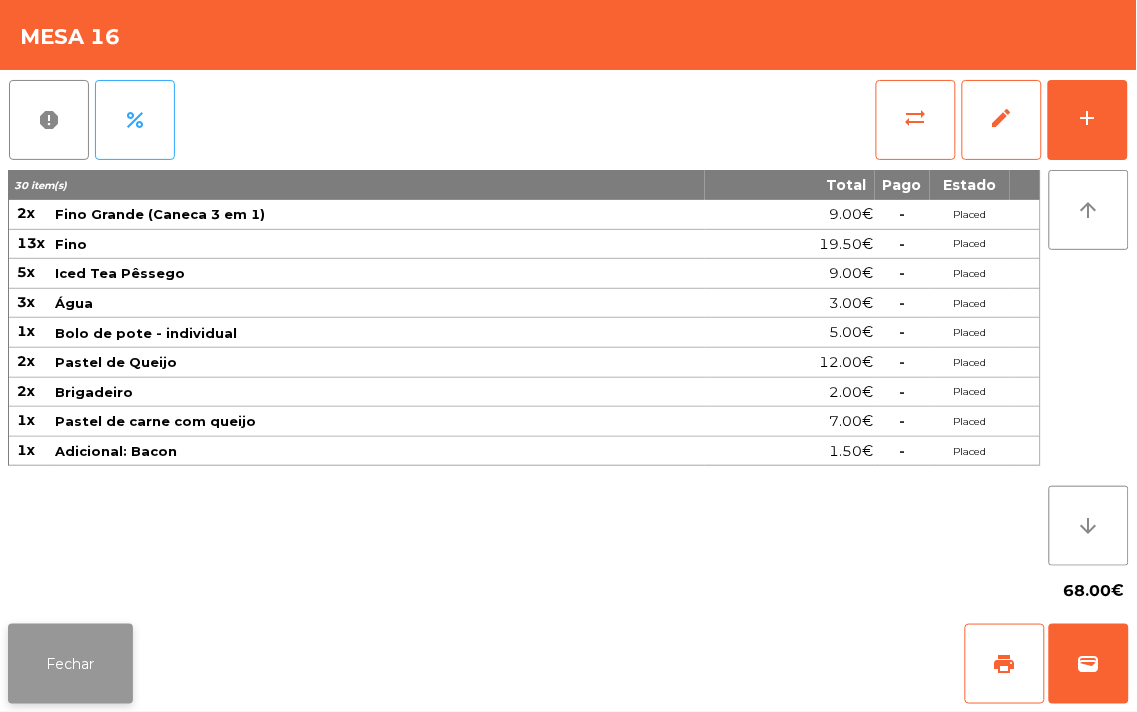 click on "Fechar" 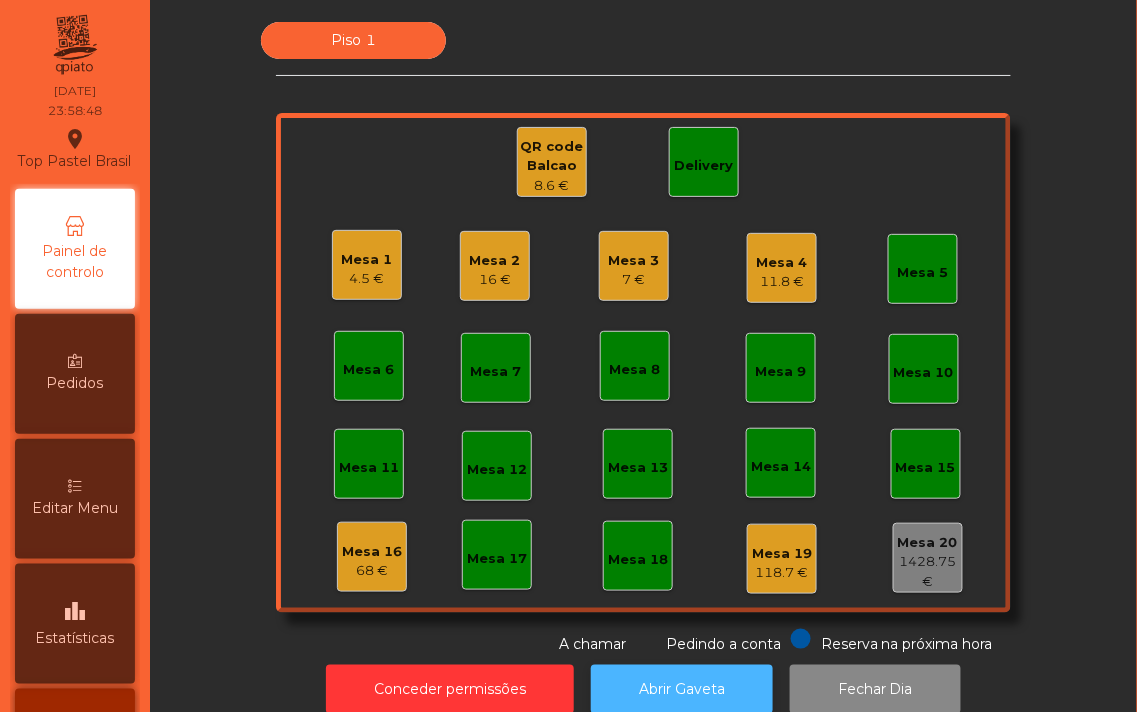 click on "Abrir Gaveta" 